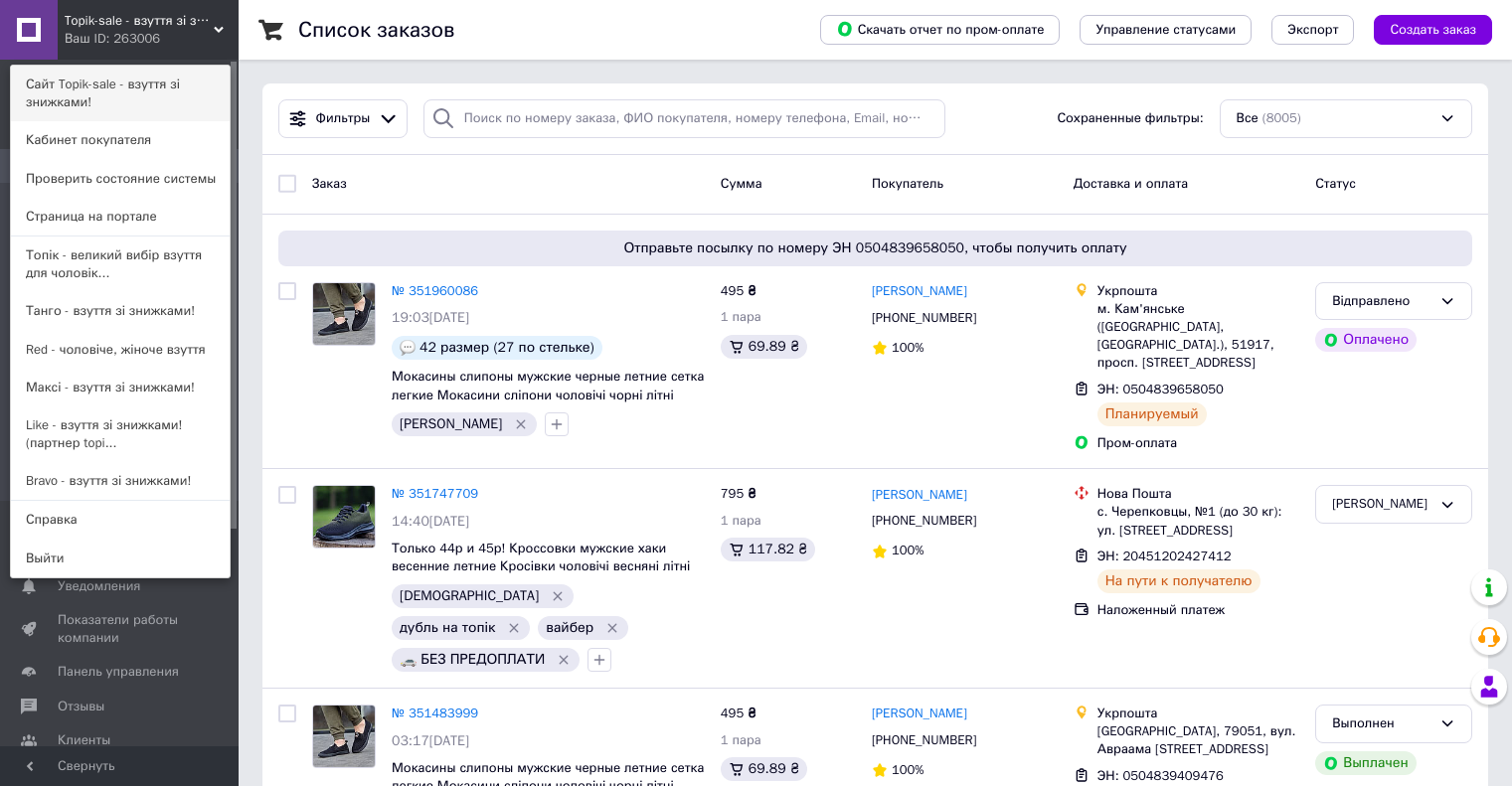 scroll, scrollTop: 0, scrollLeft: 0, axis: both 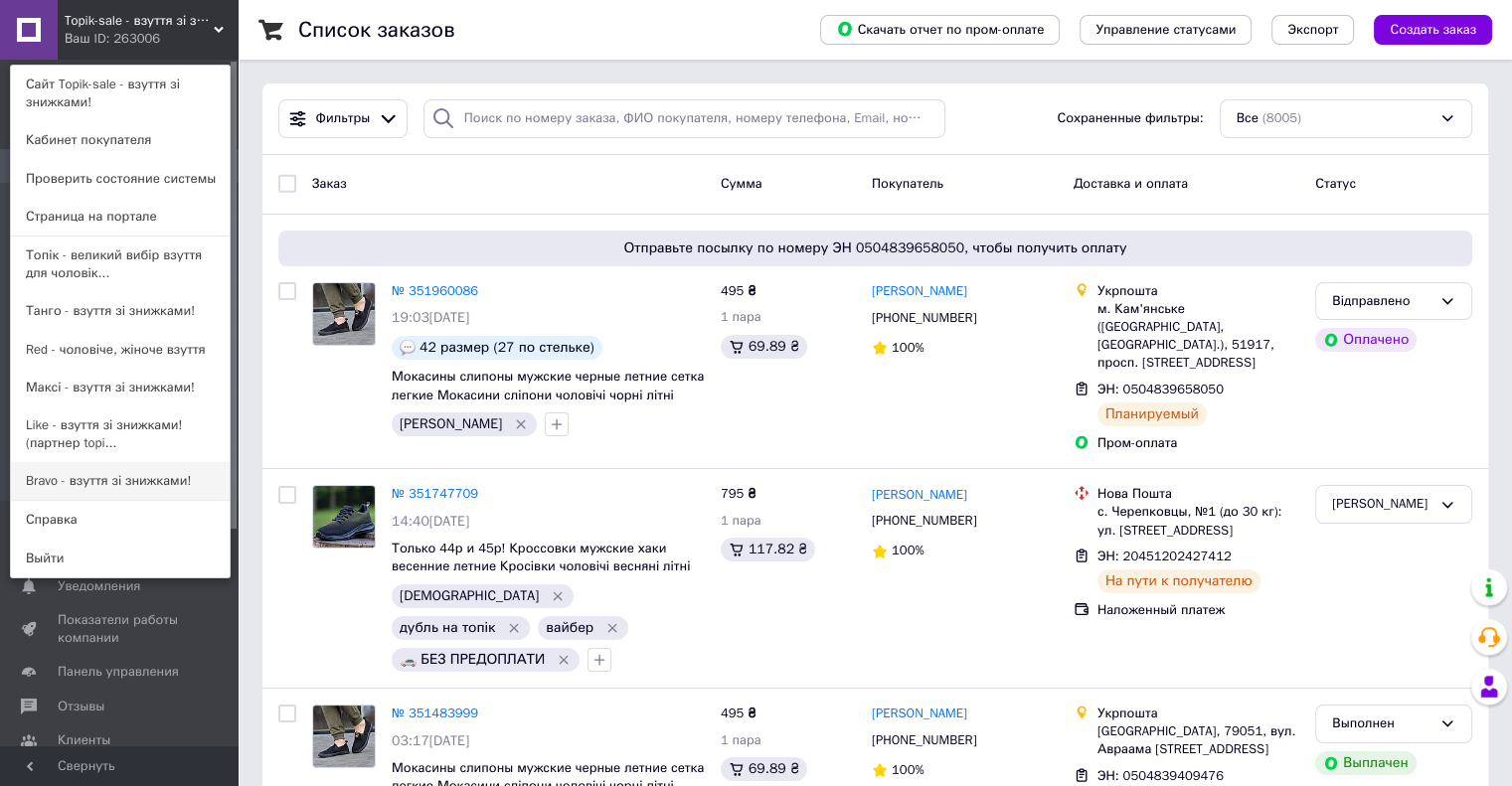 click on "Bravo - взуття зі знижками!" at bounding box center (120, 481) 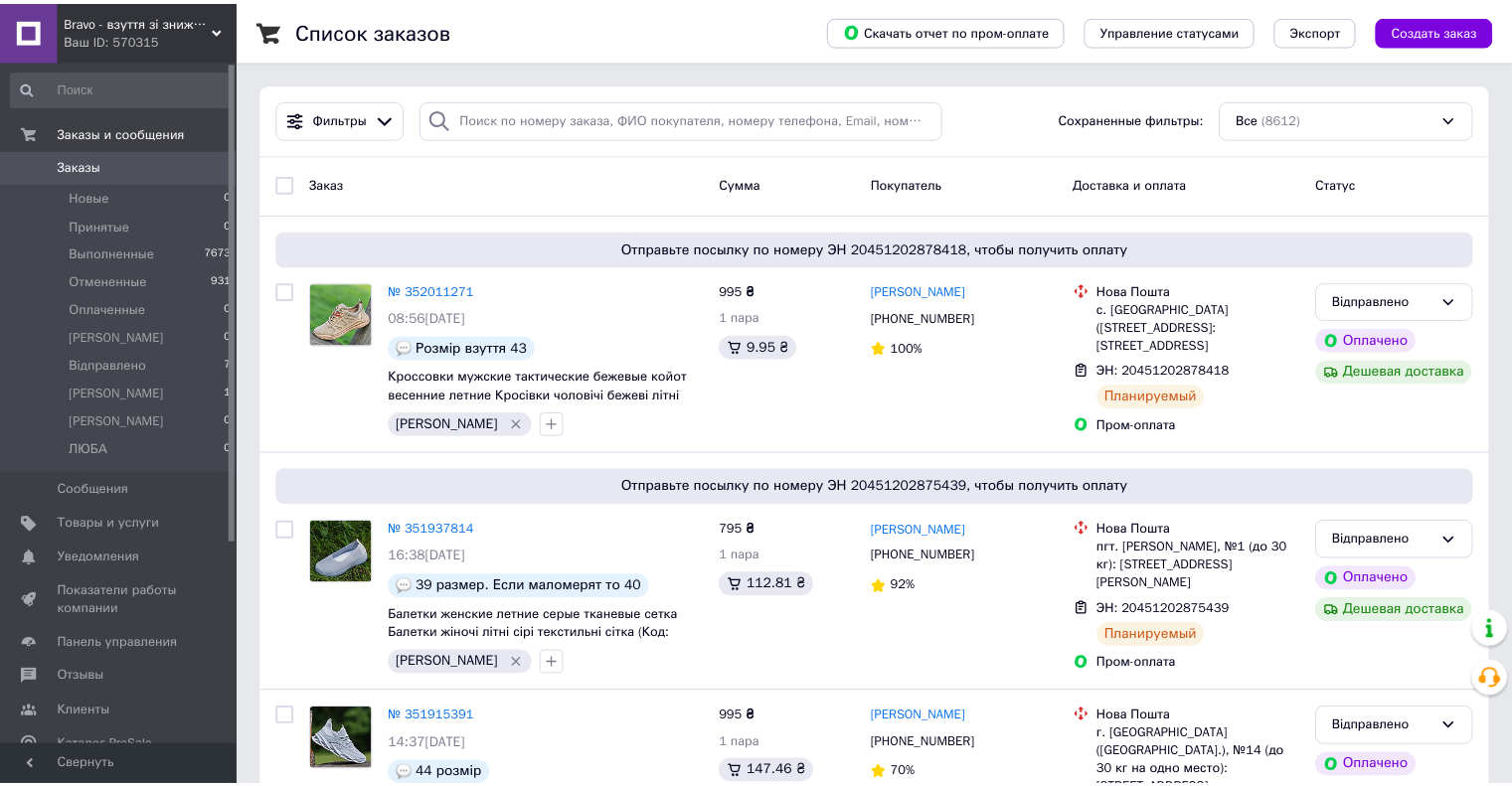 scroll, scrollTop: 0, scrollLeft: 0, axis: both 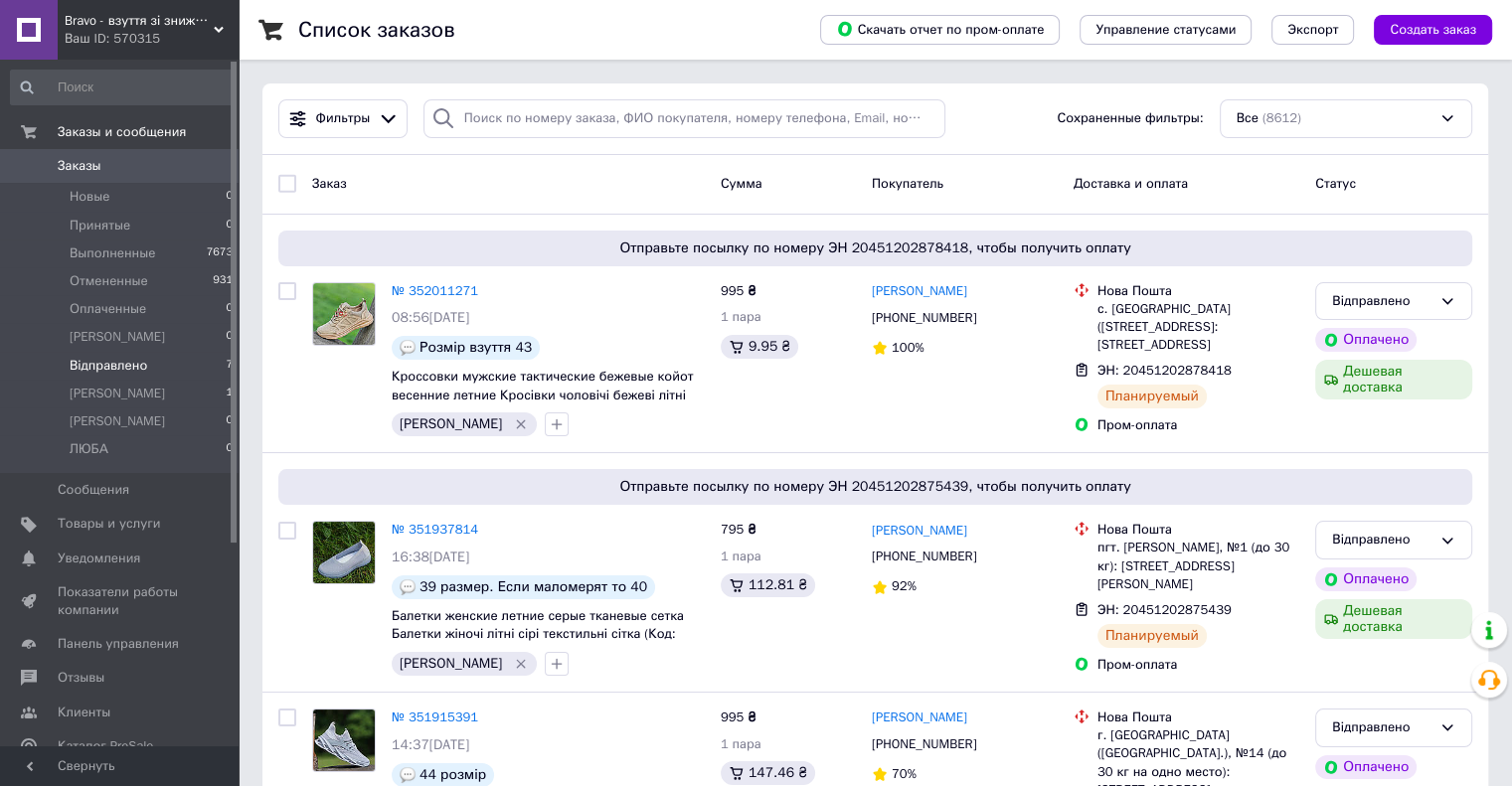 click on "Відправлено" at bounding box center [108, 366] 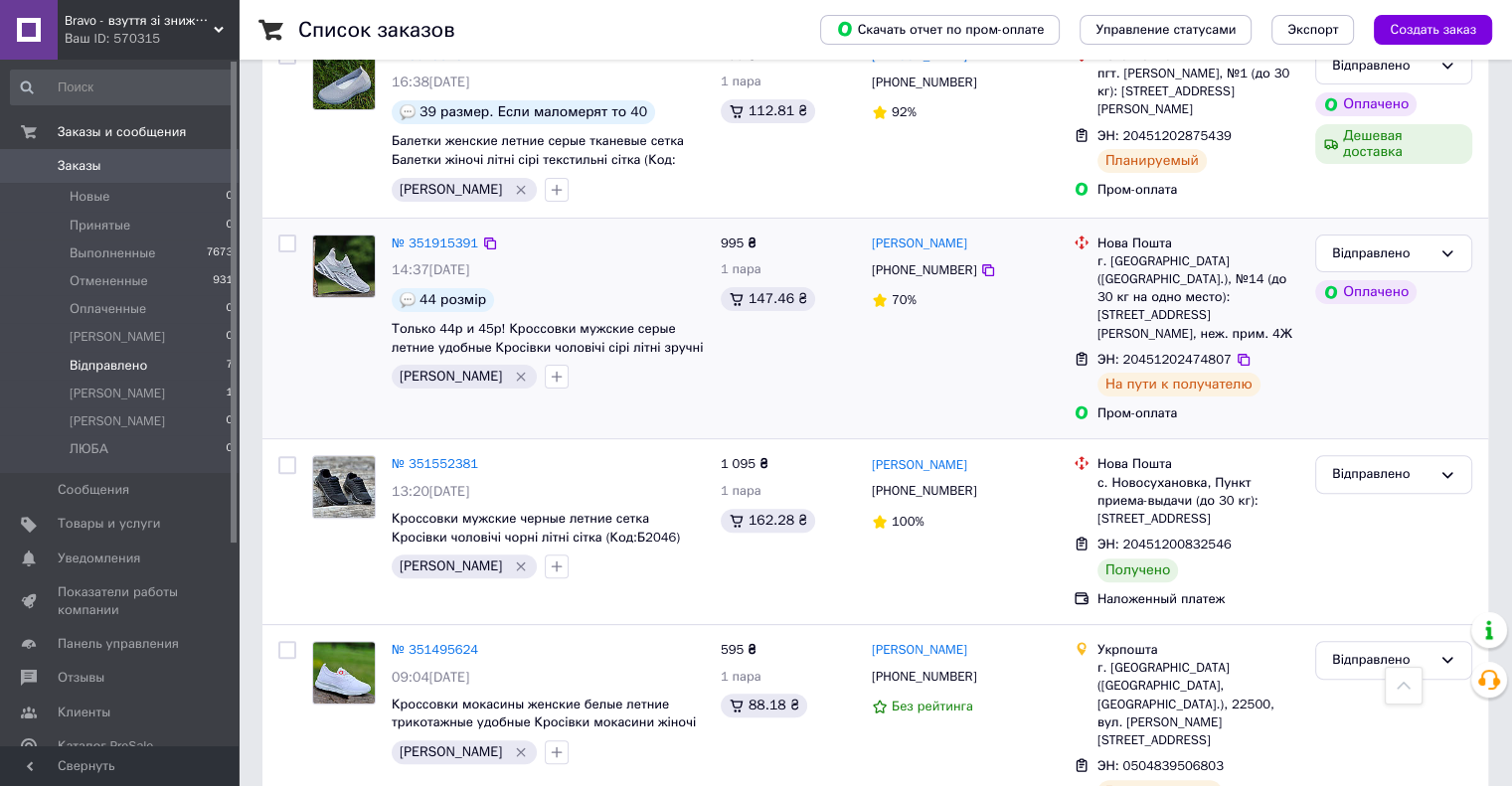 scroll, scrollTop: 795, scrollLeft: 0, axis: vertical 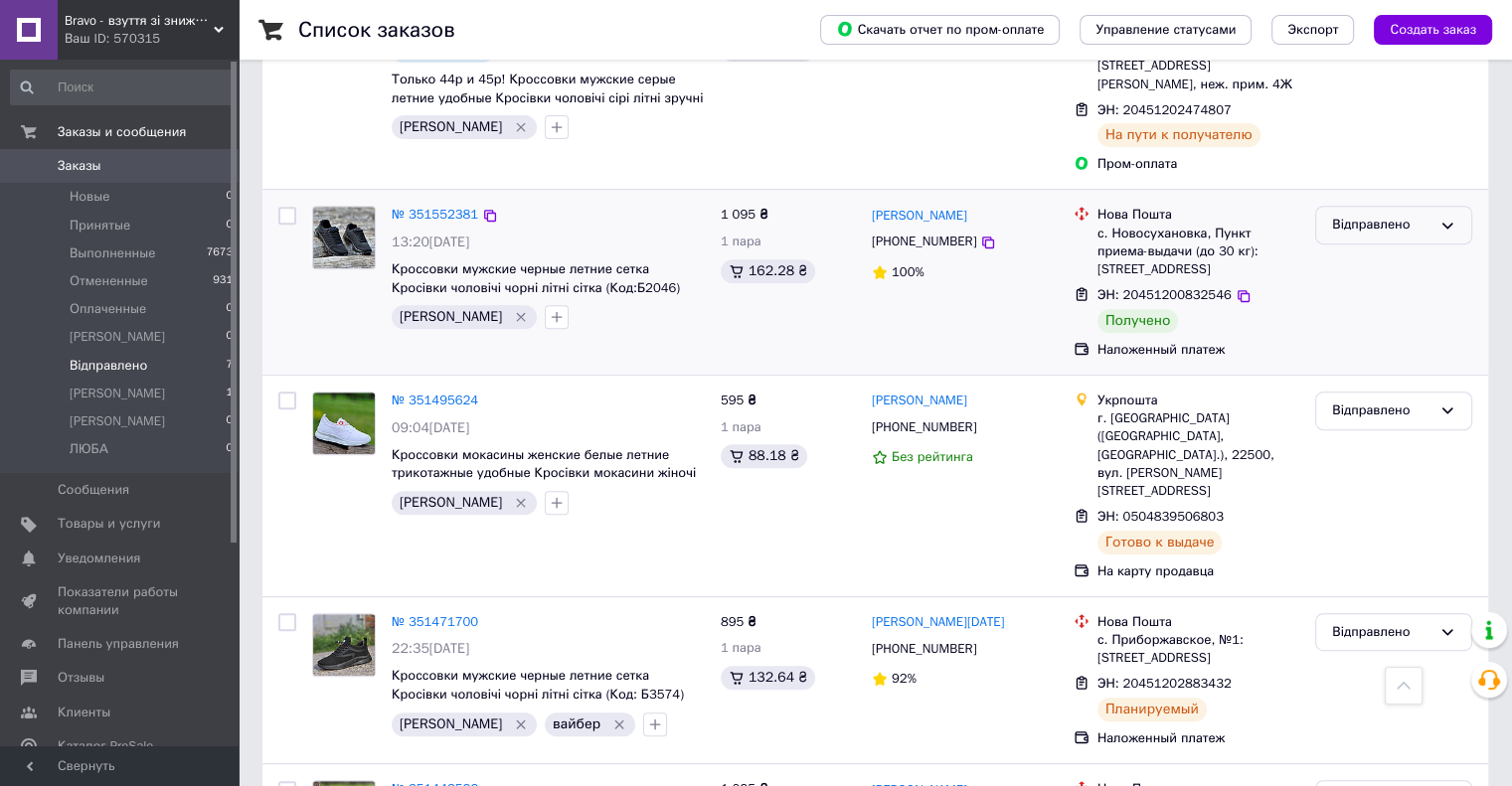 click on "Відправлено" at bounding box center (1394, 225) 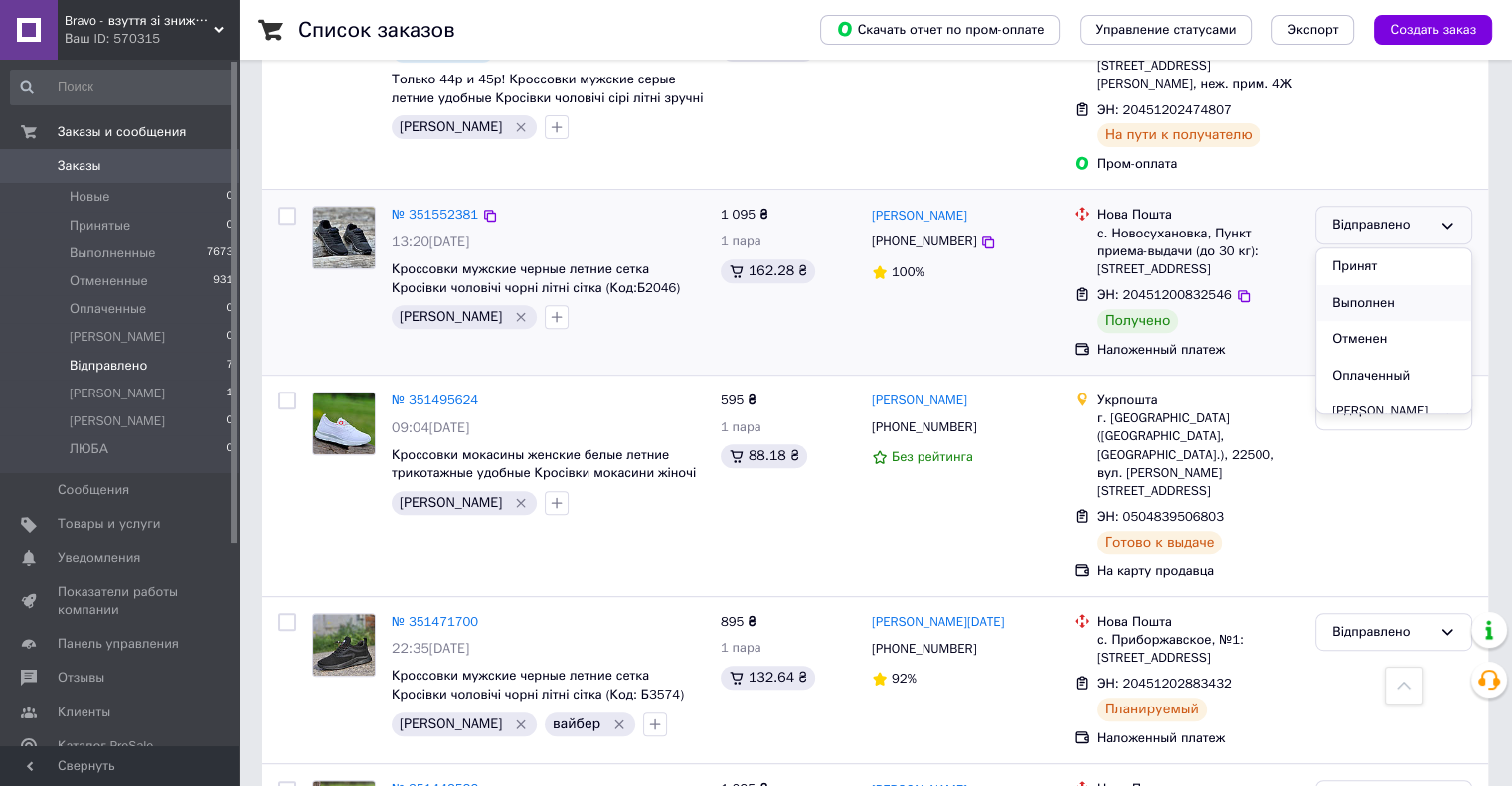 click on "Выполнен" at bounding box center [1394, 303] 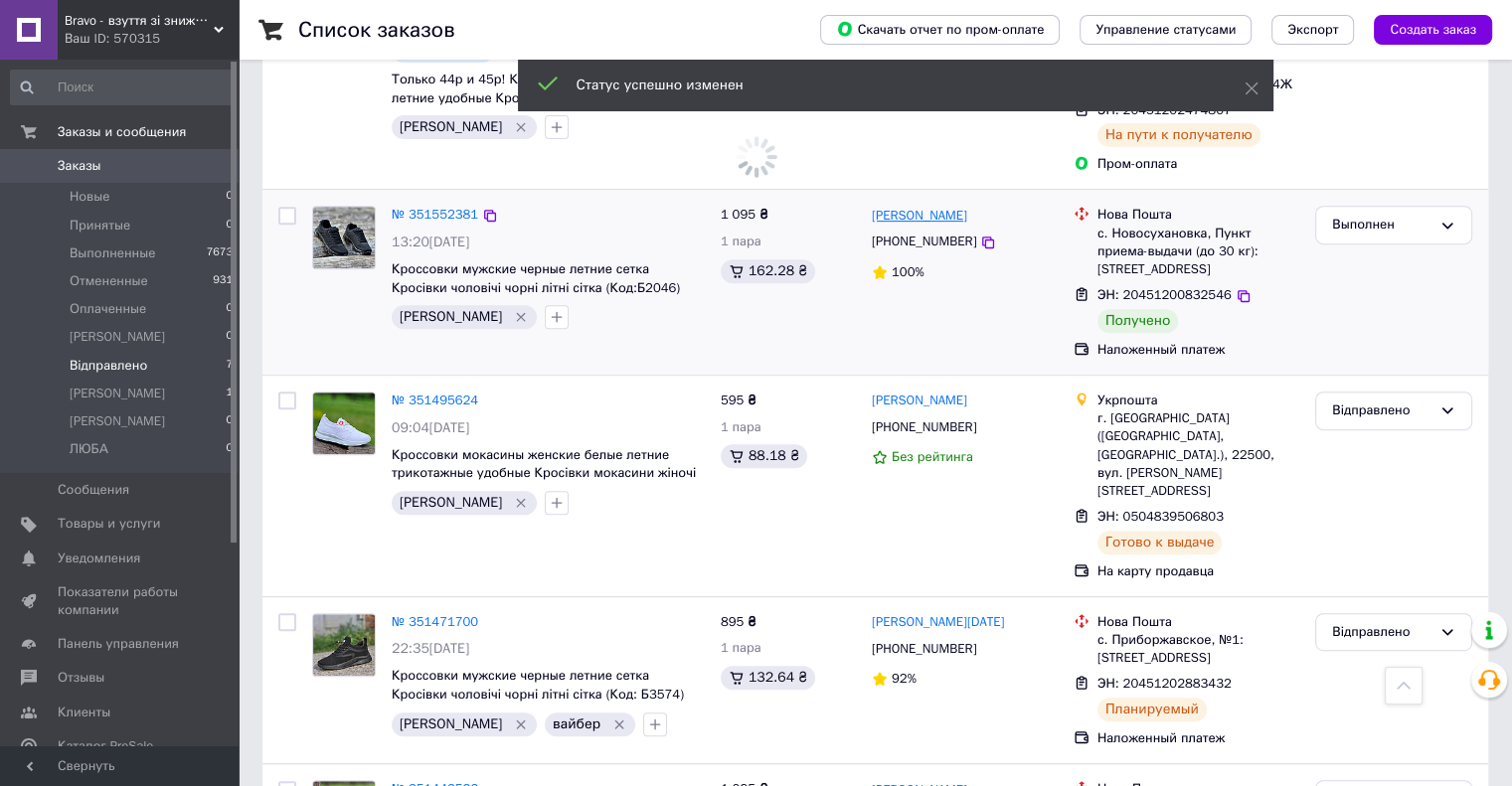 click on "Микола Разумейко" at bounding box center [920, 216] 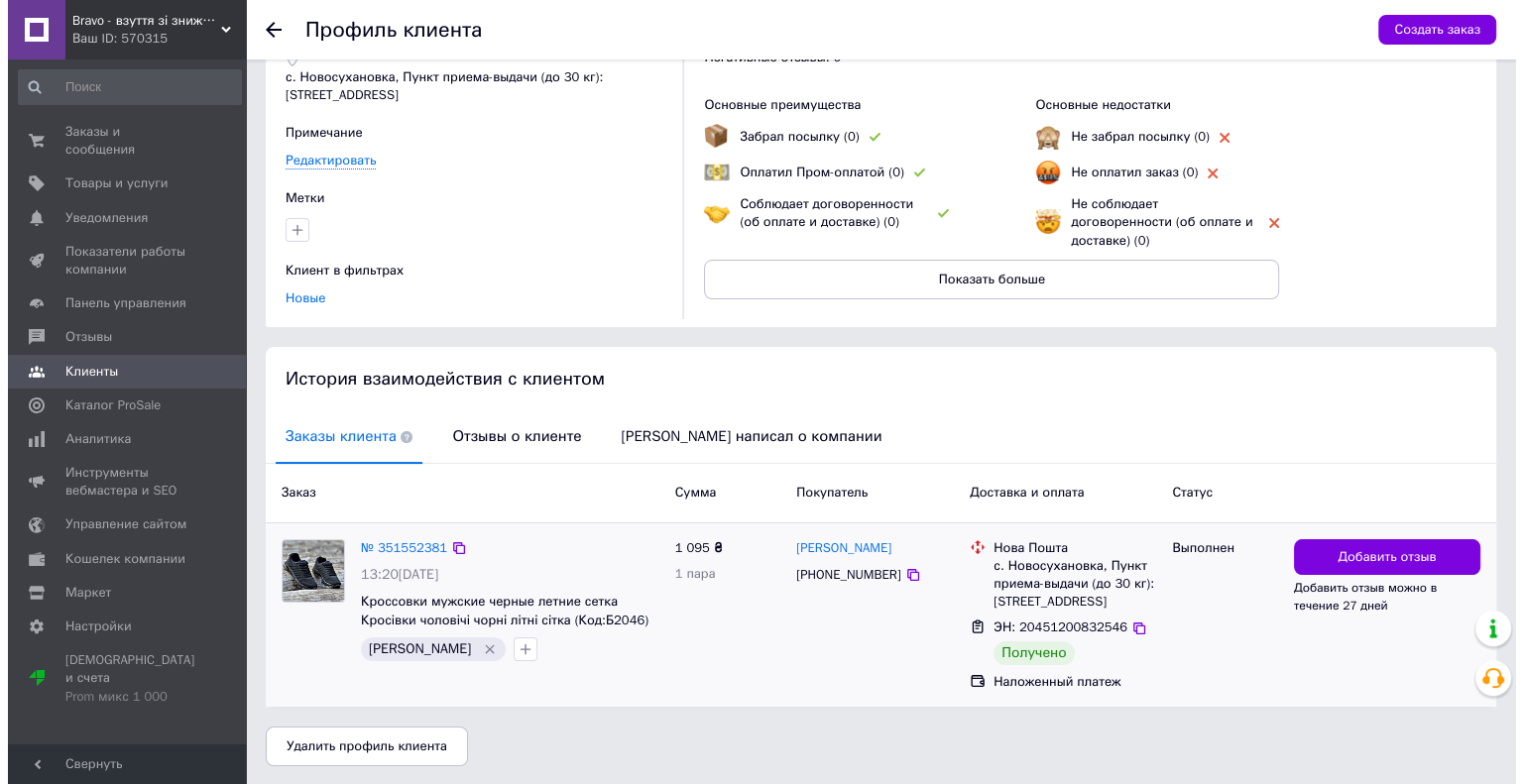 scroll, scrollTop: 113, scrollLeft: 0, axis: vertical 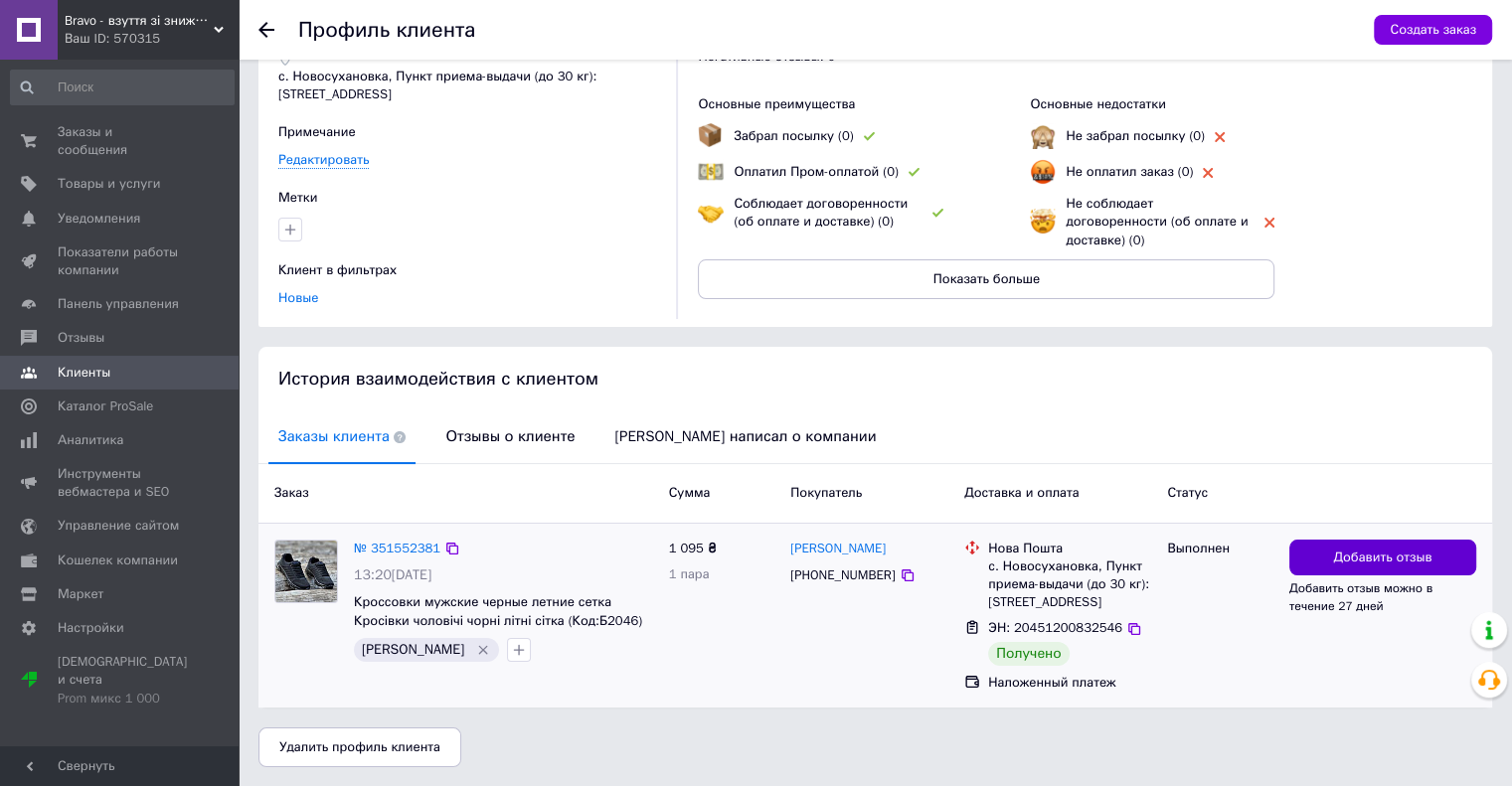click on "Добавить отзыв" at bounding box center (1382, 557) 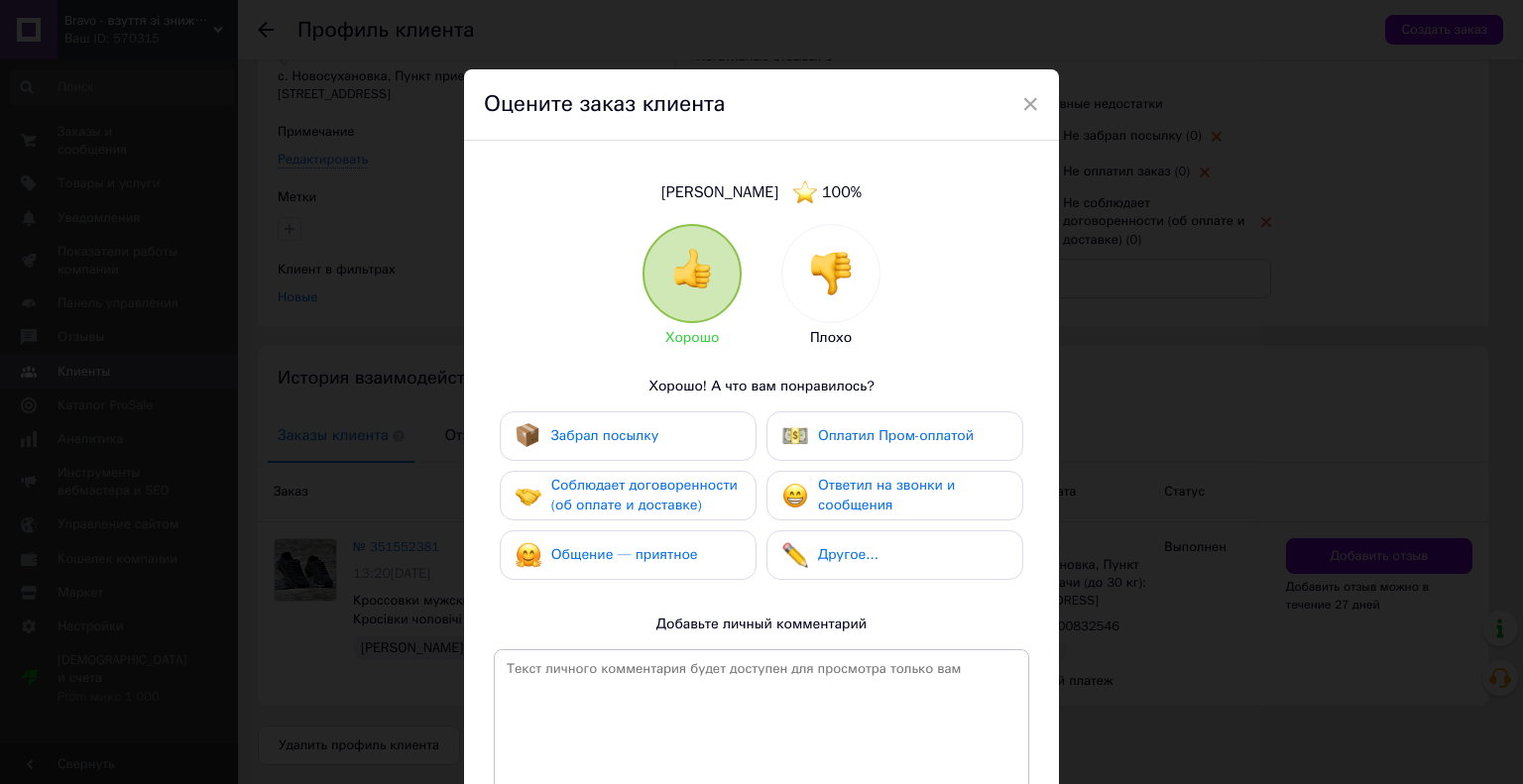 click on "Забрал посылку" at bounding box center [628, 436] 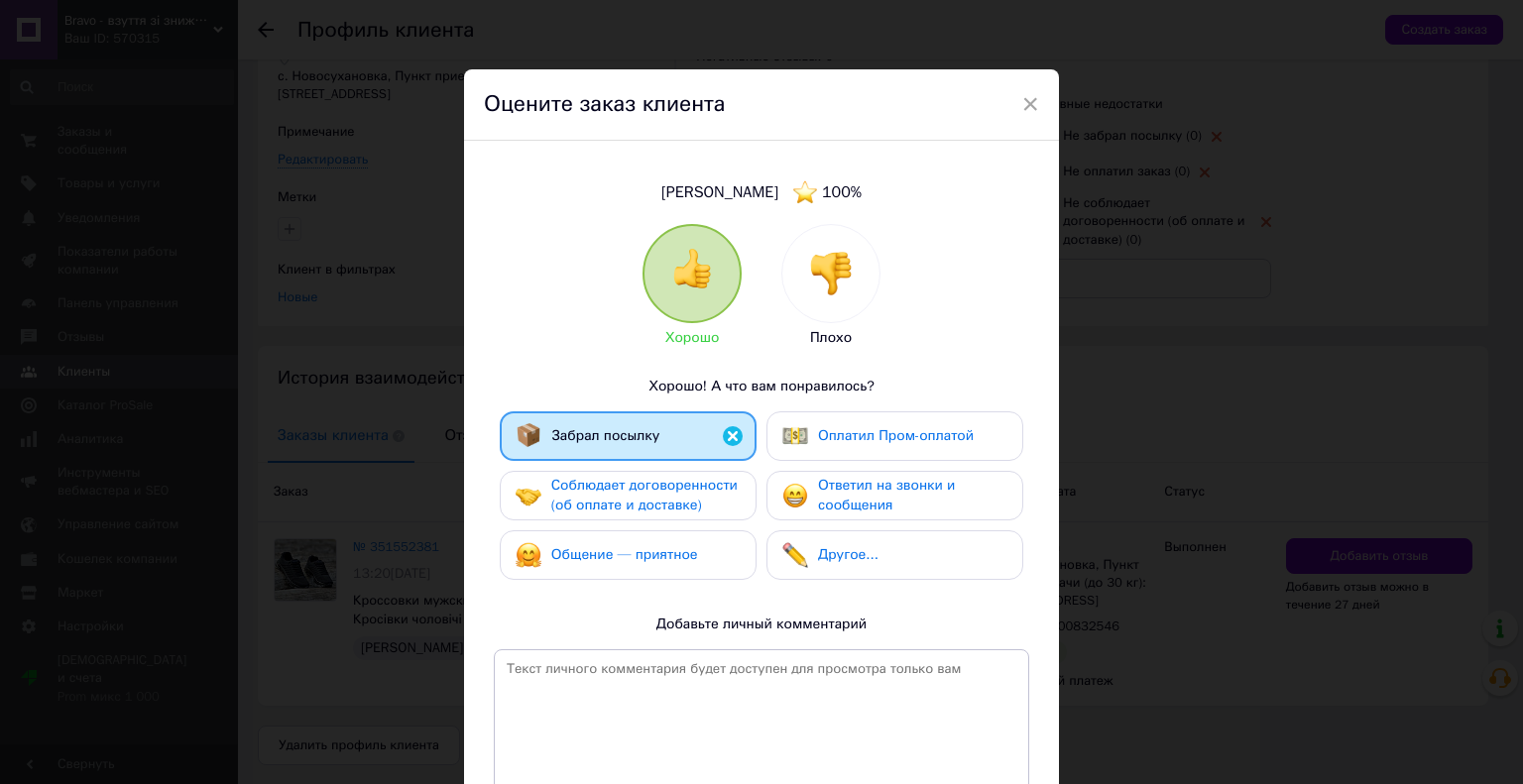 click on "Соблюдает договоренности (об оплате и доставке)" at bounding box center (644, 495) 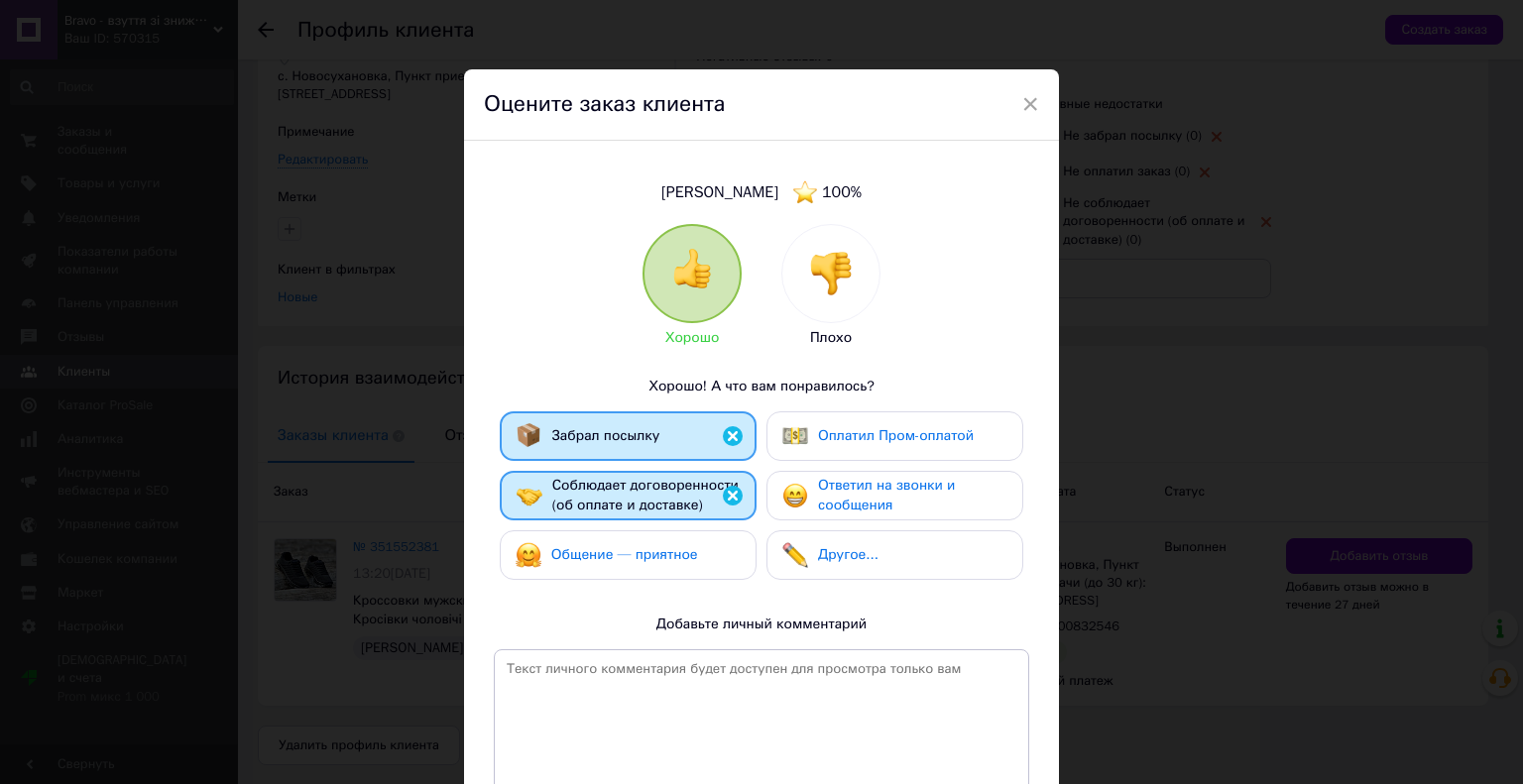 click on "Общение — приятное" at bounding box center (607, 555) 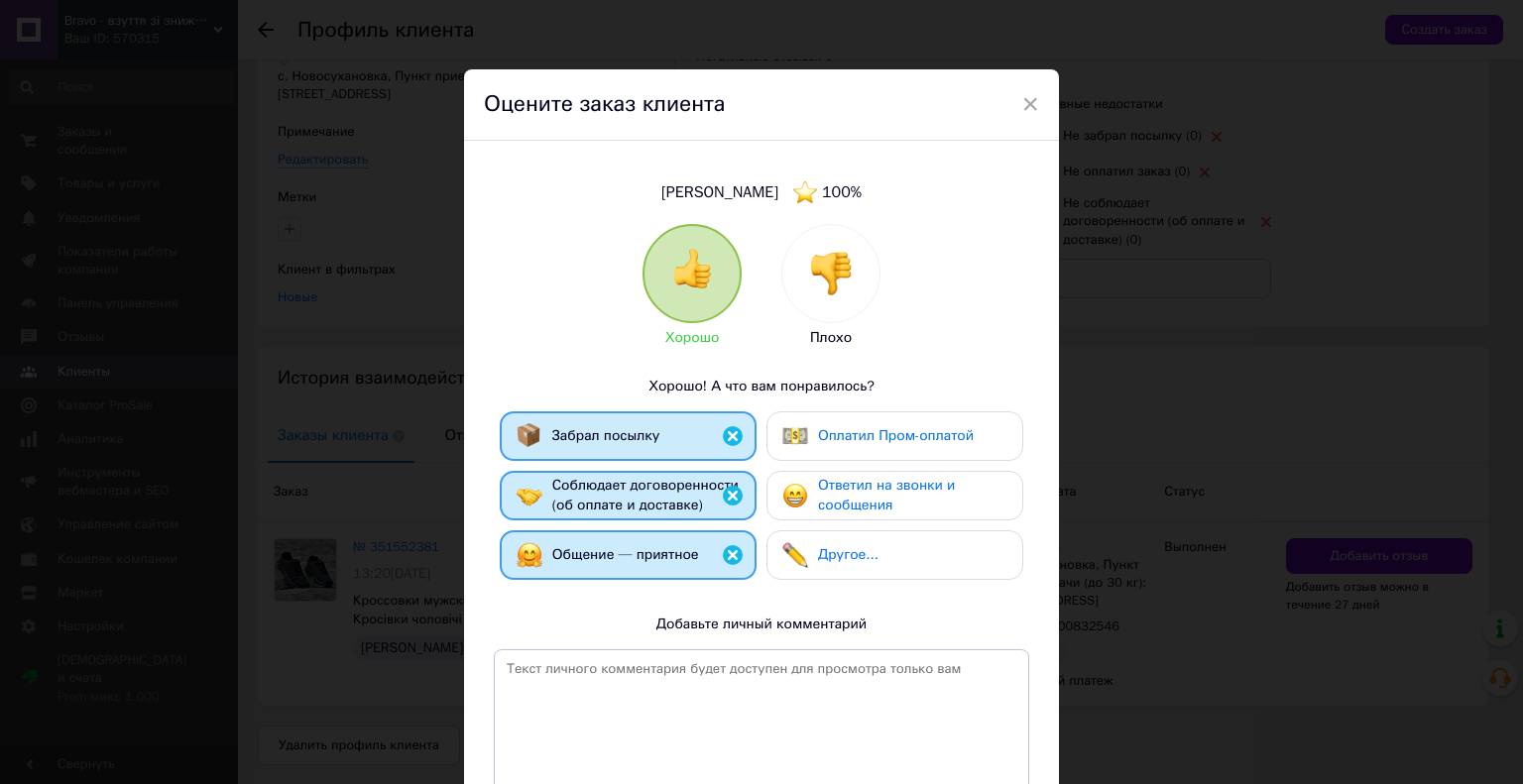 click on "Ответил на звонки и сообщения" at bounding box center (894, 495) 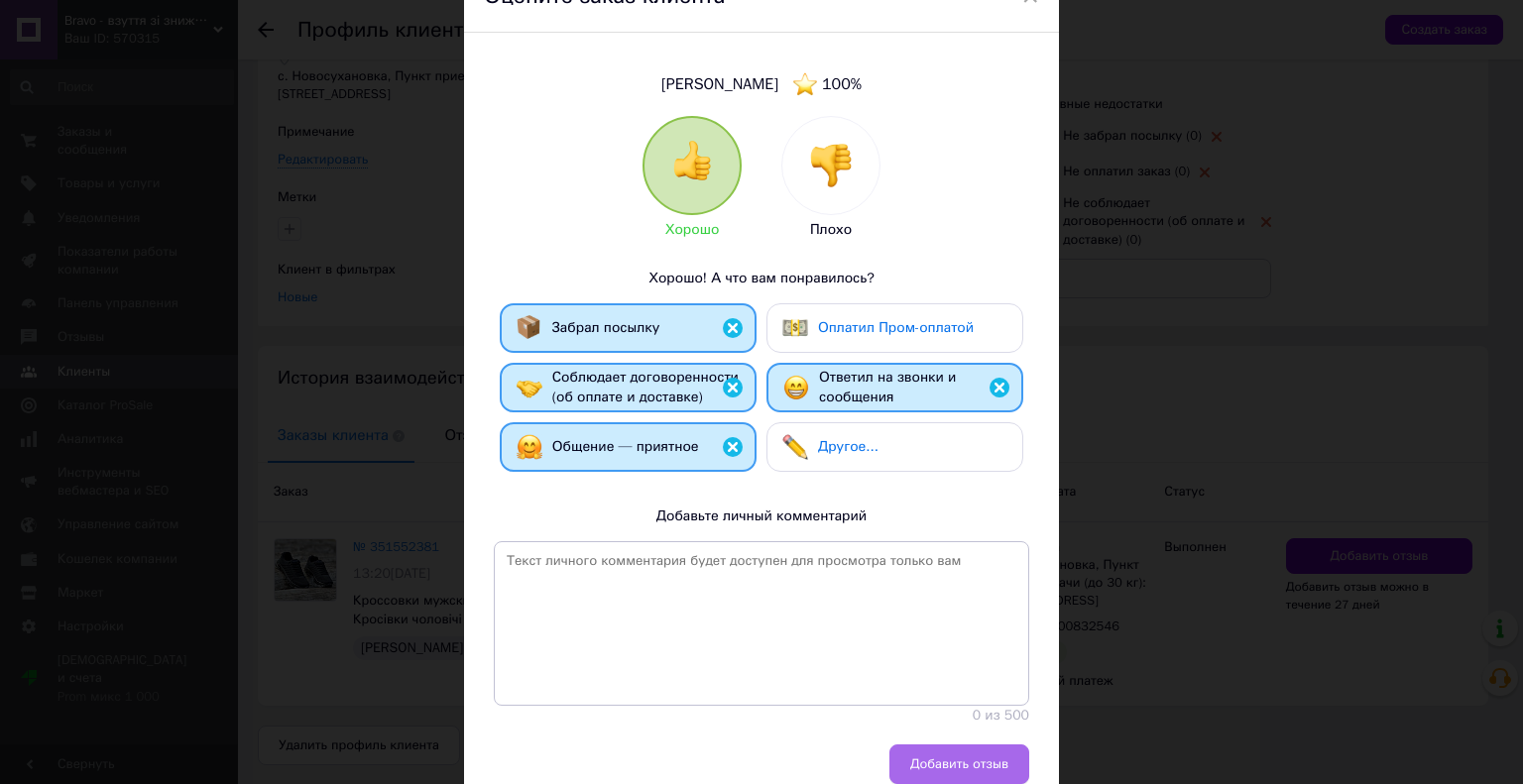 scroll, scrollTop: 193, scrollLeft: 0, axis: vertical 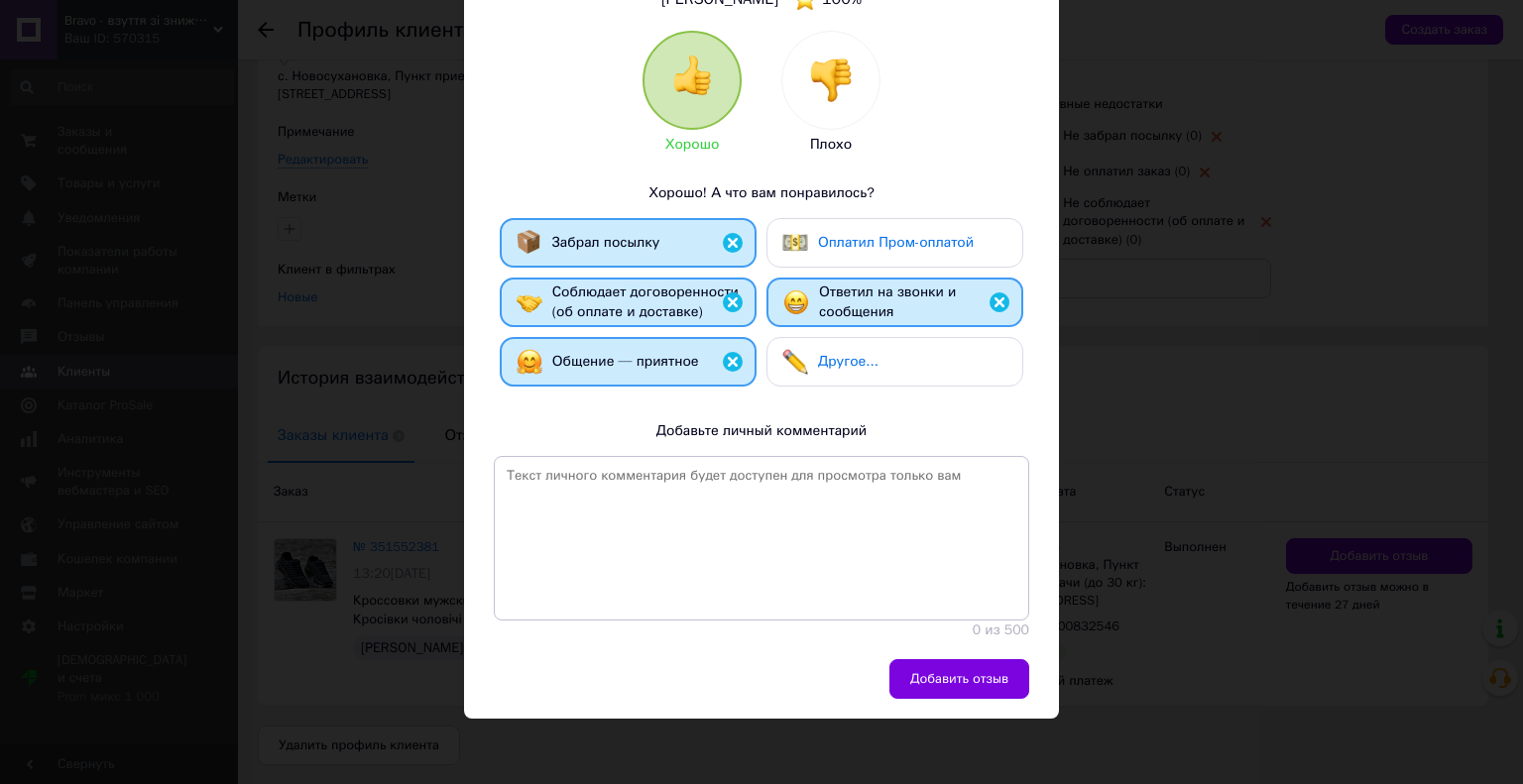 drag, startPoint x: 937, startPoint y: 675, endPoint x: 904, endPoint y: 617, distance: 66.730802 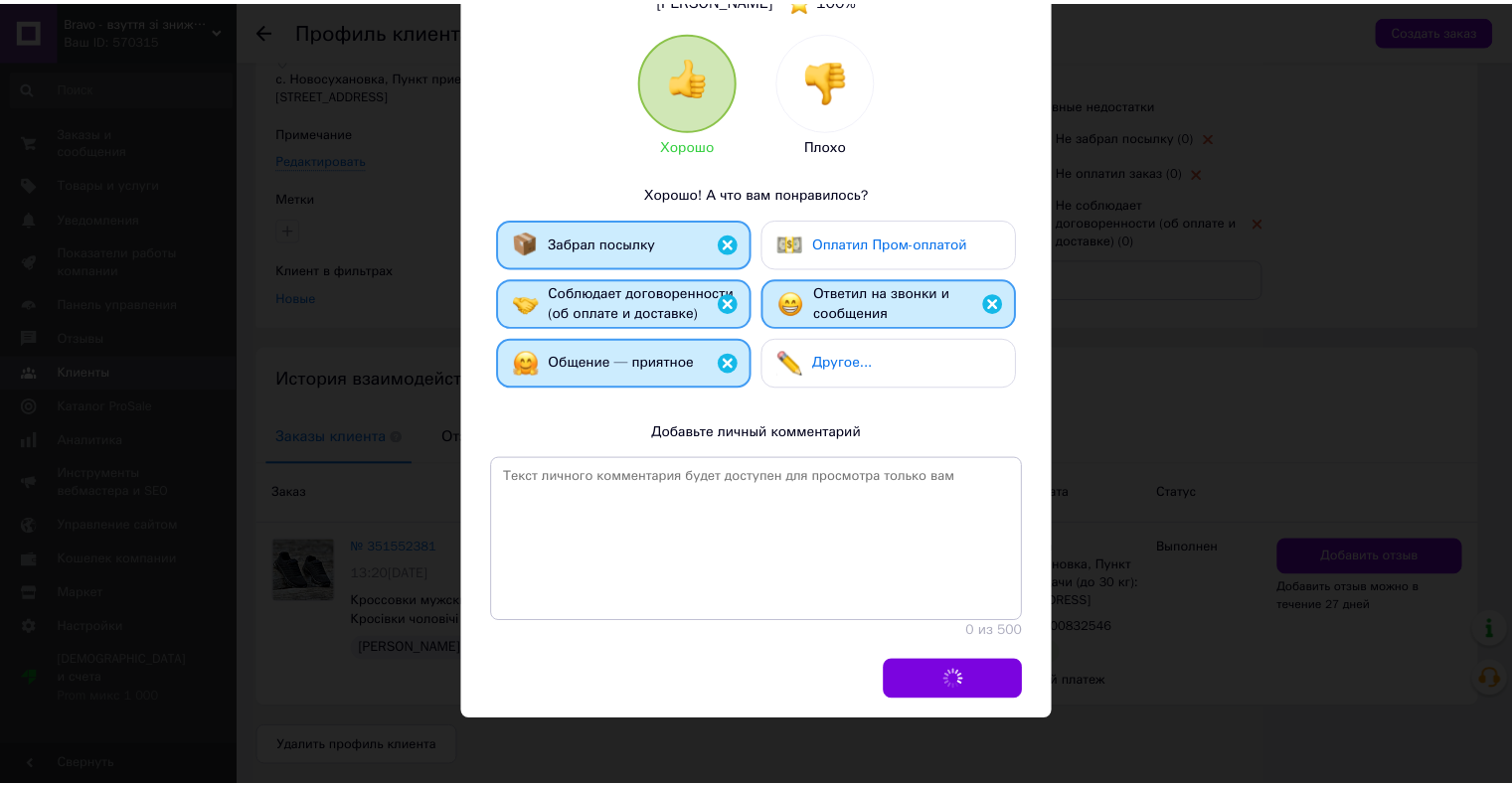 scroll, scrollTop: 0, scrollLeft: 0, axis: both 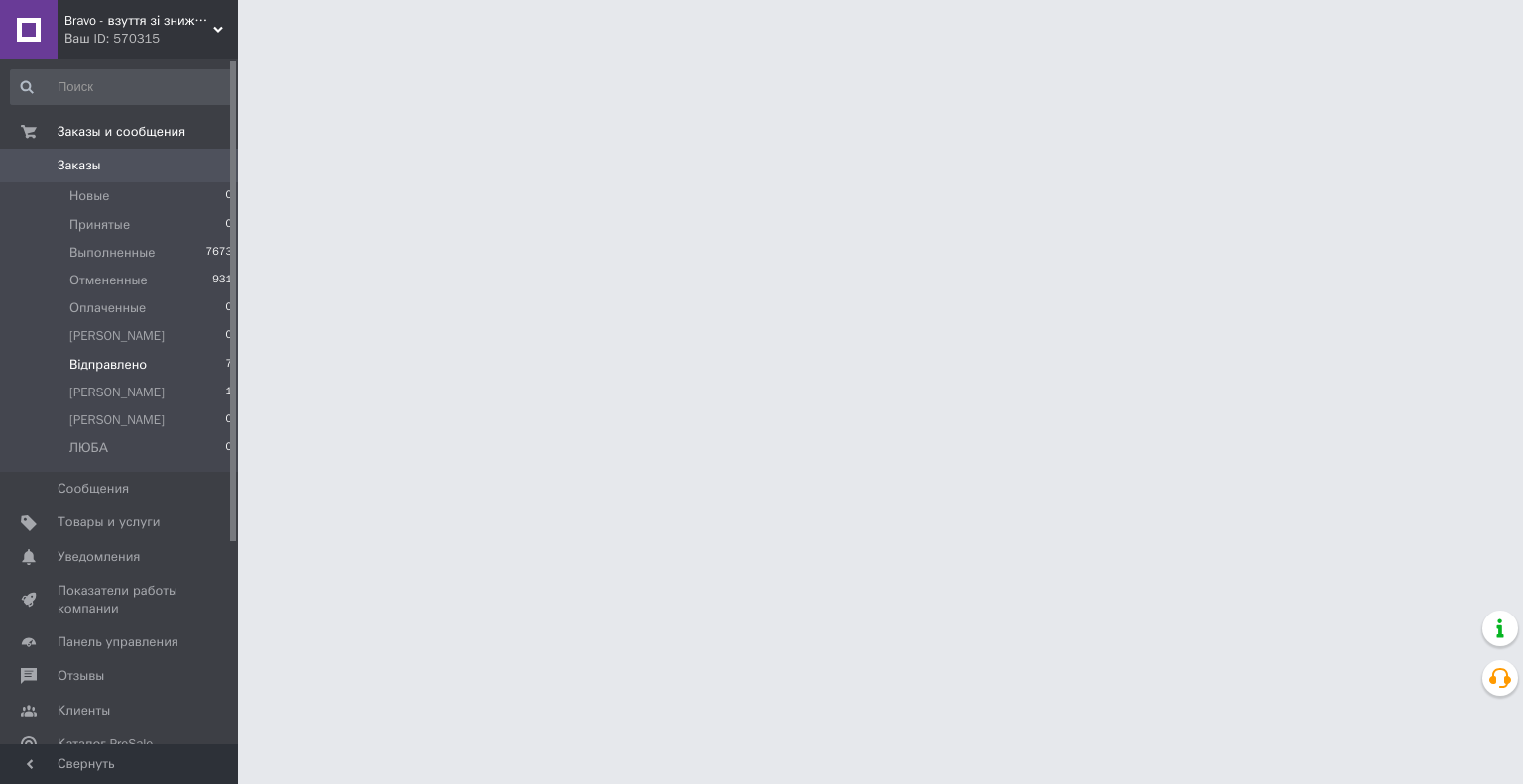 click on "Bravo - взуття зі знижками!" at bounding box center [139, 21] 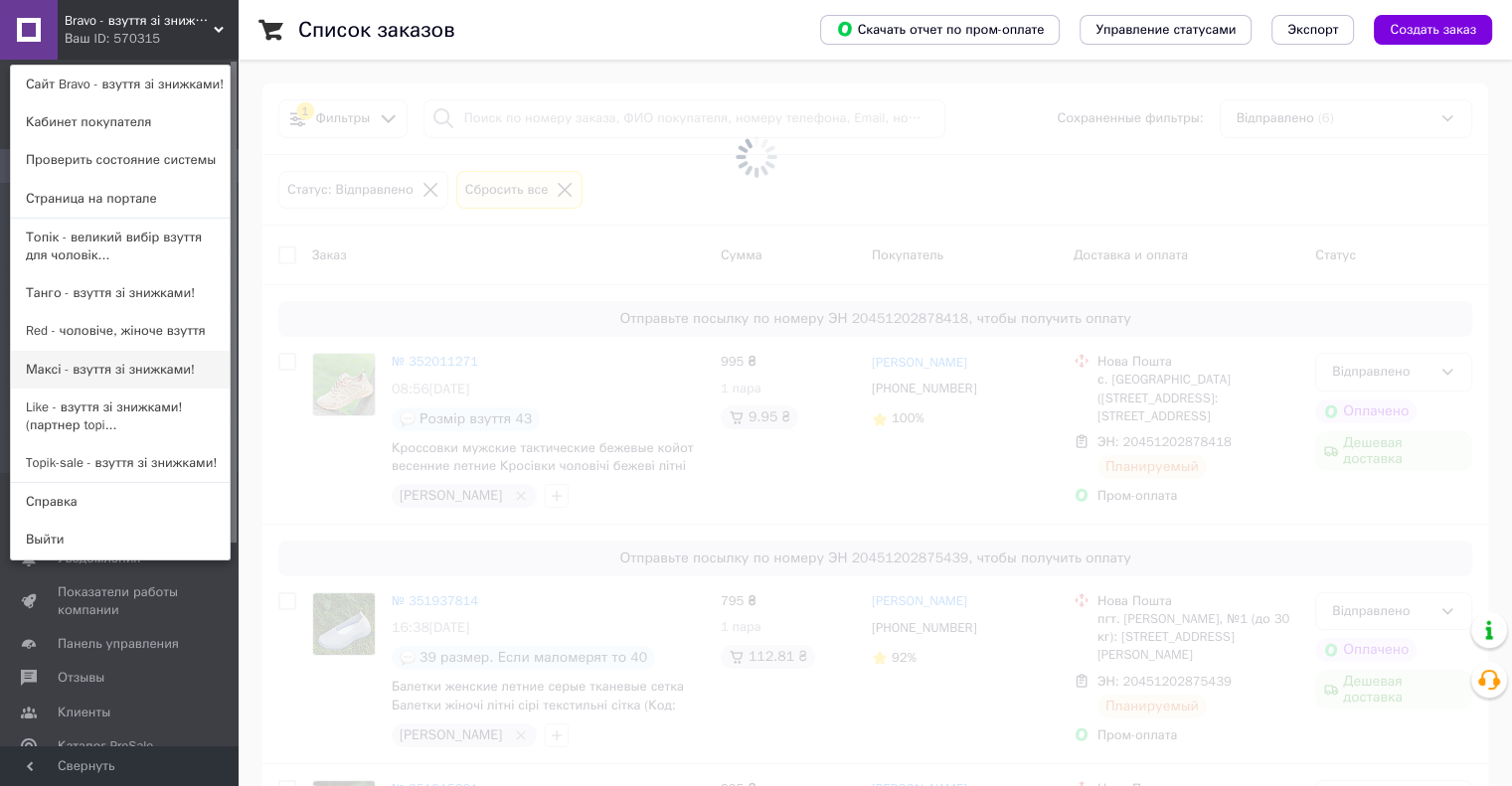 drag, startPoint x: 106, startPoint y: 365, endPoint x: 129, endPoint y: 346, distance: 29.832868 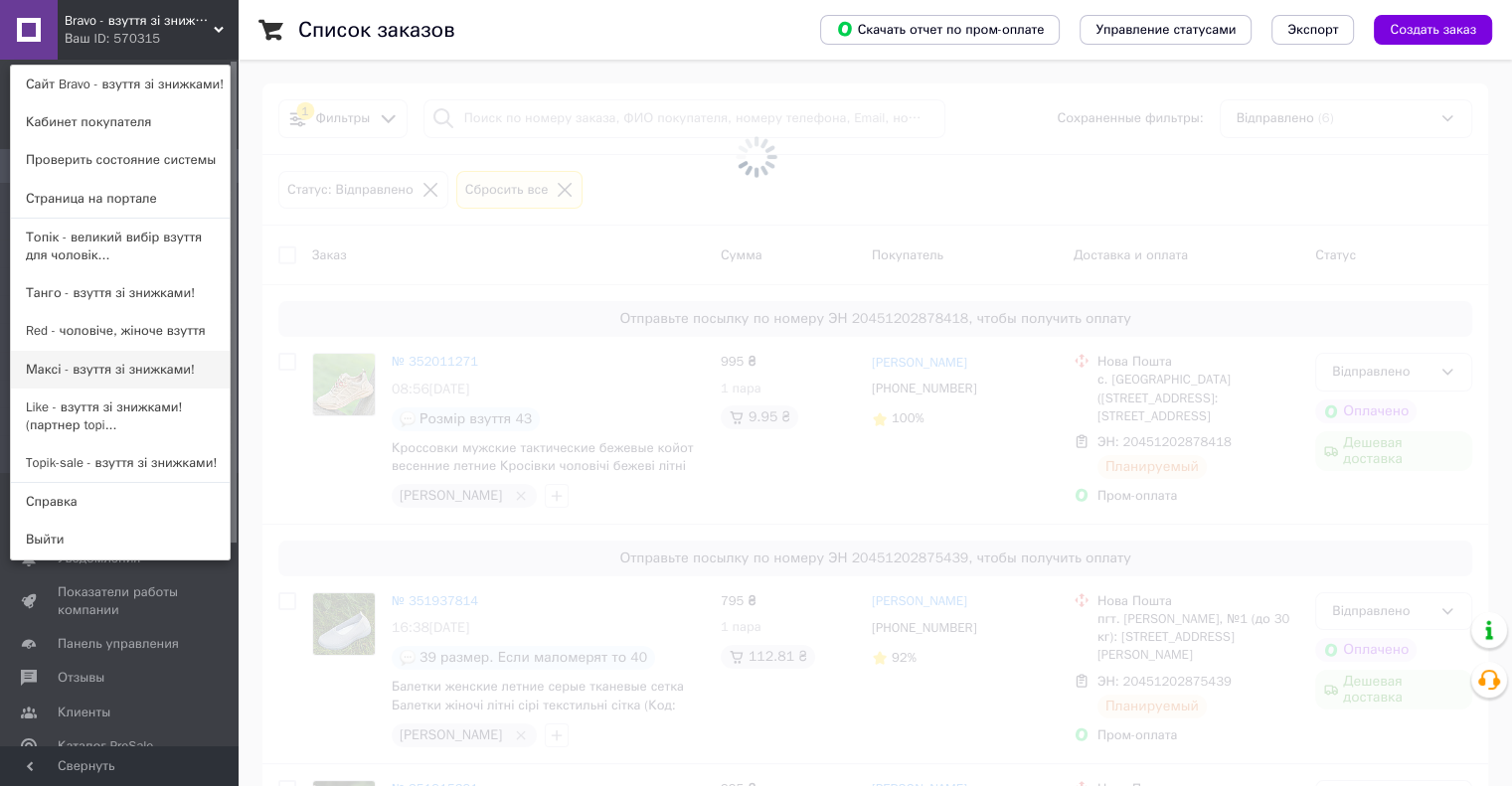 click on "Максі - взуття зі знижками!" at bounding box center (120, 370) 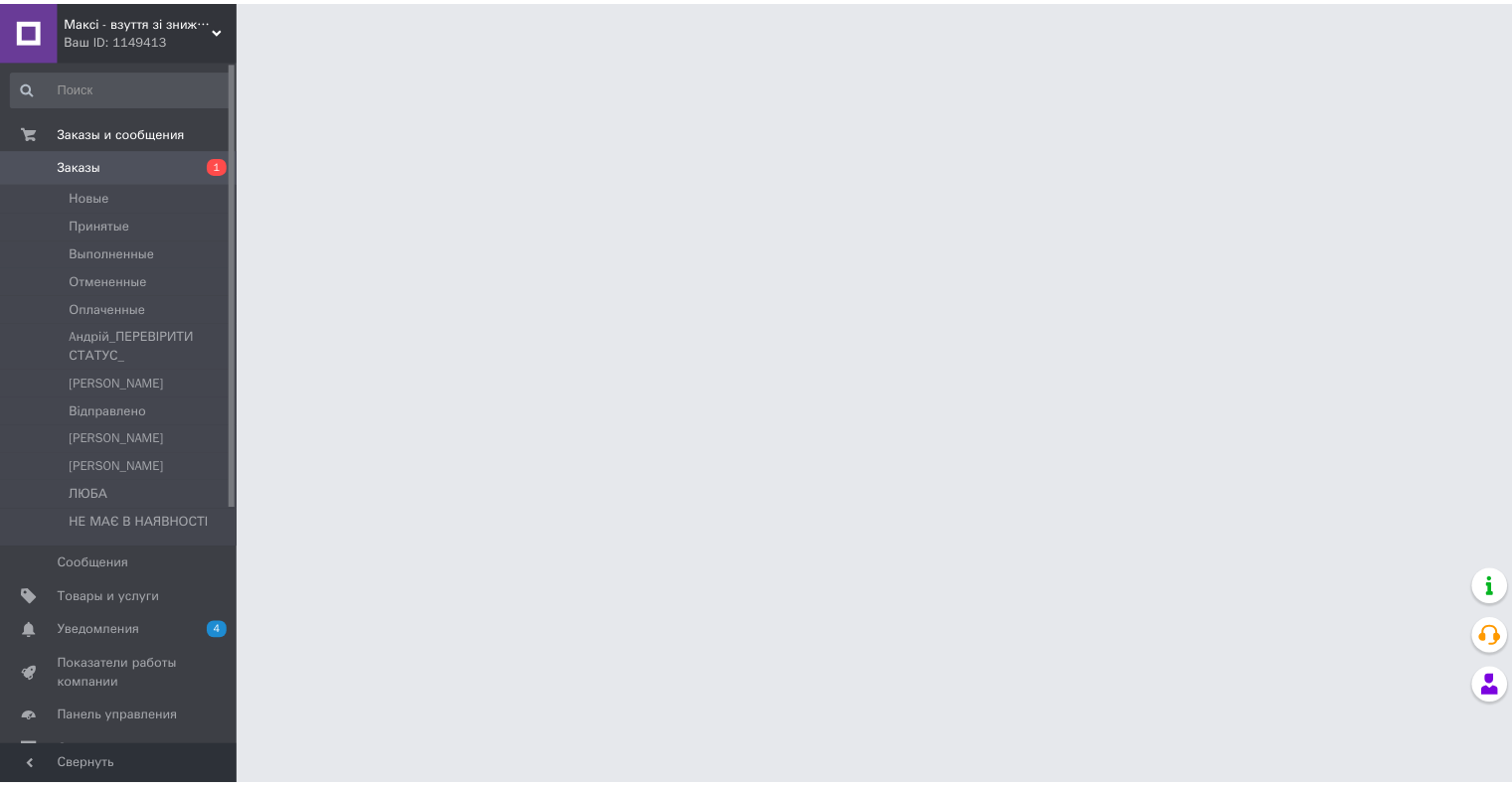 scroll, scrollTop: 0, scrollLeft: 0, axis: both 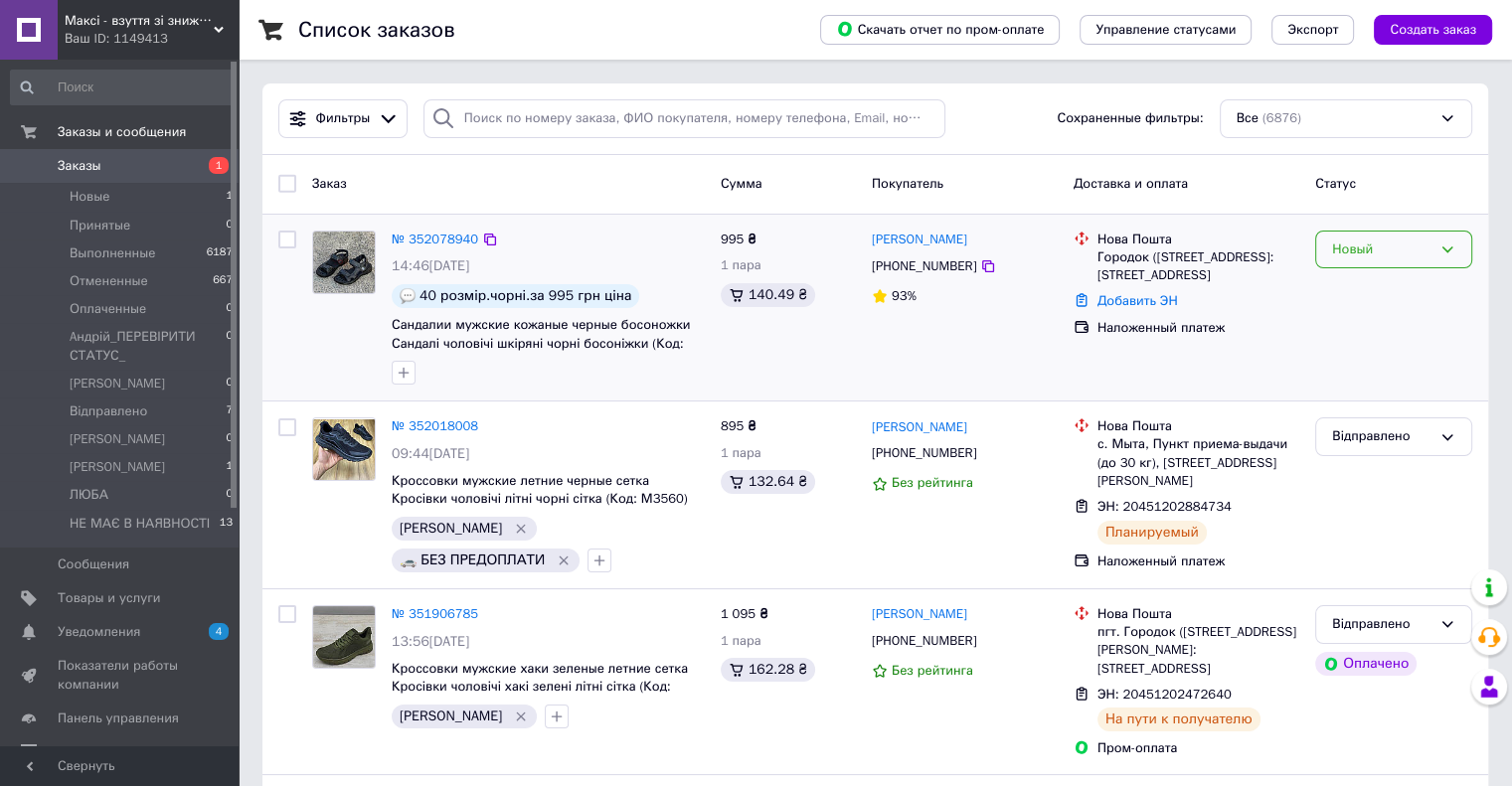 click on "Новый" at bounding box center [1382, 249] 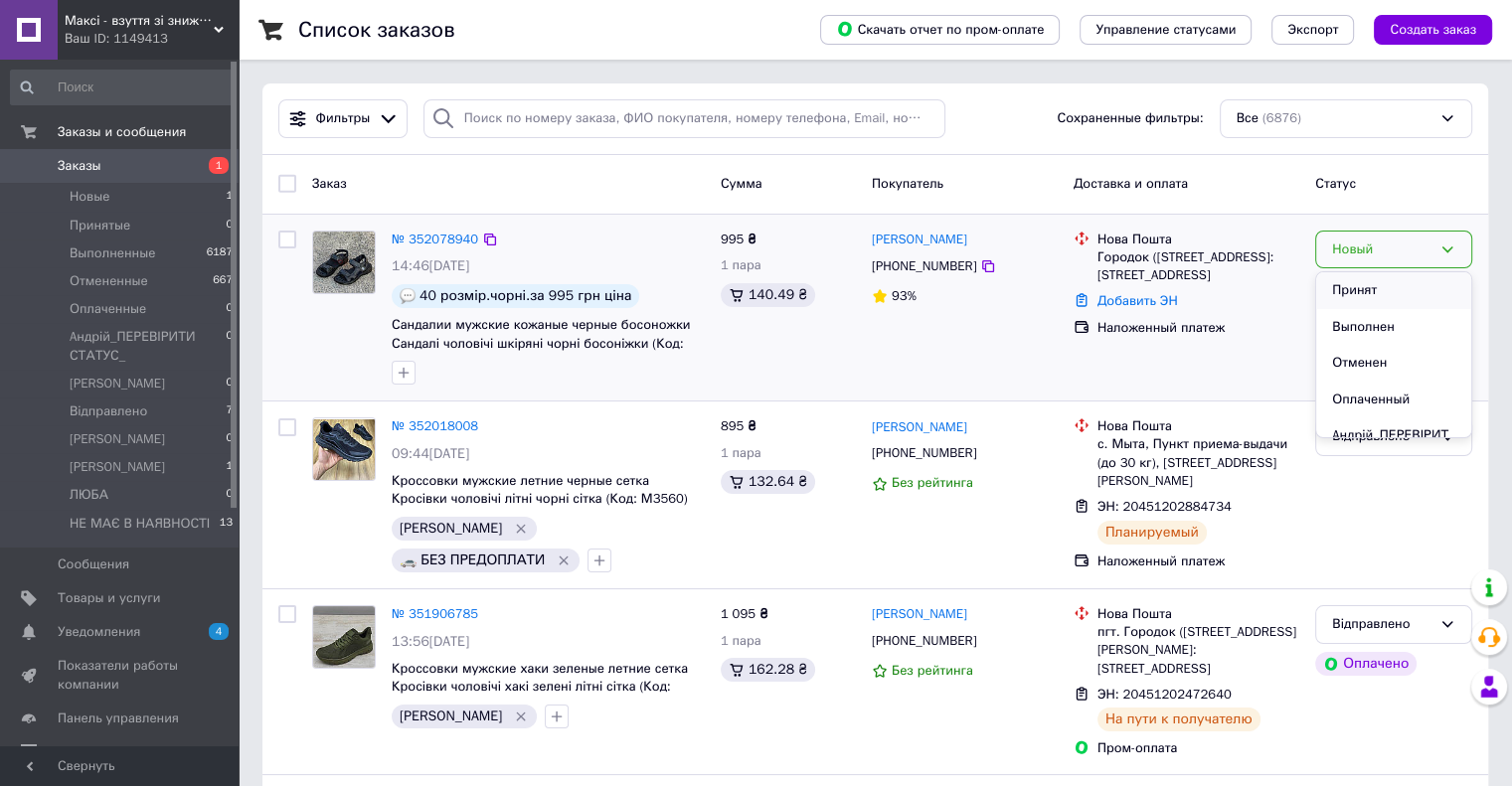 click on "Принят" at bounding box center [1394, 290] 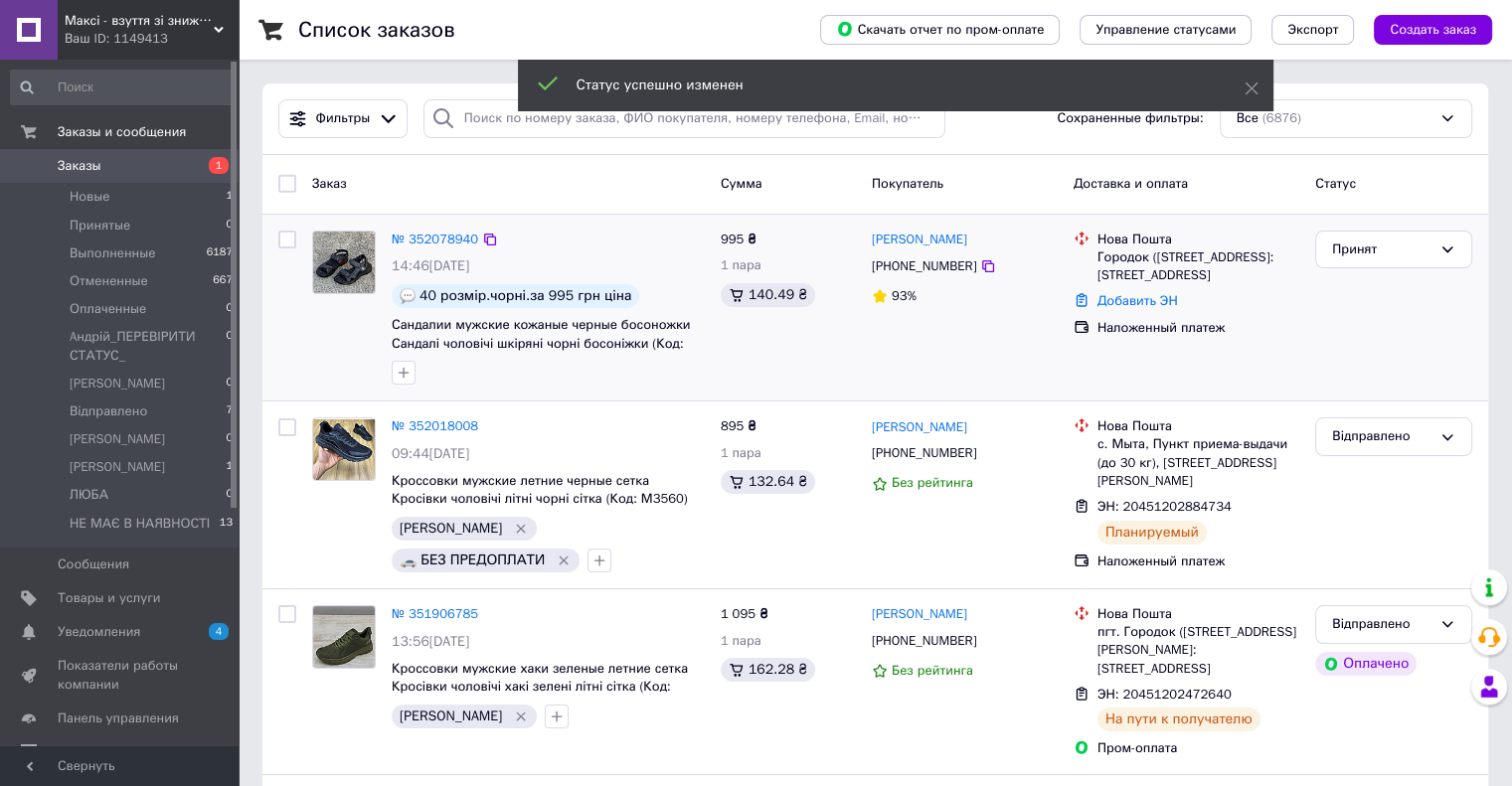 click on "Максі - взуття зі знижками!" at bounding box center [139, 21] 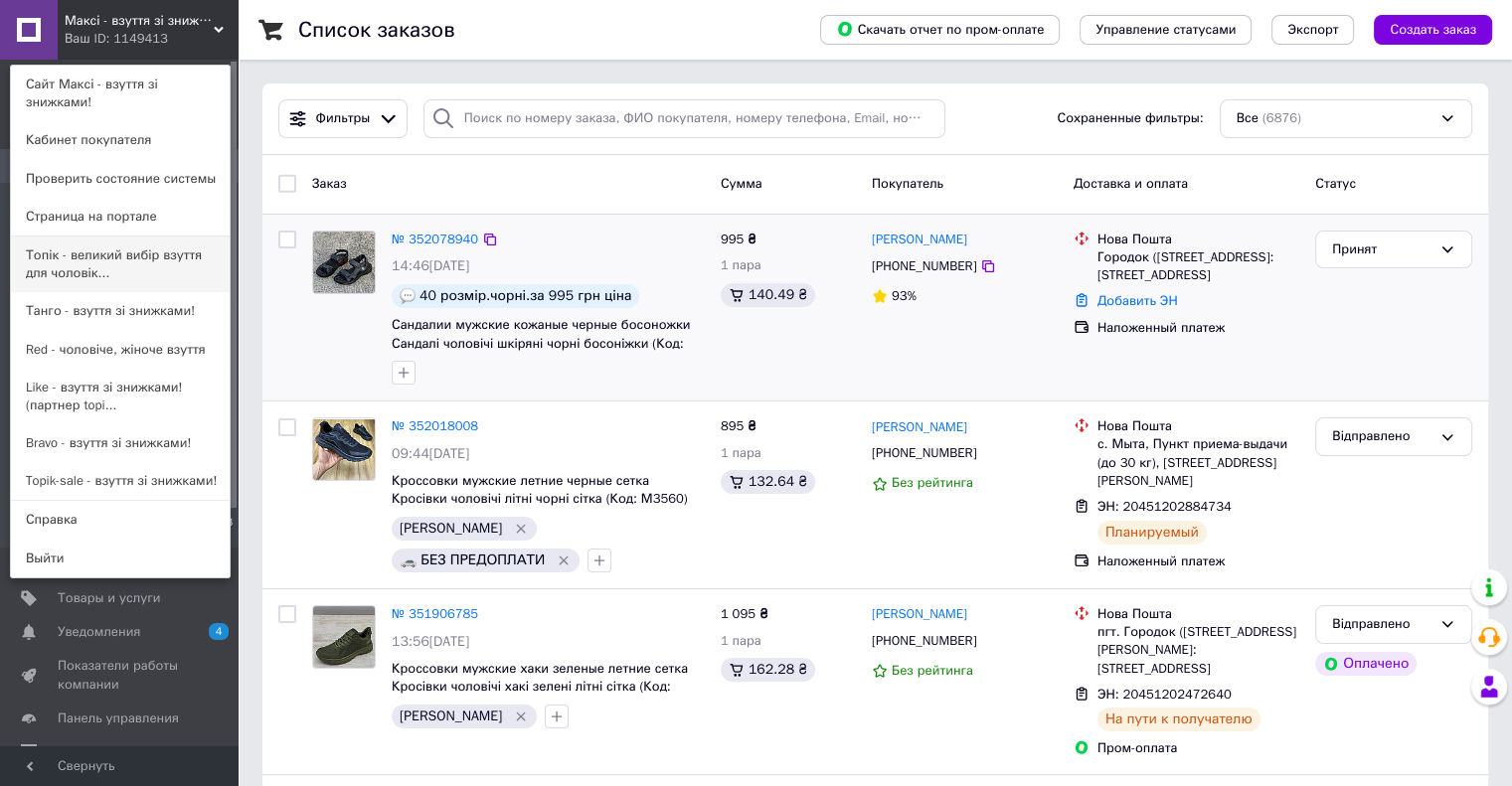 click on "Топік - великий вибір взуття для чоловік..." at bounding box center (120, 264) 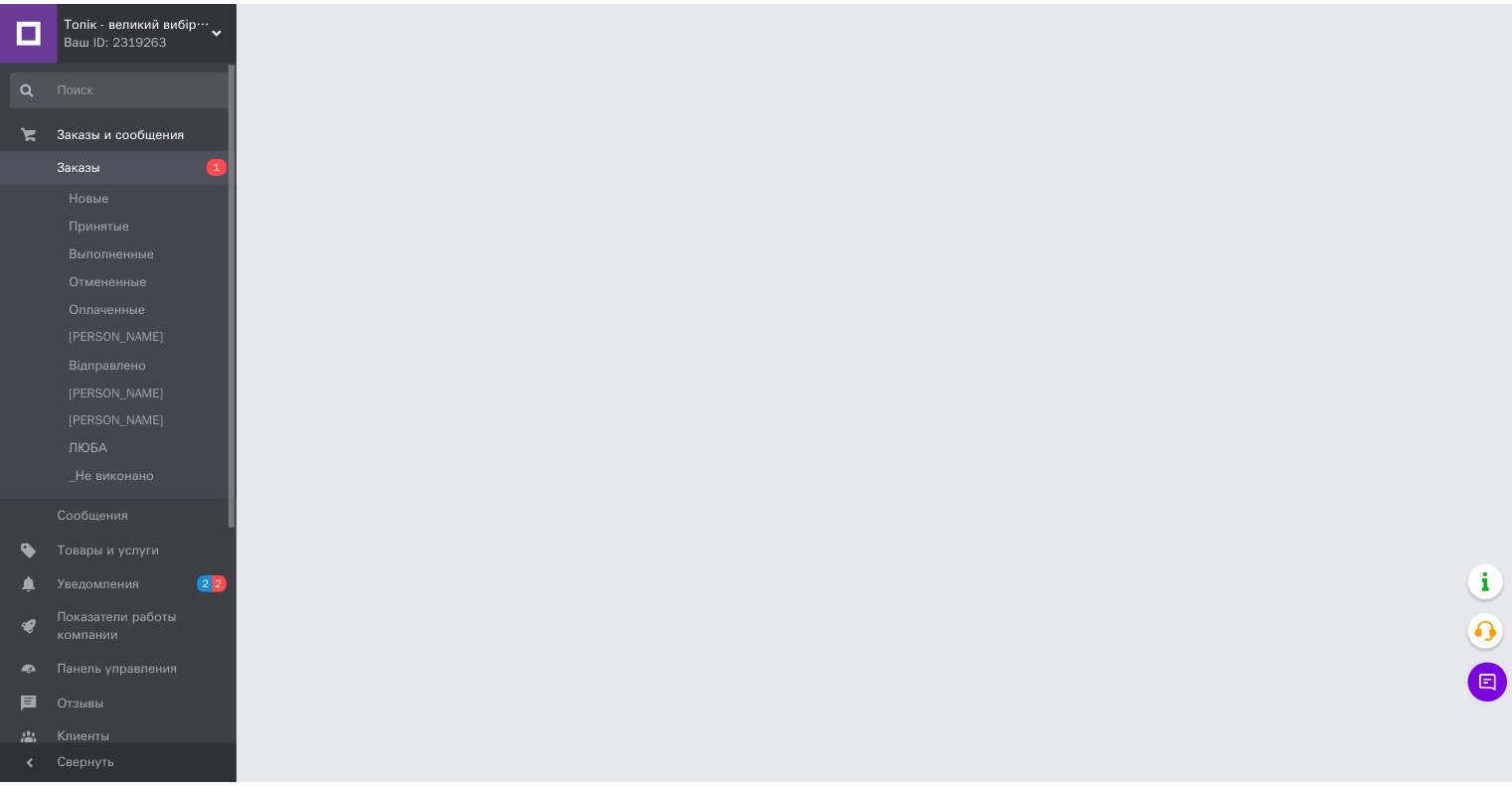 scroll, scrollTop: 0, scrollLeft: 0, axis: both 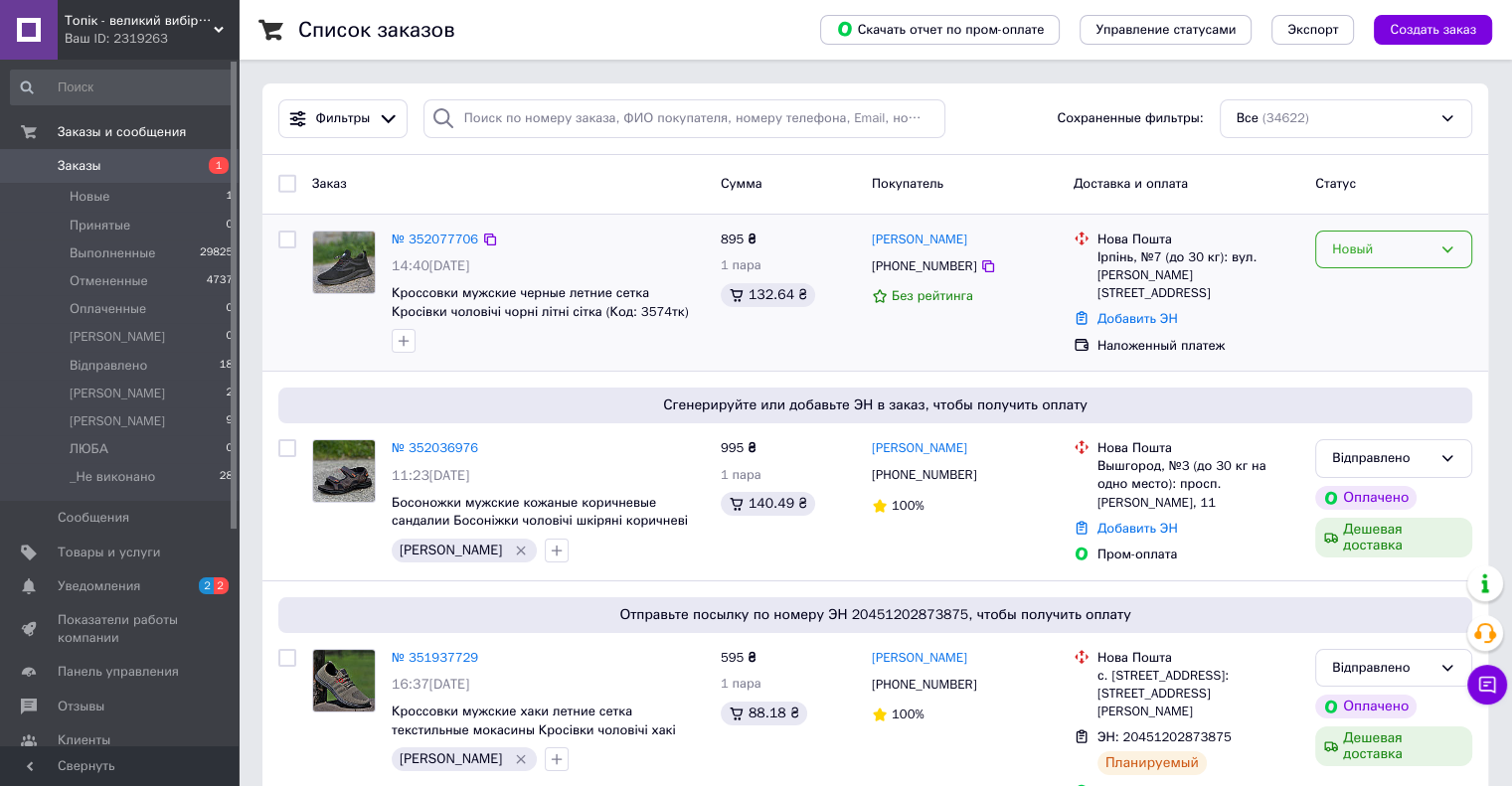 click on "Новый" at bounding box center [1382, 249] 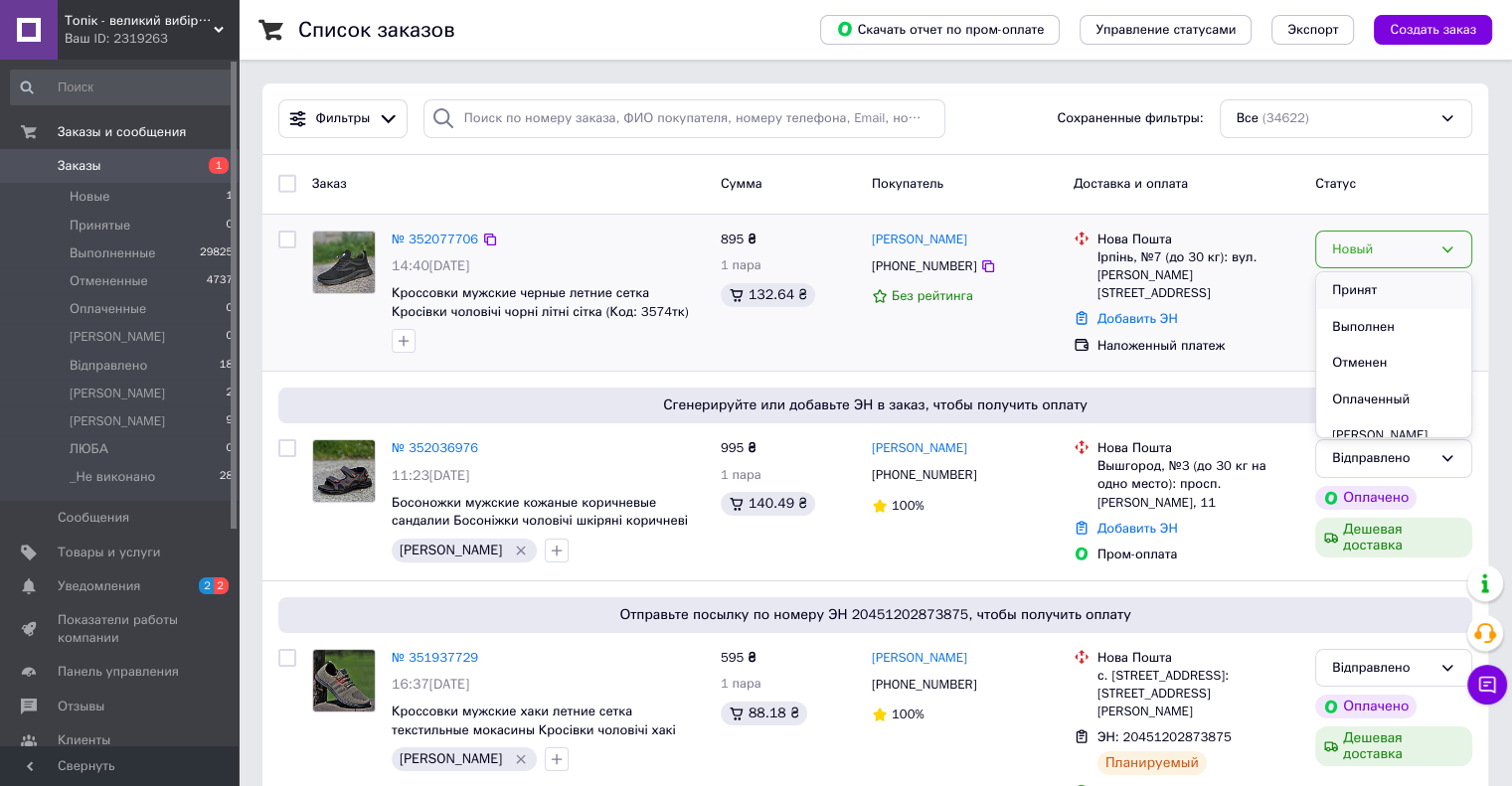 click on "Принят" at bounding box center [1394, 290] 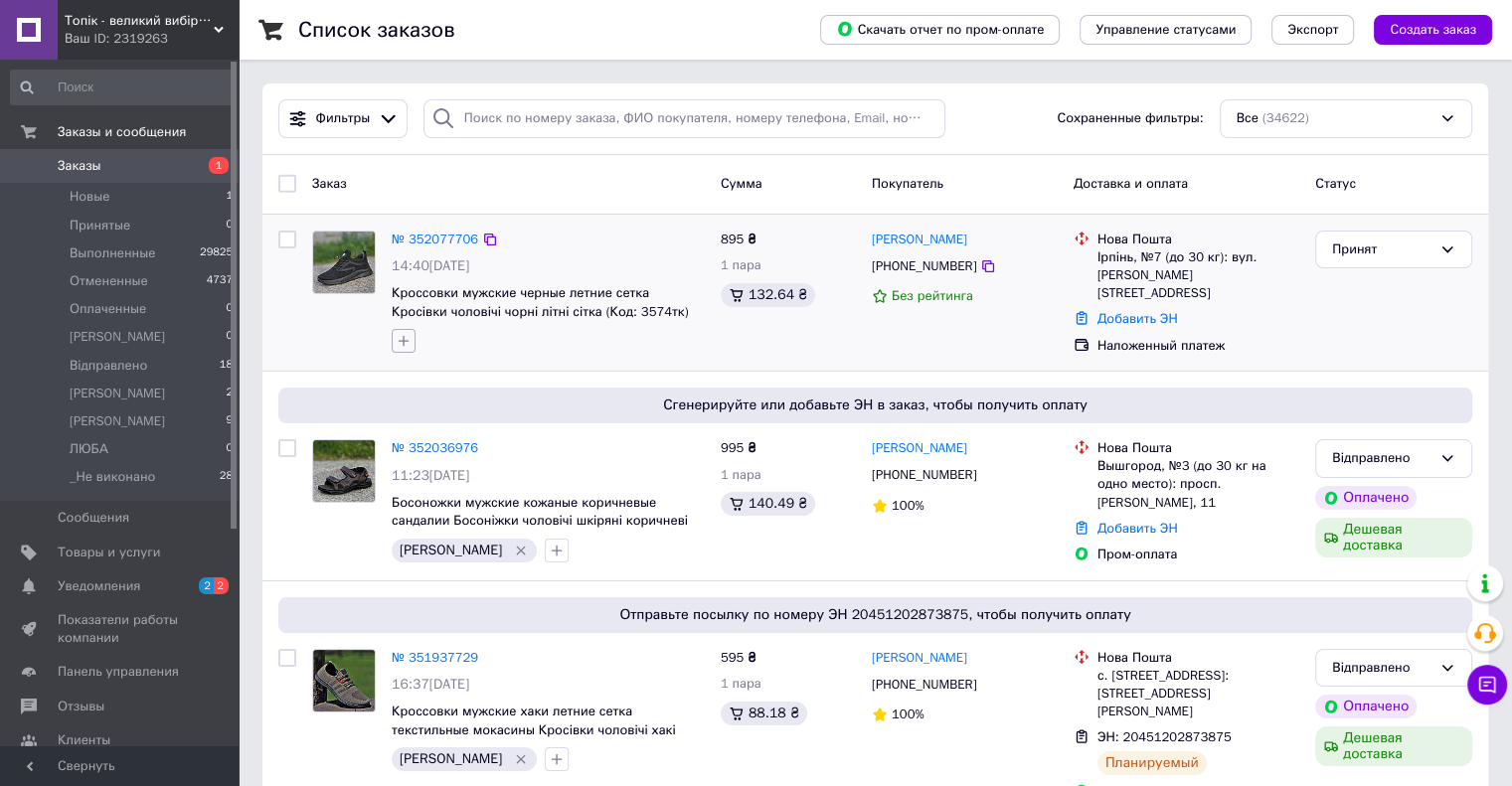 click 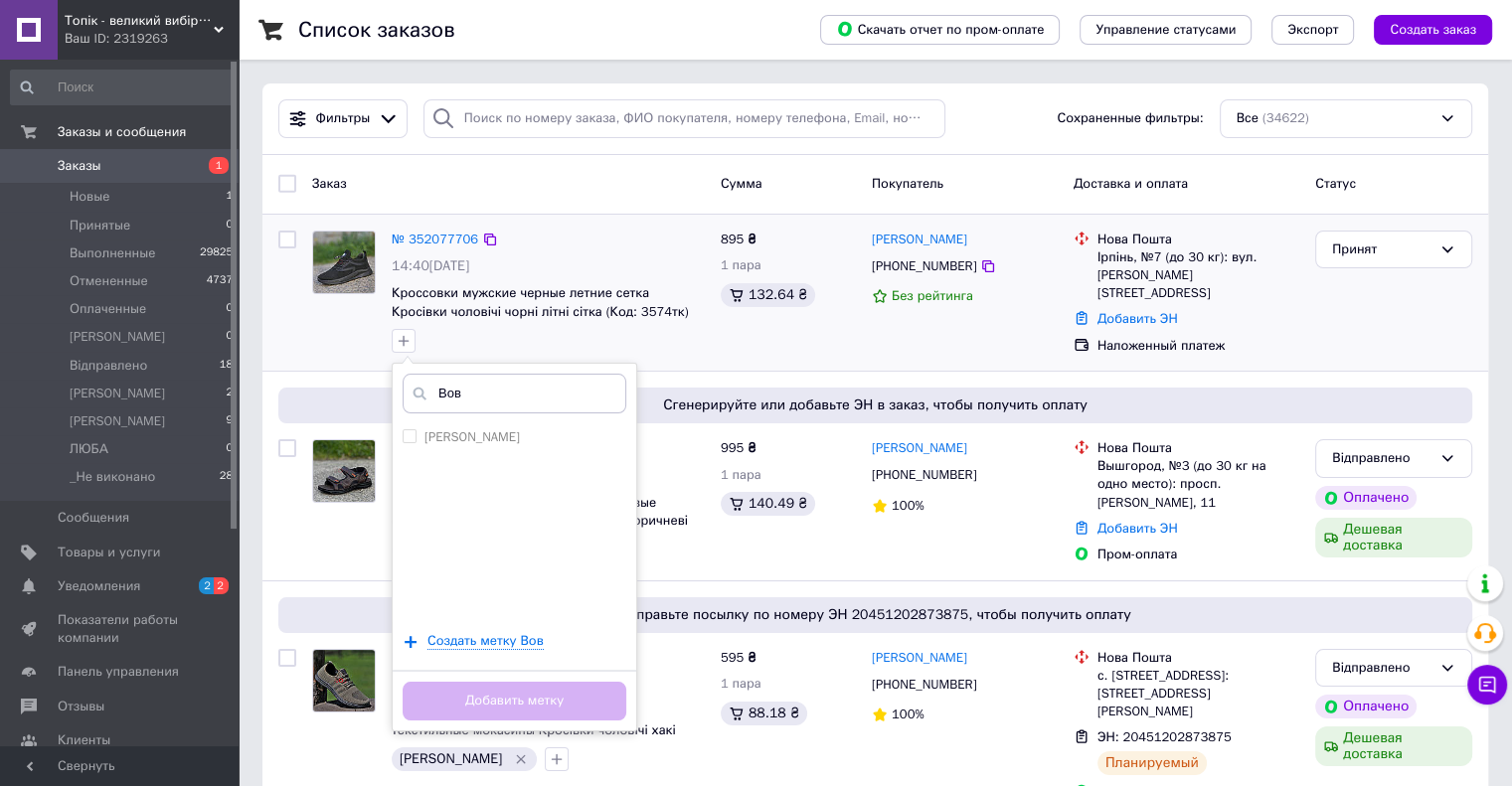 type on "[PERSON_NAME]" 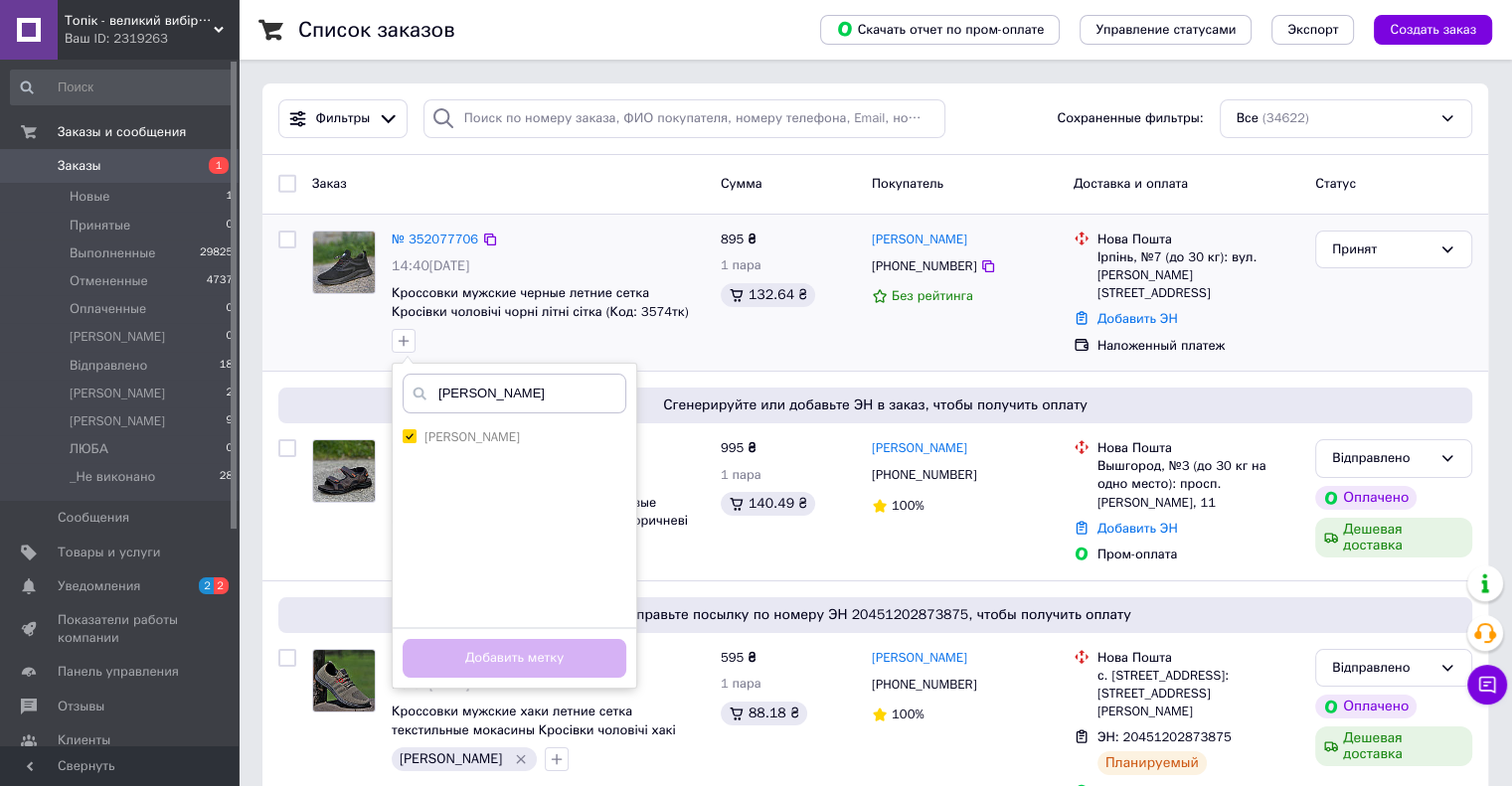 checkbox on "true" 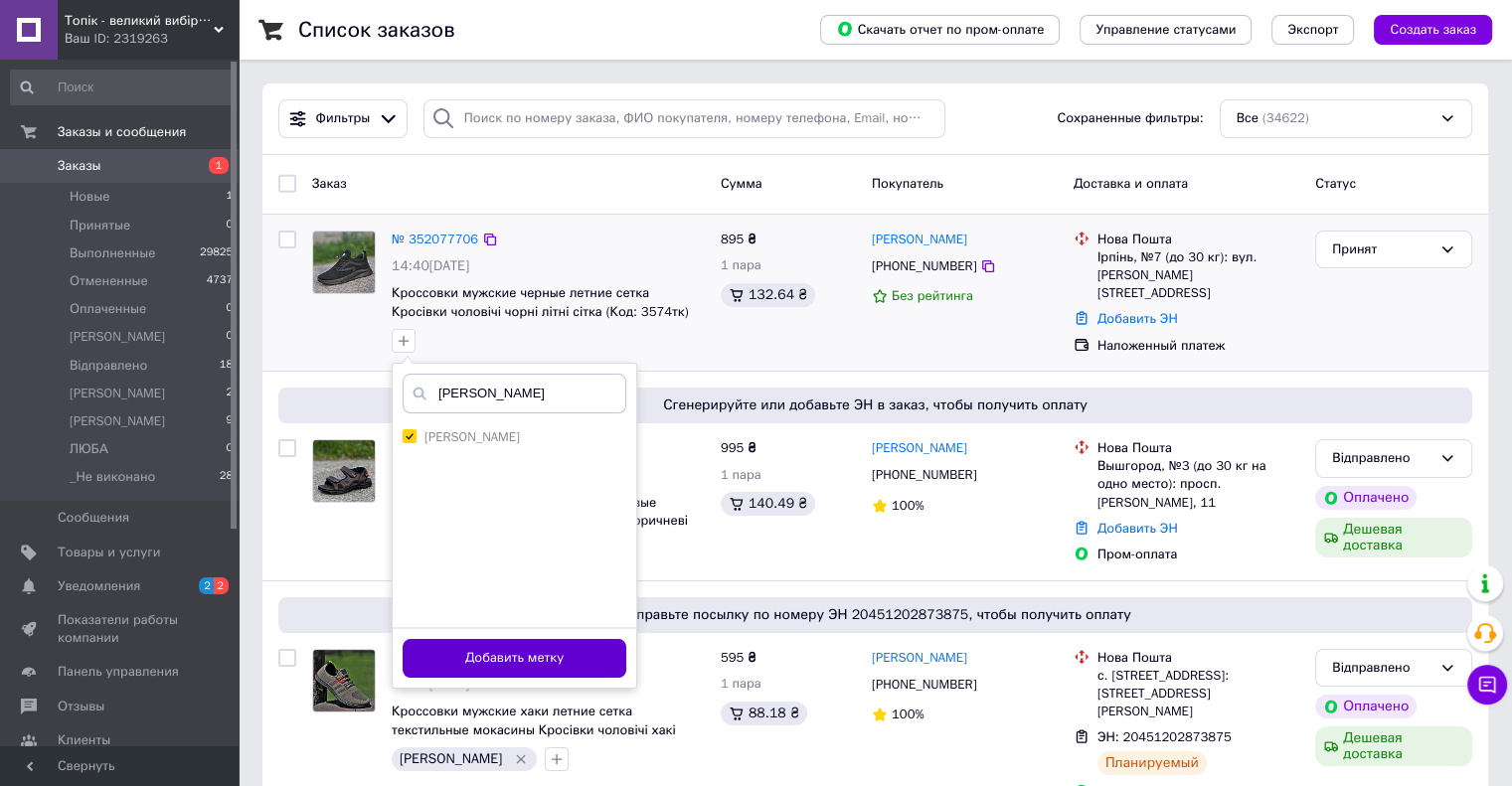 type on "[PERSON_NAME]" 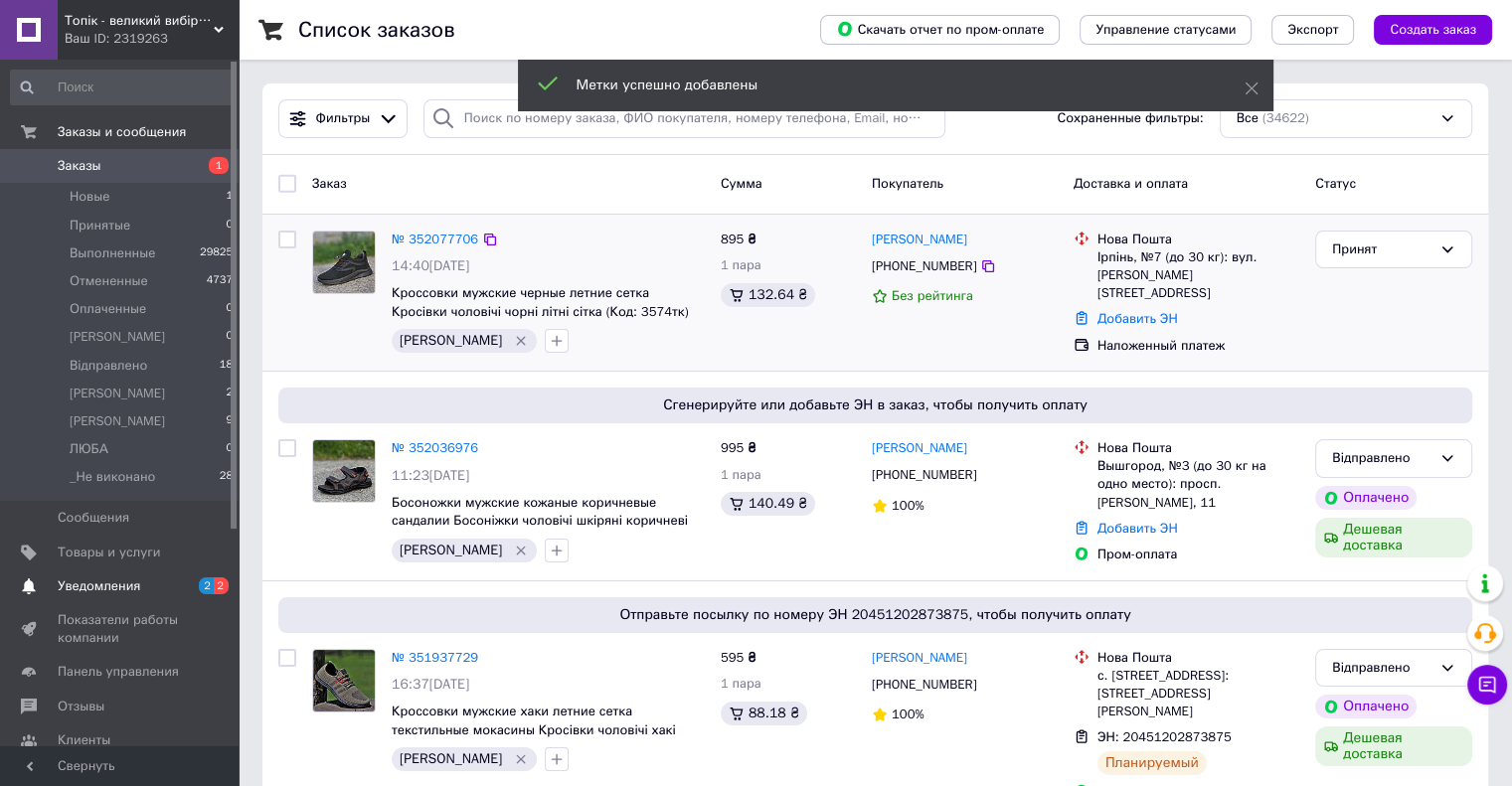click on "Уведомления" at bounding box center (120, 586) 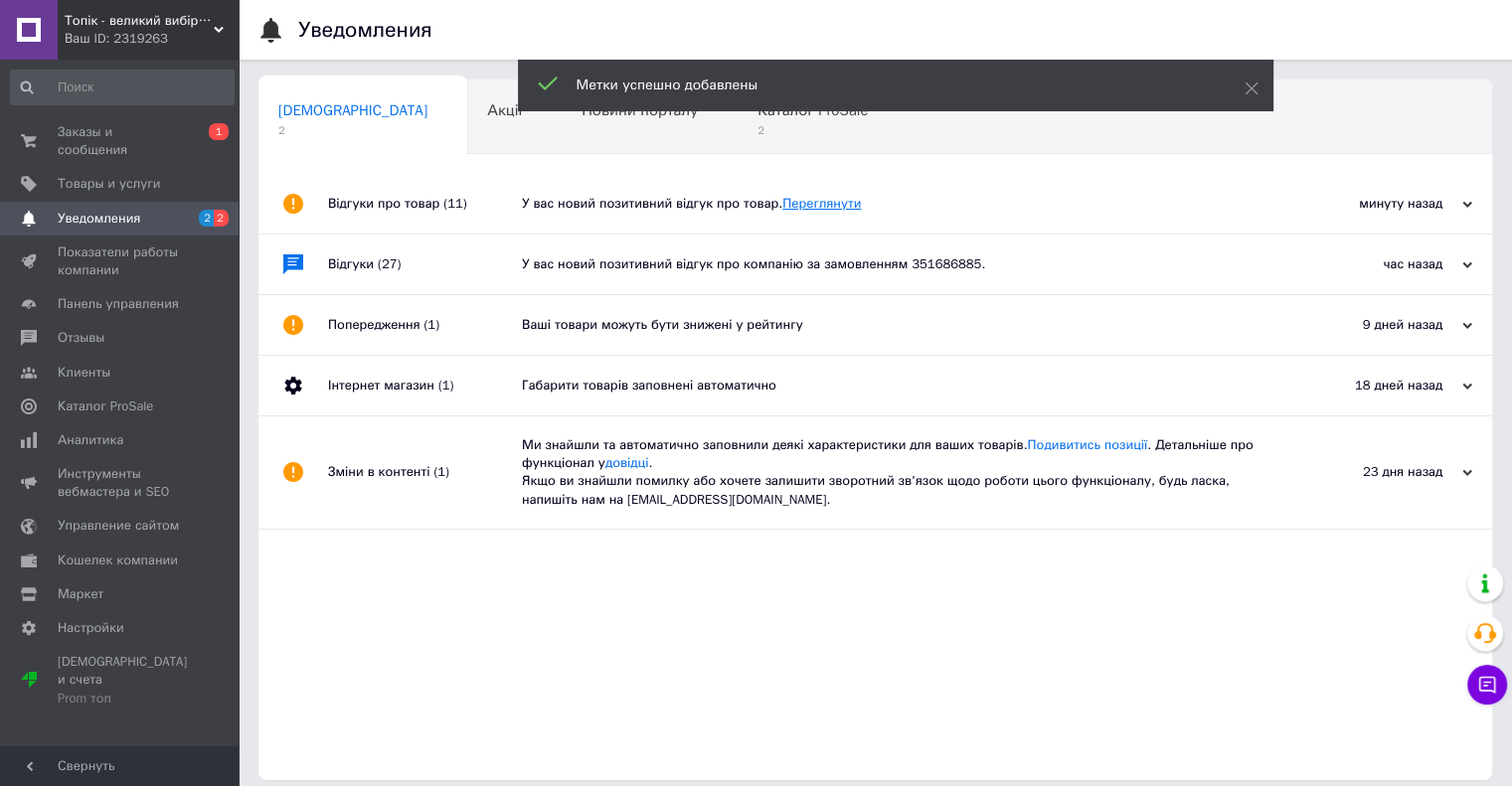 click on "Переглянути" at bounding box center [821, 203] 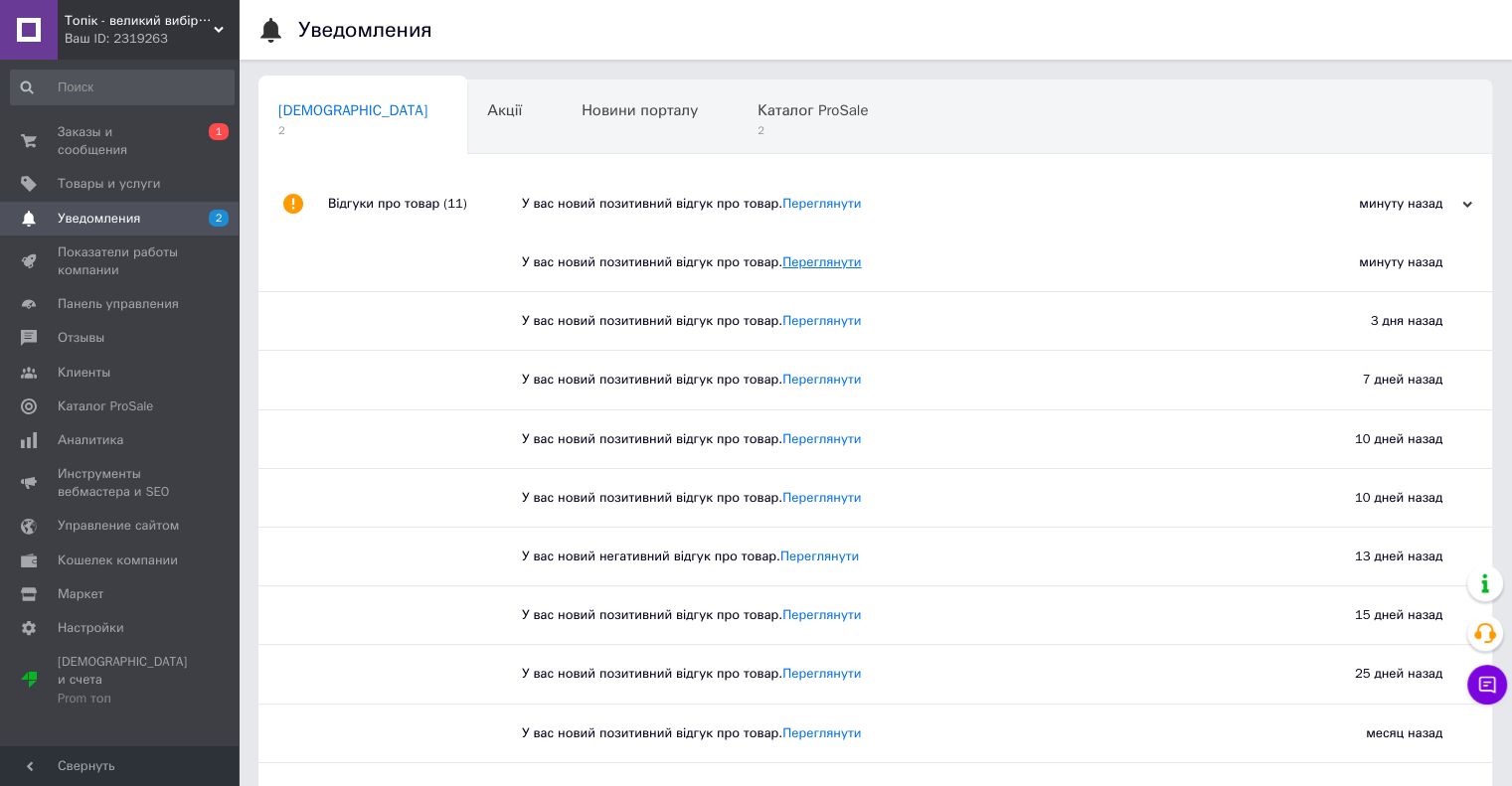 click on "Переглянути" at bounding box center [821, 261] 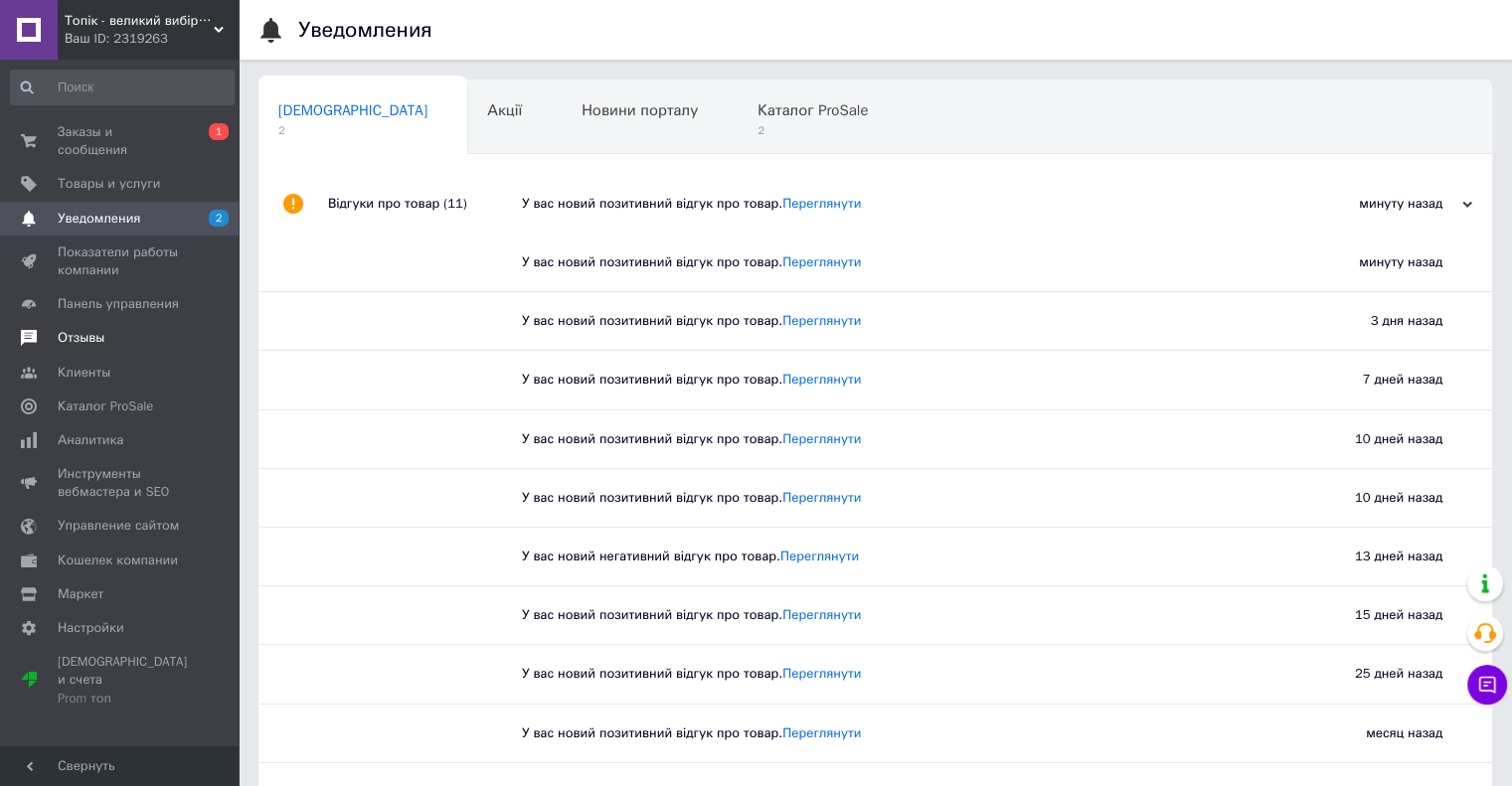 click on "Отзывы" at bounding box center [81, 338] 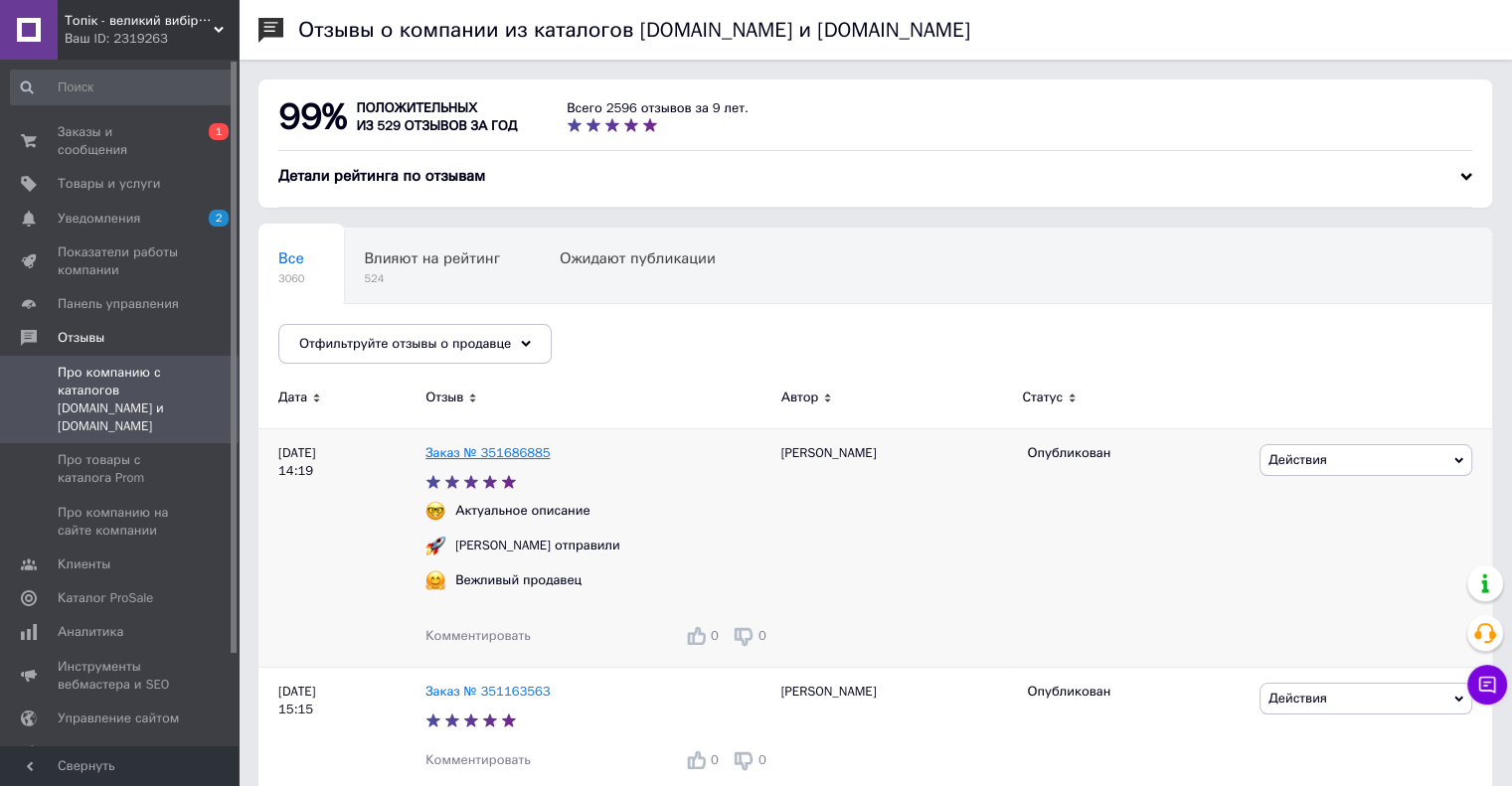 click on "Заказ № 351686885" at bounding box center [488, 452] 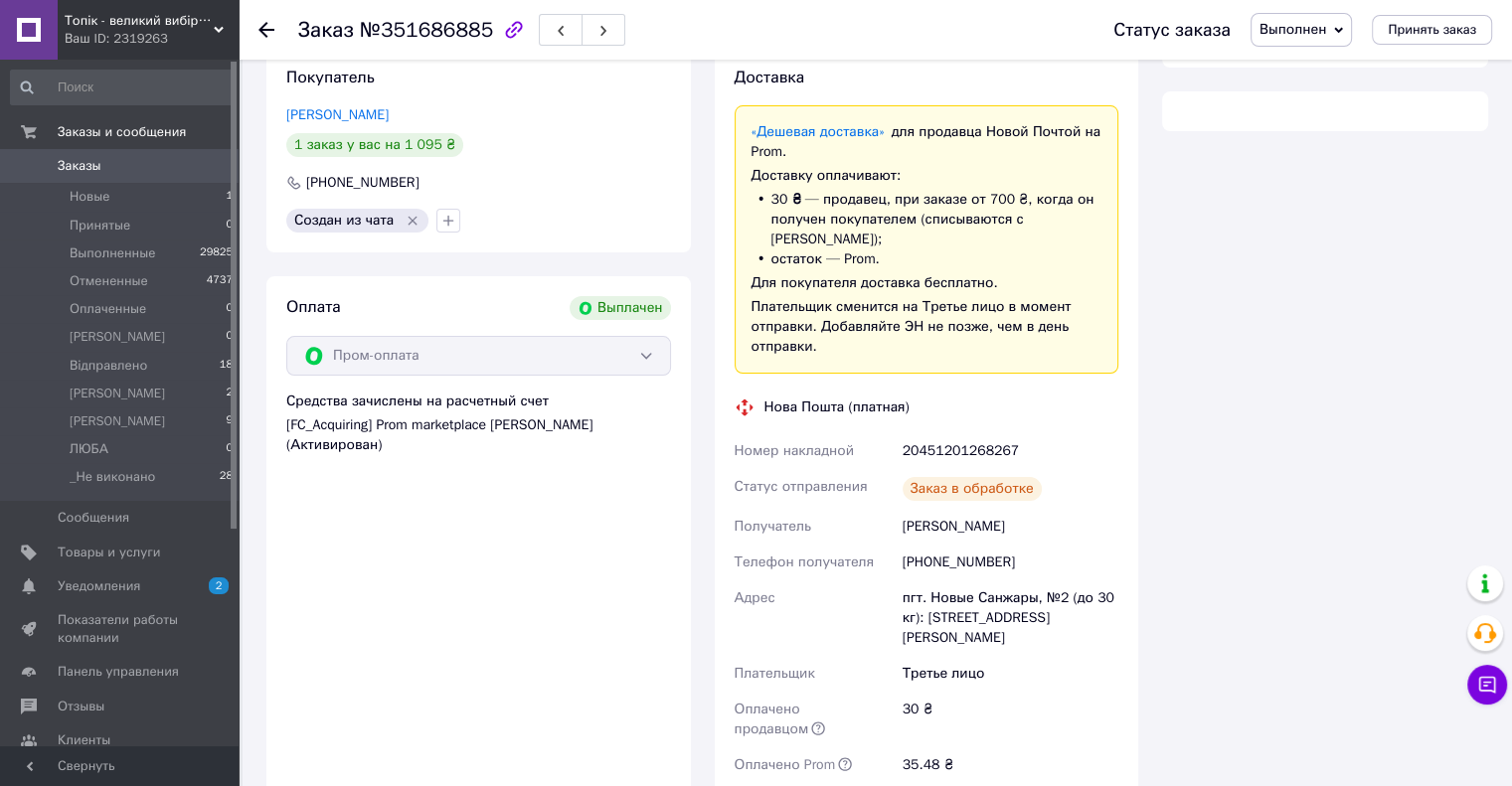 scroll, scrollTop: 494, scrollLeft: 0, axis: vertical 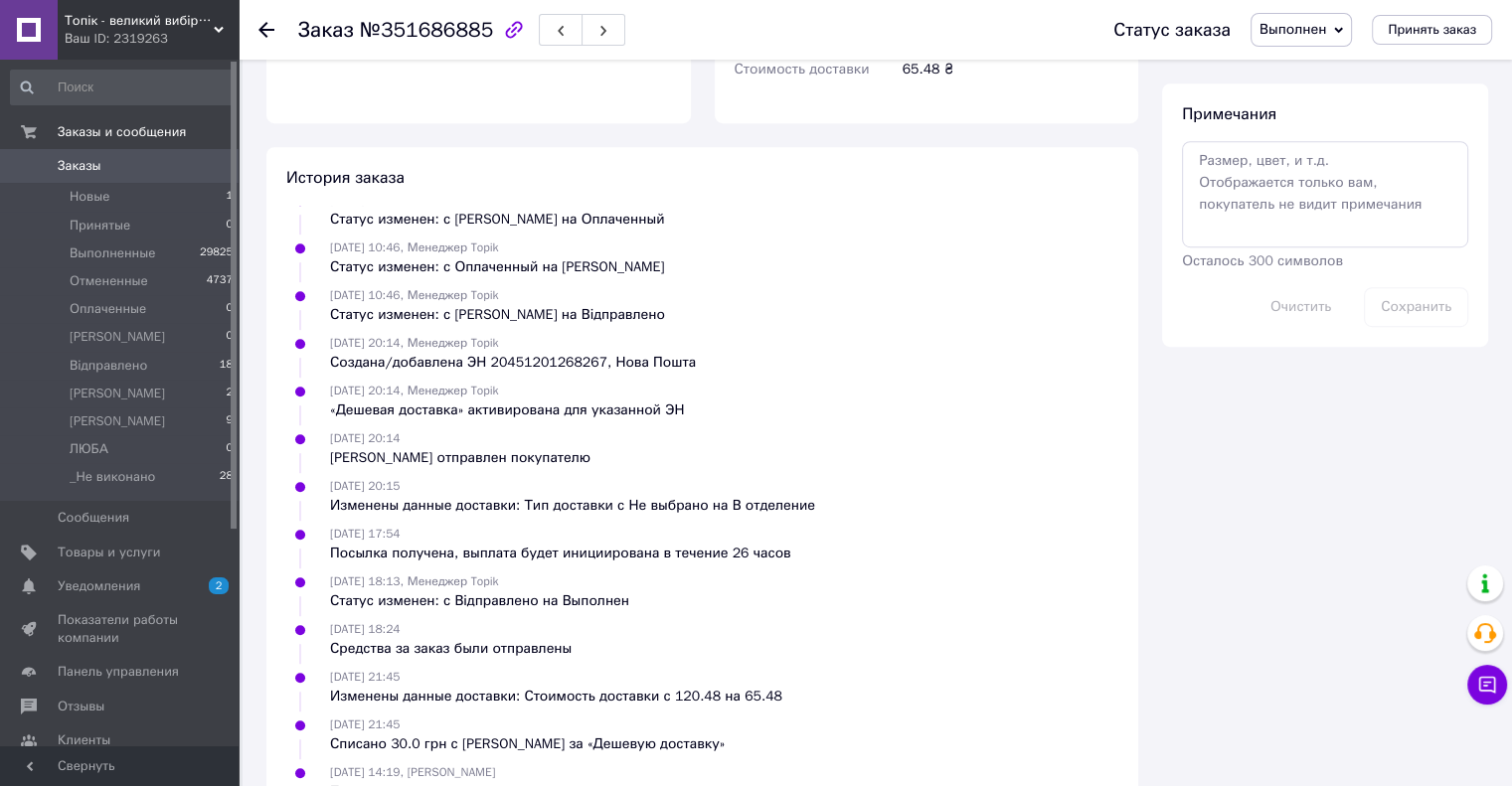 click on "Заказы" at bounding box center [120, 166] 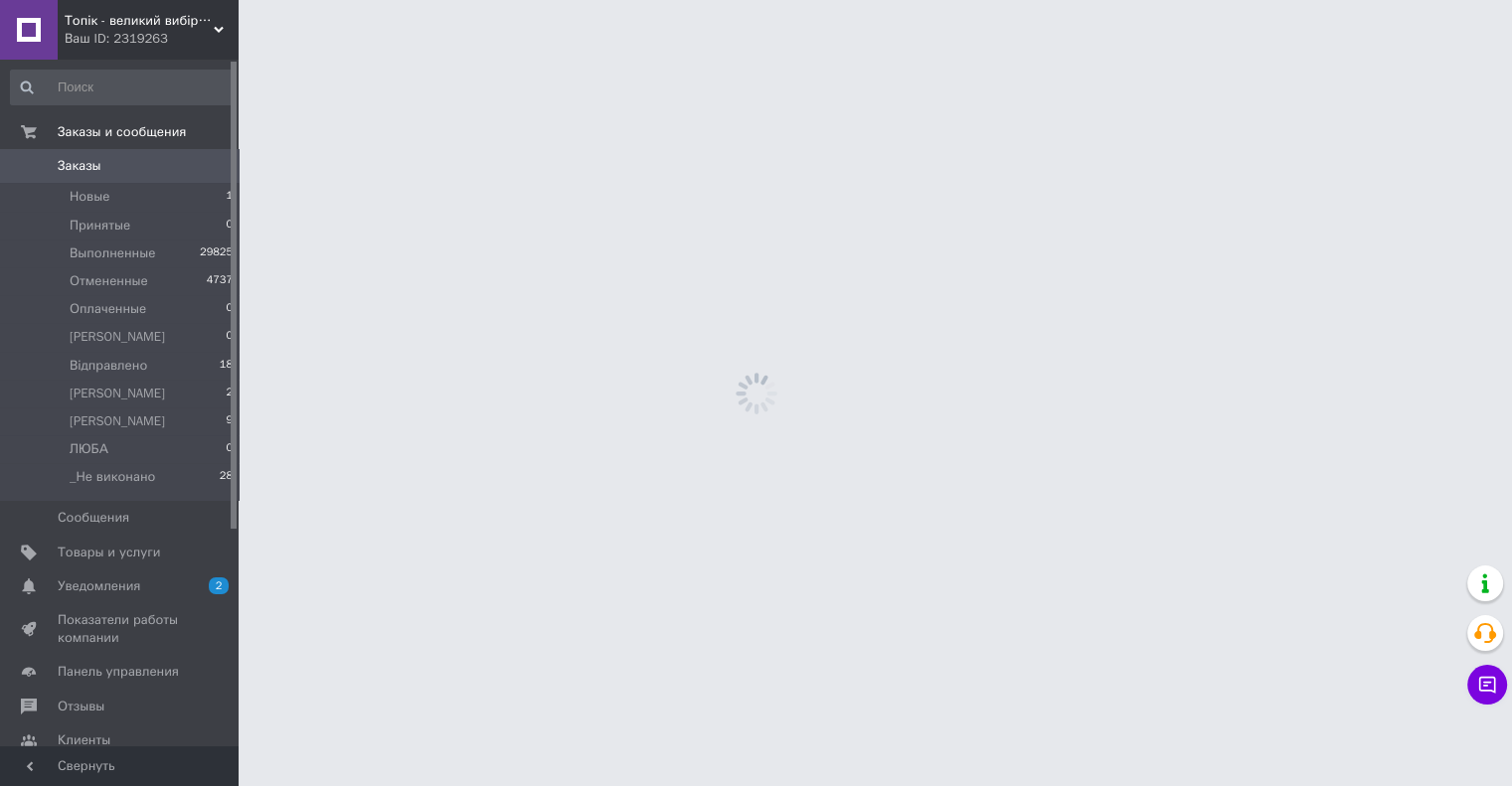scroll, scrollTop: 0, scrollLeft: 0, axis: both 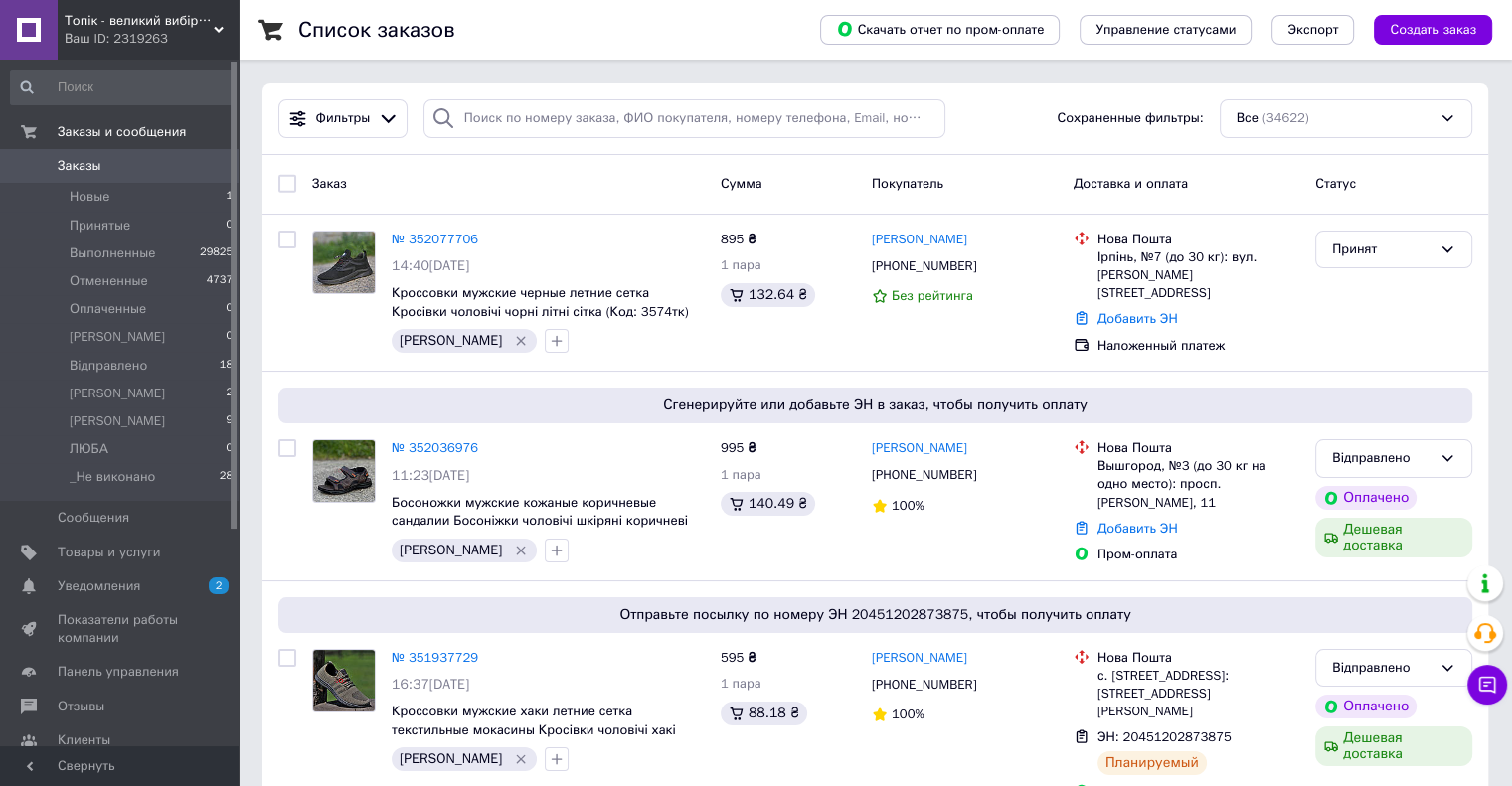 click on "Топік - великий вибір взуття для чоловіків і жінок" at bounding box center (139, 21) 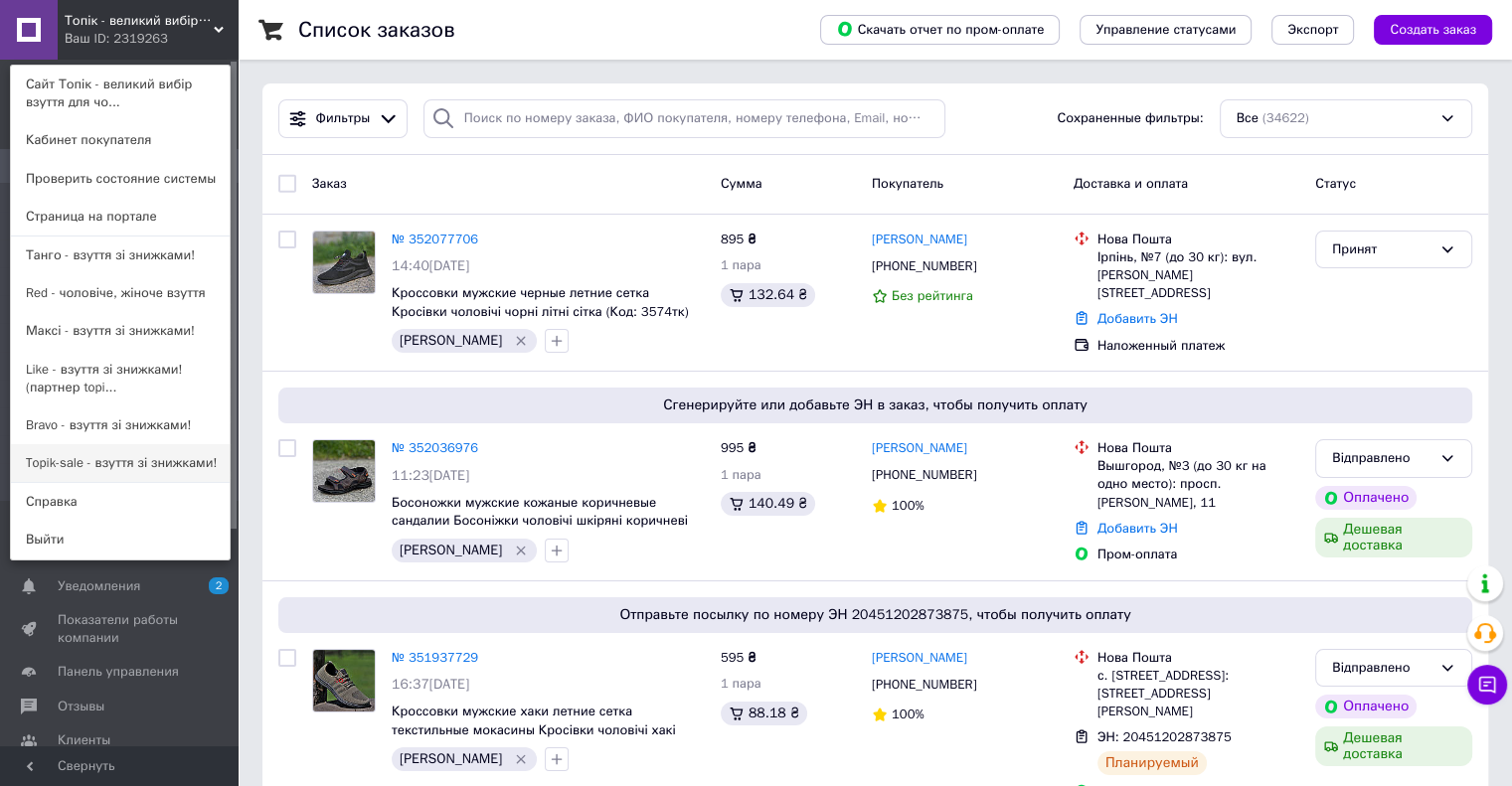 click on "Topik-sale - взуття зі знижками!" at bounding box center [120, 463] 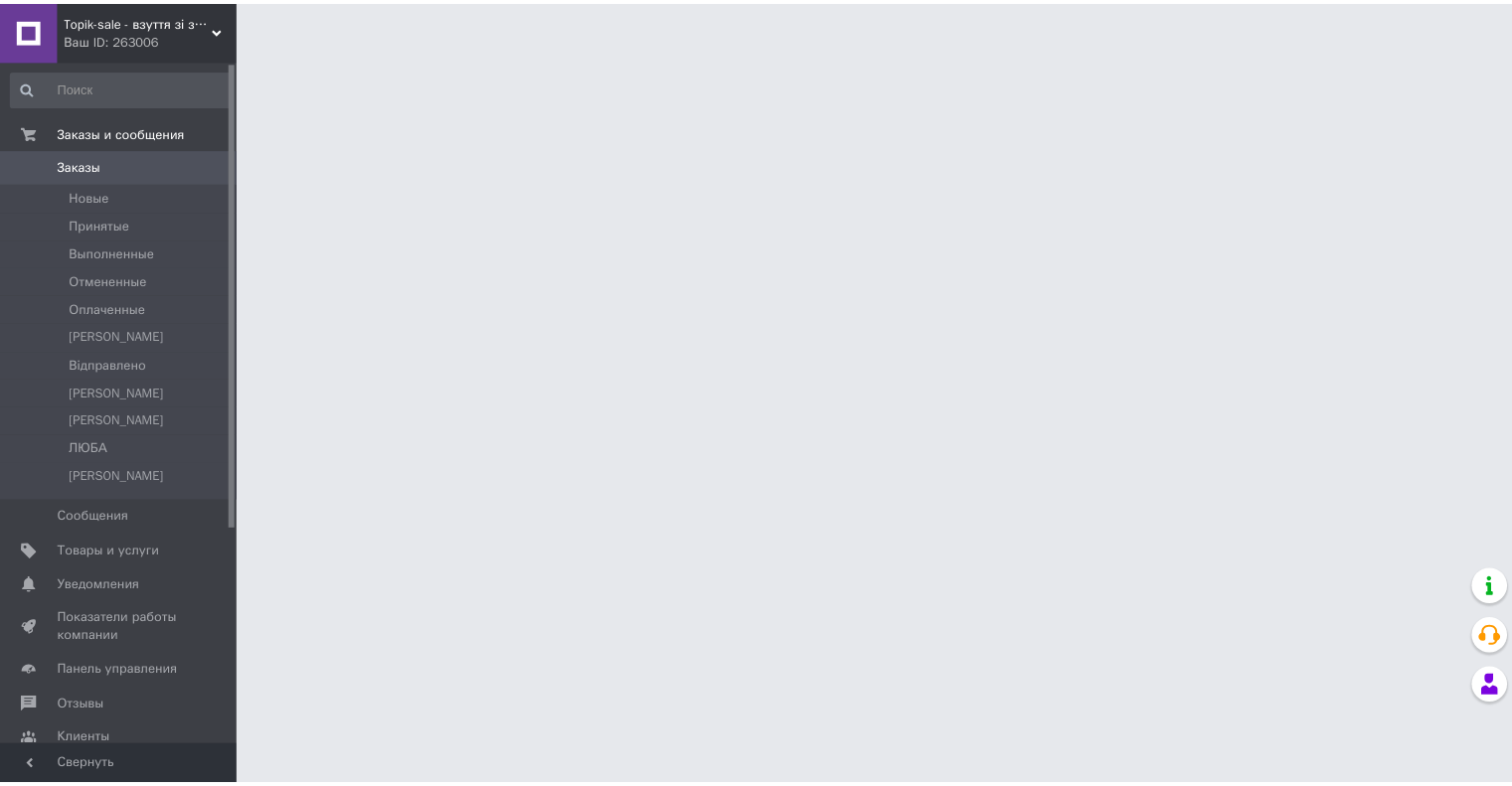 scroll, scrollTop: 0, scrollLeft: 0, axis: both 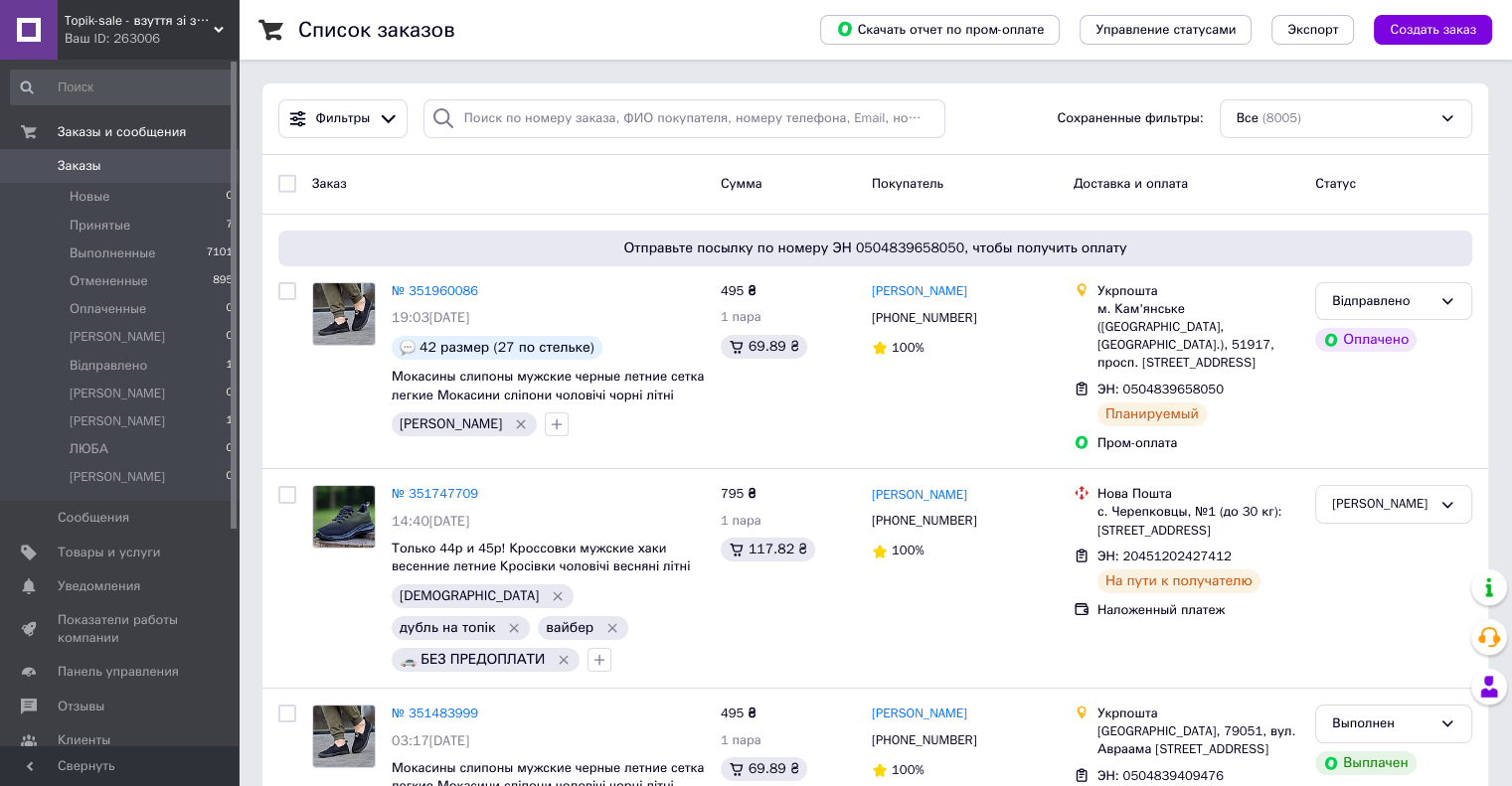 click on "Ваш ID: 263006" at bounding box center (151, 39) 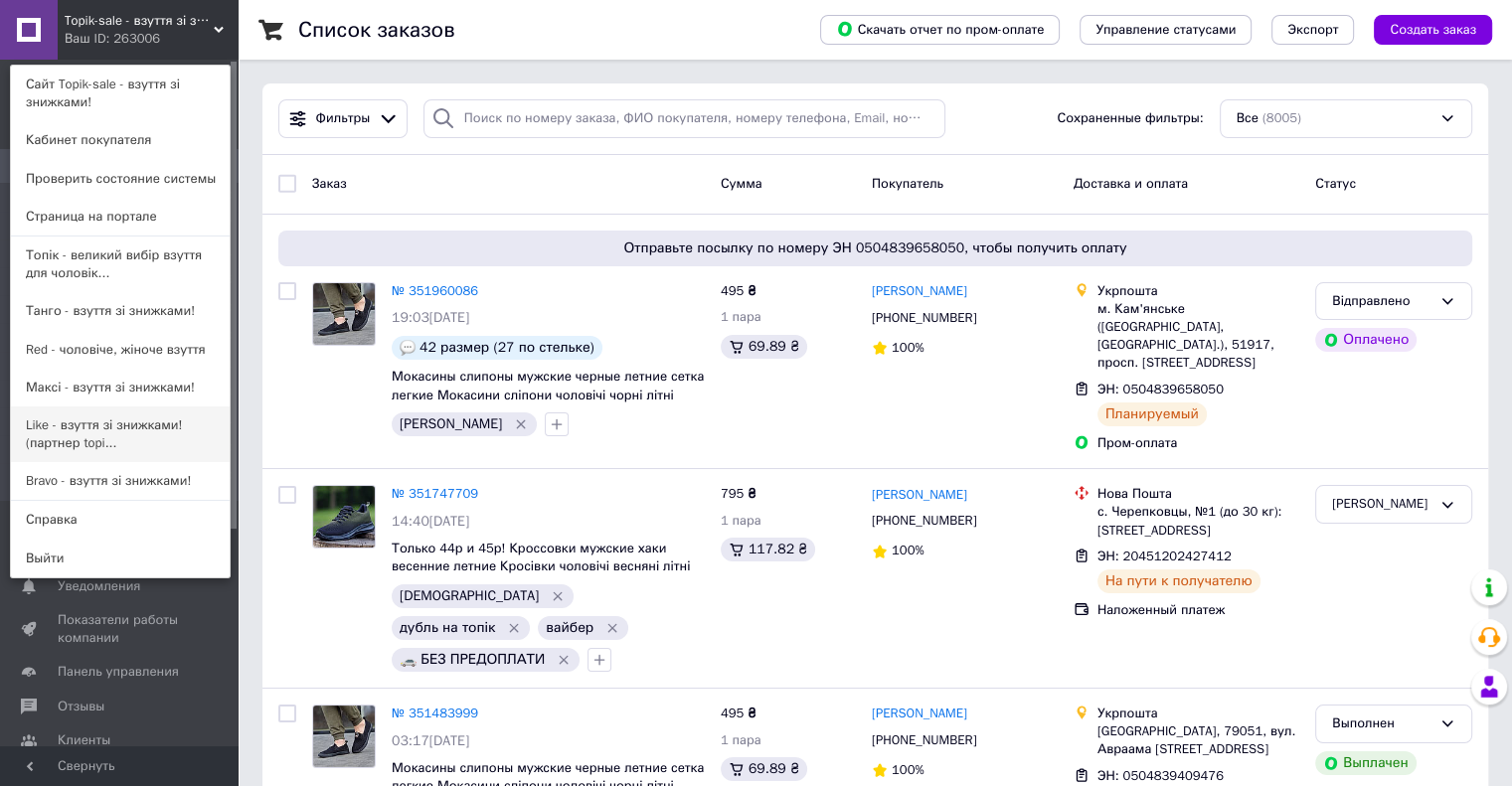 click on "Like - взуття зі знижками! (партнер topi..." at bounding box center [120, 434] 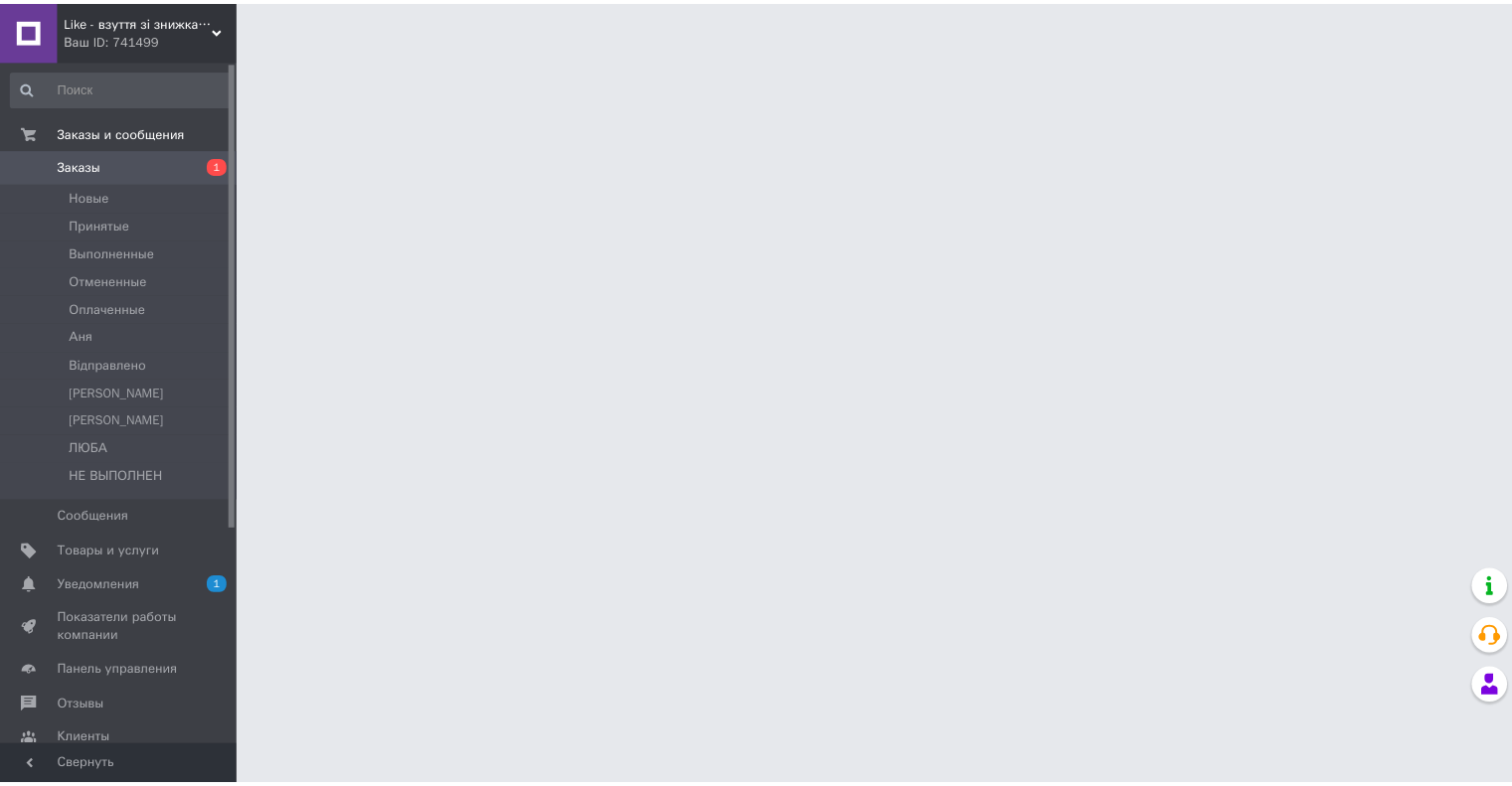 scroll, scrollTop: 0, scrollLeft: 0, axis: both 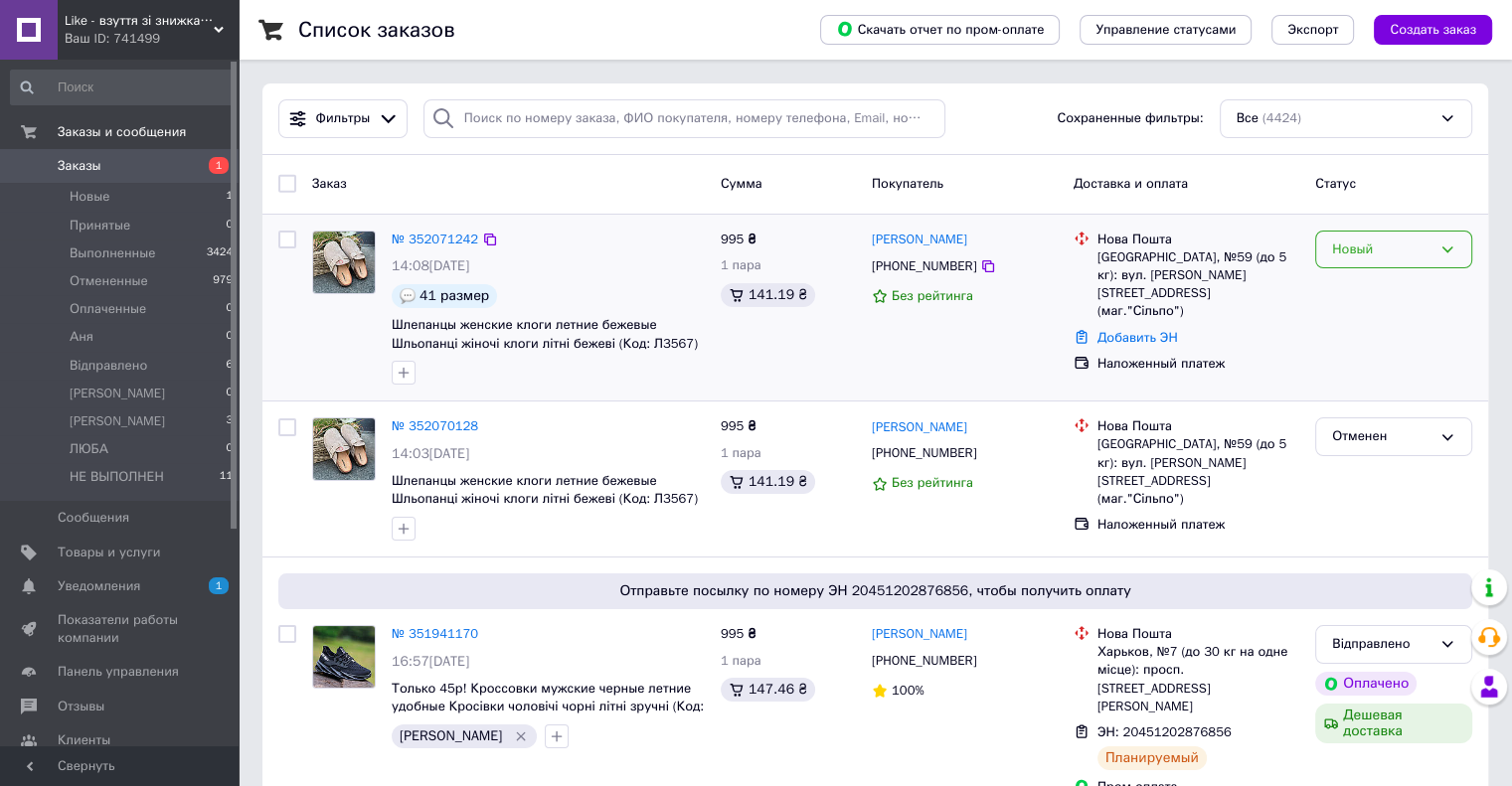 click on "Новый" at bounding box center (1382, 249) 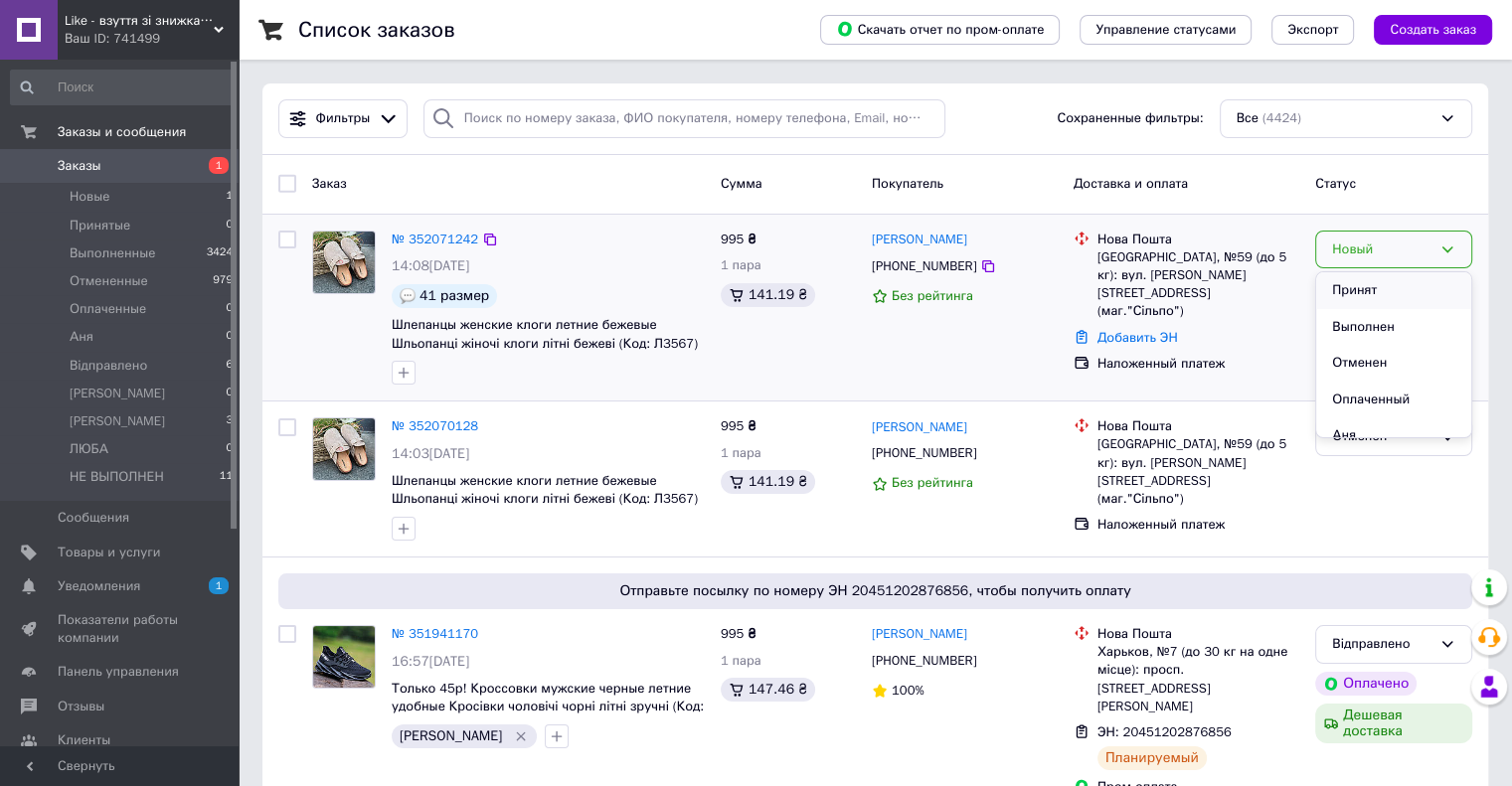 click on "Принят" at bounding box center [1394, 290] 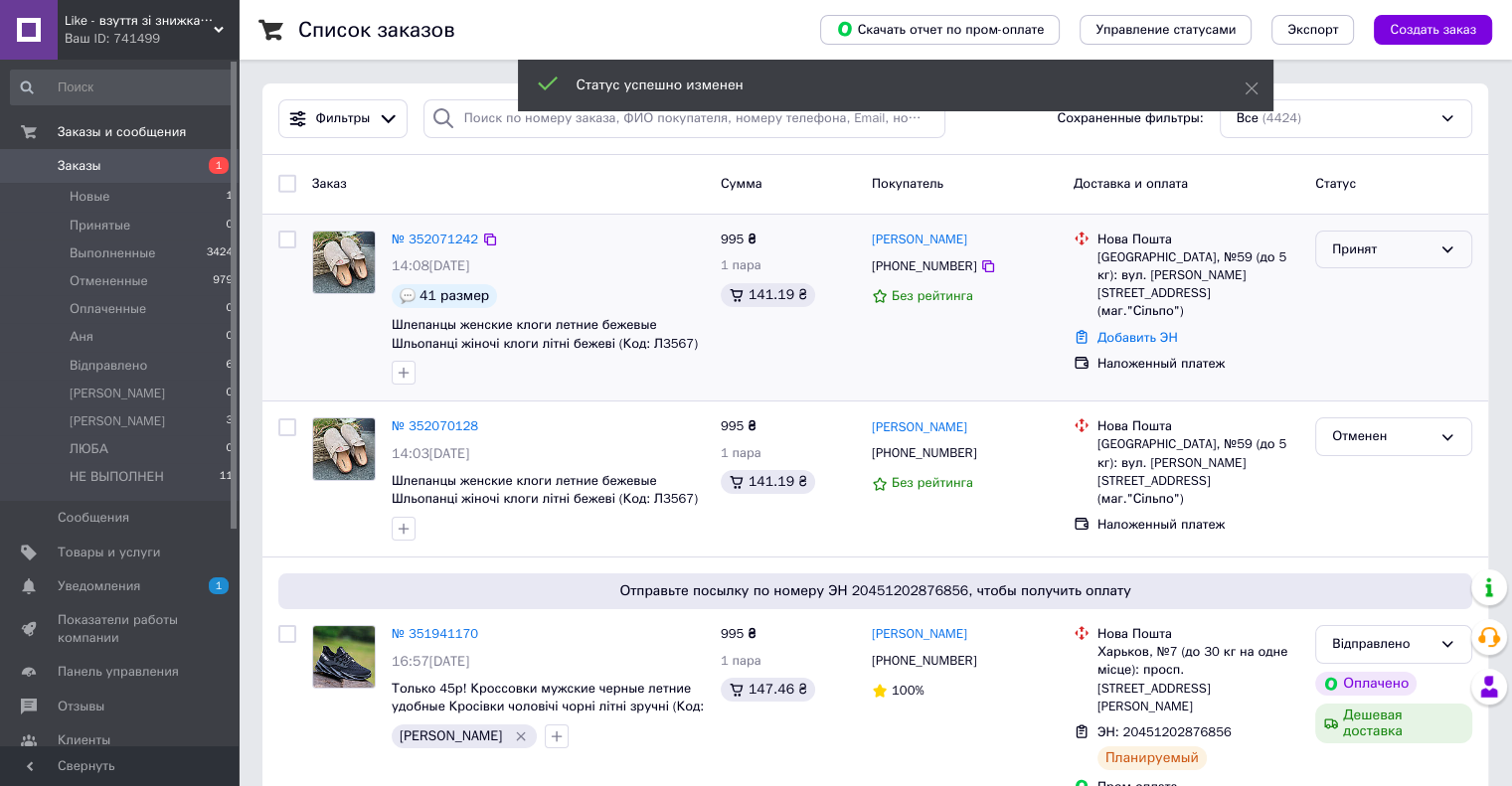 click on "Принят" at bounding box center (1382, 249) 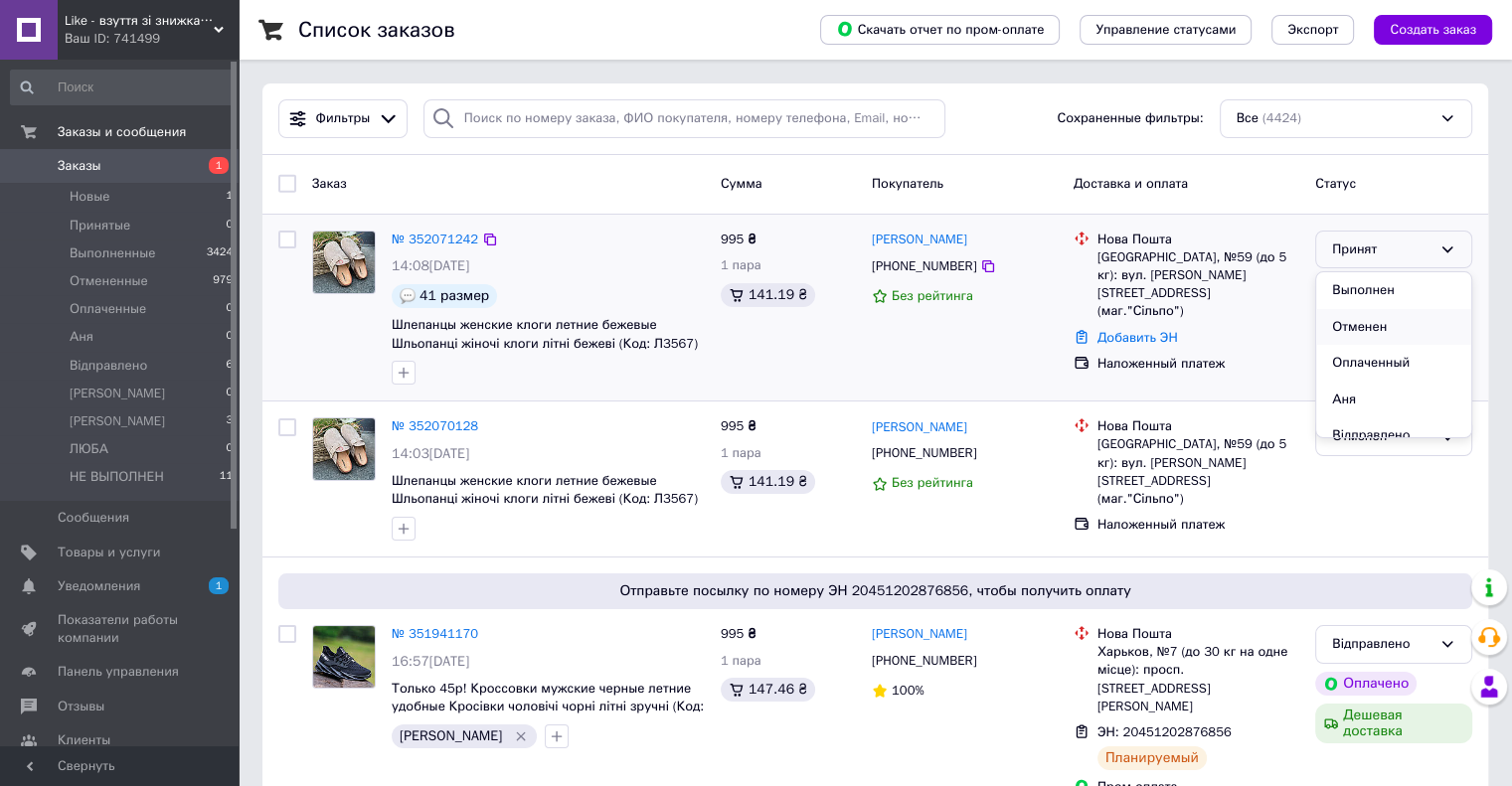scroll, scrollTop: 162, scrollLeft: 0, axis: vertical 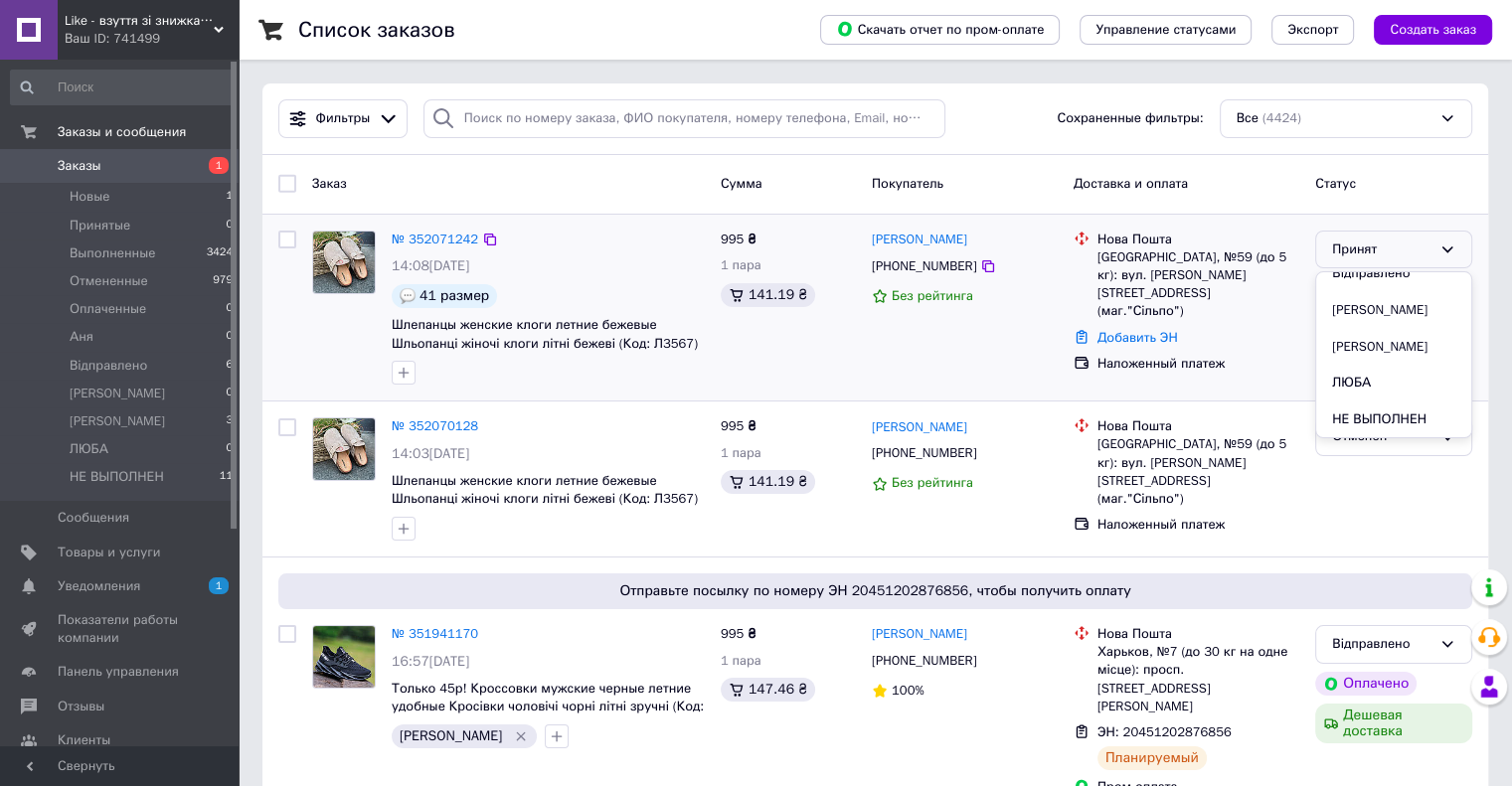 drag, startPoint x: 1360, startPoint y: 309, endPoint x: 1338, endPoint y: 313, distance: 22.36068 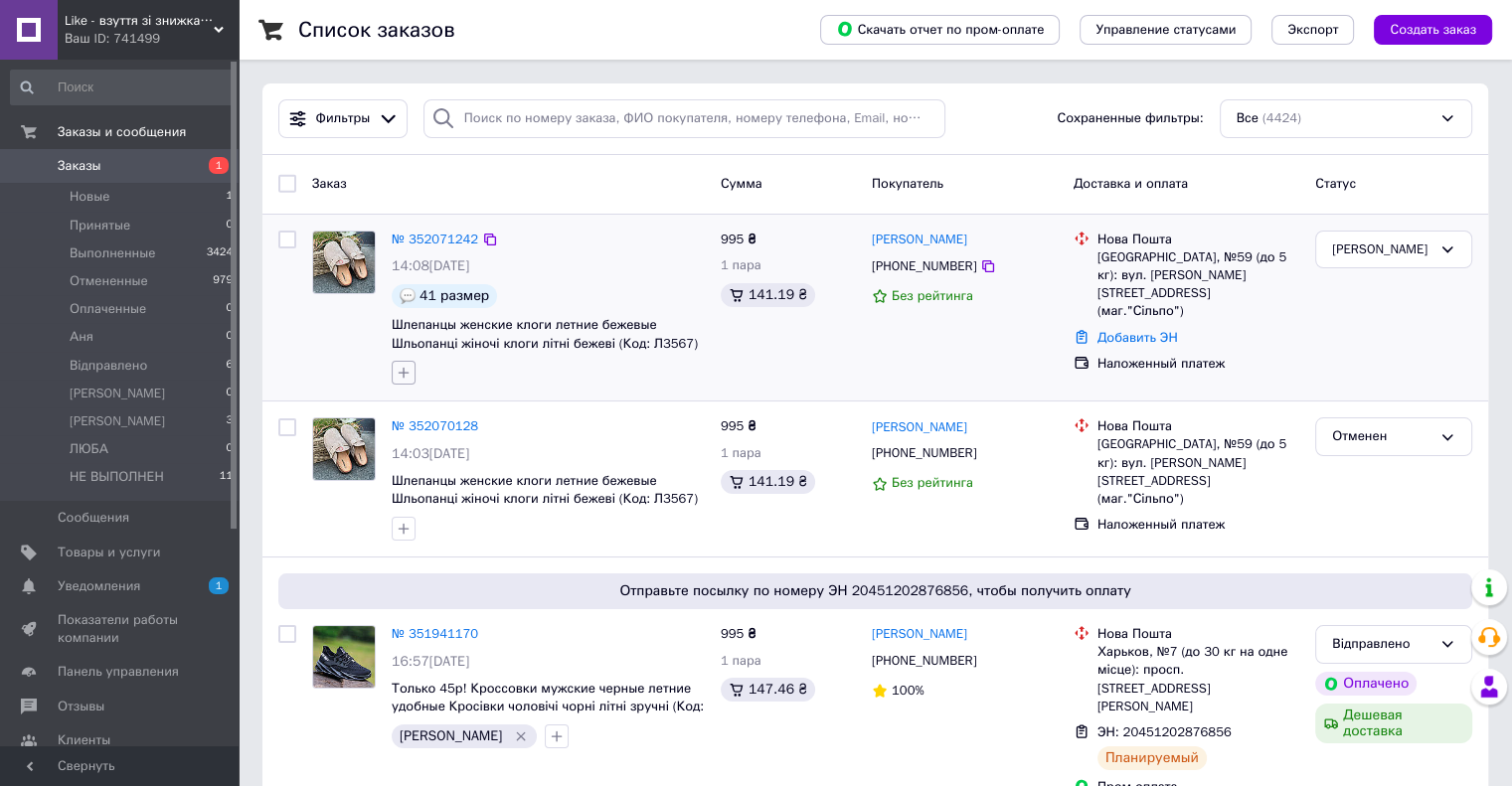click 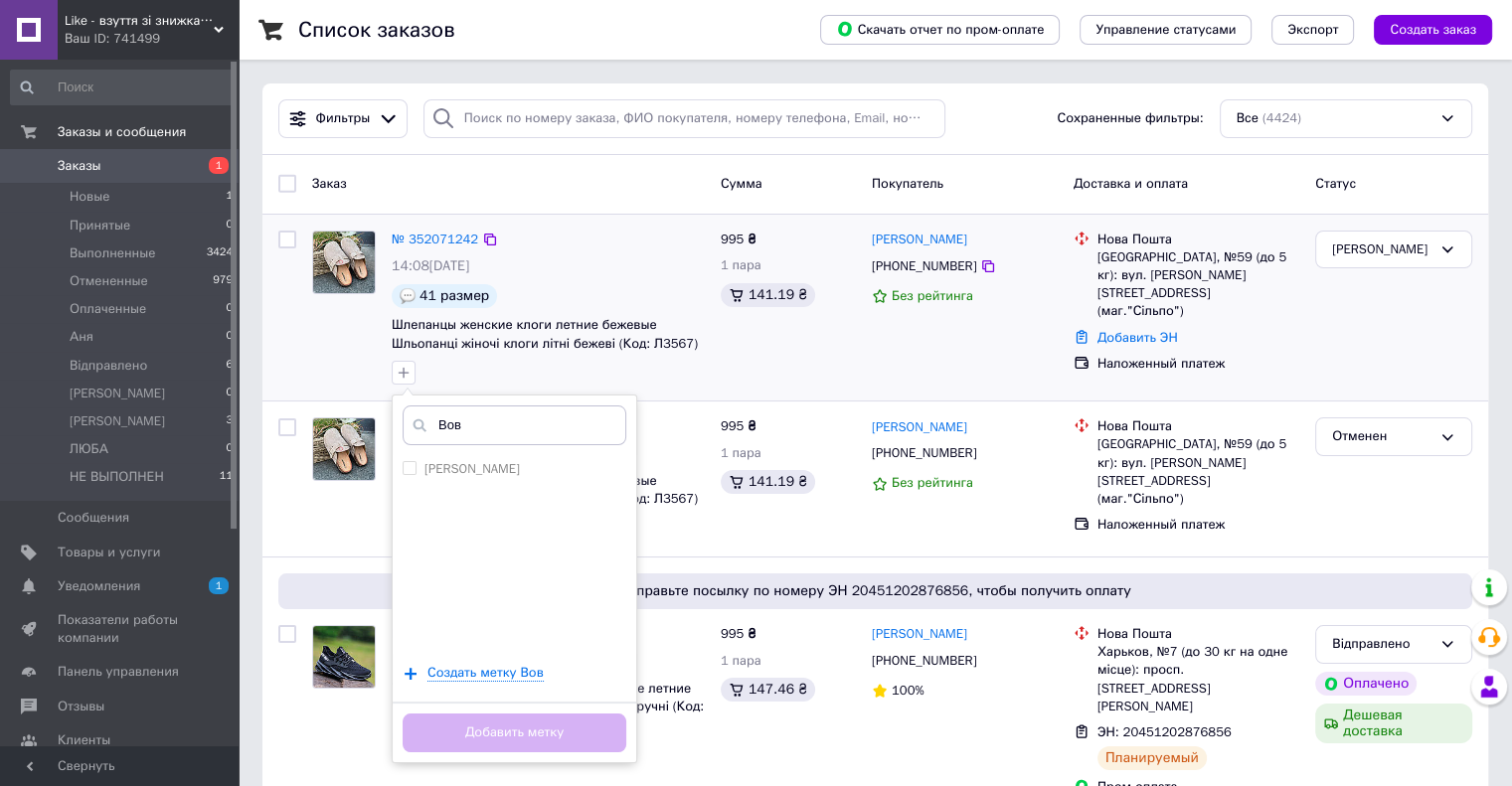 type on "[PERSON_NAME]" 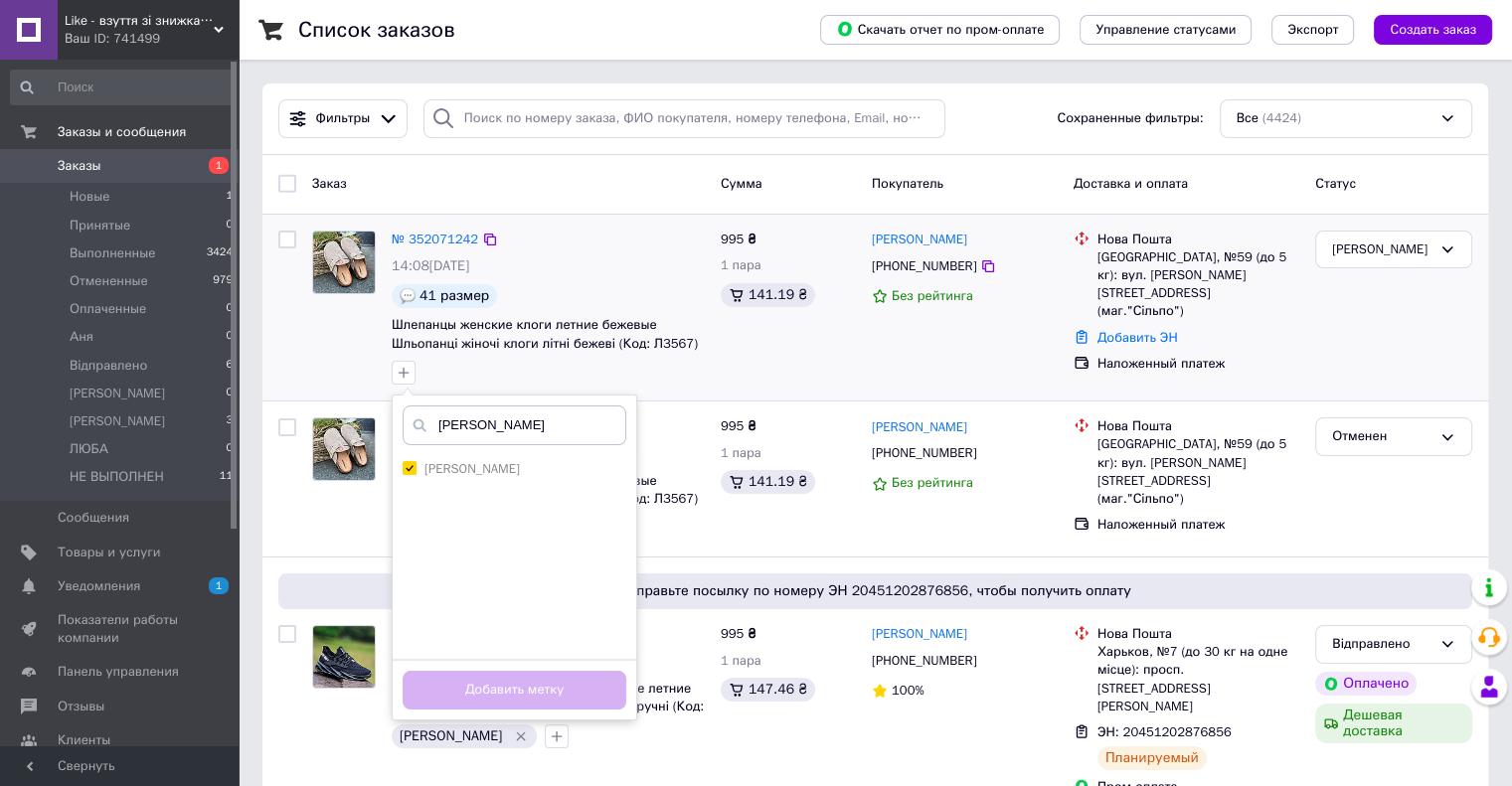 checkbox on "true" 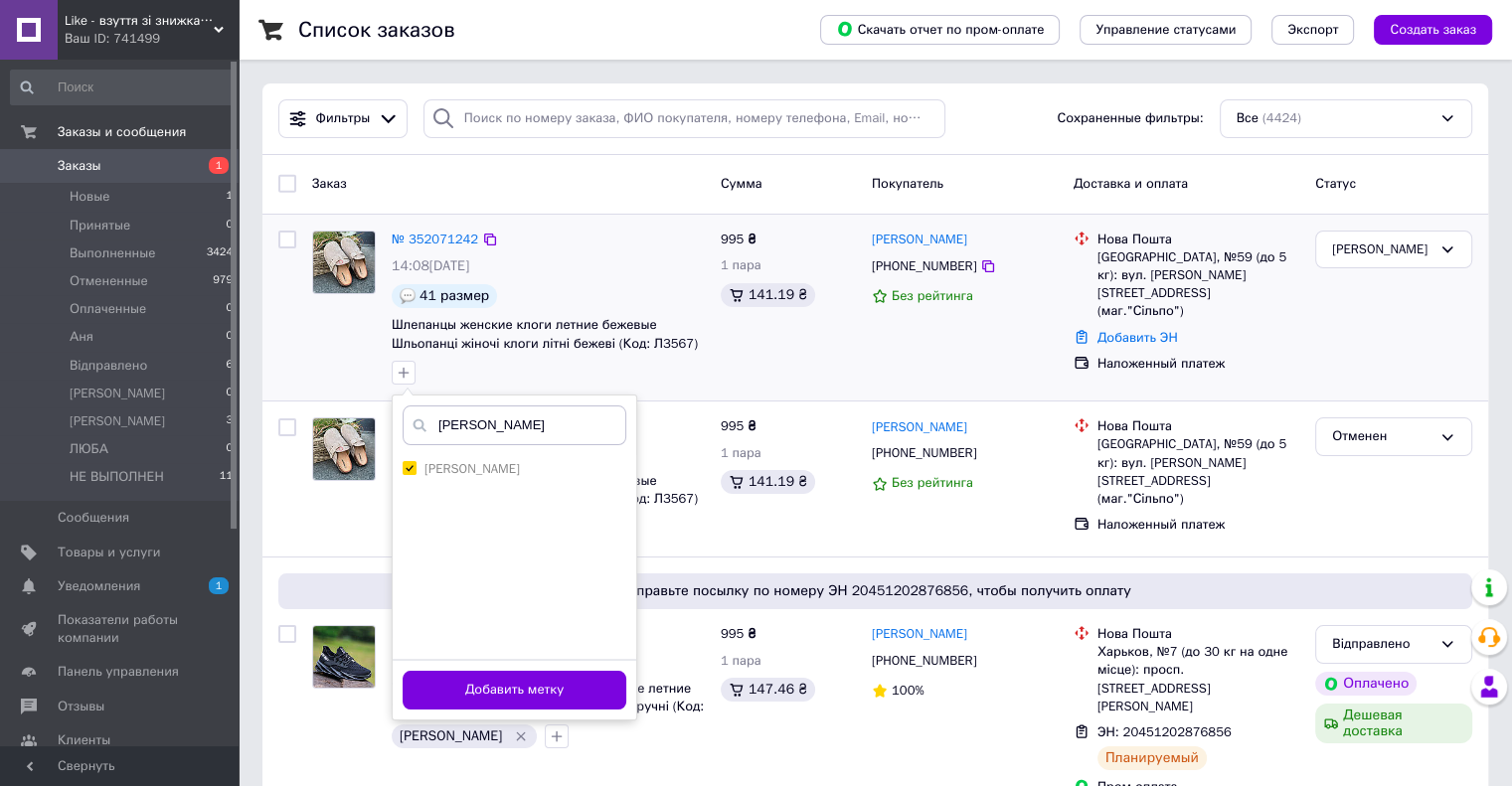 type on "[PERSON_NAME]" 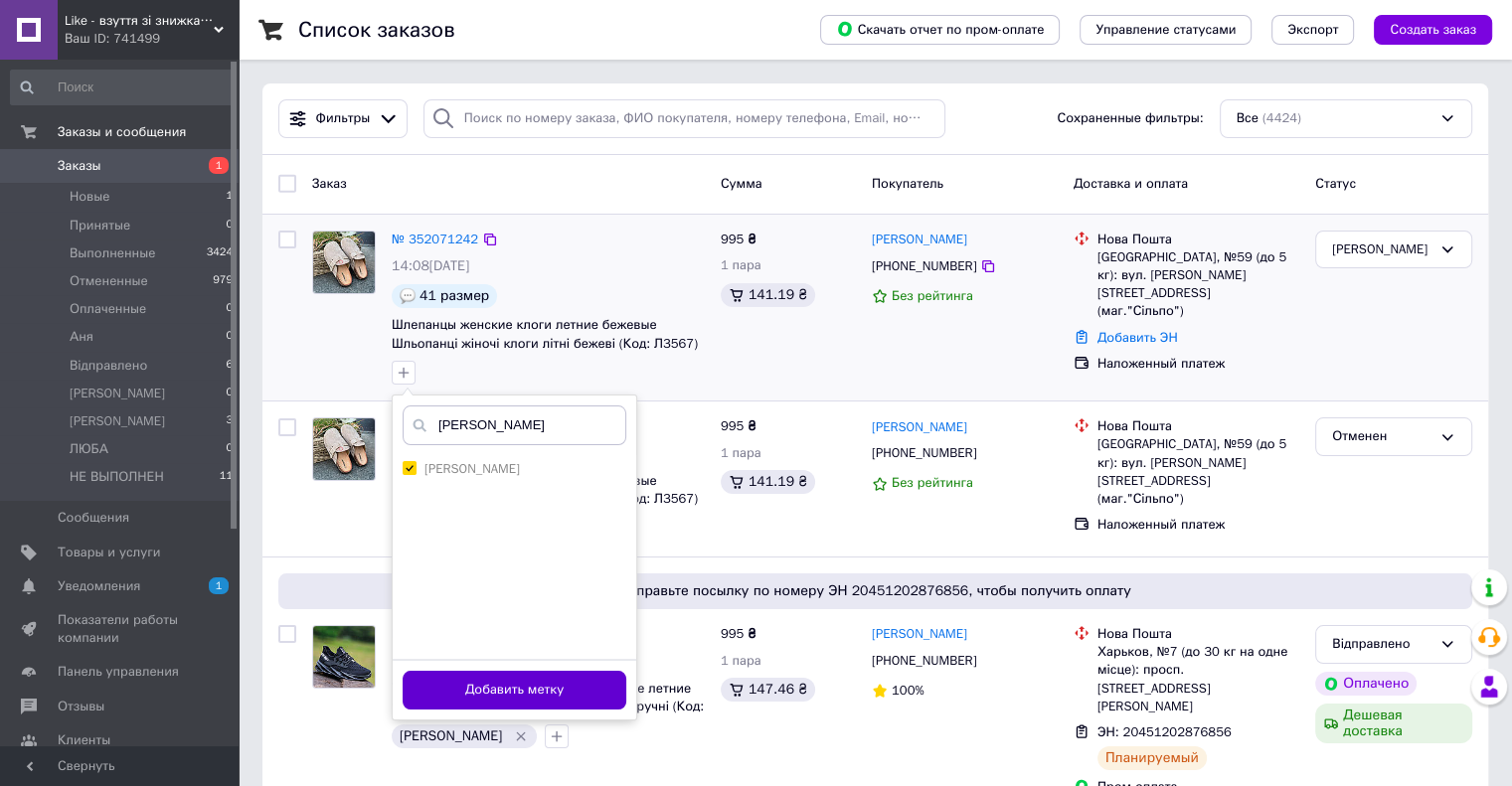 click on "Добавить метку" at bounding box center (514, 690) 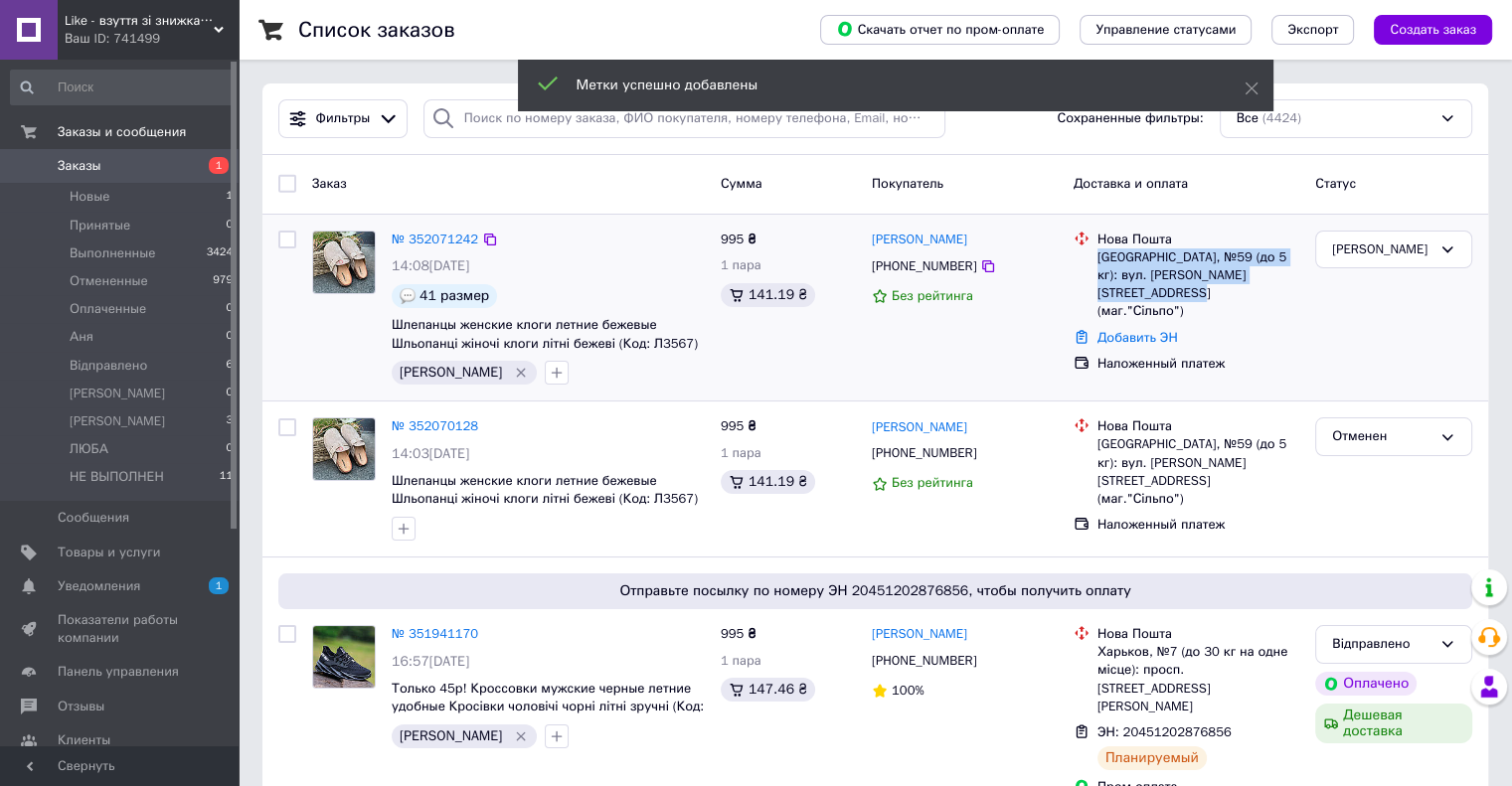 drag, startPoint x: 1095, startPoint y: 256, endPoint x: 1229, endPoint y: 302, distance: 141.67569 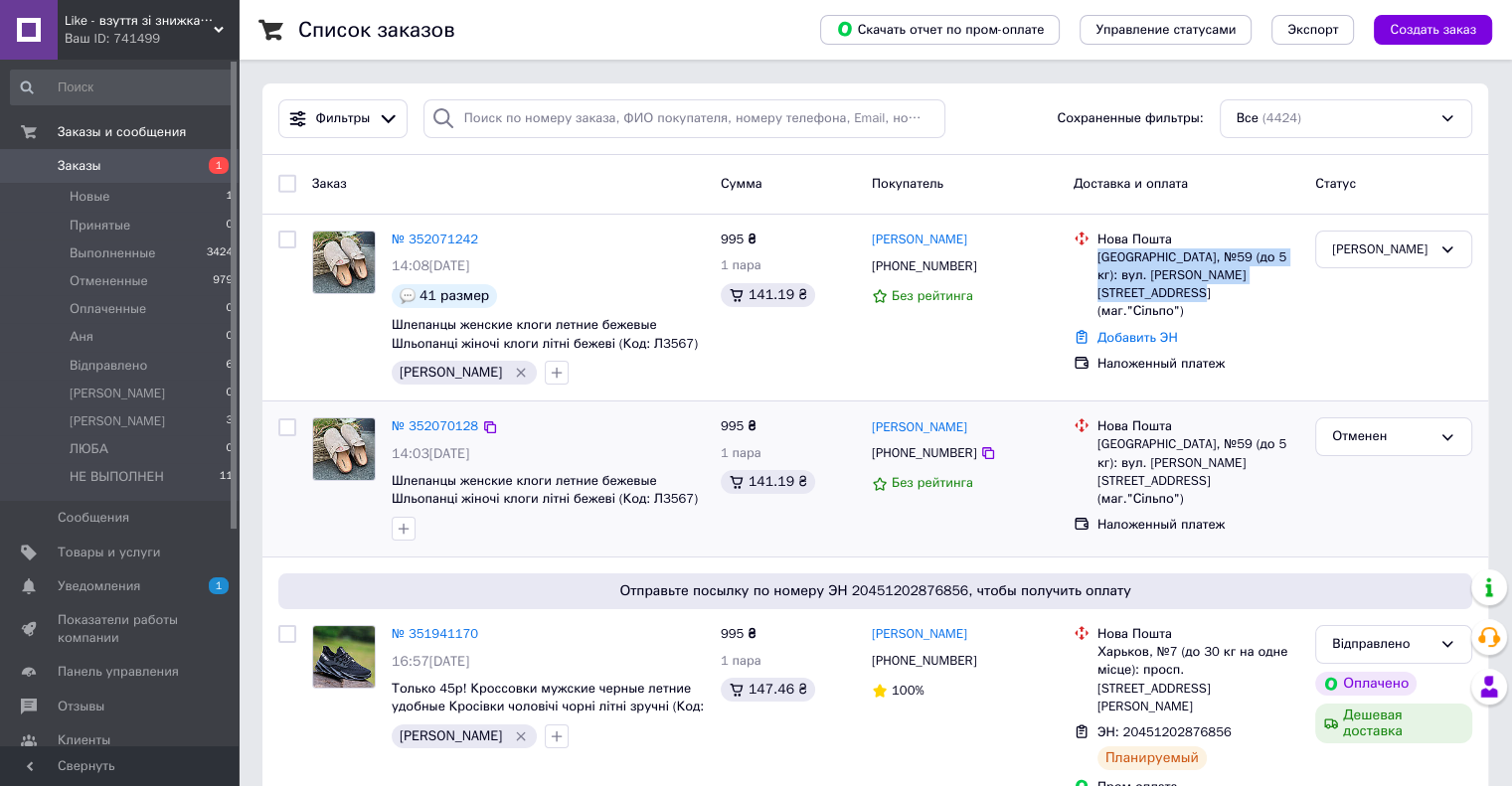 copy on "Одеса, №59 (до 5 кг): вул. Владислава Бувалкіна, 13а (маг."Сільпо")" 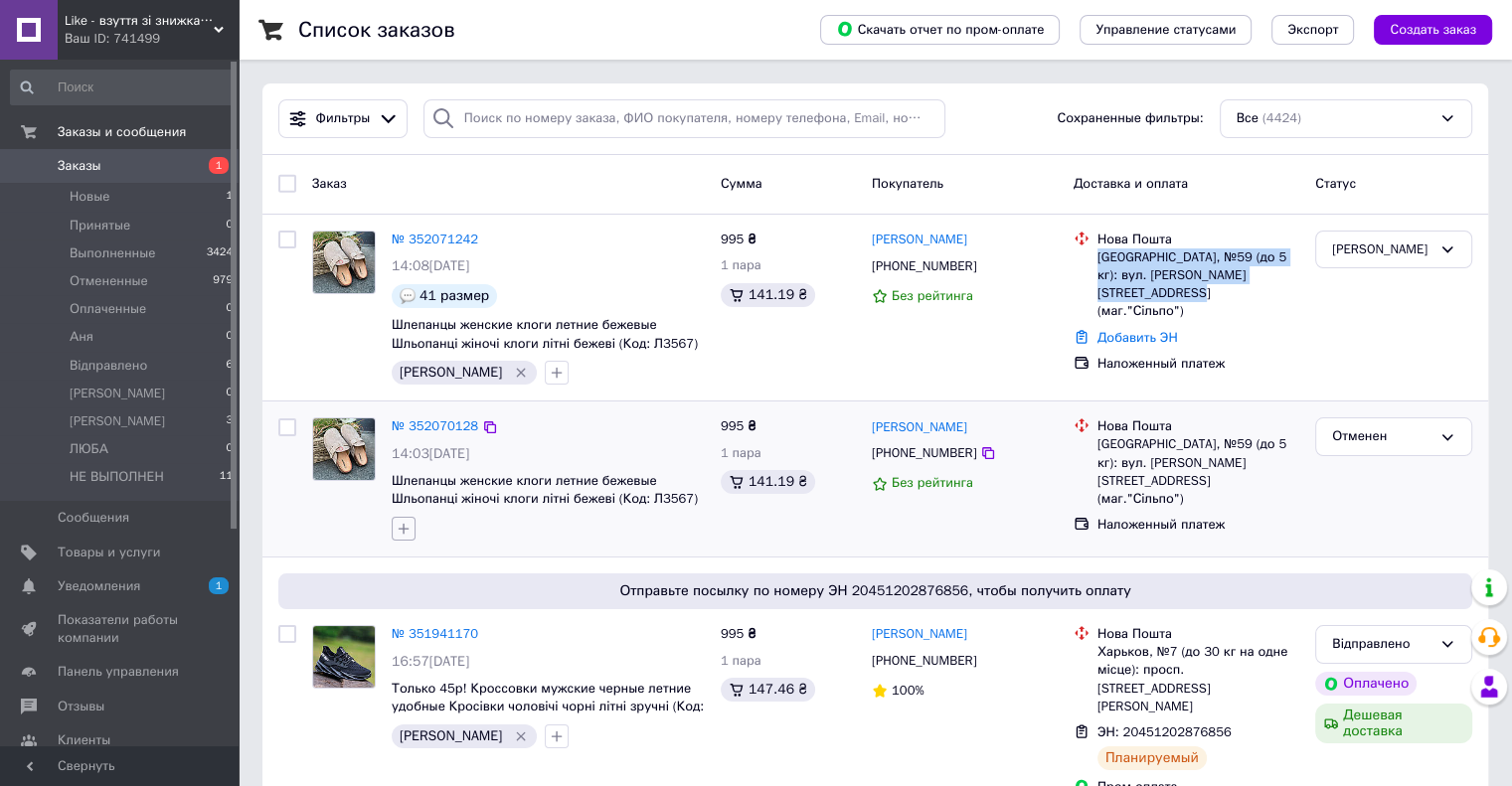 click 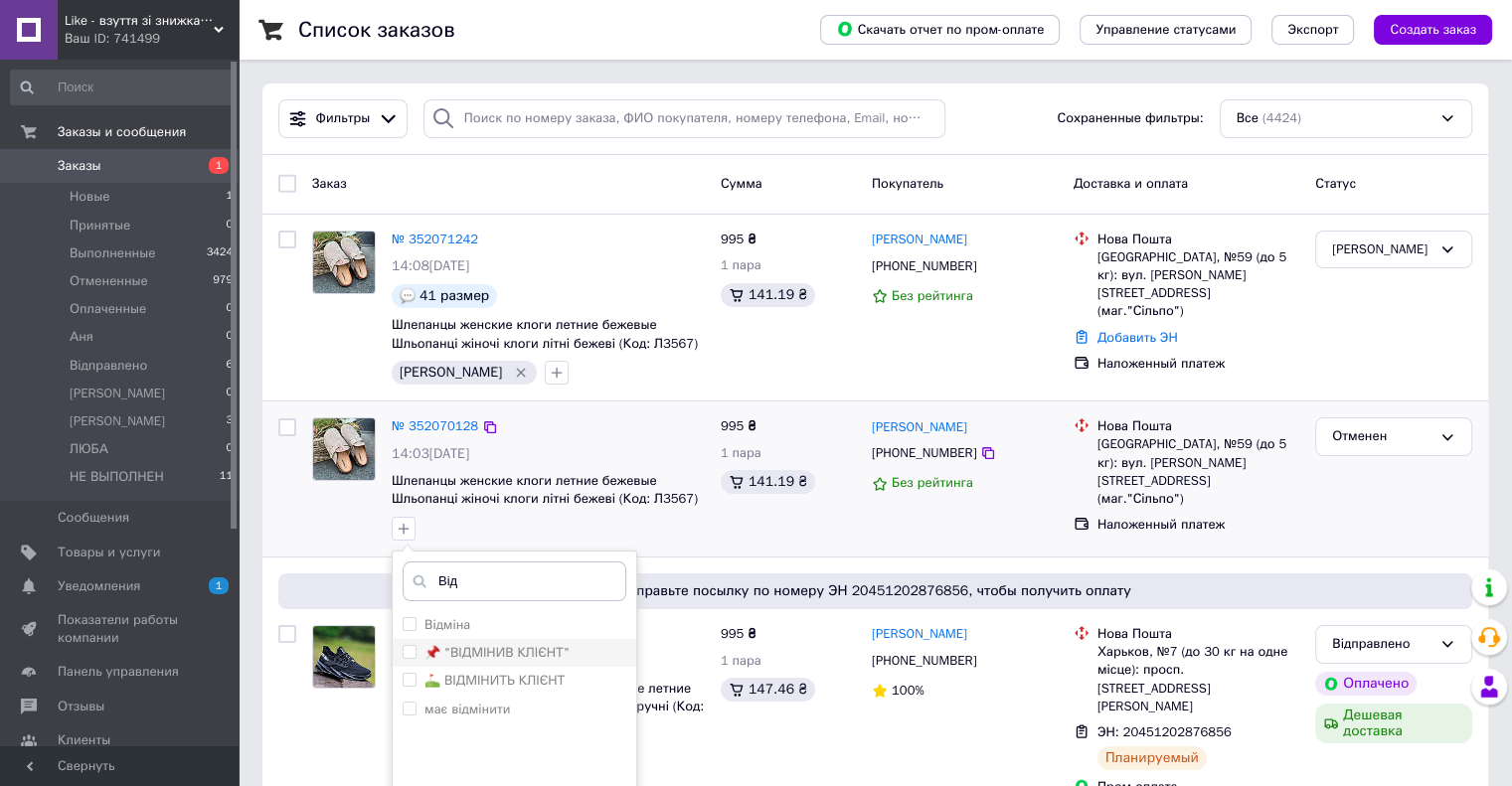 type on "Від" 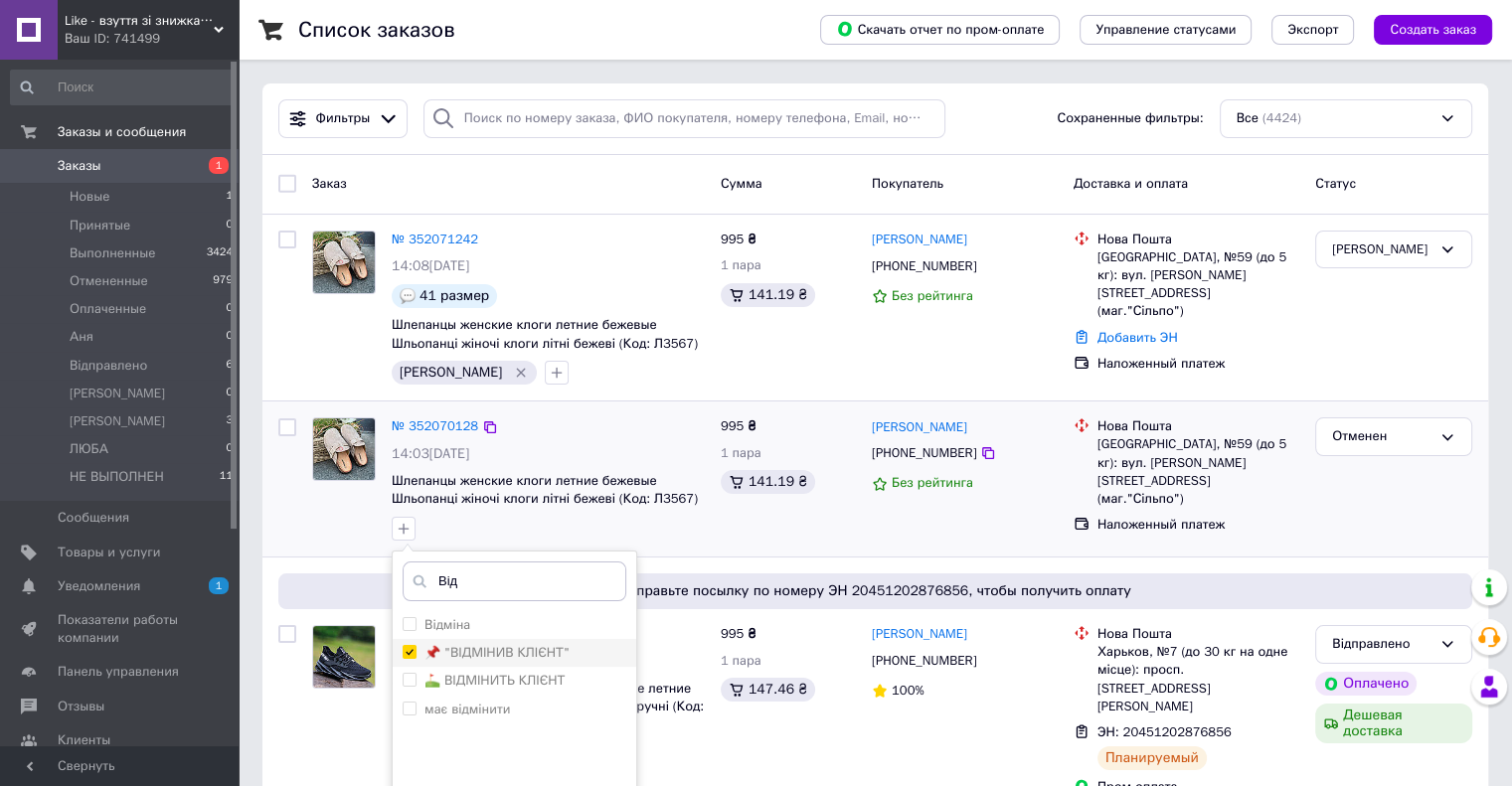 checkbox on "true" 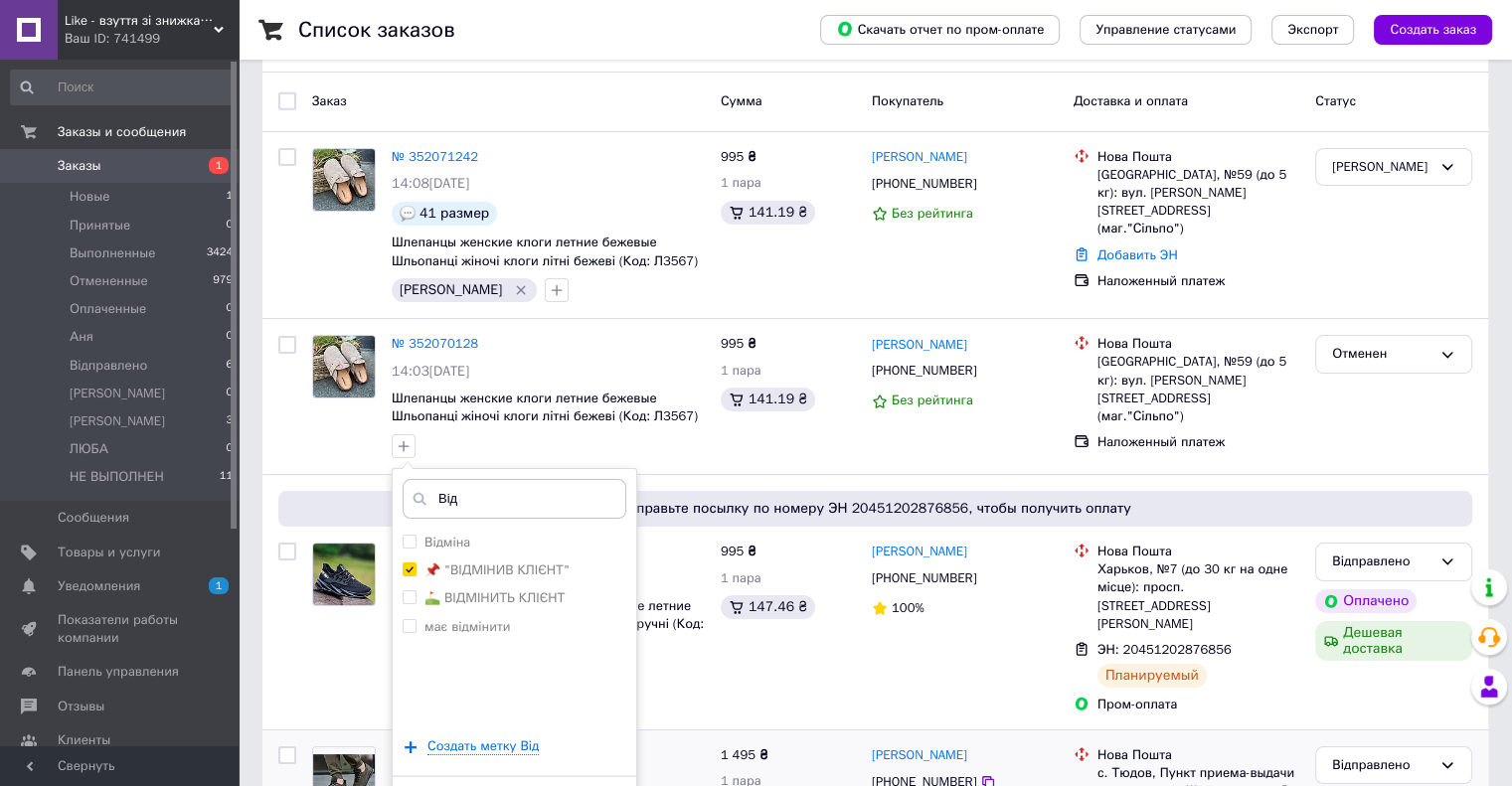 scroll, scrollTop: 199, scrollLeft: 0, axis: vertical 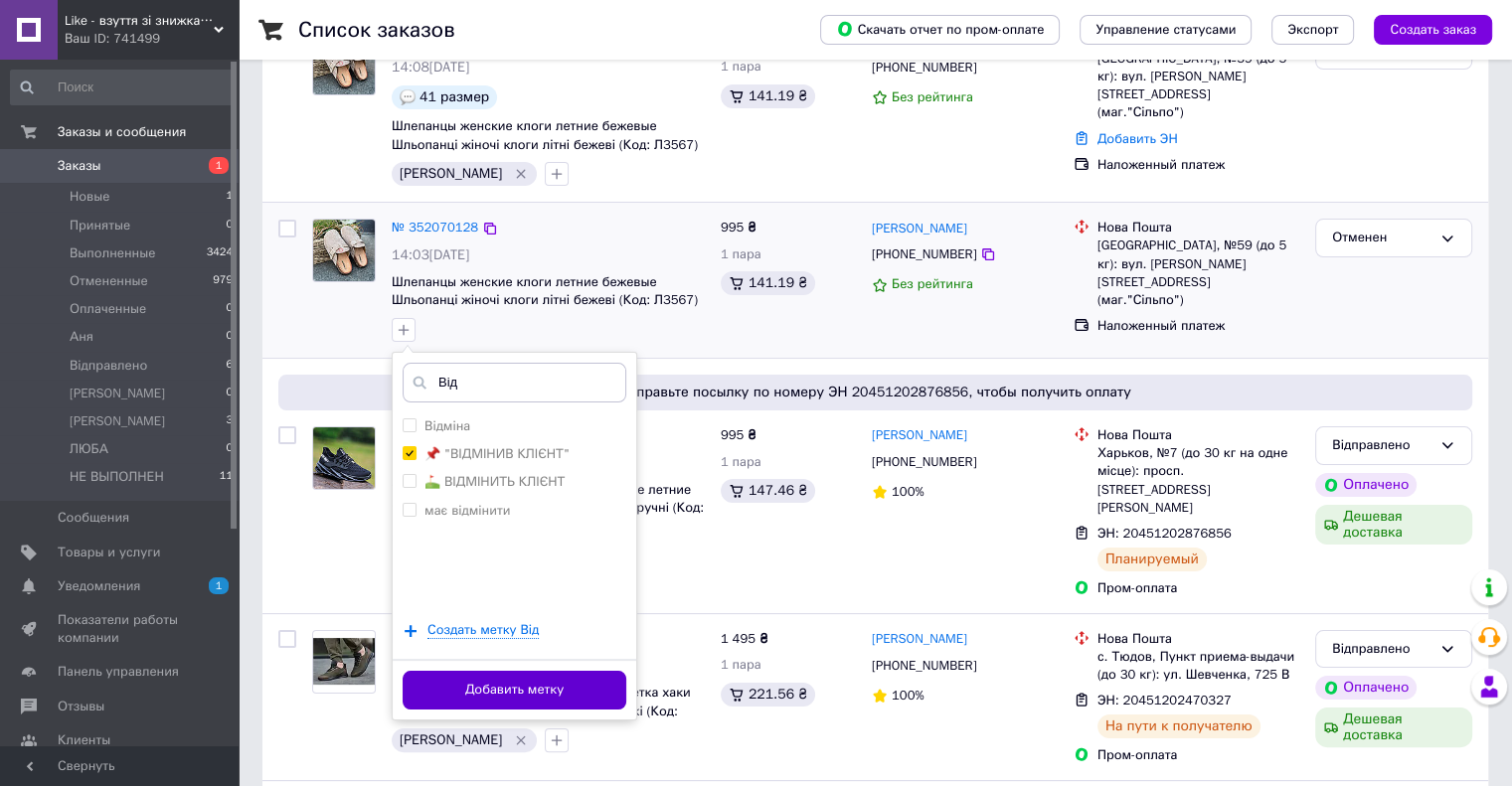 click on "Добавить метку" at bounding box center (514, 690) 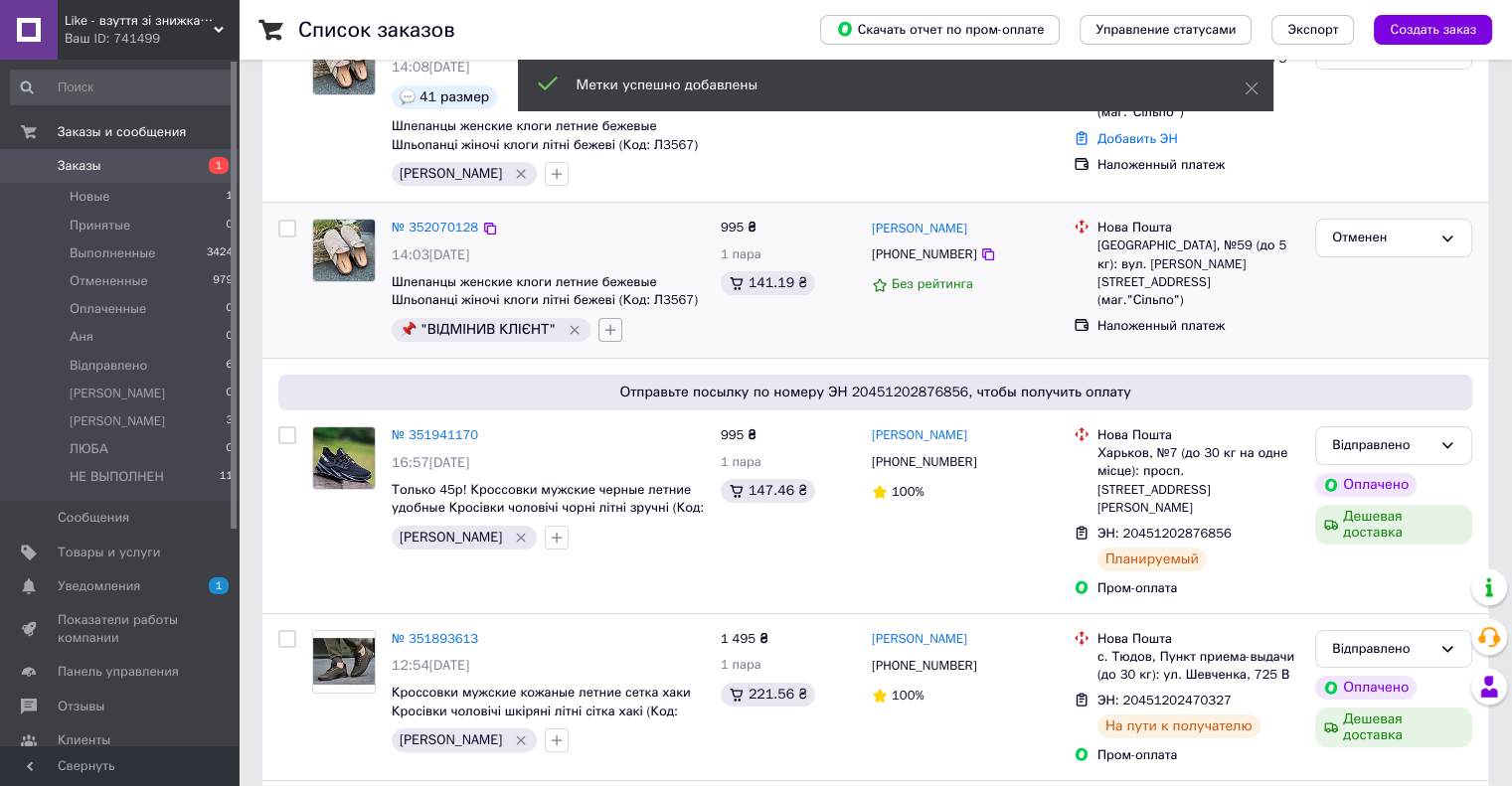 click 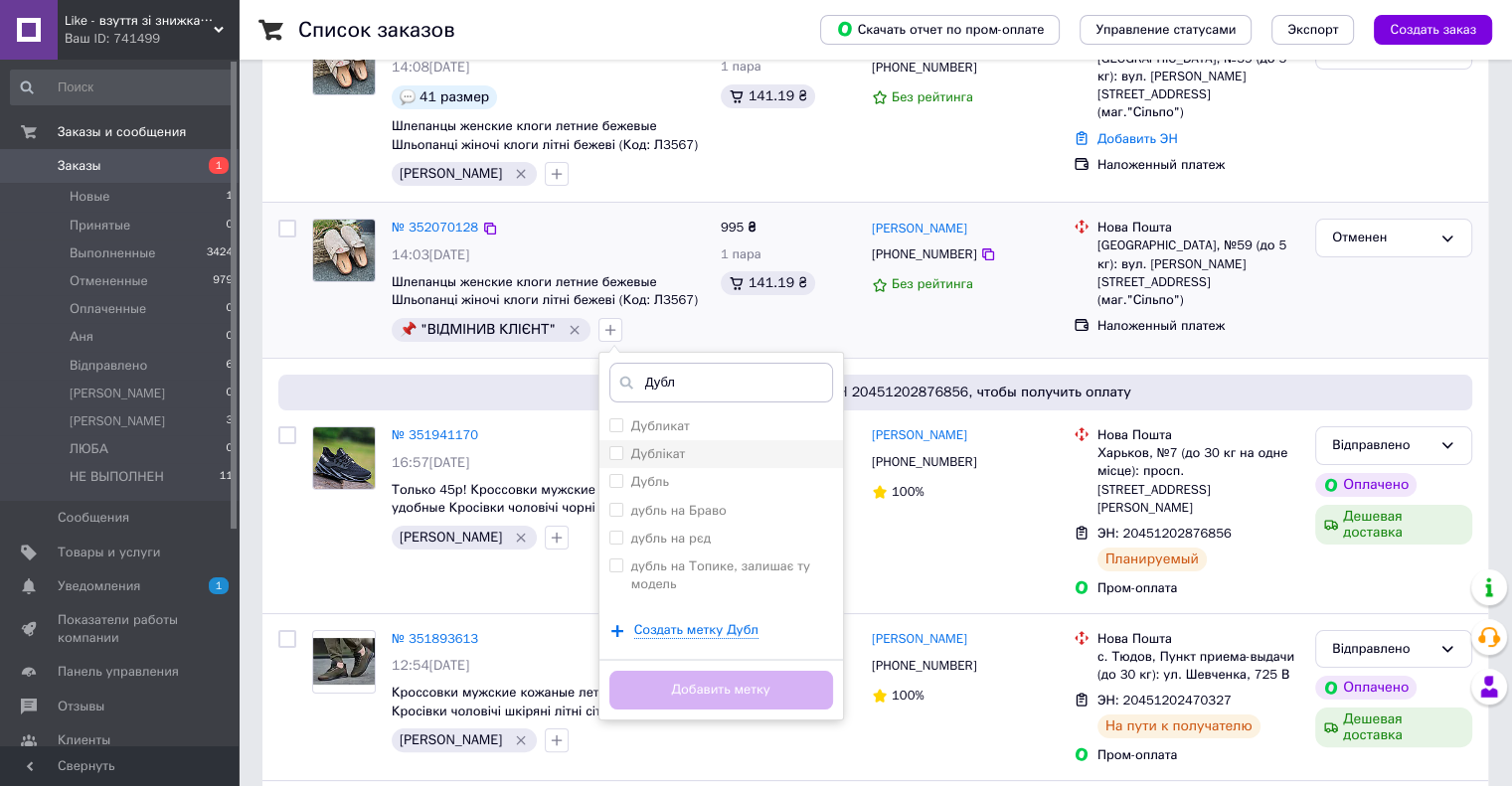 type on "Дубл" 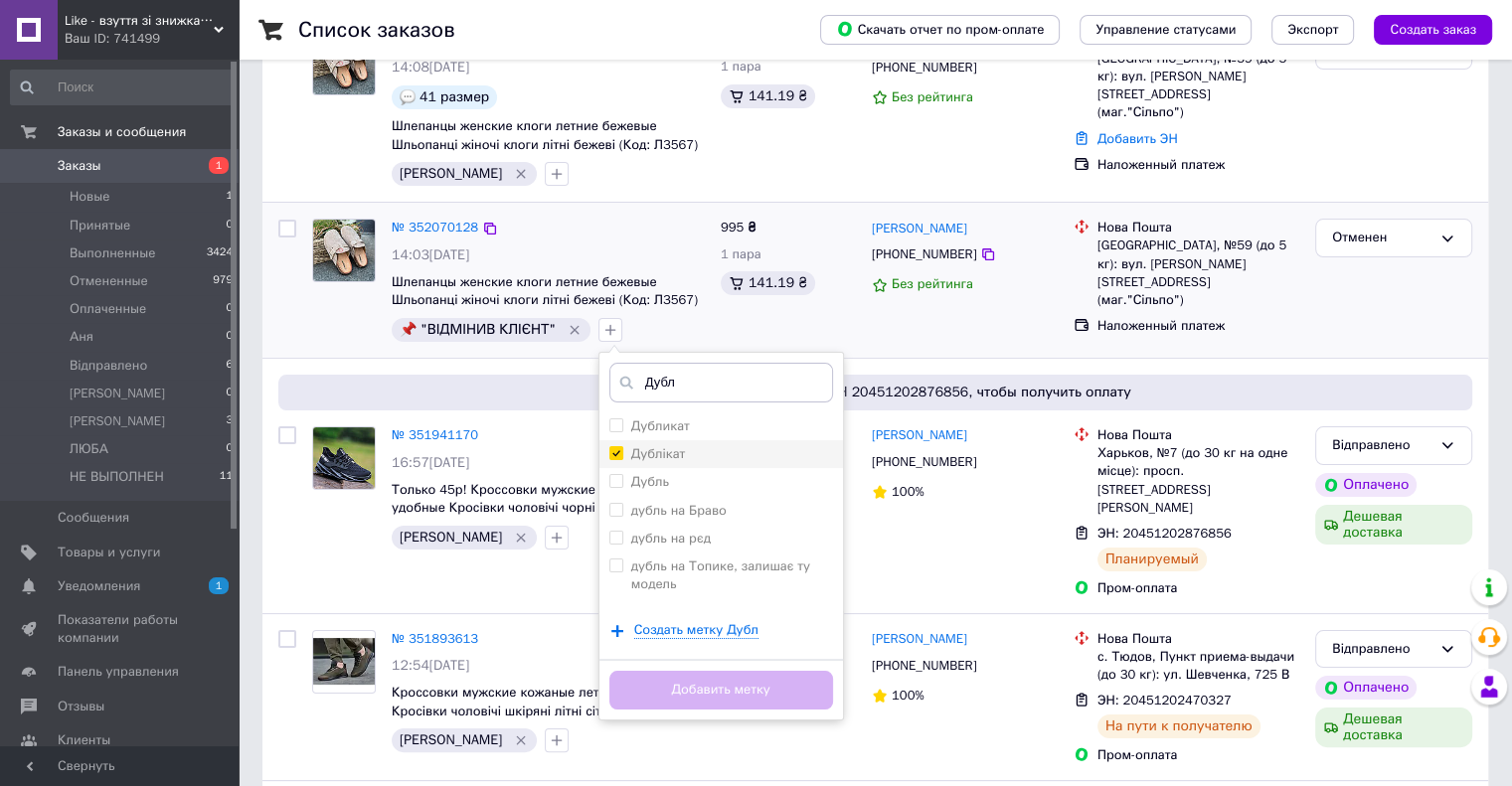 checkbox on "true" 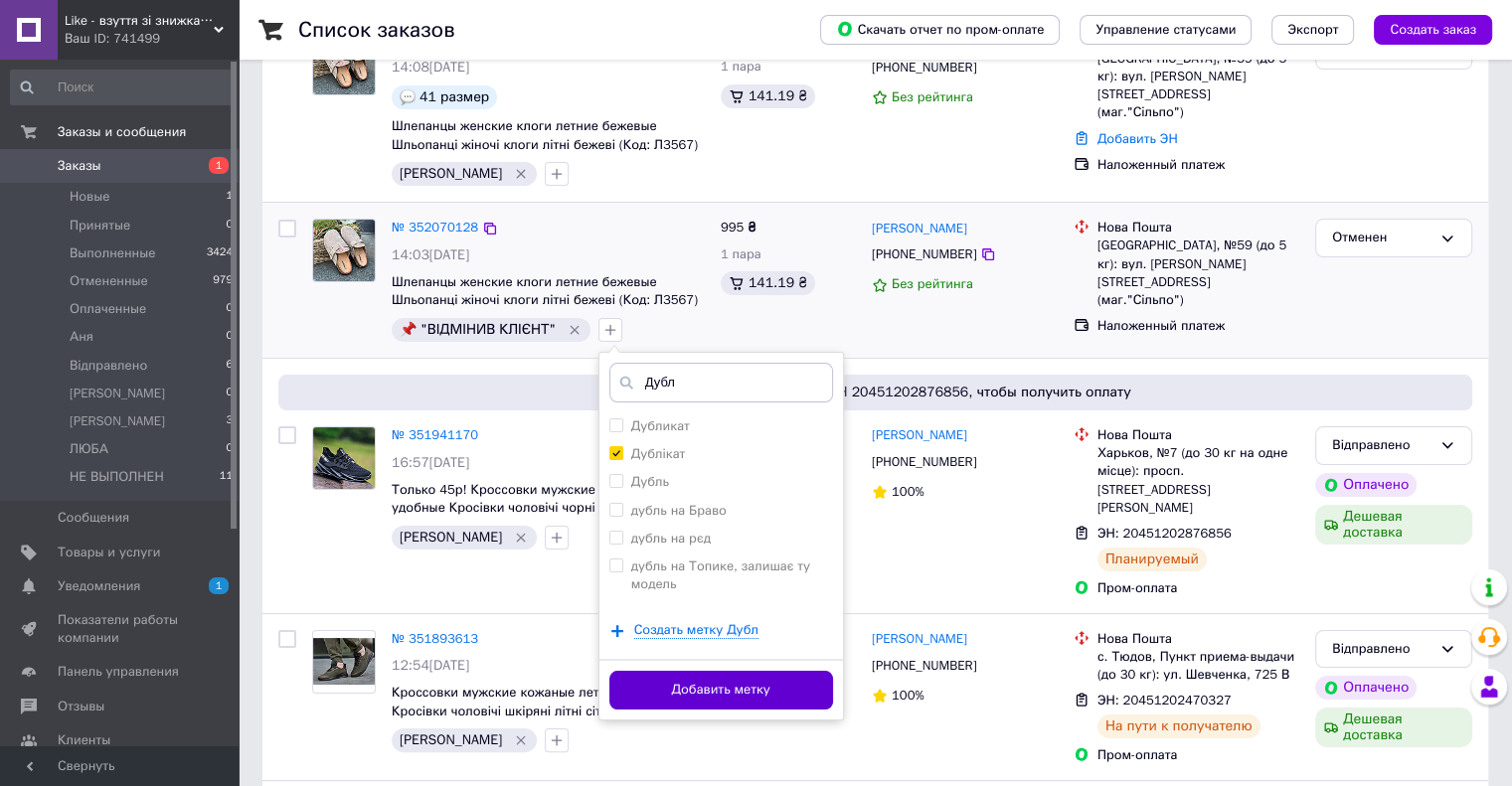 click on "Добавить метку" at bounding box center [721, 690] 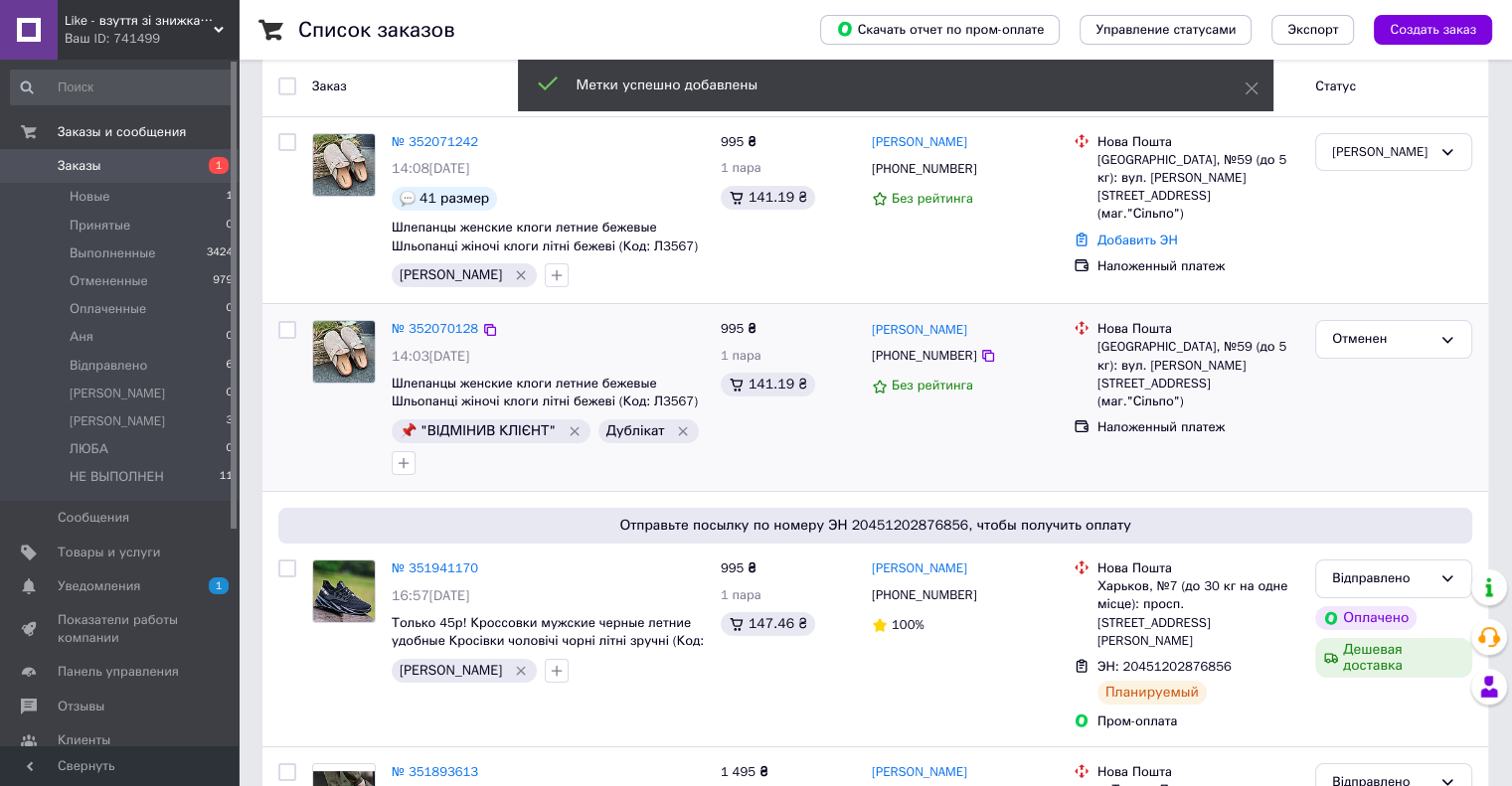 scroll, scrollTop: 0, scrollLeft: 0, axis: both 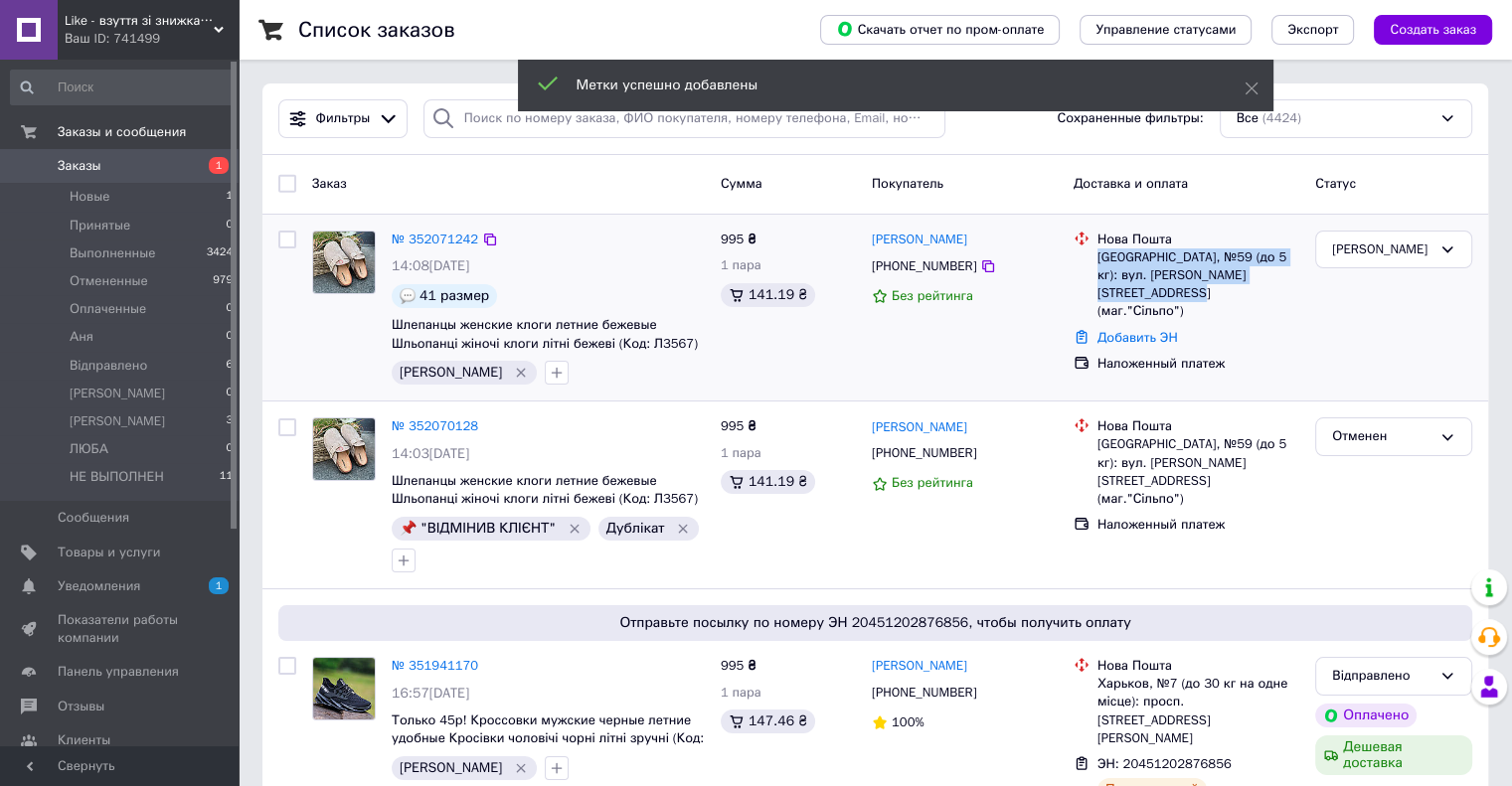 drag, startPoint x: 1094, startPoint y: 257, endPoint x: 1238, endPoint y: 295, distance: 148.92951 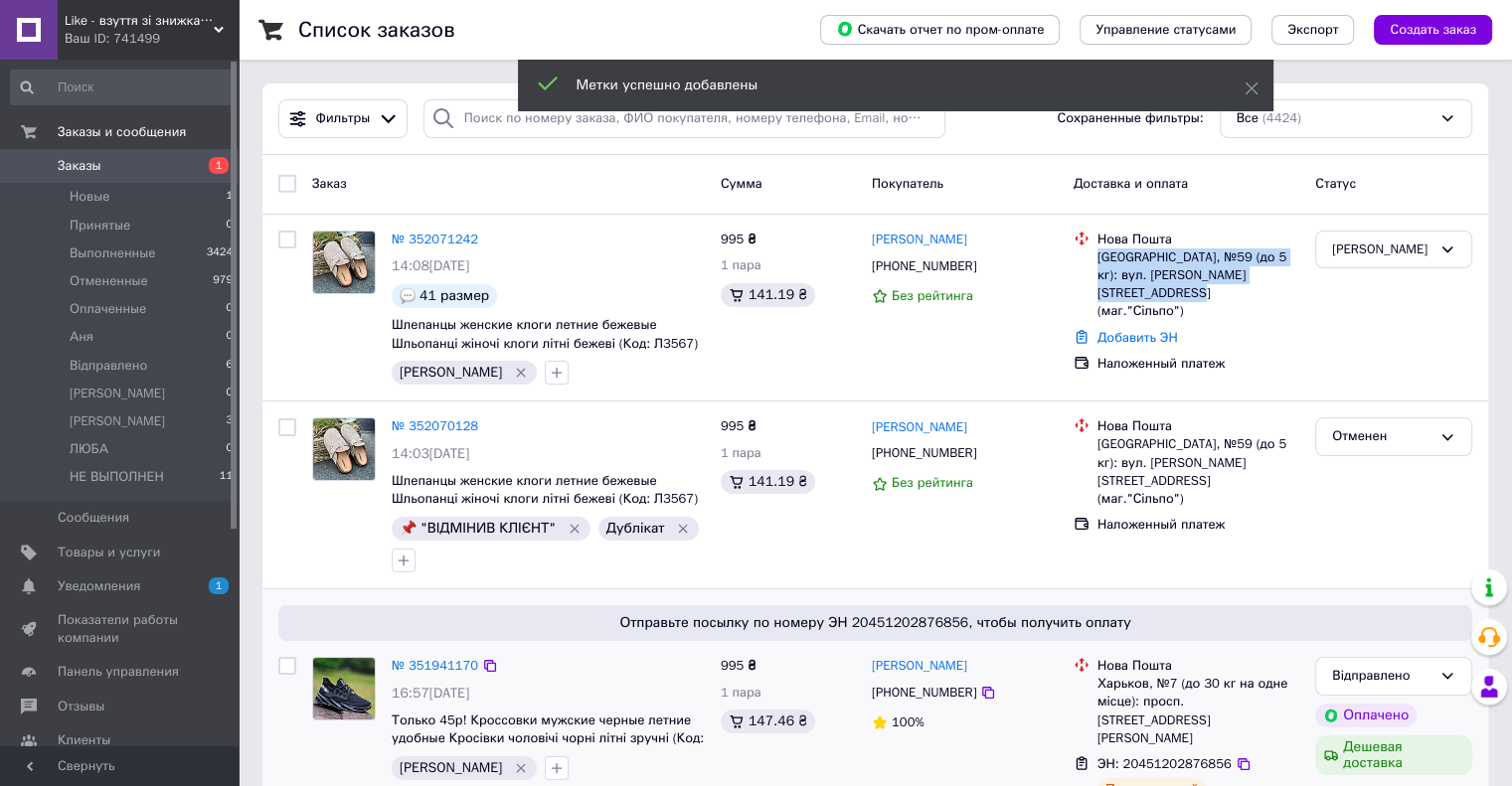 copy on "Одеса, №59 (до 5 кг): вул. Владислава Бувалкіна, 13а (маг."Сільпо")" 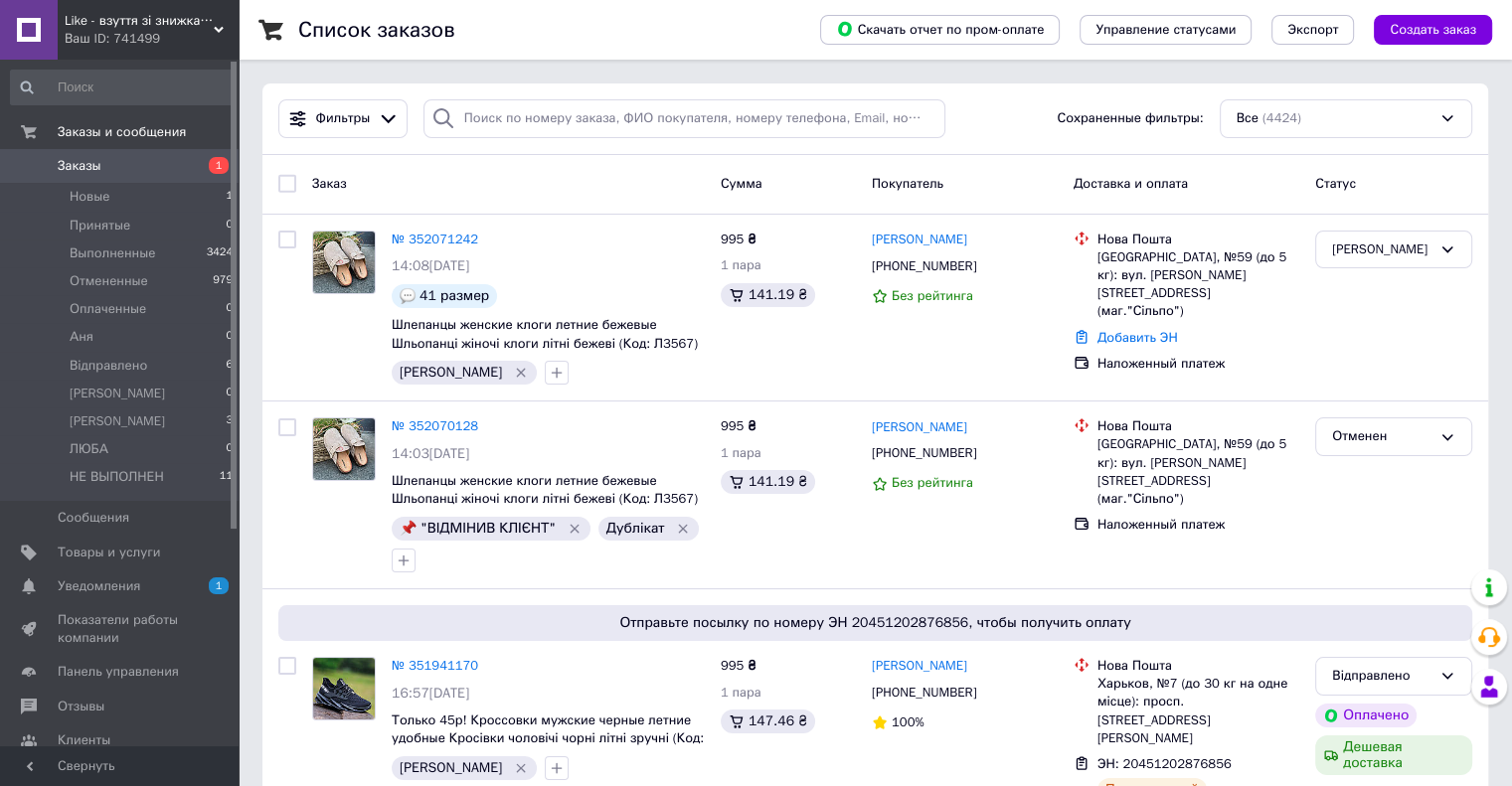 drag, startPoint x: 441, startPoint y: 248, endPoint x: 616, endPoint y: 301, distance: 182.84967 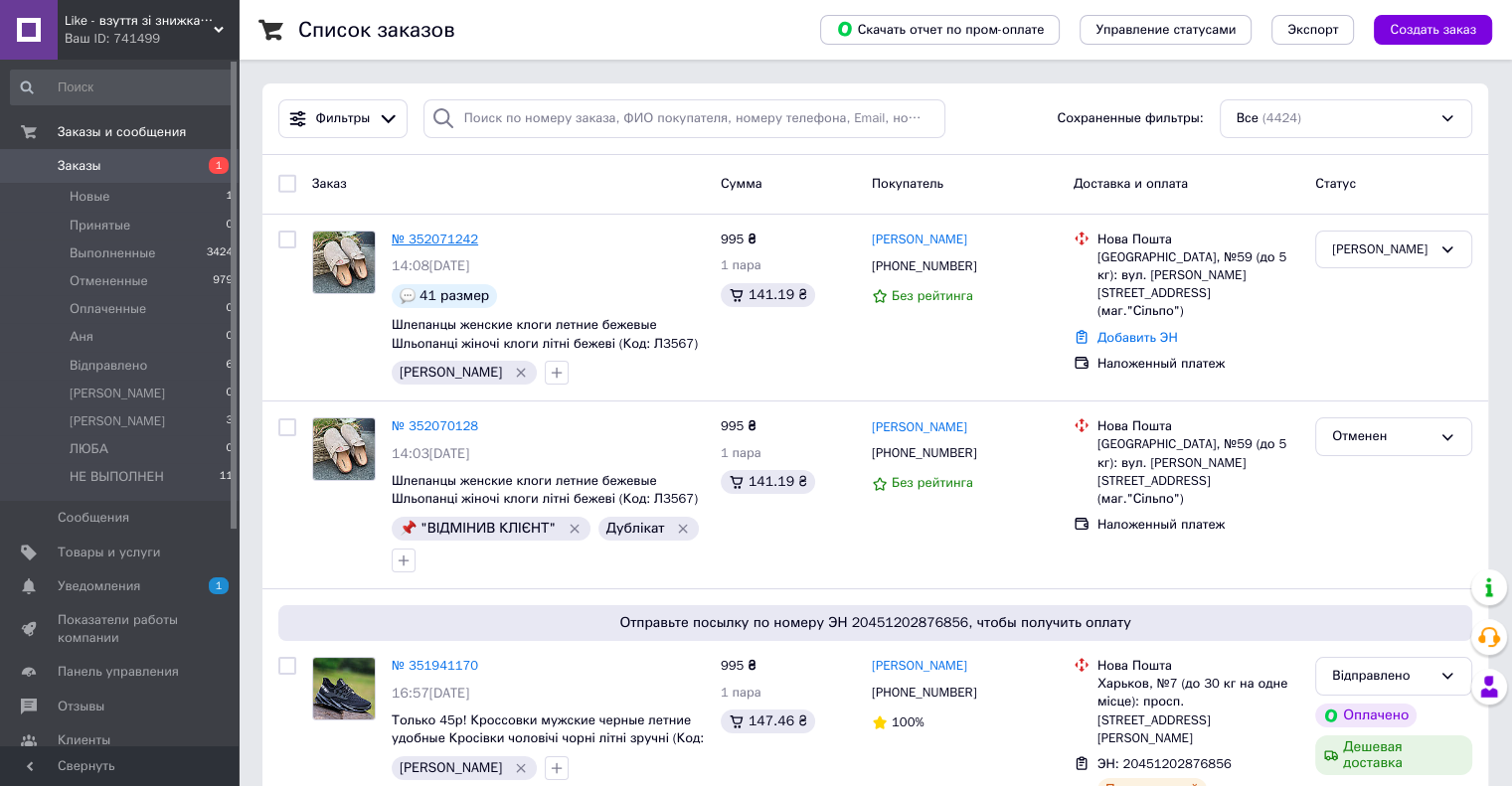 click on "№ 352071242" at bounding box center [434, 238] 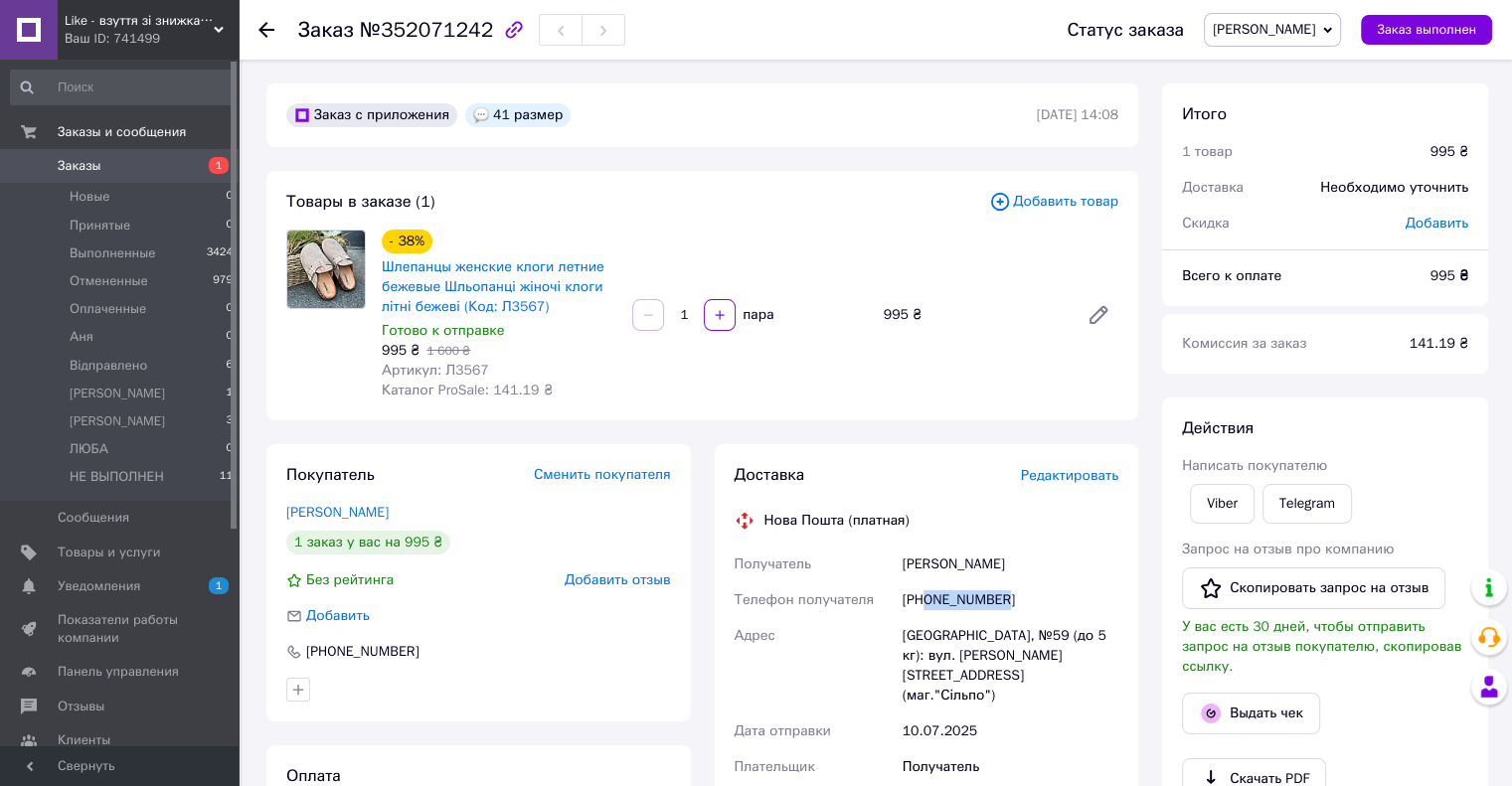 drag, startPoint x: 1042, startPoint y: 599, endPoint x: 929, endPoint y: 603, distance: 113.07077 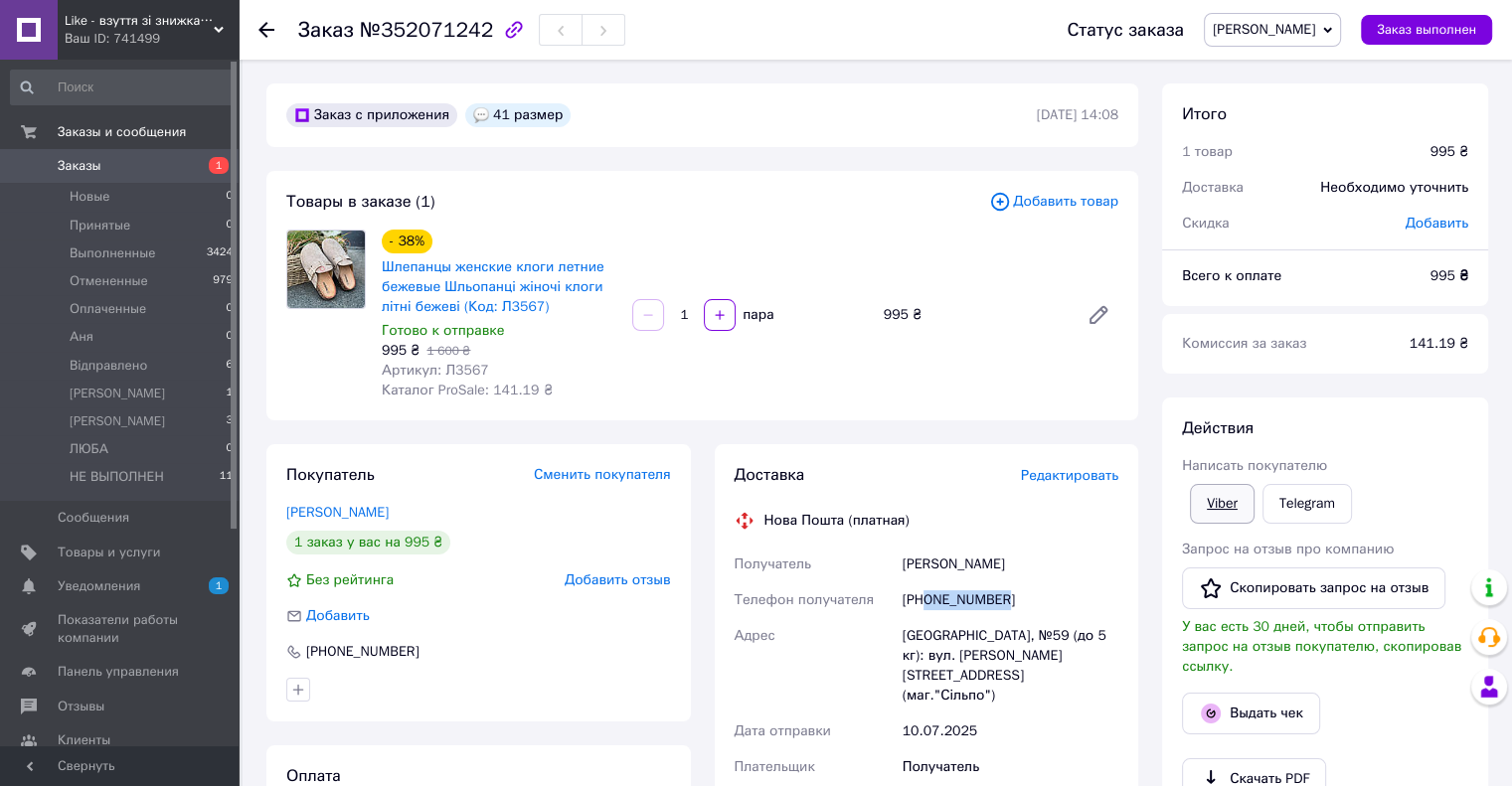 click on "Viber" at bounding box center (1222, 504) 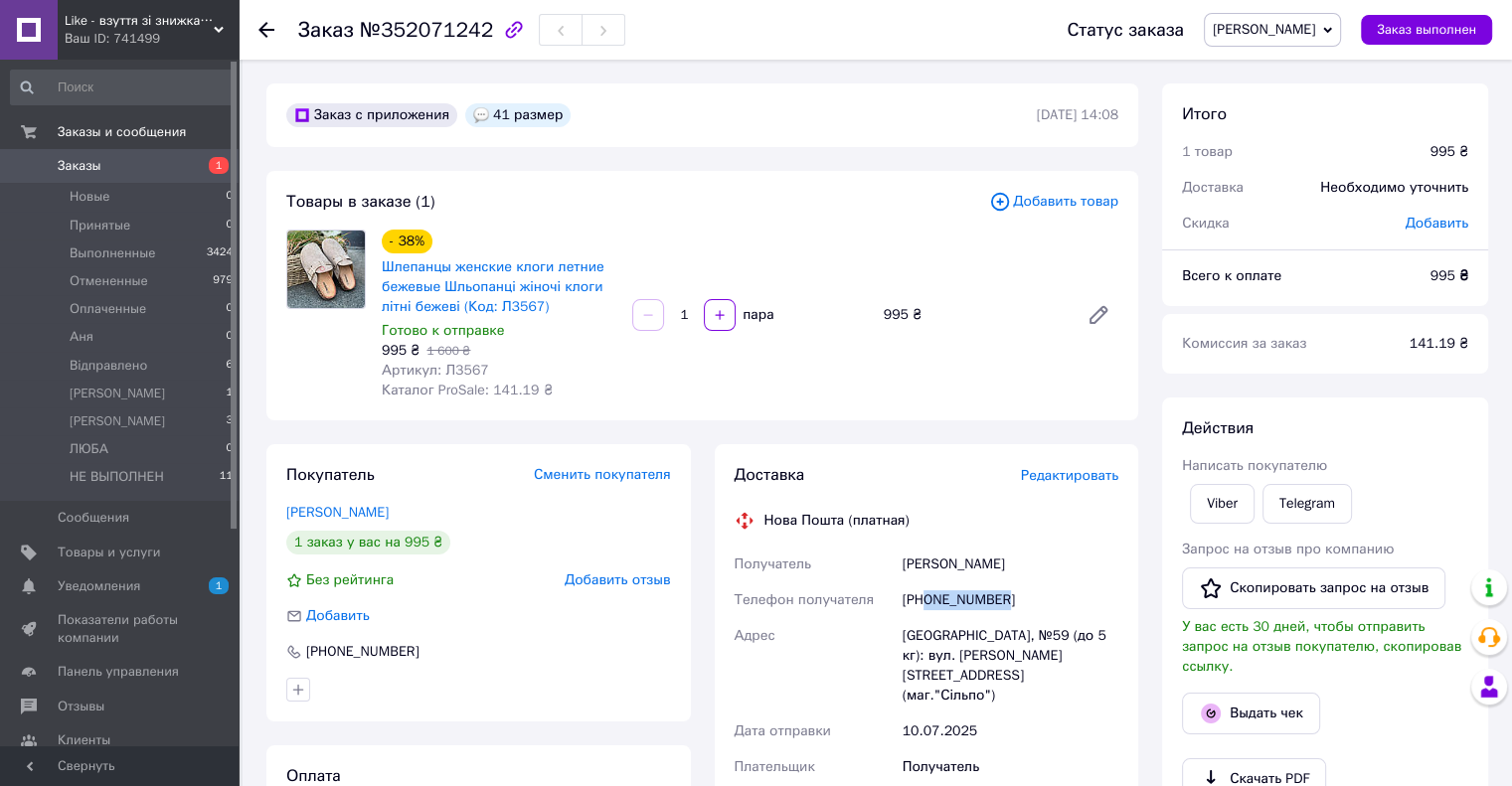 click 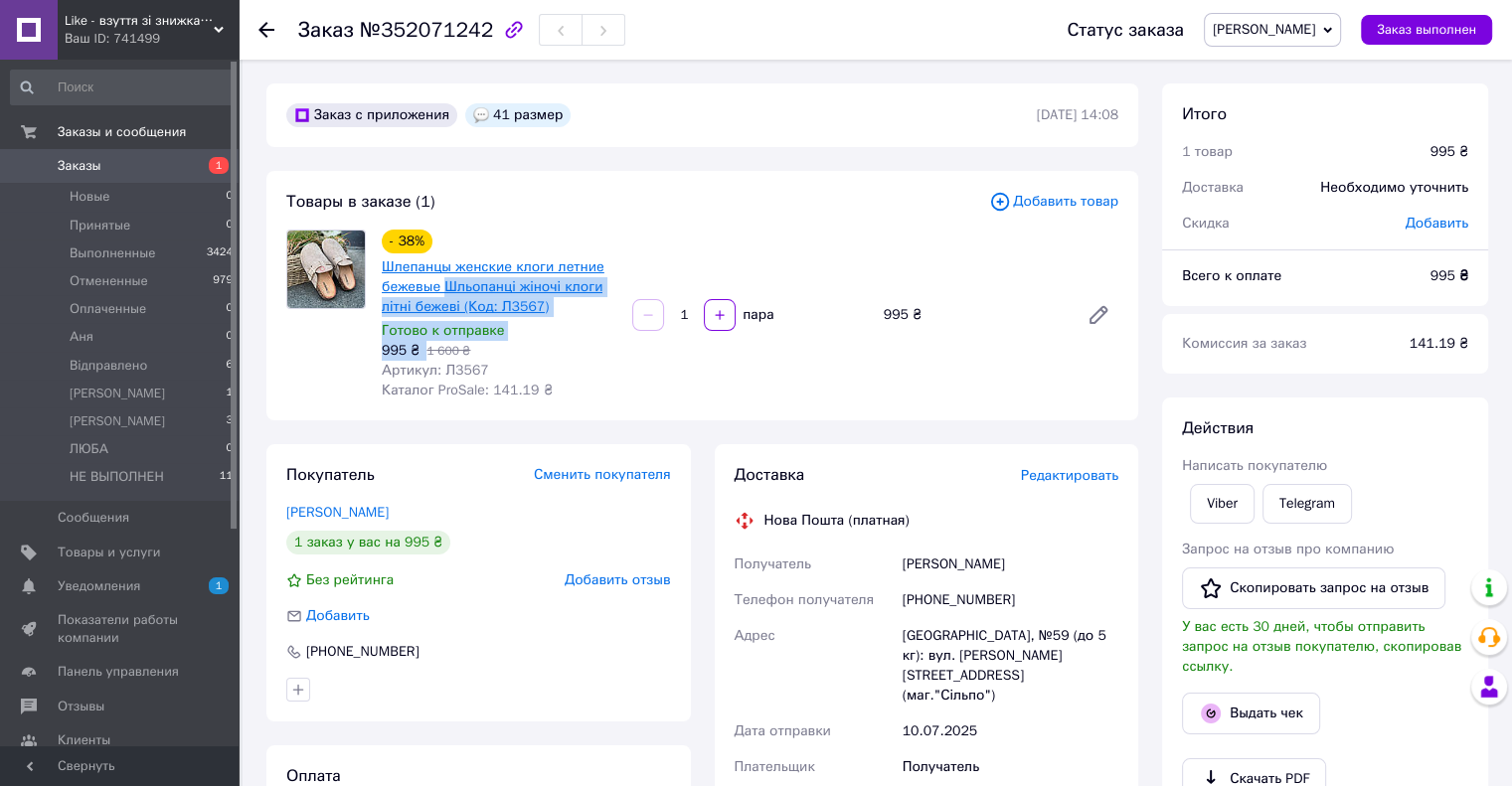drag, startPoint x: 419, startPoint y: 349, endPoint x: 445, endPoint y: 287, distance: 67.23095 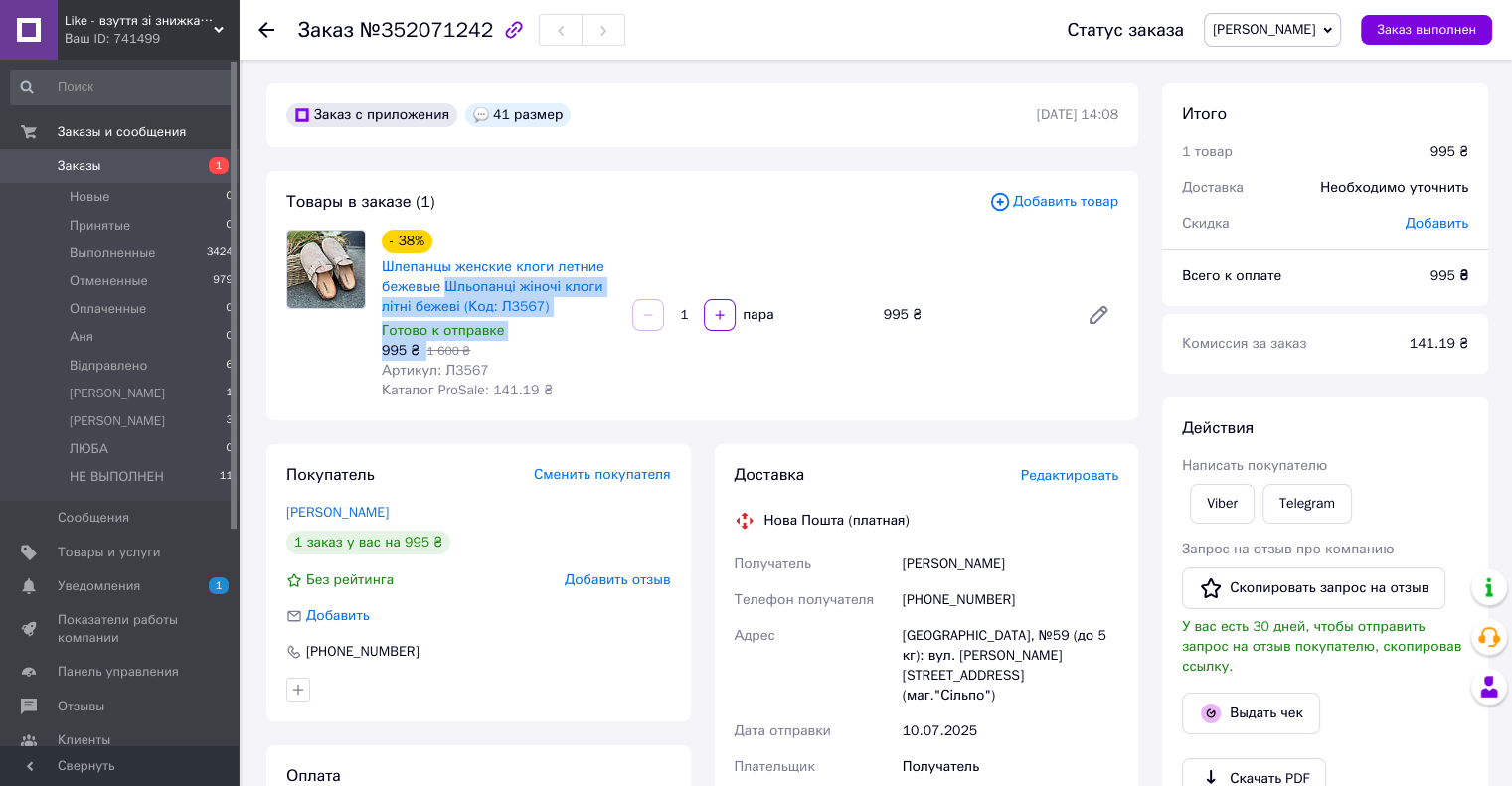 copy on "Шльопанці жіночі клоги літні бежеві (Код: Л3567) Готово к отправке 995 ₴" 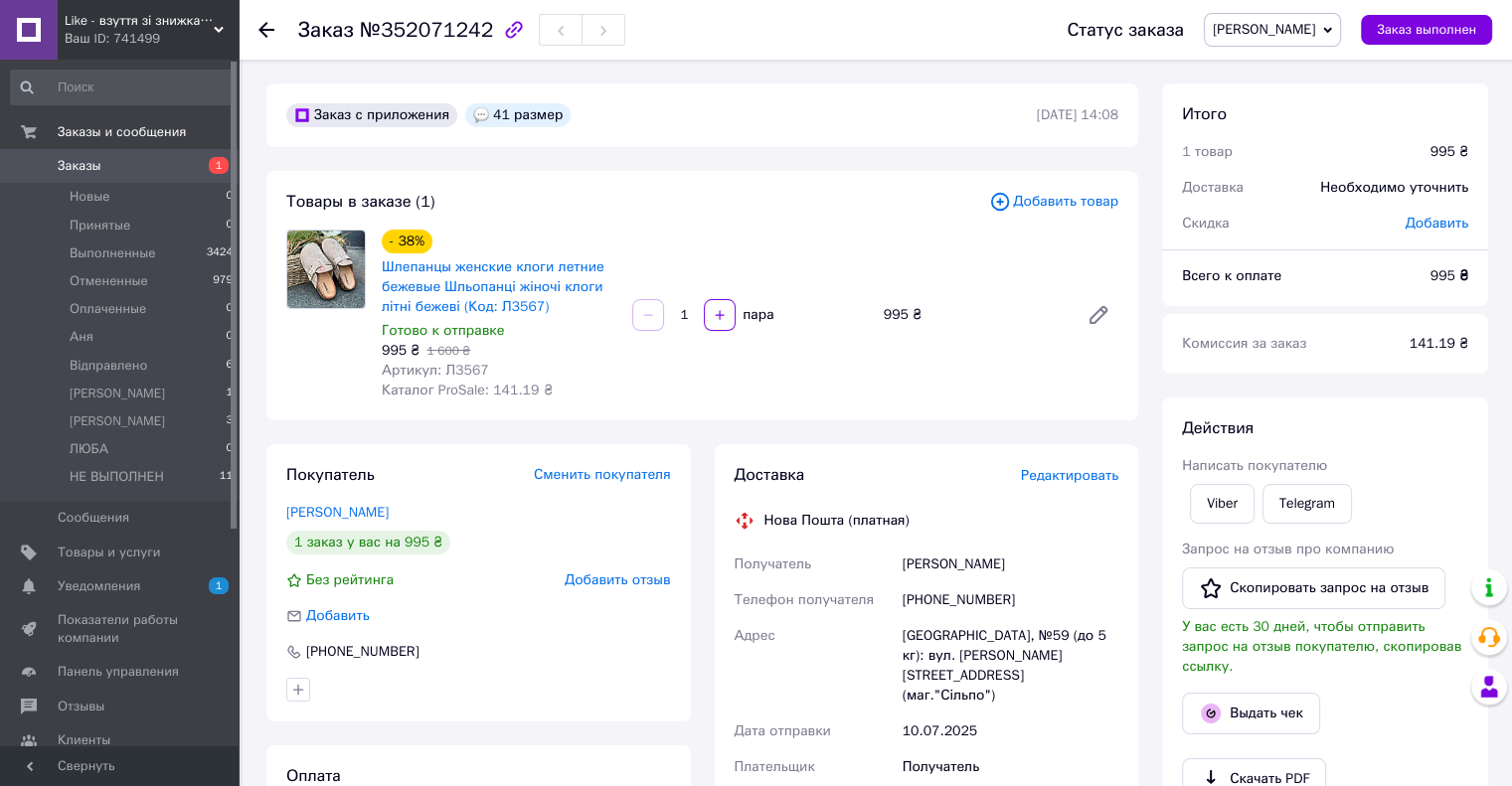 click on "Ваш ID: 741499" at bounding box center [151, 39] 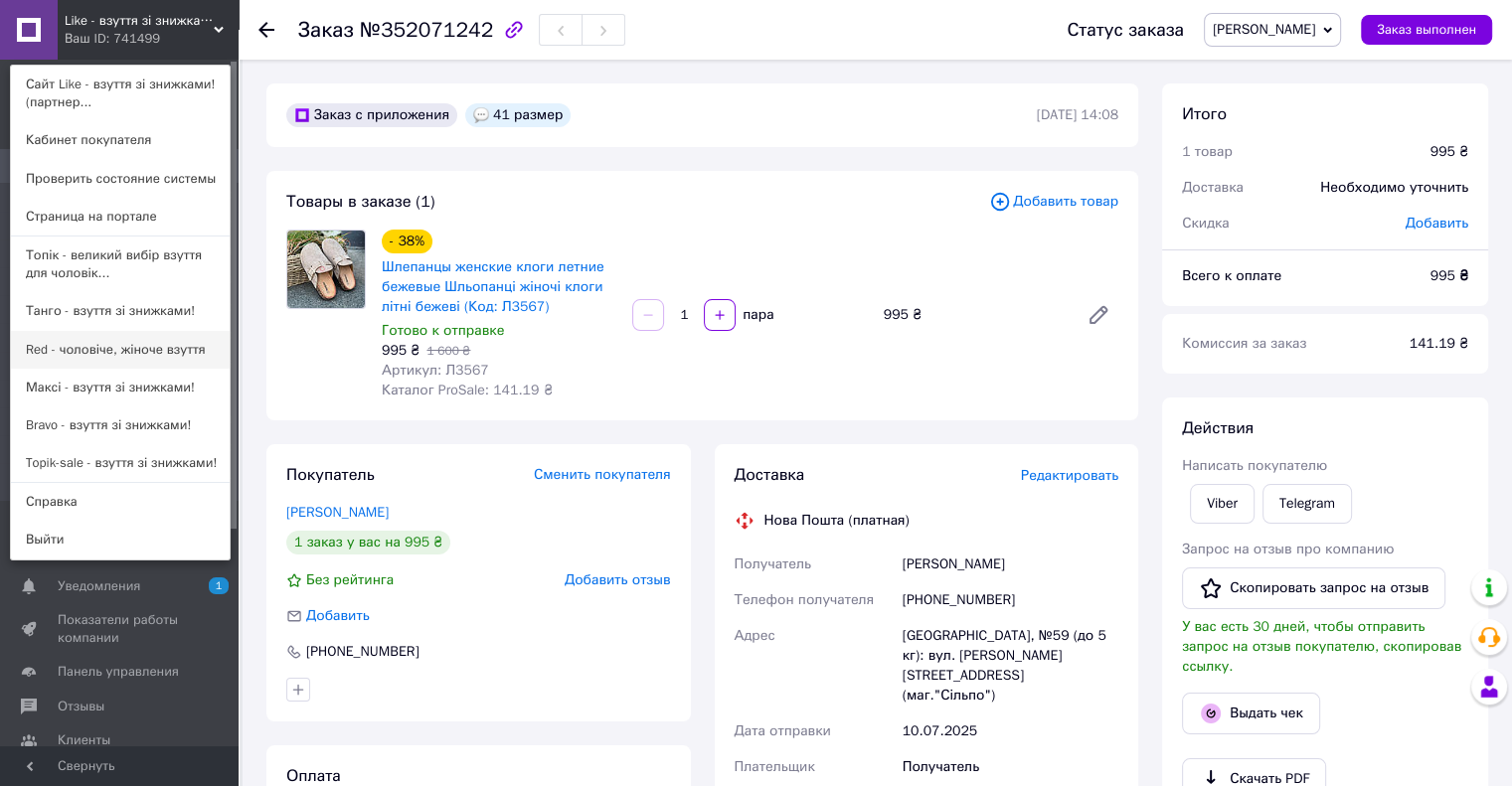 click on "Red - чоловіче, жіноче взуття" at bounding box center [120, 350] 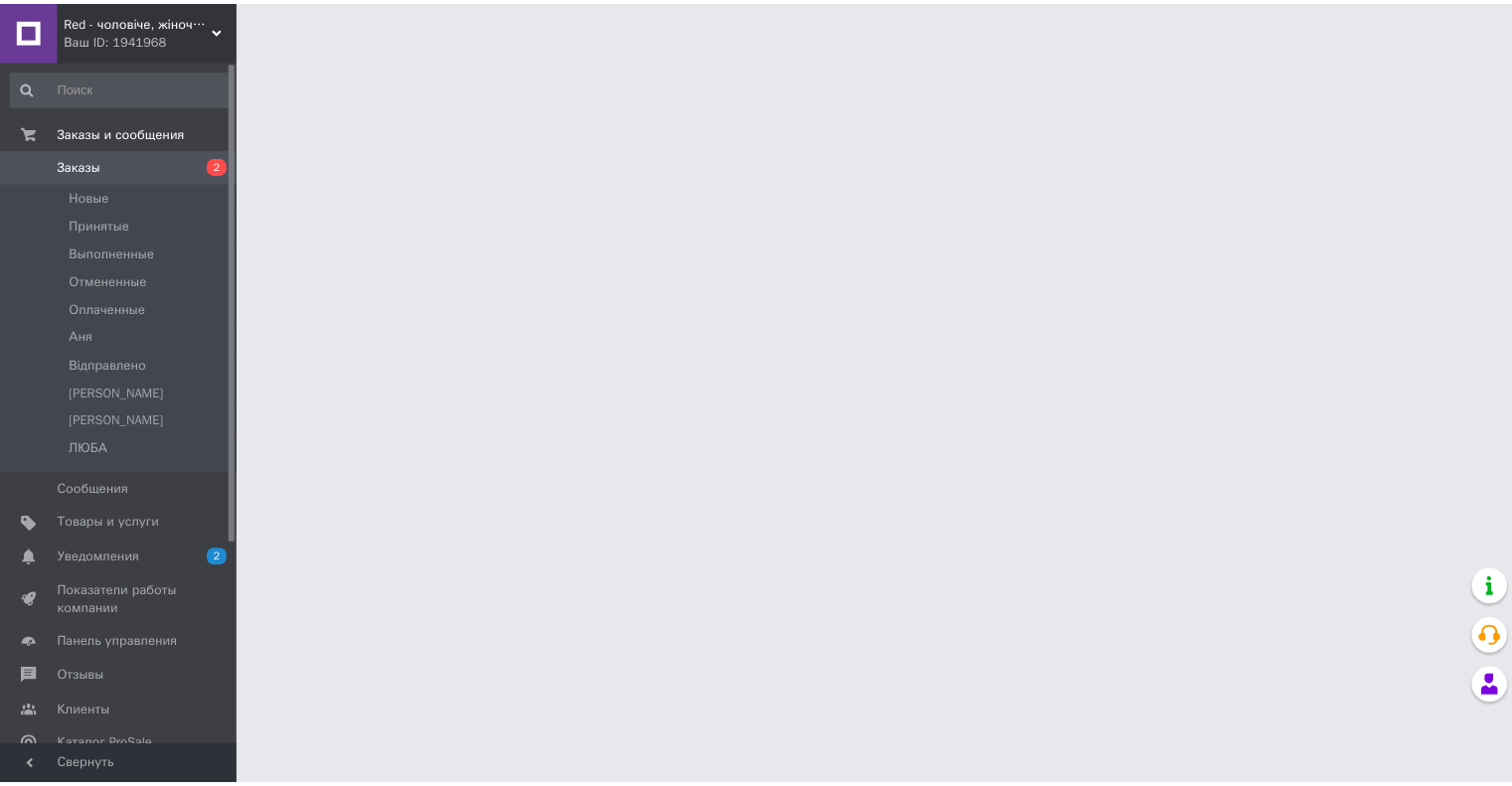 scroll, scrollTop: 0, scrollLeft: 0, axis: both 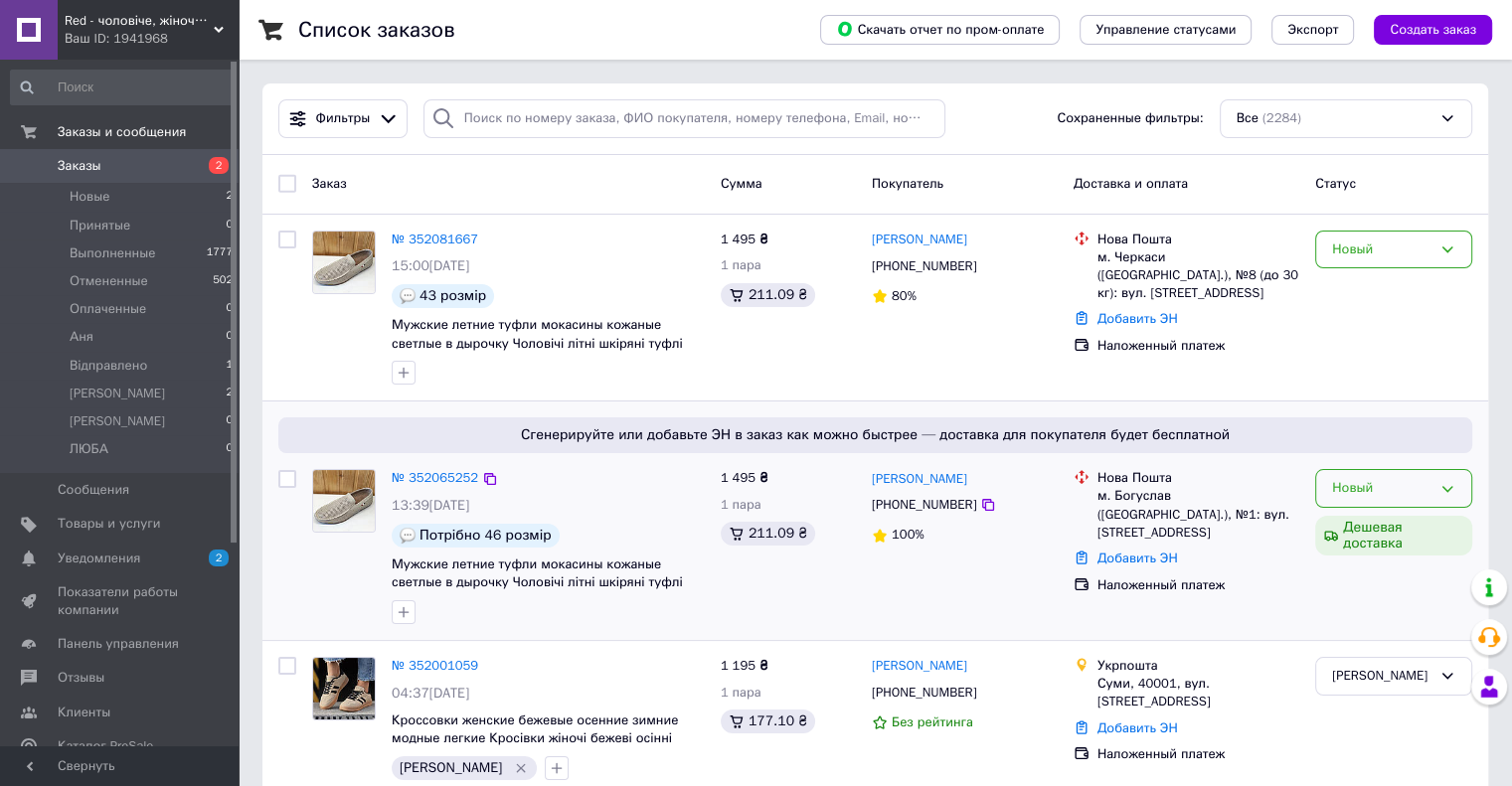 click on "Новый" at bounding box center (1382, 488) 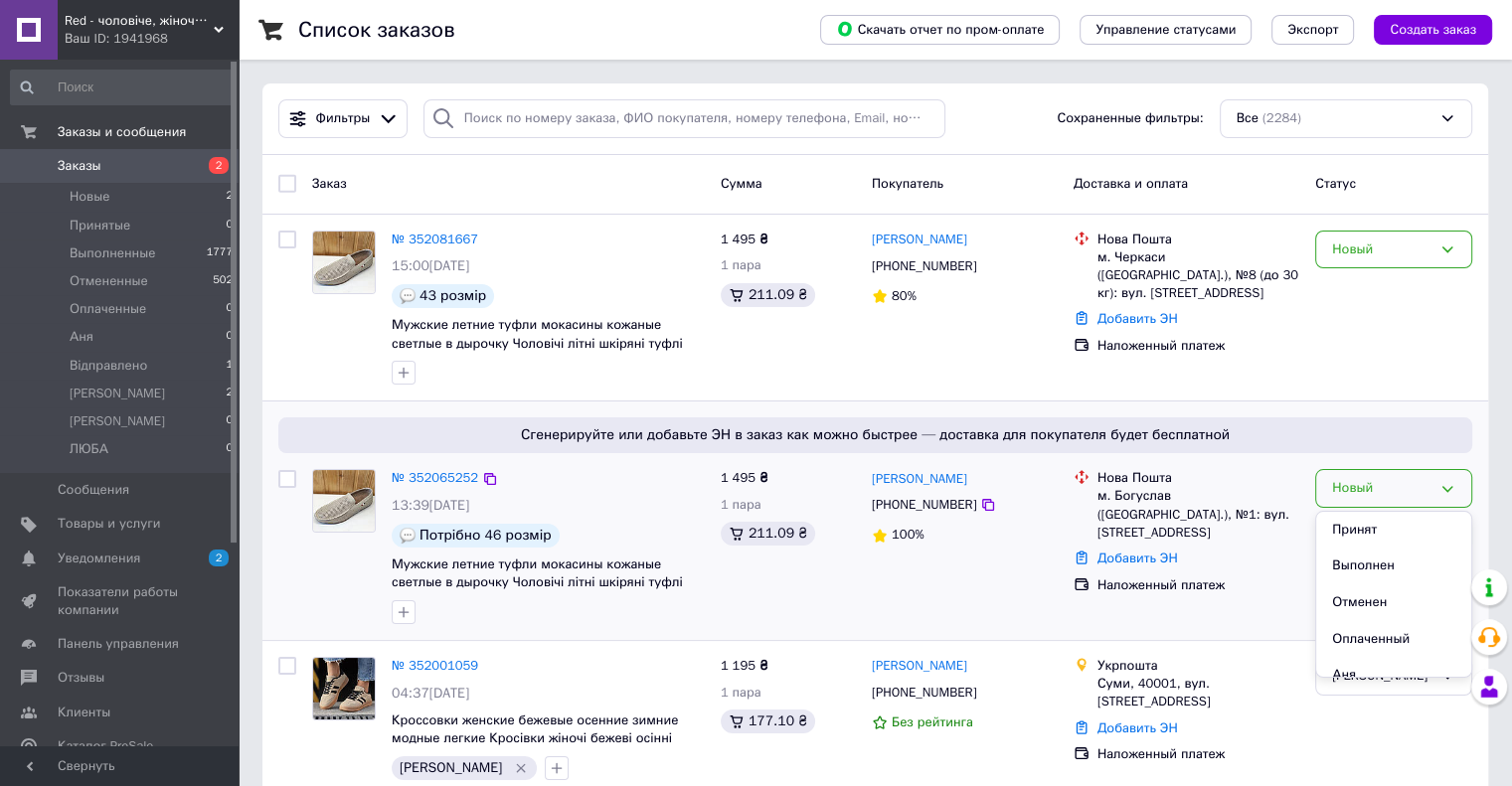 click on "Принят" at bounding box center (1394, 530) 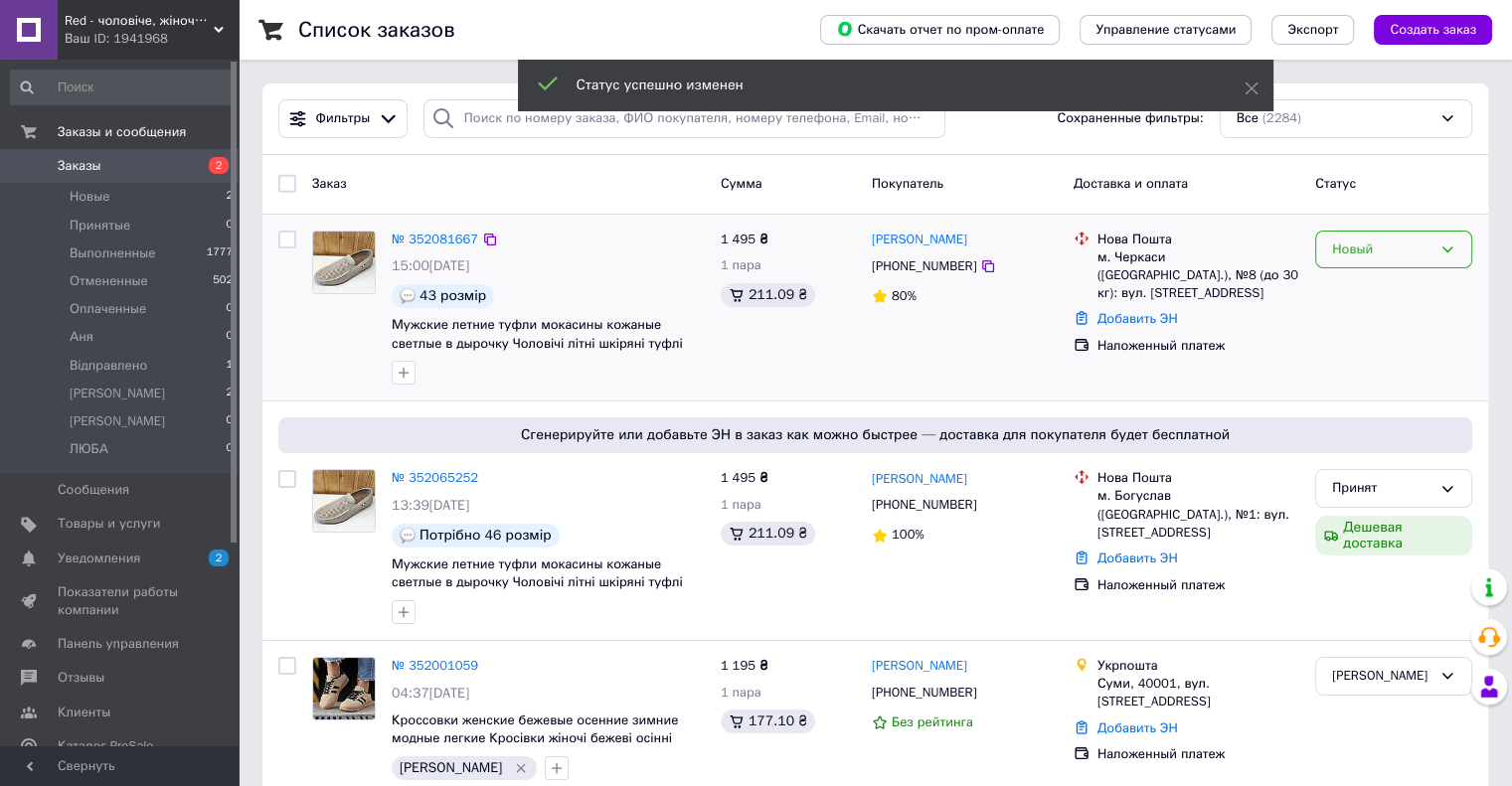 click on "Новый" at bounding box center (1382, 249) 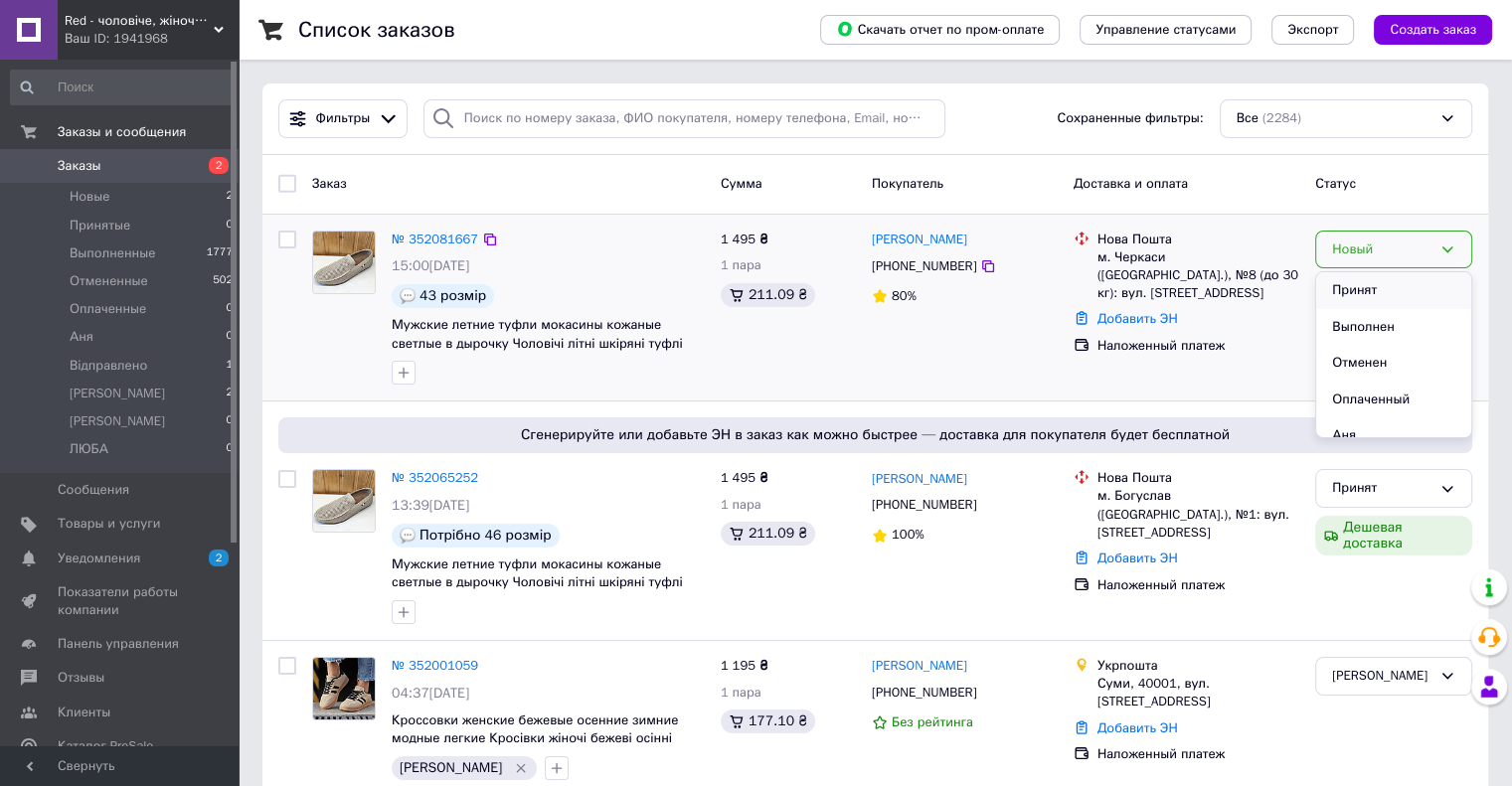 click on "Принят" at bounding box center (1394, 290) 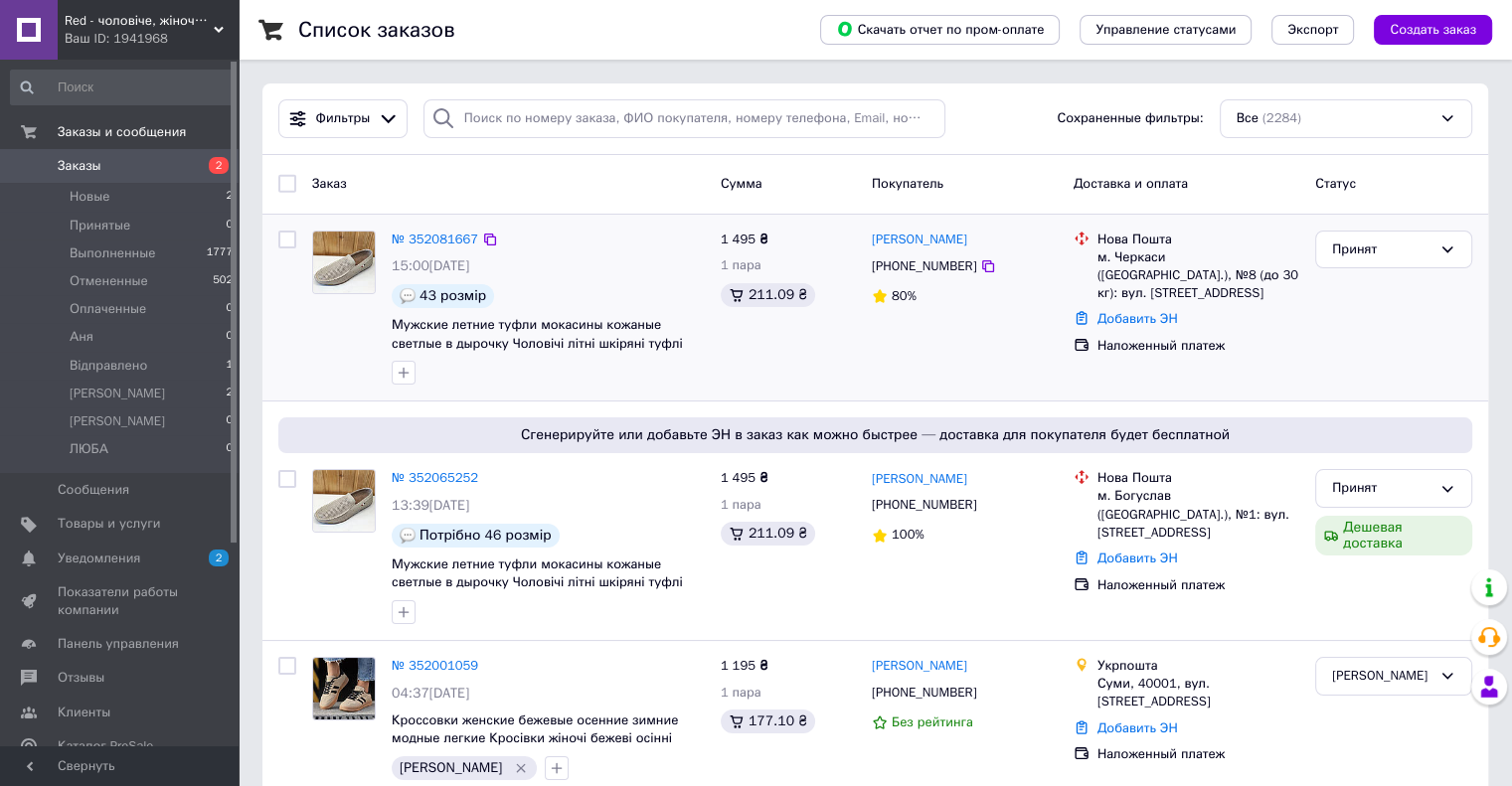 click on "Заказы" at bounding box center [80, 166] 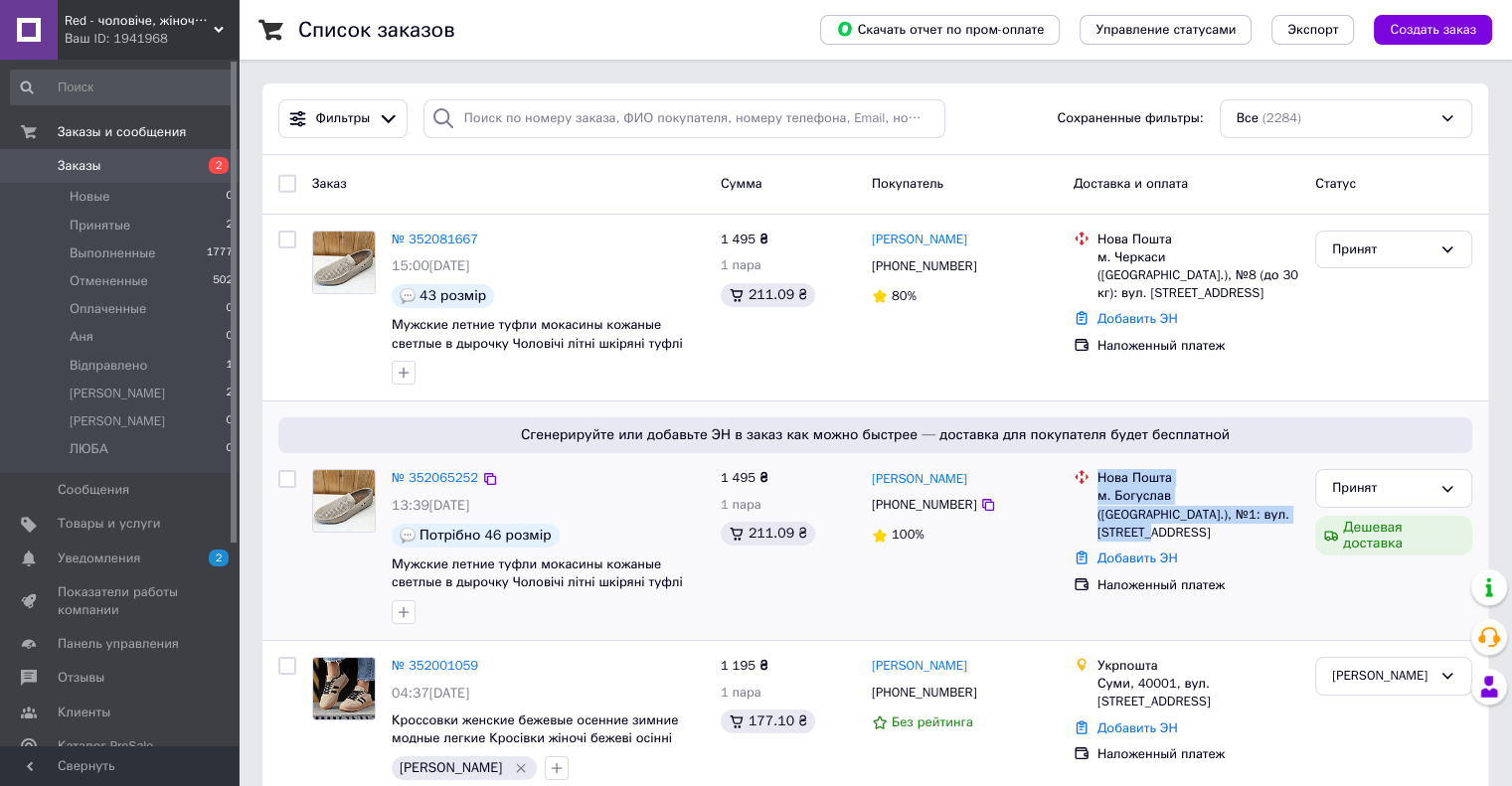 drag, startPoint x: 1089, startPoint y: 501, endPoint x: 1177, endPoint y: 506, distance: 88.141931 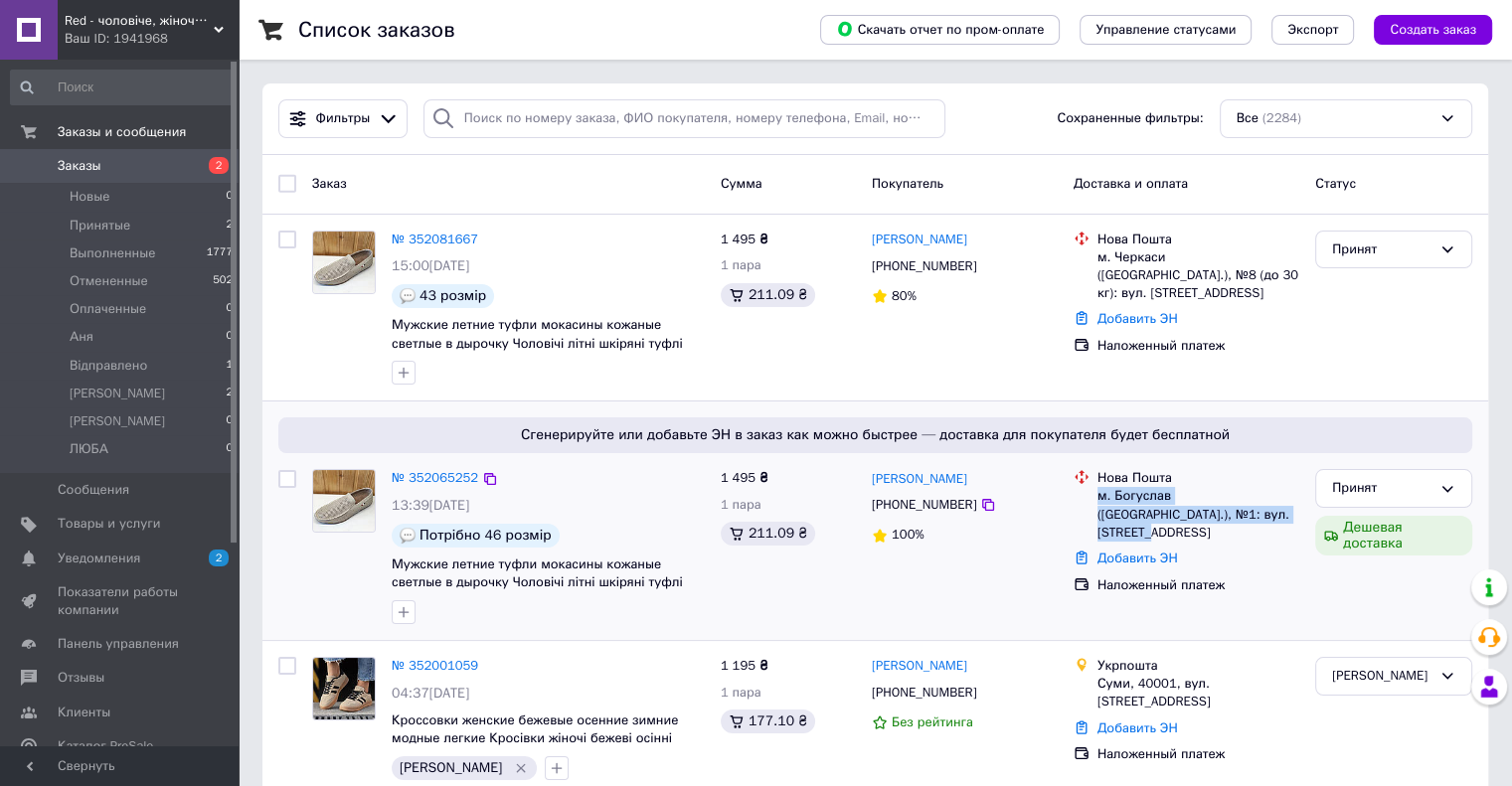drag, startPoint x: 1108, startPoint y: 501, endPoint x: 1223, endPoint y: 519, distance: 116.40017 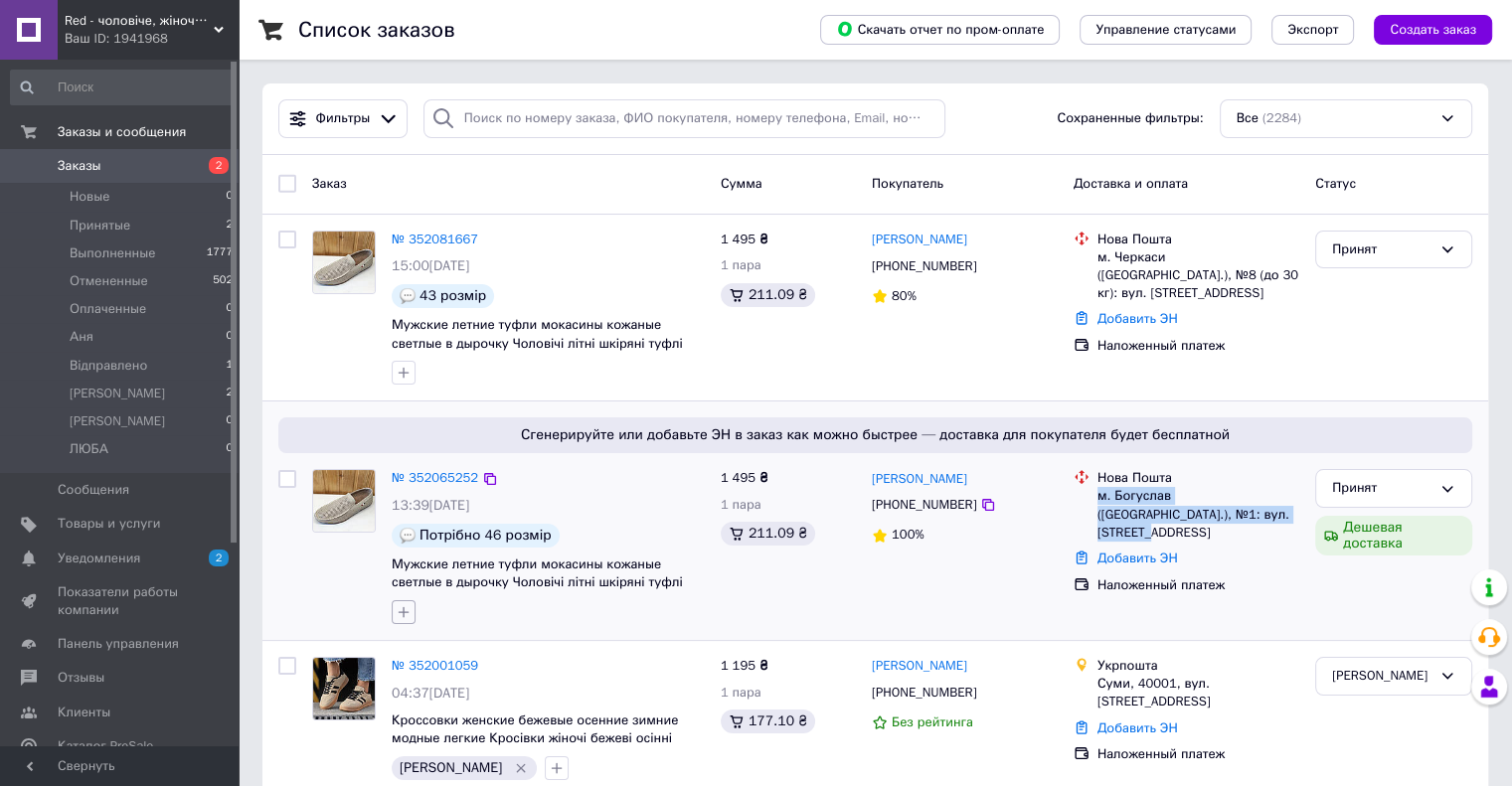click 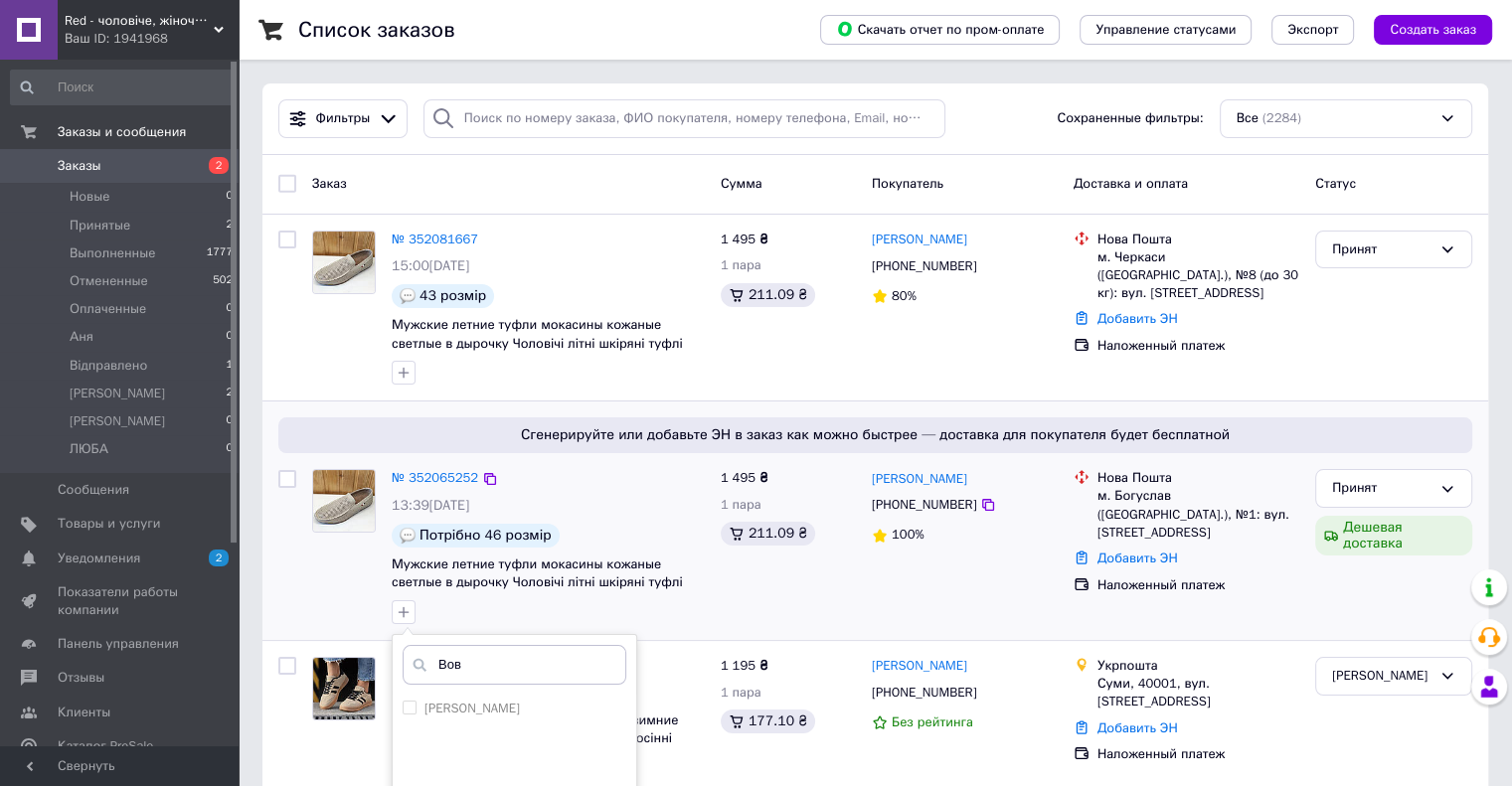 type on "[PERSON_NAME]" 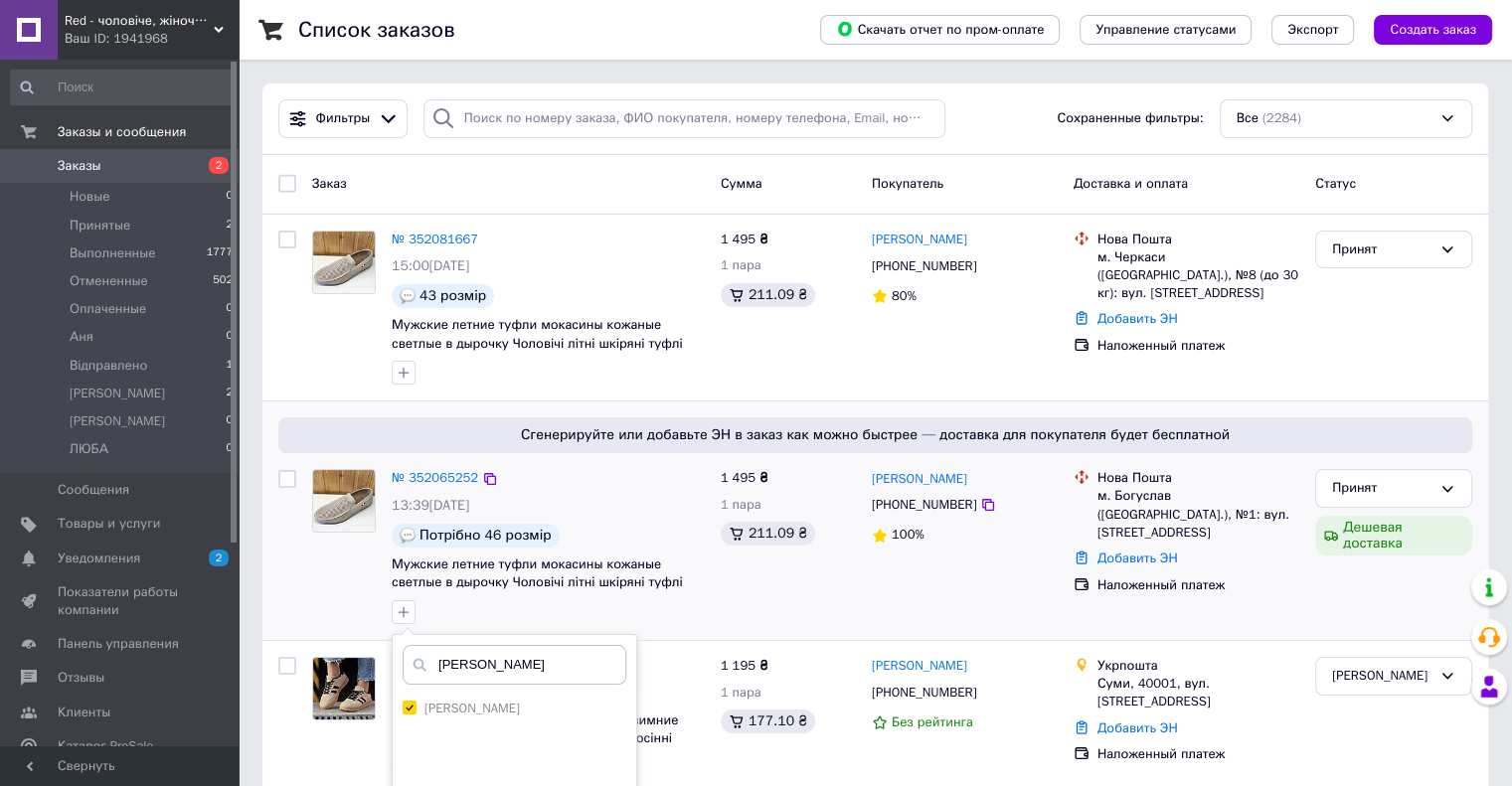 checkbox on "true" 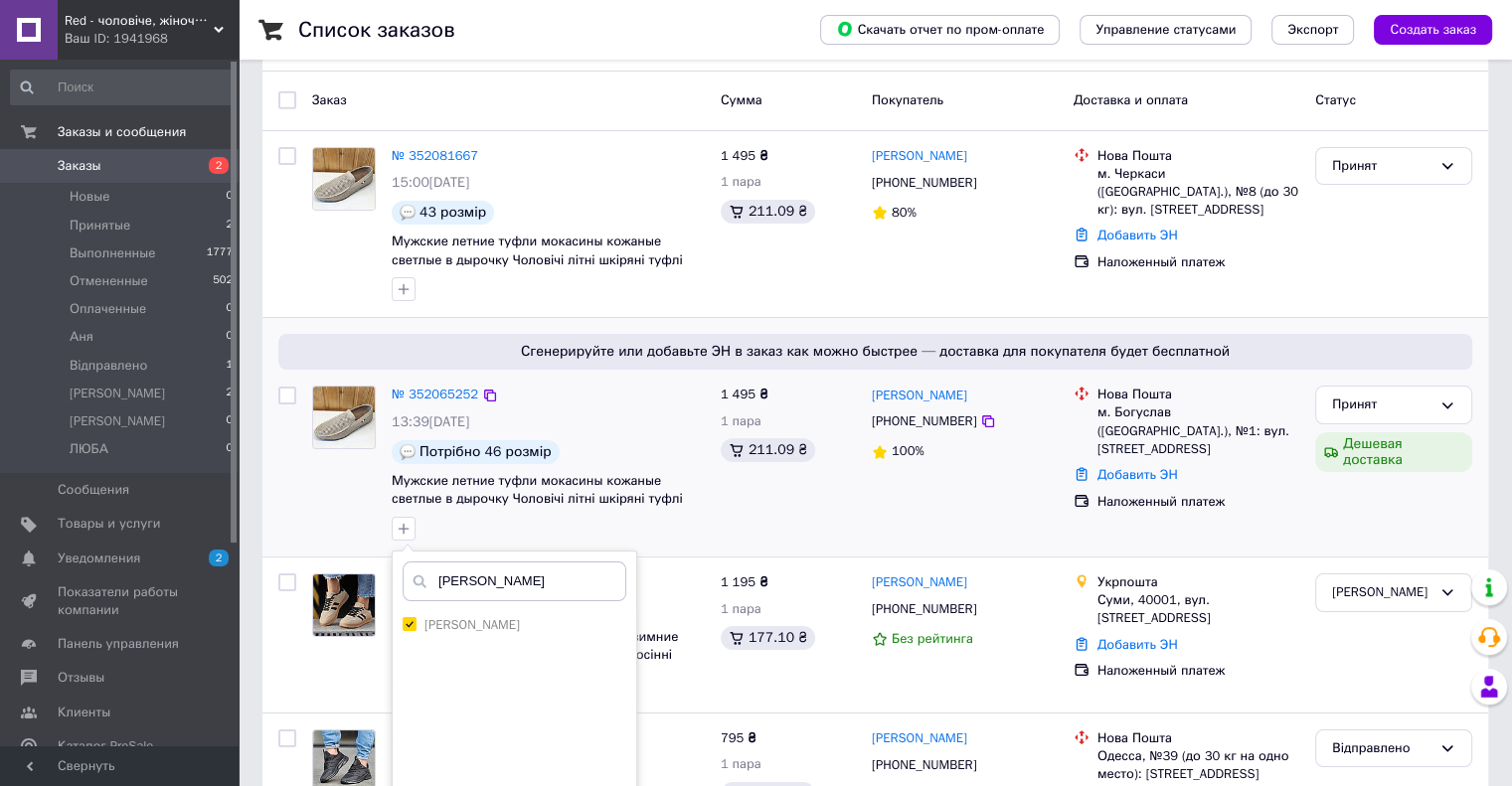 scroll, scrollTop: 199, scrollLeft: 0, axis: vertical 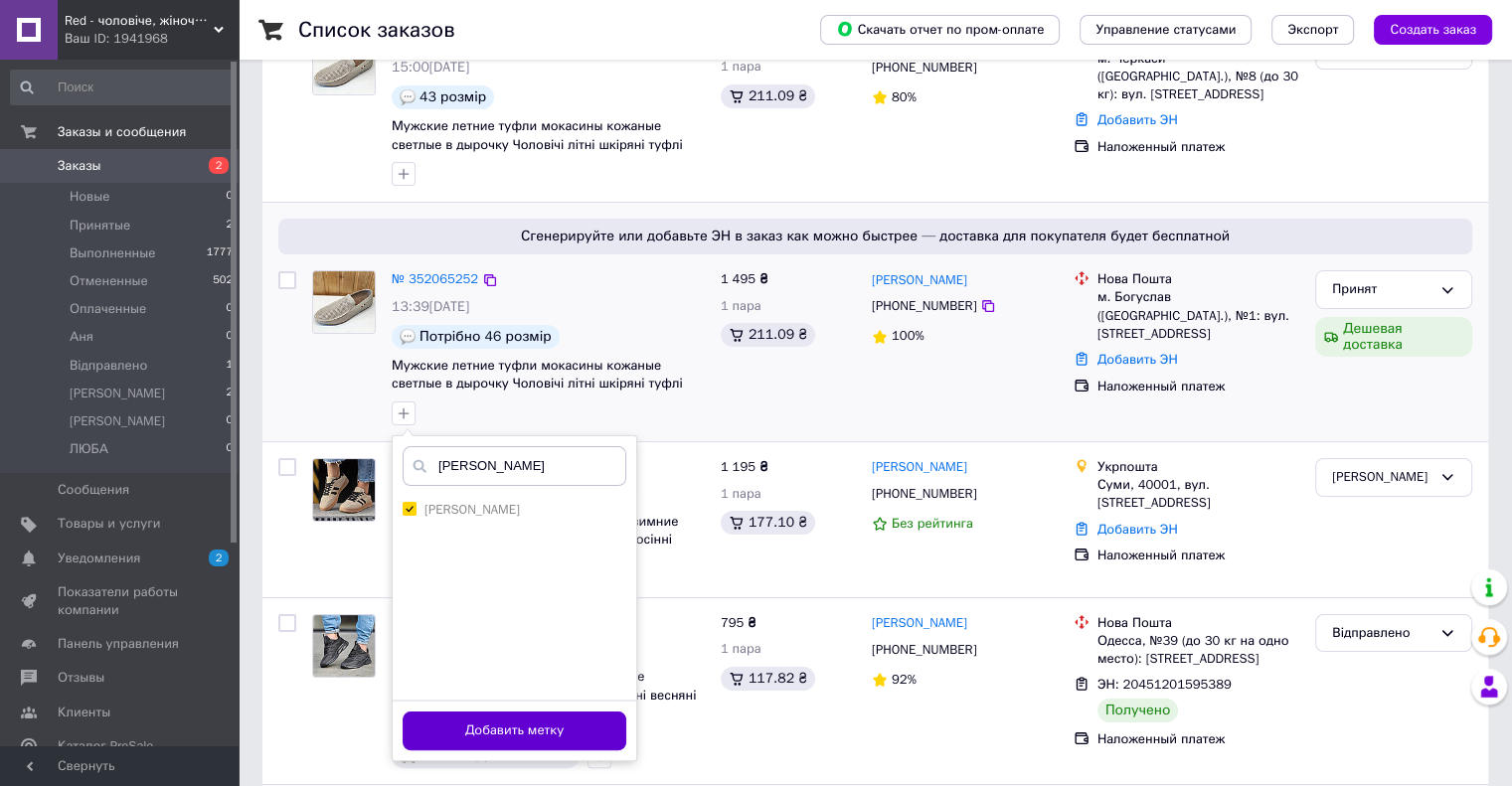 type on "[PERSON_NAME]" 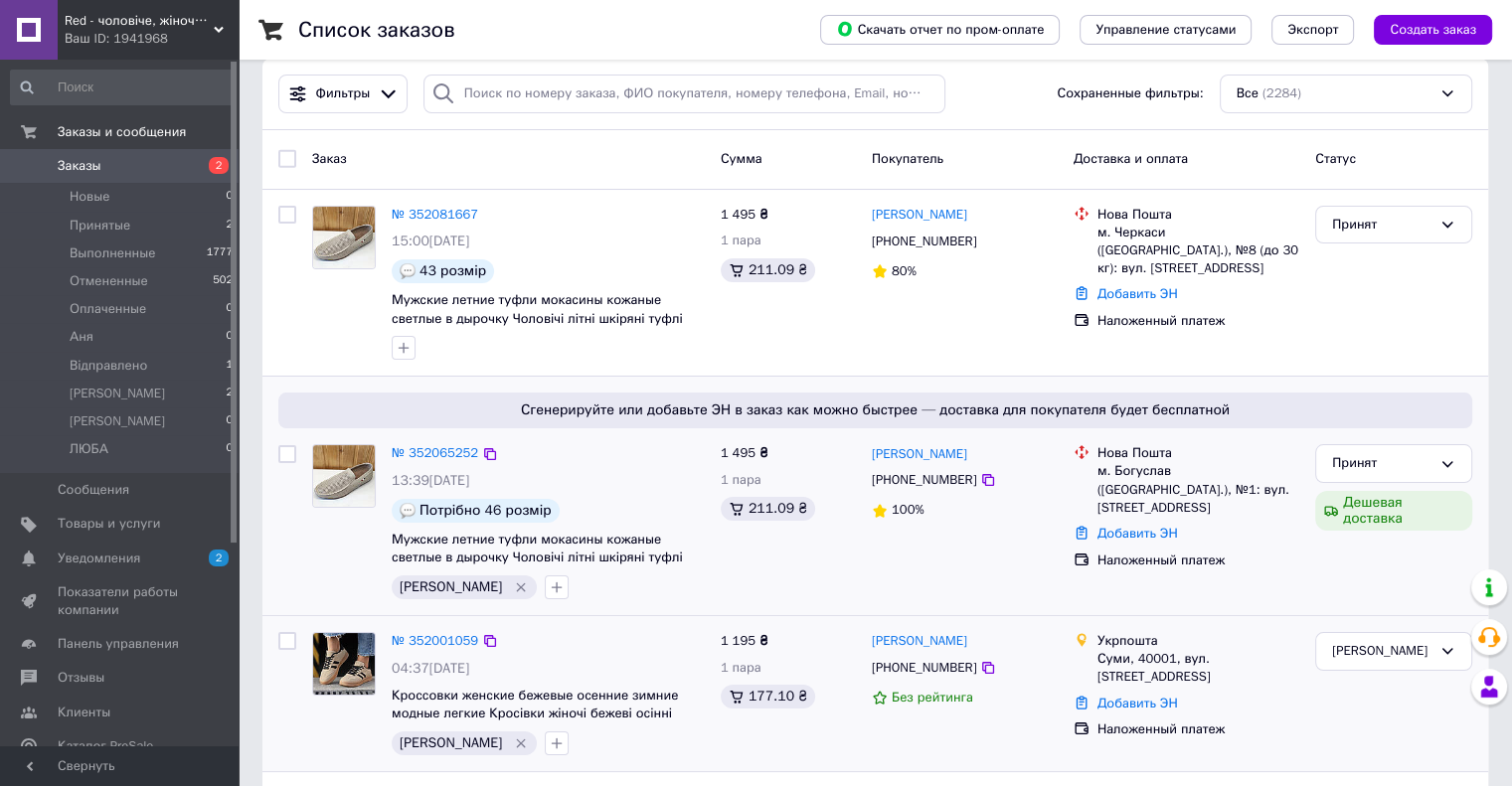 scroll, scrollTop: 0, scrollLeft: 0, axis: both 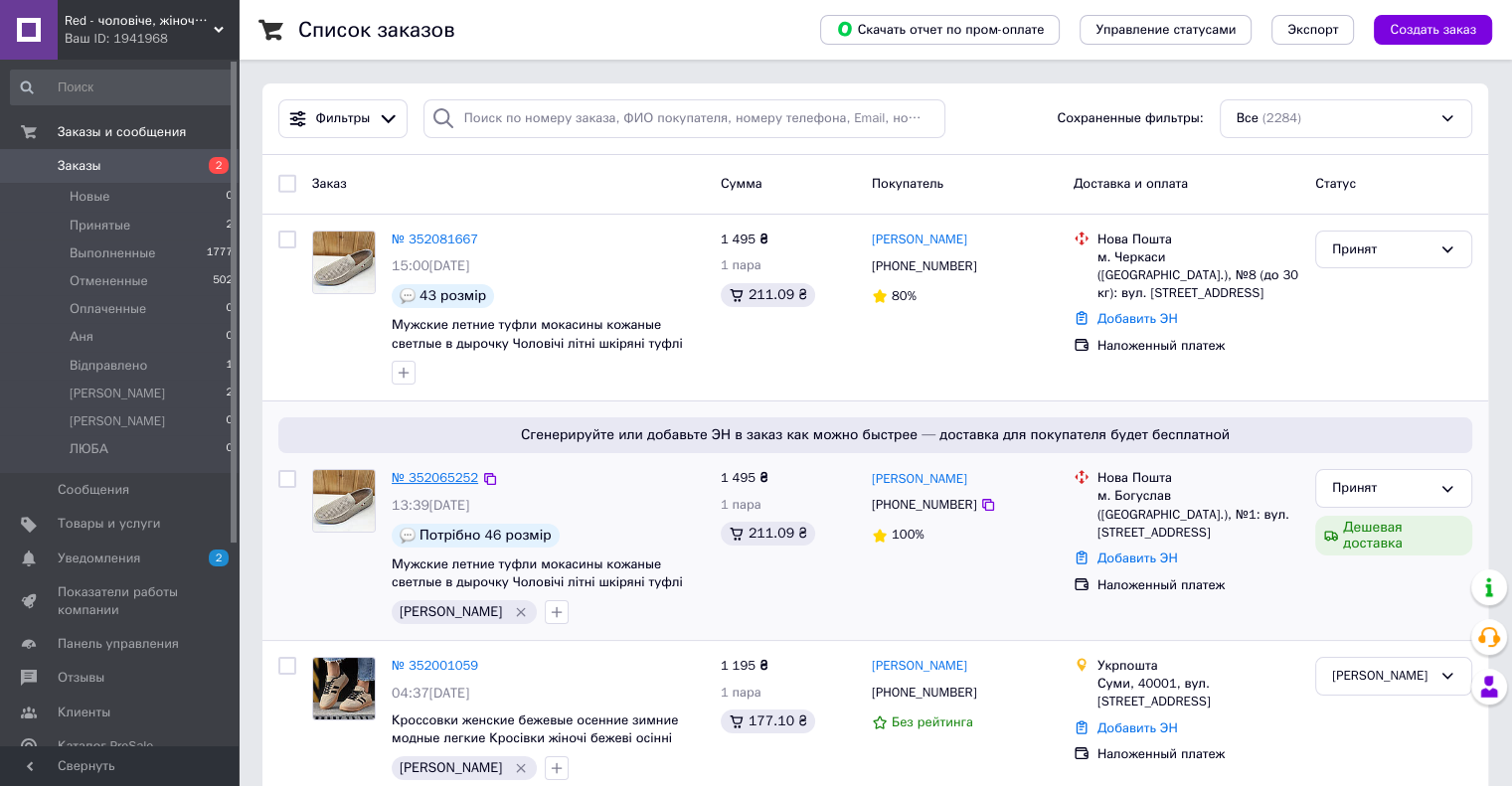 click on "№ 352065252" at bounding box center [434, 477] 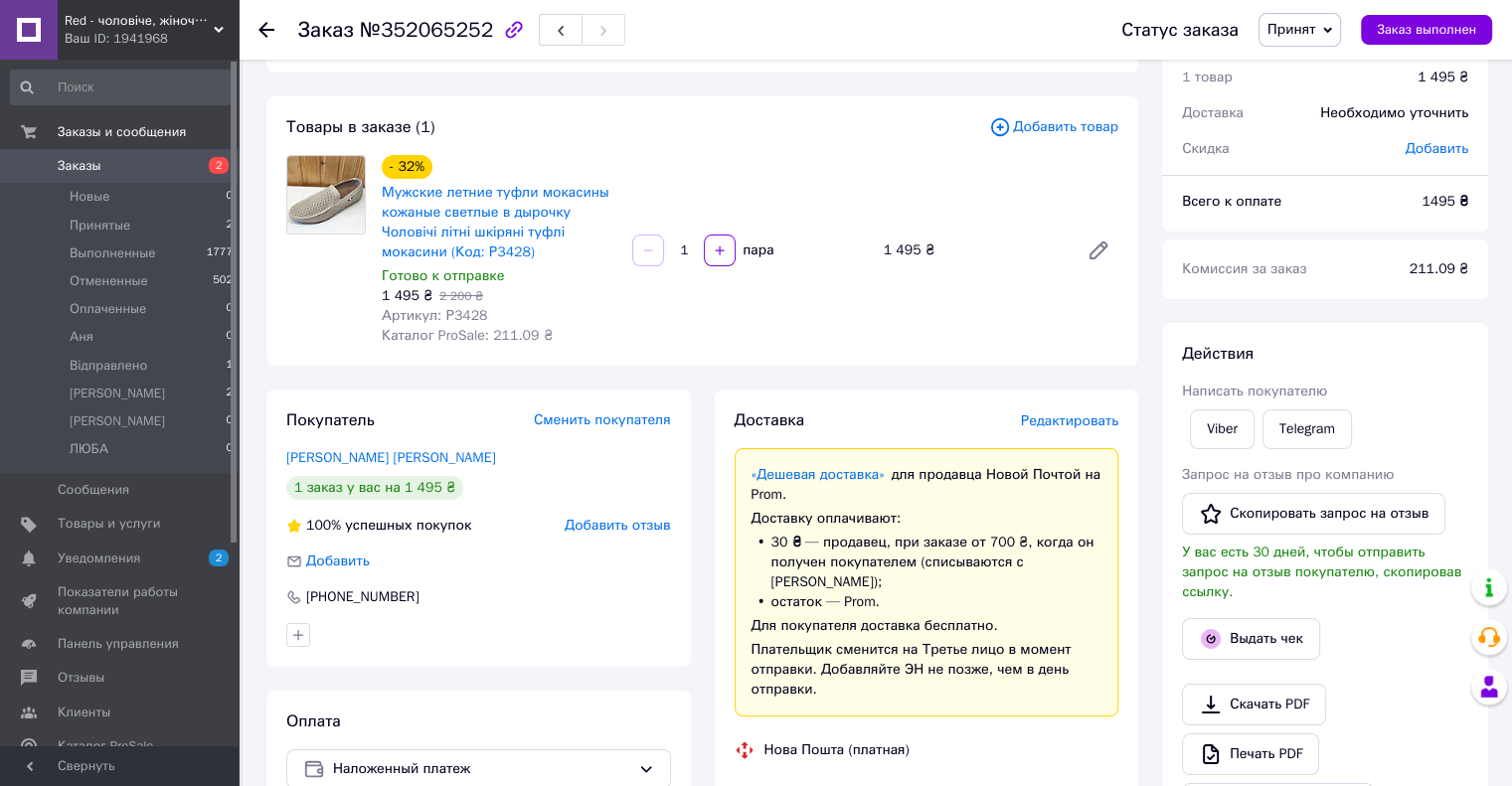 scroll, scrollTop: 298, scrollLeft: 0, axis: vertical 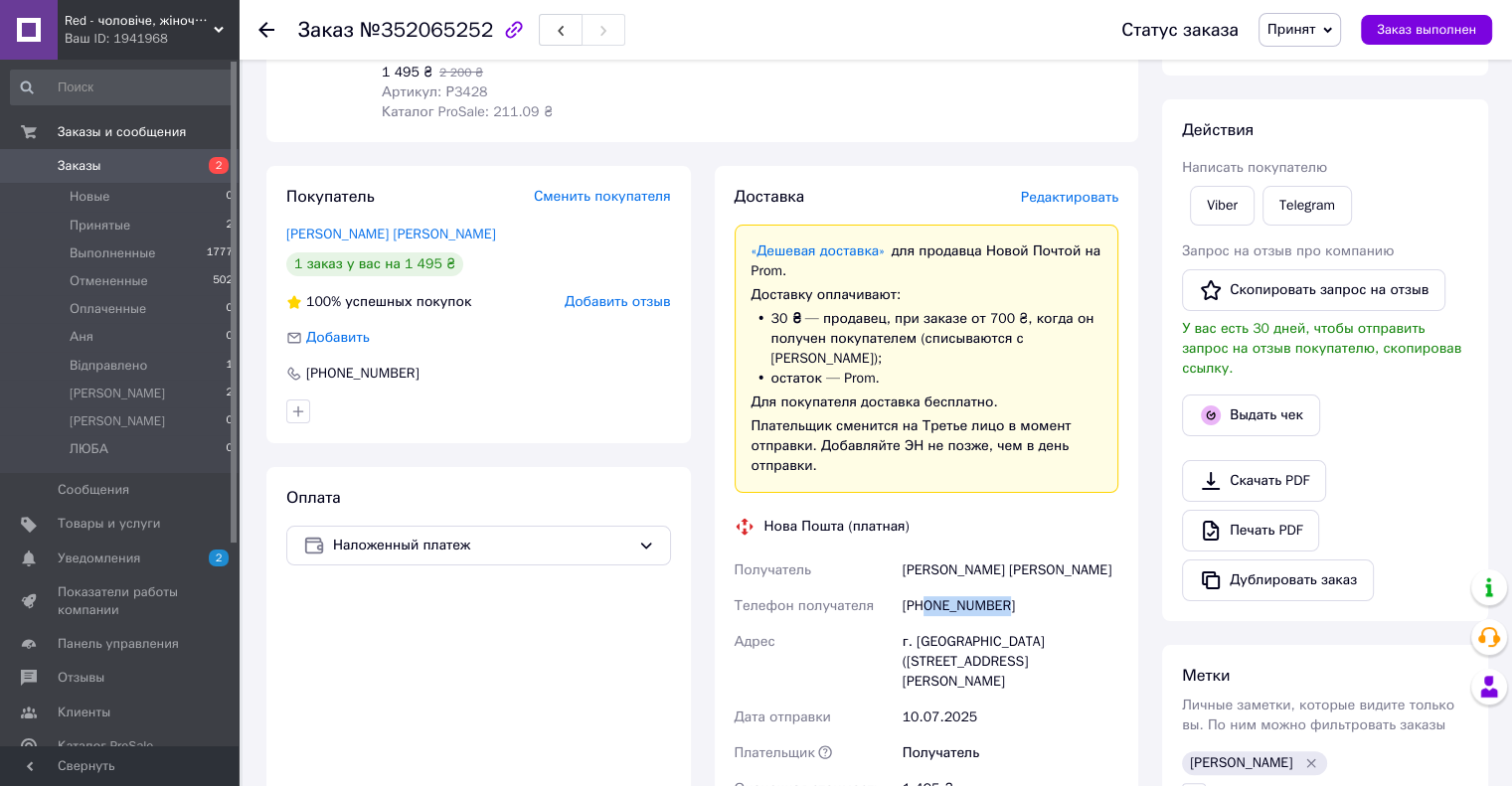 drag, startPoint x: 1038, startPoint y: 591, endPoint x: 926, endPoint y: 595, distance: 112.0714 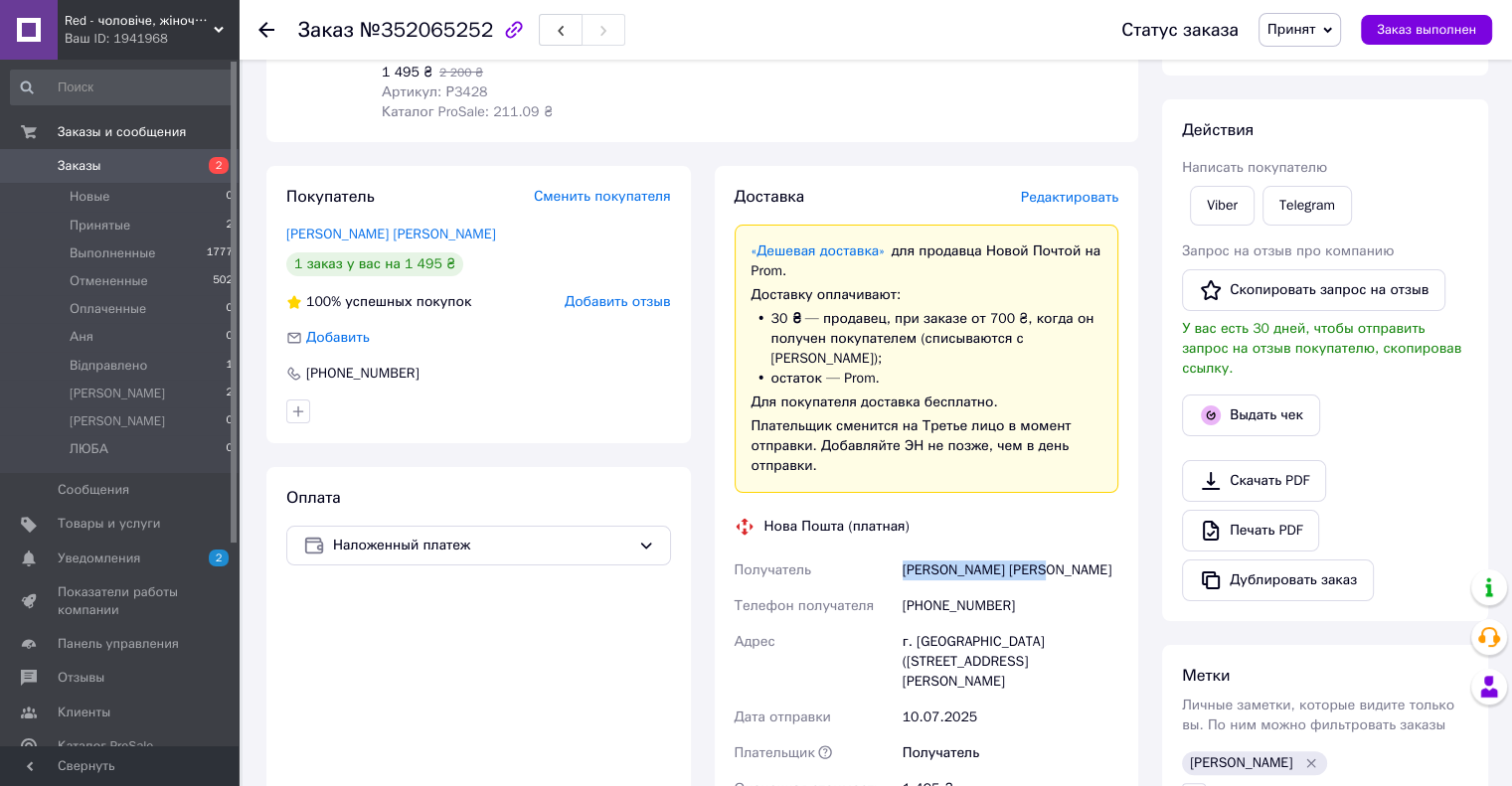 drag, startPoint x: 1062, startPoint y: 553, endPoint x: 903, endPoint y: 564, distance: 159.38005 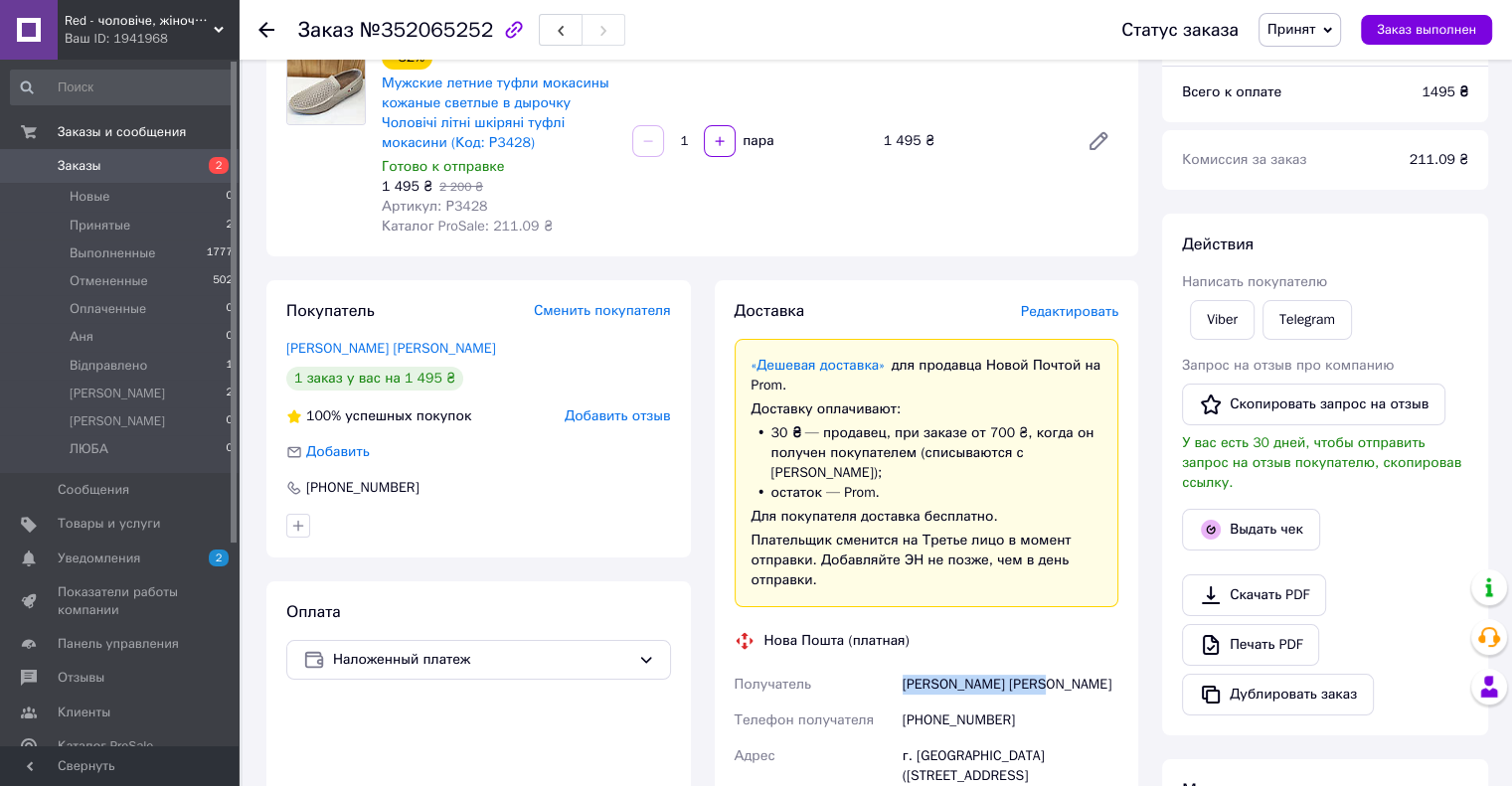 scroll, scrollTop: 0, scrollLeft: 0, axis: both 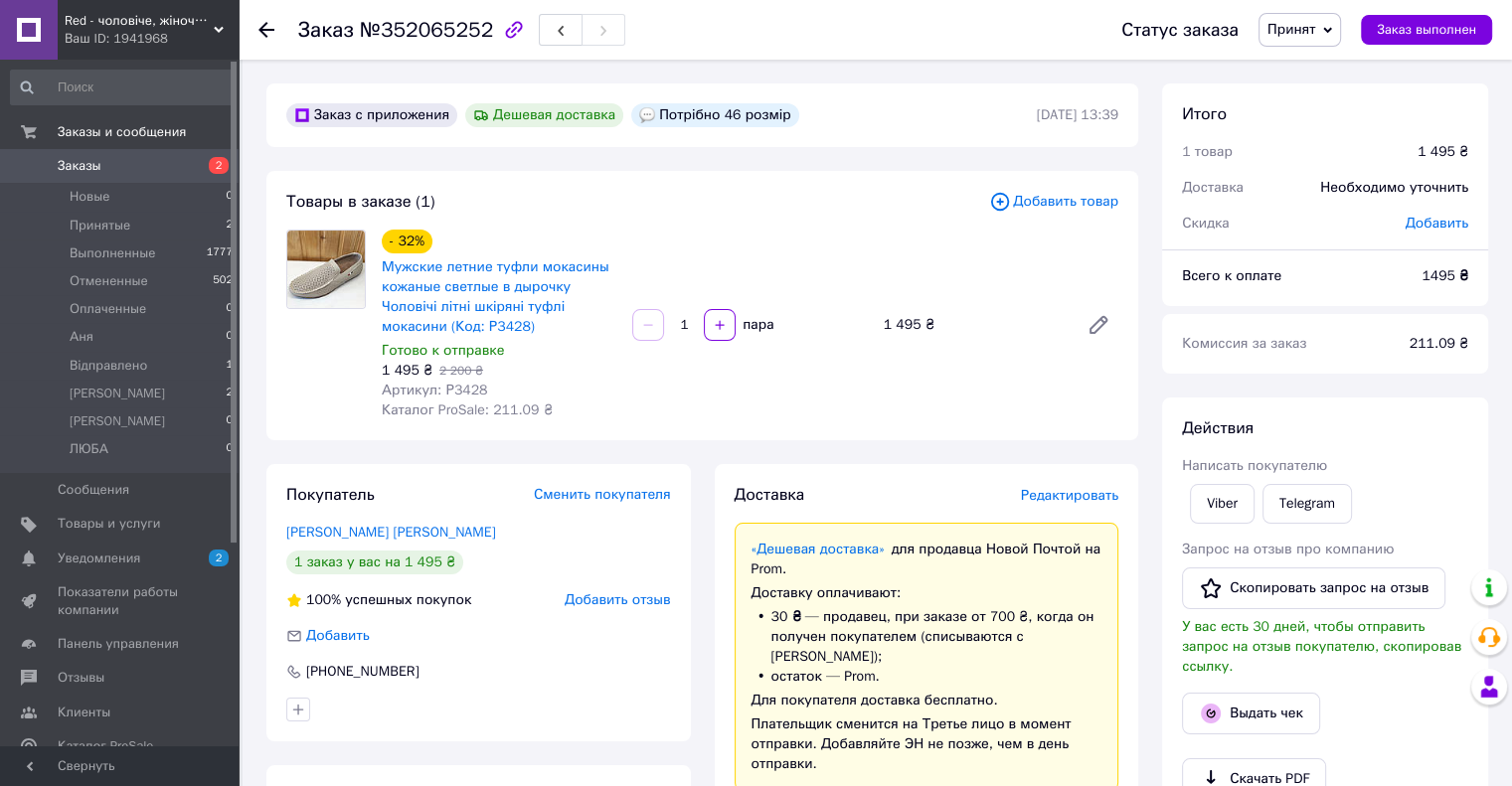 click on "Заказы" at bounding box center [120, 166] 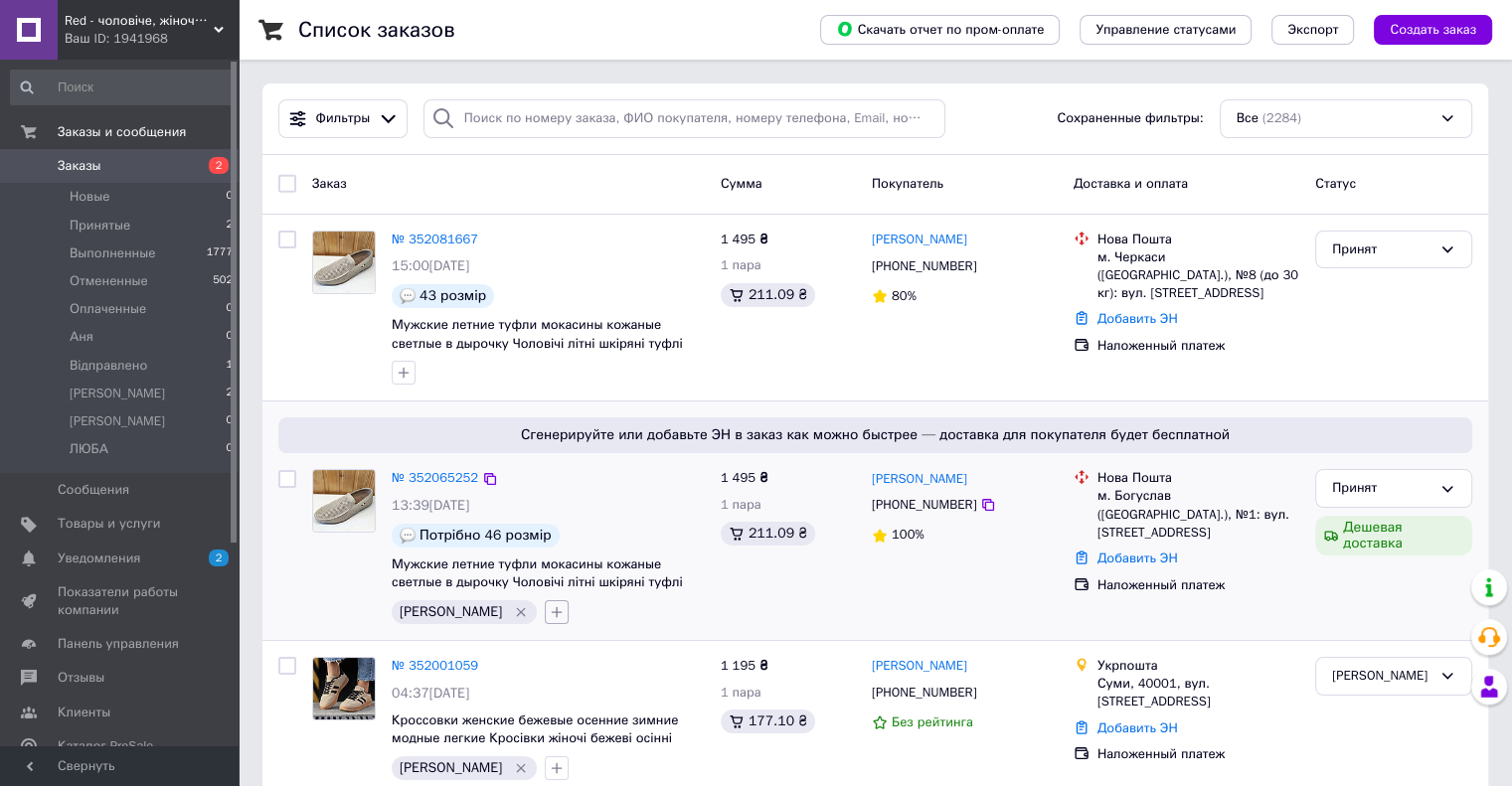 click 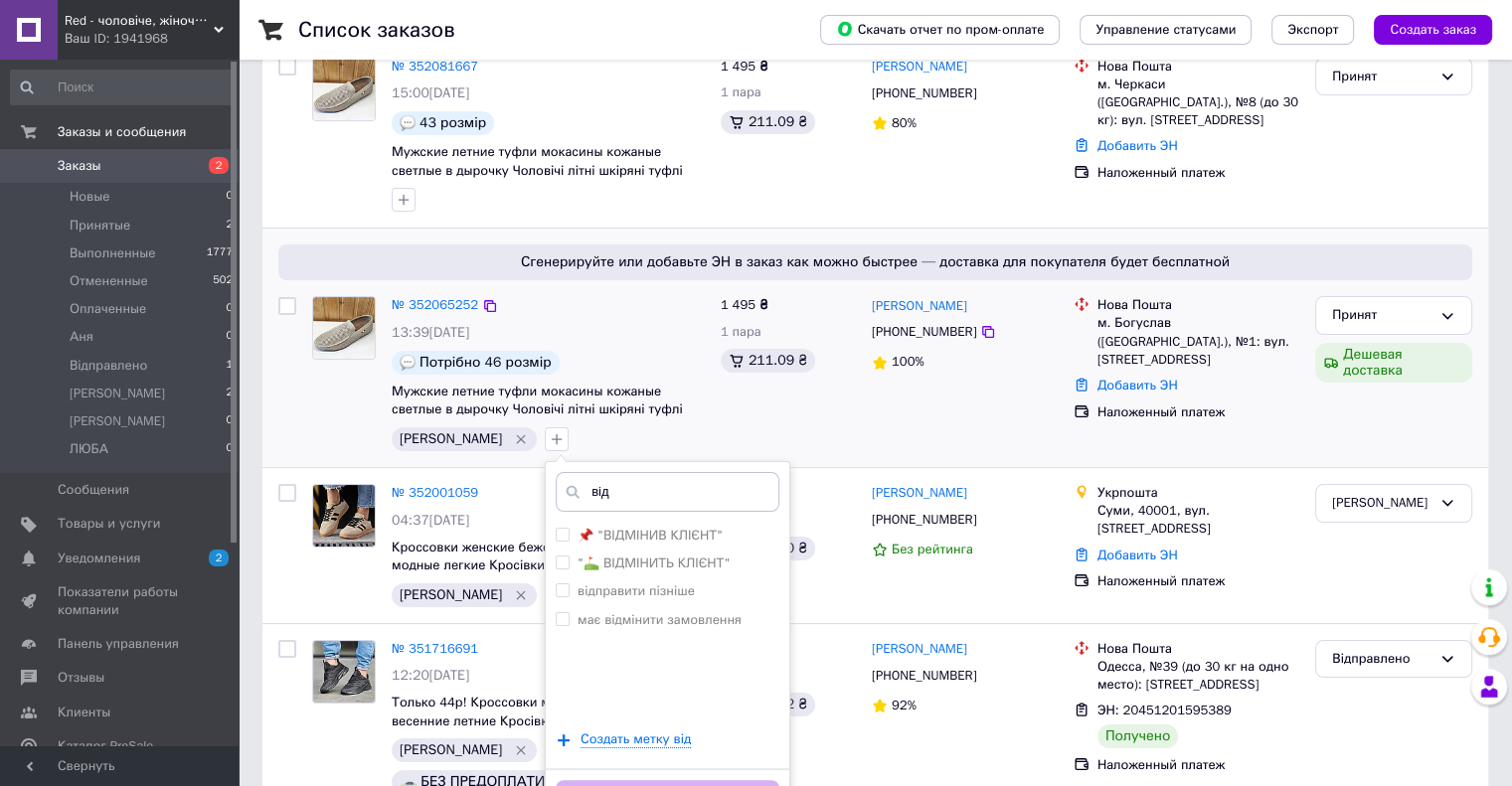 scroll, scrollTop: 199, scrollLeft: 0, axis: vertical 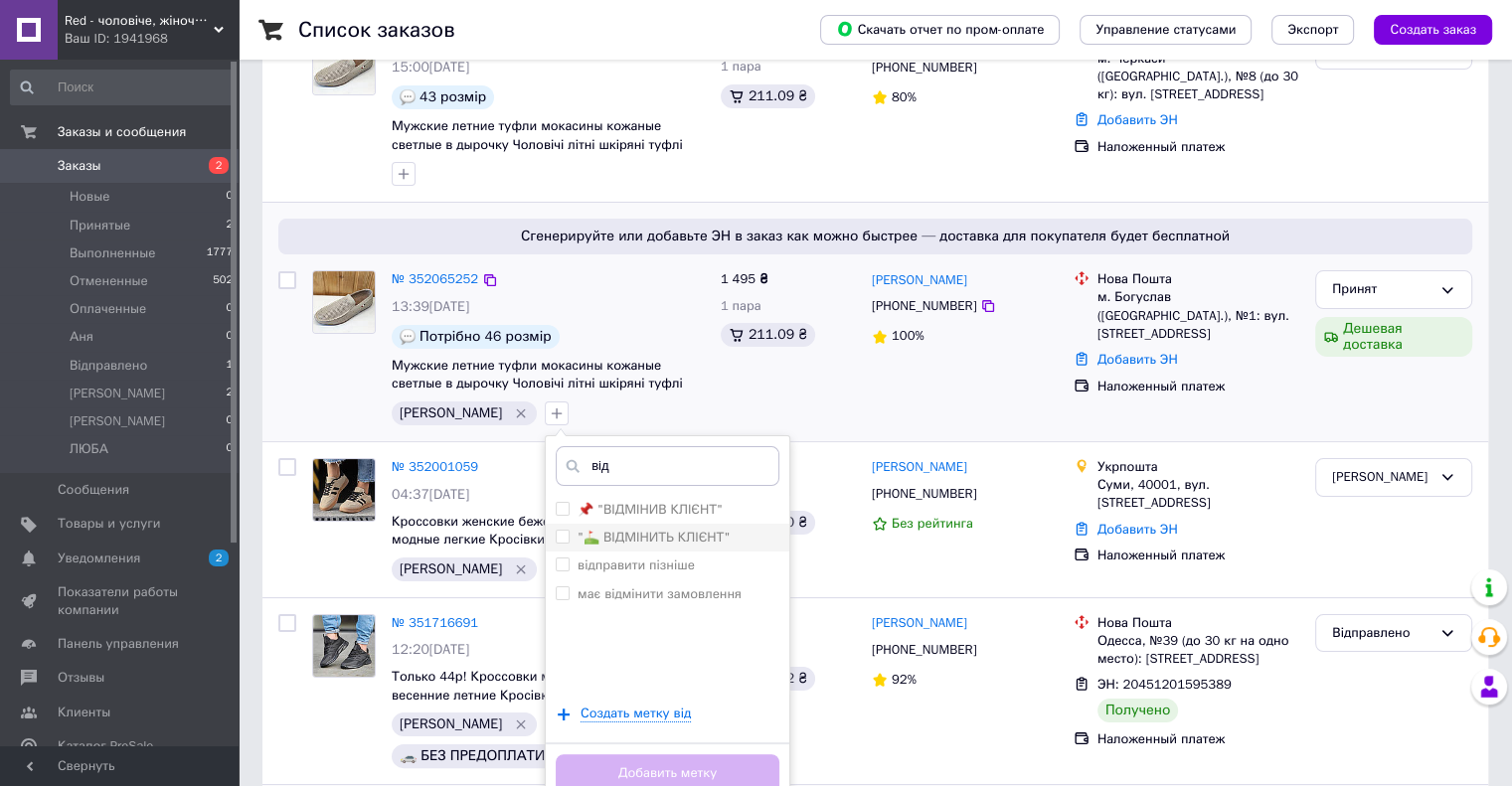 type on "від" 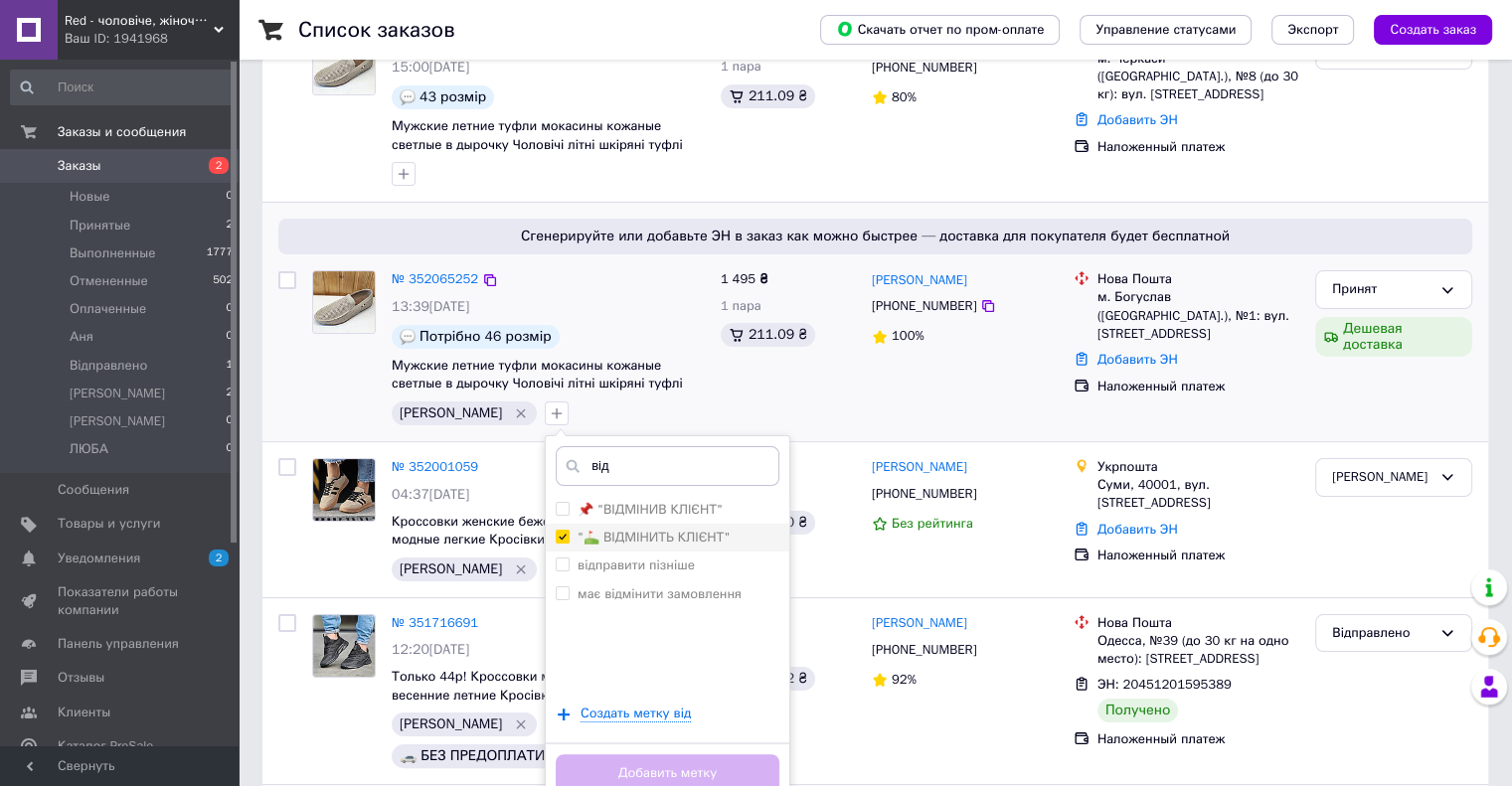 checkbox on "true" 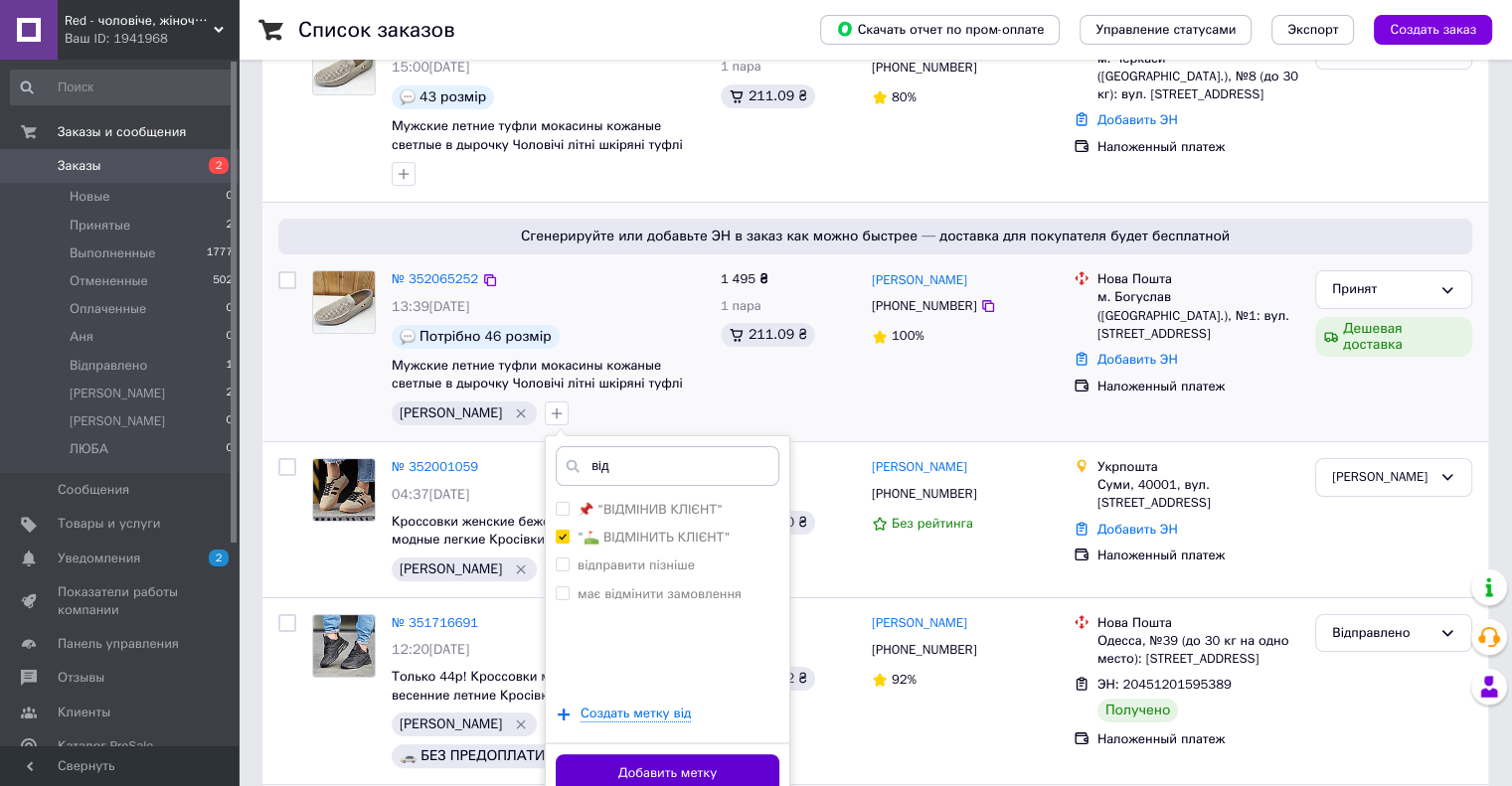 click on "Добавить метку" at bounding box center (667, 773) 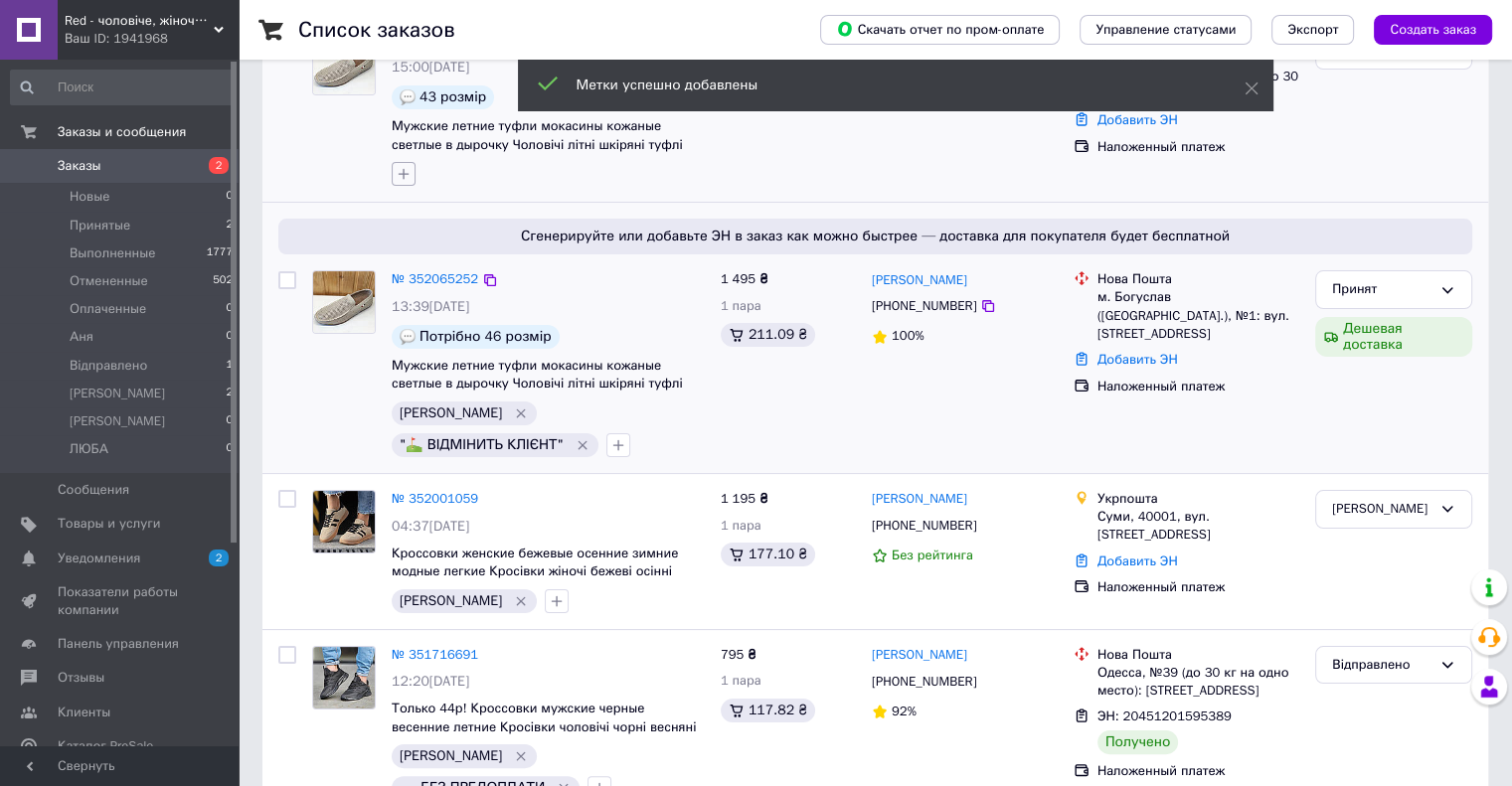 click 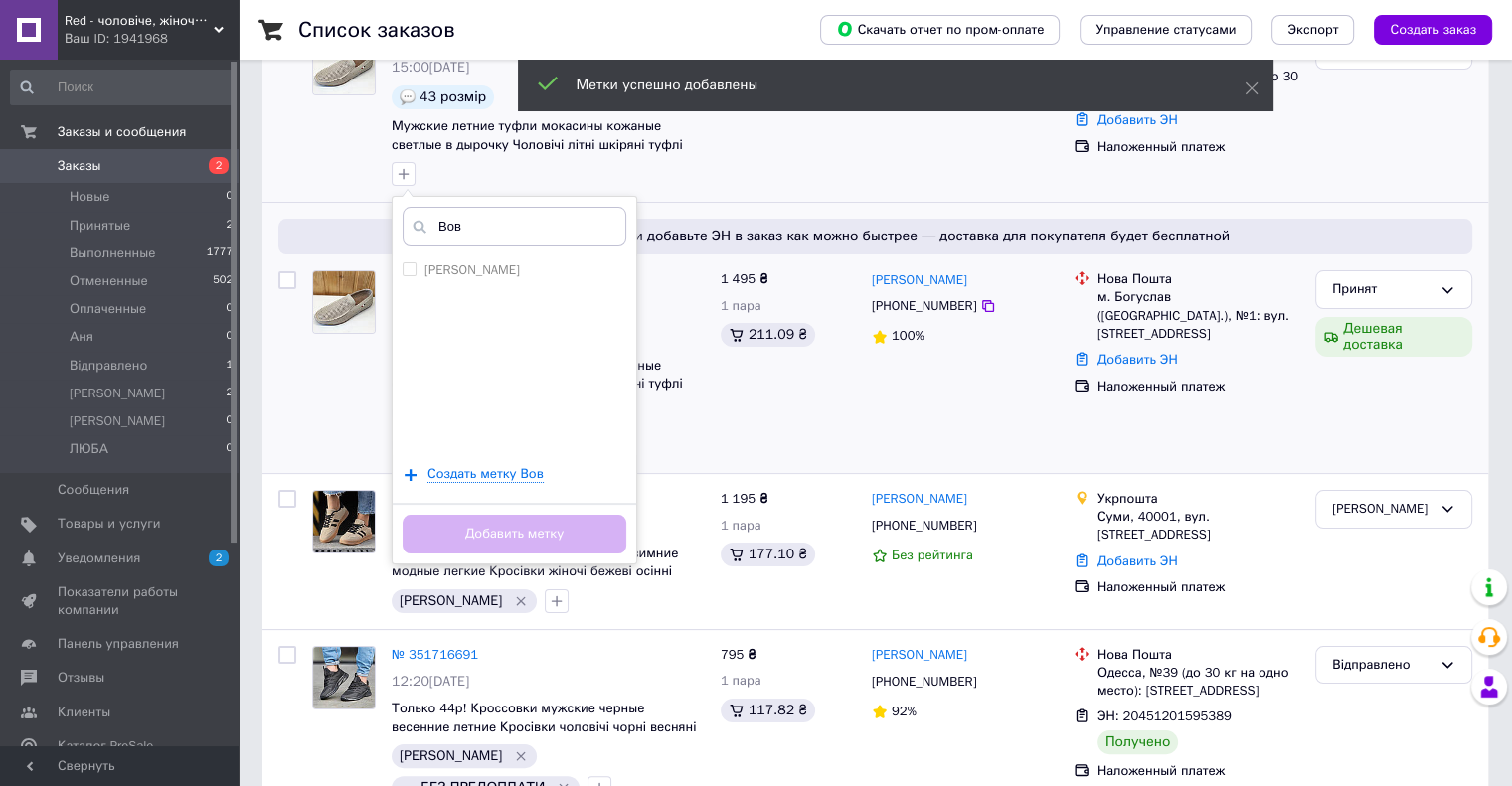 type on "[PERSON_NAME]" 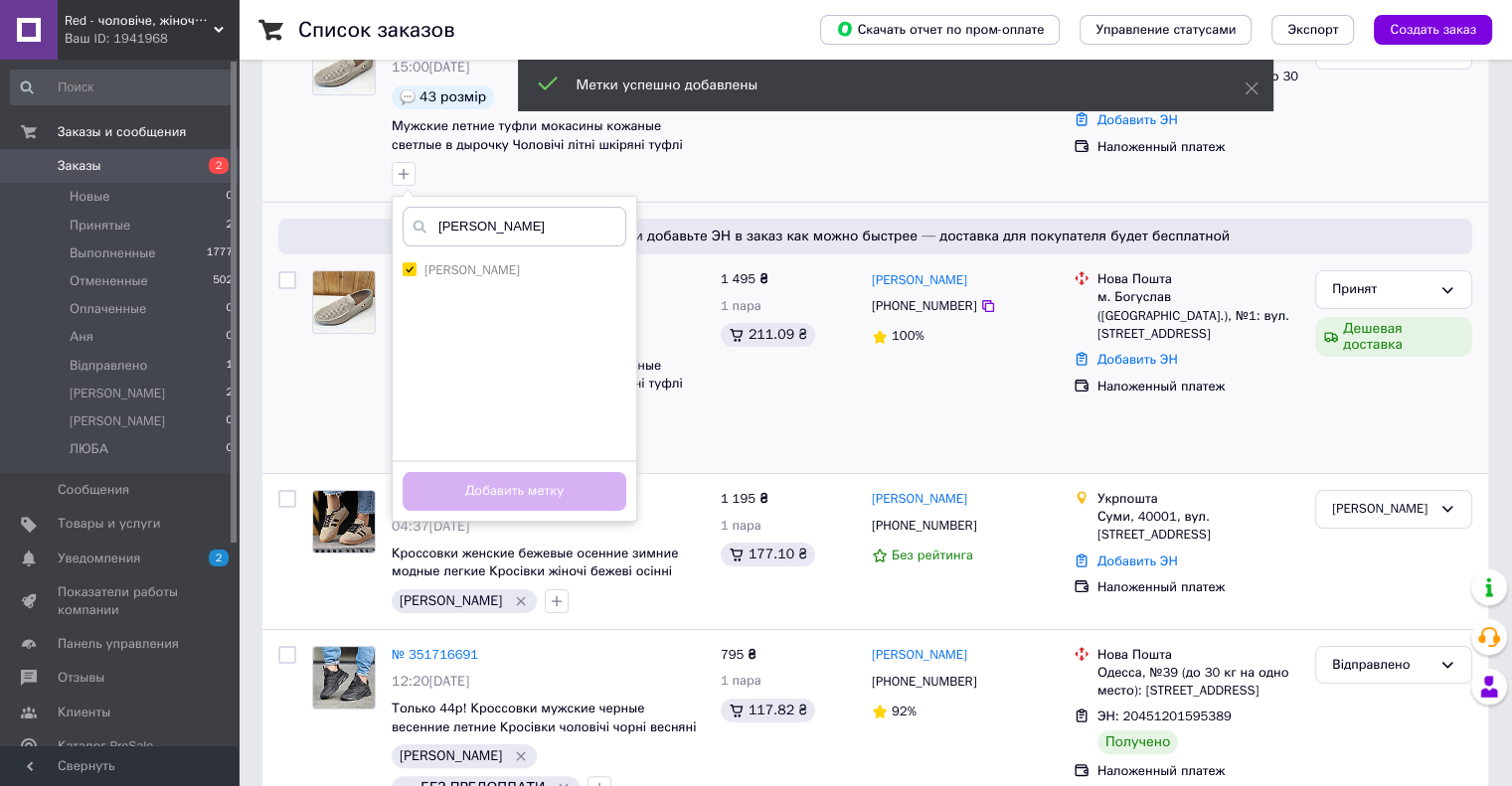 checkbox on "true" 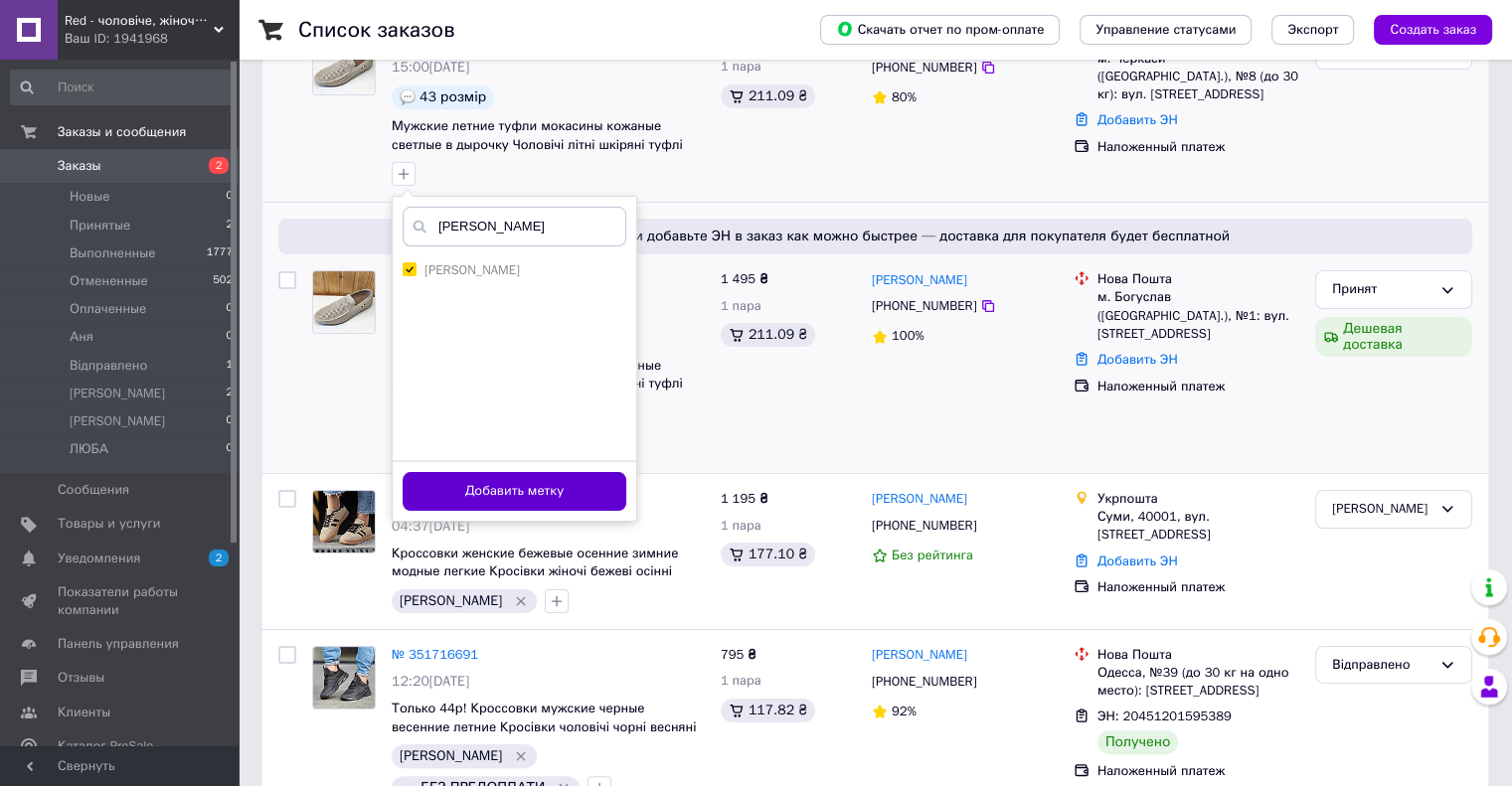 type on "[PERSON_NAME]" 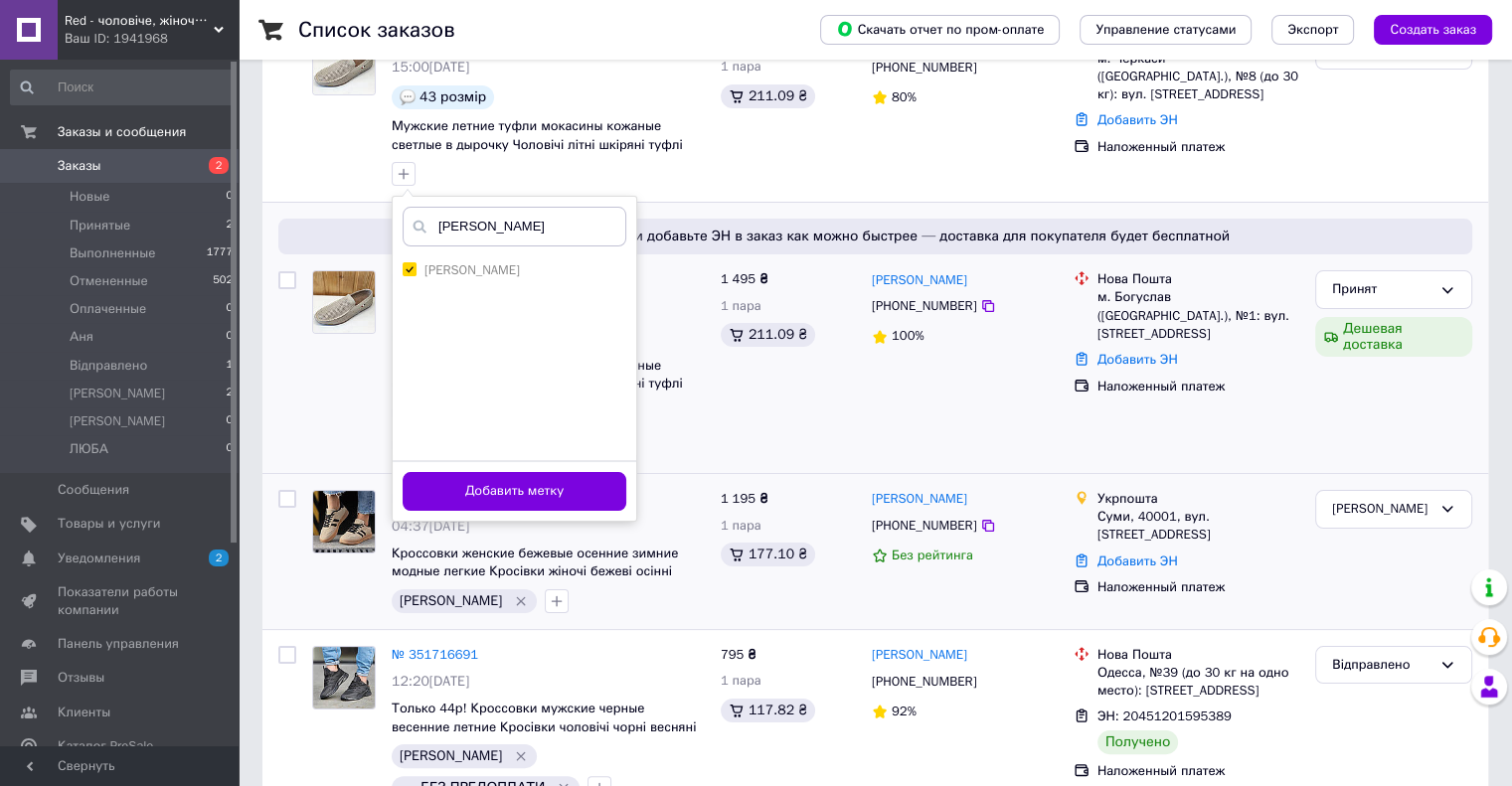 click on "Добавить метку" at bounding box center [514, 491] 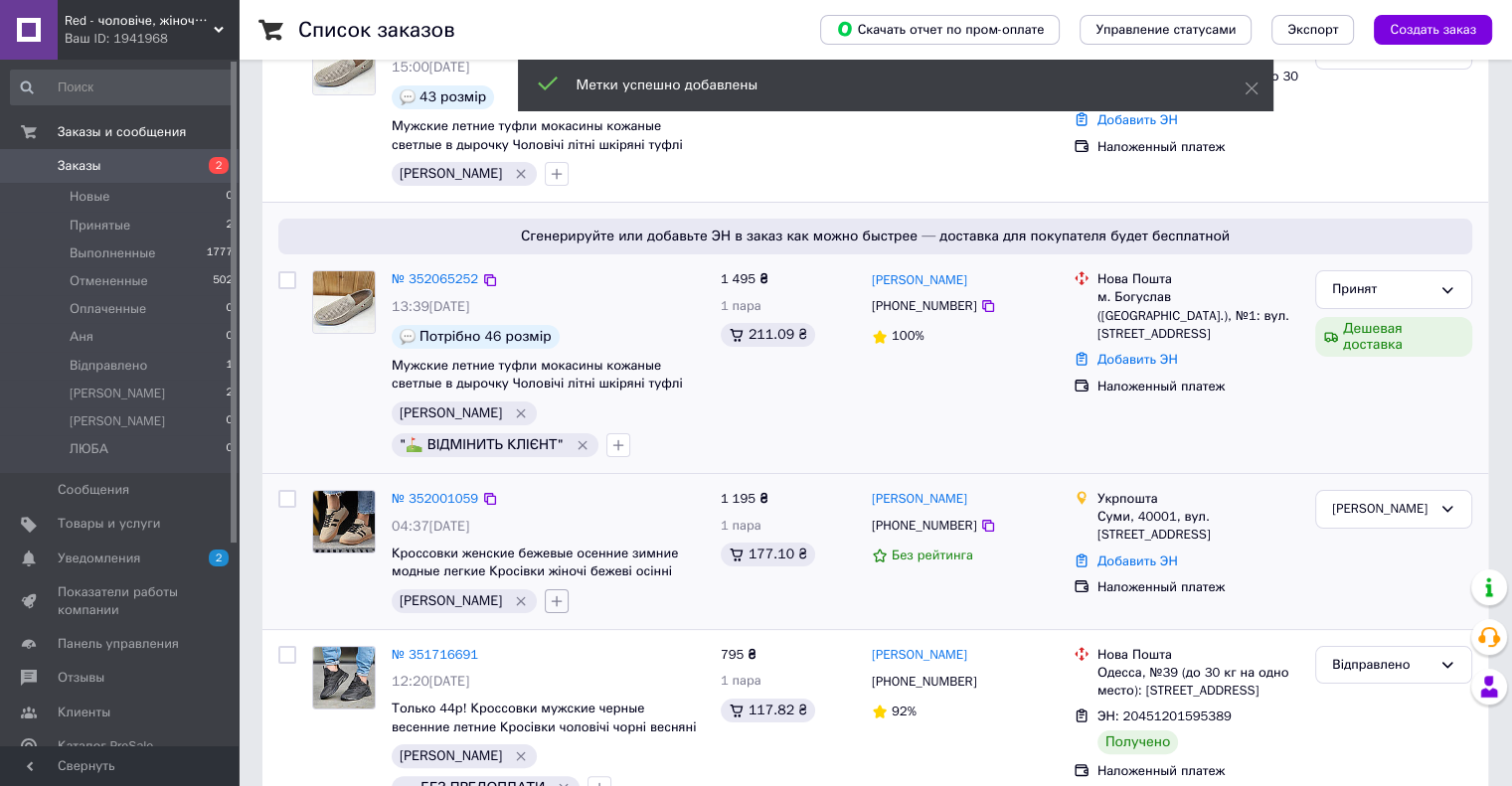 click 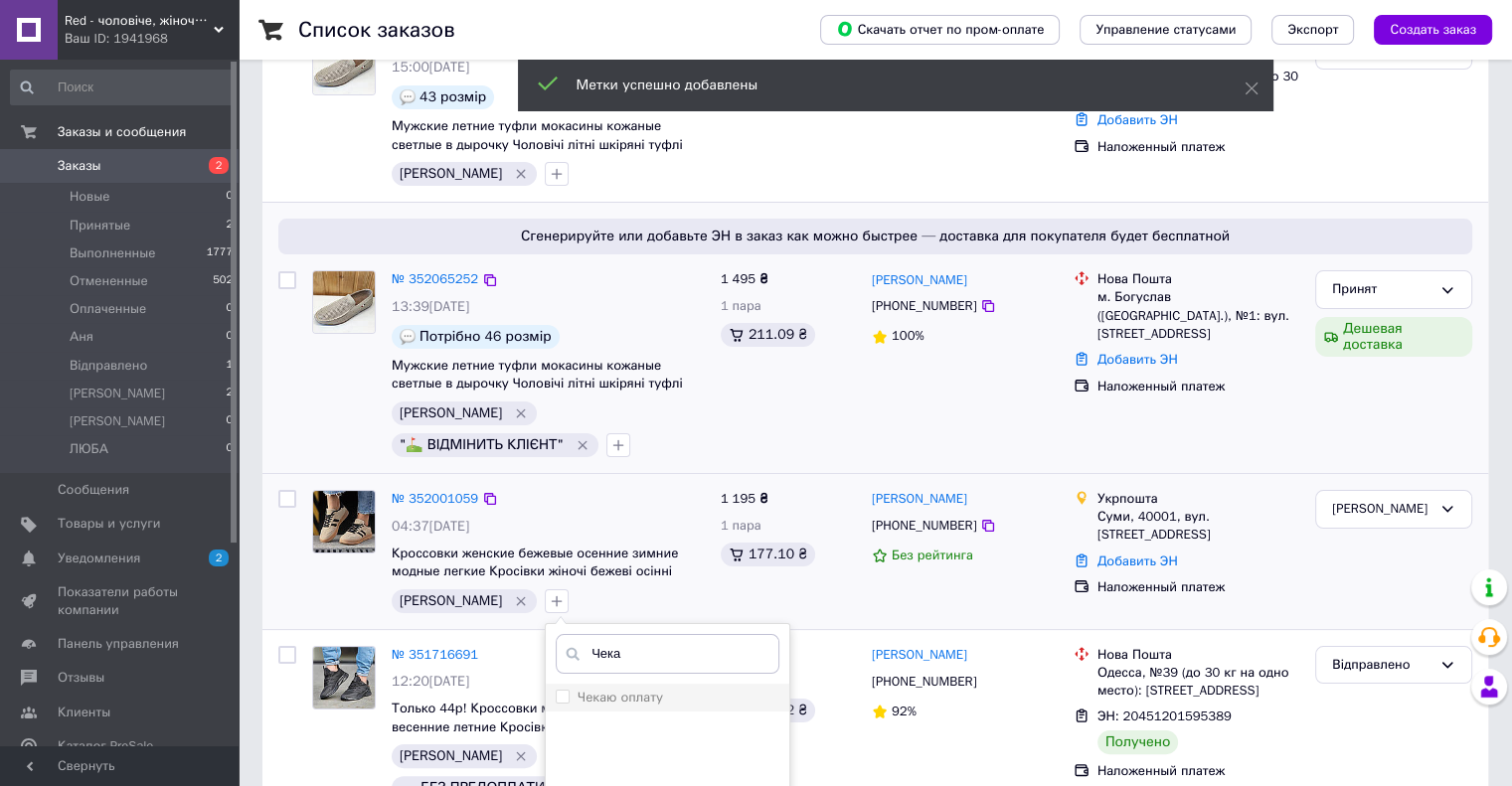 type on "Чека" 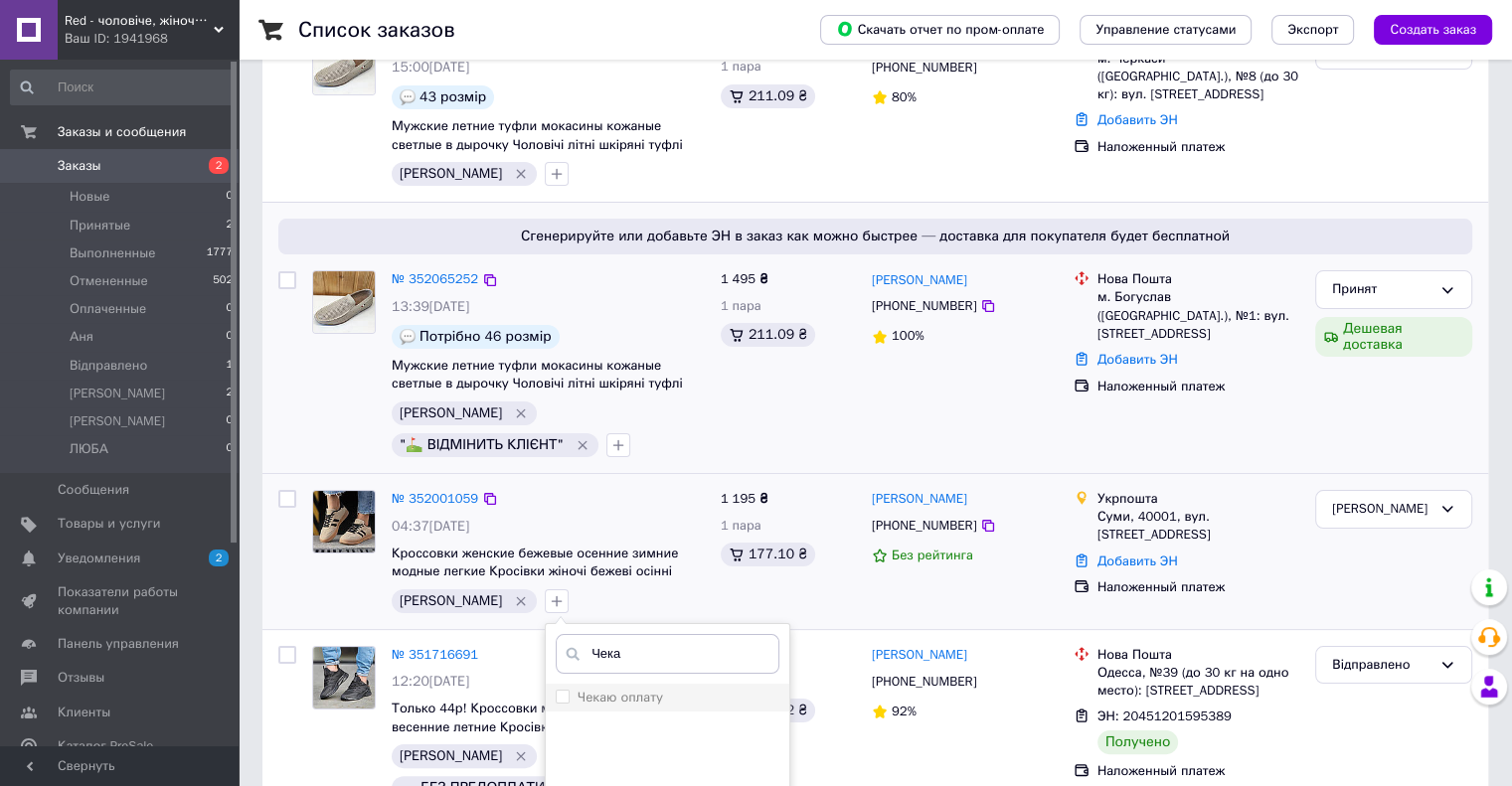 drag, startPoint x: 564, startPoint y: 693, endPoint x: 636, endPoint y: 707, distance: 73.348483 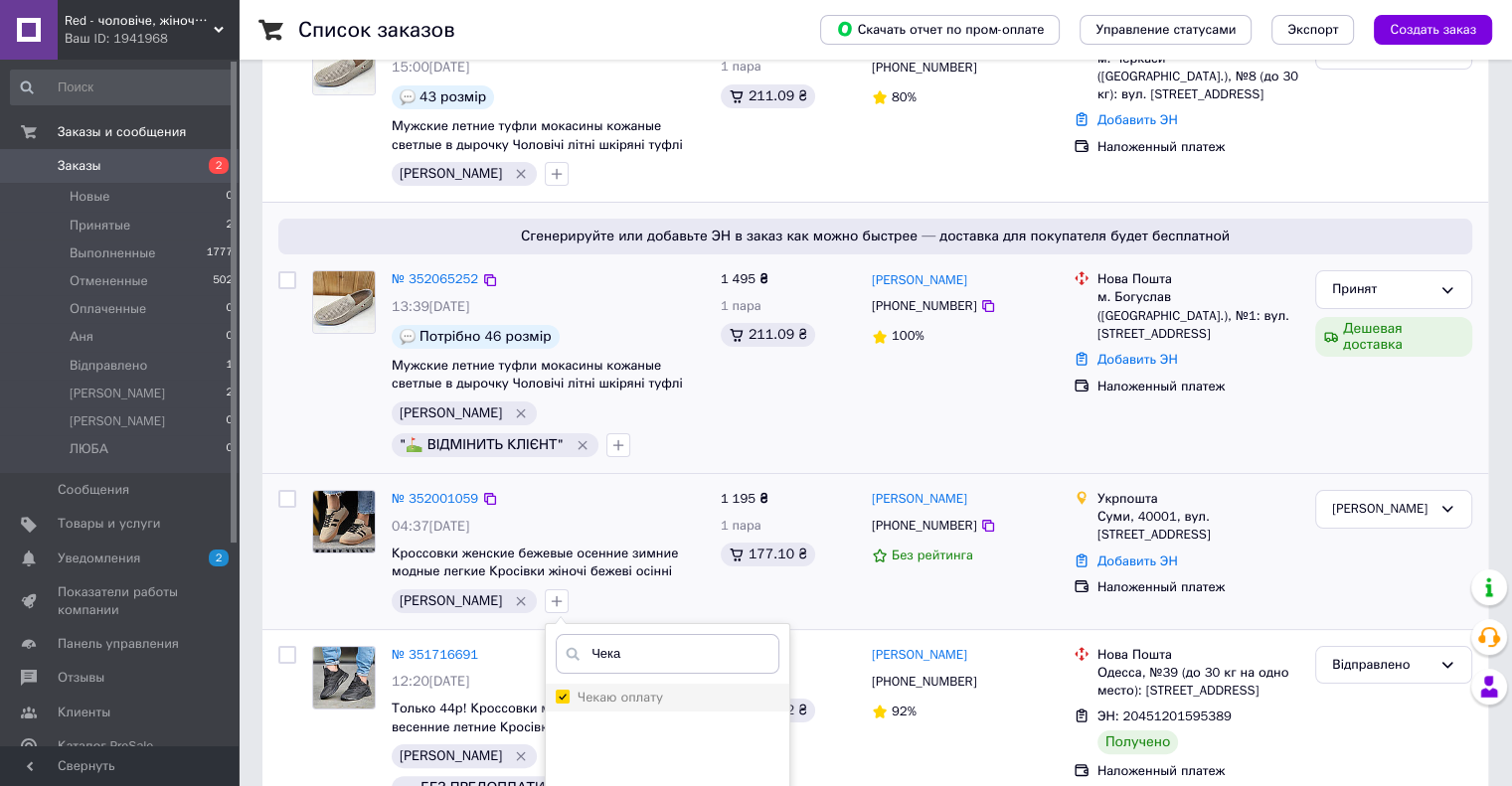 checkbox on "true" 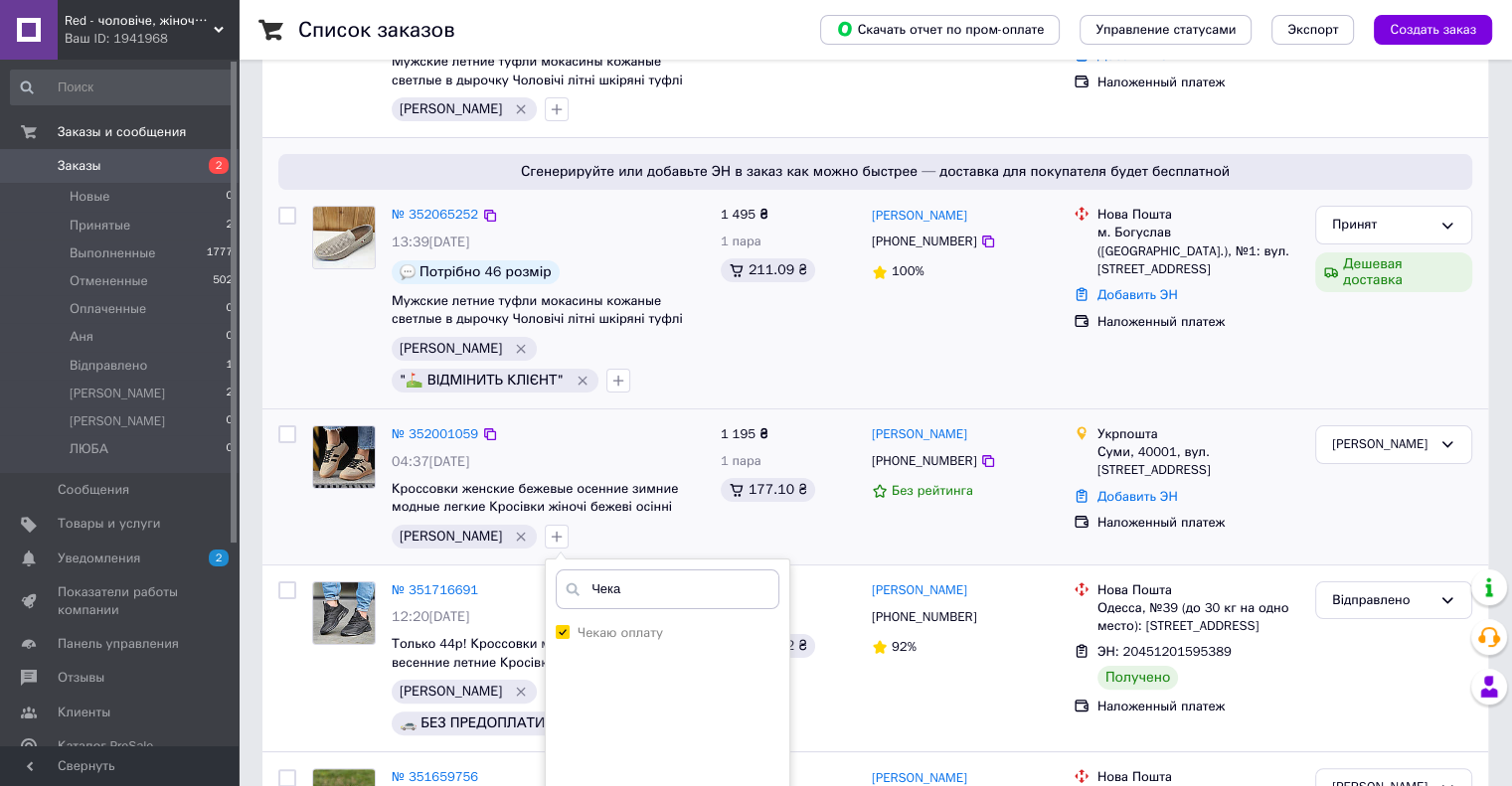 scroll, scrollTop: 397, scrollLeft: 0, axis: vertical 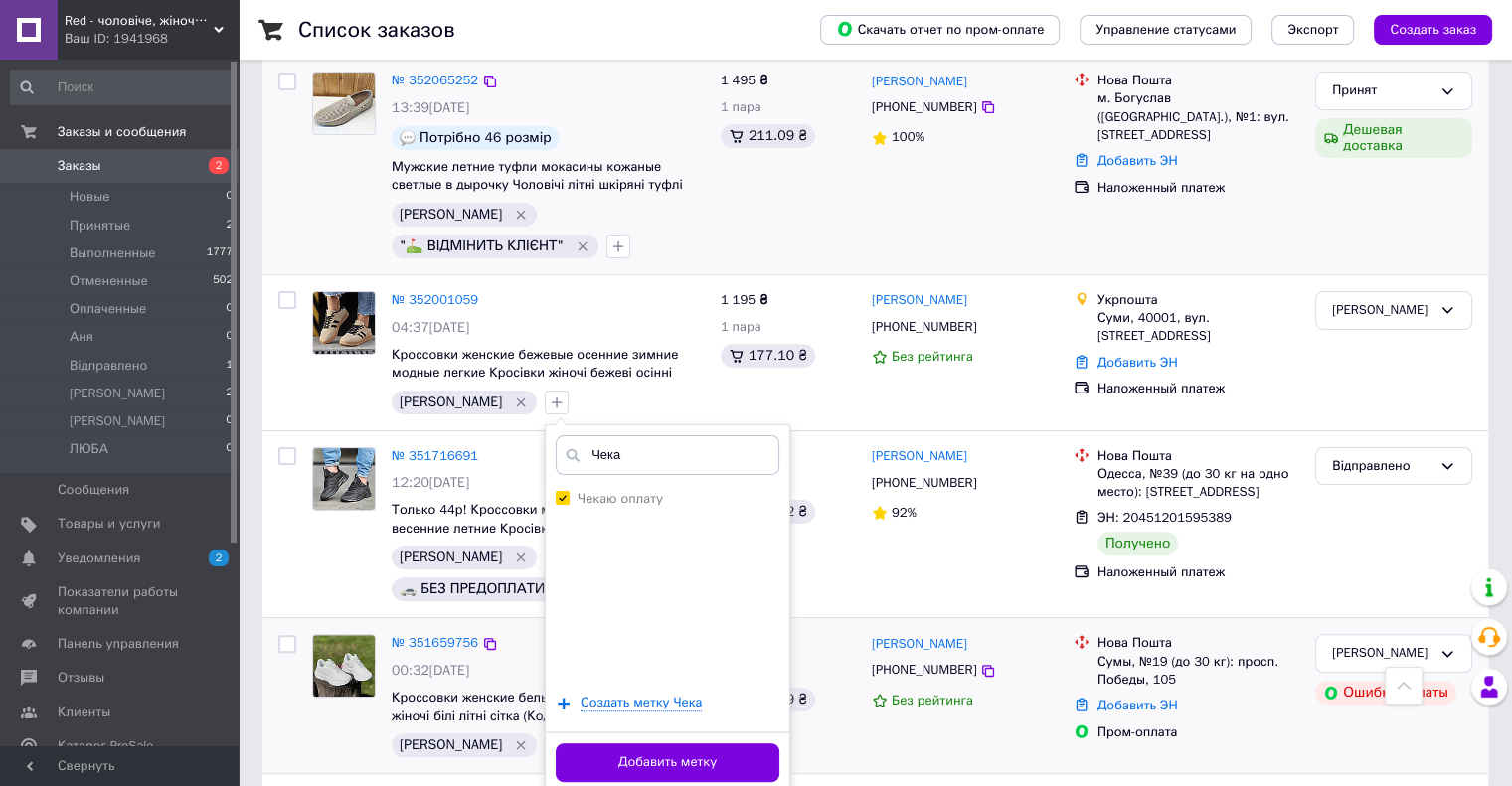 click on "Добавить метку" at bounding box center [667, 762] 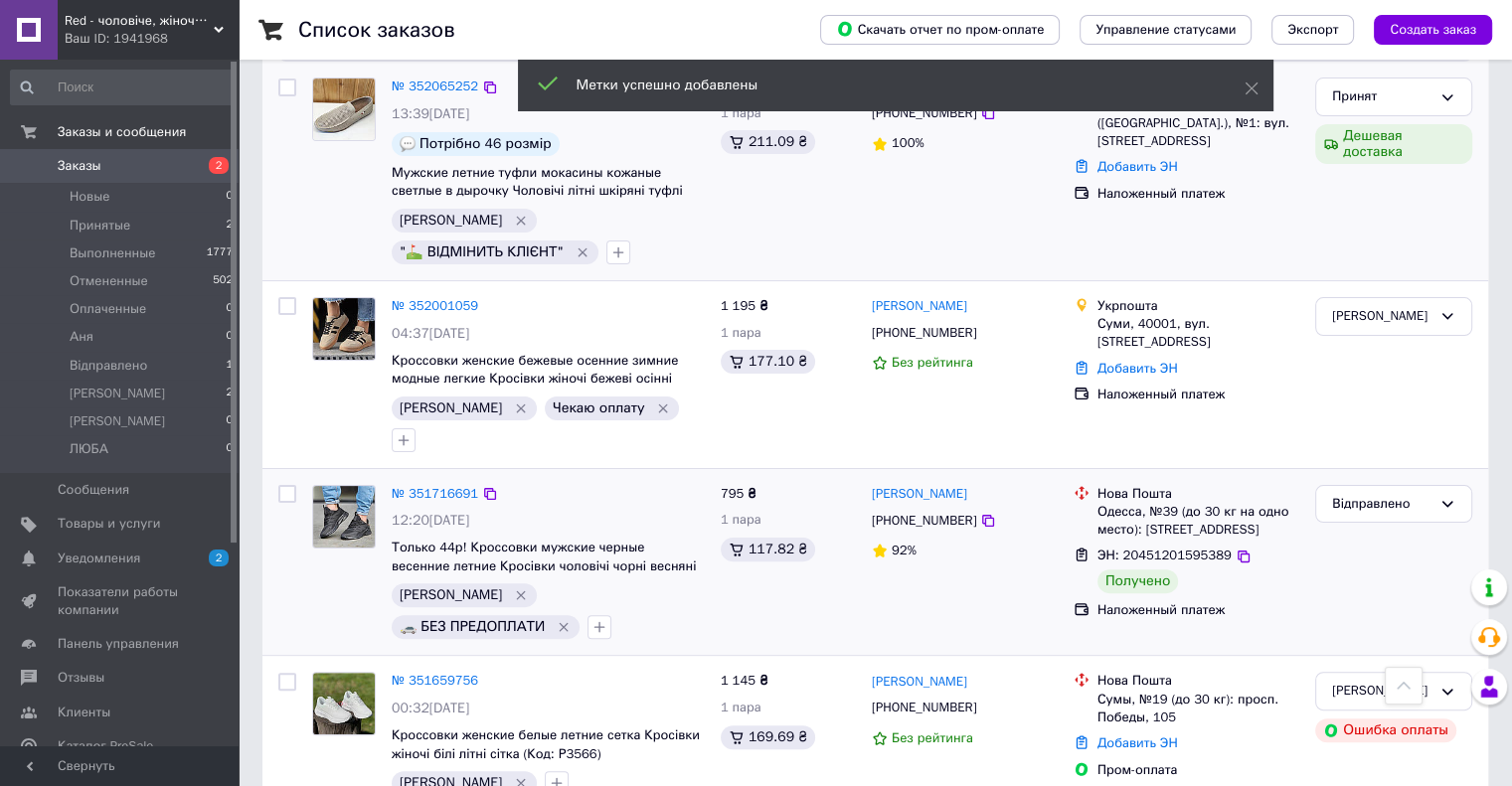 scroll, scrollTop: 99, scrollLeft: 0, axis: vertical 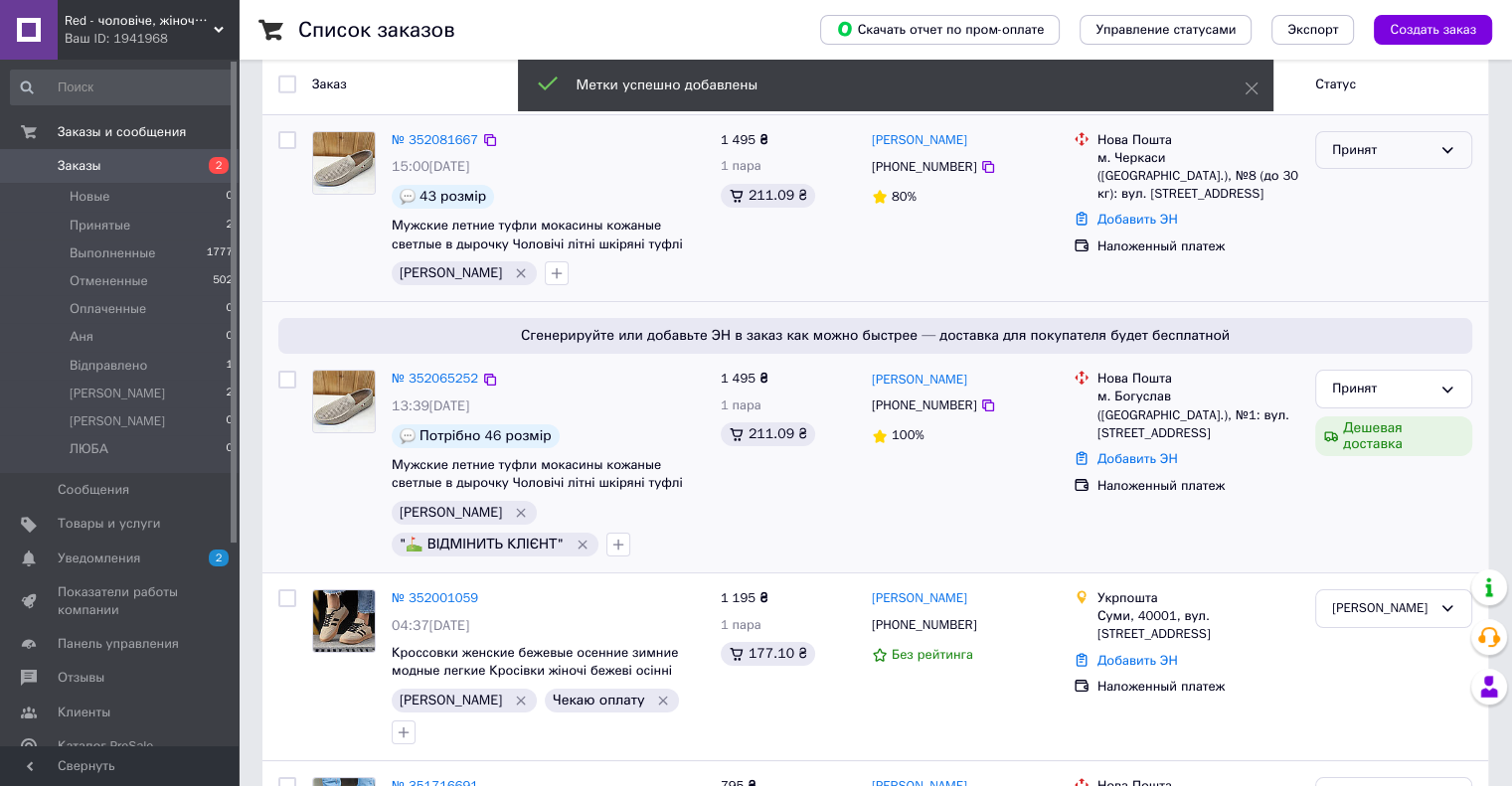 click on "Принят" at bounding box center [1382, 150] 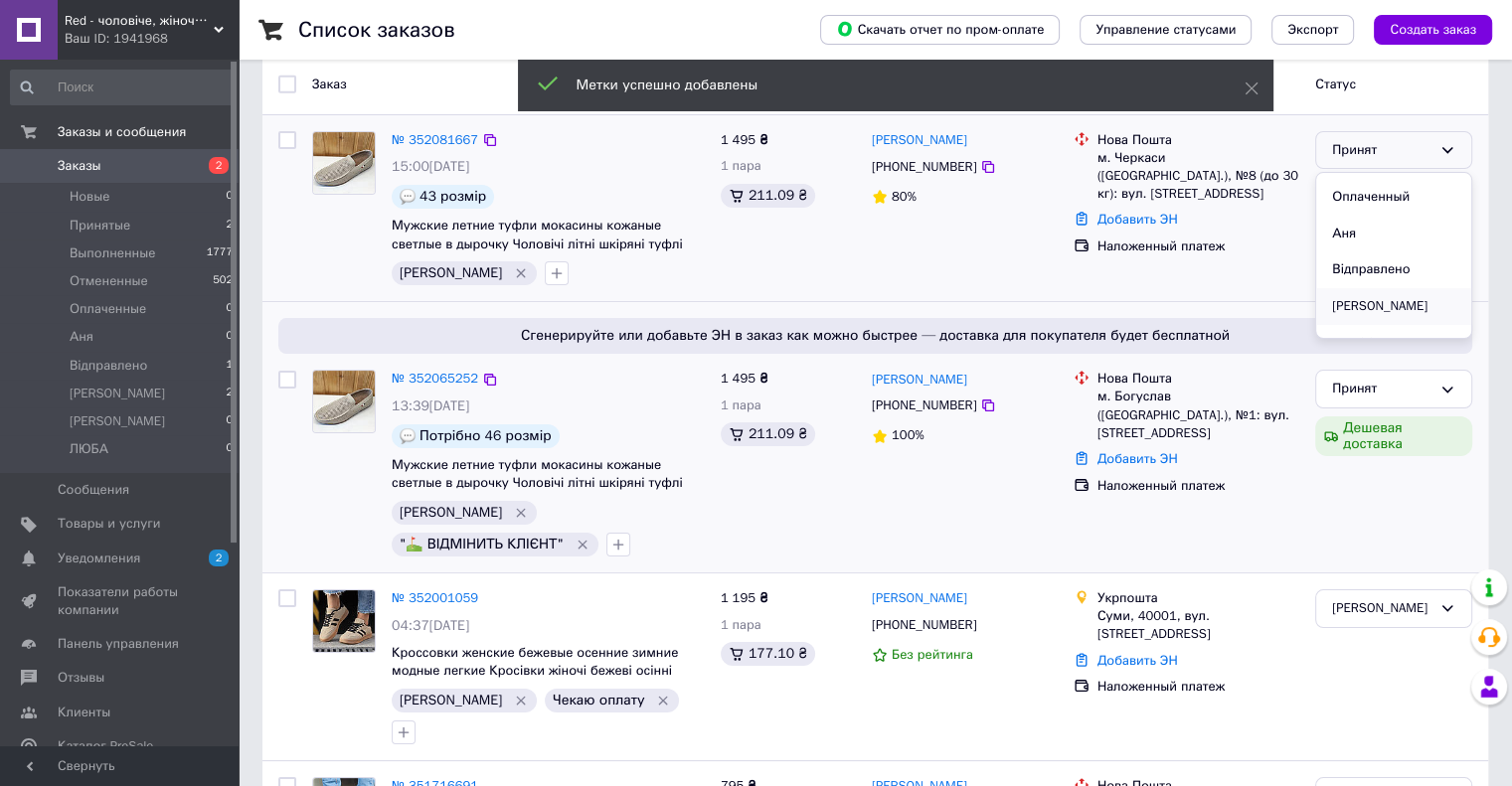 scroll, scrollTop: 99, scrollLeft: 0, axis: vertical 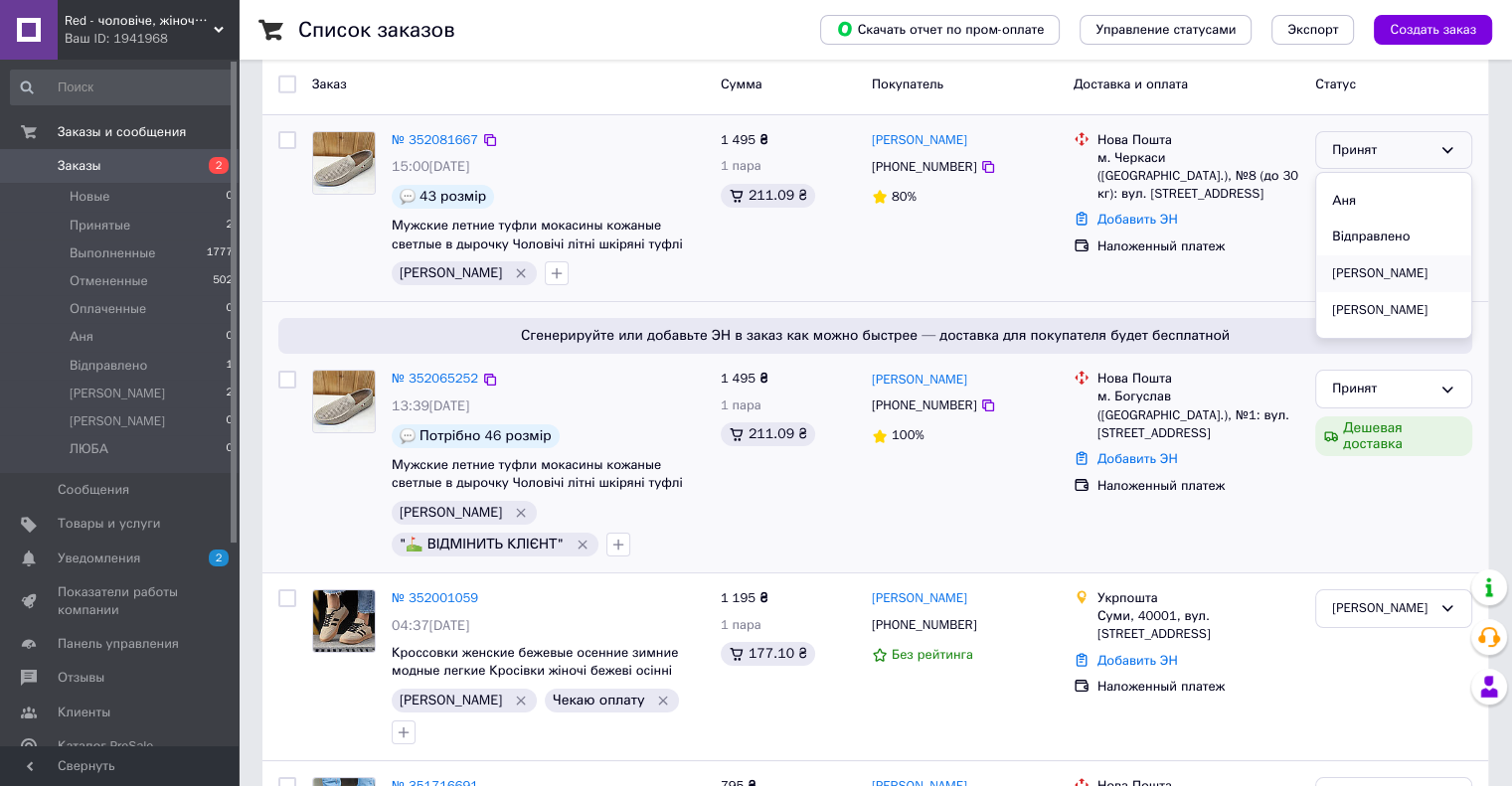 click on "[PERSON_NAME]" at bounding box center [1394, 273] 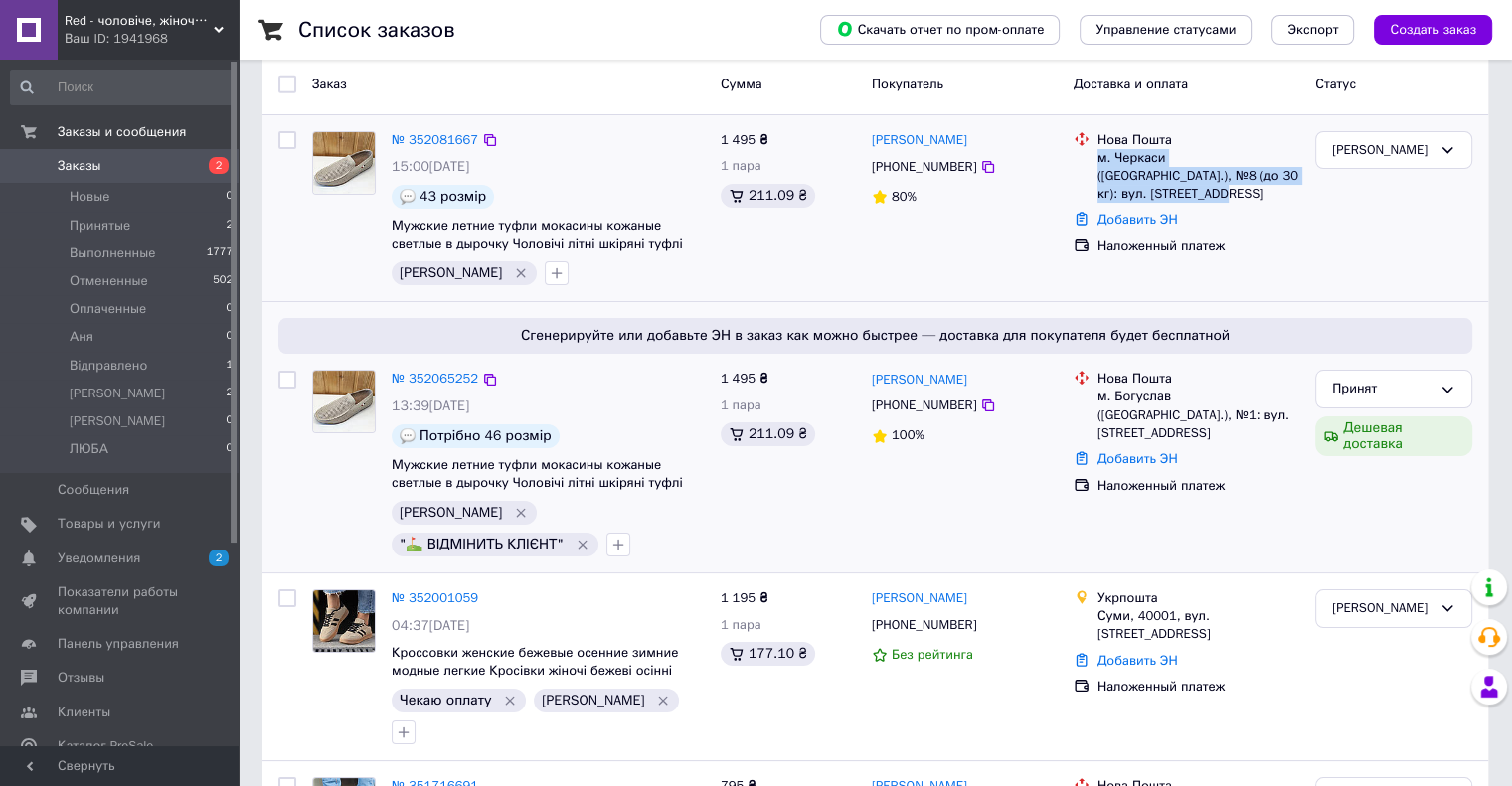 drag, startPoint x: 1098, startPoint y: 158, endPoint x: 1277, endPoint y: 185, distance: 181.02486 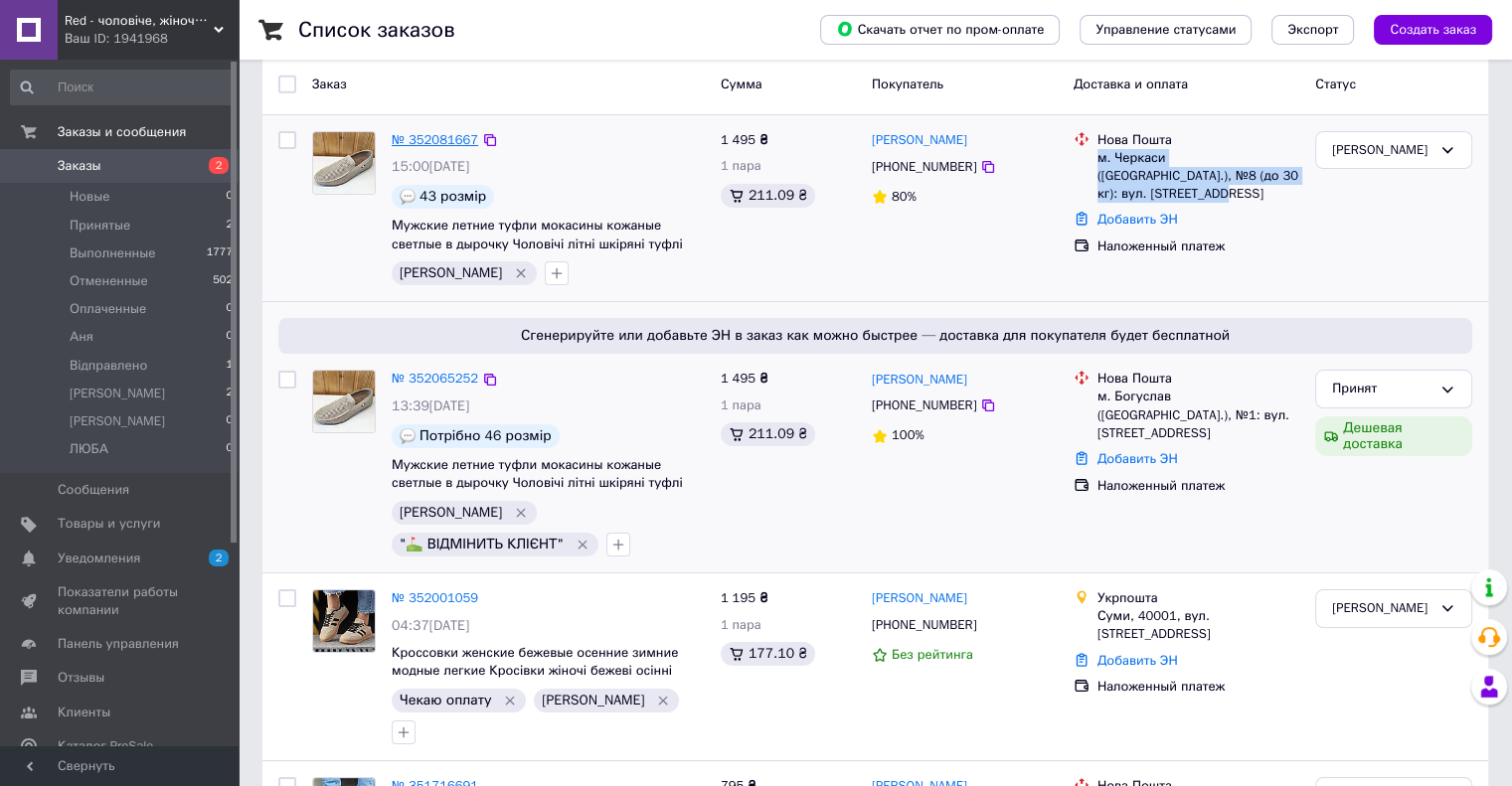 click on "№ 352081667" at bounding box center [434, 139] 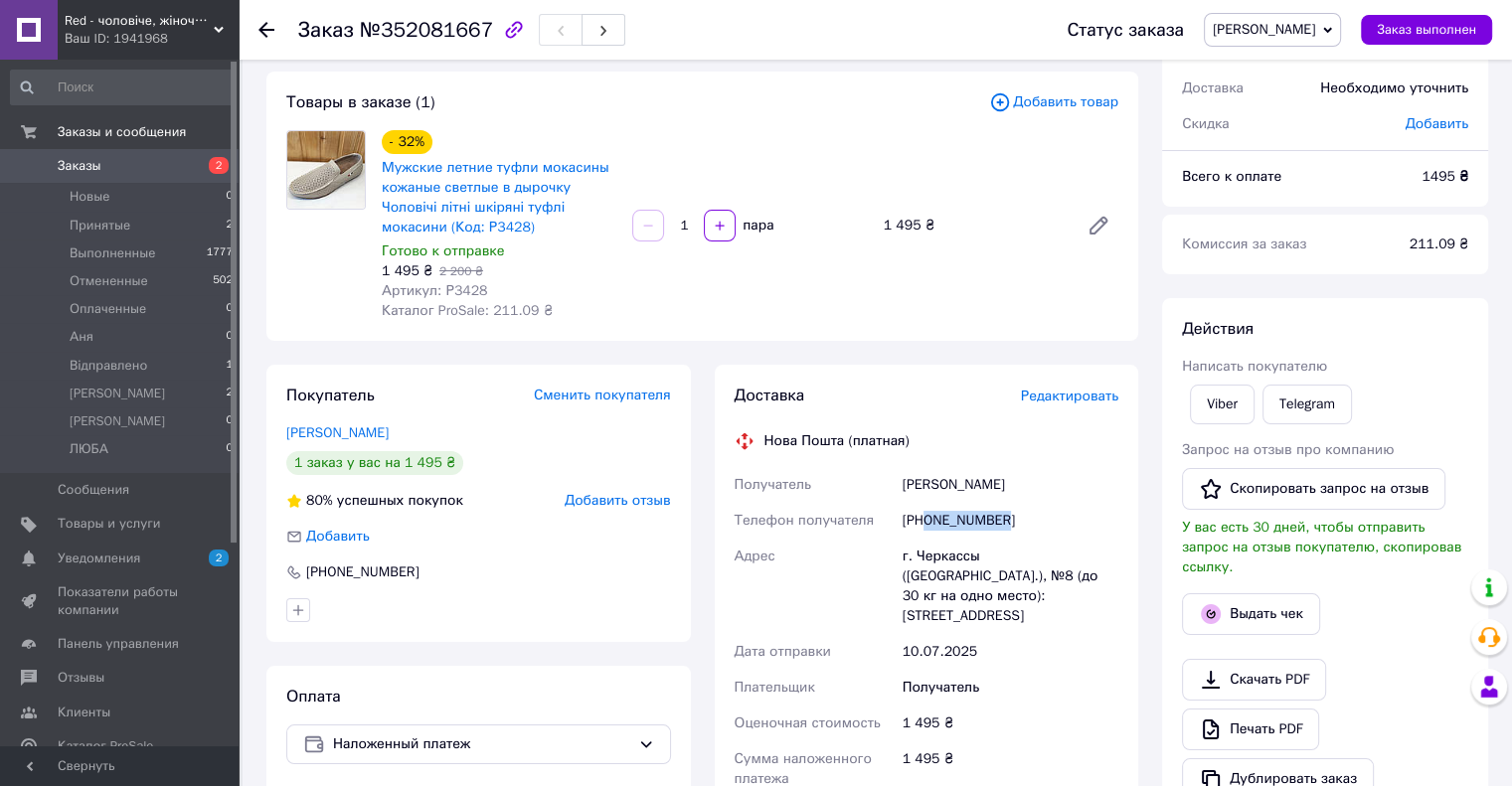 drag, startPoint x: 1050, startPoint y: 524, endPoint x: 926, endPoint y: 520, distance: 124.0645 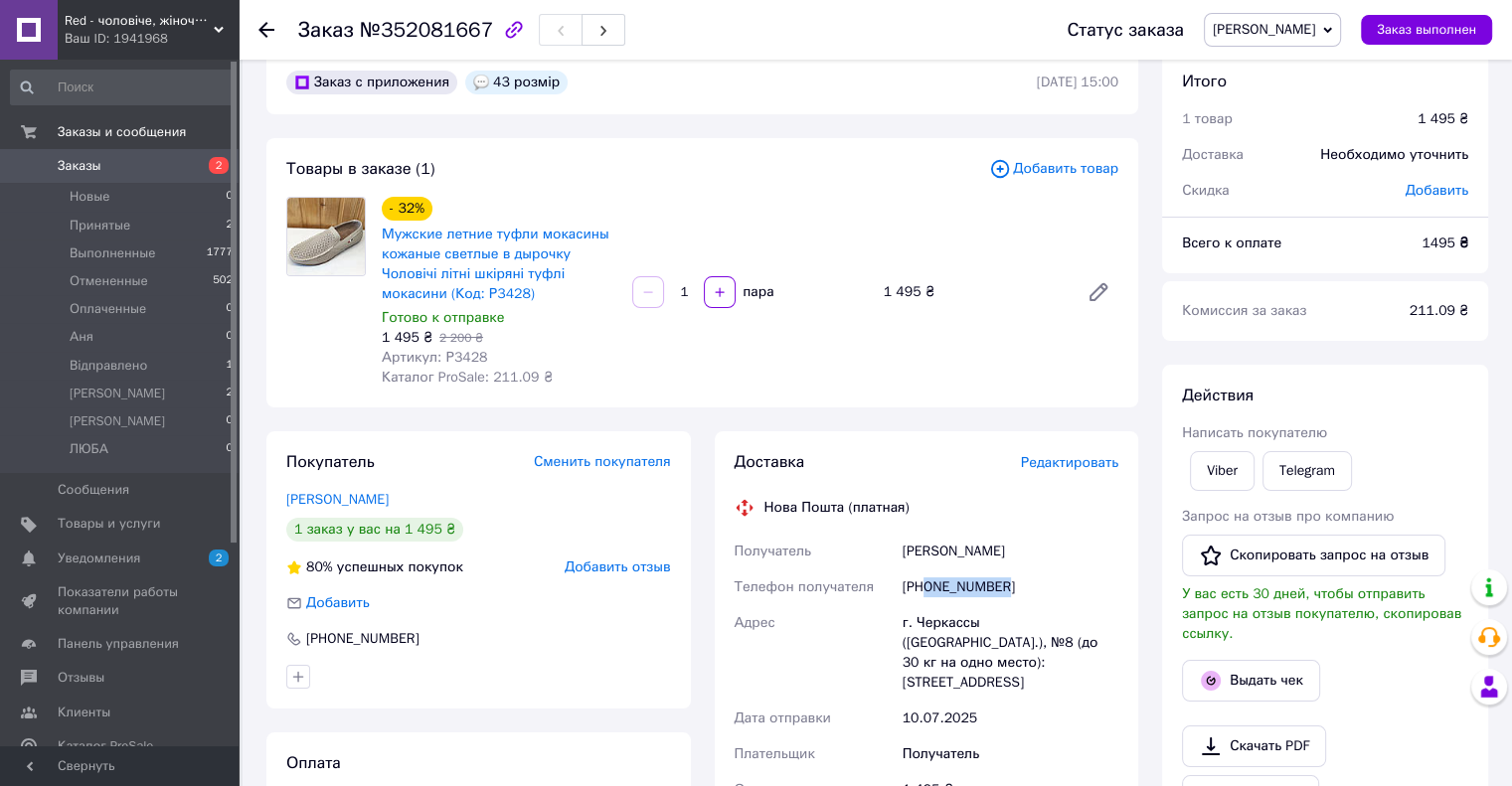 scroll, scrollTop: 0, scrollLeft: 0, axis: both 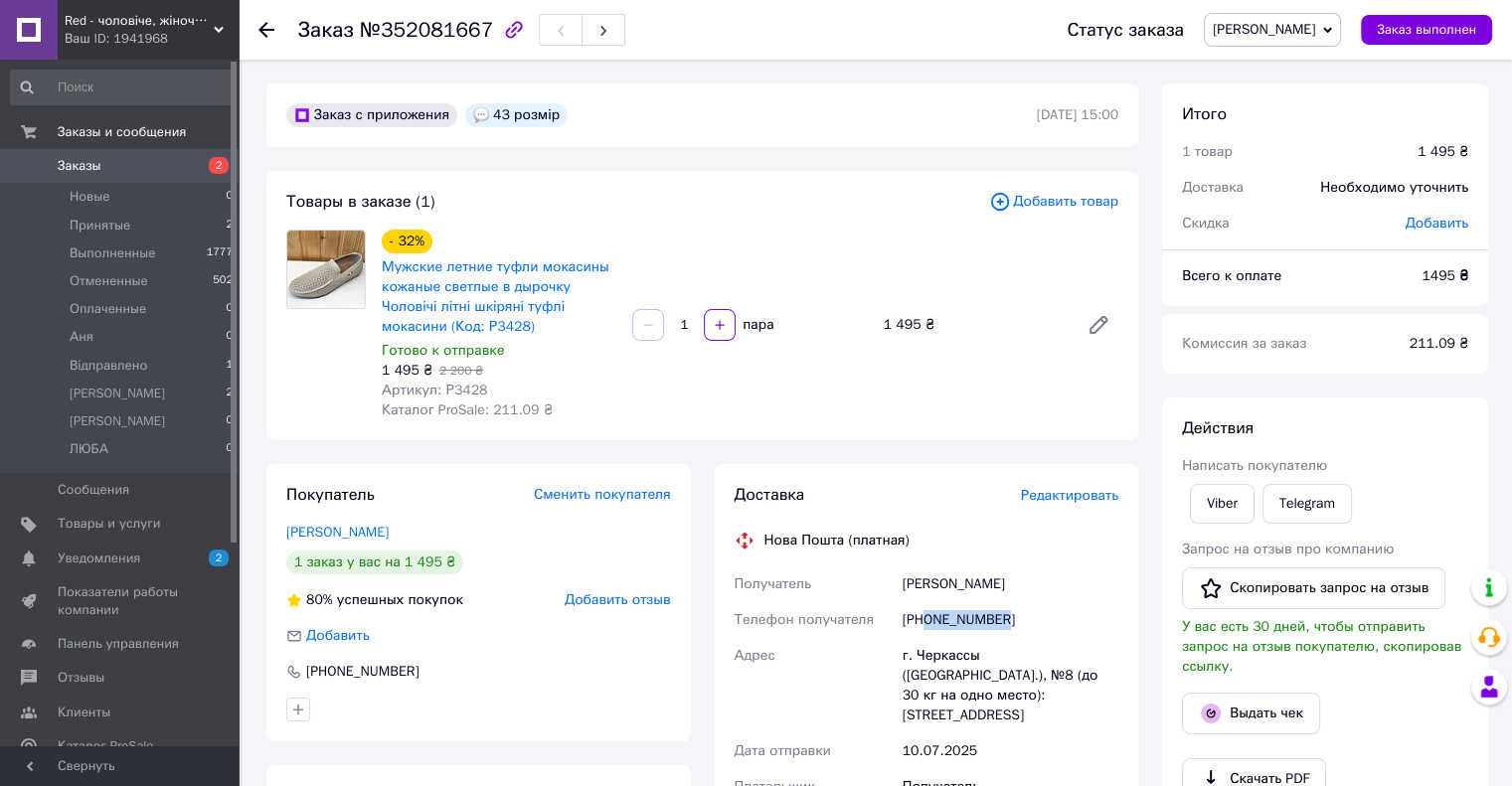 copy on "Василенко Вікторія" 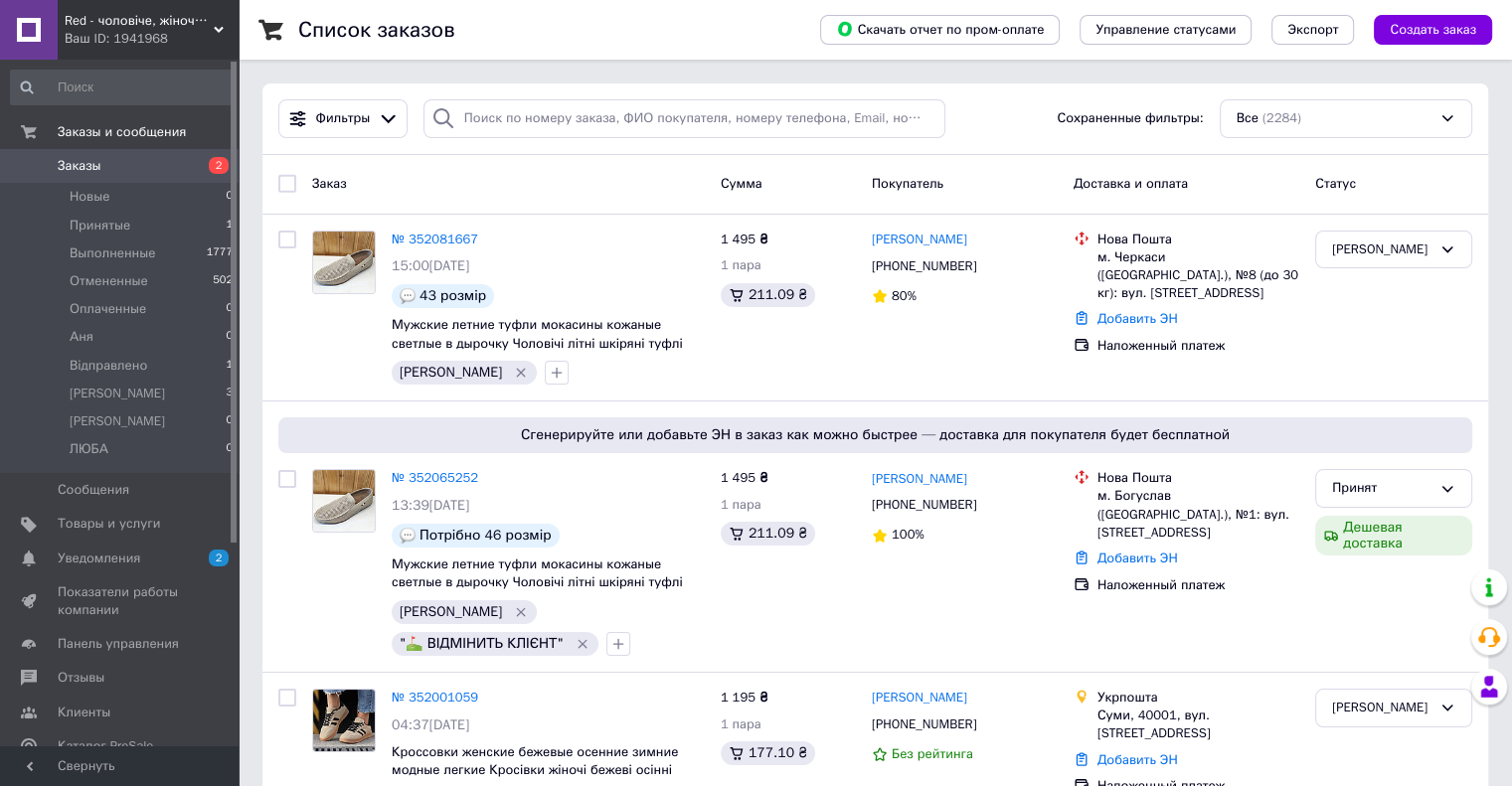 click on "Вікторія Василенко" at bounding box center [920, 239] 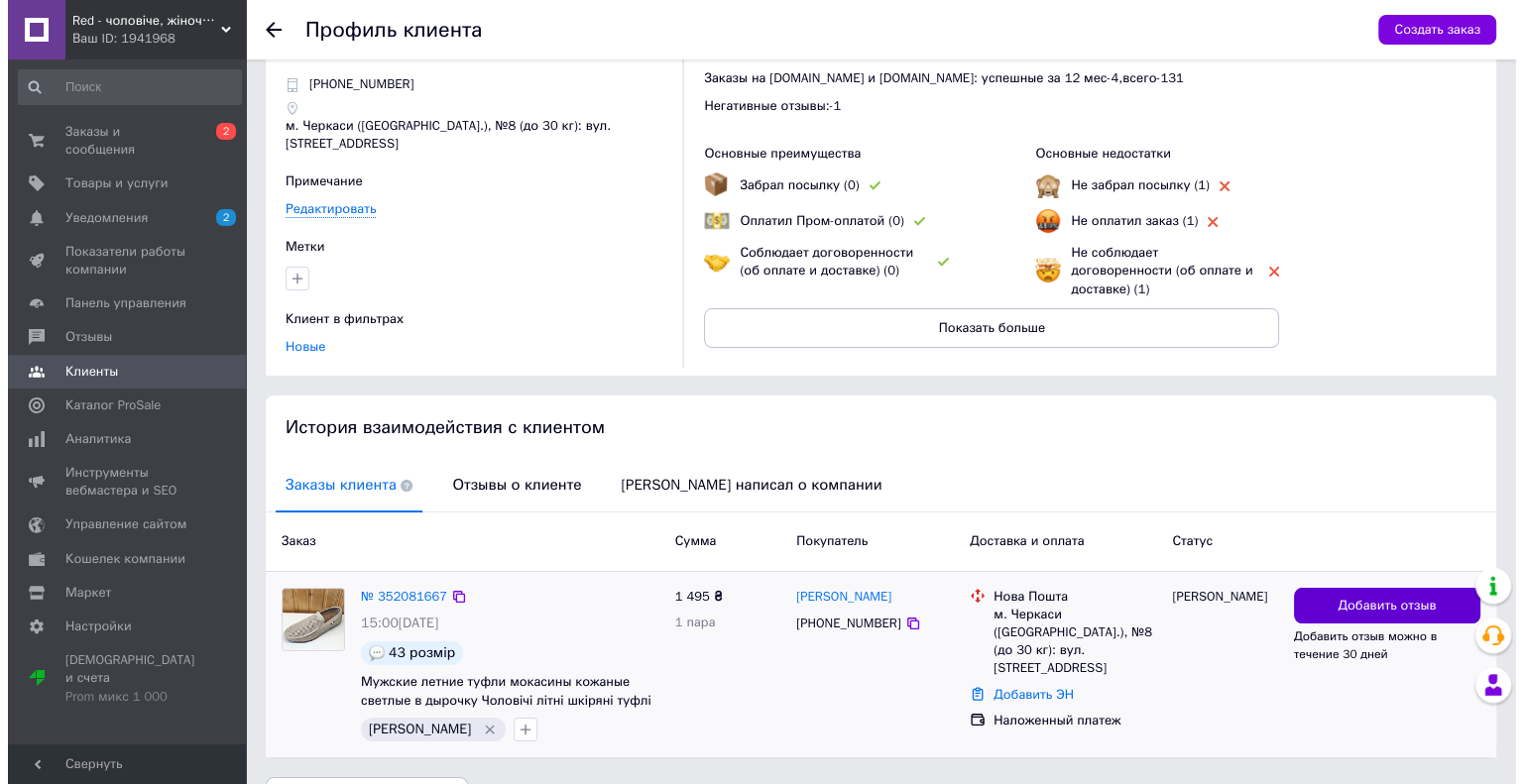 scroll, scrollTop: 97, scrollLeft: 0, axis: vertical 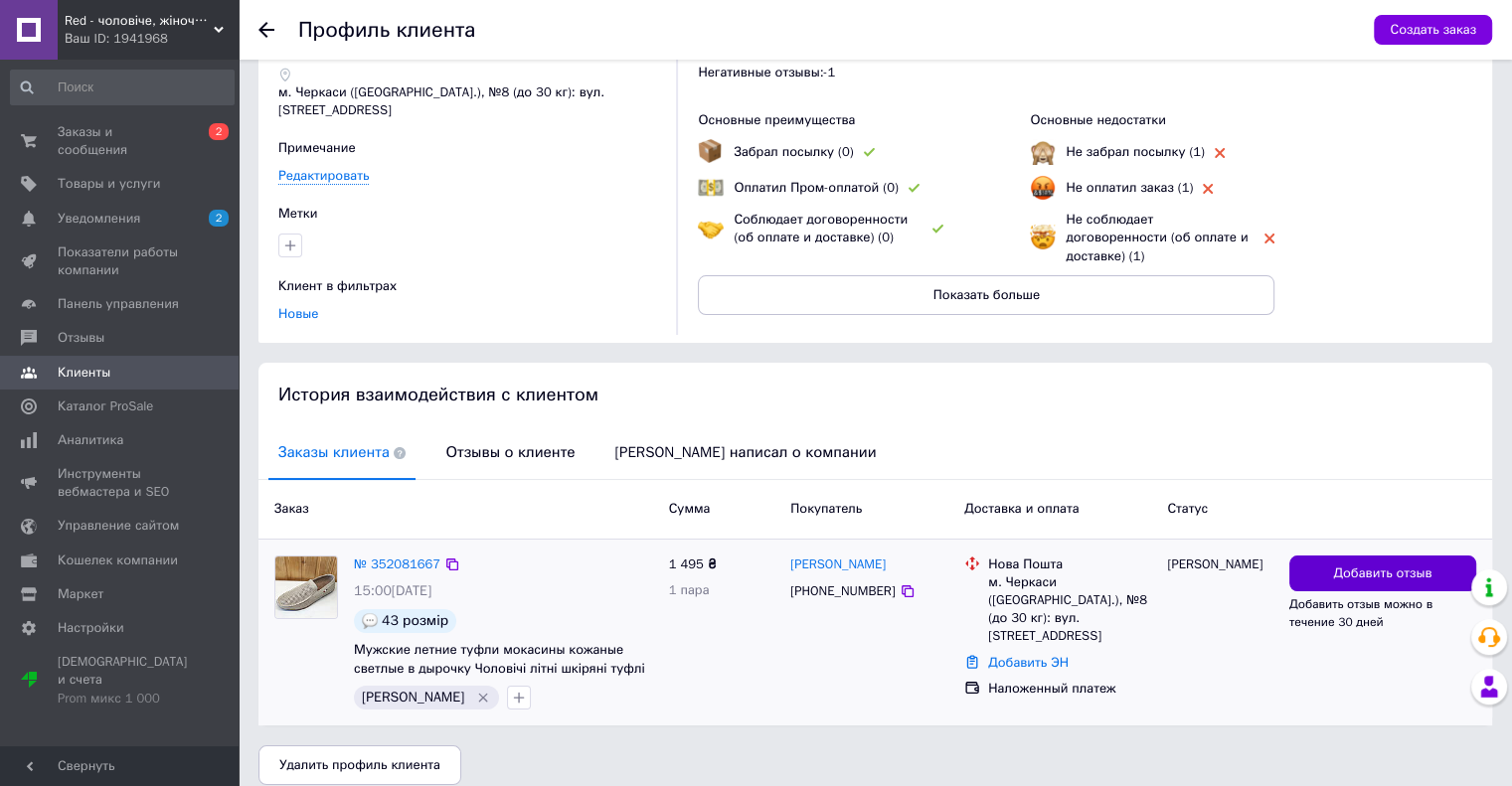 click on "Добавить отзыв" at bounding box center [1382, 573] 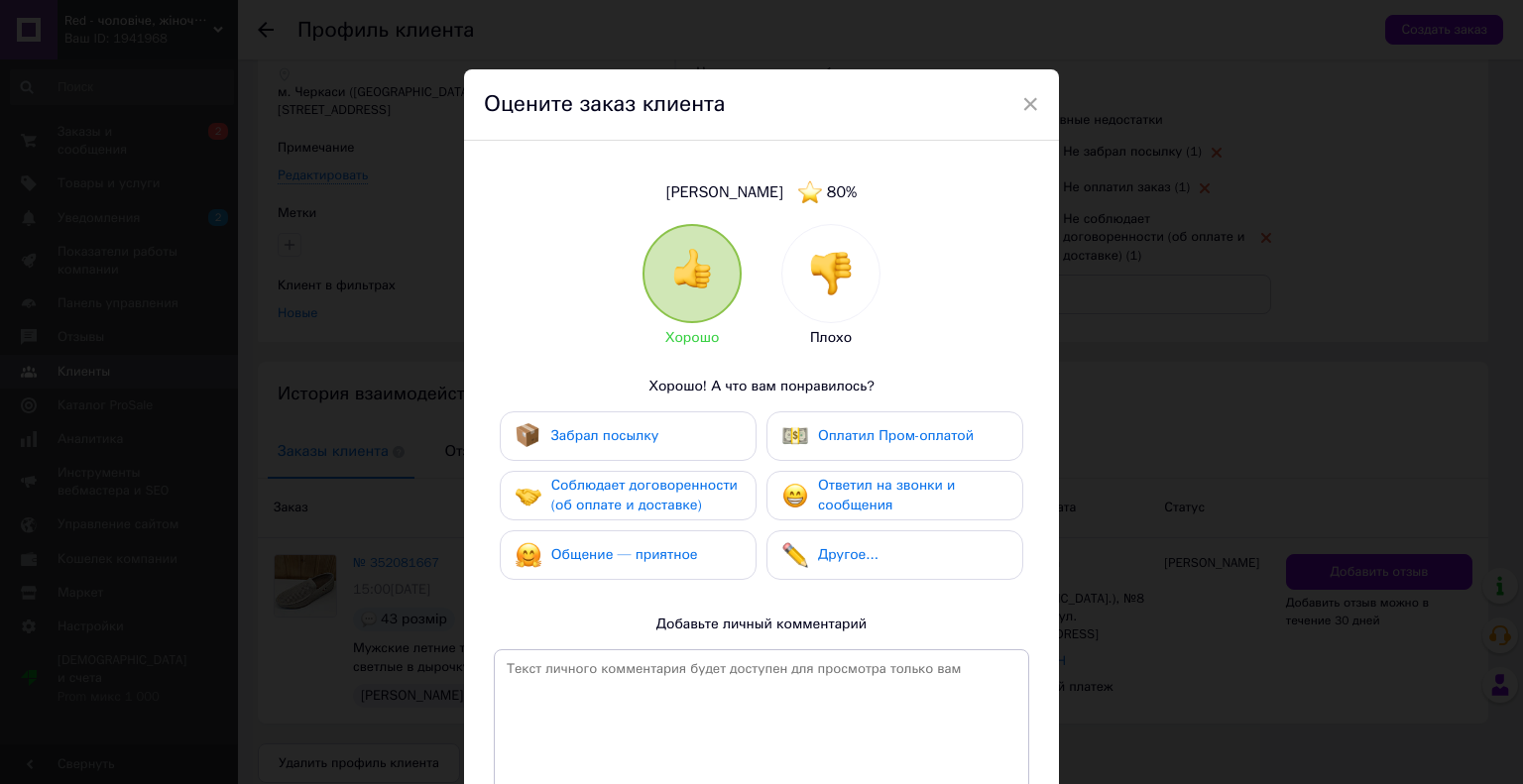 click at bounding box center (831, 274) 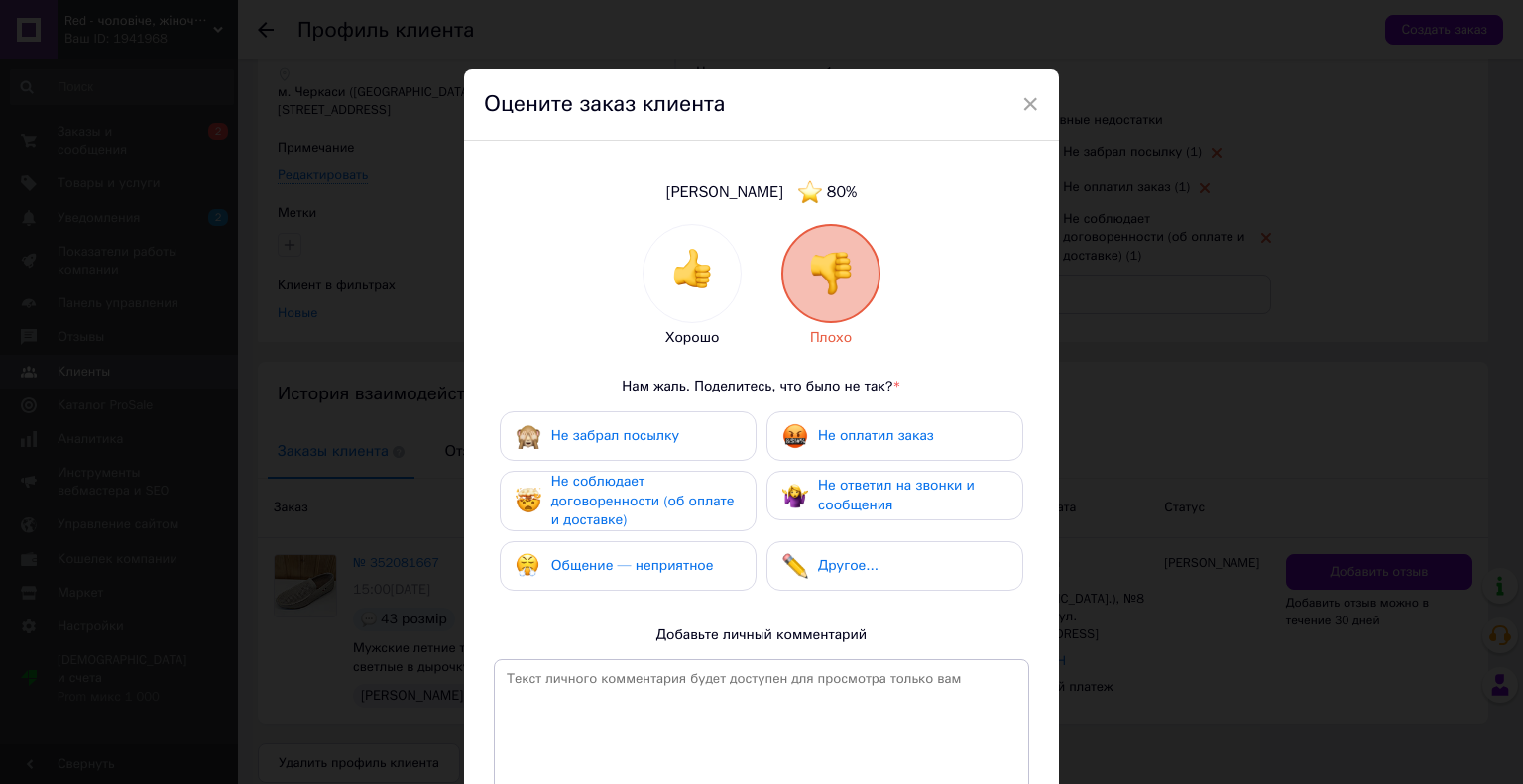 click on "Не соблюдает договоренности (об оплате и доставке)" at bounding box center [643, 501] 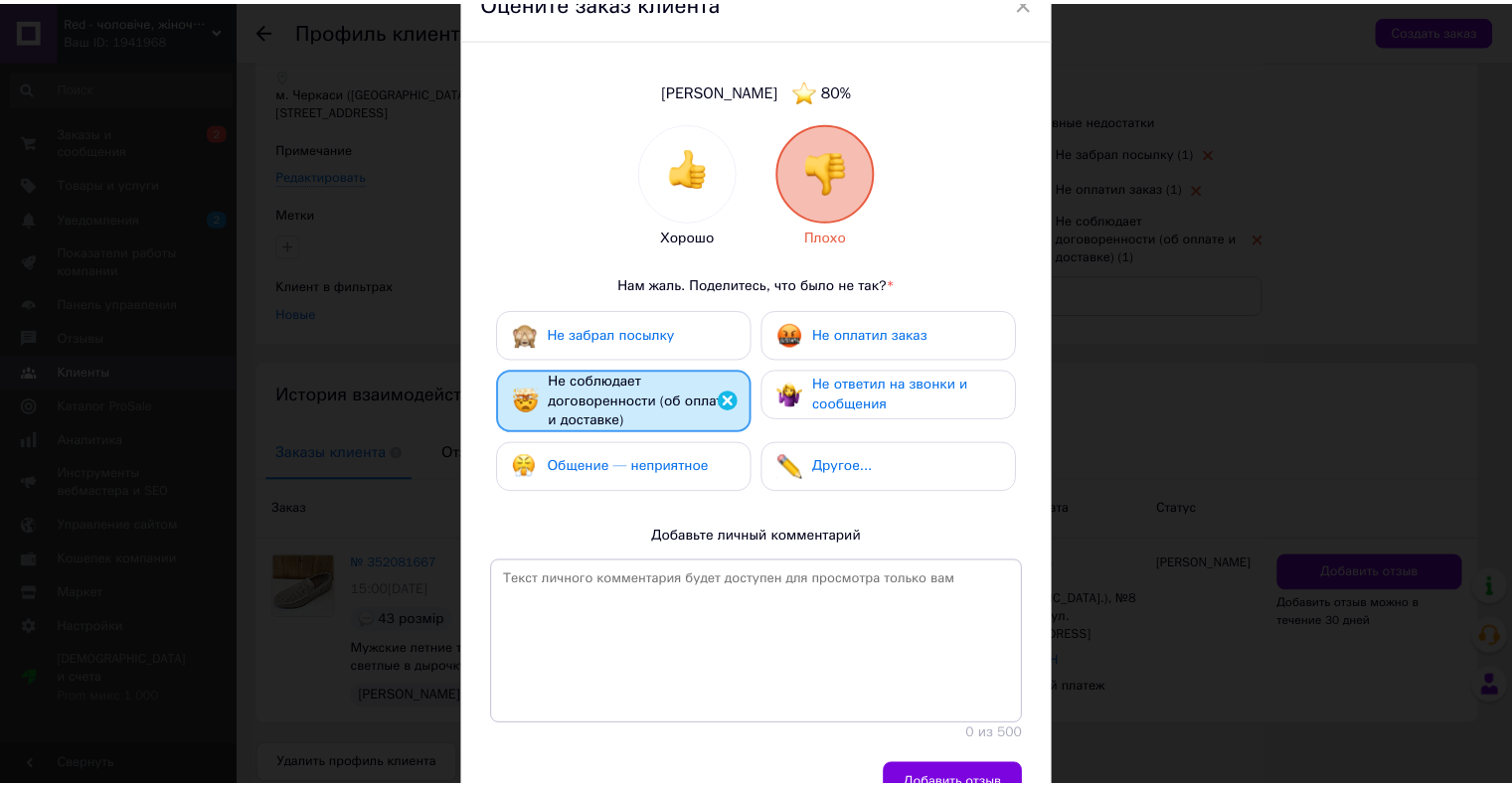 scroll, scrollTop: 206, scrollLeft: 0, axis: vertical 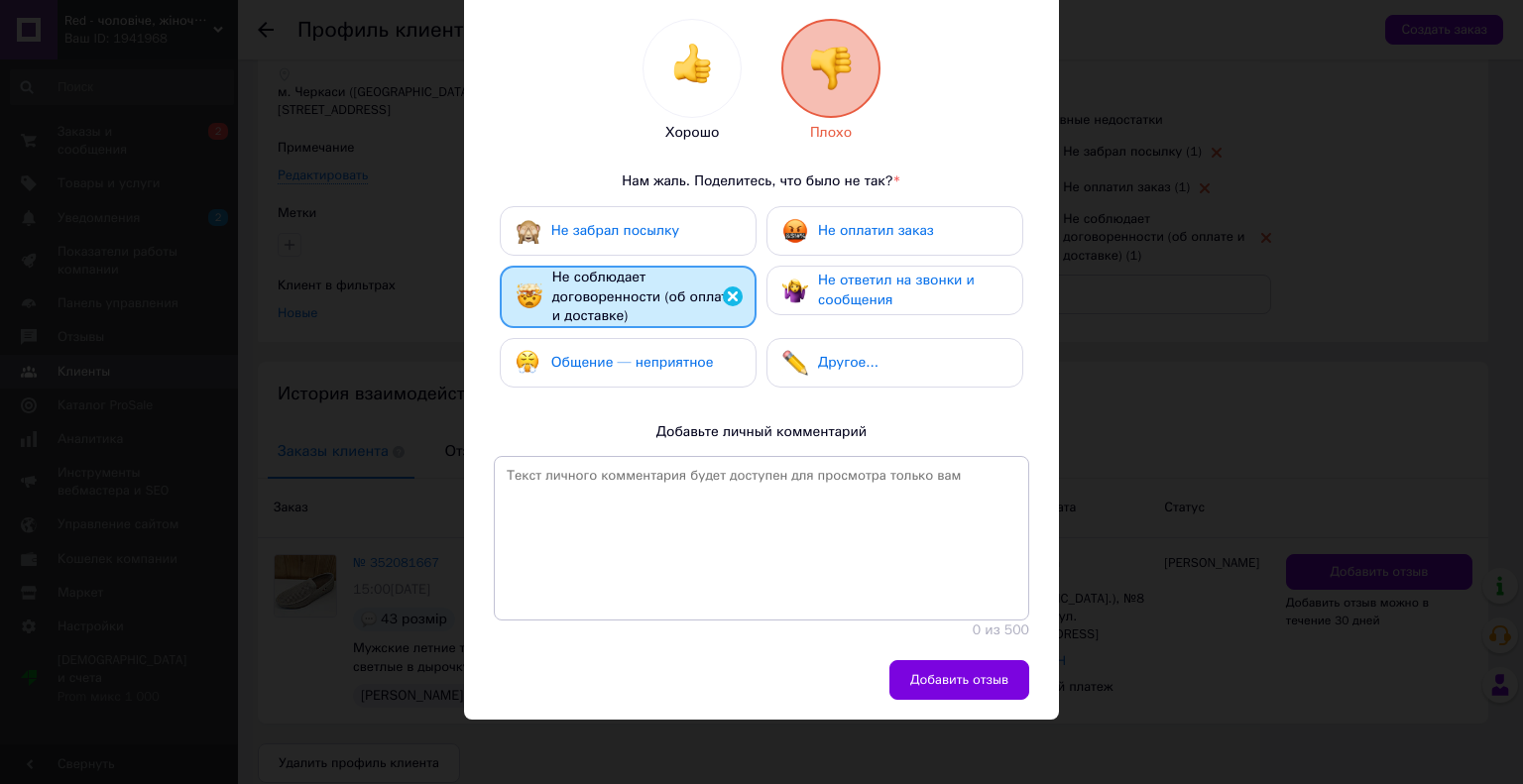 click on "Добавить отзыв" at bounding box center (959, 680) 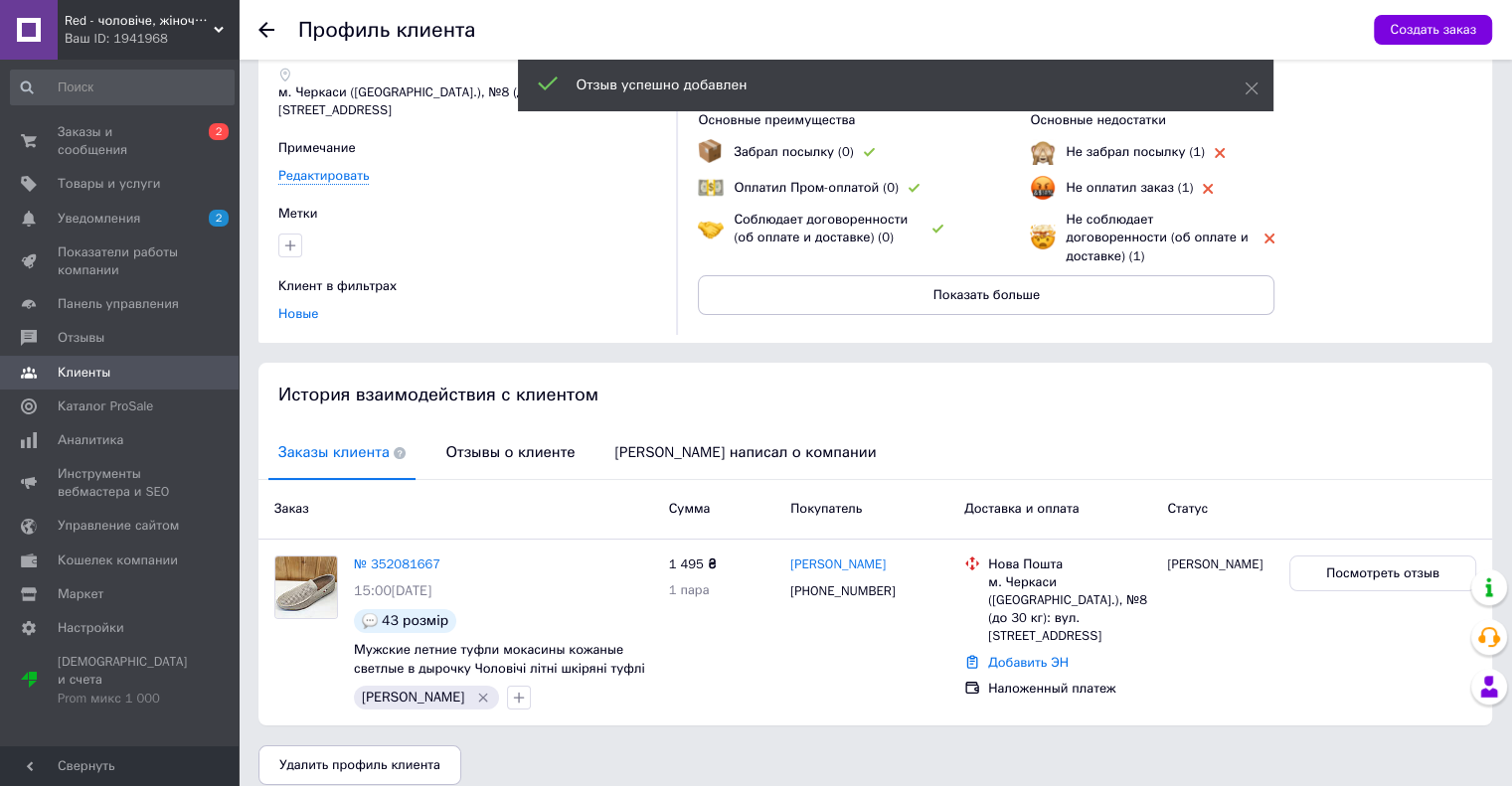 click at bounding box center (278, 30) 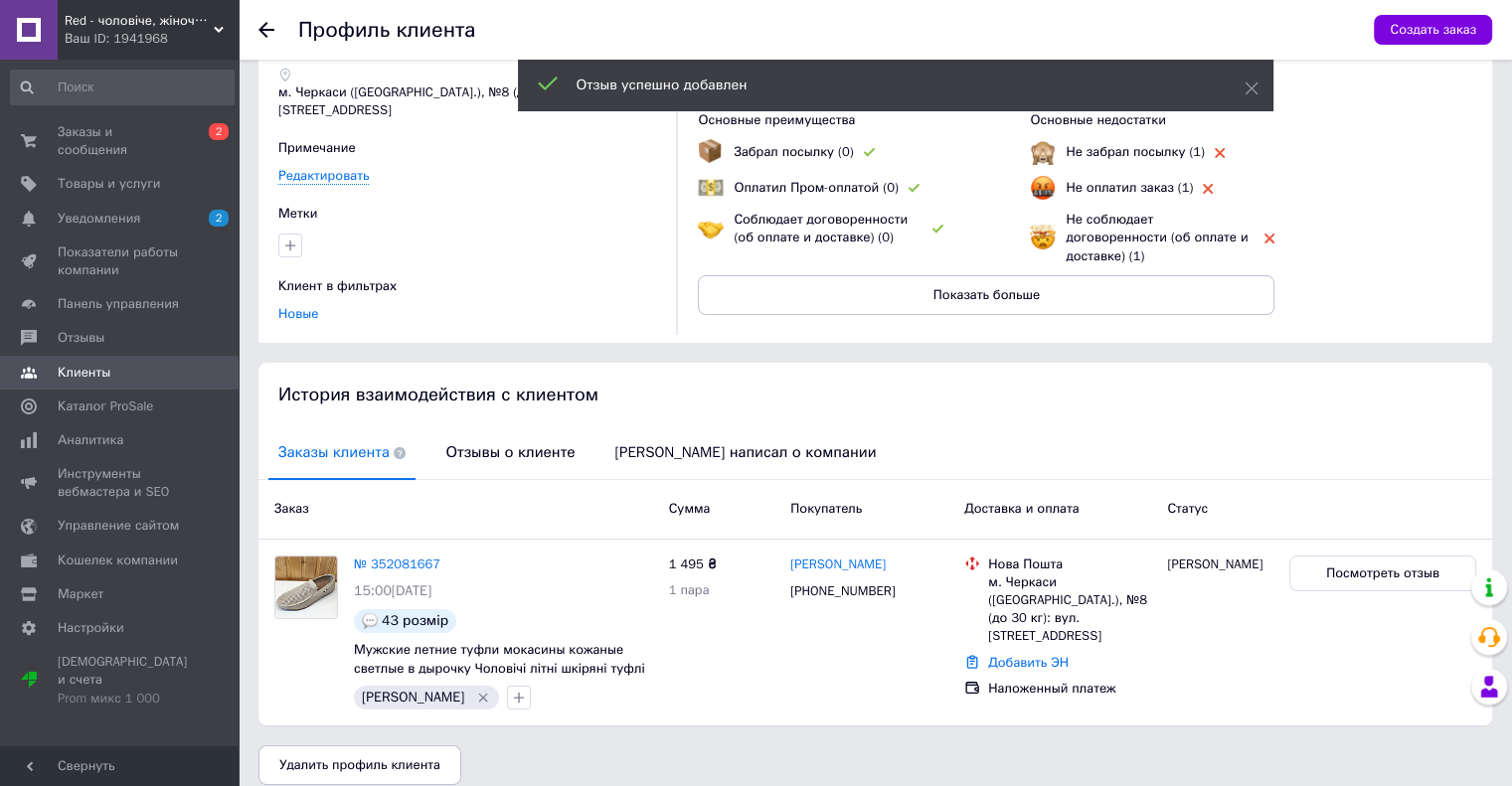 click at bounding box center (278, 30) 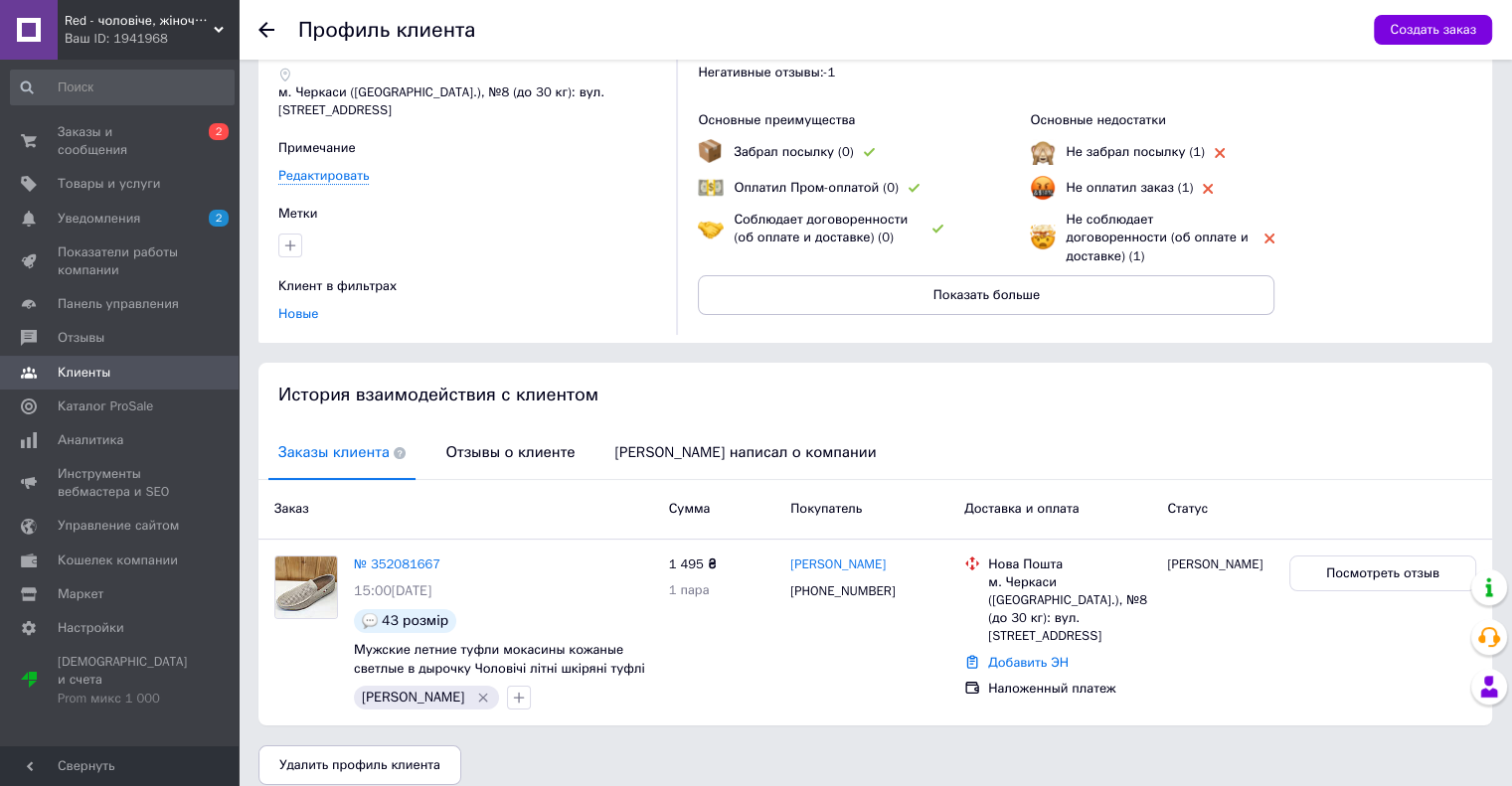 click 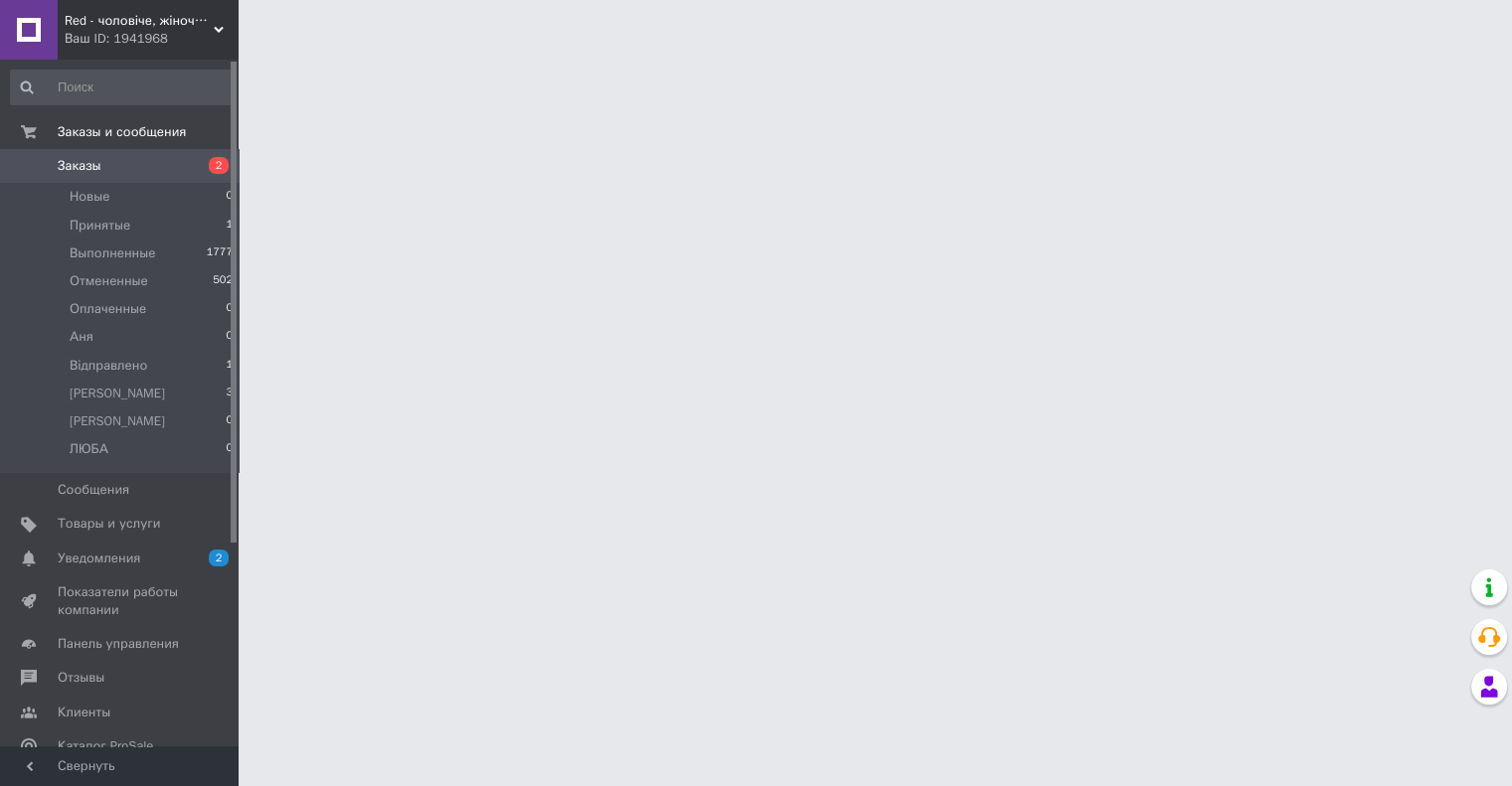scroll, scrollTop: 0, scrollLeft: 0, axis: both 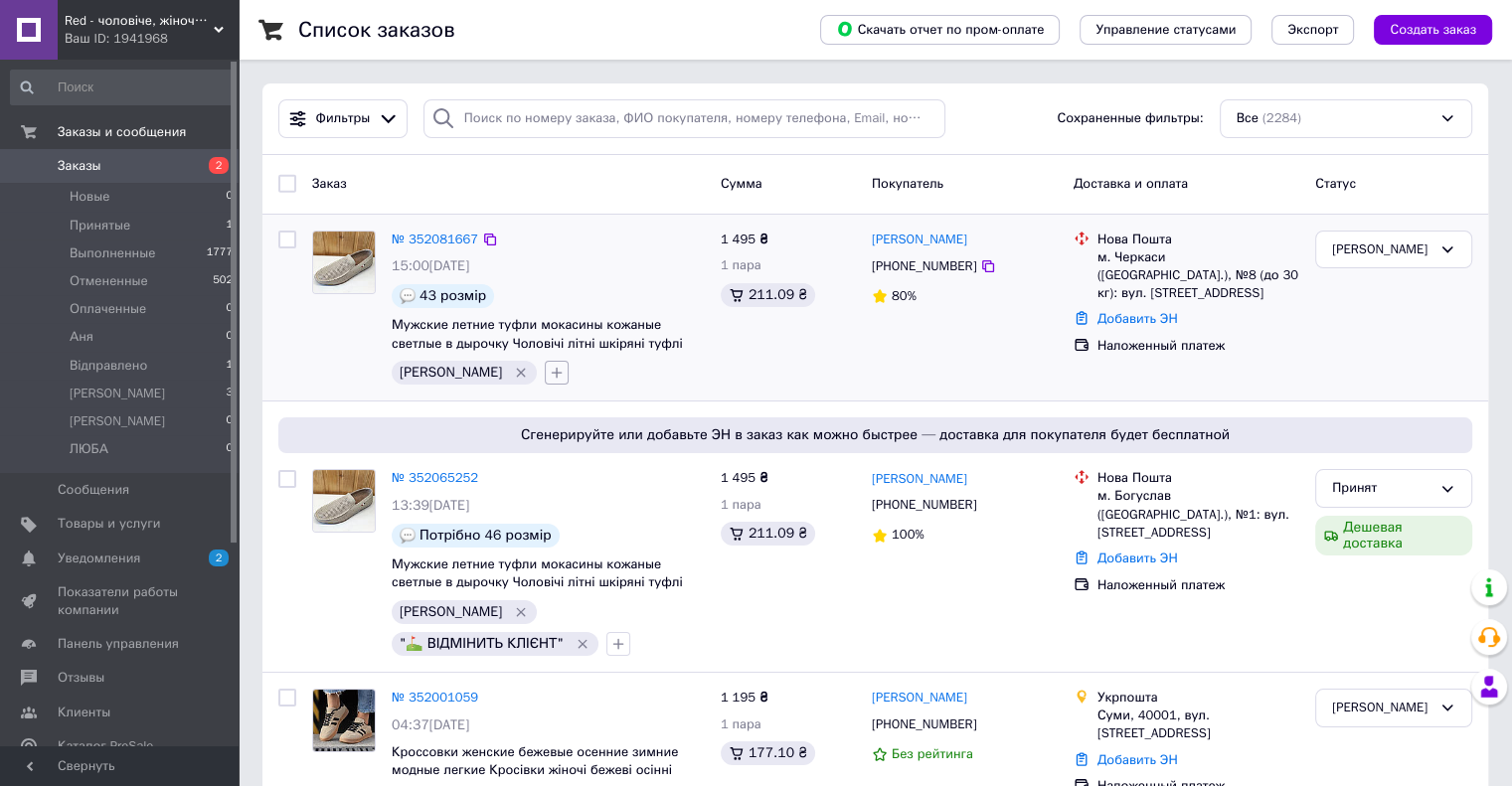 click 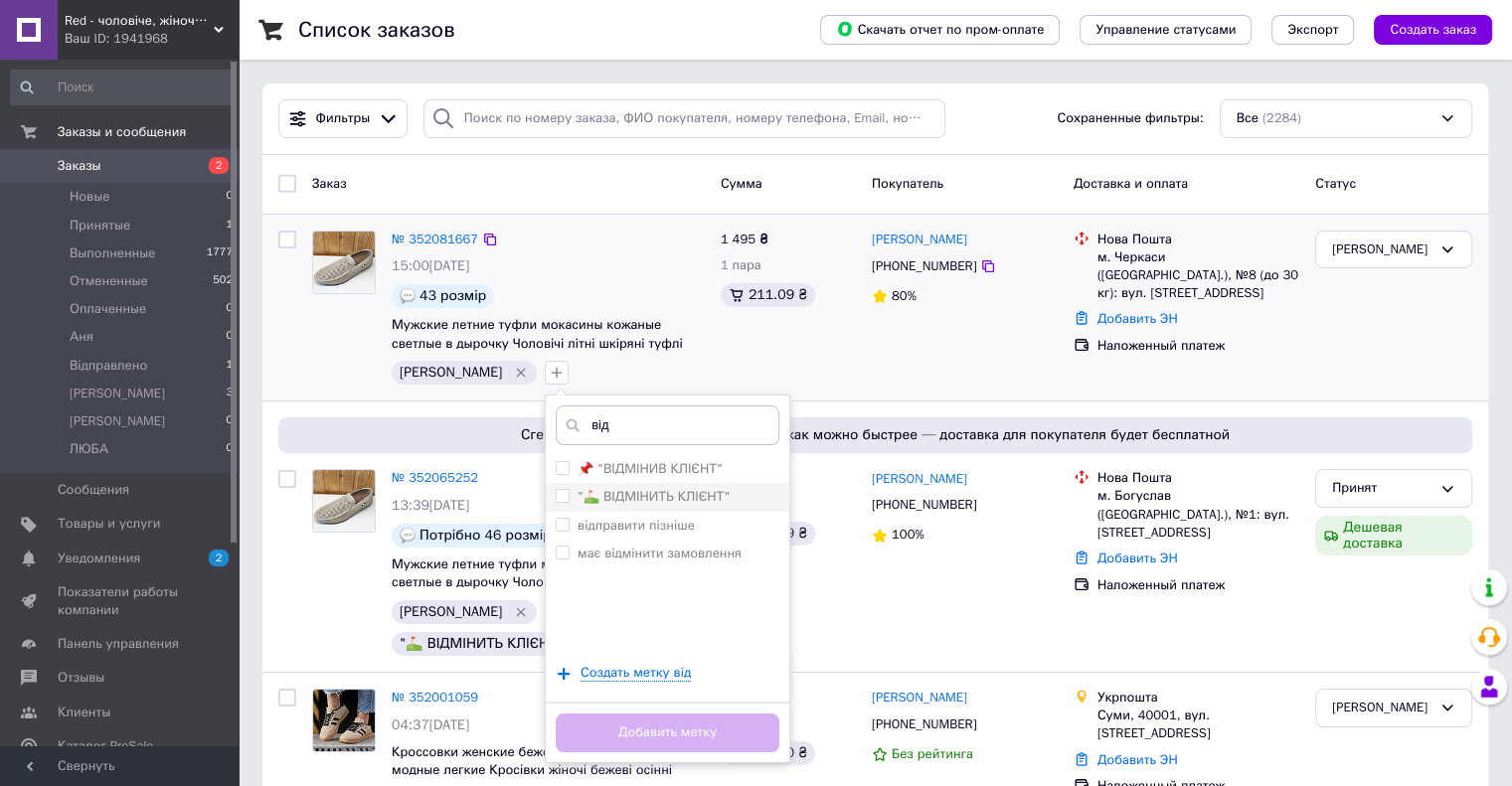 type on "від" 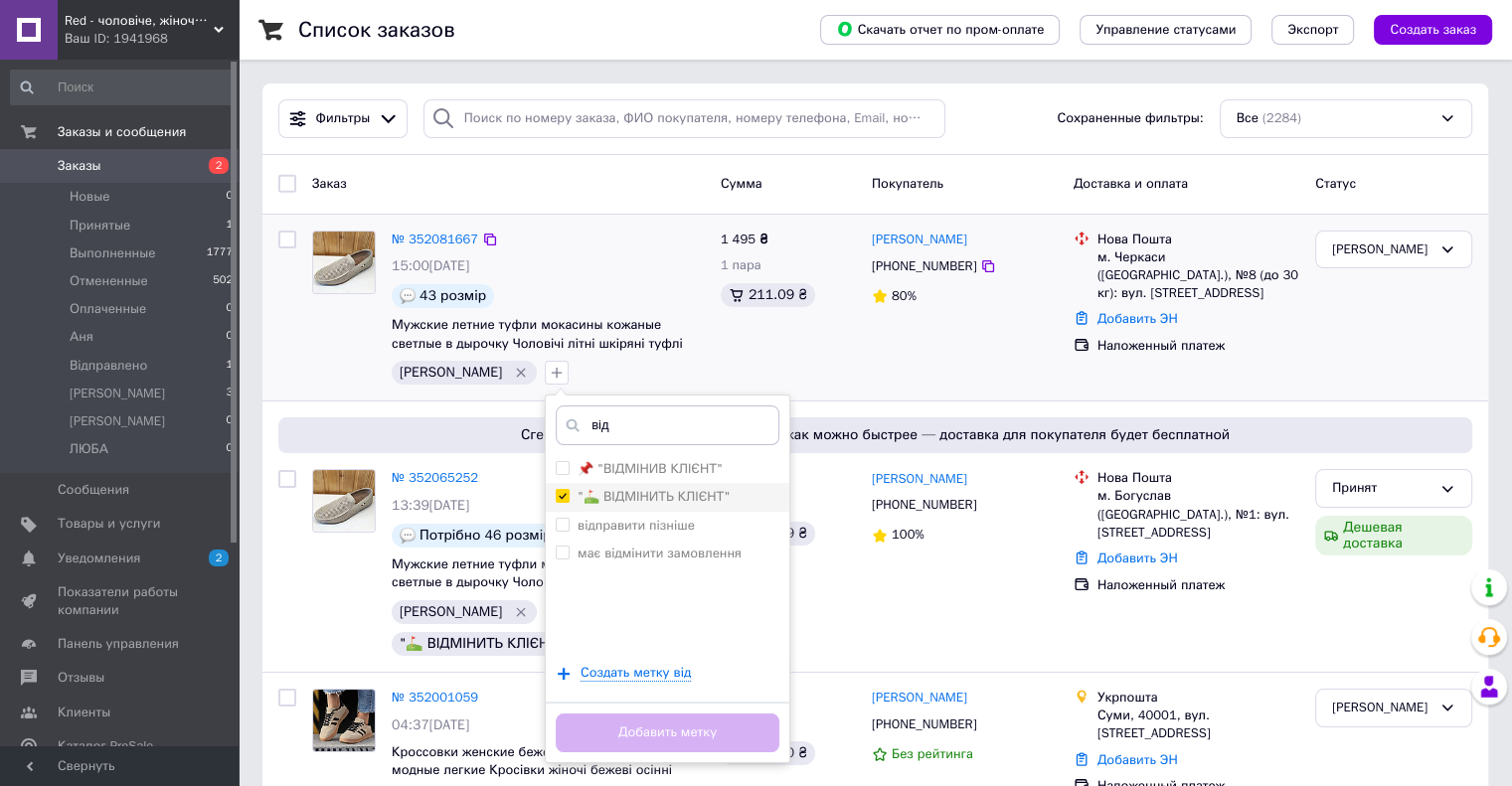 checkbox on "true" 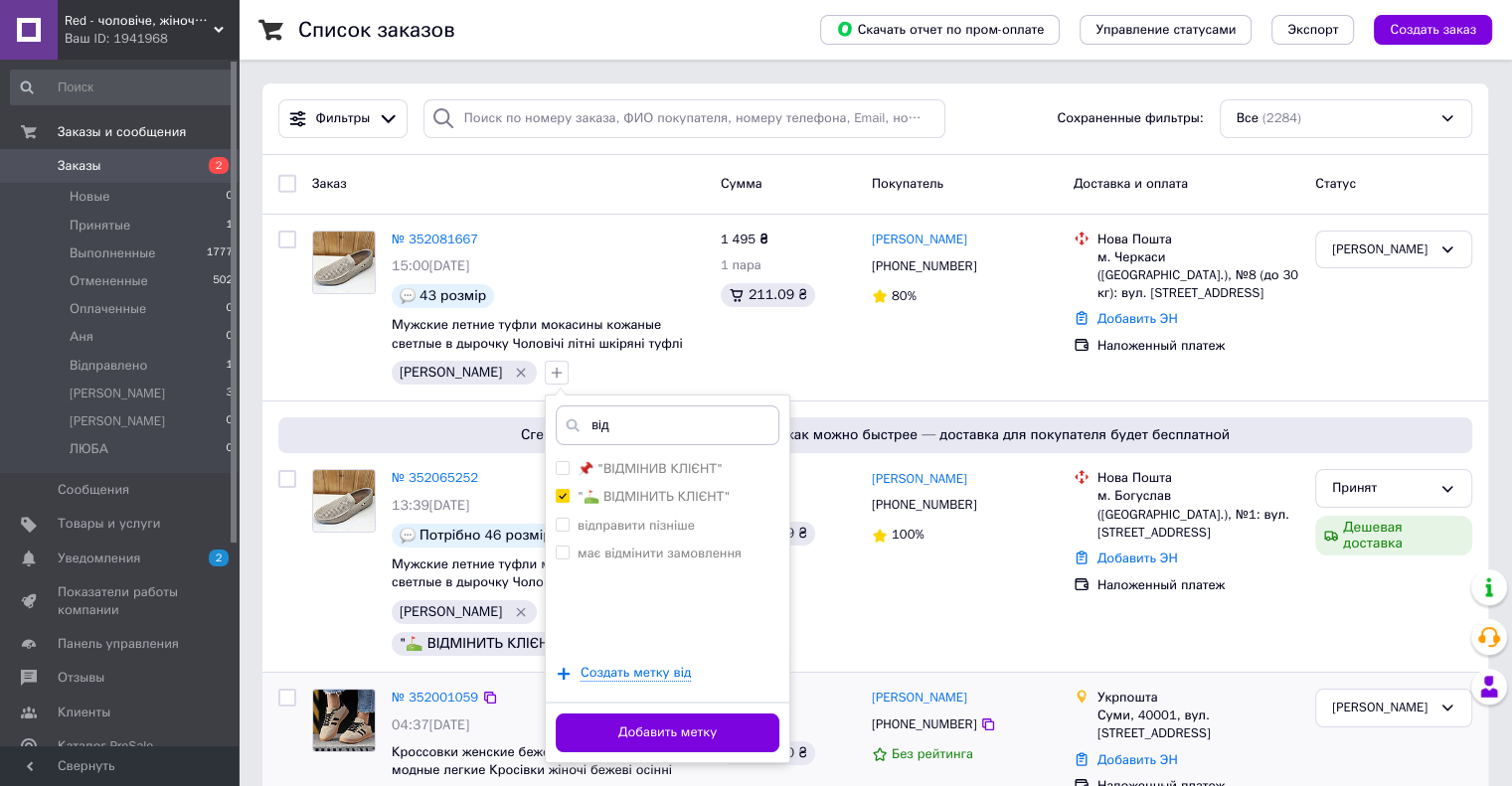 click on "Добавить метку" at bounding box center (667, 732) 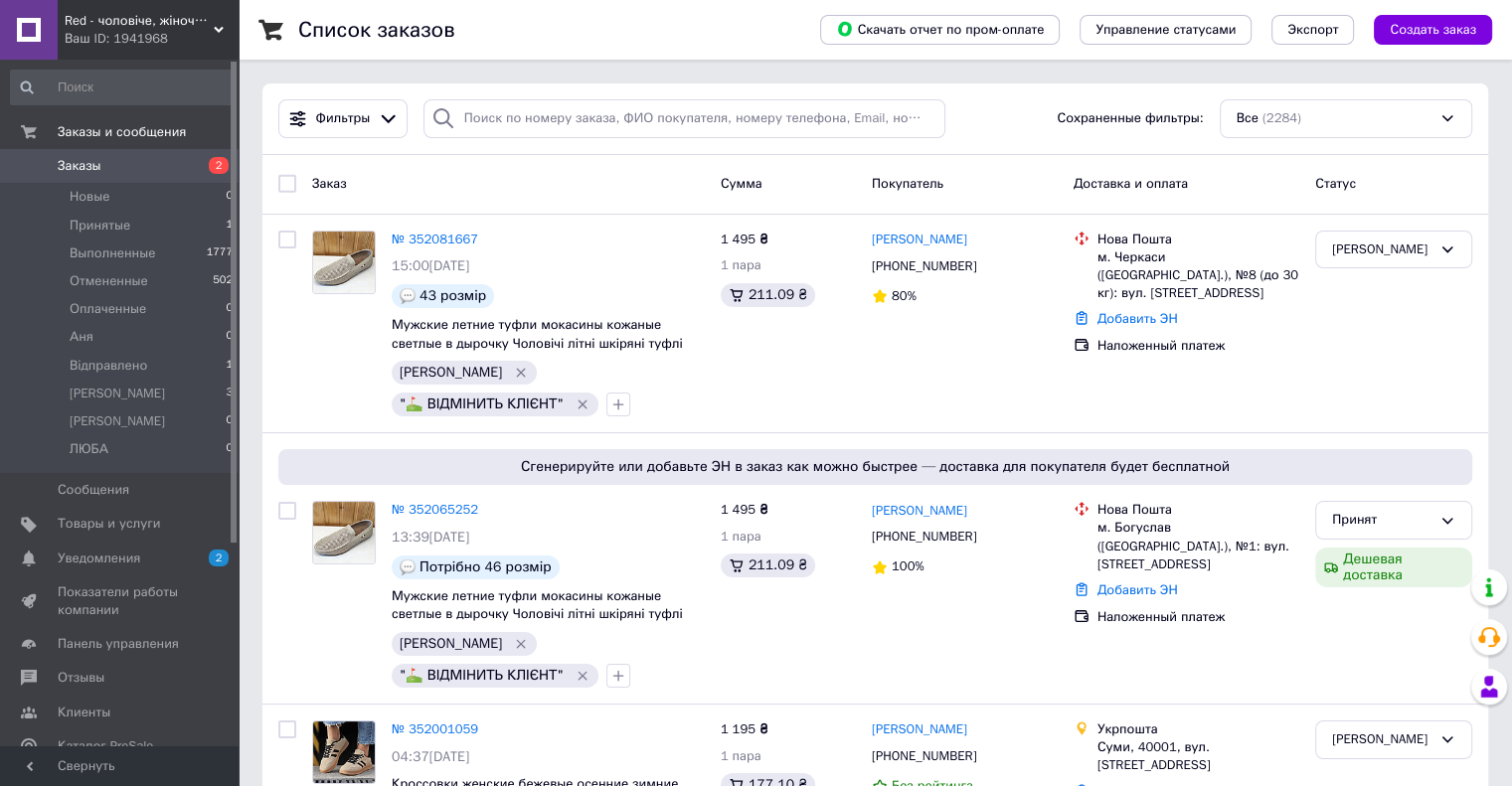 click on "Red - чоловіче, жіноче взуття" at bounding box center [139, 21] 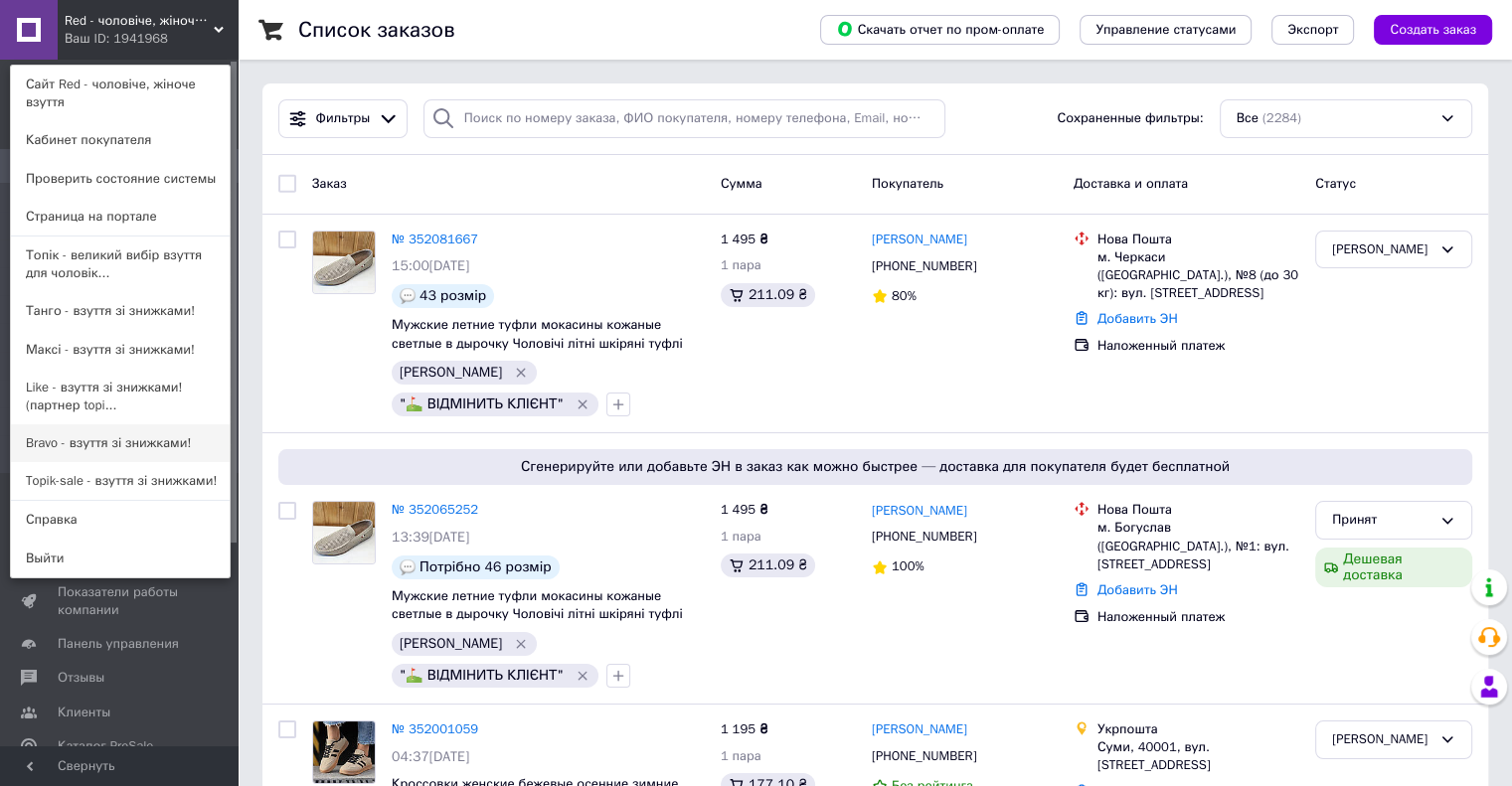 click on "Bravo - взуття зі знижками!" at bounding box center (120, 443) 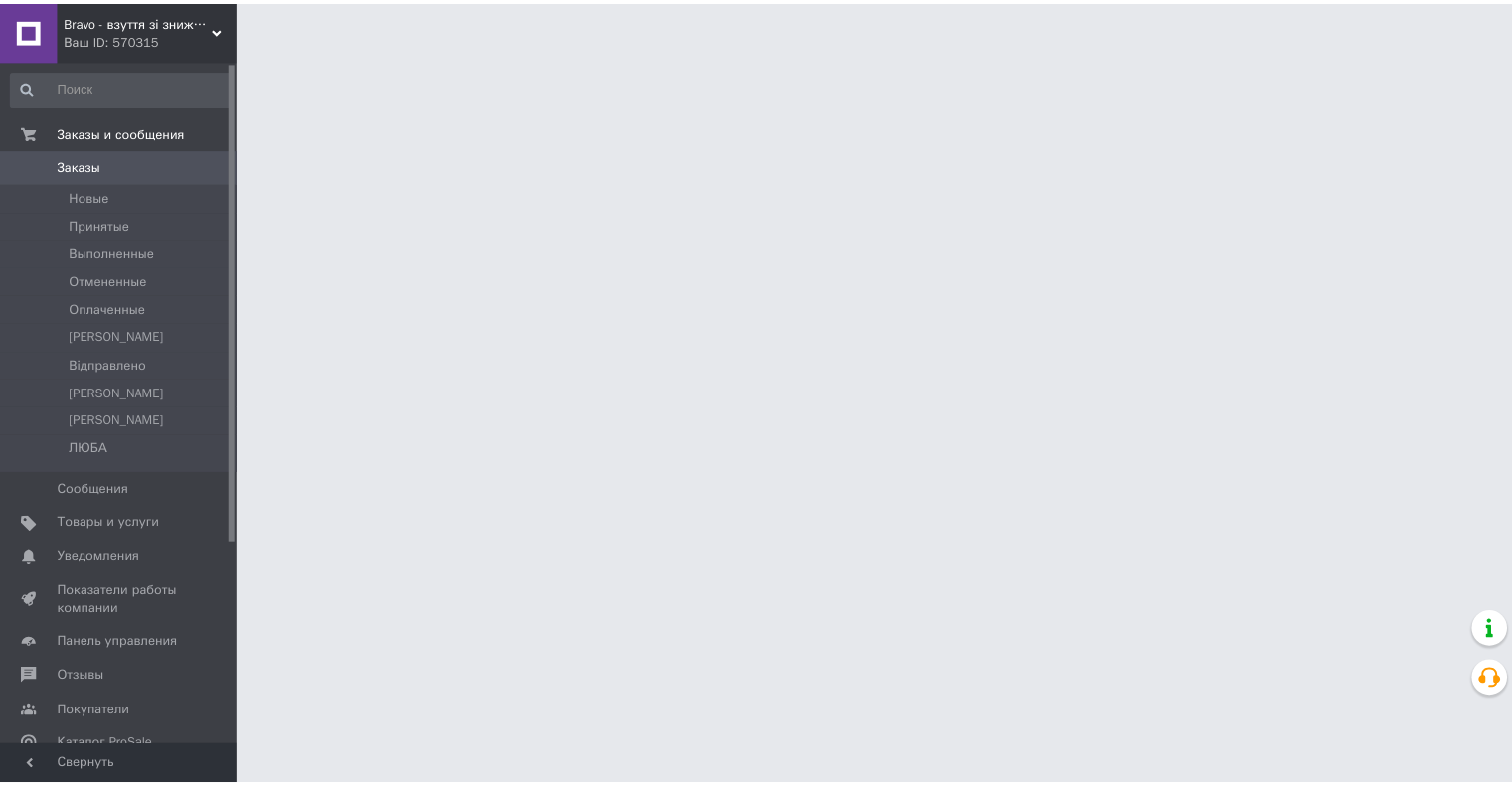 scroll, scrollTop: 0, scrollLeft: 0, axis: both 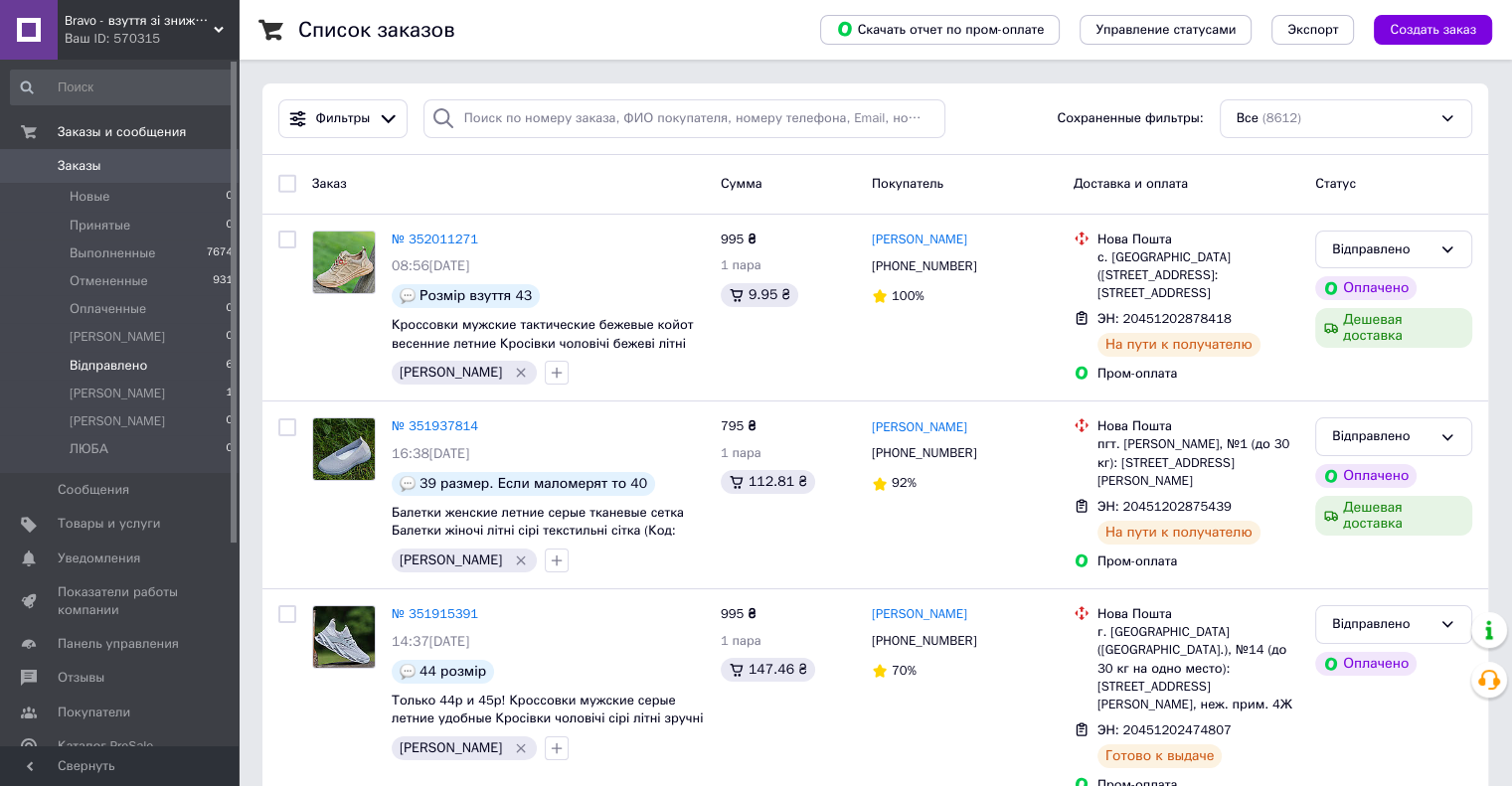 click on "Відправлено 6" at bounding box center (122, 366) 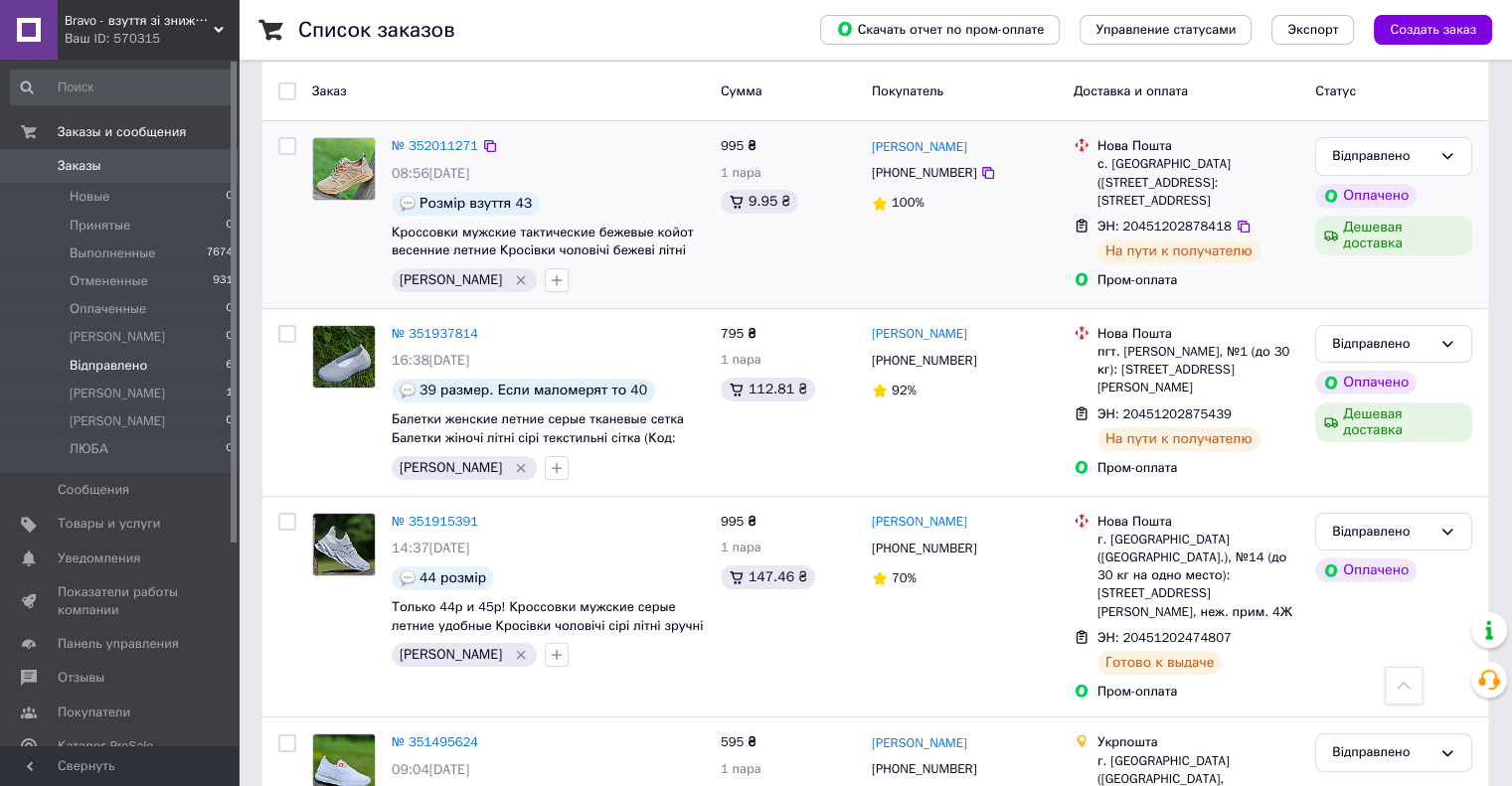 scroll, scrollTop: 0, scrollLeft: 0, axis: both 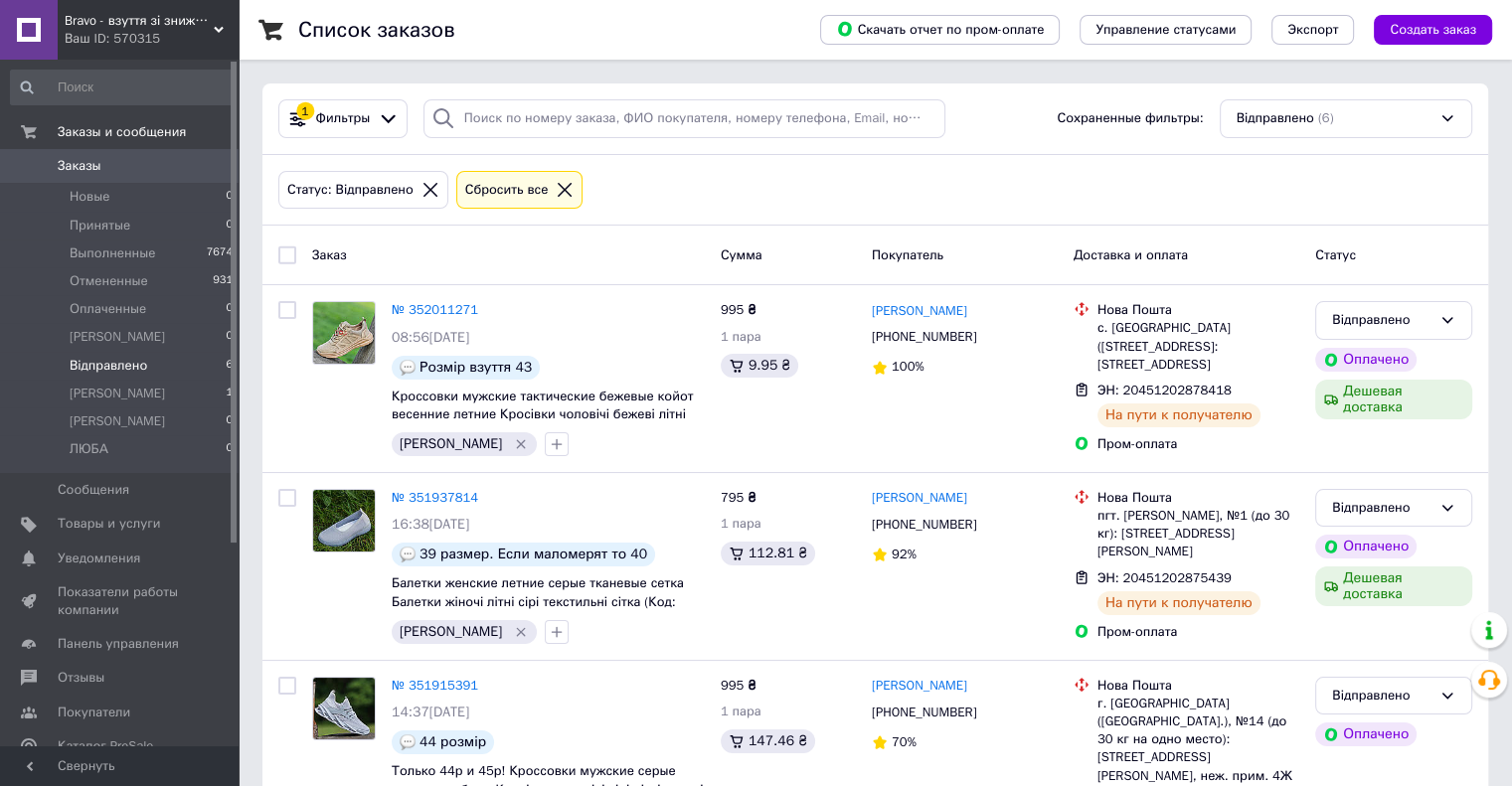 click on "Ваш ID: 570315" at bounding box center (151, 39) 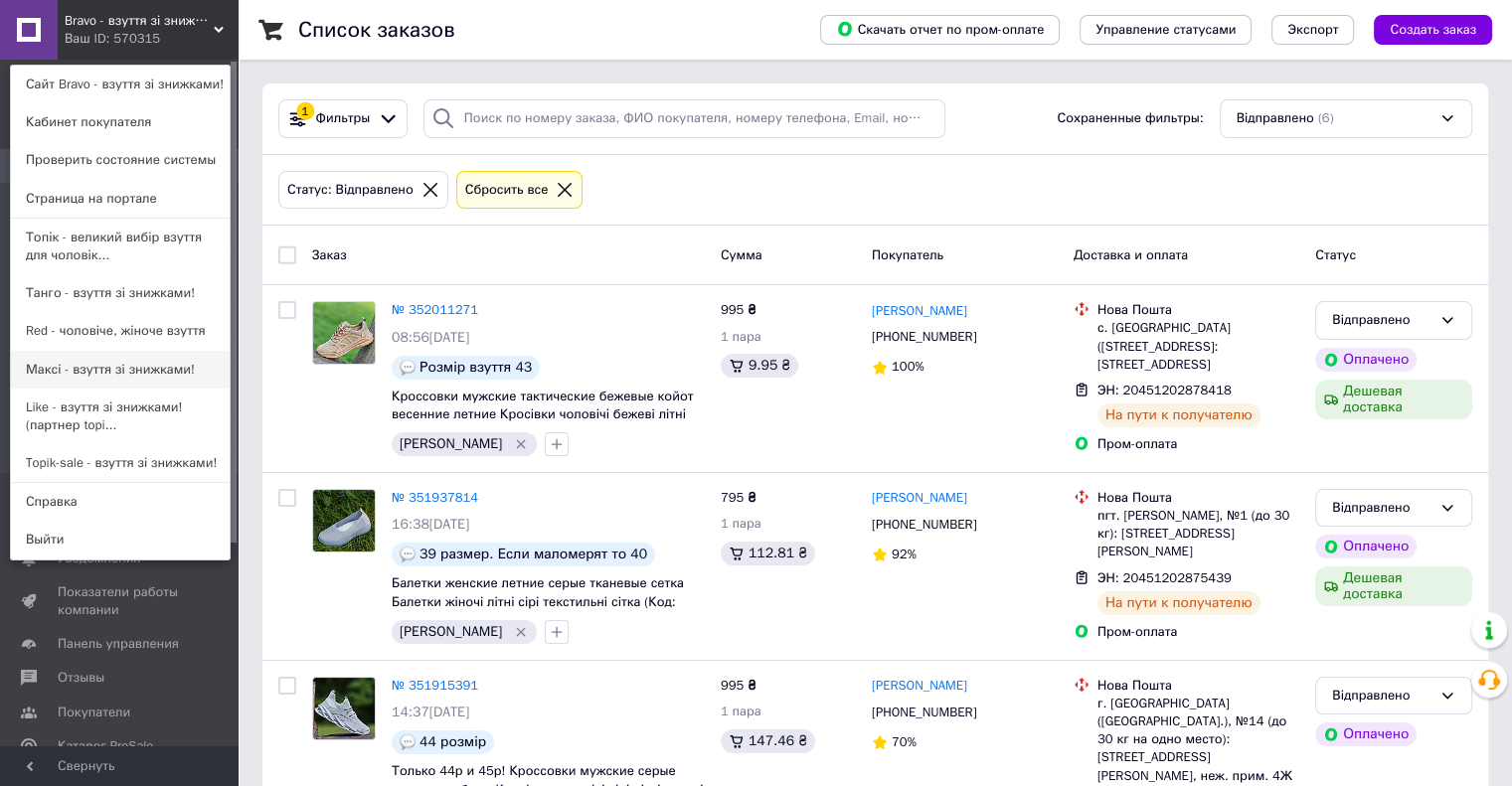 click on "Максі - взуття зі знижками!" at bounding box center (120, 370) 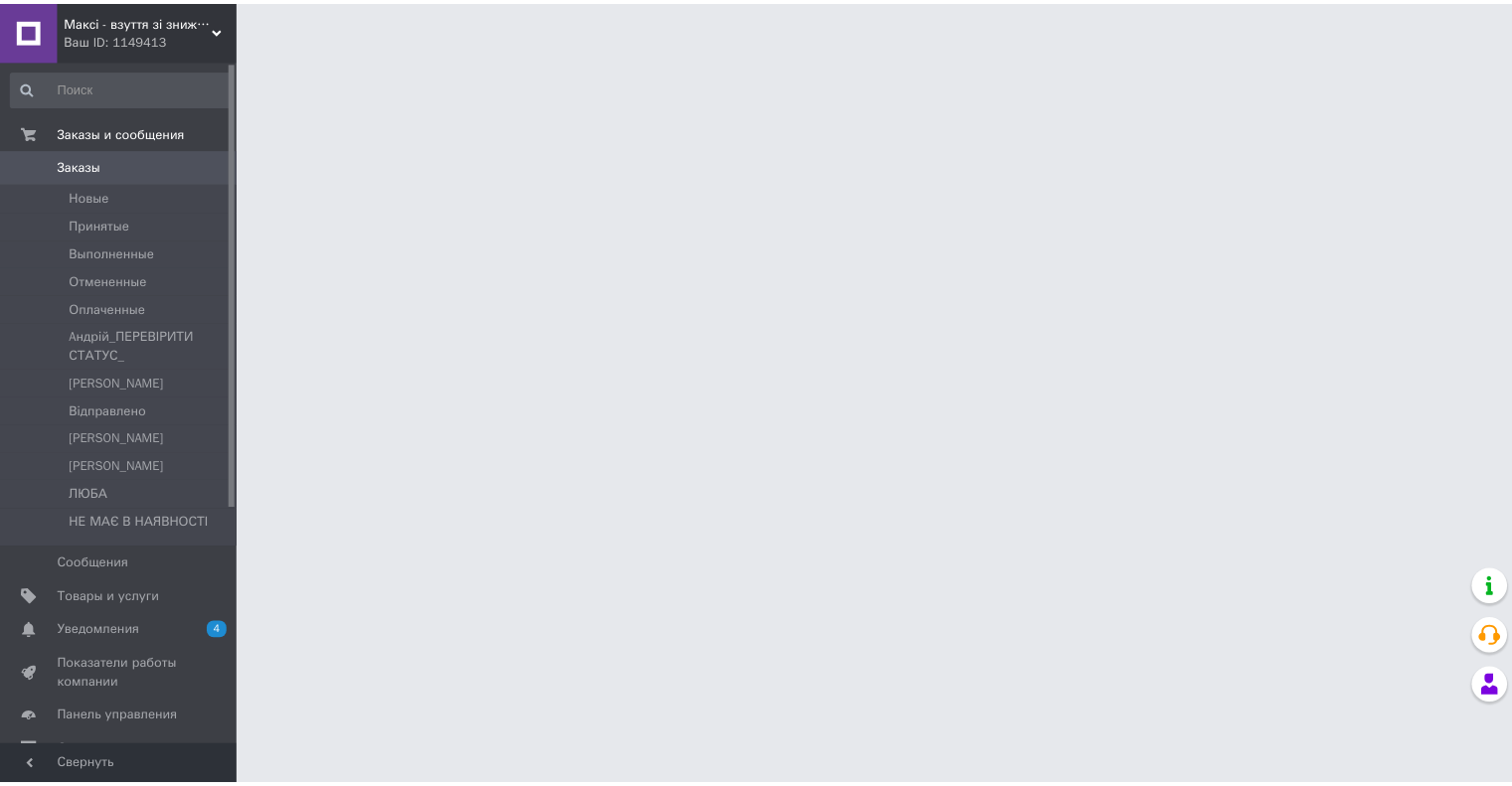 scroll, scrollTop: 0, scrollLeft: 0, axis: both 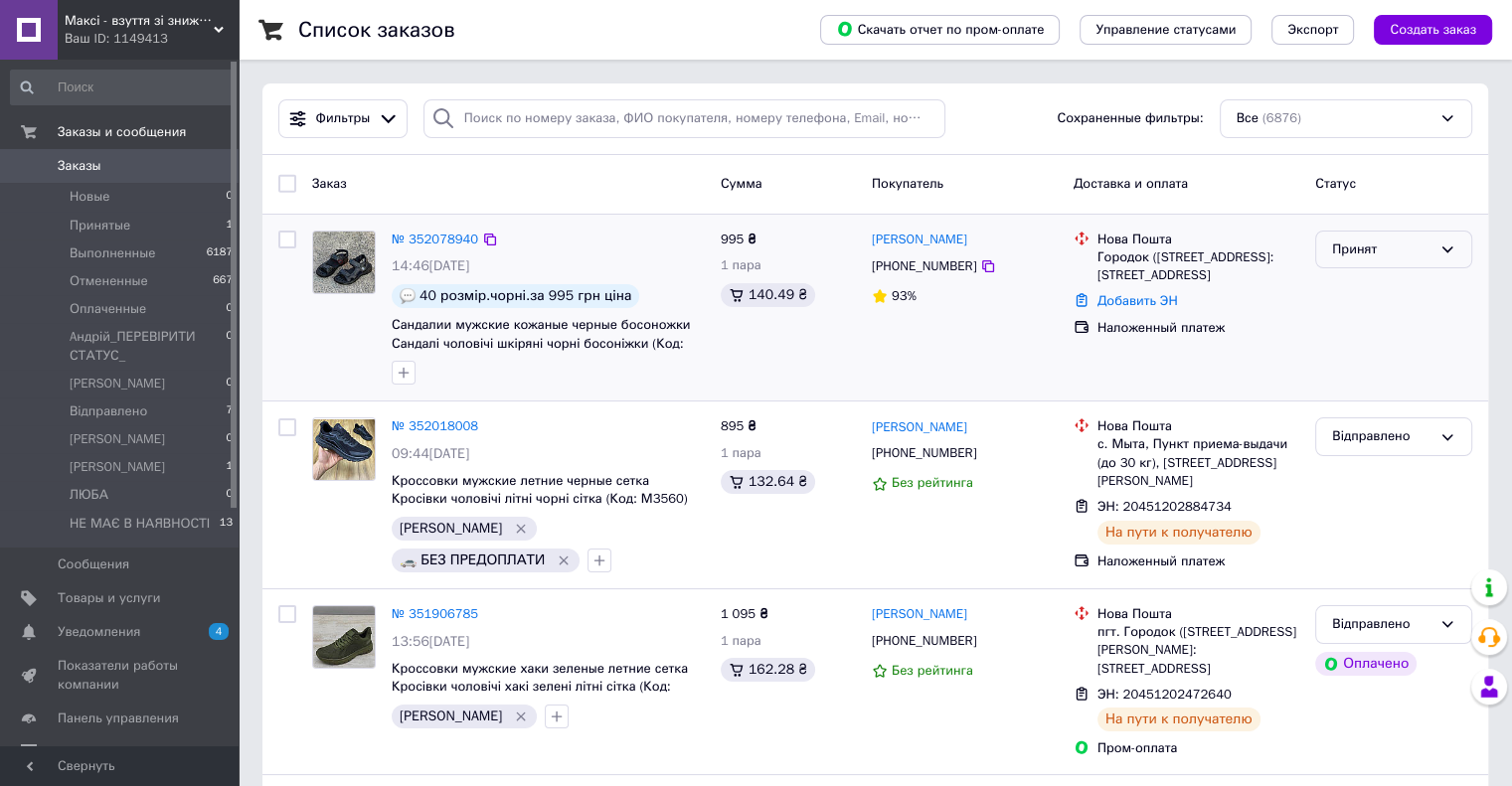 click on "Принят" at bounding box center (1382, 249) 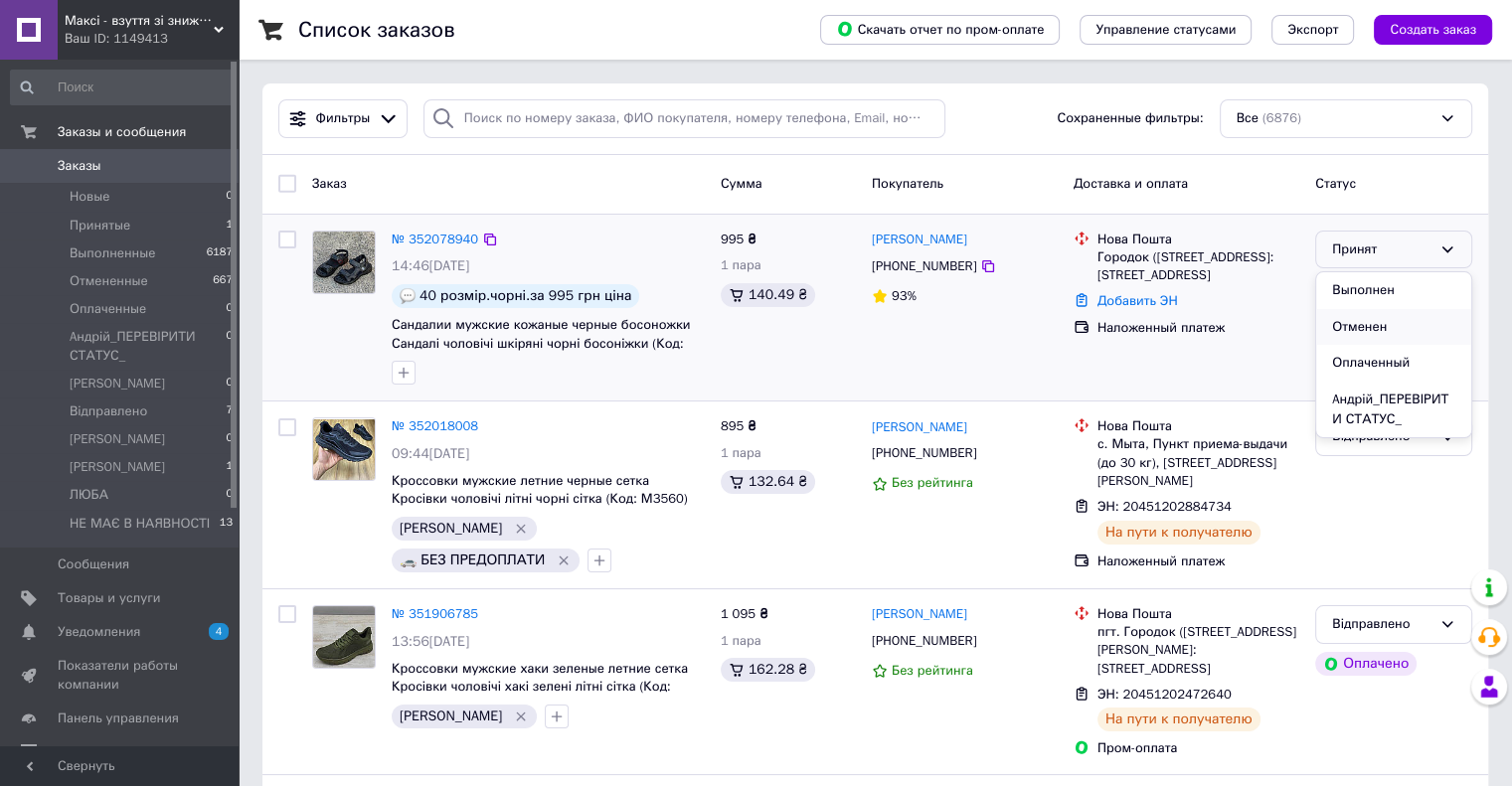 scroll, scrollTop: 99, scrollLeft: 0, axis: vertical 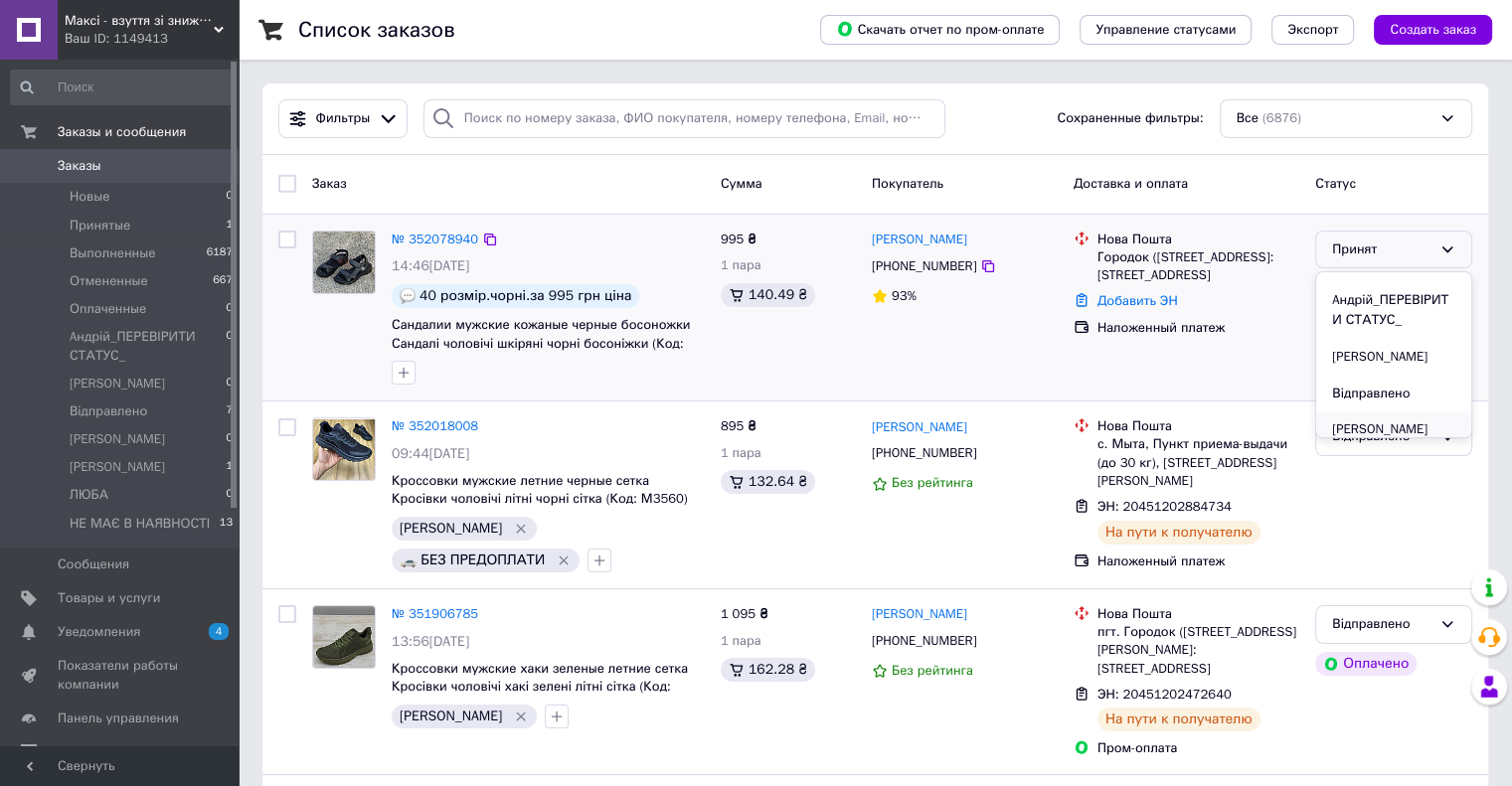 click on "[PERSON_NAME]" at bounding box center (1394, 429) 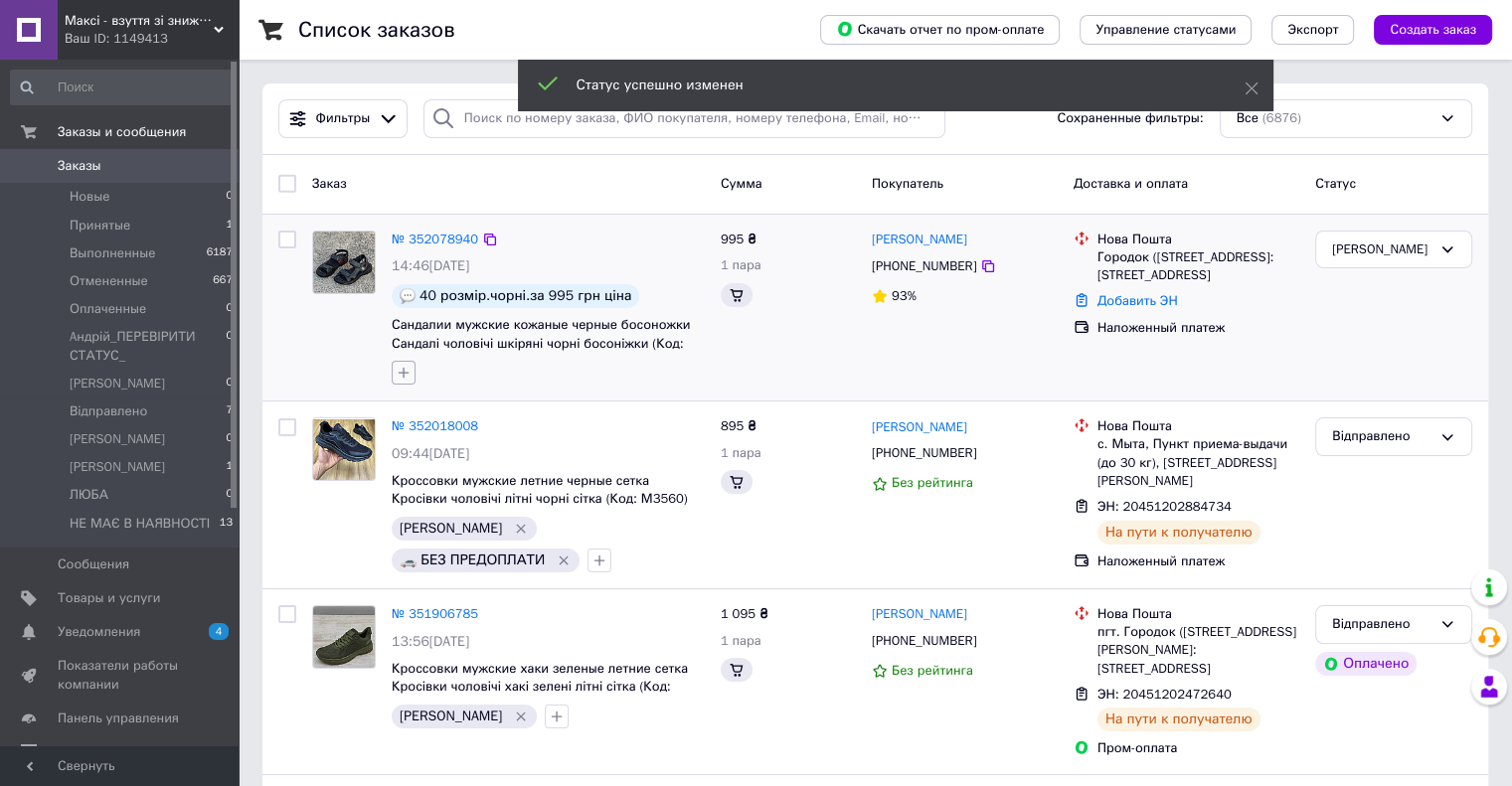 click 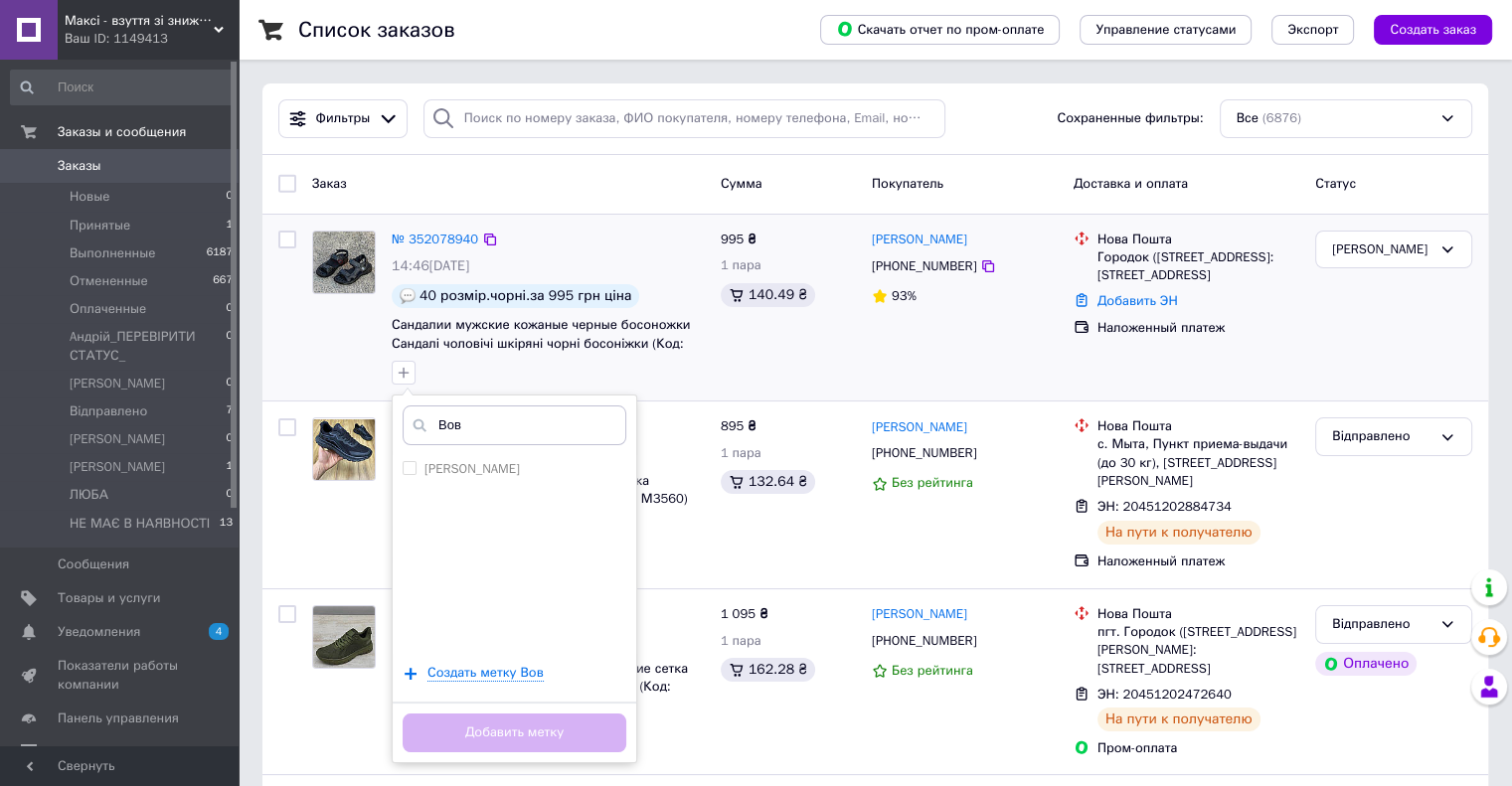 type on "[PERSON_NAME]" 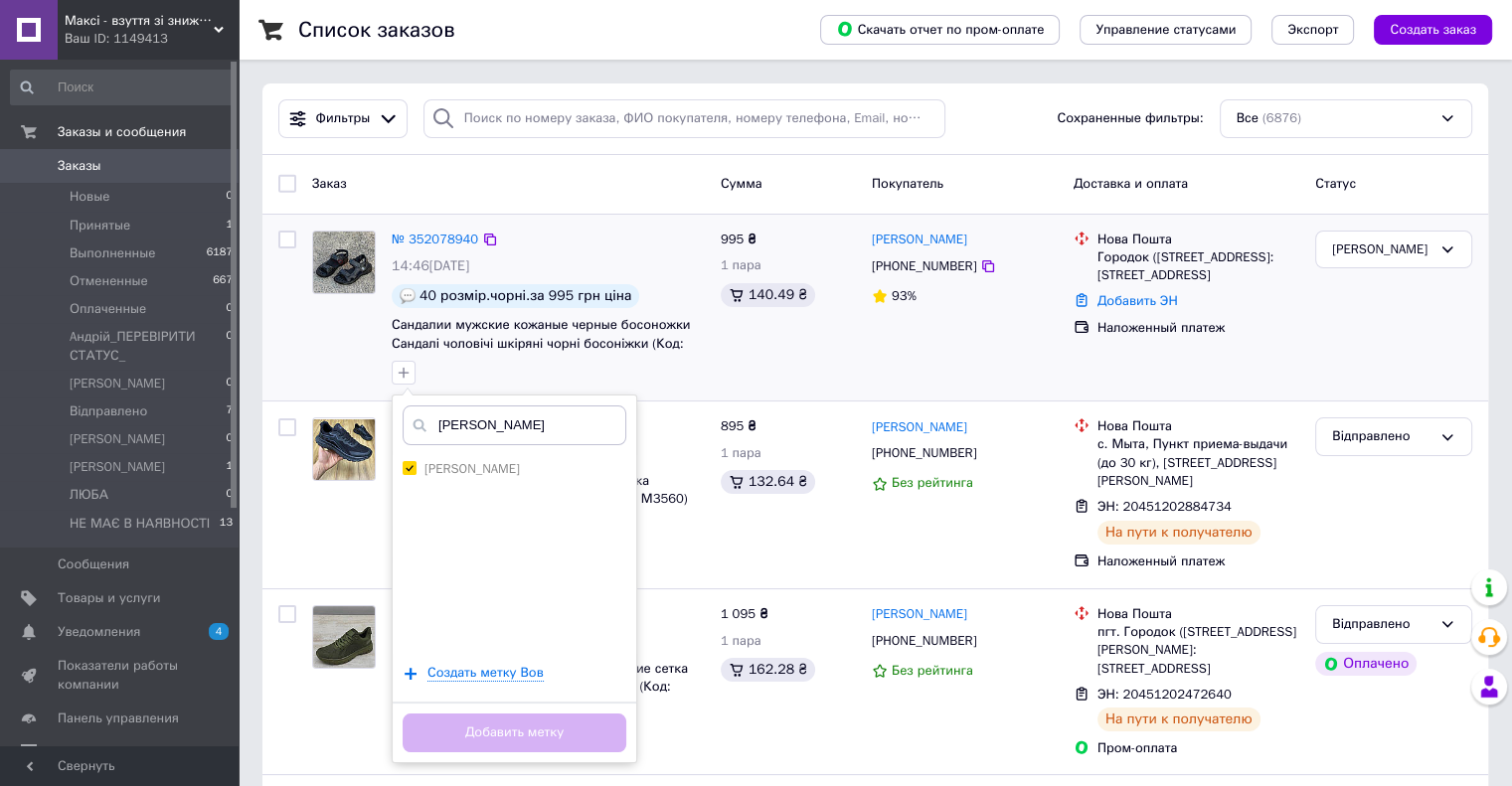checkbox on "true" 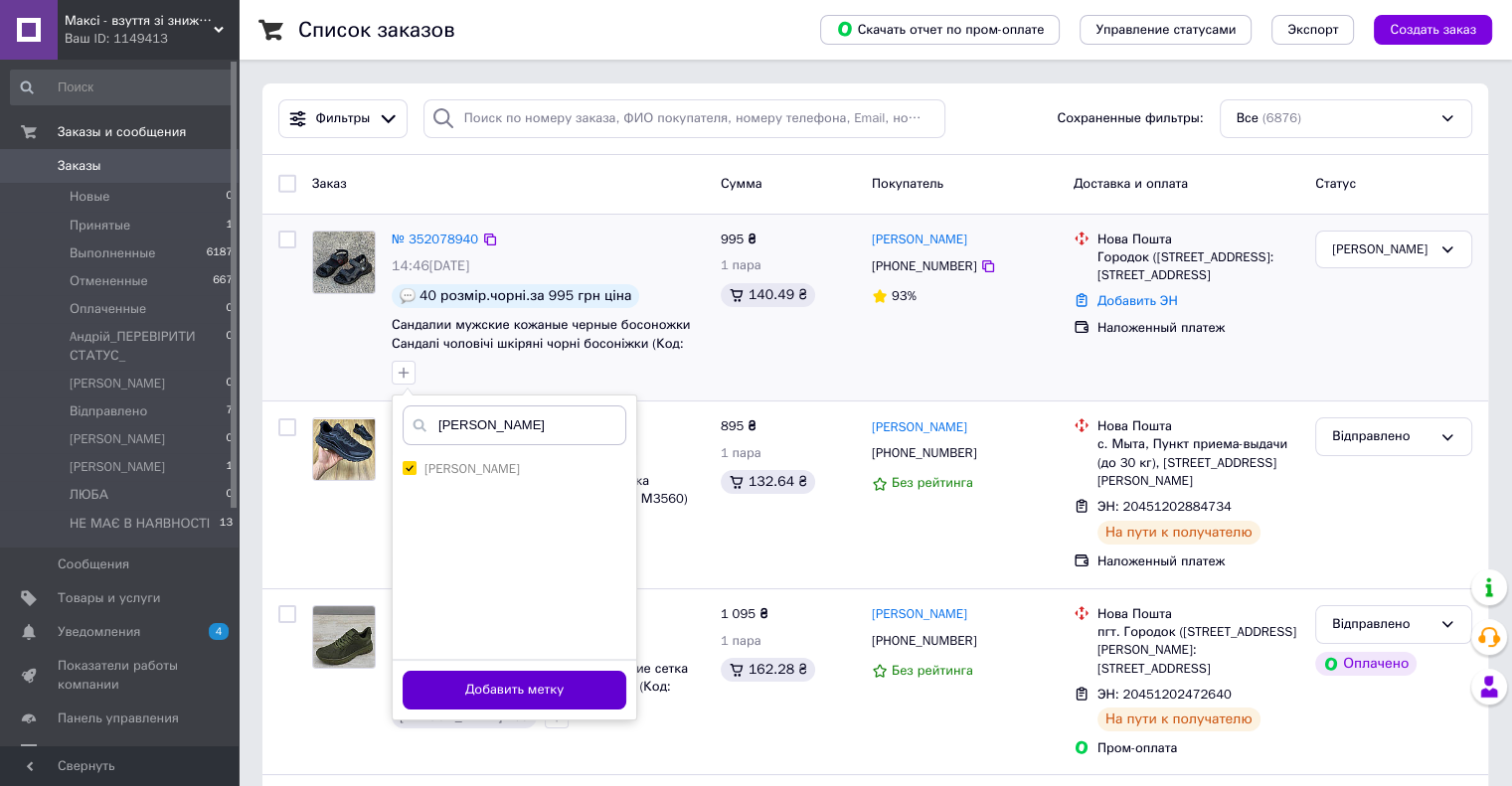 type on "[PERSON_NAME]" 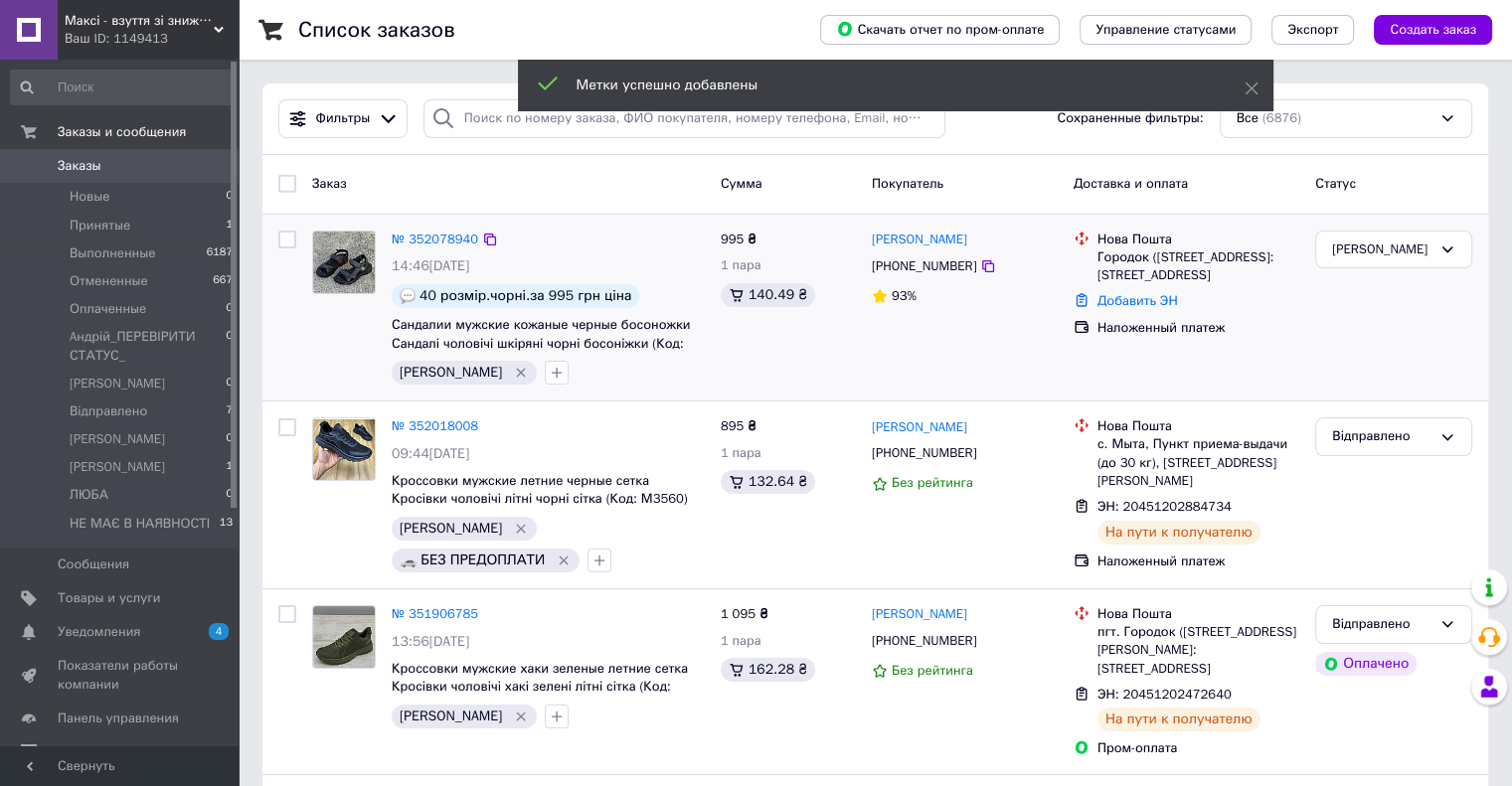 drag, startPoint x: 1097, startPoint y: 259, endPoint x: 1216, endPoint y: 281, distance: 121.016528 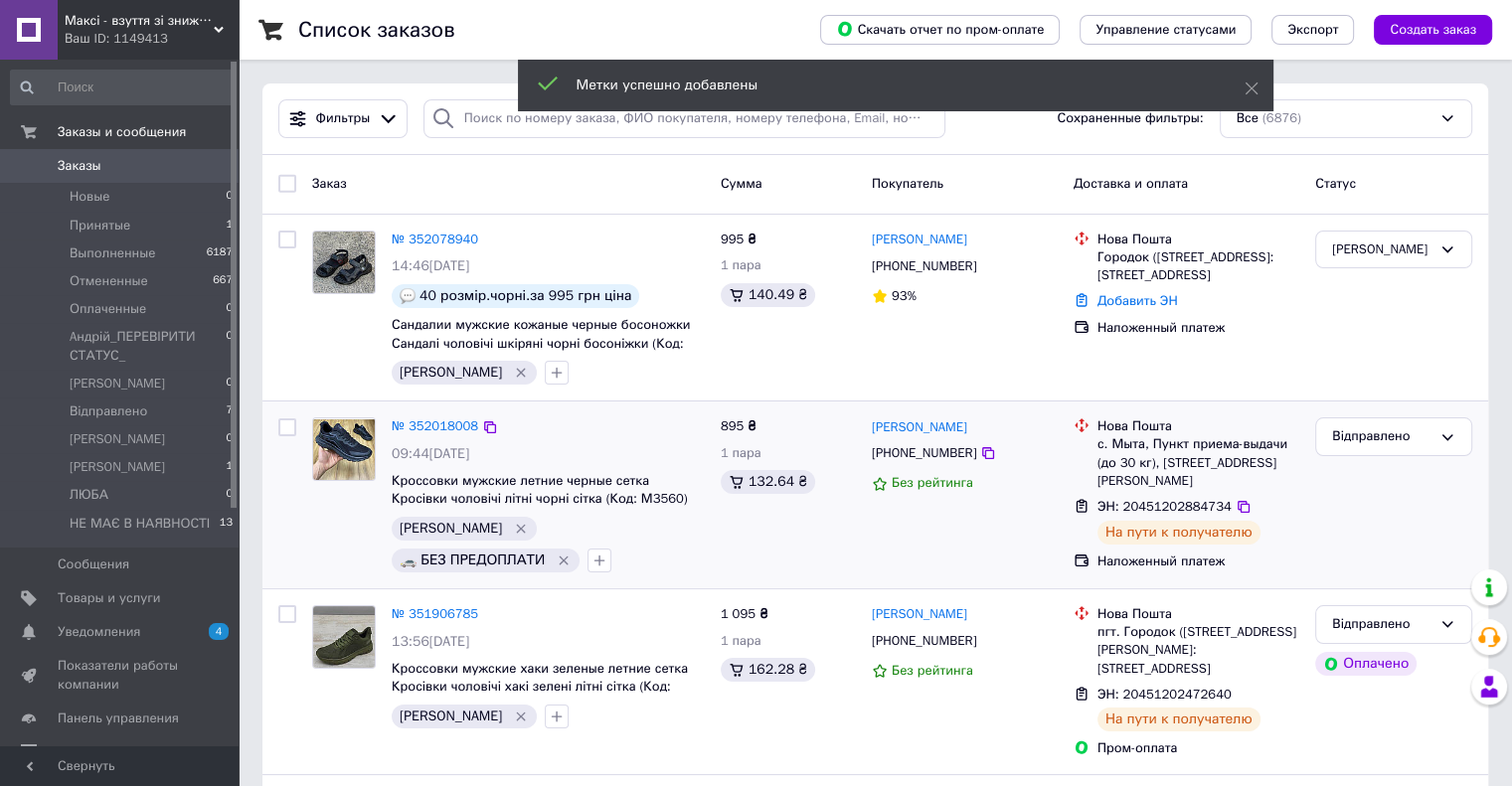 copy on "Городок (Львовская обл.), №1: ул. Львовская, 38л" 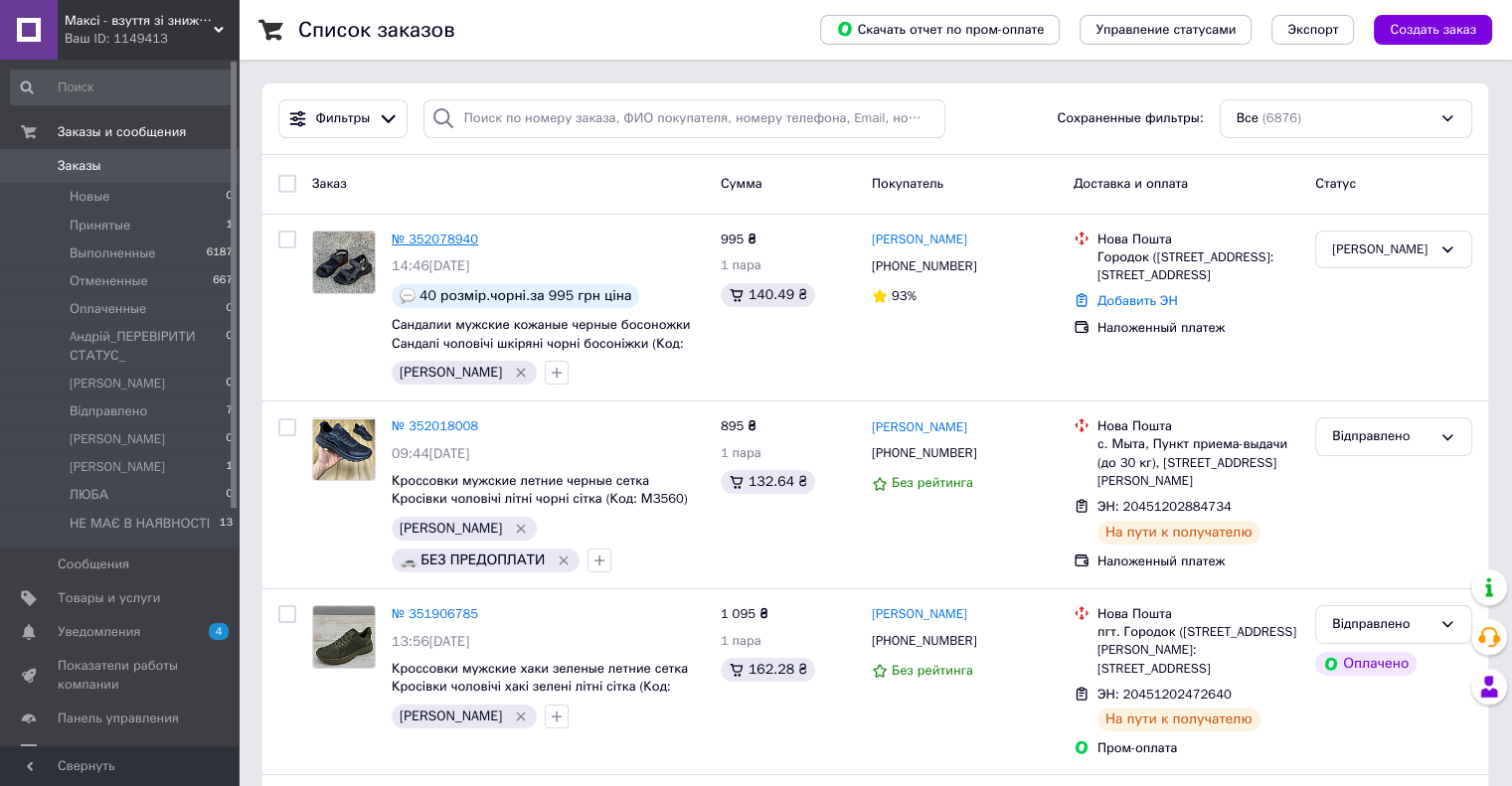 click on "№ 352078940" at bounding box center (434, 238) 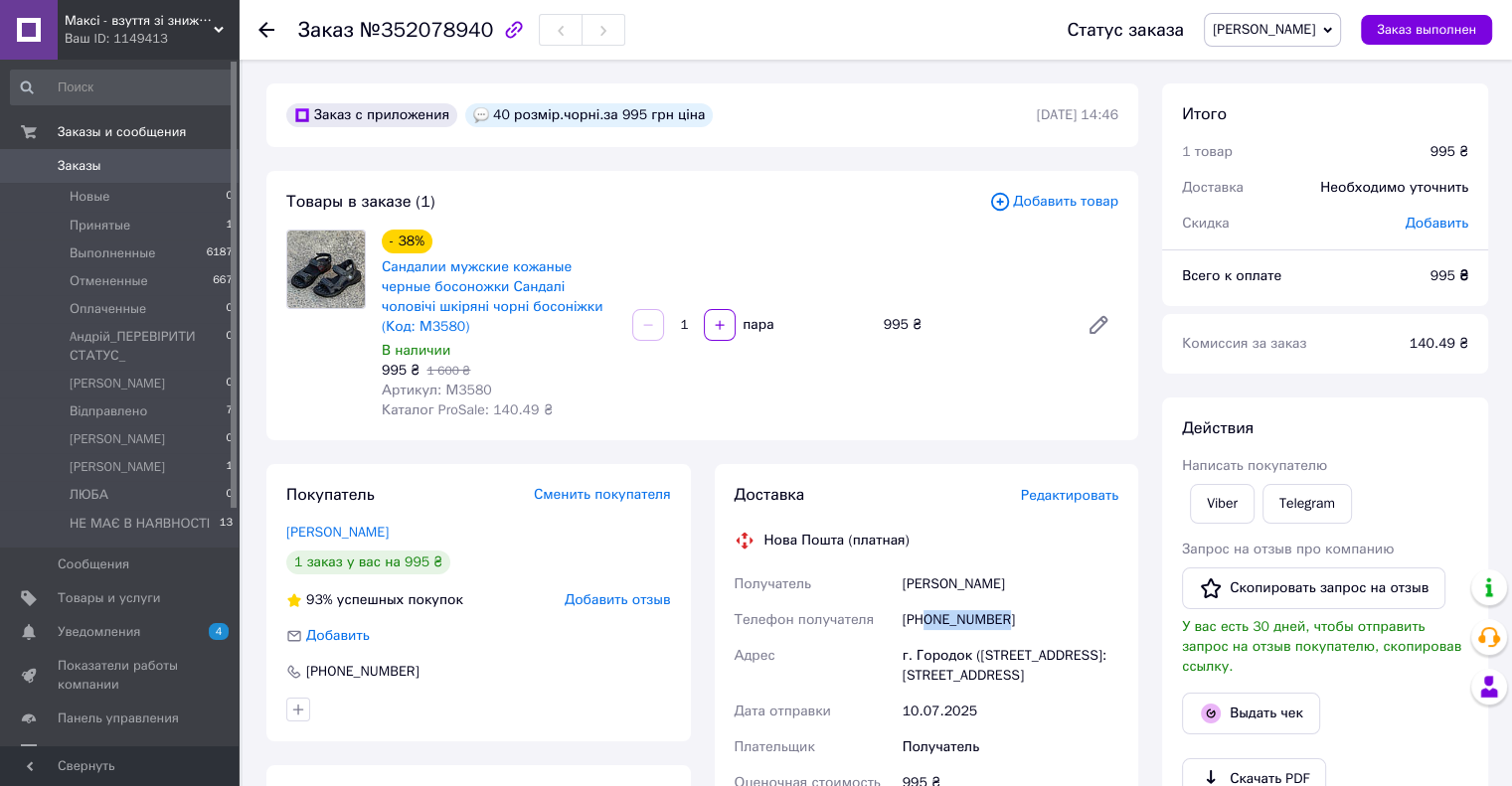 drag, startPoint x: 1023, startPoint y: 625, endPoint x: 927, endPoint y: 628, distance: 96.04686 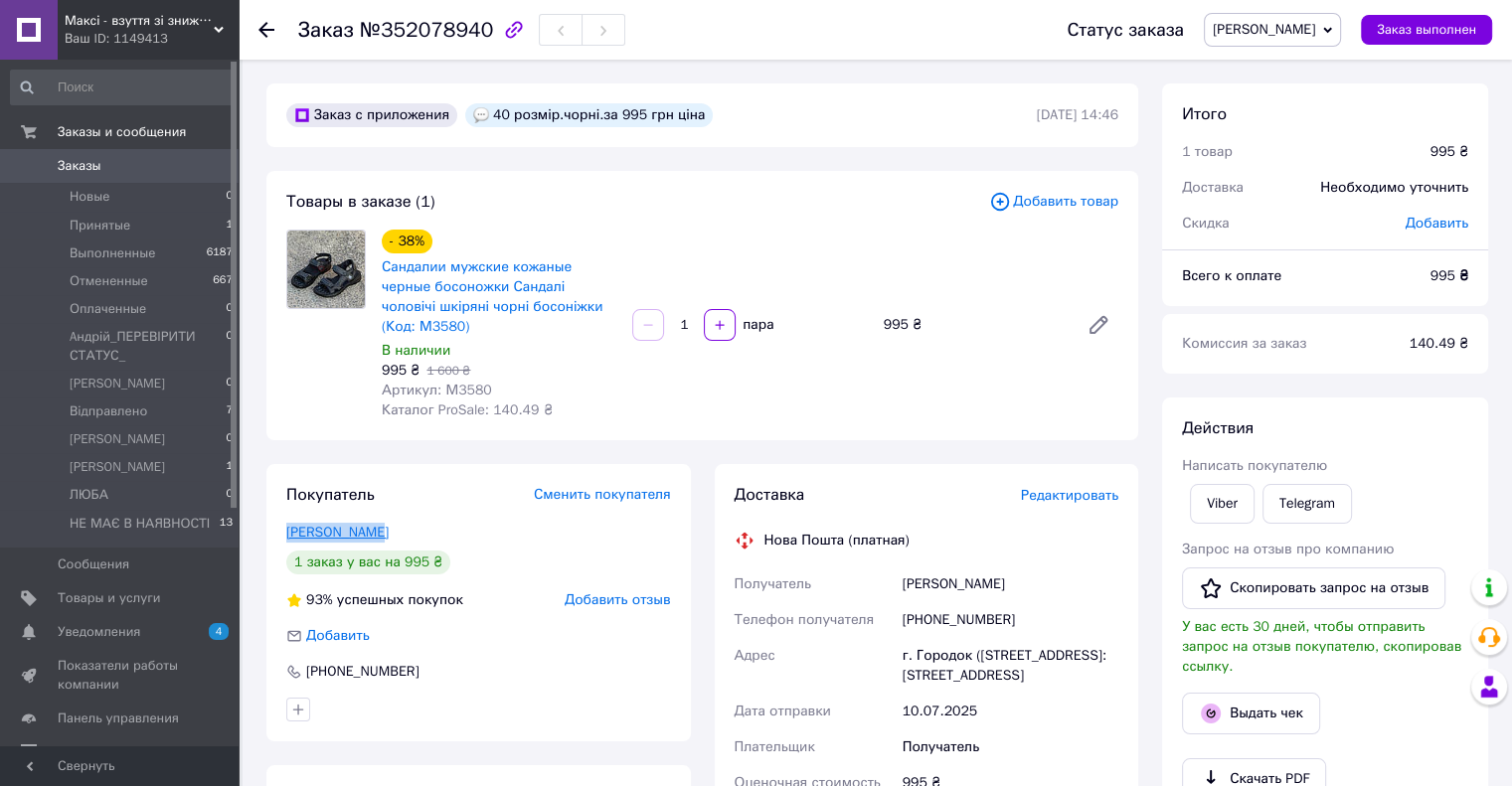 drag, startPoint x: 382, startPoint y: 536, endPoint x: 330, endPoint y: 539, distance: 52.086467 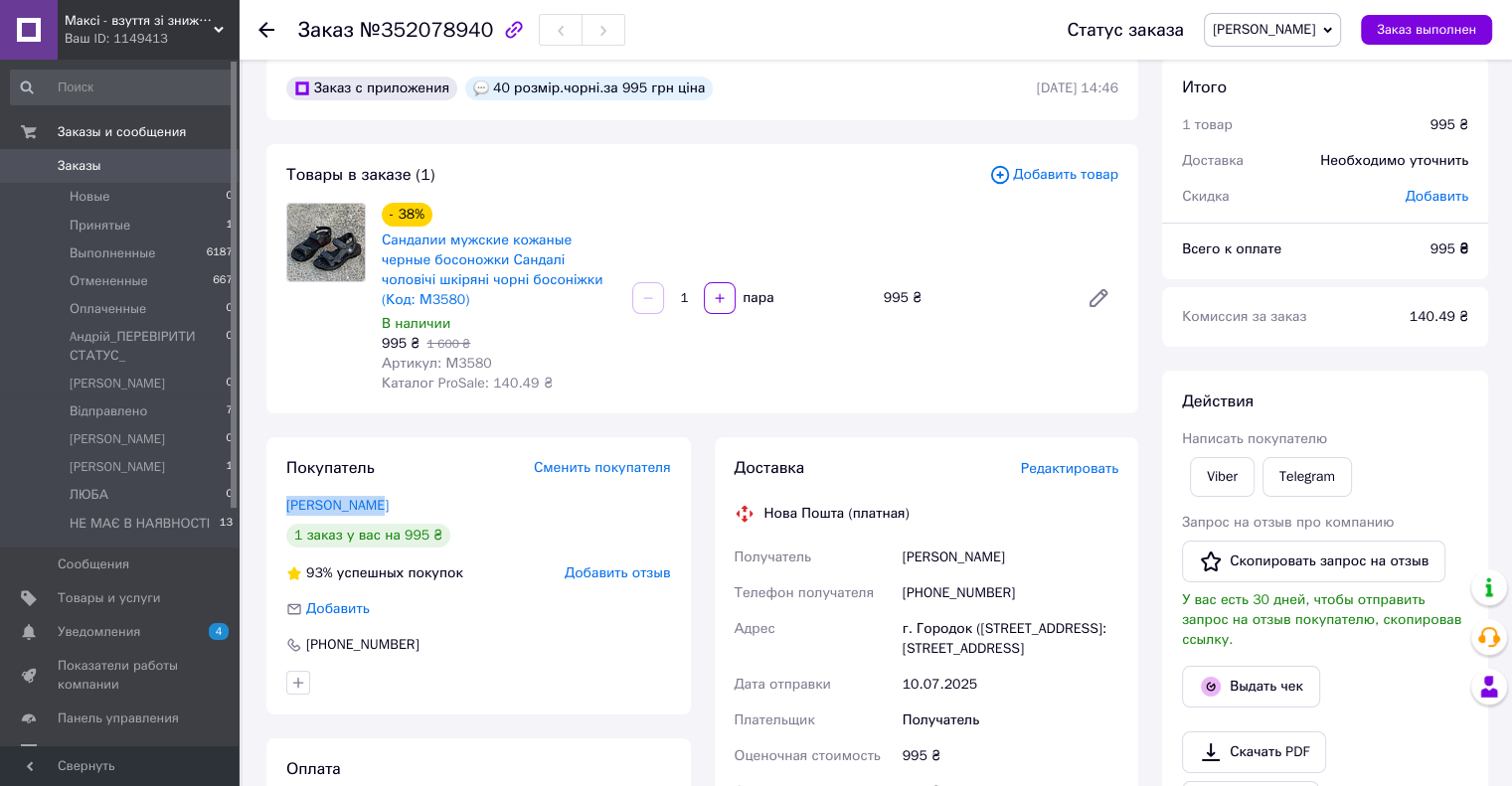 scroll, scrollTop: 0, scrollLeft: 0, axis: both 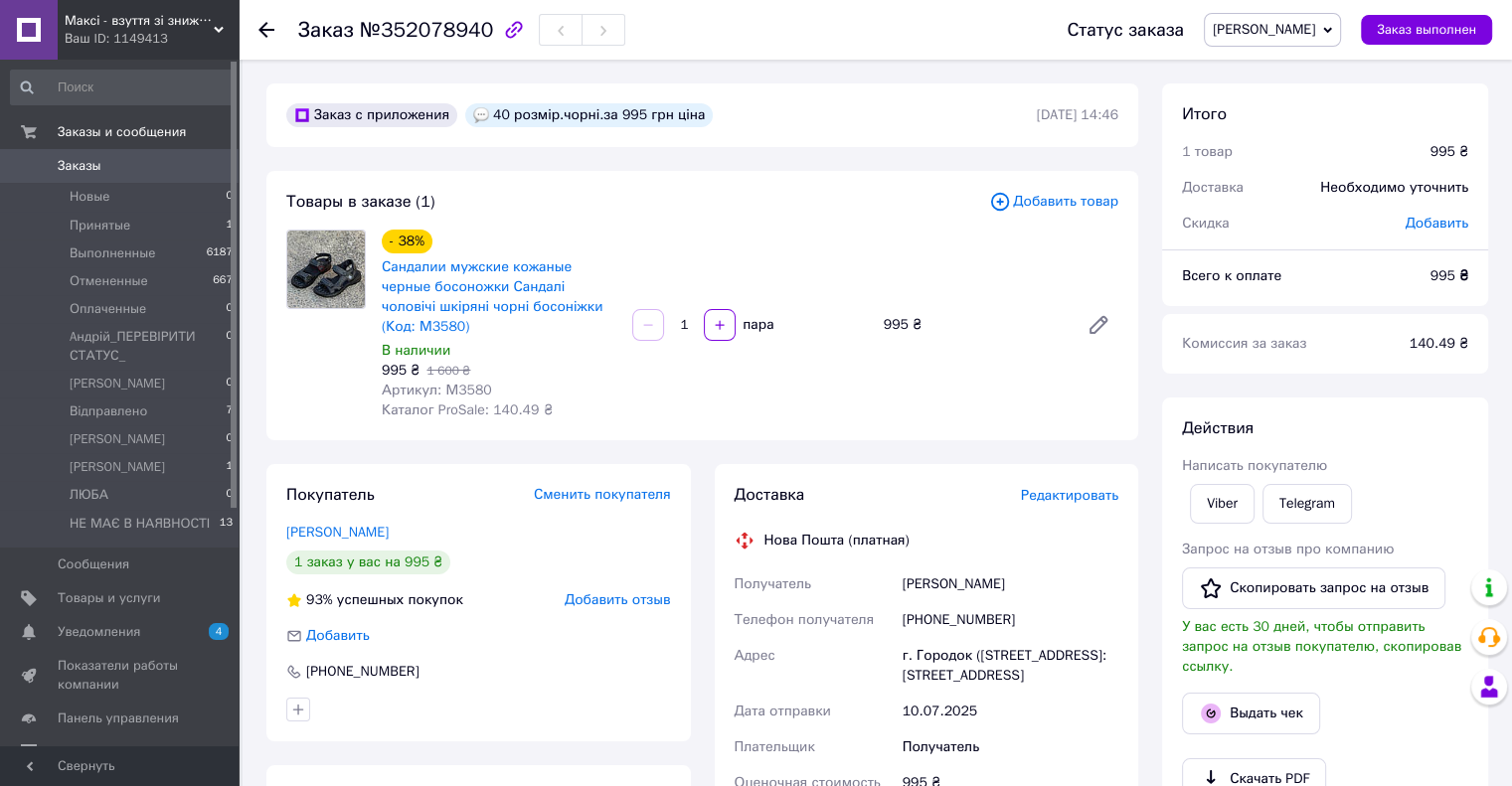 click on "Статус заказа ВОВА Принят Выполнен Отменен Оплаченный Aндрій_ПЕРЕВІРИТИ СТАТУС_ АНЯ Відправлено ИРА ЛЮБА НЕ МАЄ В НАЯВНОСТІ Заказ выполнен" at bounding box center (1260, 30) 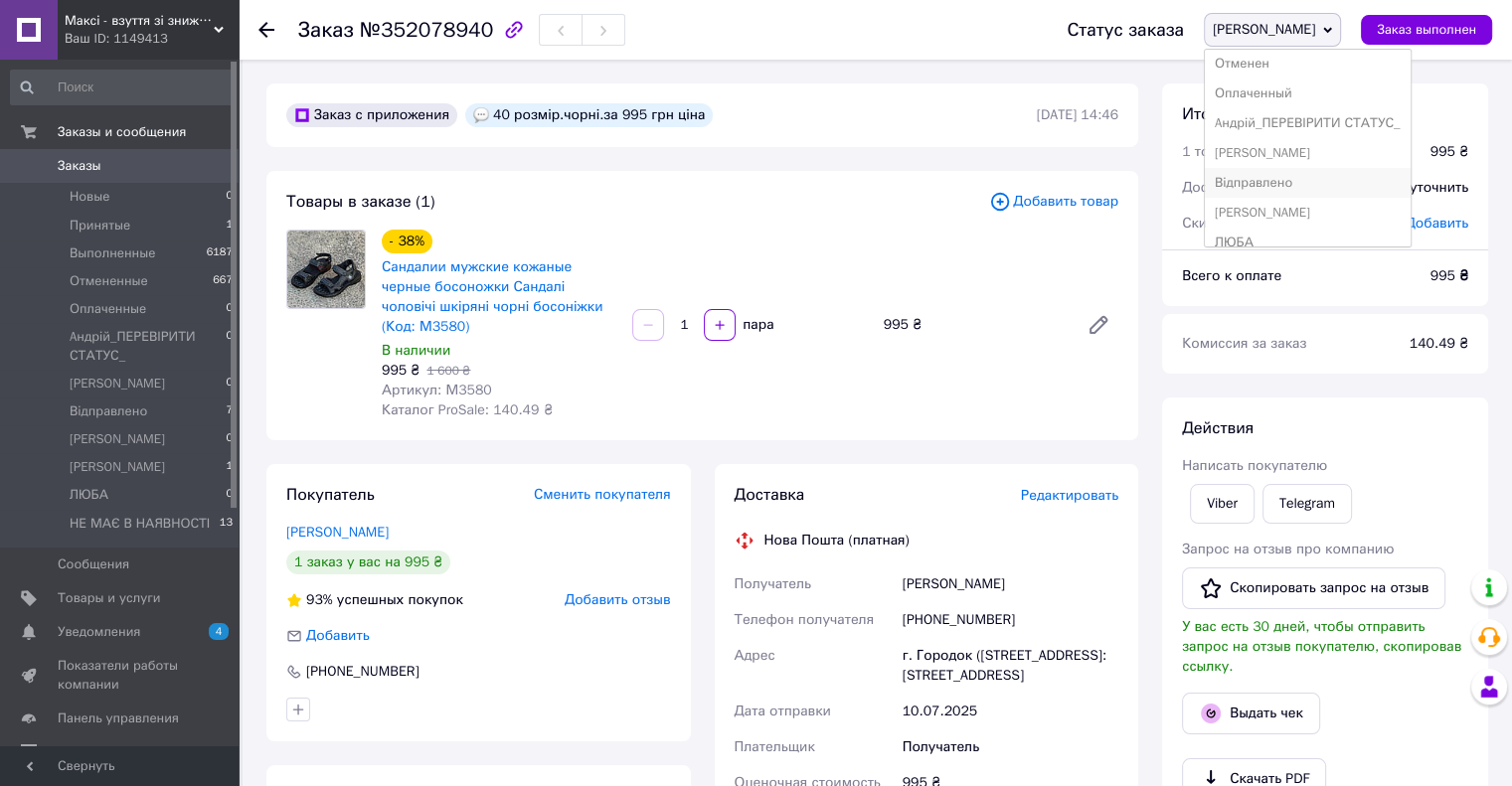 scroll, scrollTop: 111, scrollLeft: 0, axis: vertical 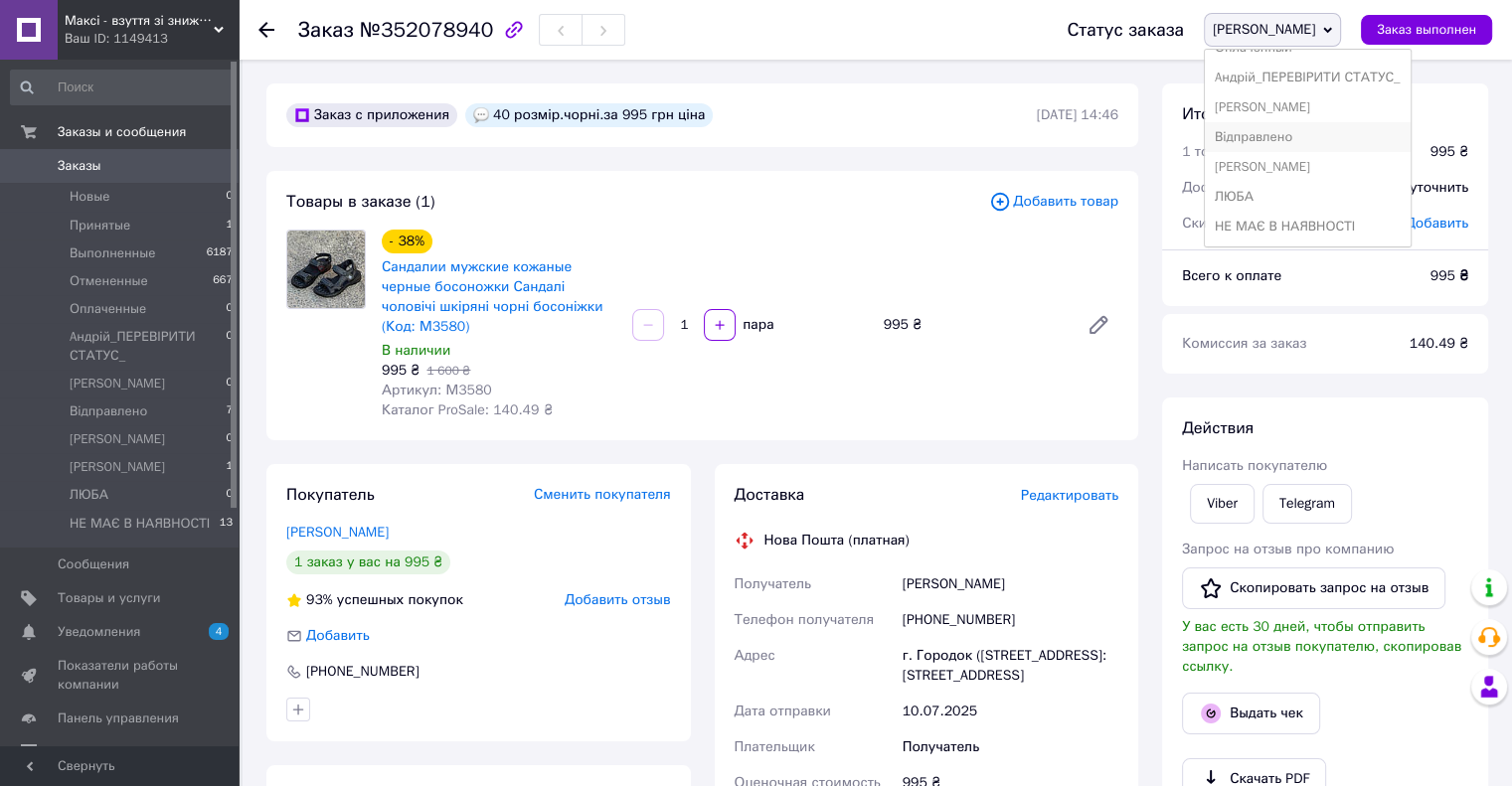 click on "Відправлено" at bounding box center (1307, 137) 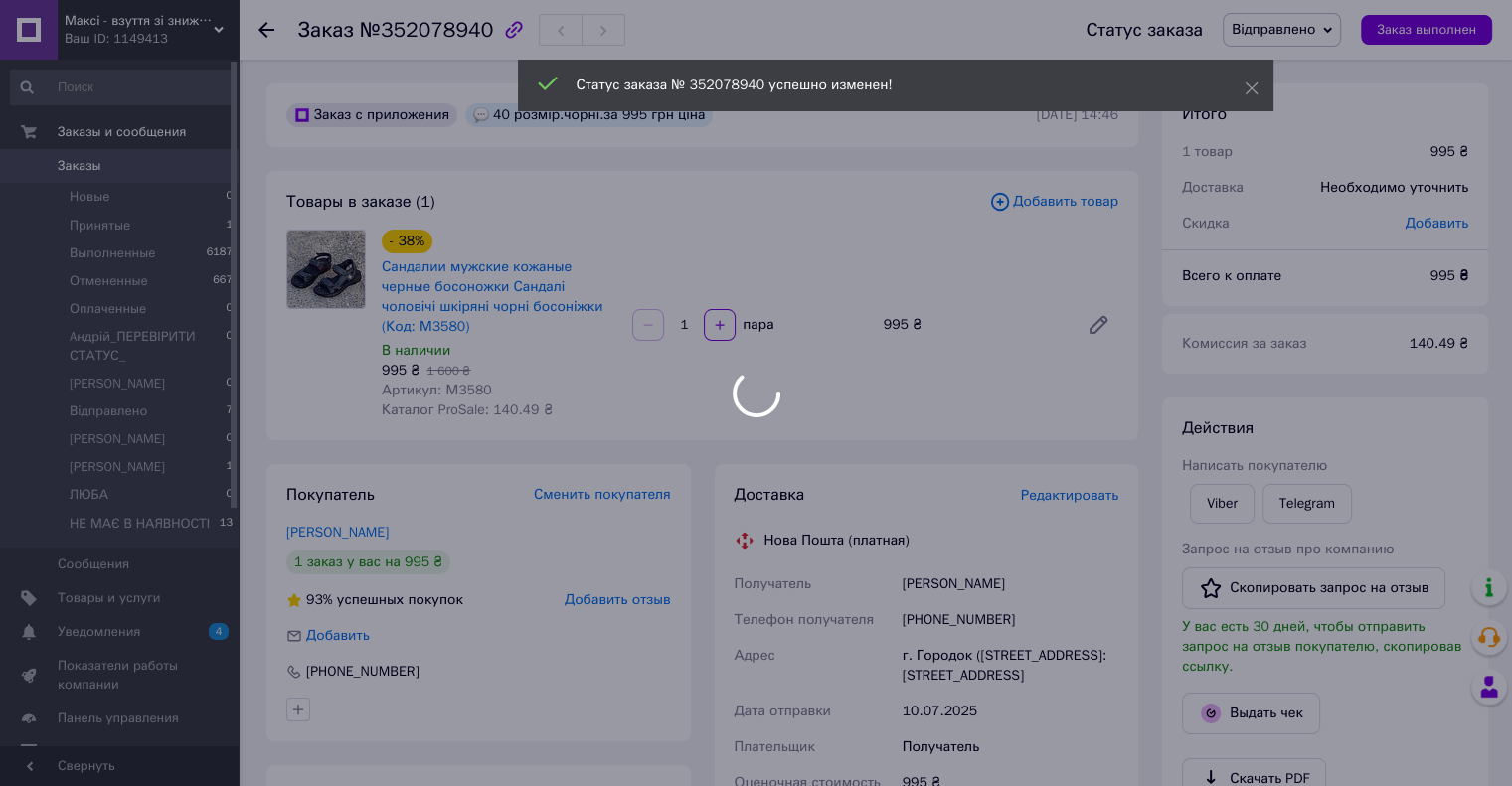 click at bounding box center [756, 393] 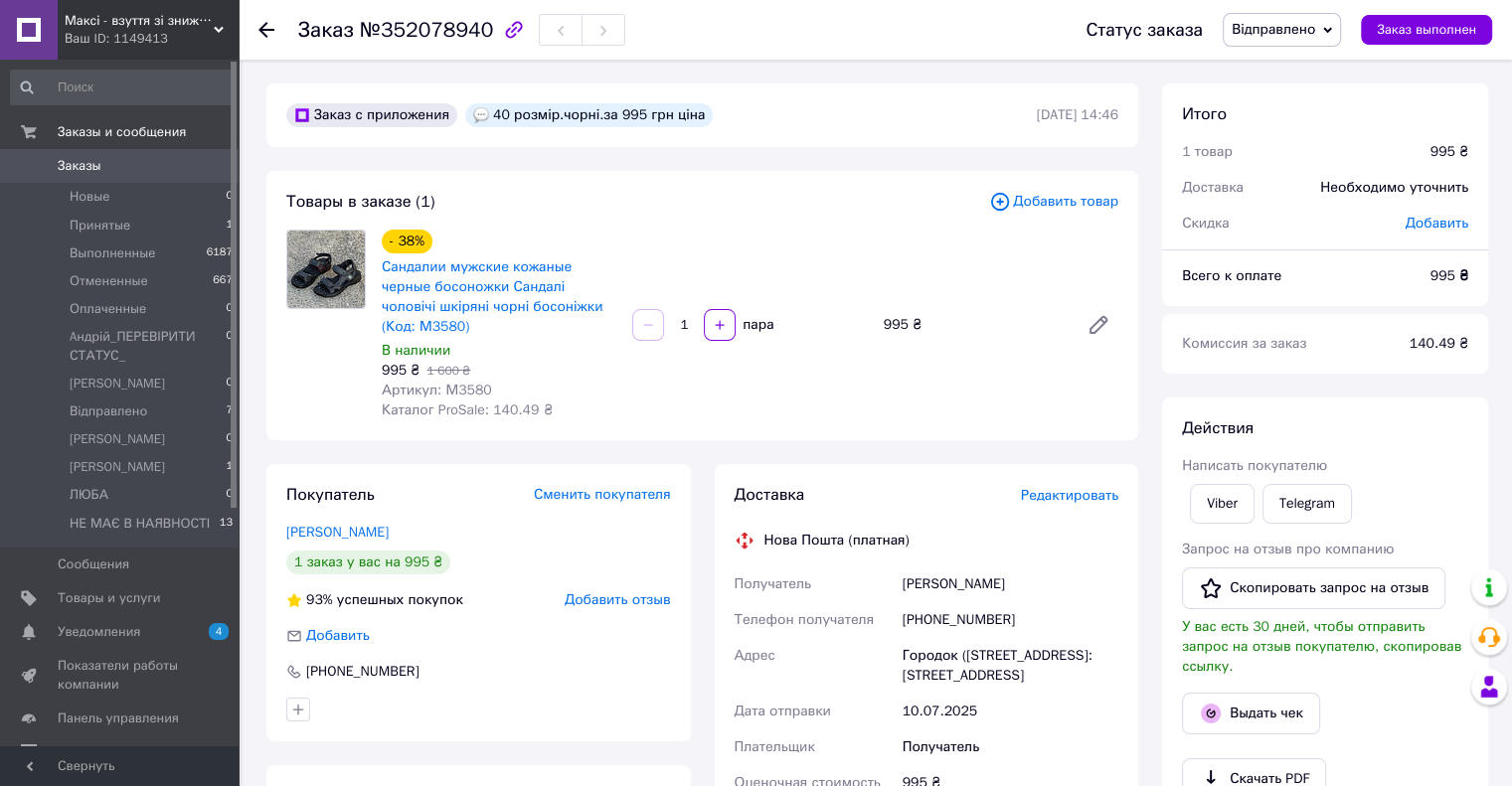 click on "Максі - взуття зі знижками! Ваш ID: 1149413" at bounding box center [148, 30] 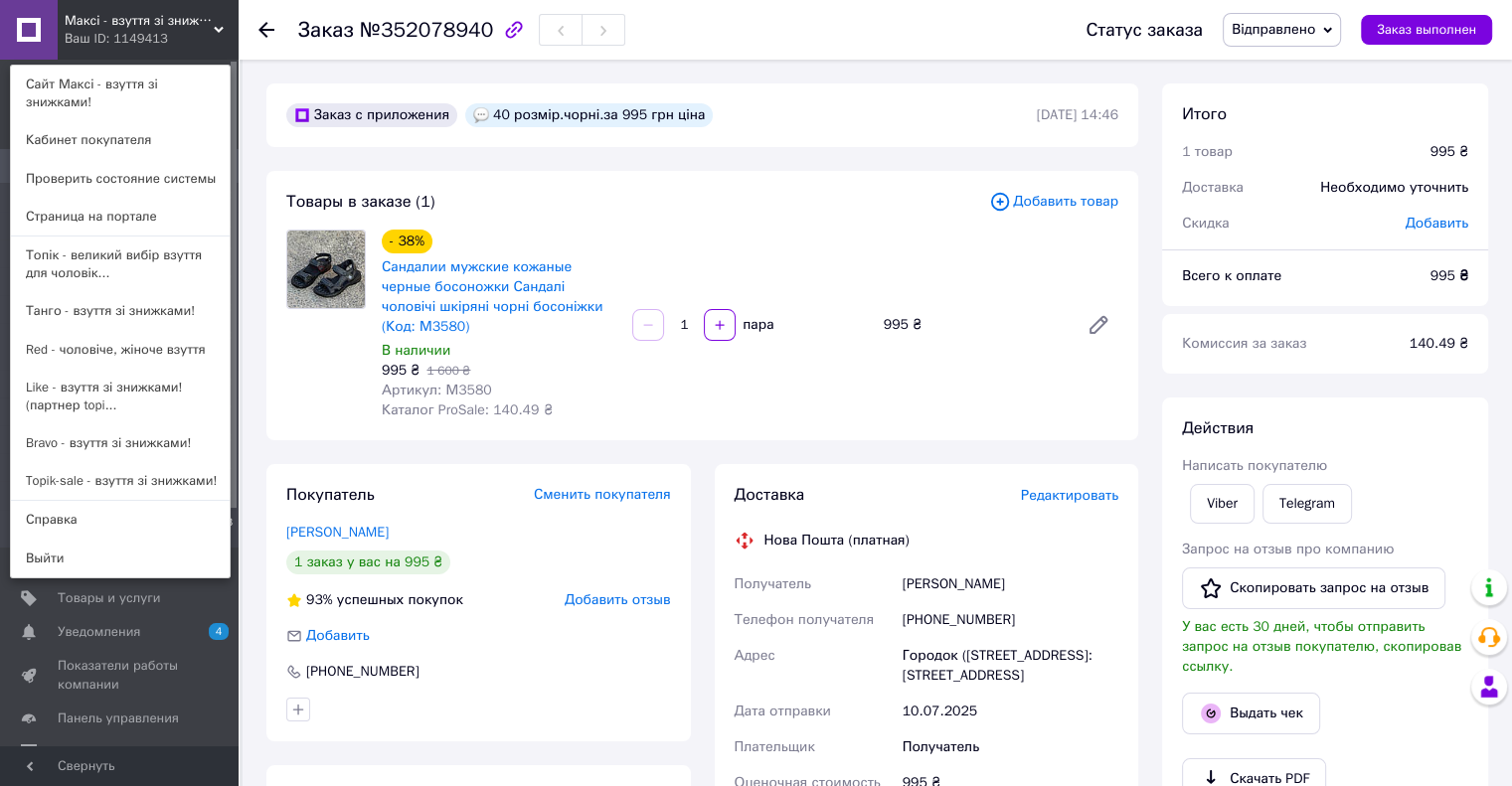 click on "Bravo - взуття зі знижками!" at bounding box center (120, 443) 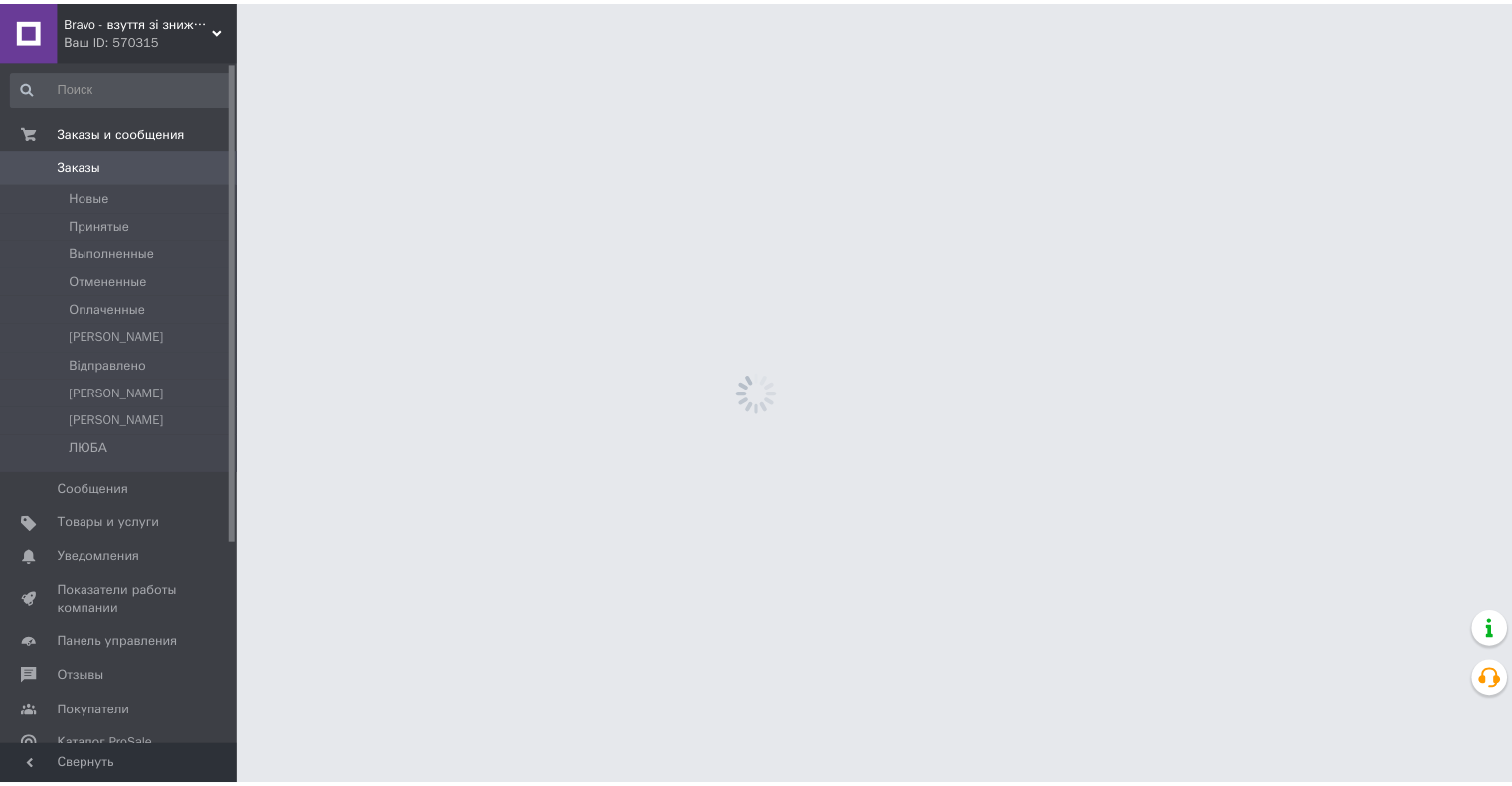 scroll, scrollTop: 0, scrollLeft: 0, axis: both 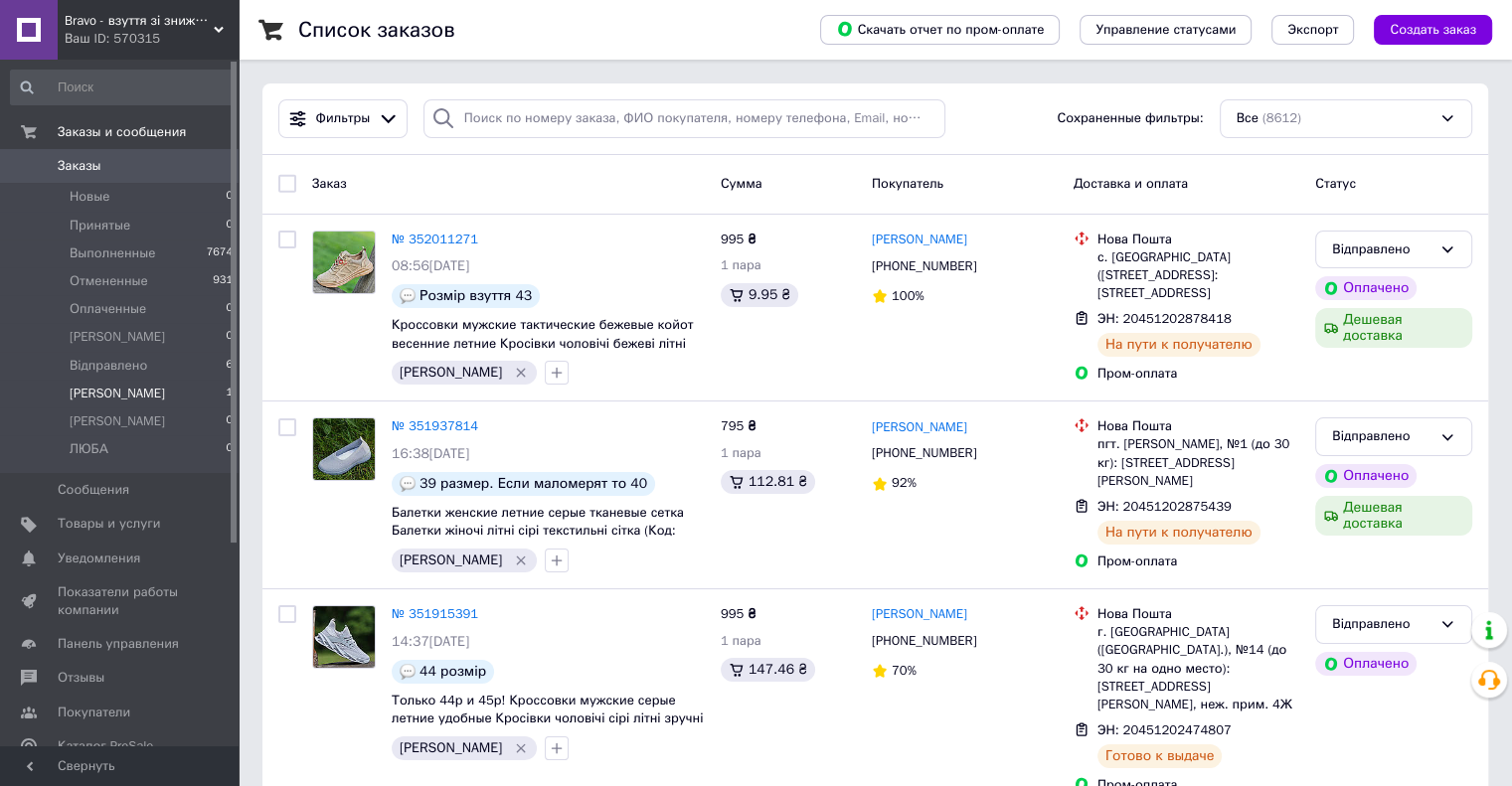 click on "[PERSON_NAME] 1" at bounding box center [122, 393] 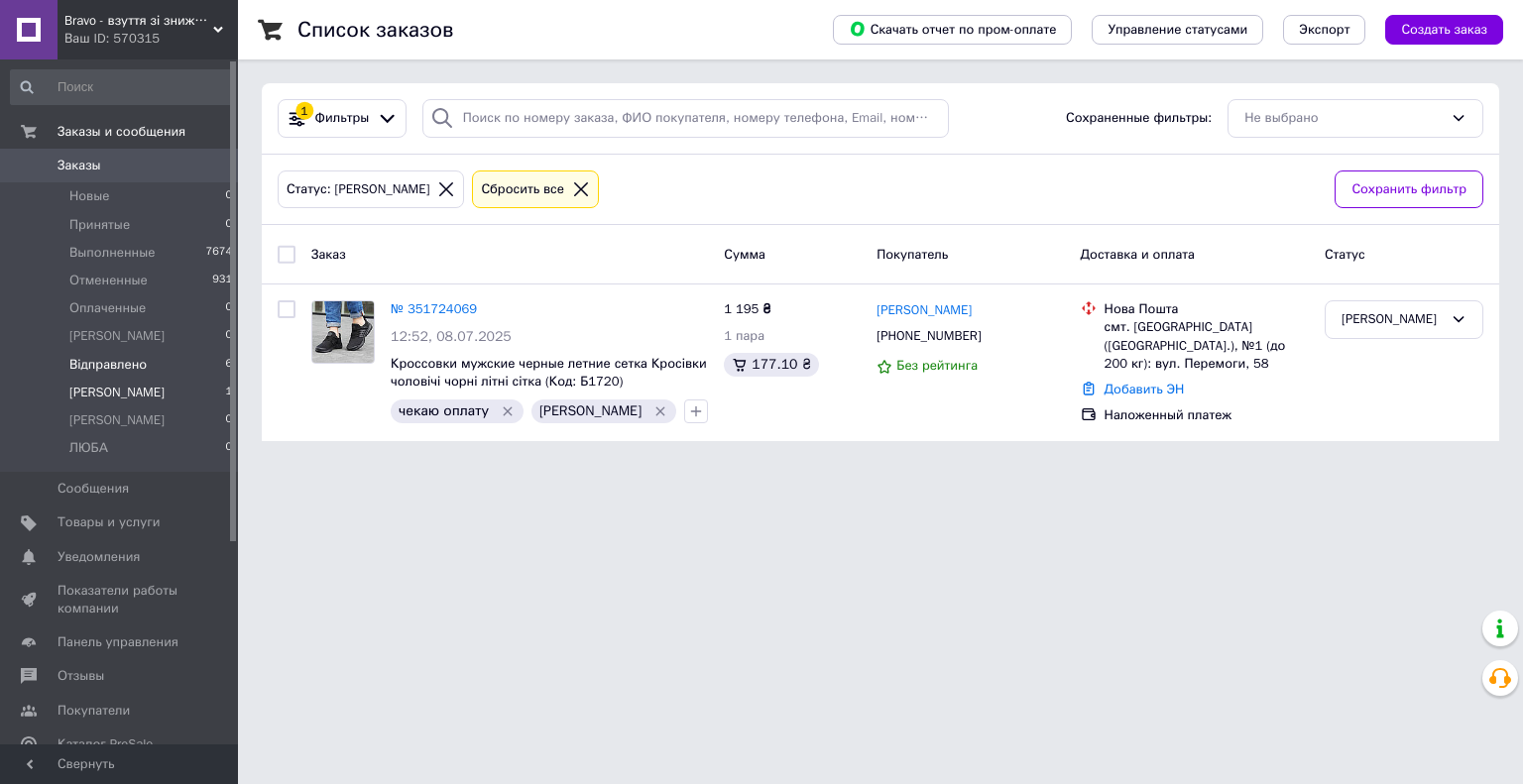 click on "Відправлено 6" at bounding box center (122, 365) 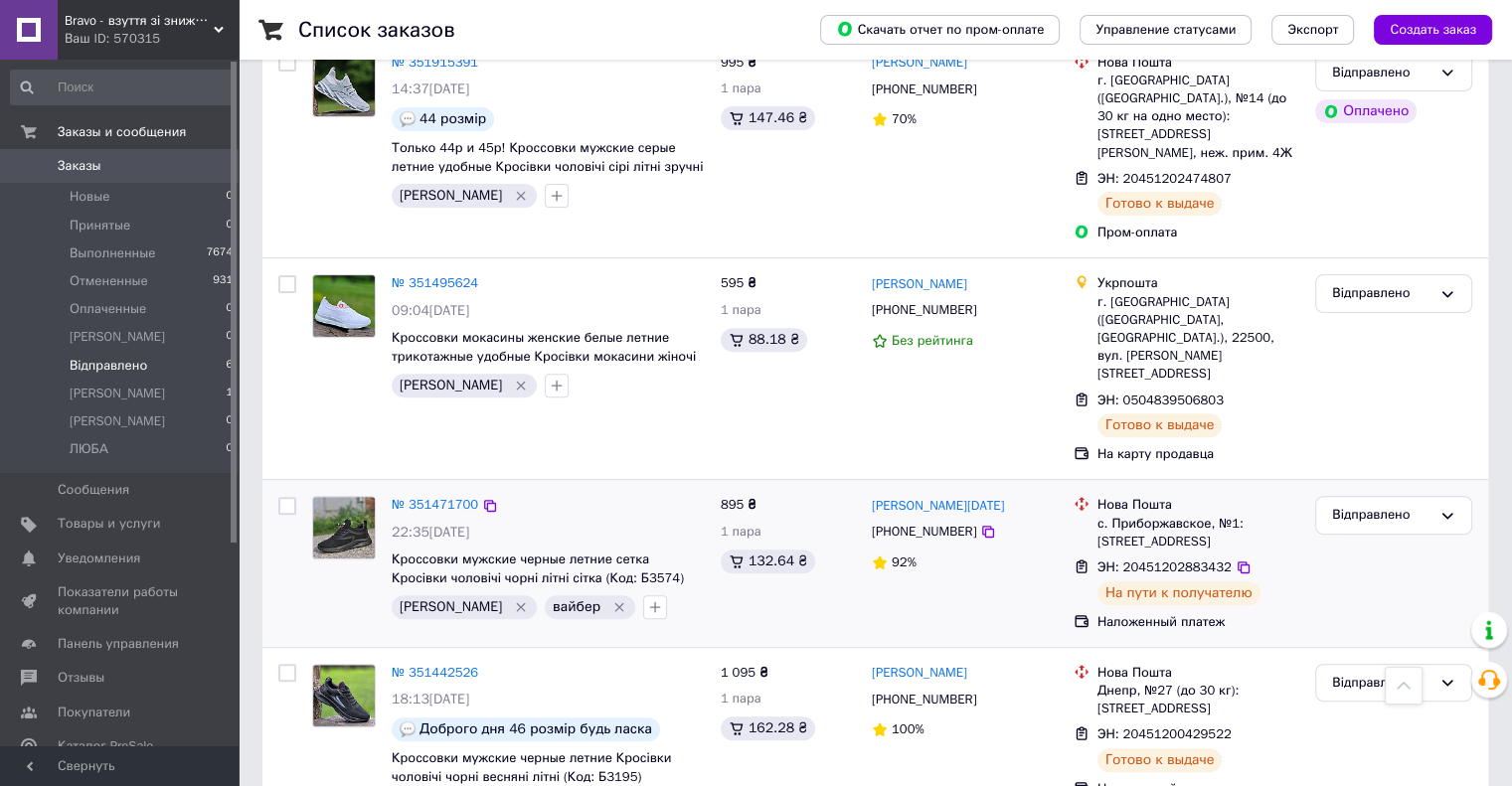 scroll, scrollTop: 638, scrollLeft: 0, axis: vertical 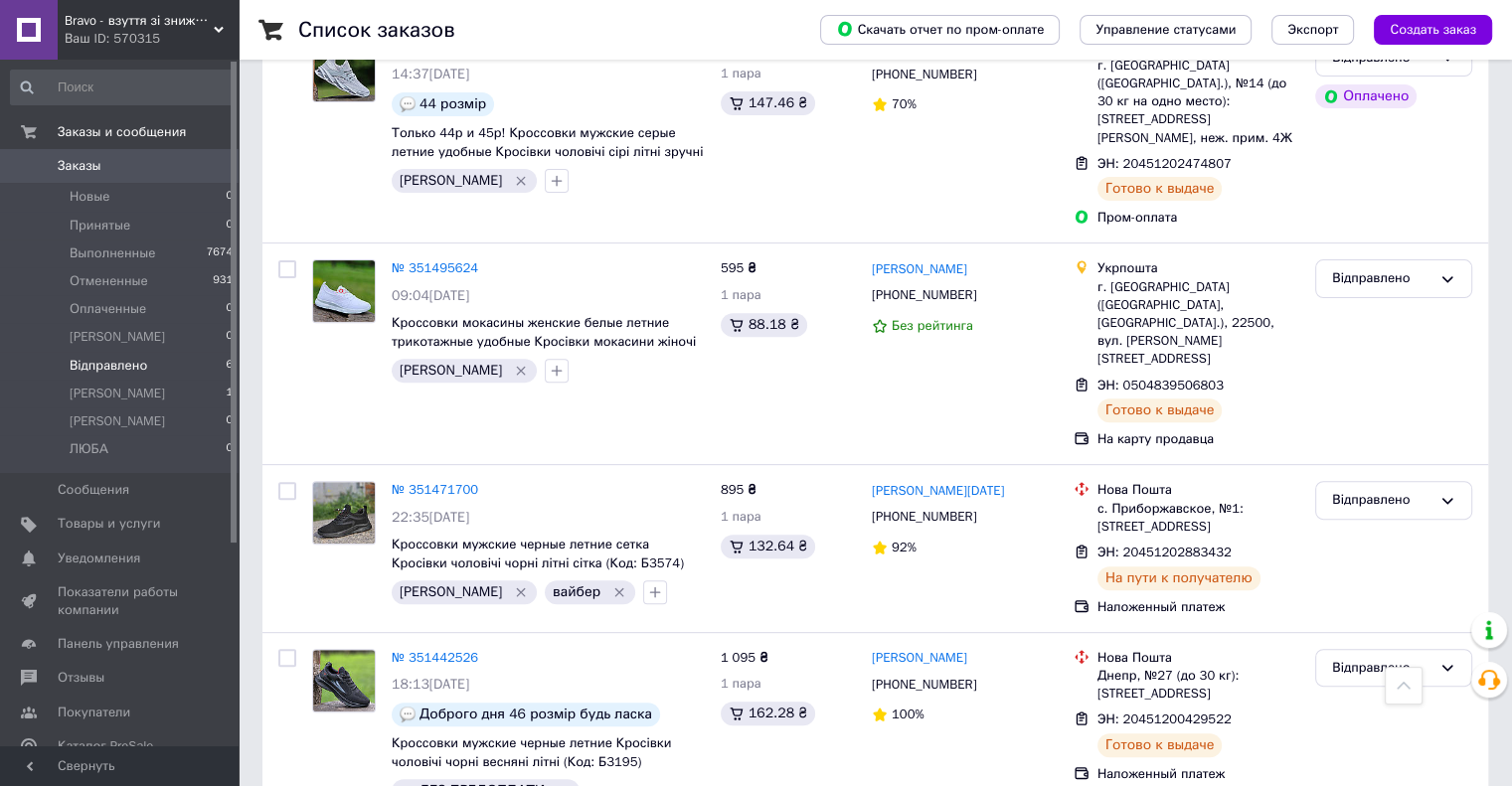 click on "Bravo - взуття зі знижками!" at bounding box center (139, 21) 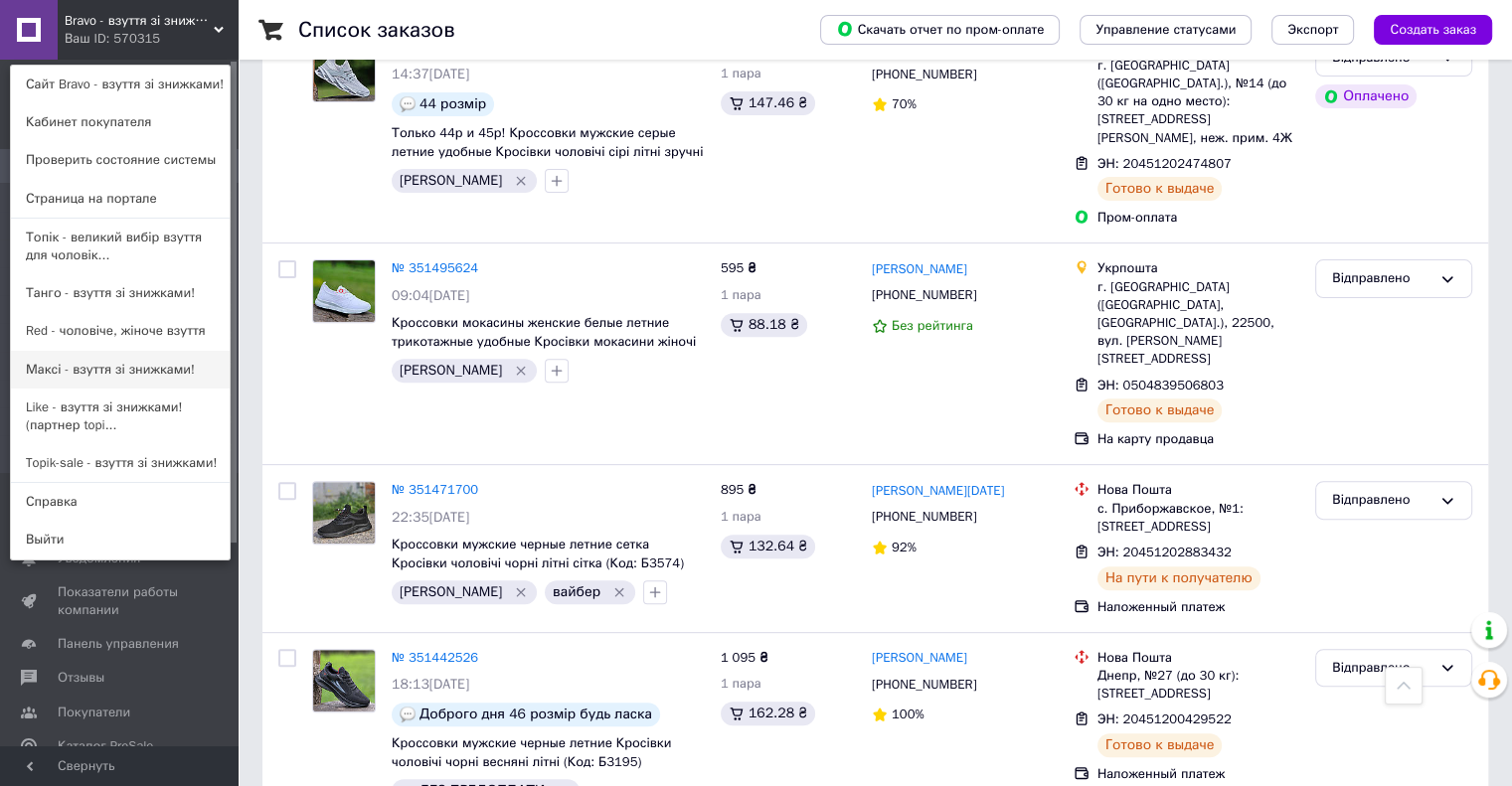 click on "Максі - взуття зі знижками!" at bounding box center (120, 370) 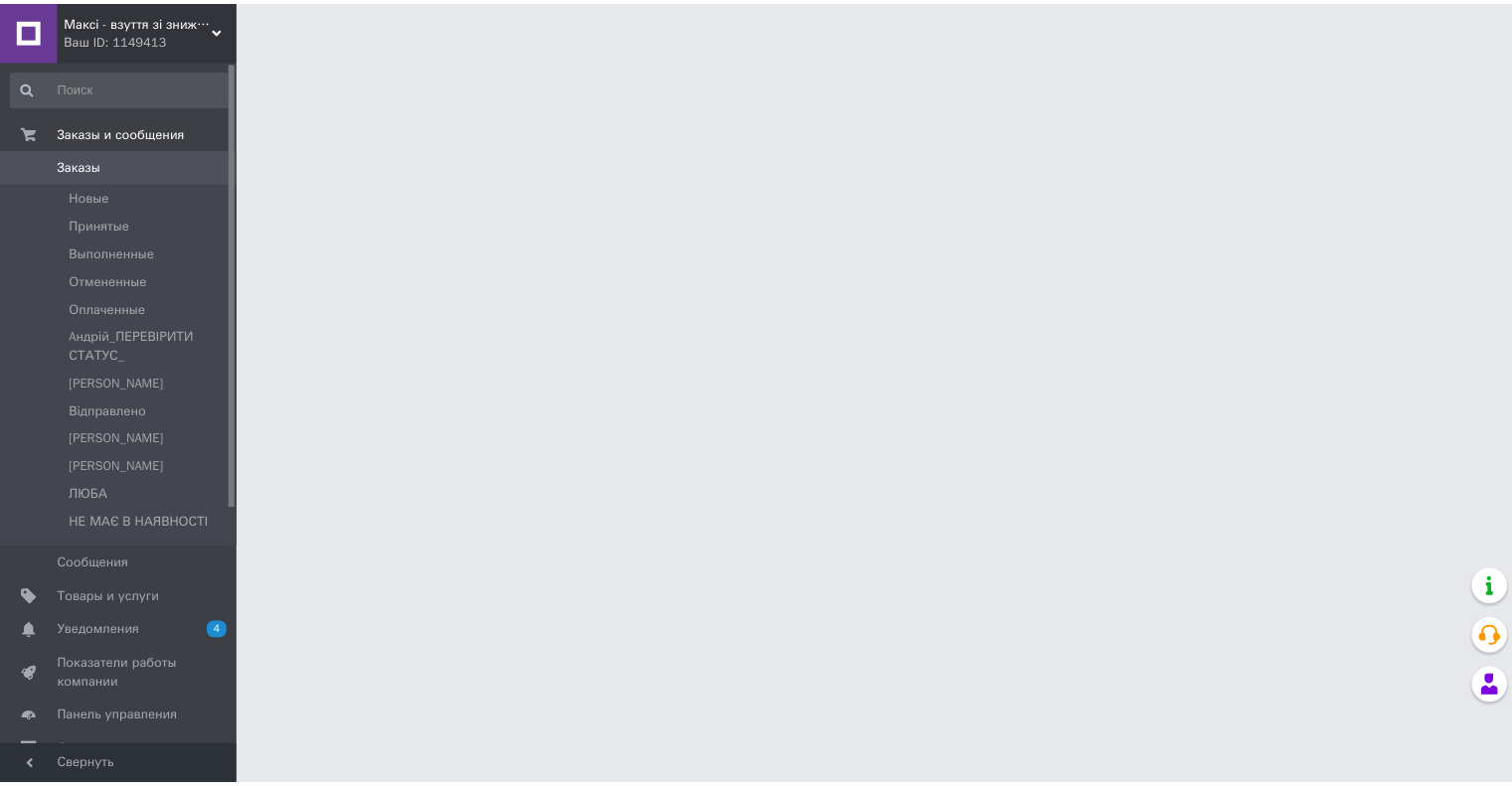 scroll, scrollTop: 0, scrollLeft: 0, axis: both 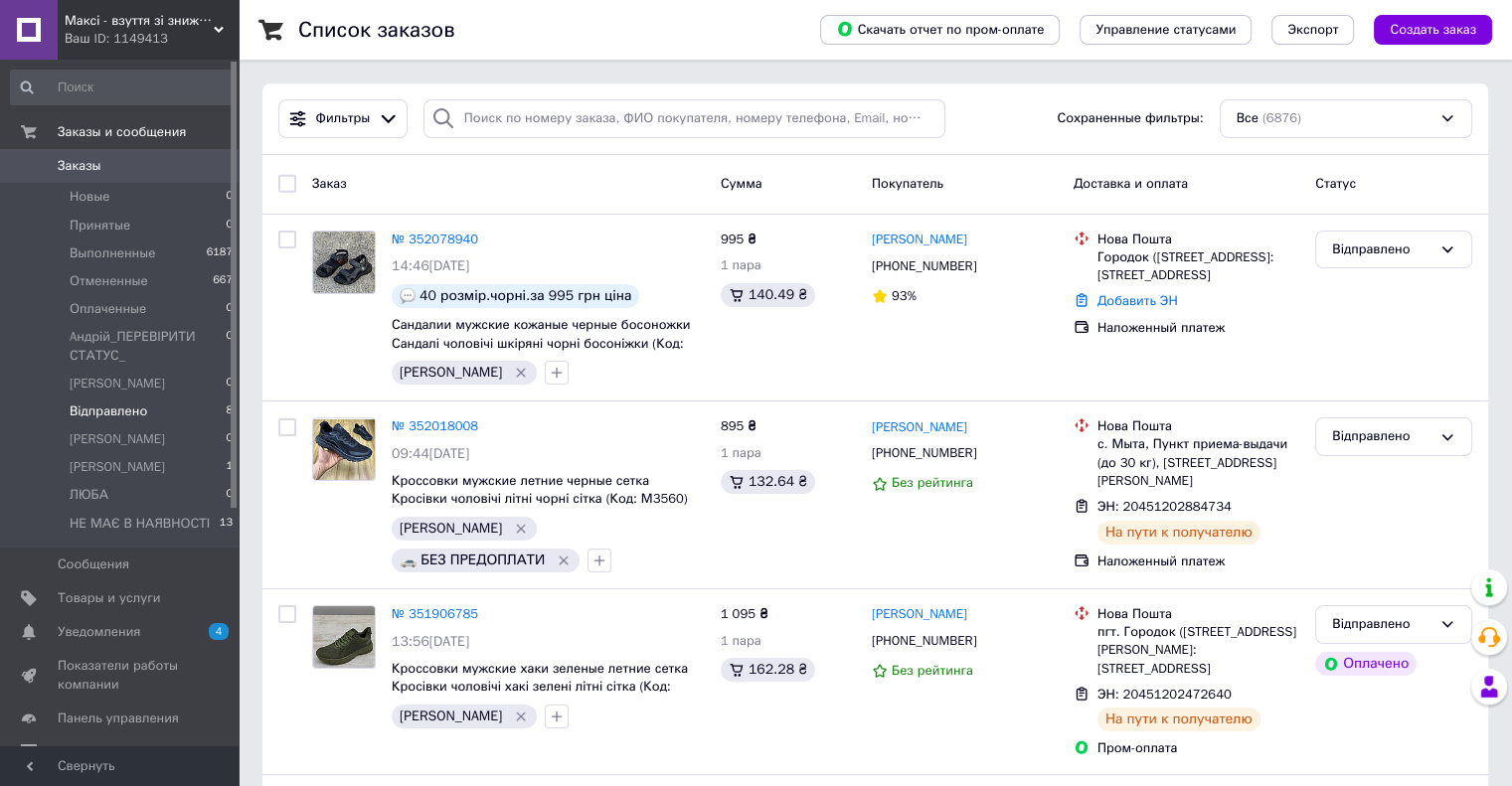 click on "Відправлено 8" at bounding box center (122, 411) 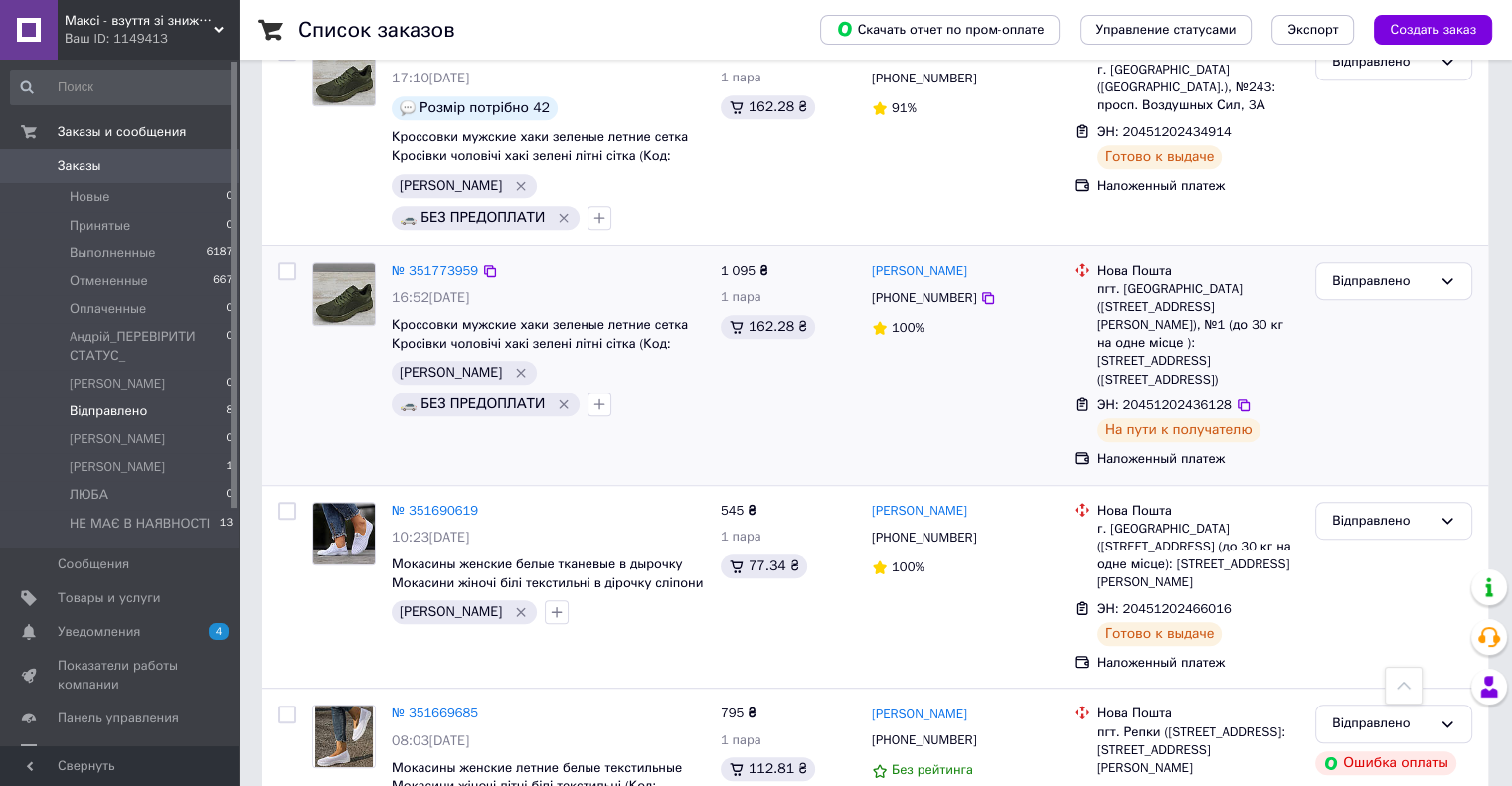 scroll, scrollTop: 1024, scrollLeft: 0, axis: vertical 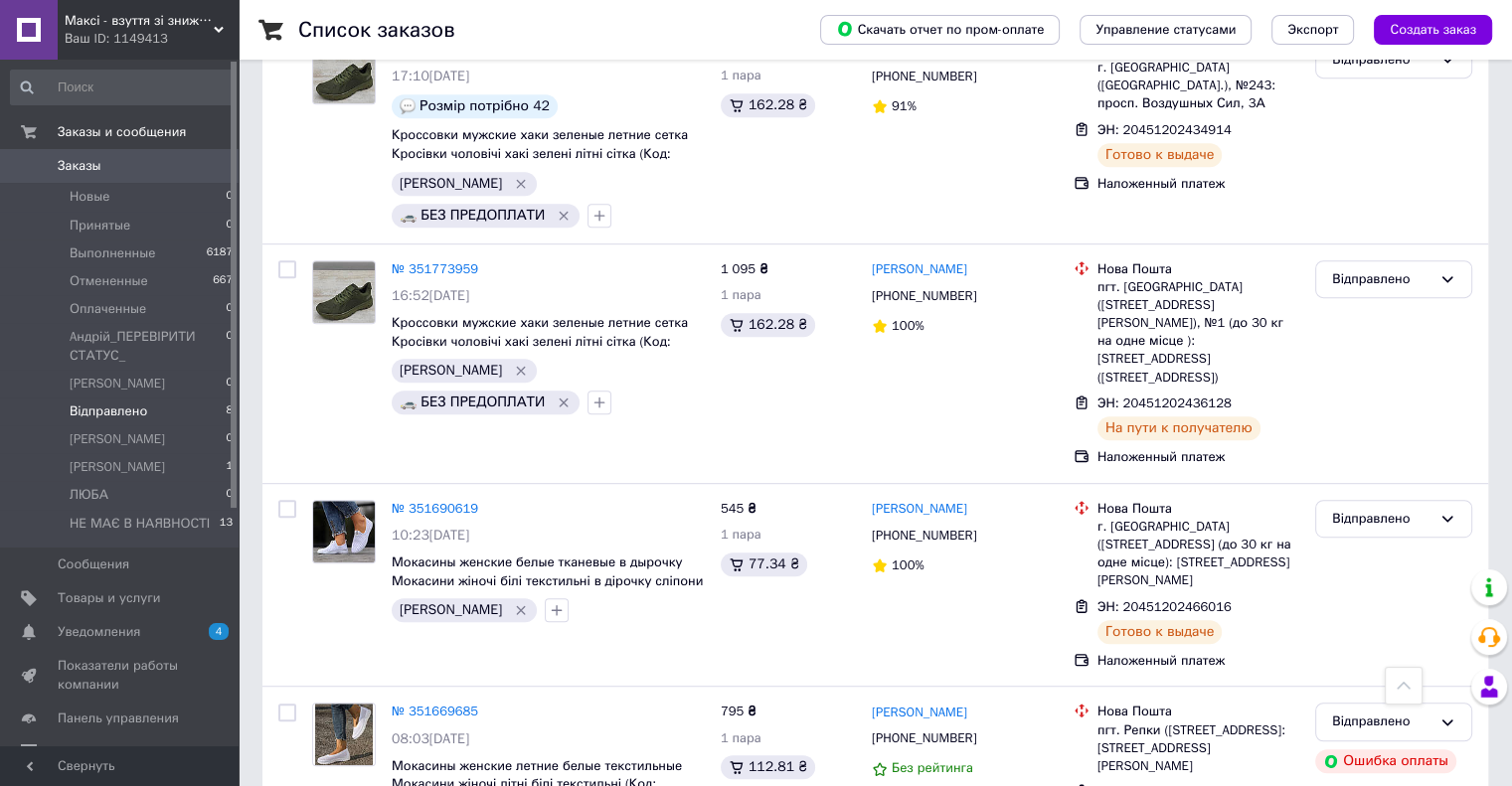 click on "Максі - взуття зі знижками!" at bounding box center (139, 21) 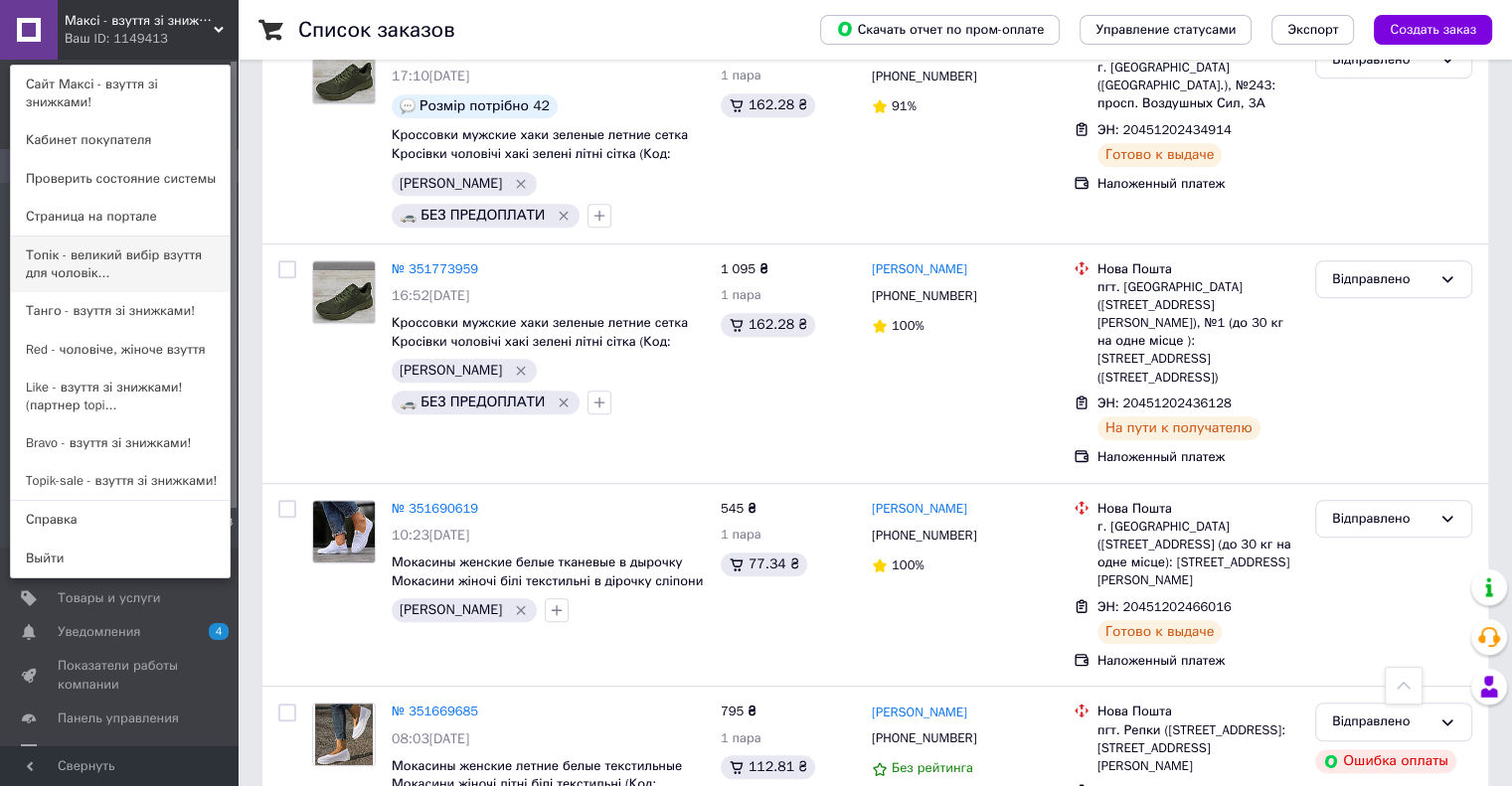 click on "Топік - великий вибір взуття для чоловік..." at bounding box center (120, 264) 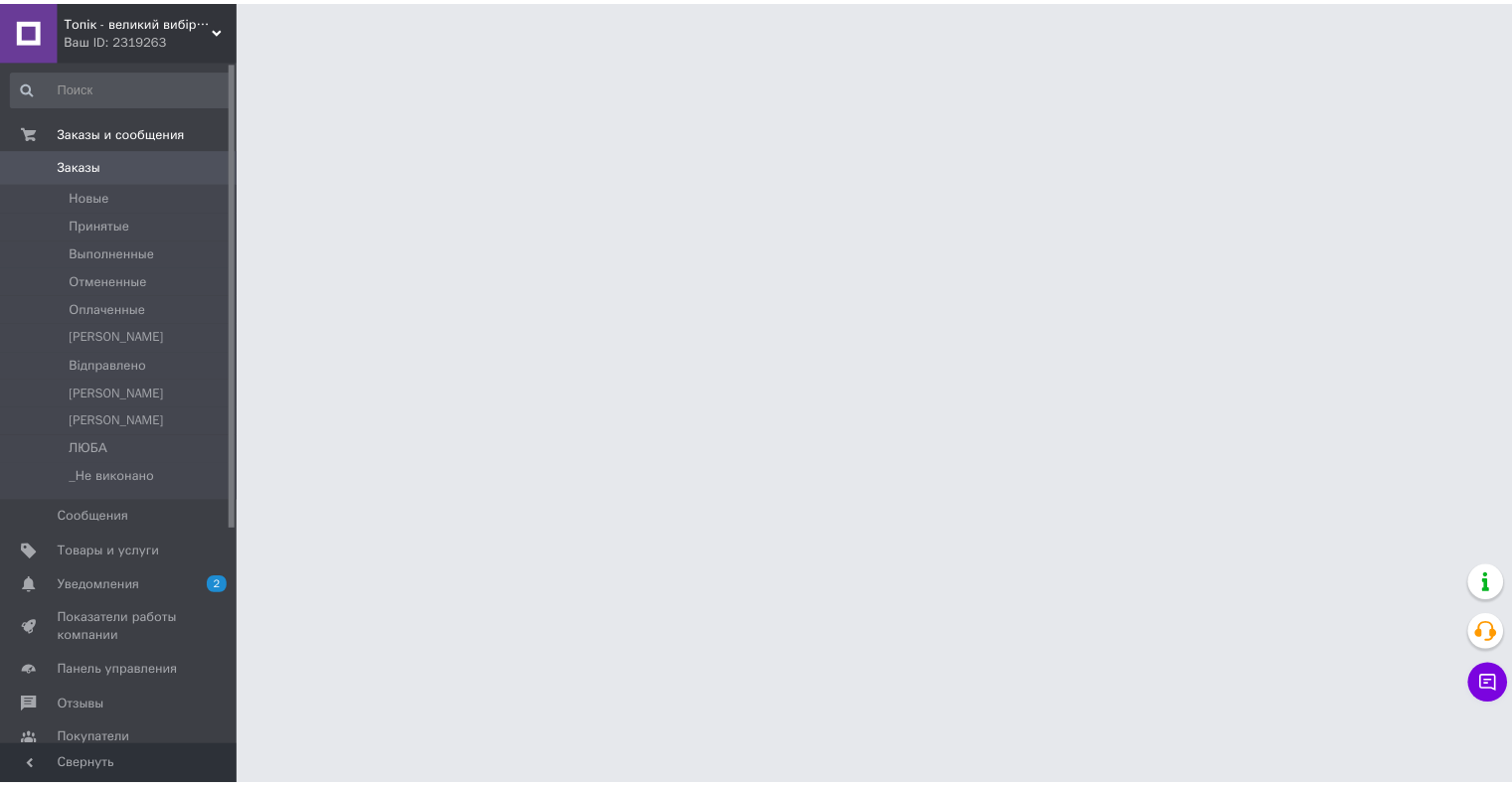 scroll, scrollTop: 0, scrollLeft: 0, axis: both 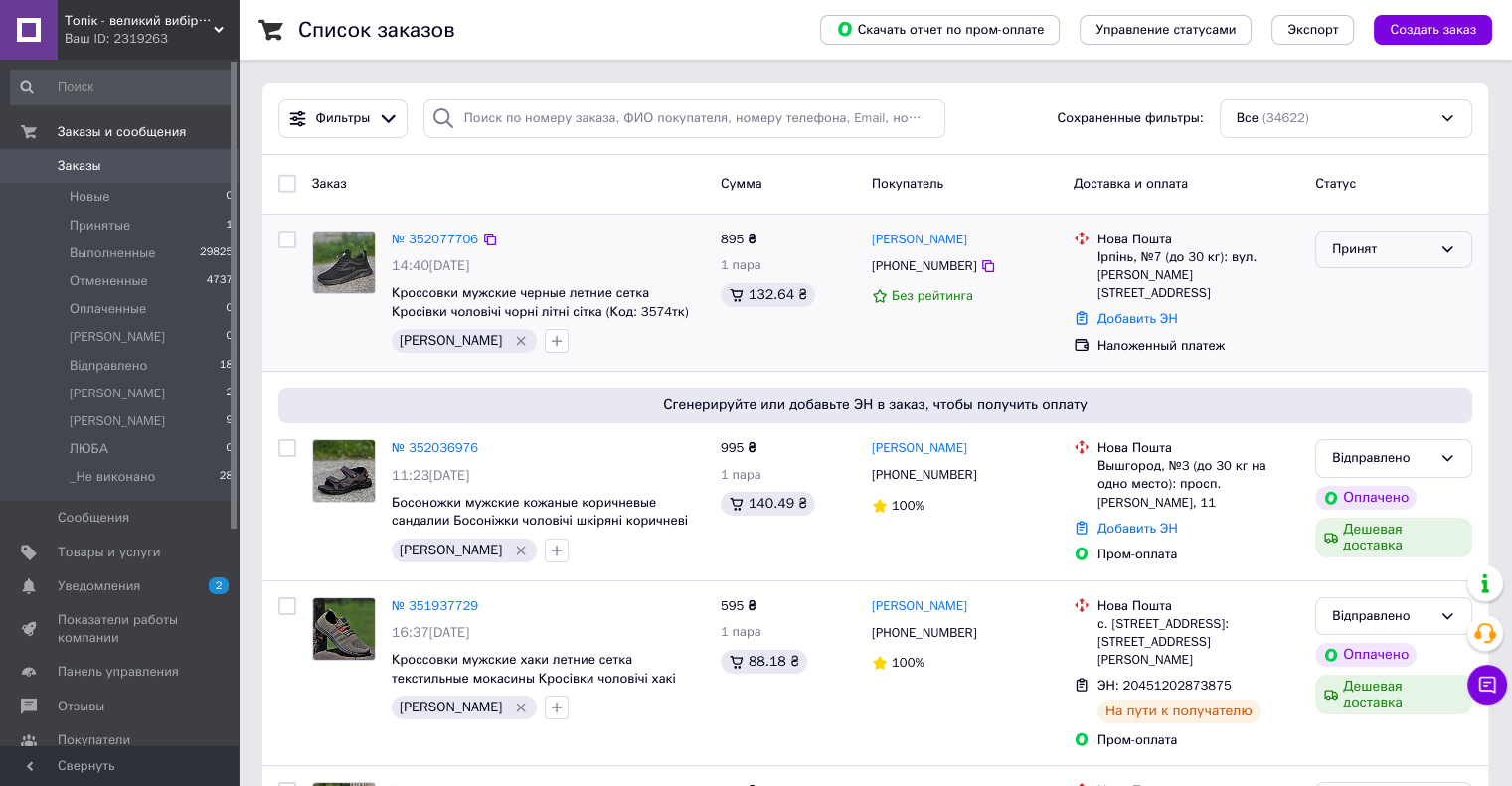 click on "Принят" at bounding box center [1382, 249] 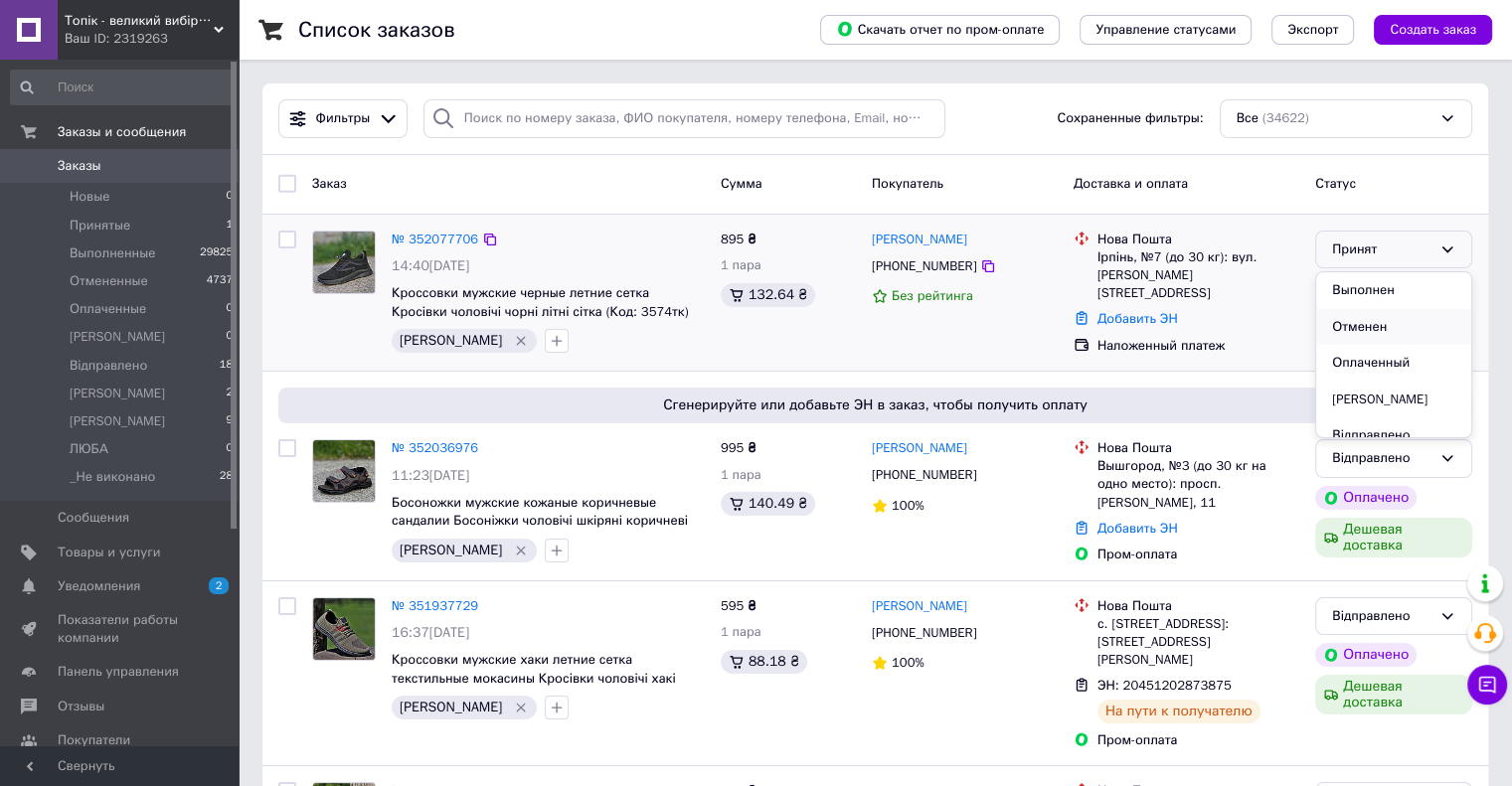 scroll, scrollTop: 99, scrollLeft: 0, axis: vertical 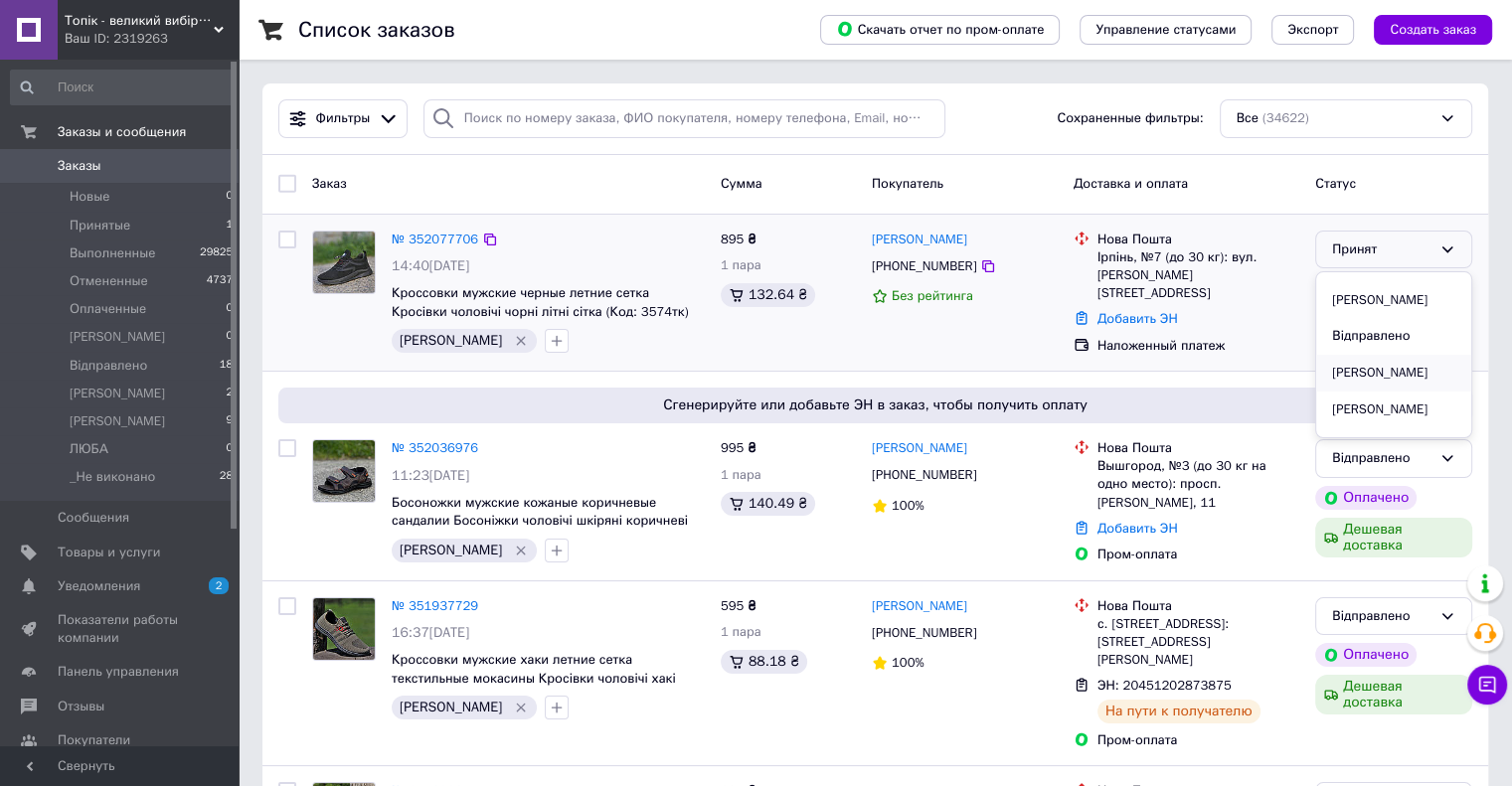 click on "[PERSON_NAME]" at bounding box center [1394, 373] 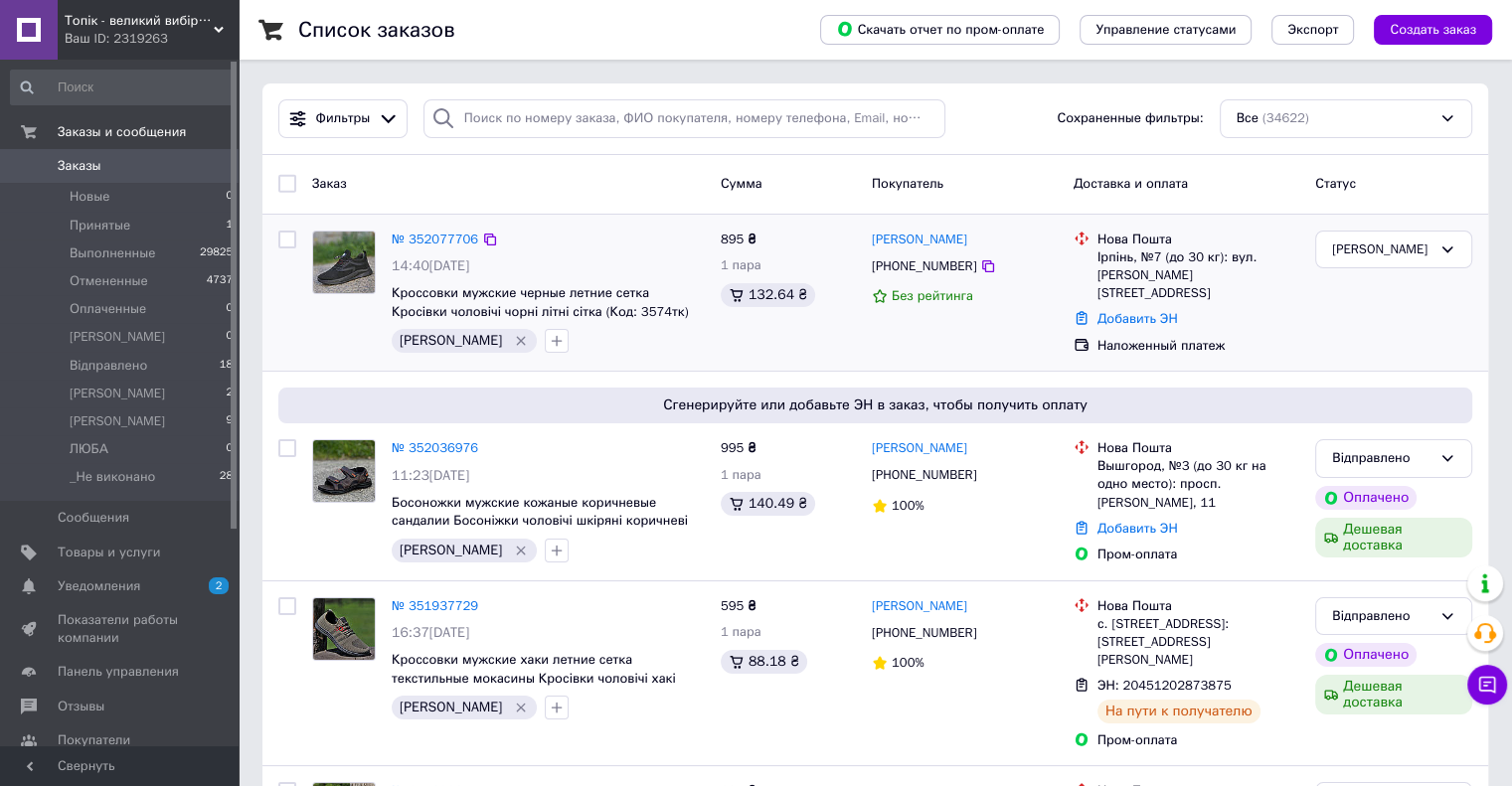 click on "Ваш ID: 2319263" at bounding box center (151, 39) 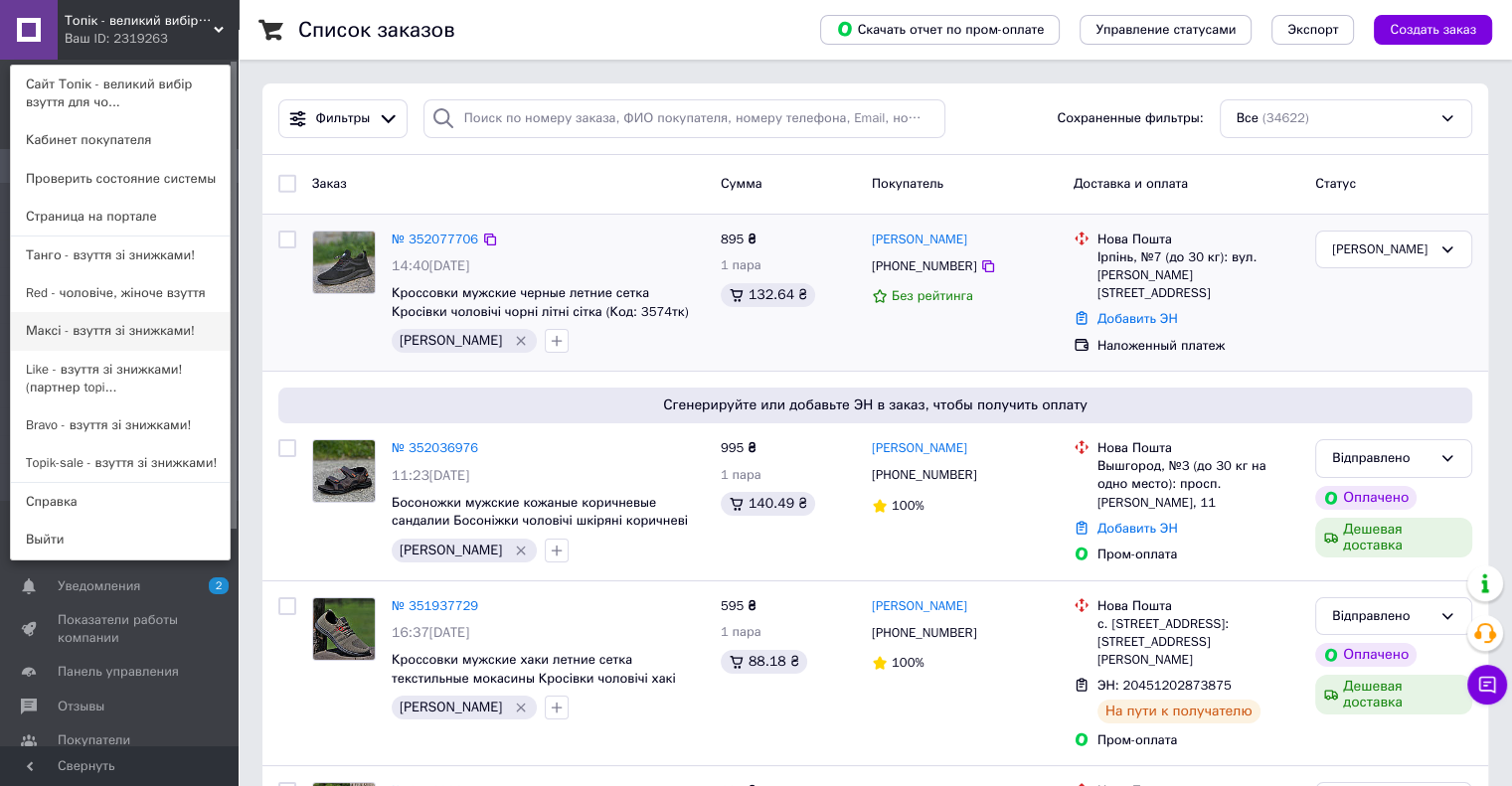 click on "Максі - взуття зі знижками!" at bounding box center [120, 331] 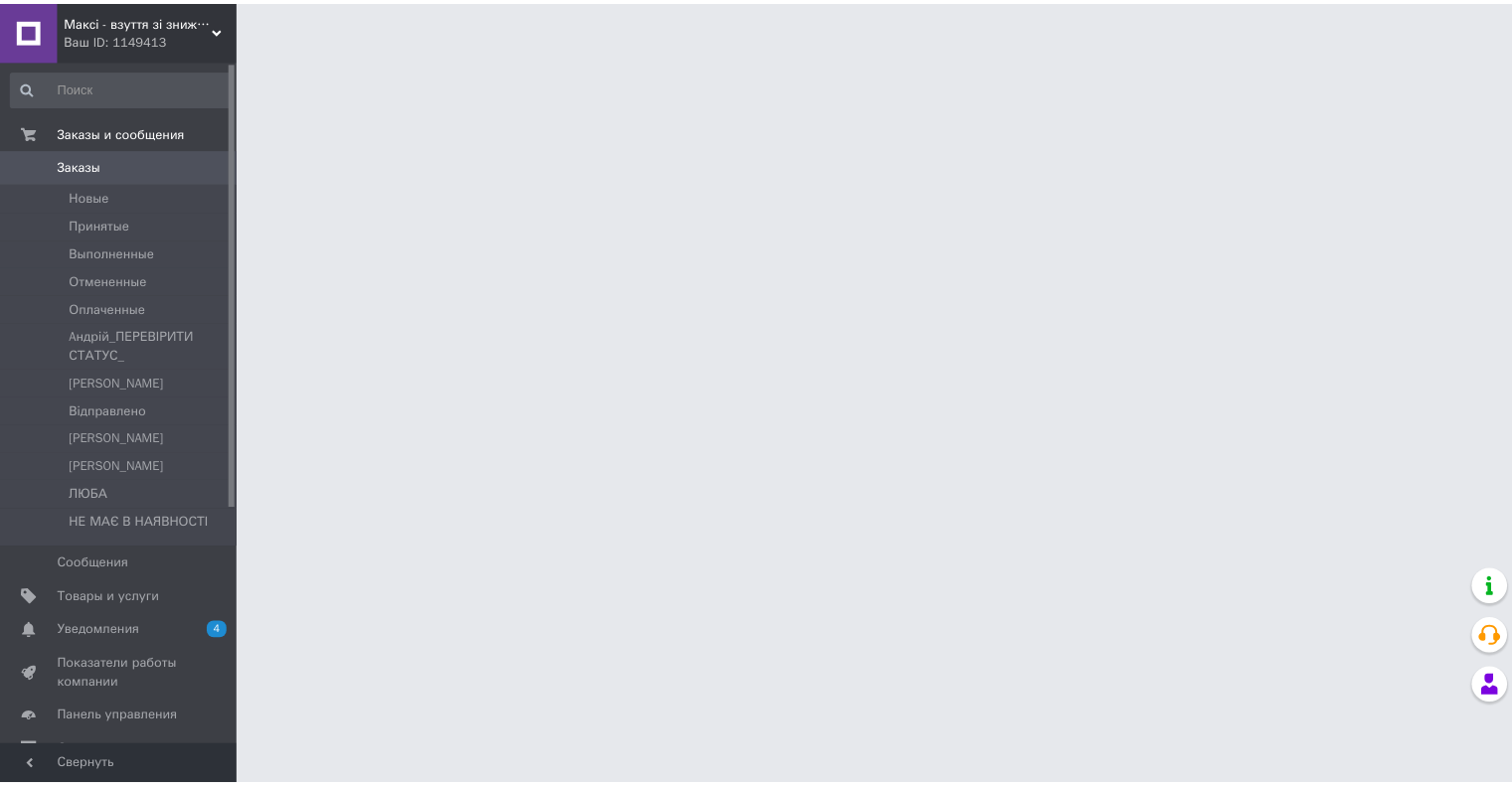 scroll, scrollTop: 0, scrollLeft: 0, axis: both 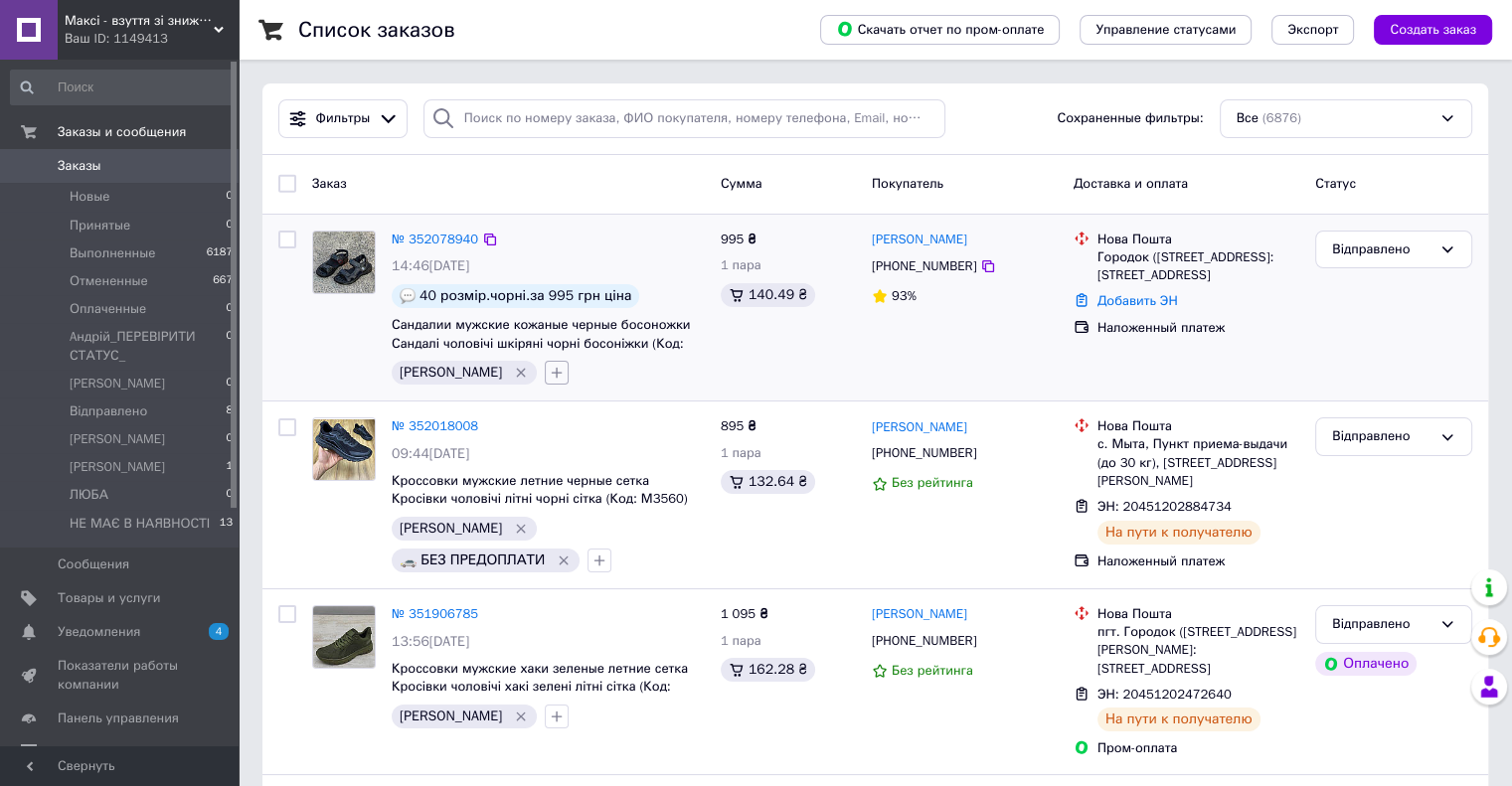 click 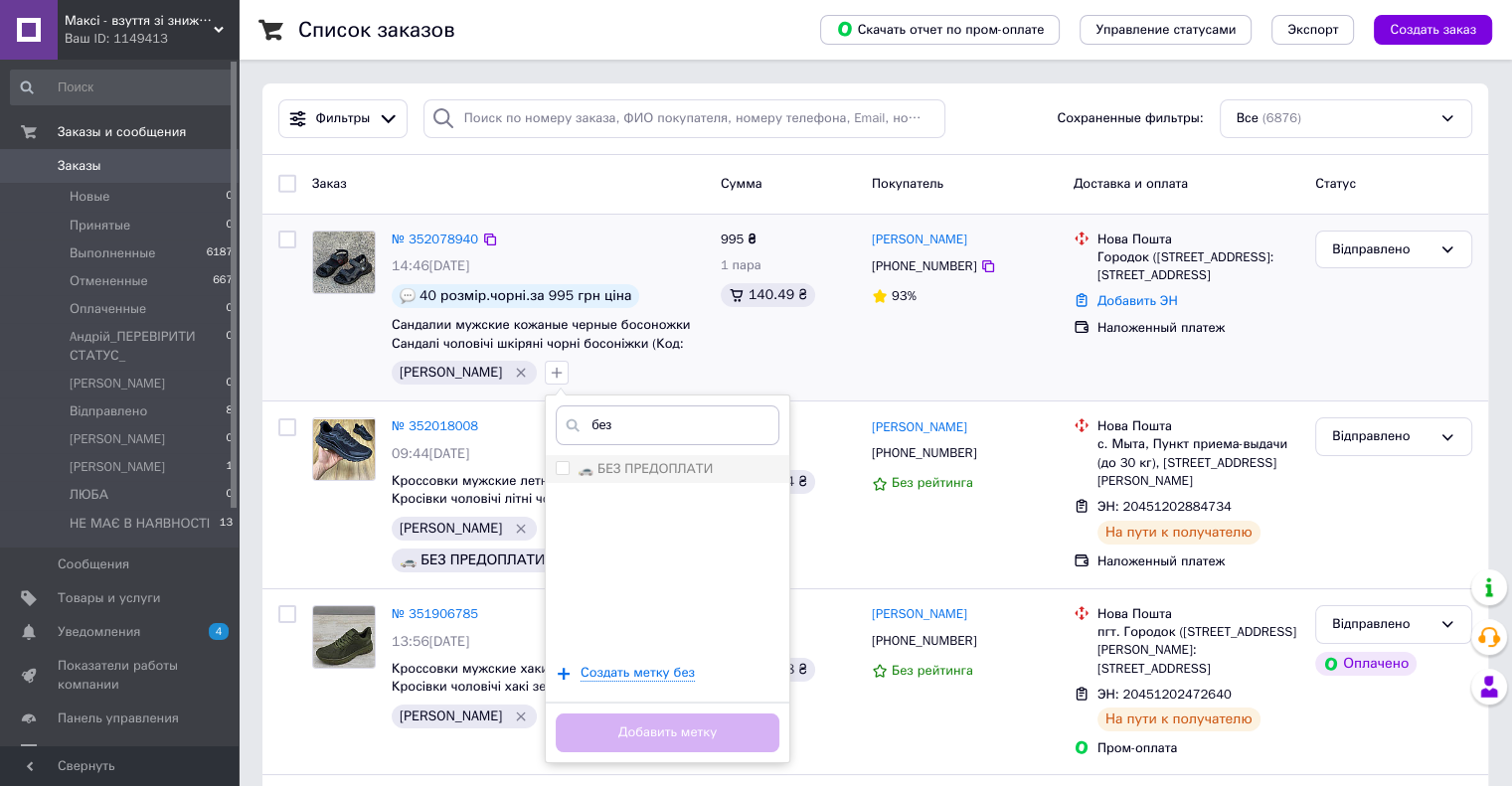 type on "без" 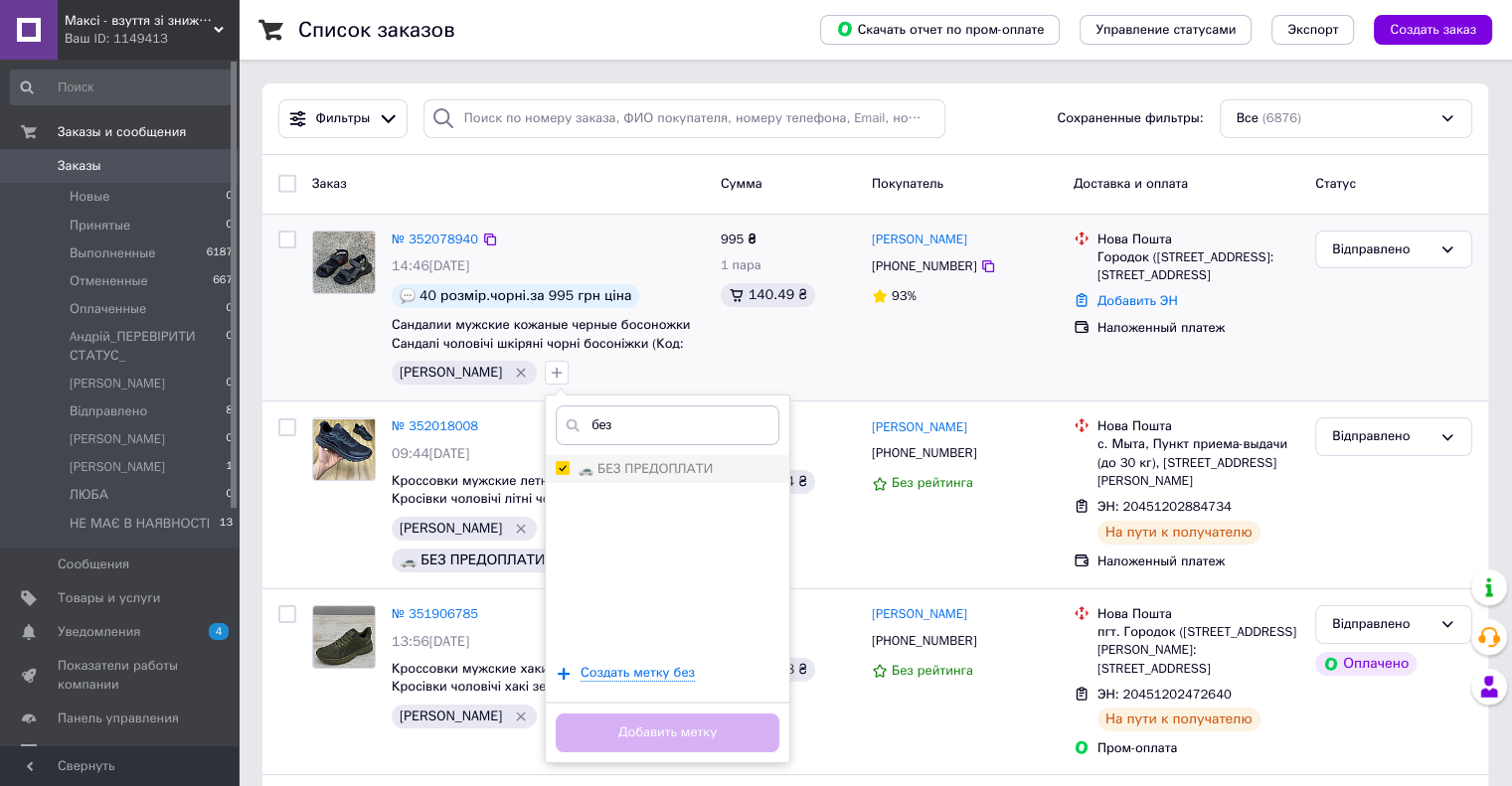 checkbox on "true" 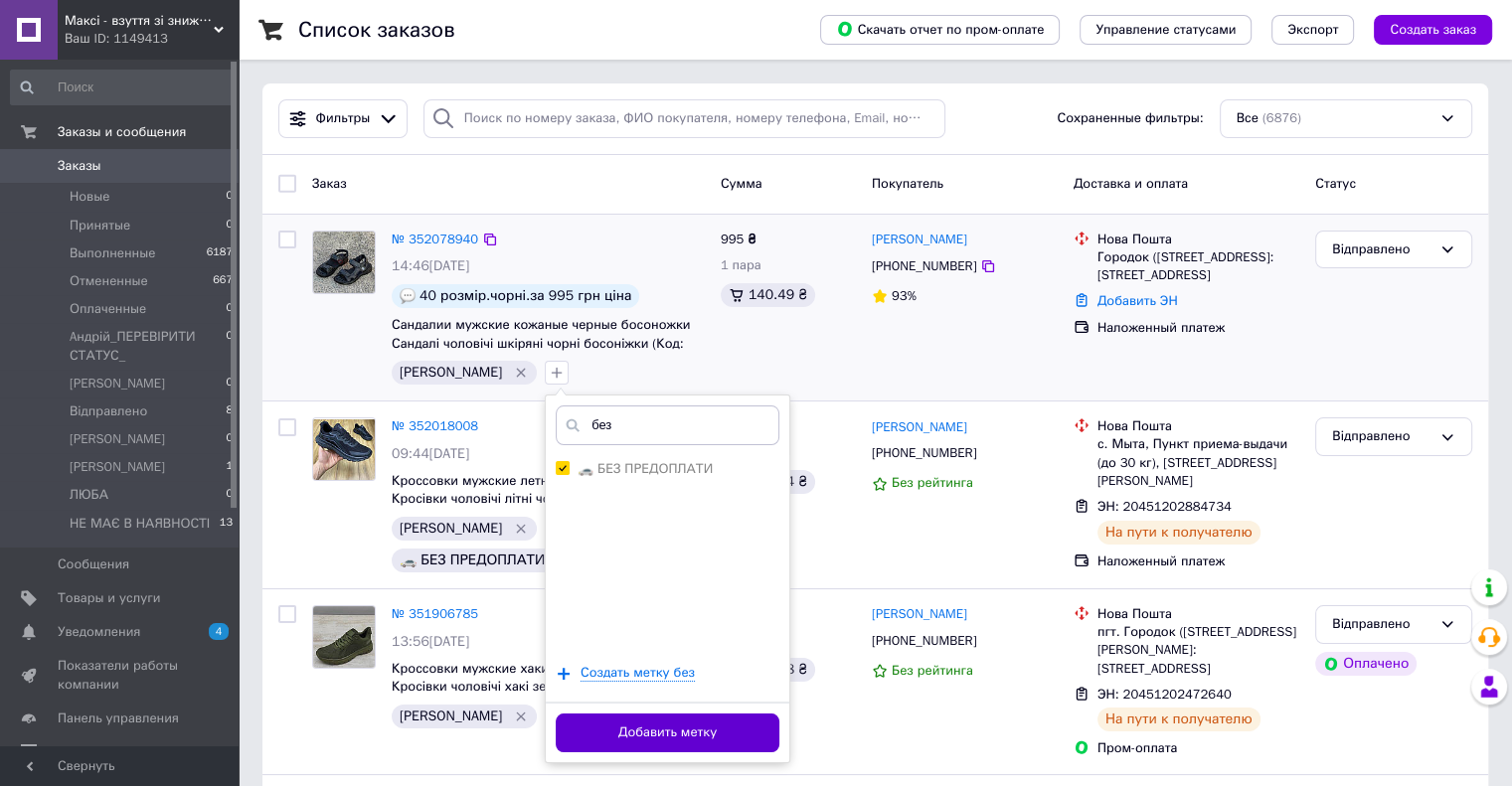click on "Добавить метку" at bounding box center [667, 732] 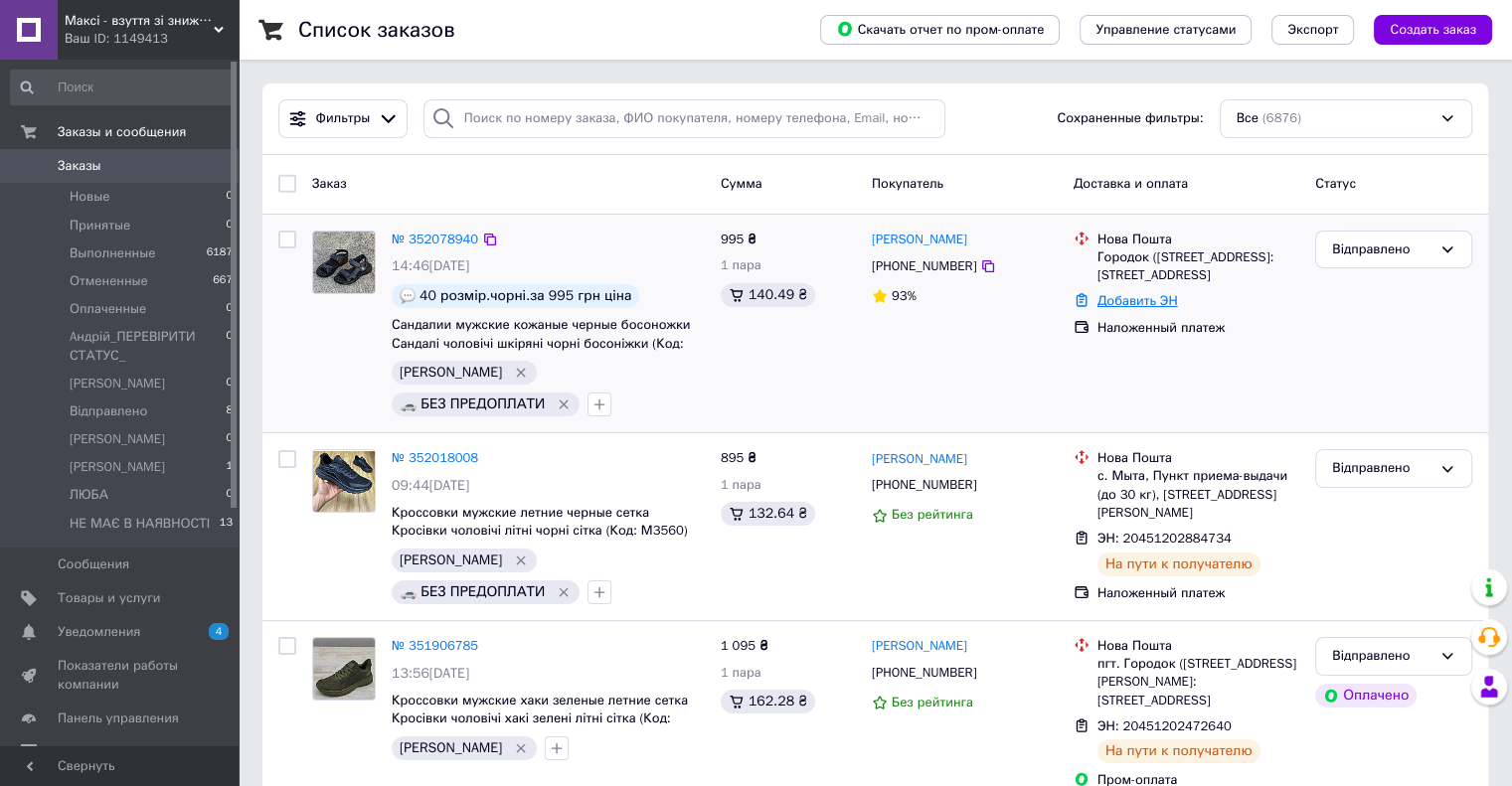 click on "Добавить ЭН" at bounding box center (1137, 300) 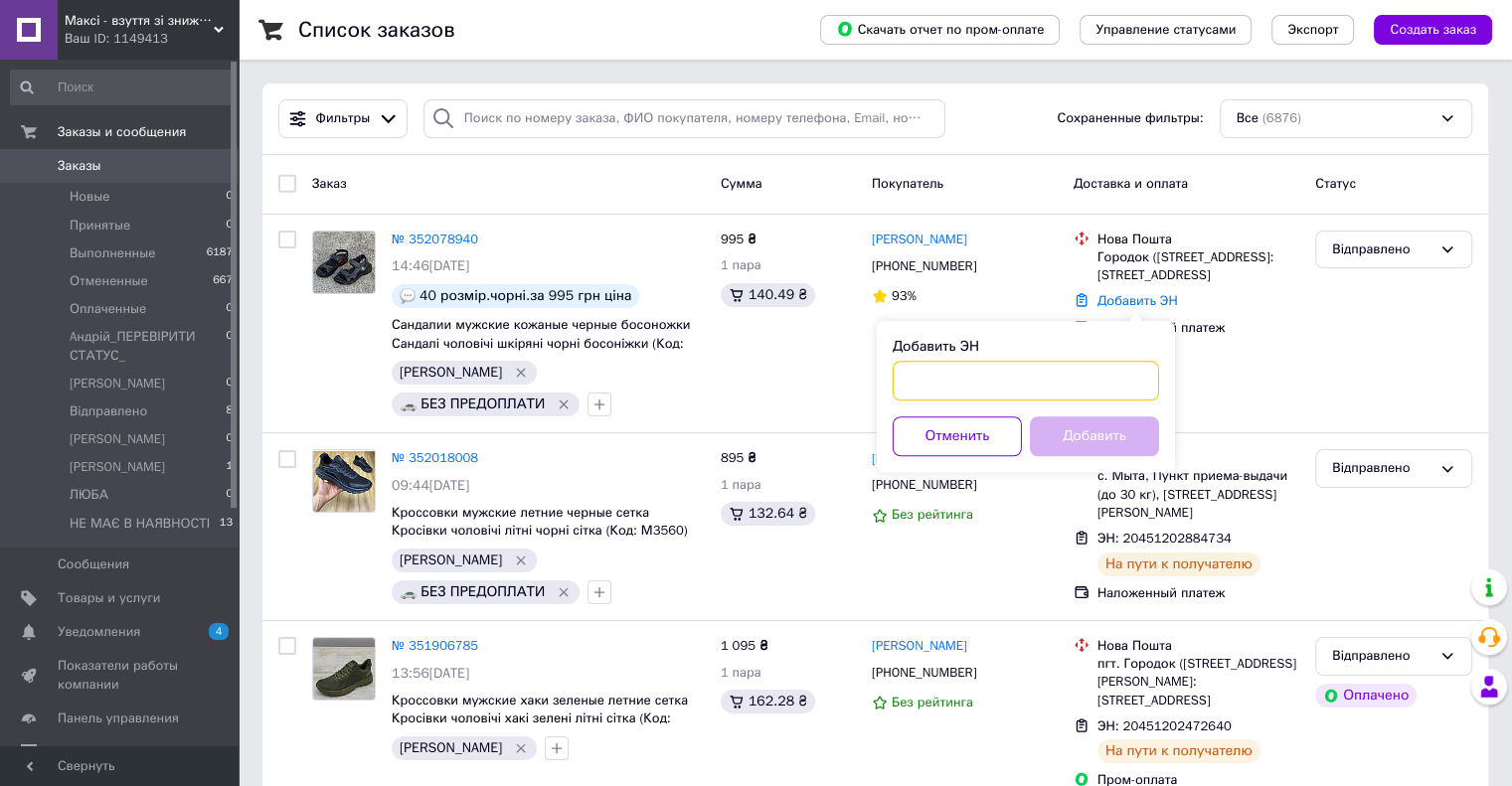 click on "Добавить ЭН" at bounding box center [1026, 381] 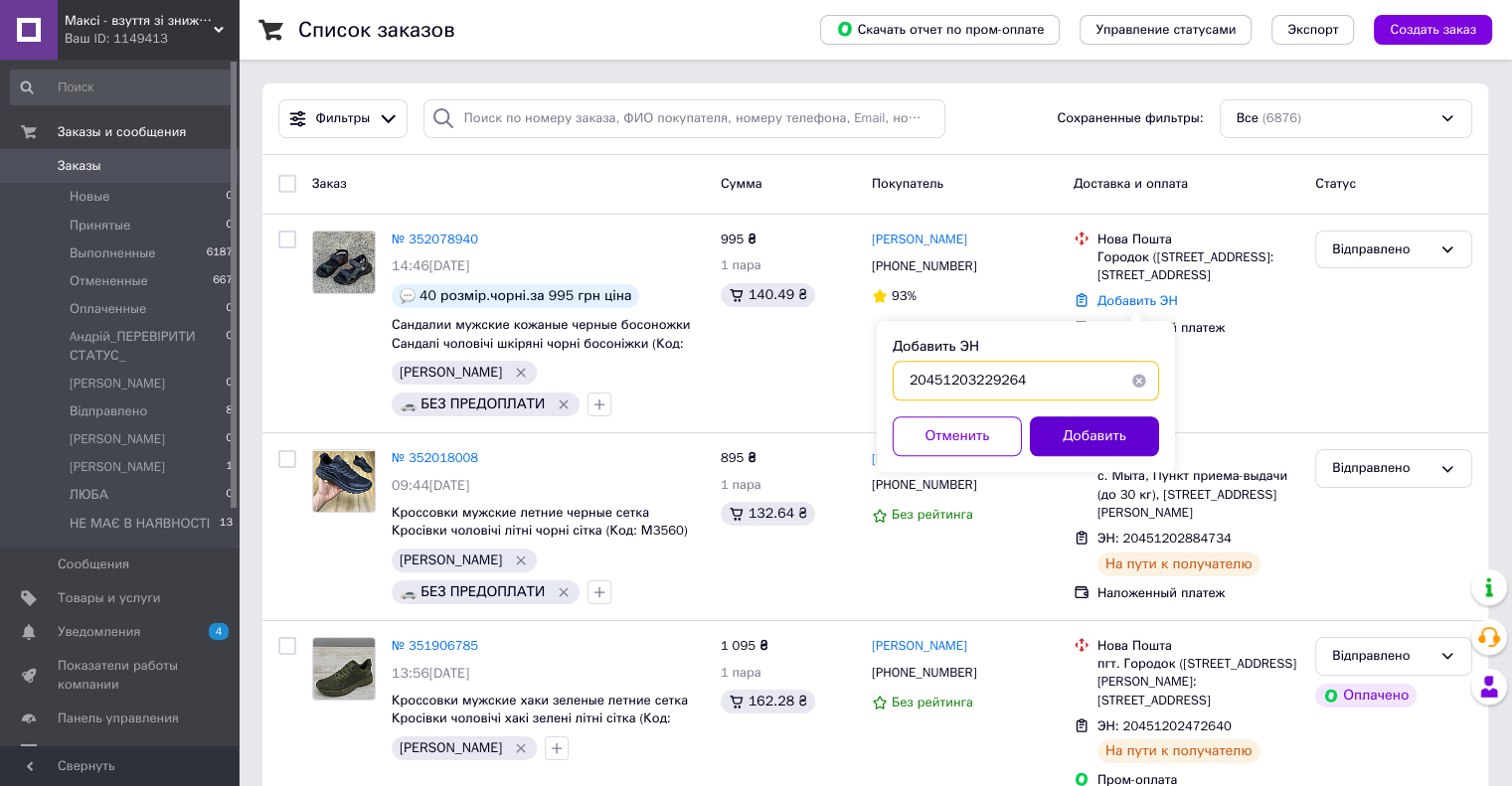 type on "20451203229264" 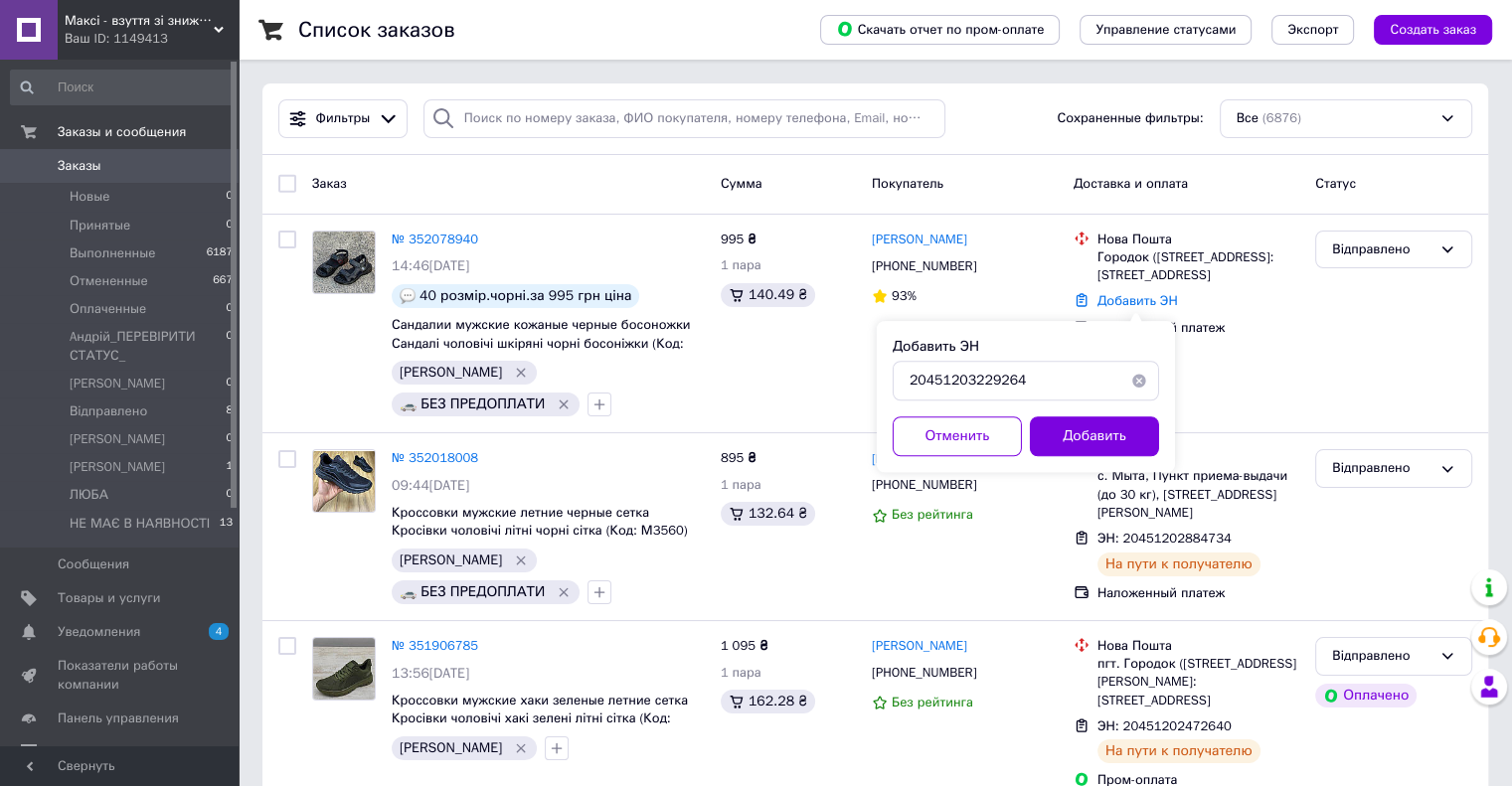click on "Добавить" at bounding box center (1094, 436) 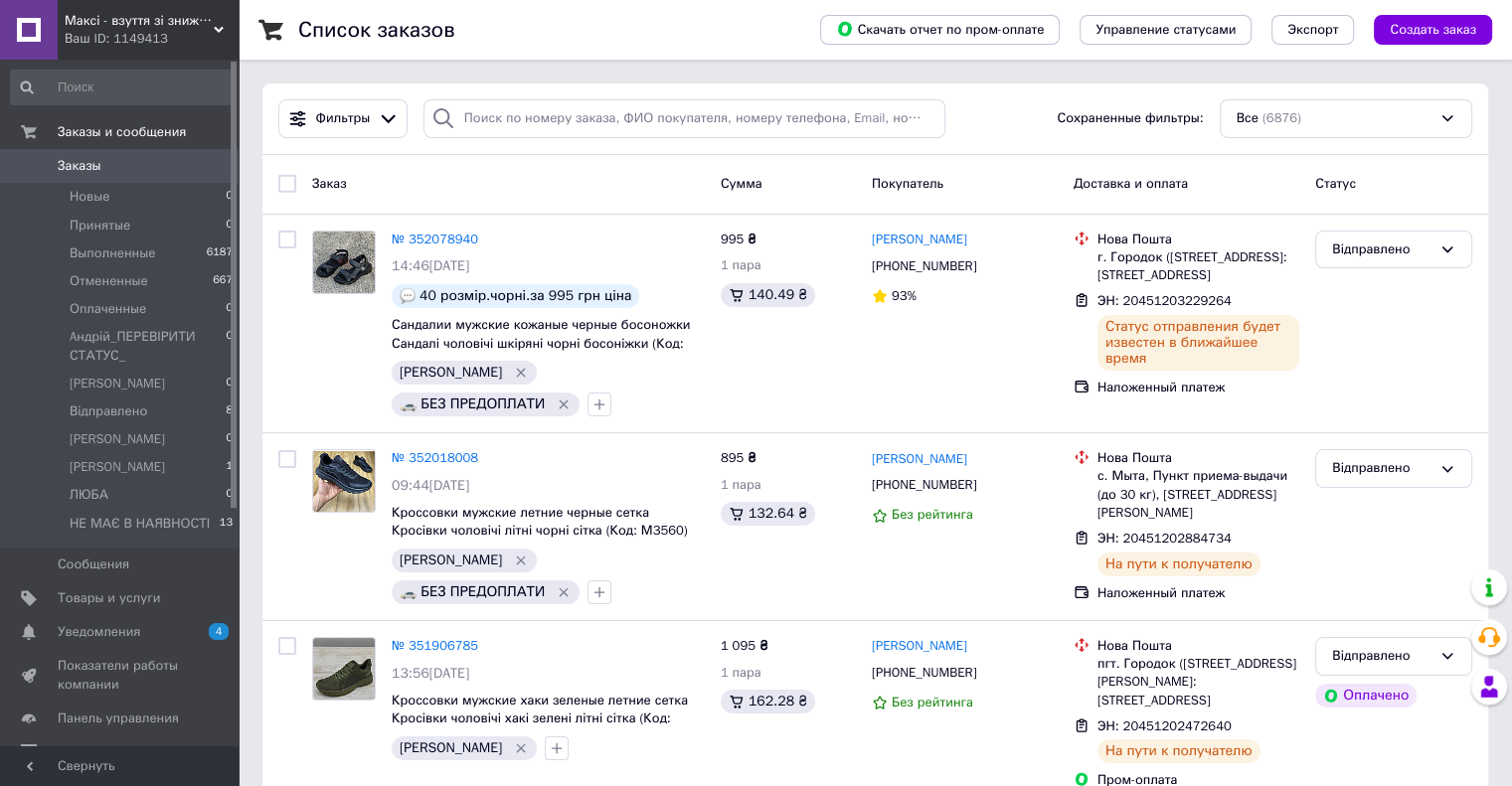 click on "Ваш ID: 1149413" at bounding box center (151, 39) 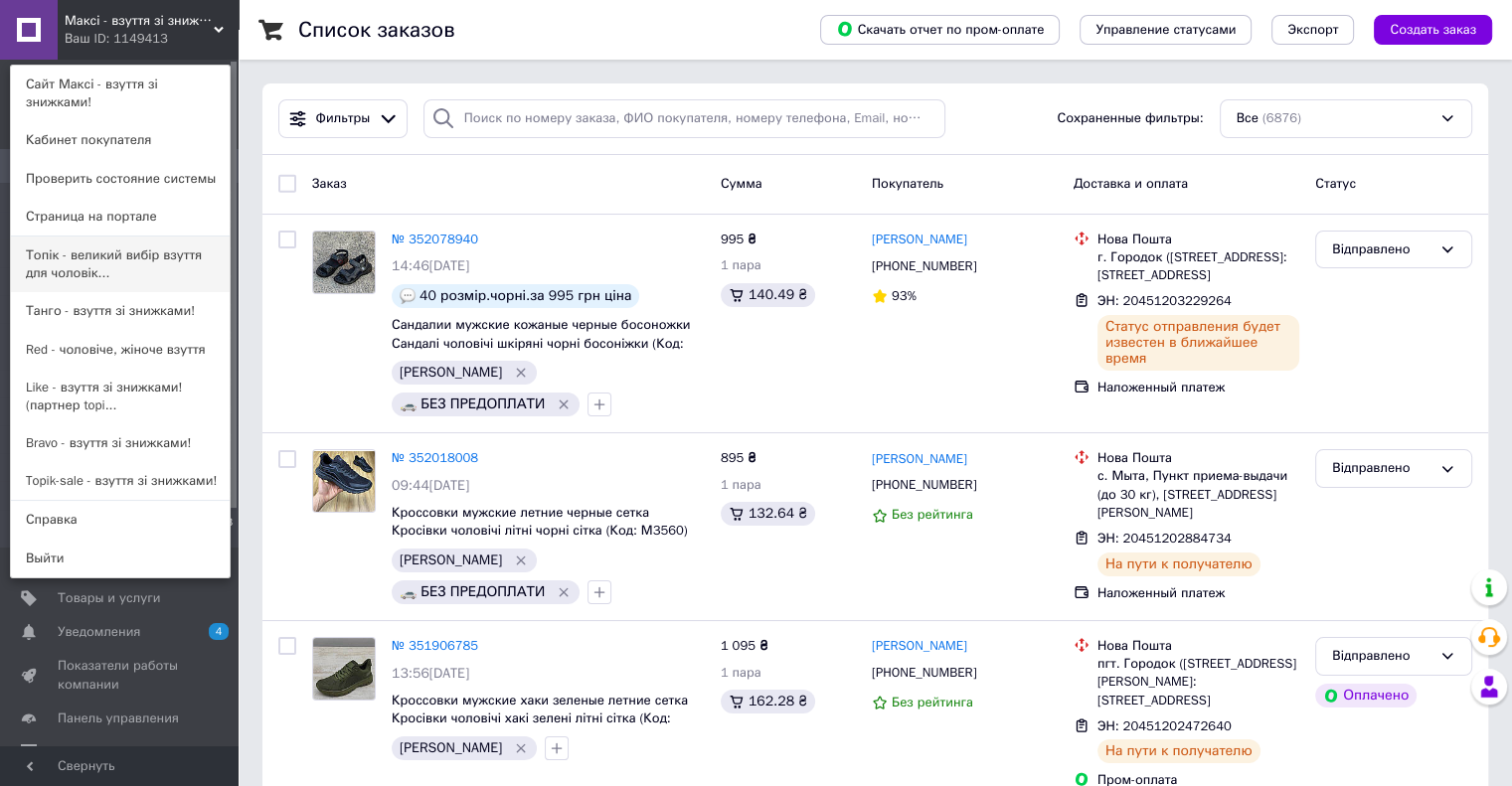 click on "Топік - великий вибір взуття для чоловік..." at bounding box center [120, 264] 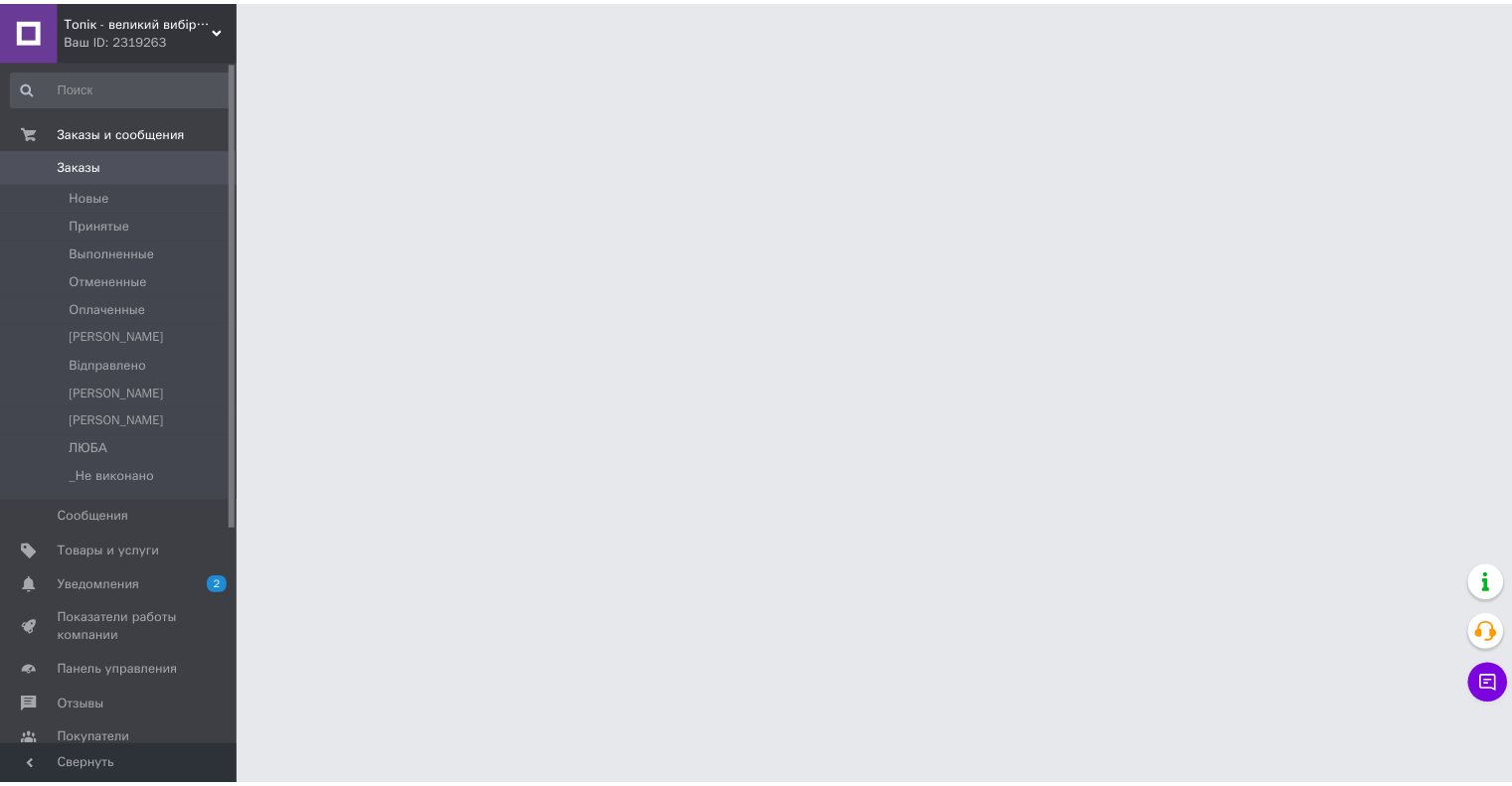 scroll, scrollTop: 0, scrollLeft: 0, axis: both 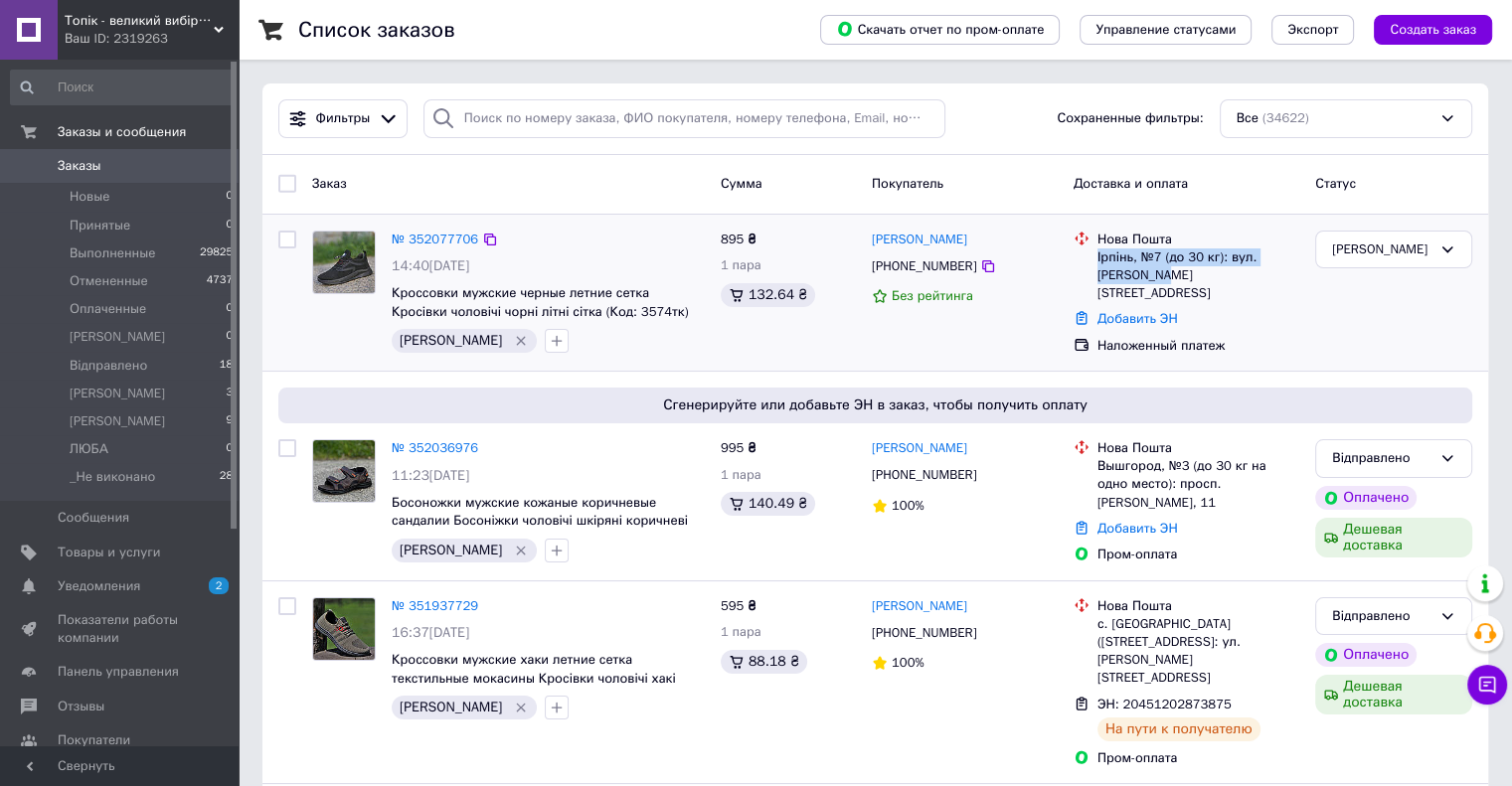 drag, startPoint x: 1097, startPoint y: 261, endPoint x: 1139, endPoint y: 273, distance: 43.68066 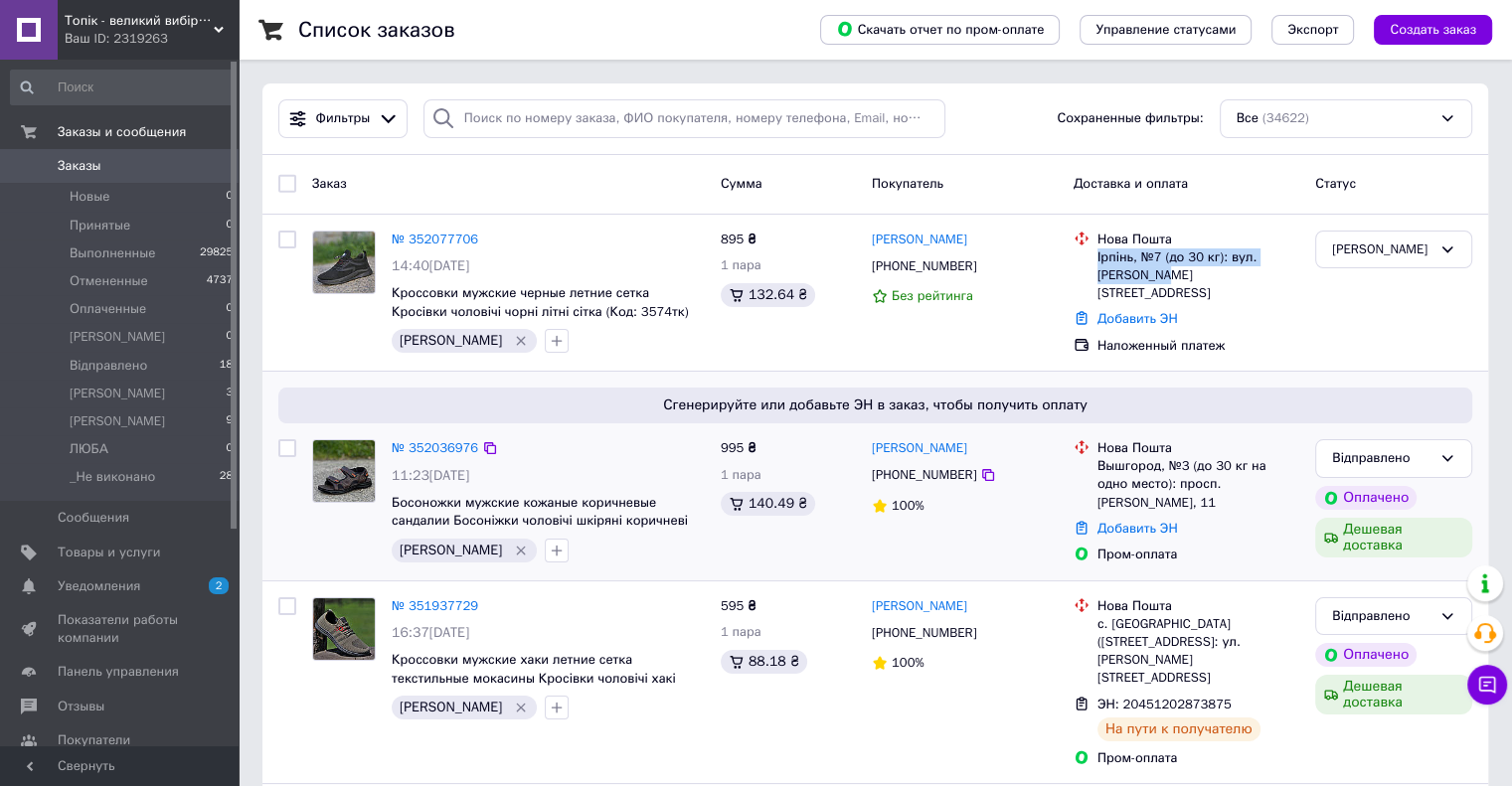 copy on "Ірпінь, №7 (до 30 кг): вул. [PERSON_NAME][STREET_ADDRESS]" 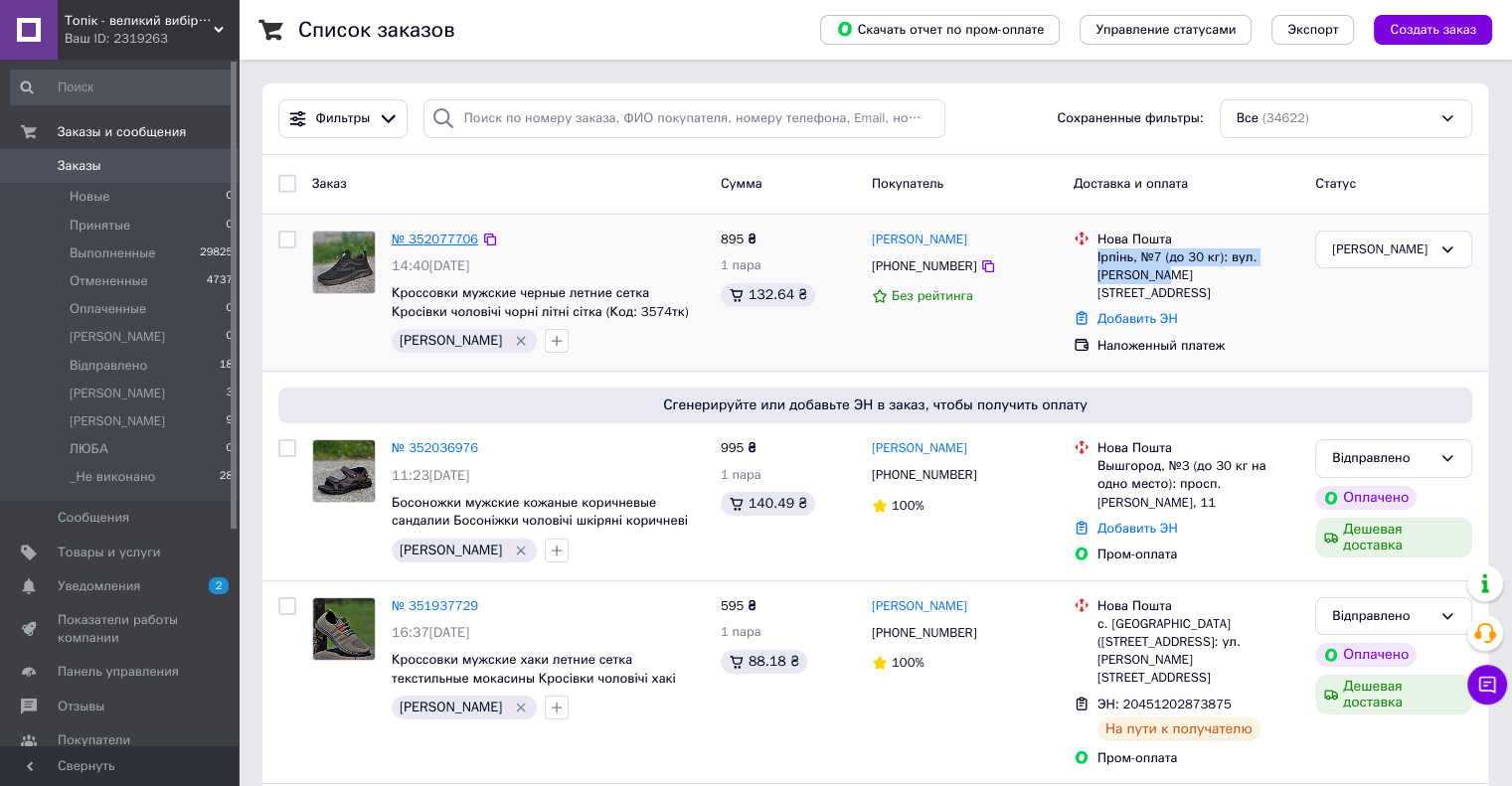 click on "№ 352077706" at bounding box center (434, 238) 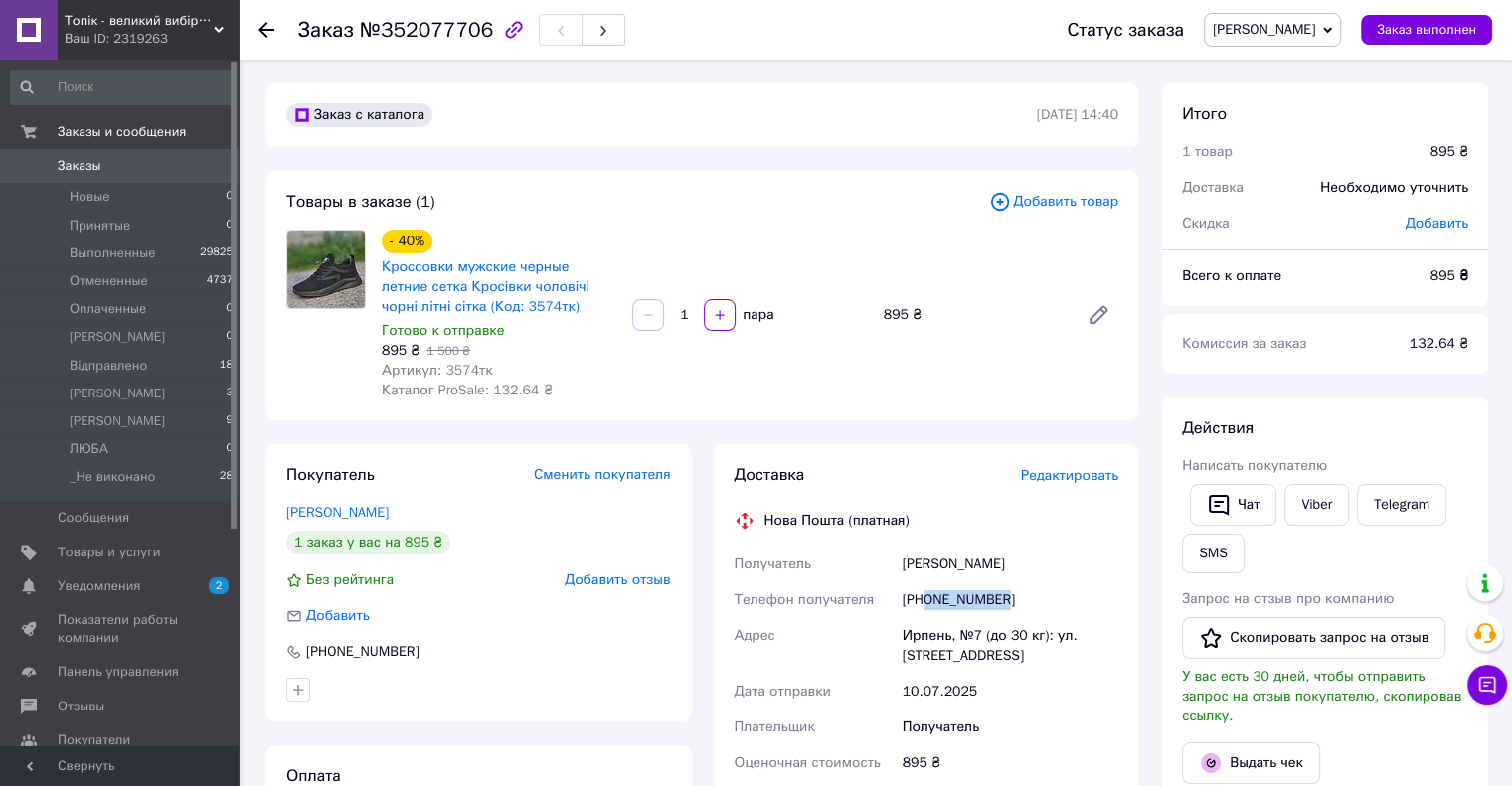drag, startPoint x: 1030, startPoint y: 598, endPoint x: 927, endPoint y: 599, distance: 103.00485 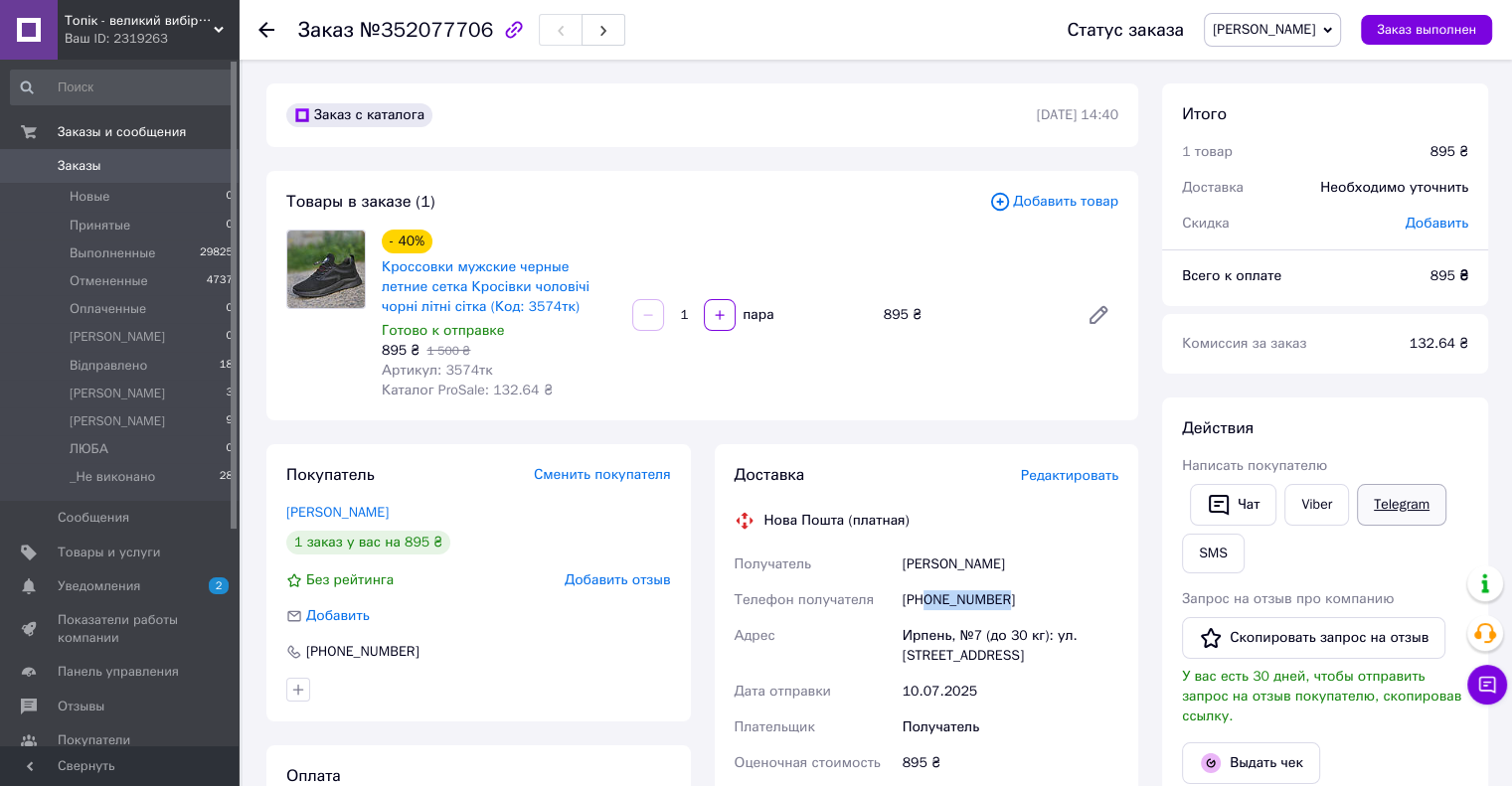 click on "Telegram" at bounding box center (1402, 505) 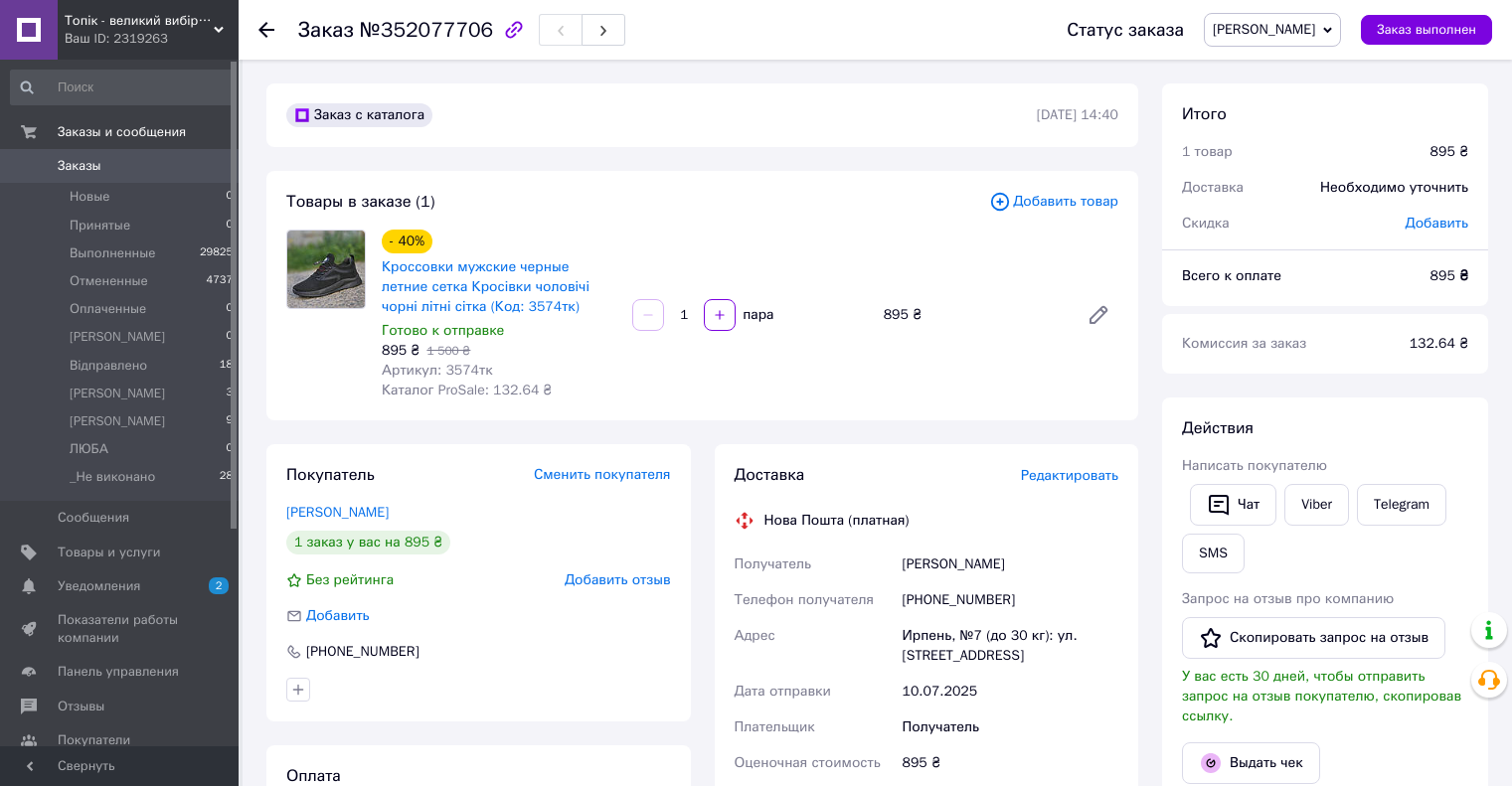 scroll, scrollTop: 0, scrollLeft: 0, axis: both 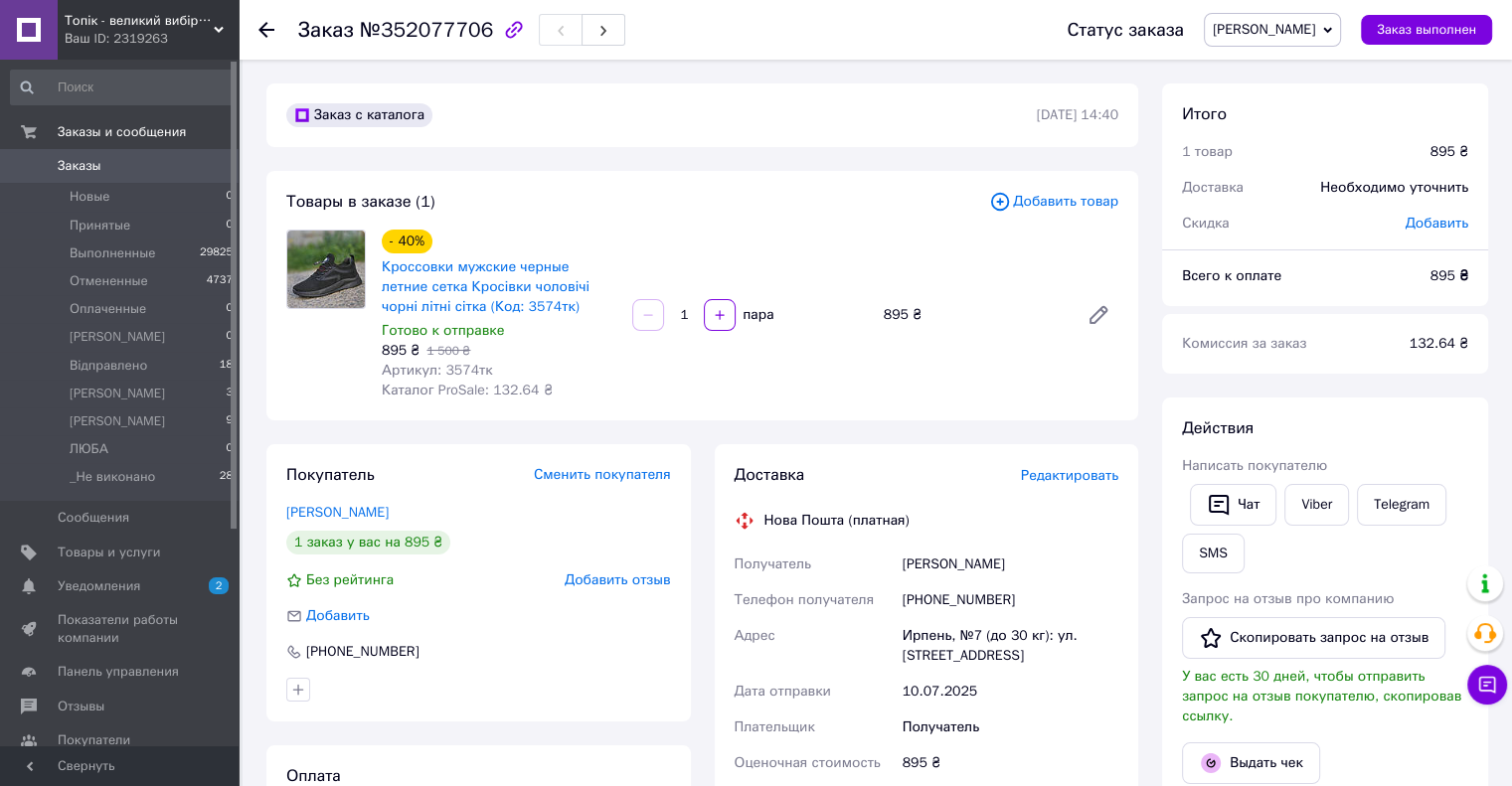 click 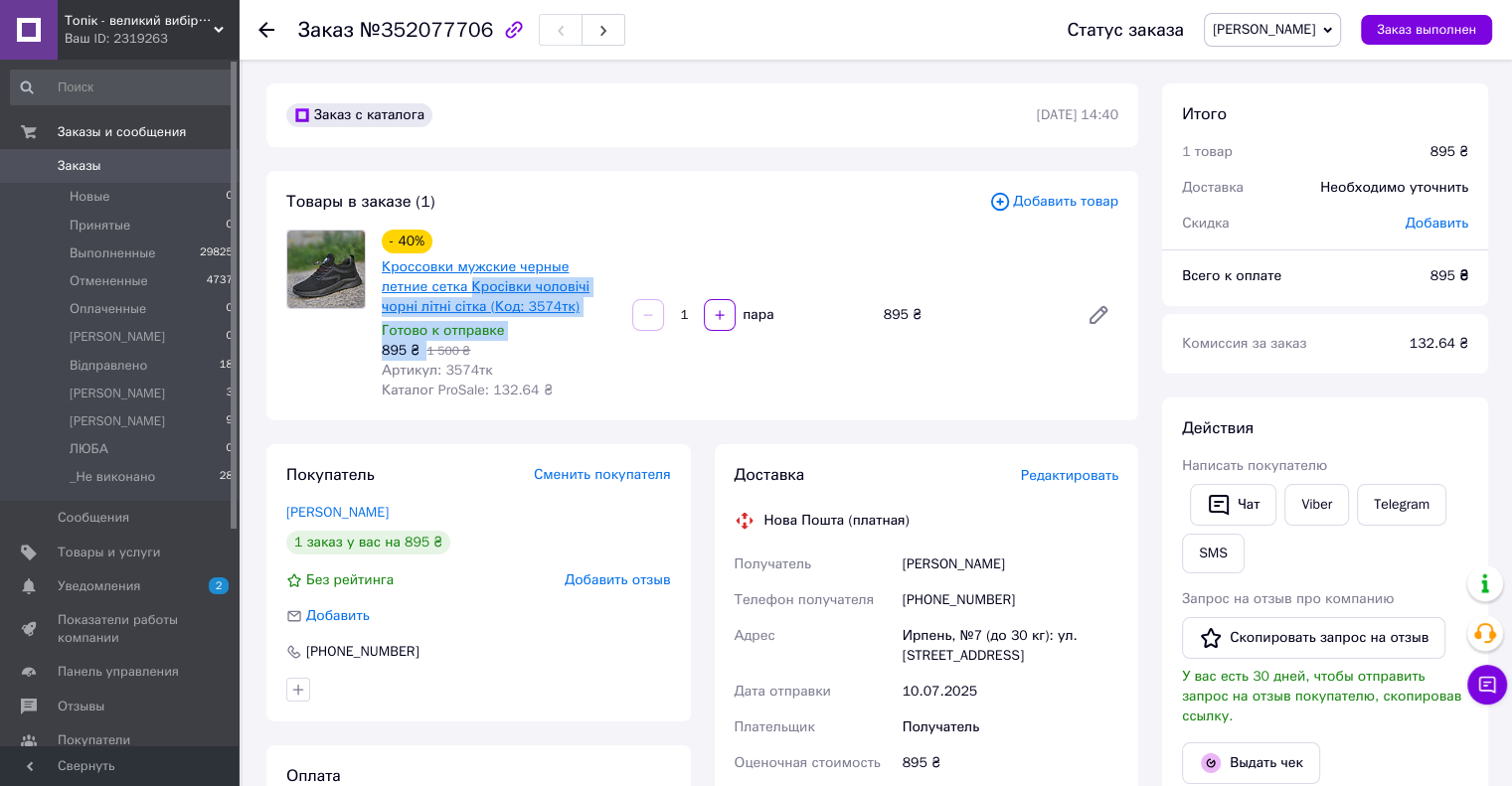 drag, startPoint x: 420, startPoint y: 351, endPoint x: 421, endPoint y: 289, distance: 62.00806 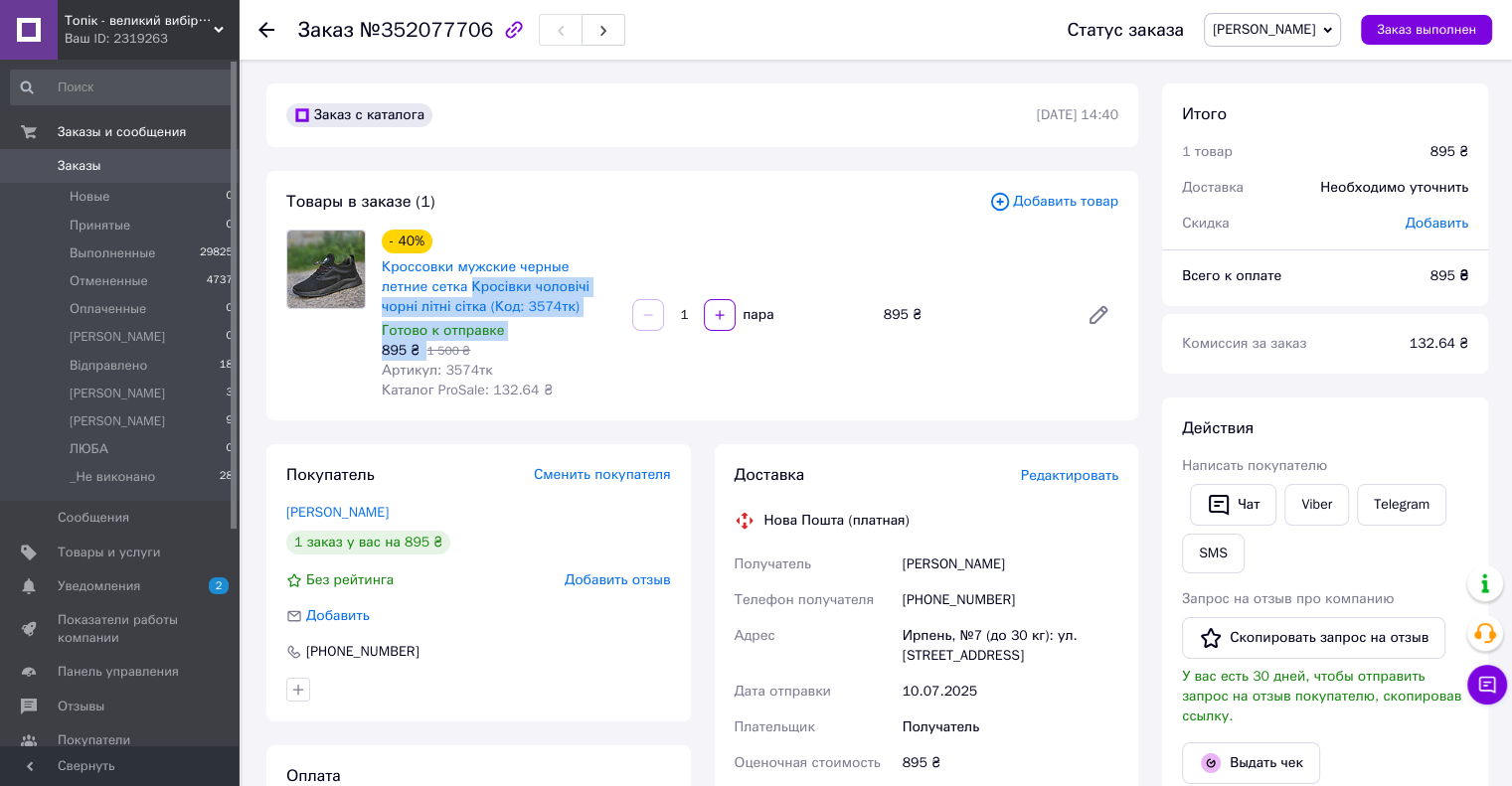 copy on "Кросівки чоловічі чорні літні сітка (Код: 3574тк) Готово к отправке 895 ₴" 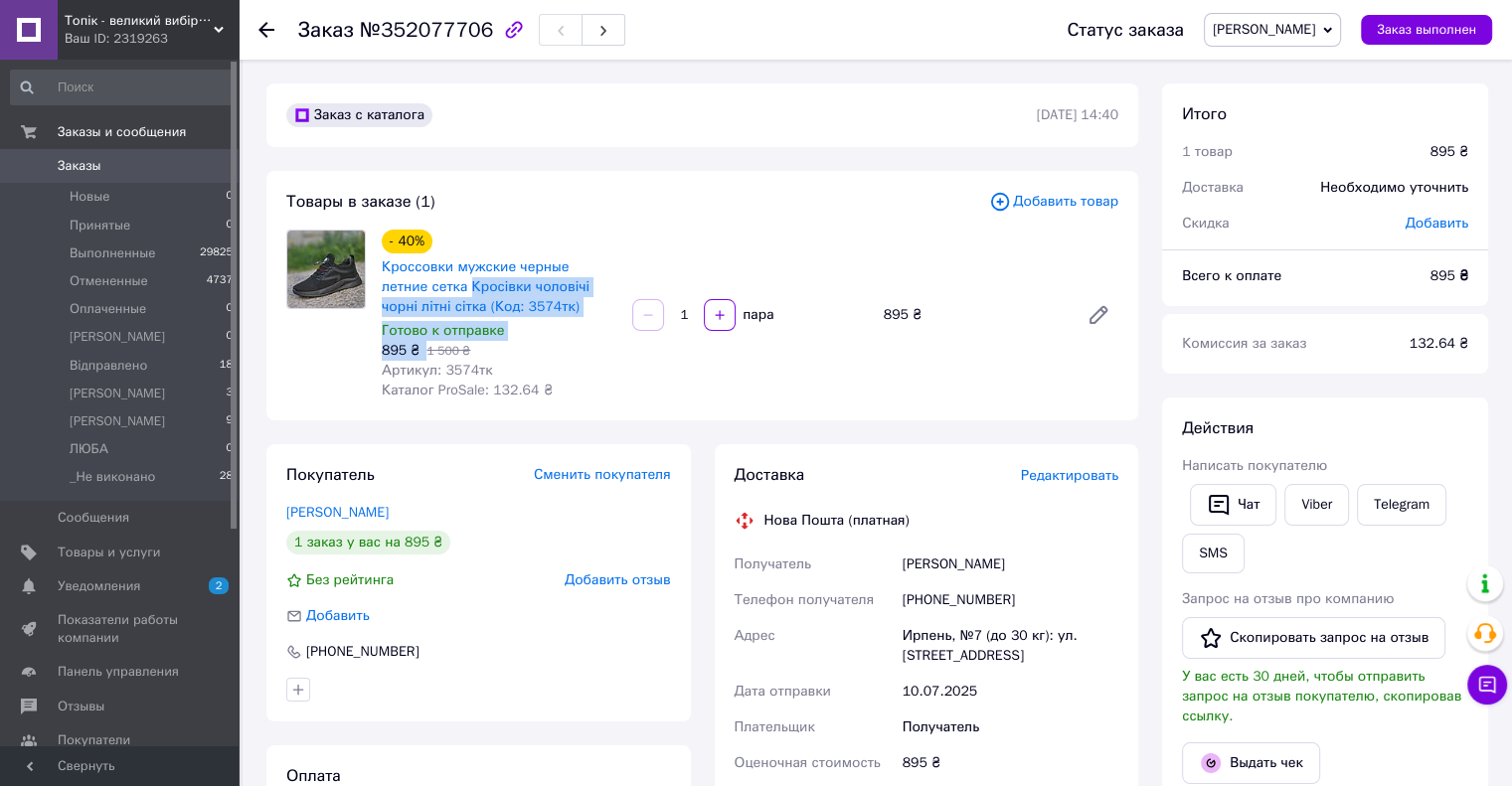 click on "[PERSON_NAME]" at bounding box center (1272, 30) 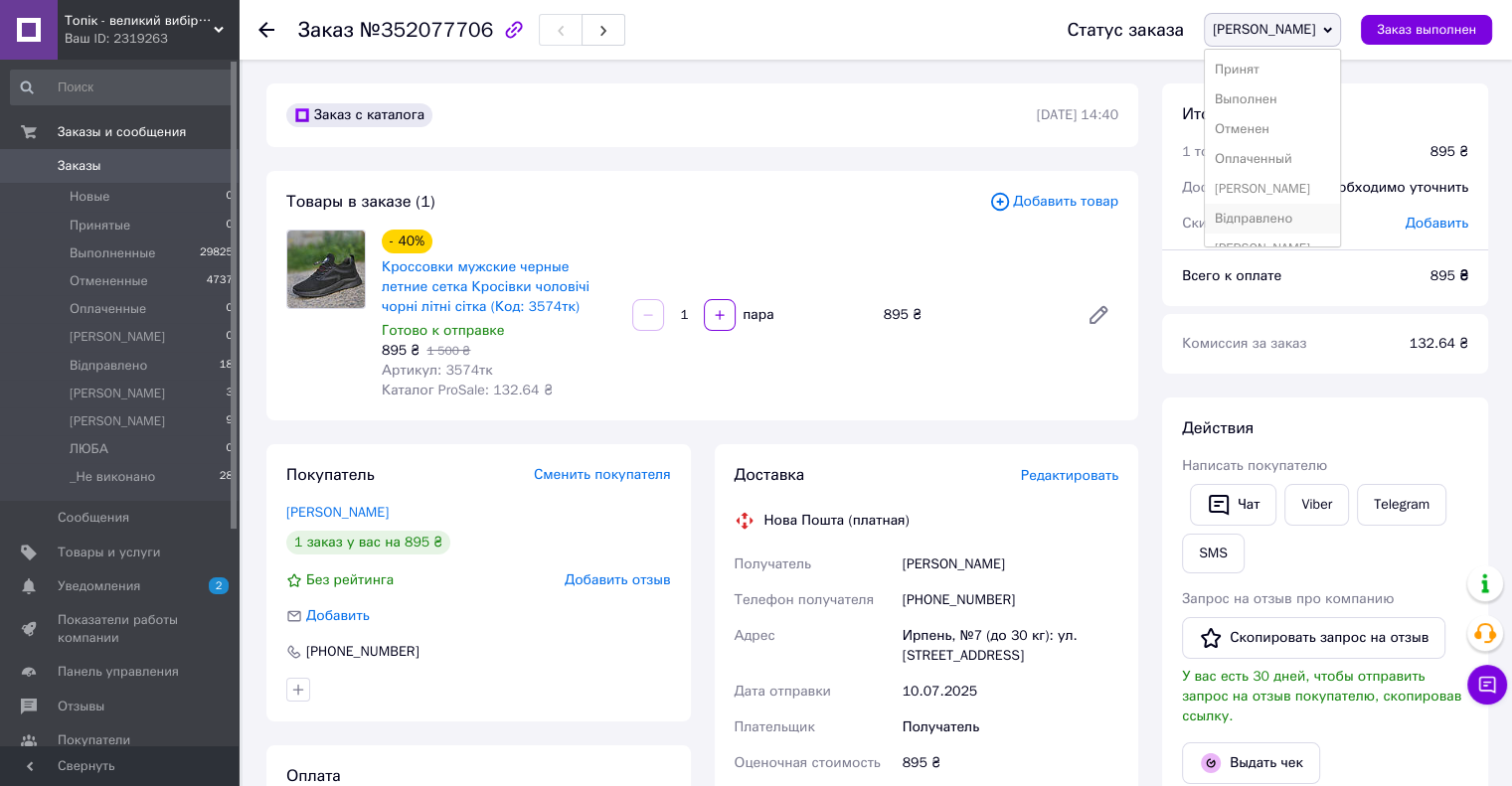 click on "Відправлено" at bounding box center (1272, 219) 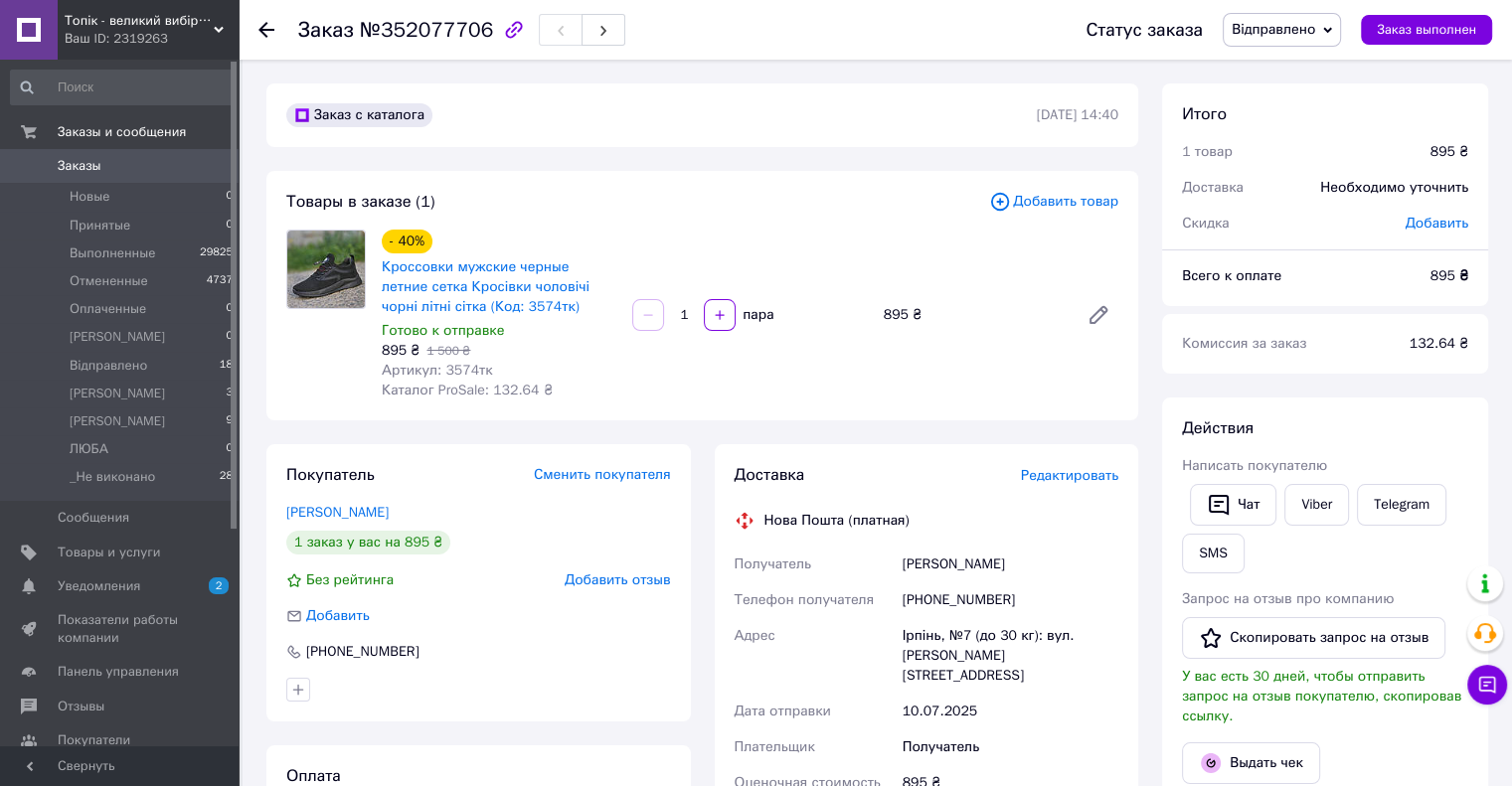 click on "Заказы" at bounding box center (120, 166) 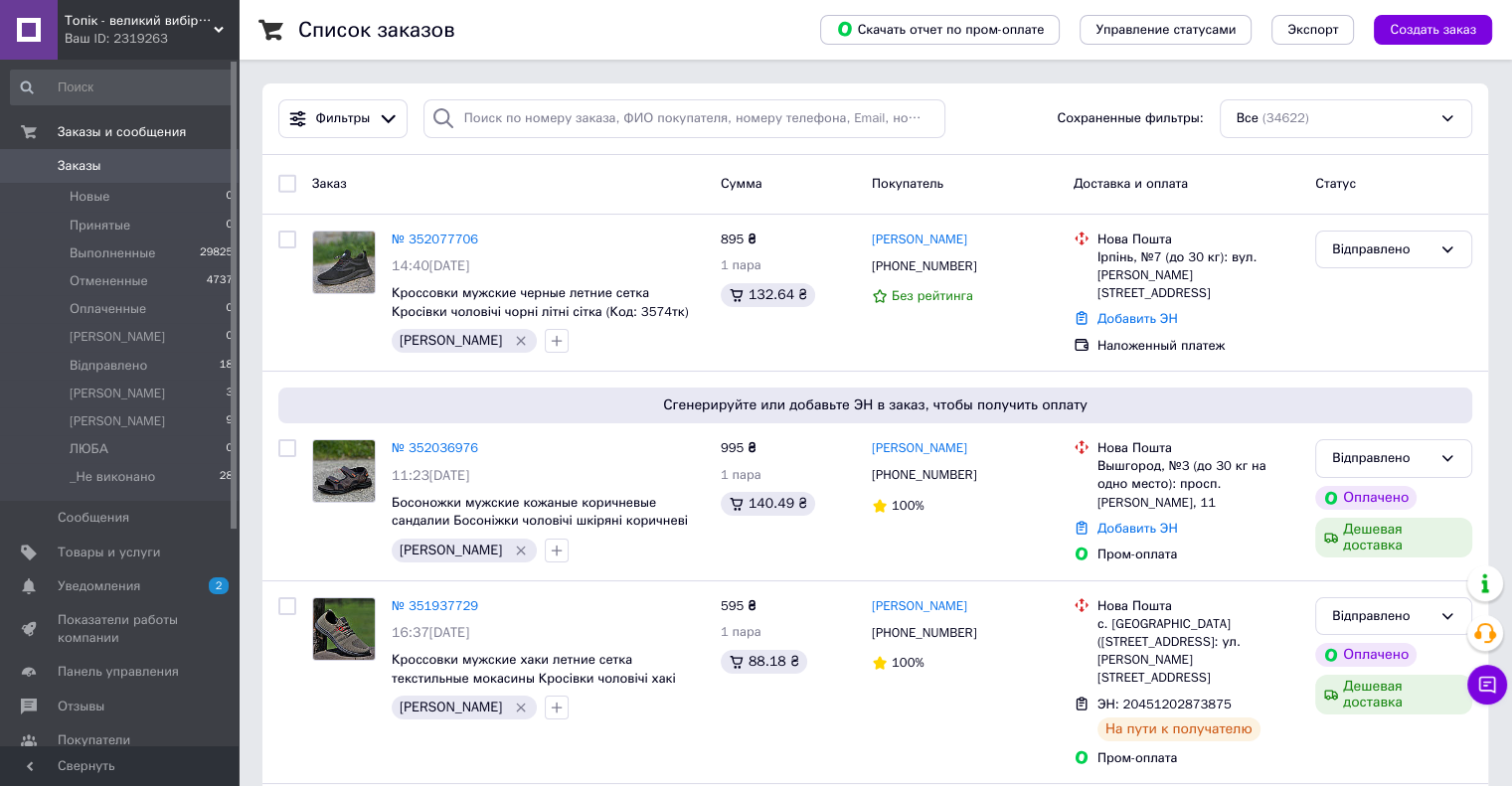 click on "Ваш ID: 2319263" at bounding box center [151, 39] 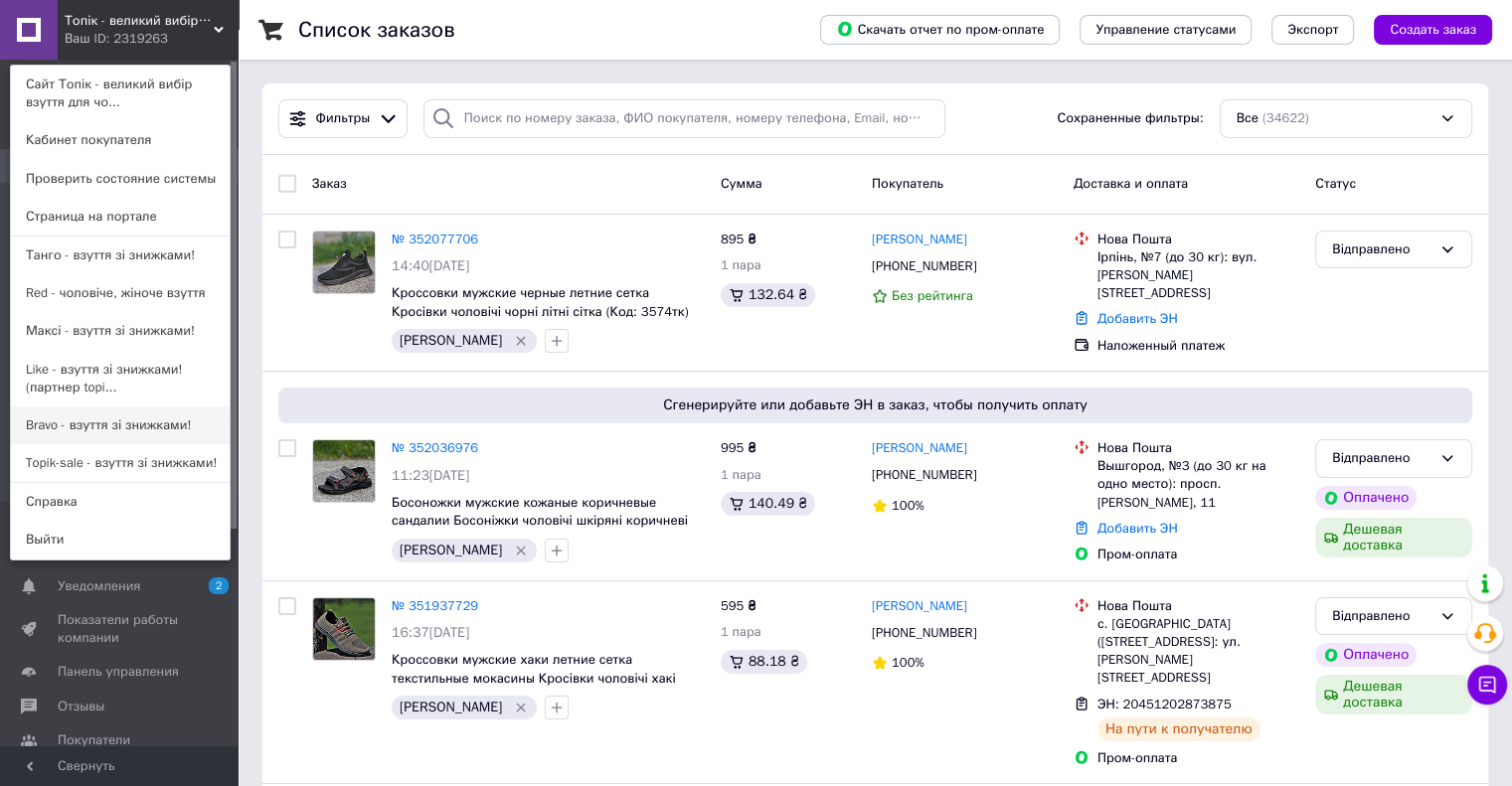 click on "Bravo - взуття зі знижками!" at bounding box center [120, 425] 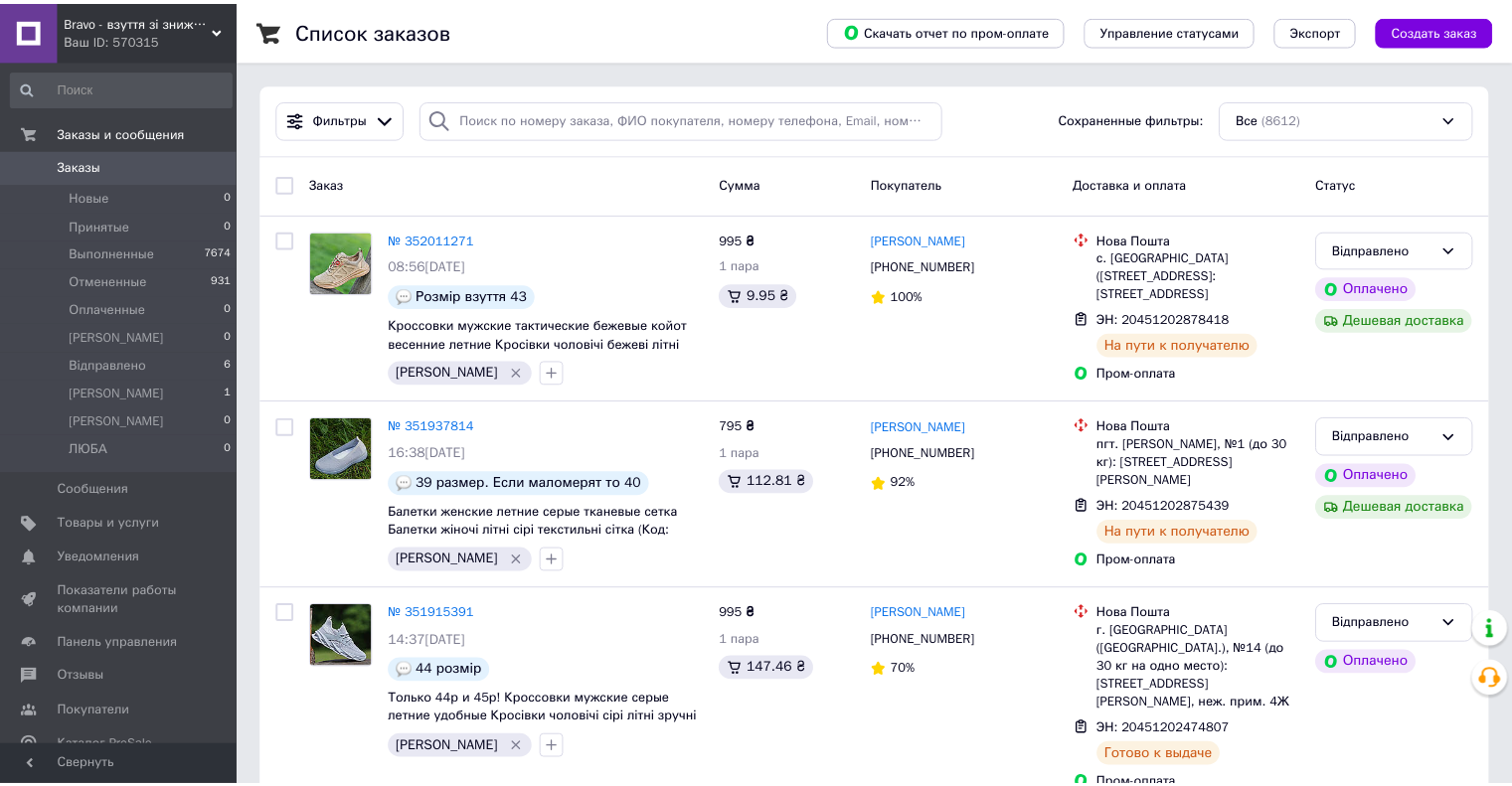 scroll, scrollTop: 0, scrollLeft: 0, axis: both 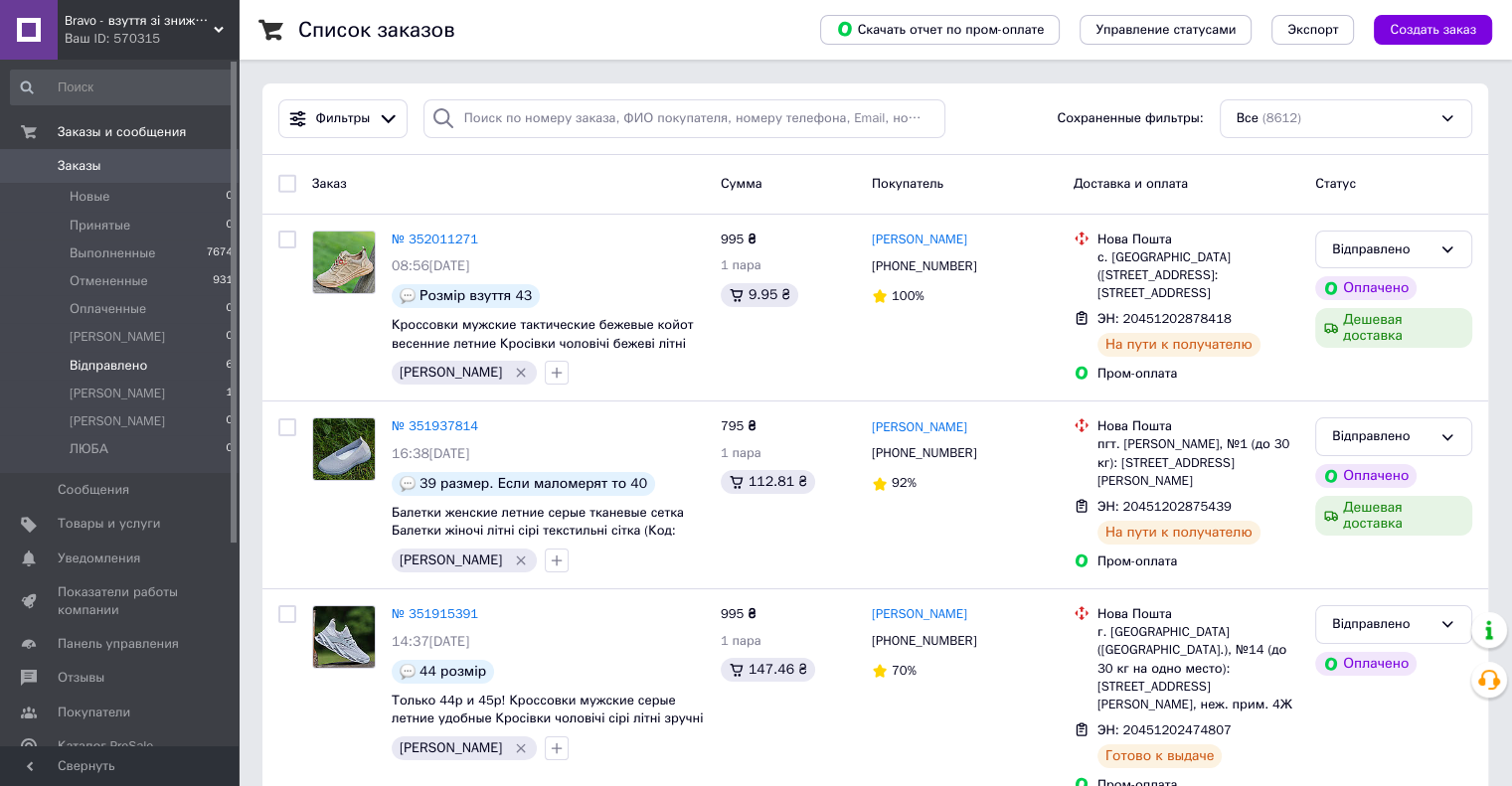 click on "Відправлено 6" at bounding box center (122, 366) 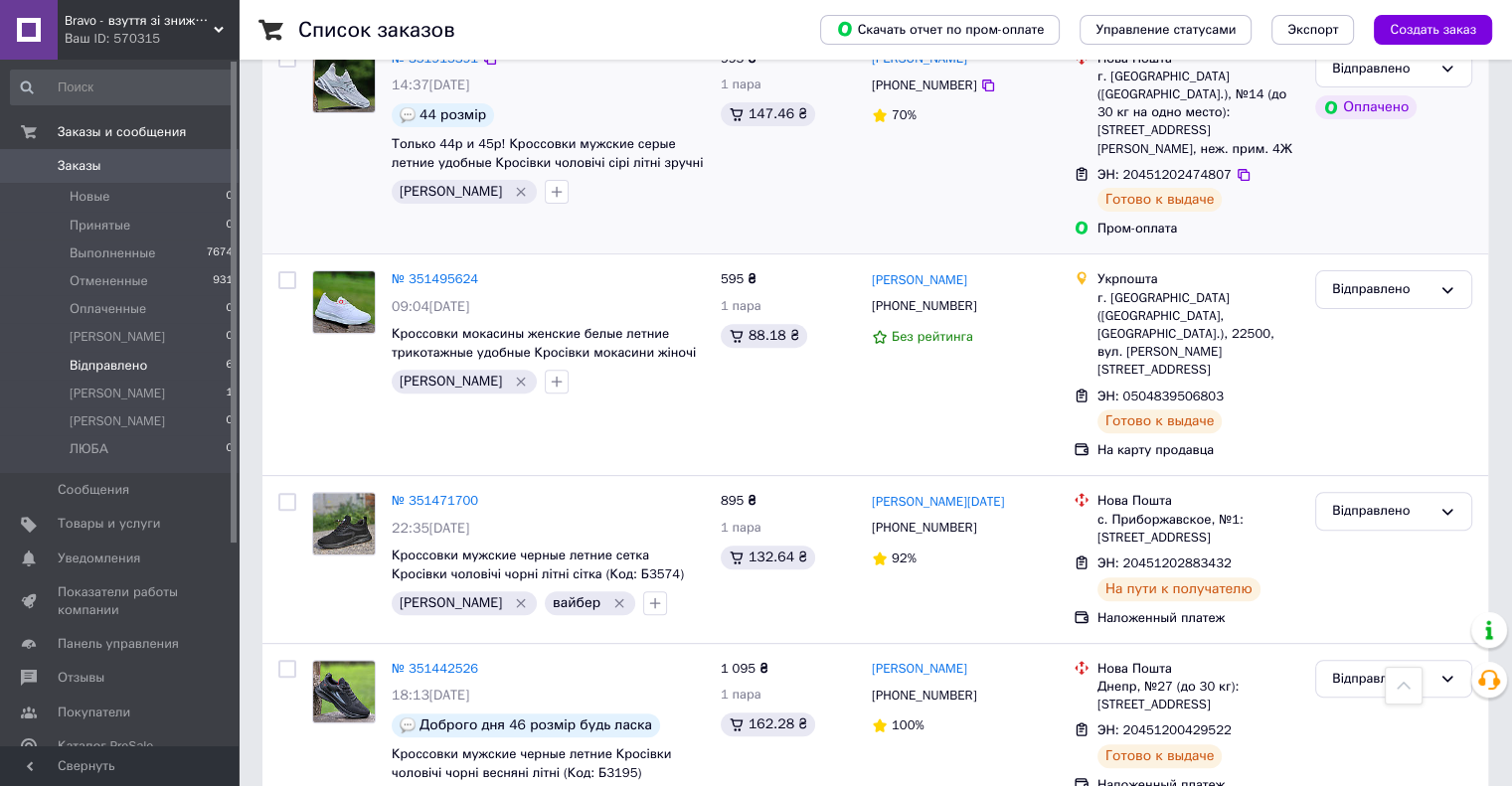 scroll, scrollTop: 638, scrollLeft: 0, axis: vertical 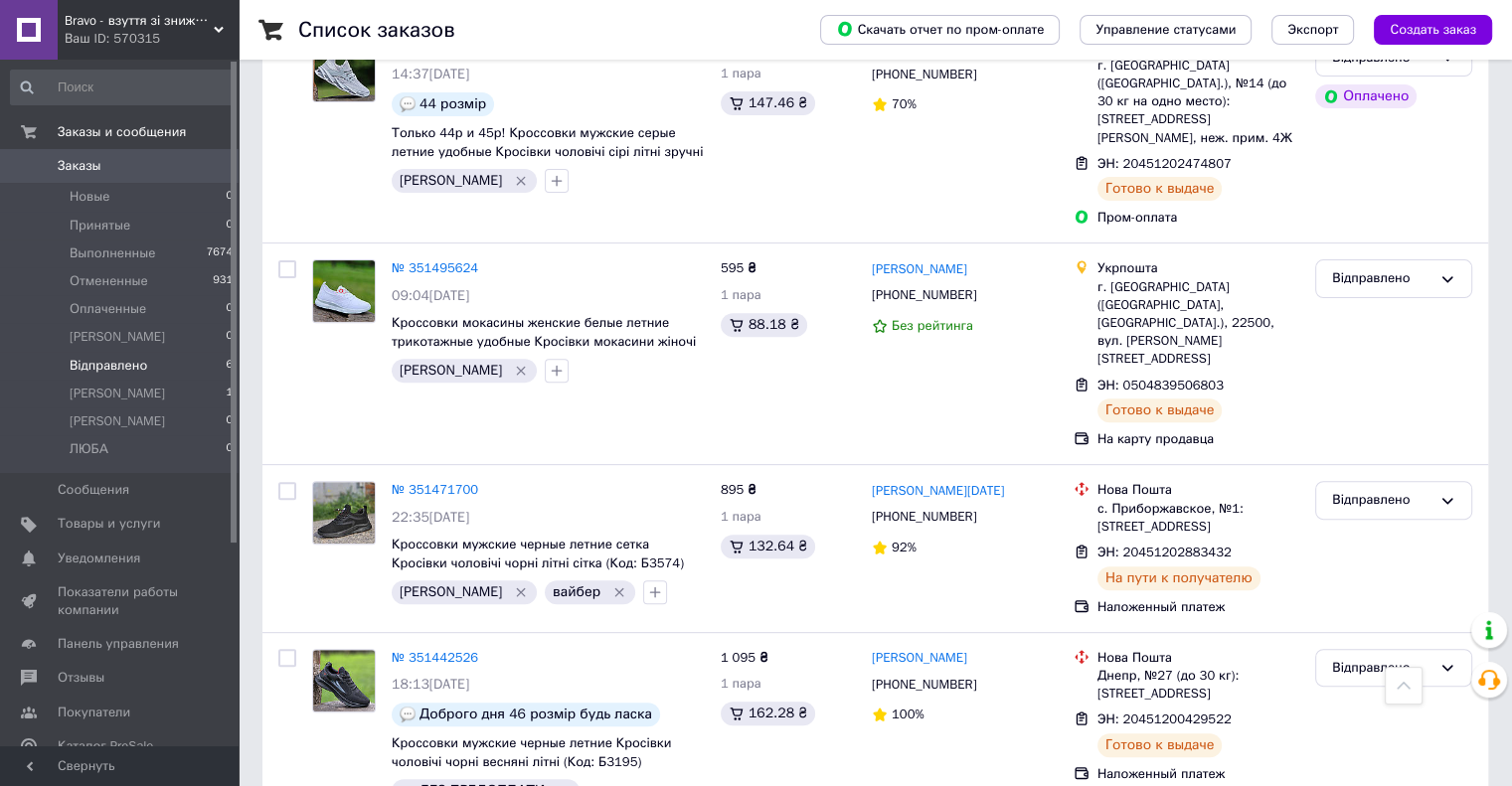 click on "Ваш ID: 570315" at bounding box center (151, 39) 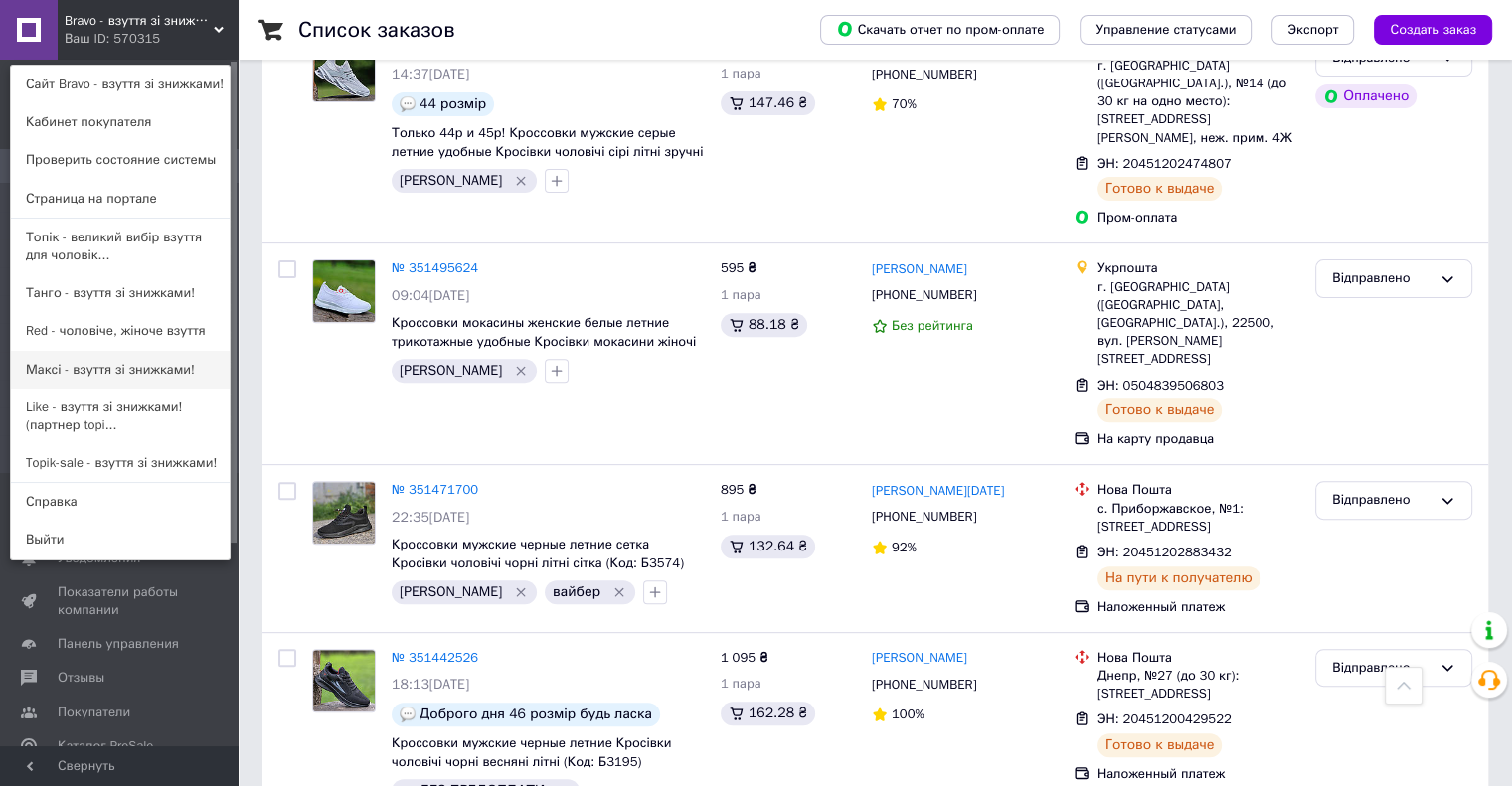 click on "Максі - взуття зі знижками!" at bounding box center (120, 370) 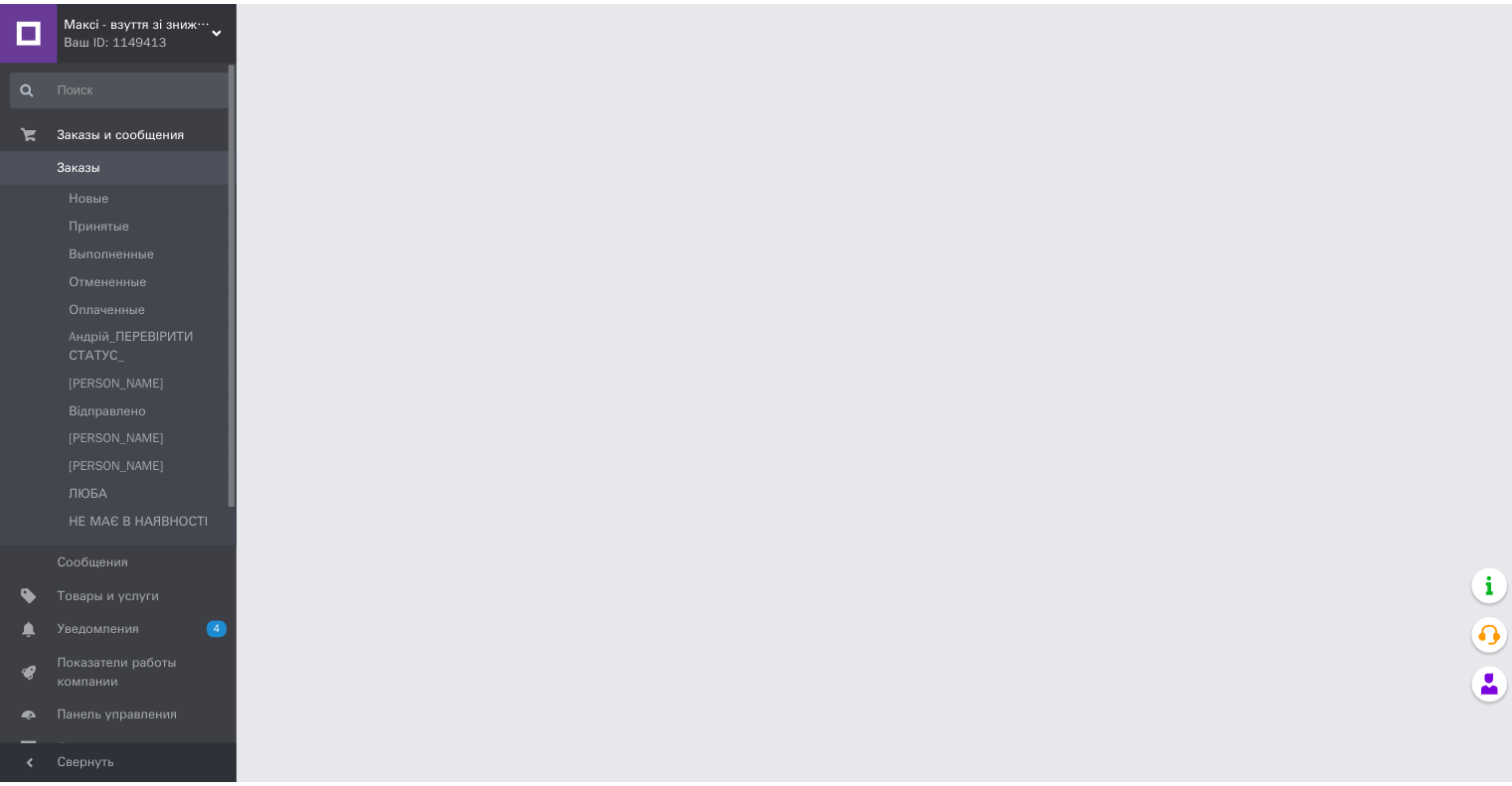 scroll, scrollTop: 0, scrollLeft: 0, axis: both 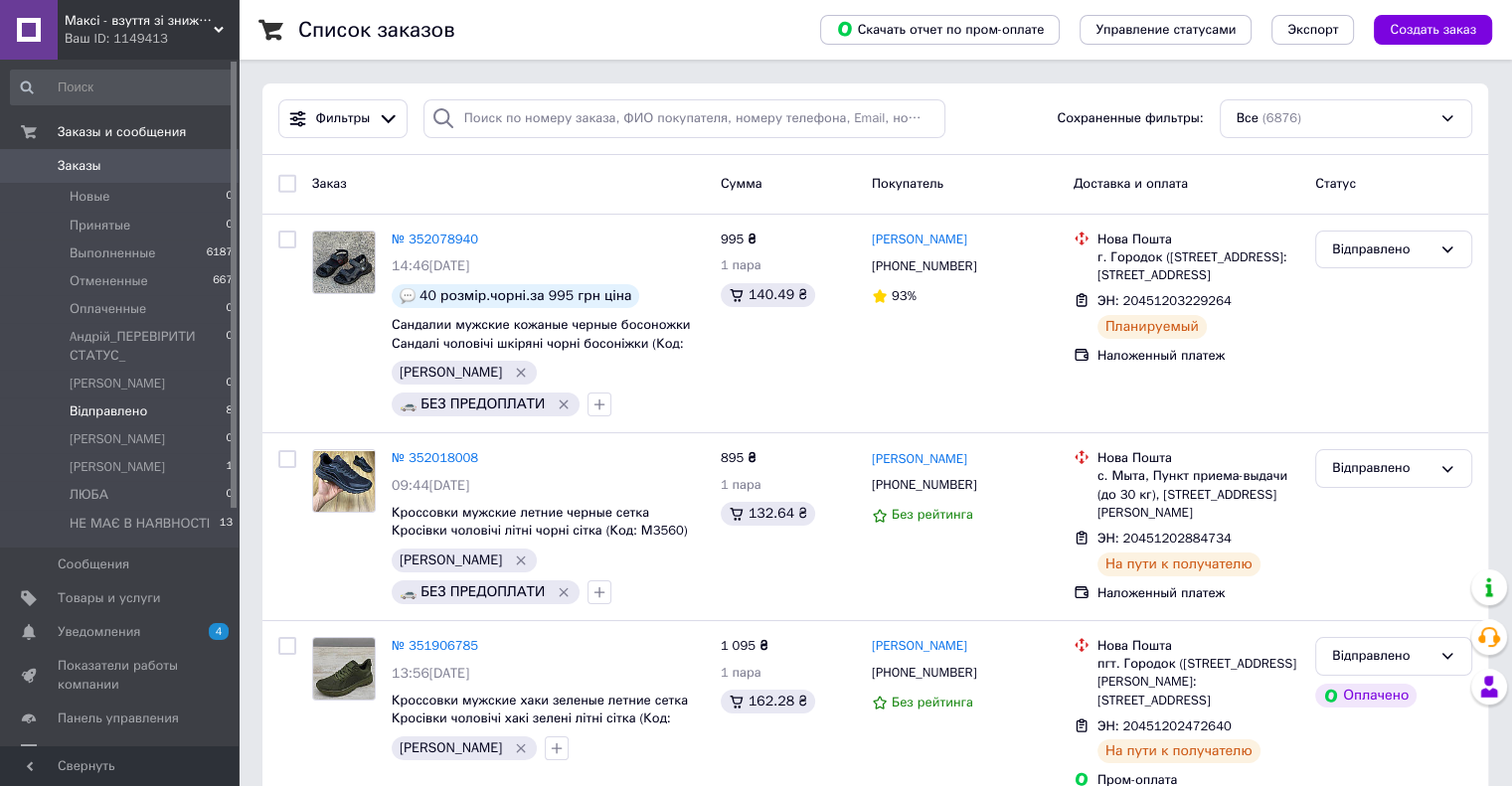 click on "Відправлено" at bounding box center [108, 411] 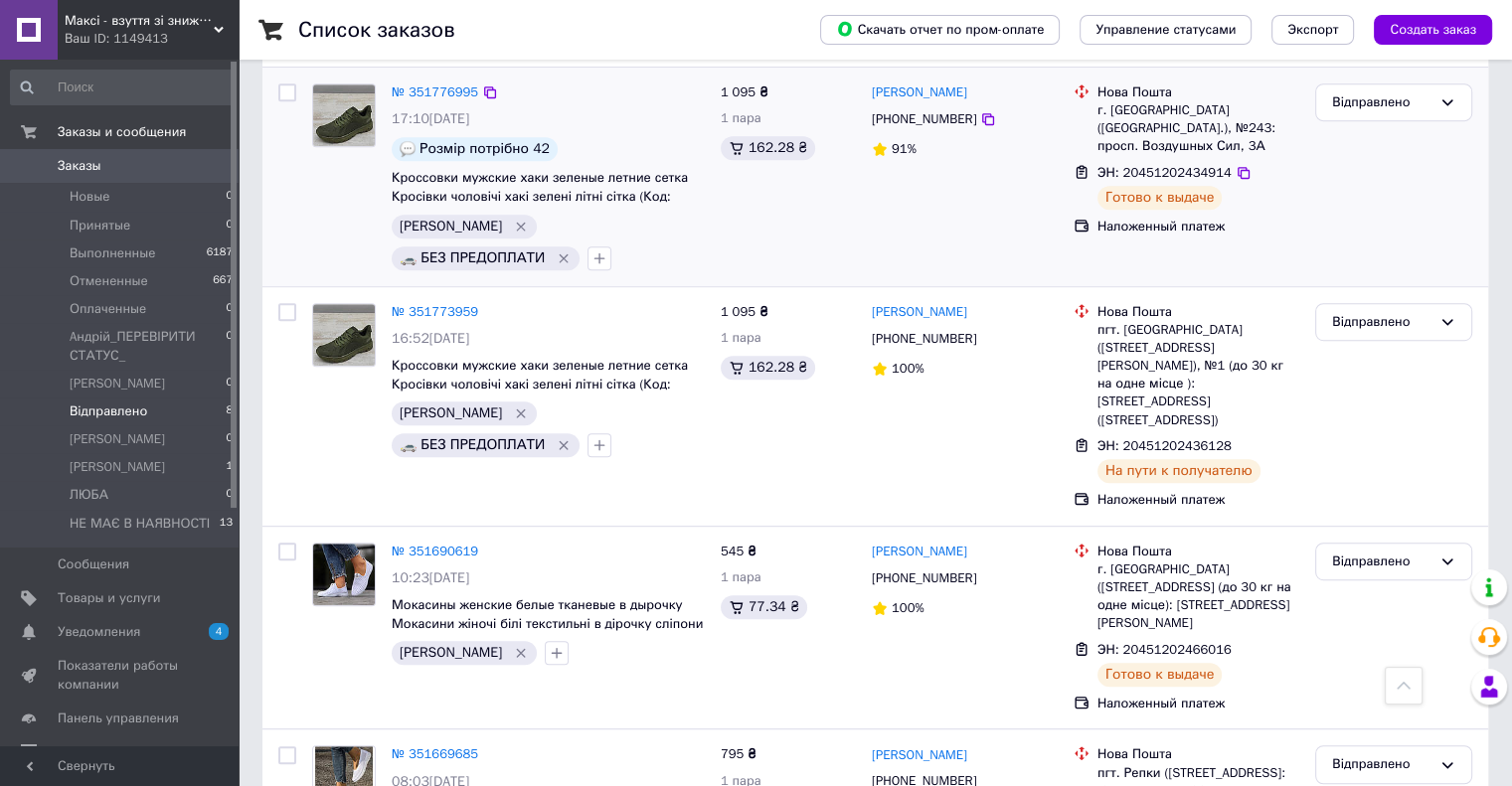 scroll, scrollTop: 1024, scrollLeft: 0, axis: vertical 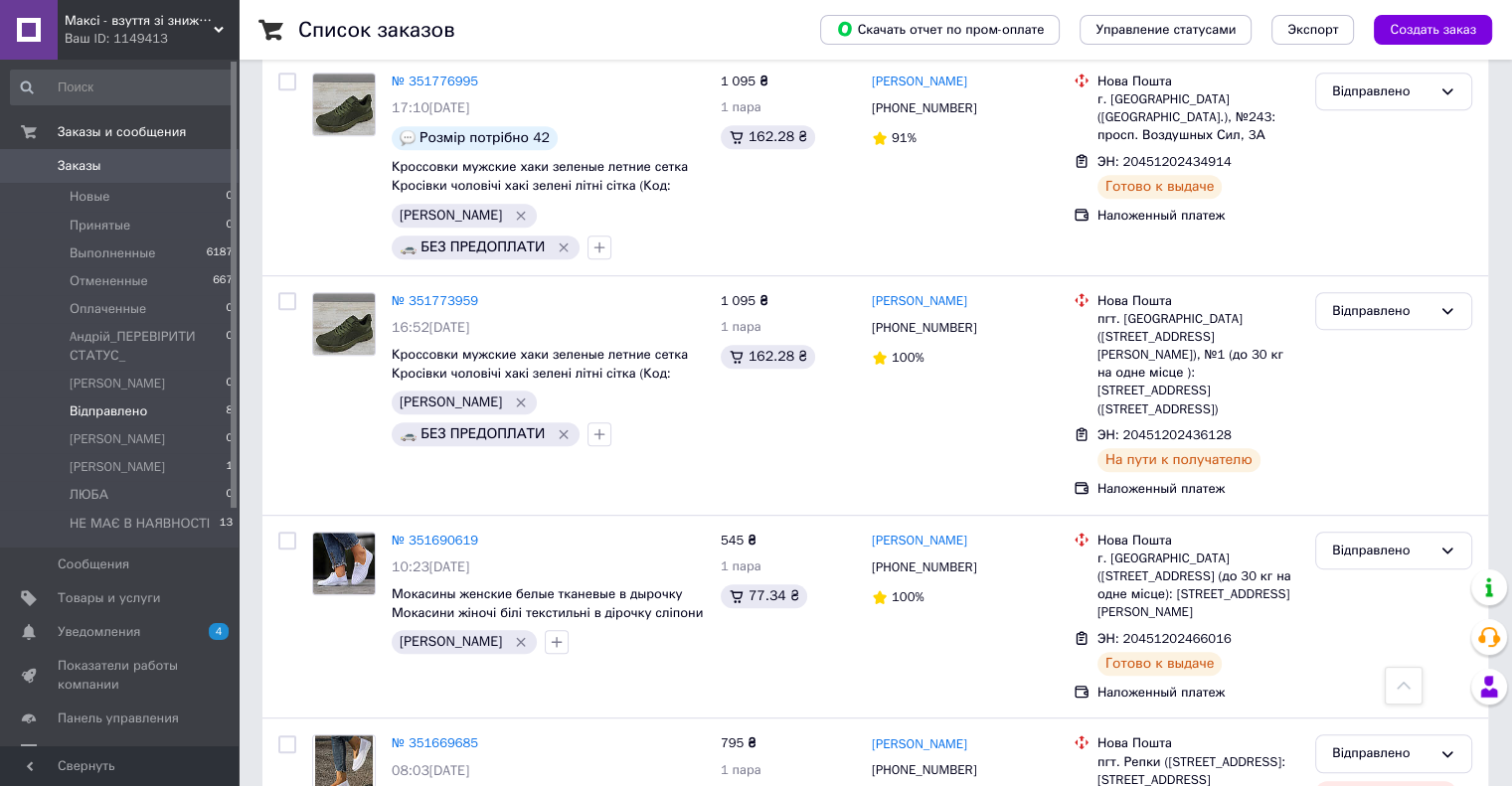 click on "Ваш ID: 1149413" at bounding box center (151, 39) 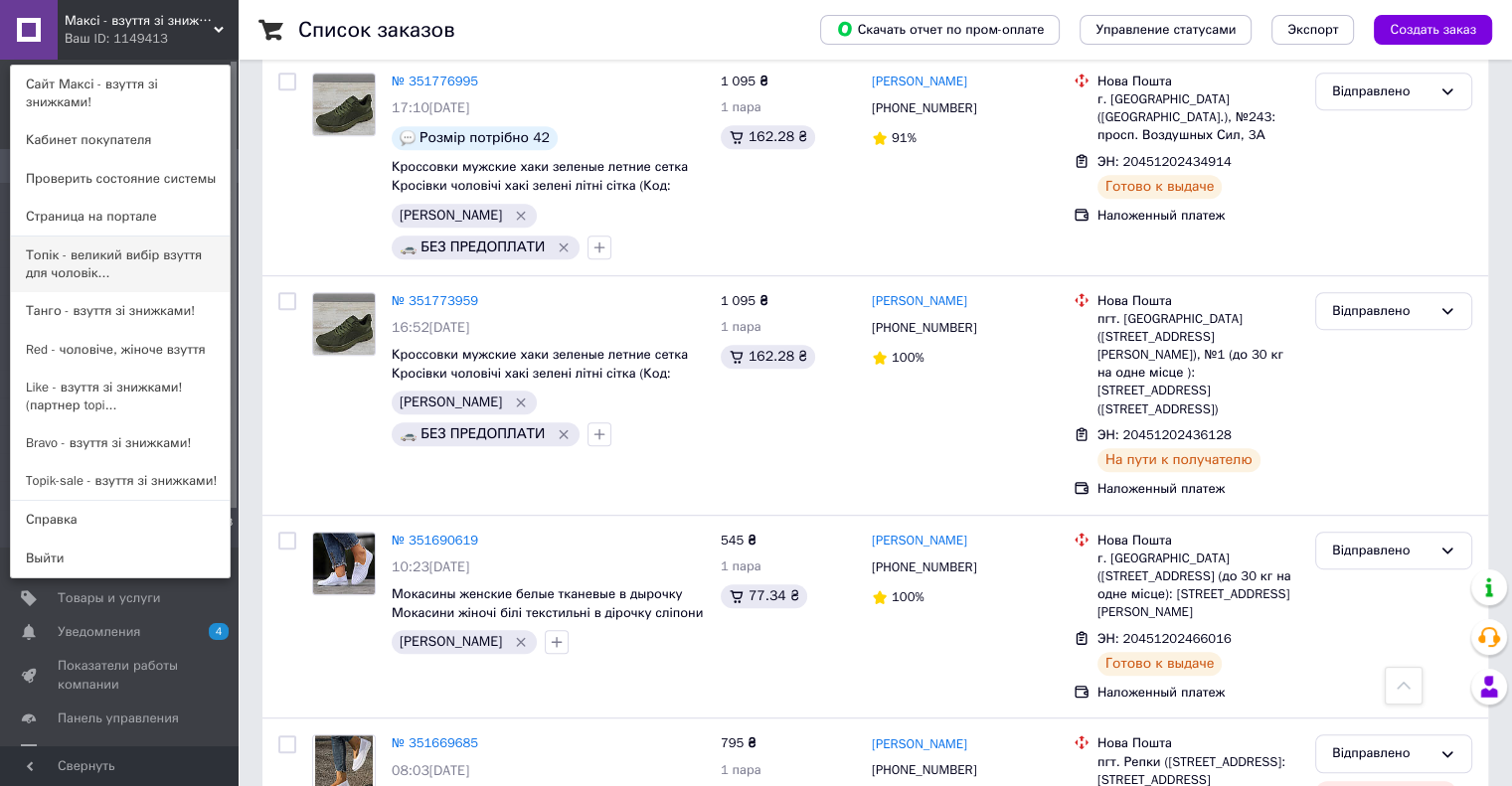 click on "Топік - великий вибір взуття для чоловік..." at bounding box center [120, 264] 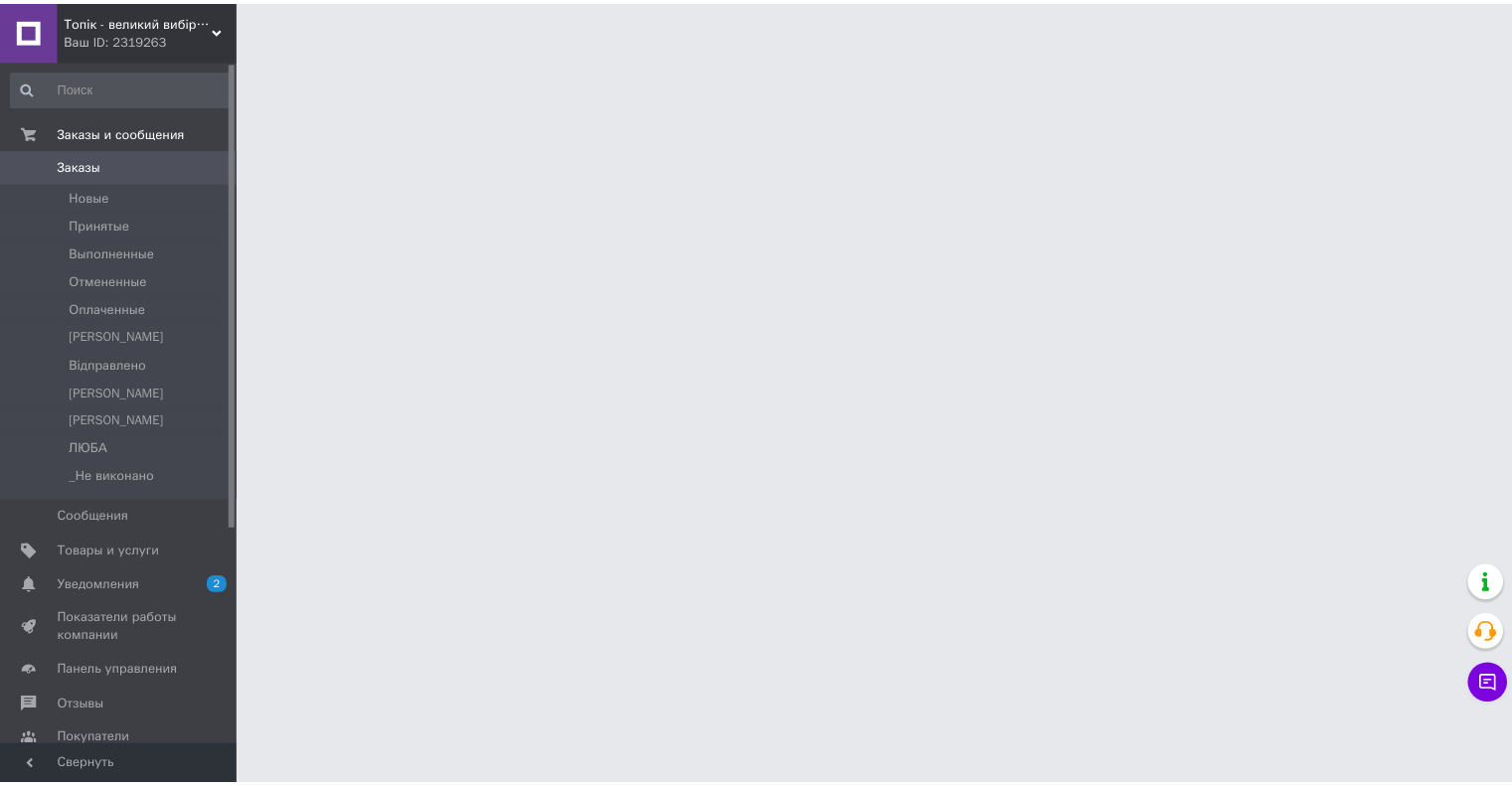 scroll, scrollTop: 0, scrollLeft: 0, axis: both 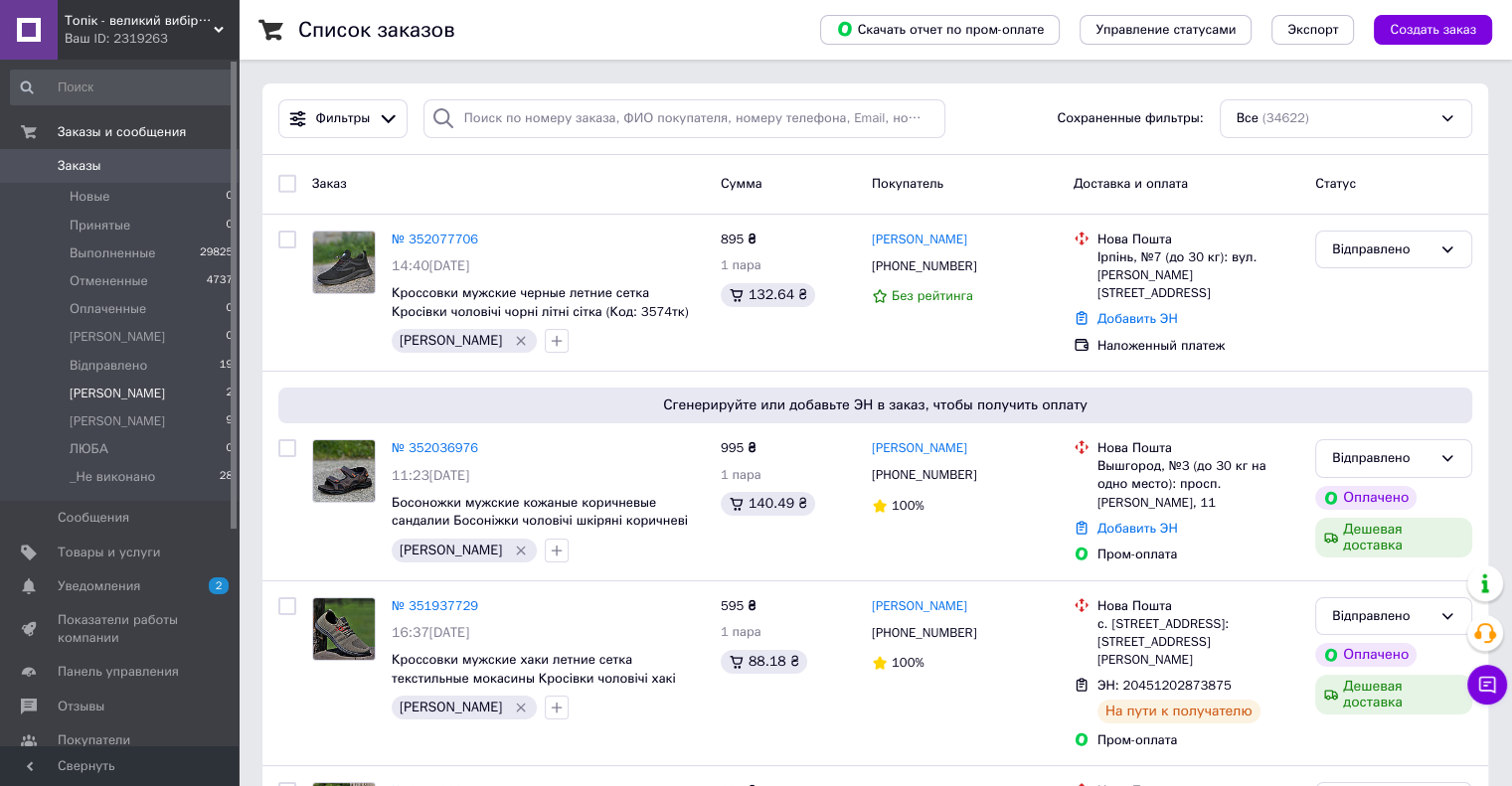 click on "[PERSON_NAME] 2" at bounding box center (122, 393) 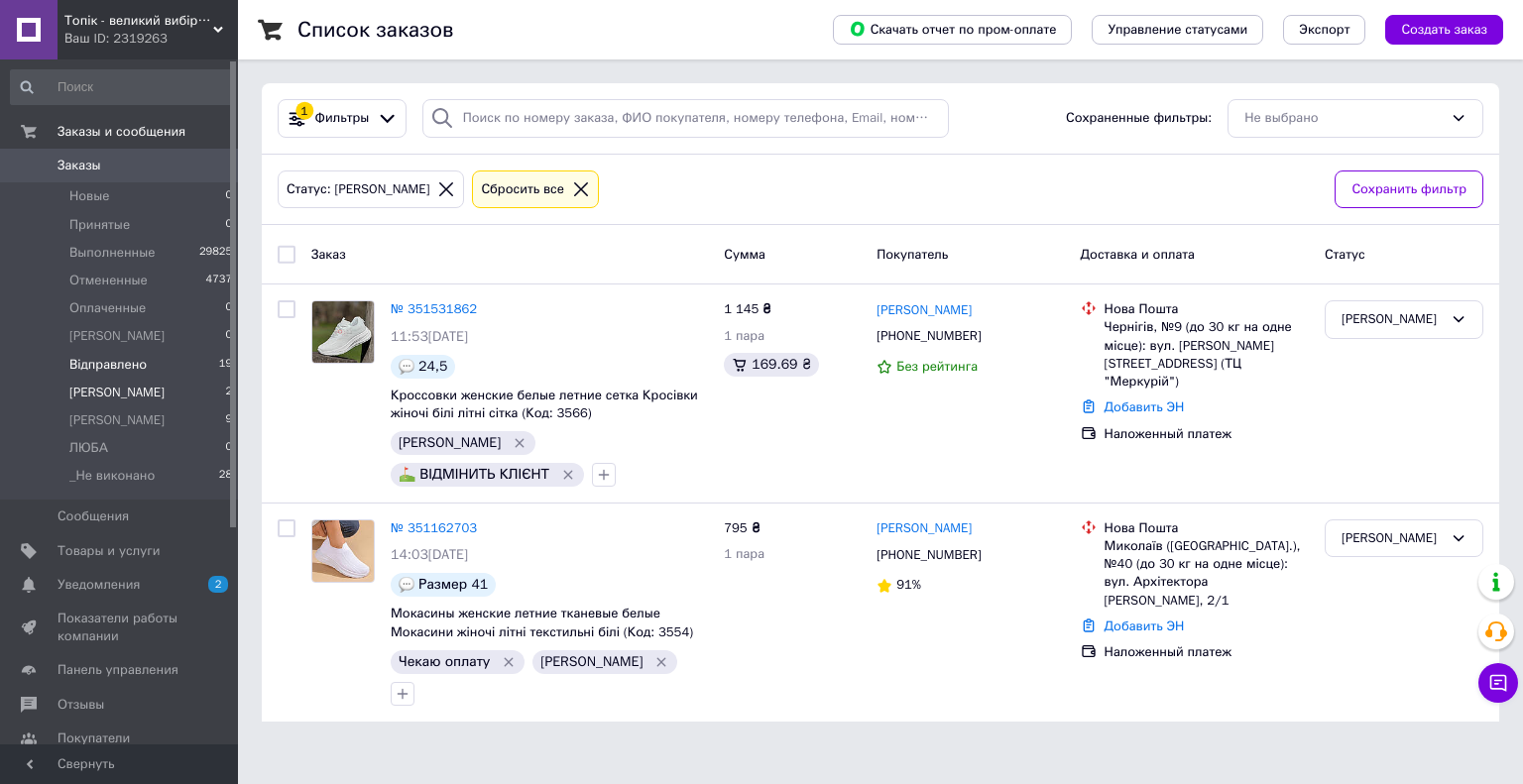 click on "Відправлено 19" at bounding box center [122, 365] 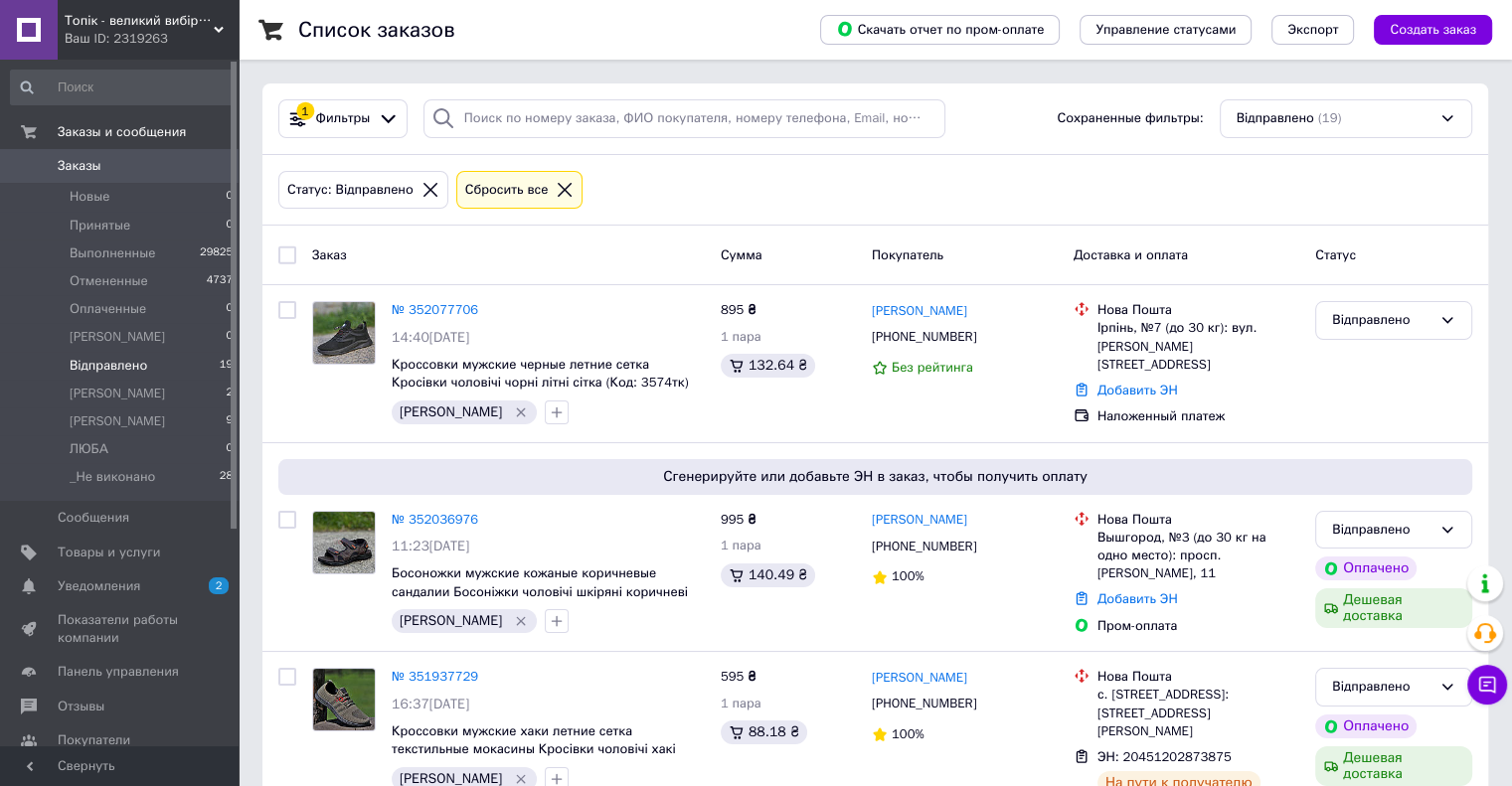 scroll, scrollTop: 99, scrollLeft: 0, axis: vertical 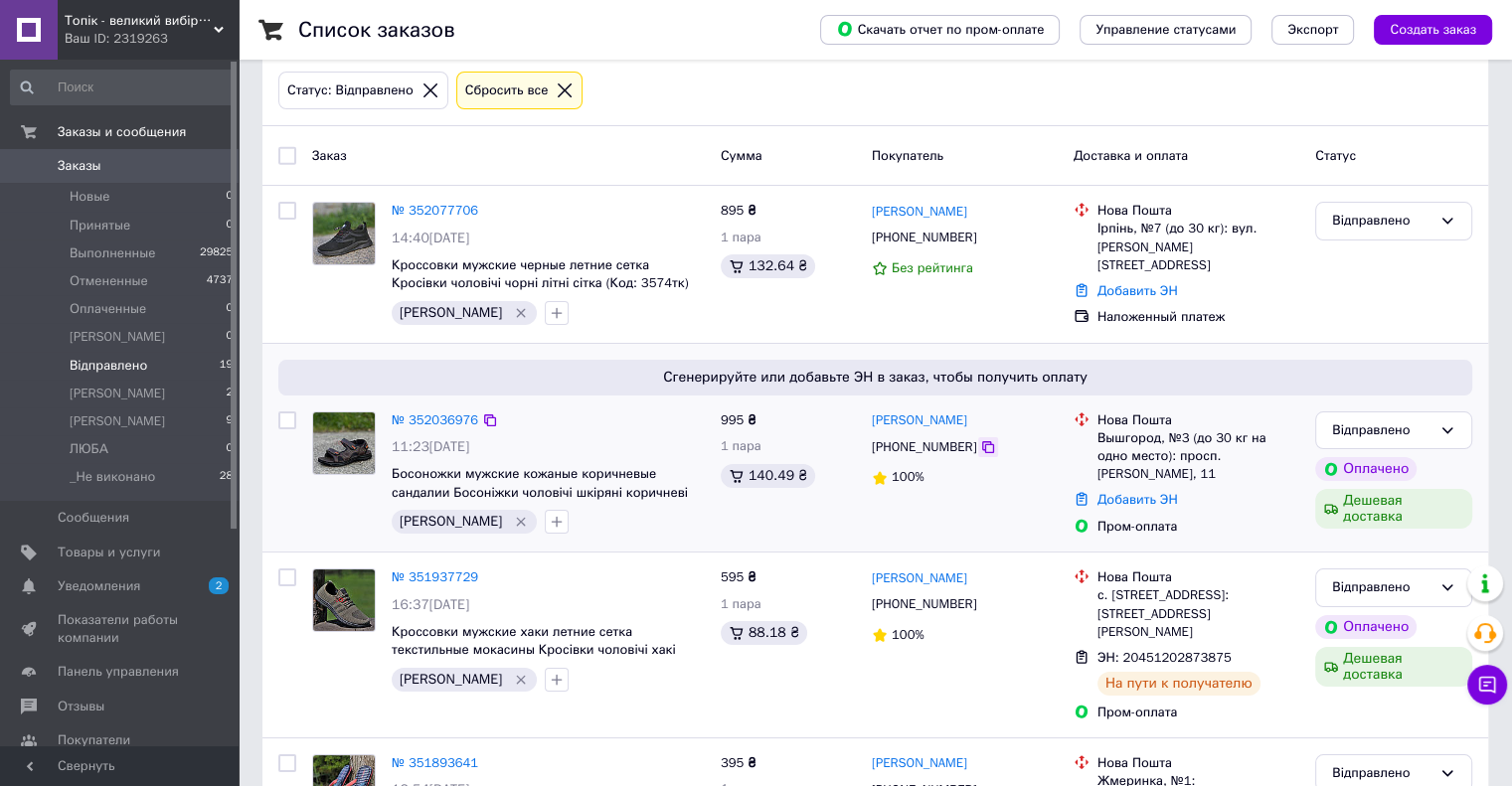 click 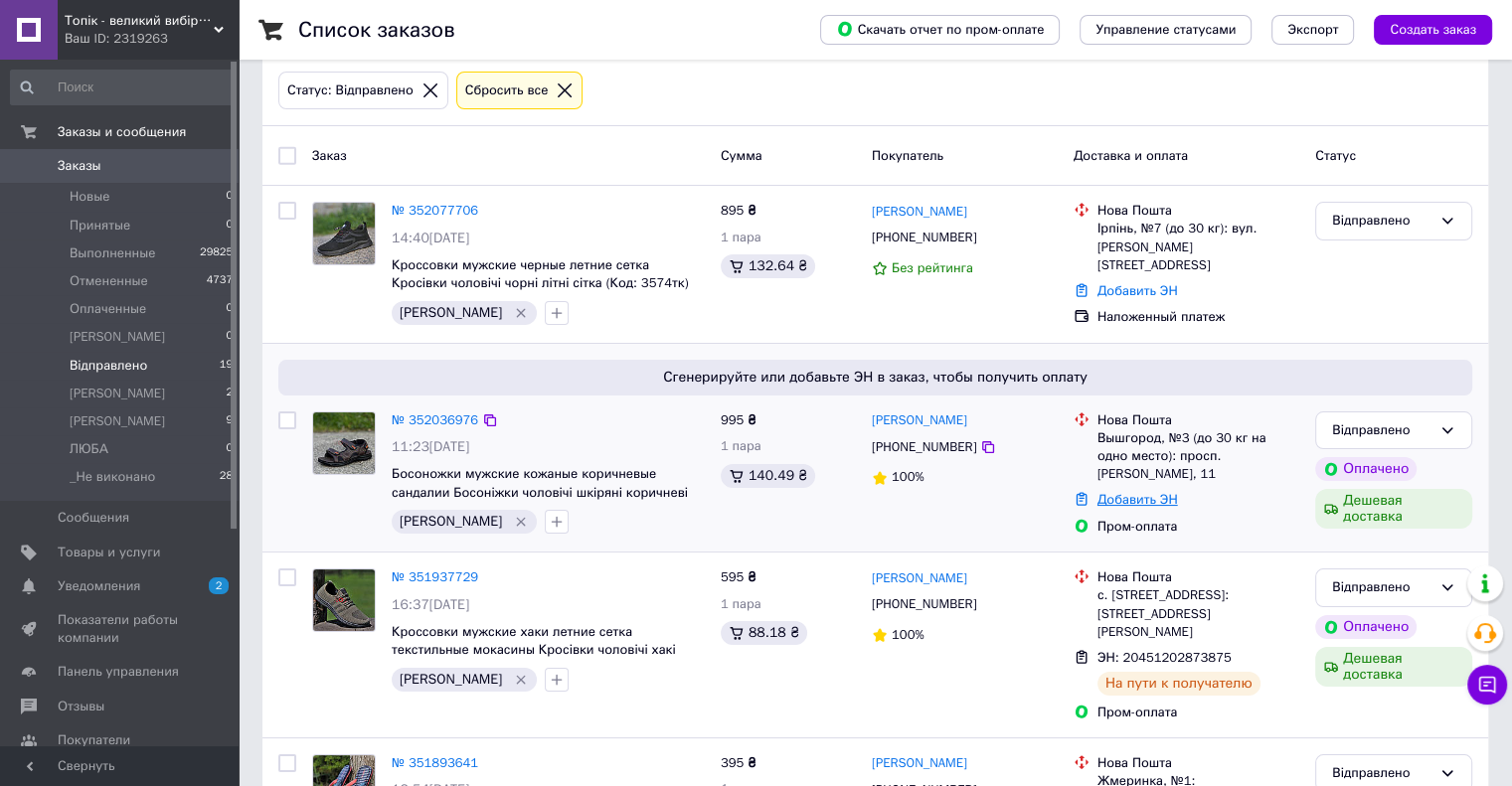 click on "Добавить ЭН" at bounding box center [1137, 499] 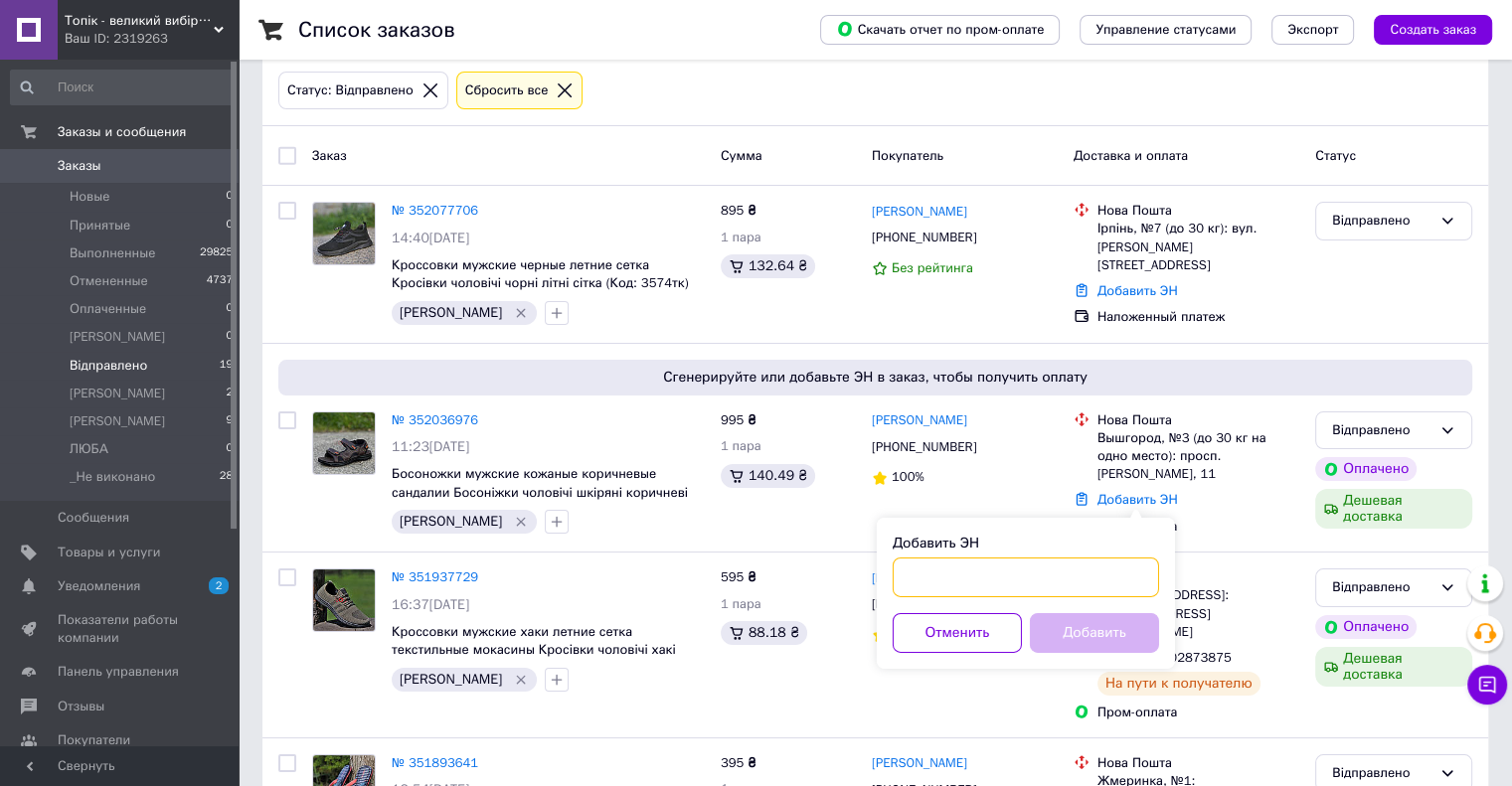 click on "Добавить ЭН" at bounding box center (1026, 577) 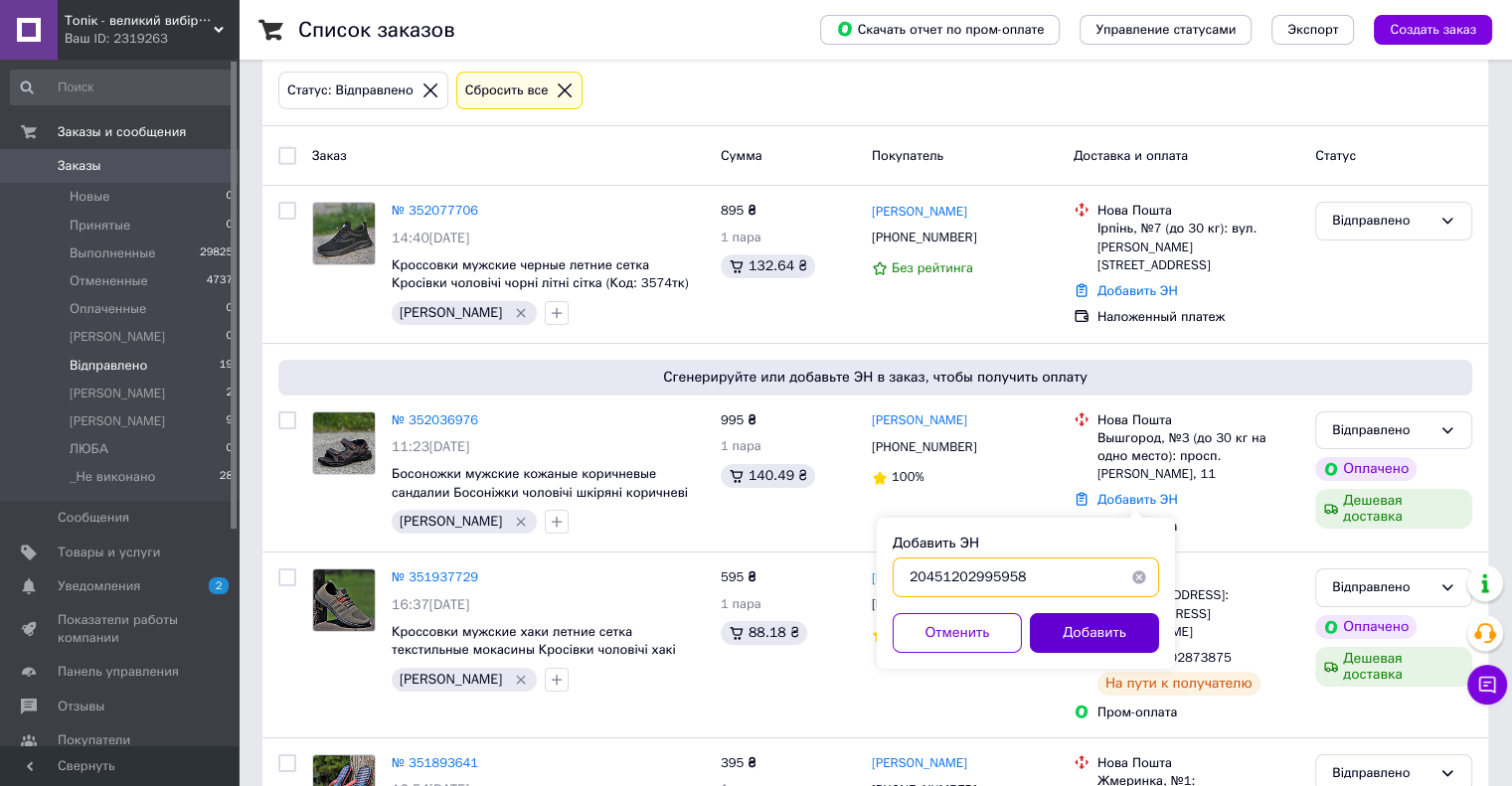 type on "20451202995958" 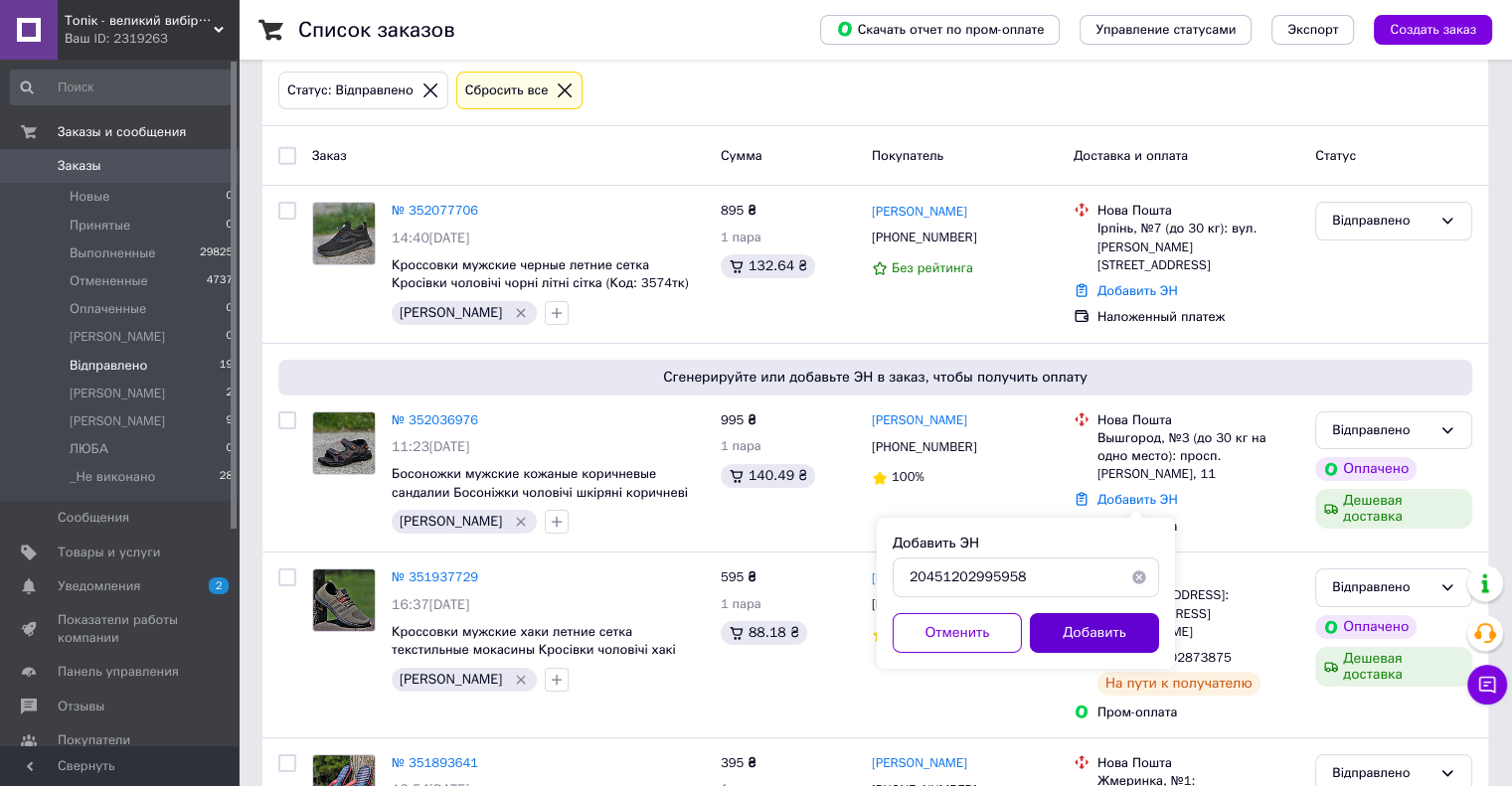click on "Добавить" at bounding box center [1094, 633] 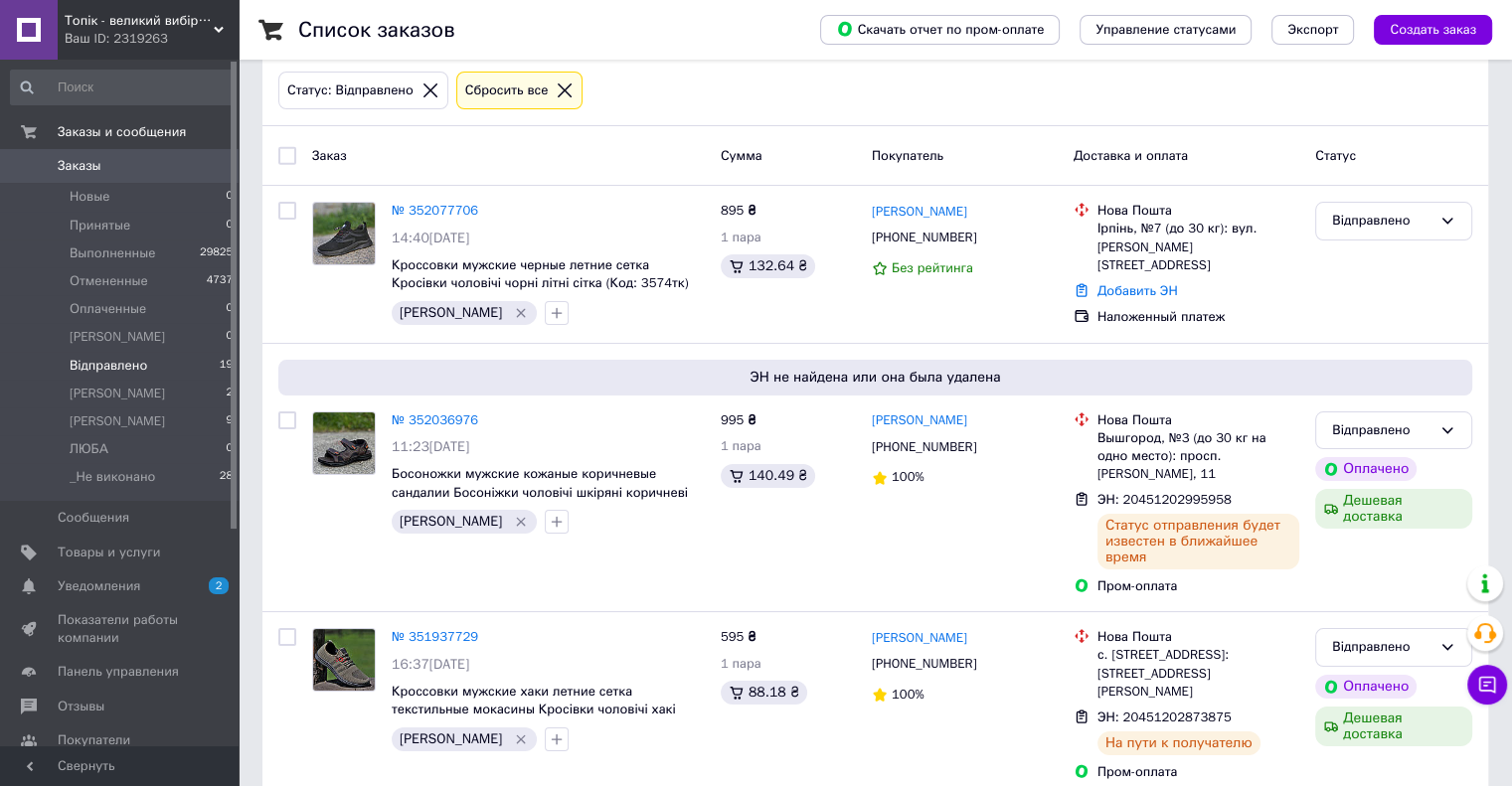 click on "Топік - великий вибір взуття для чоловіків і жінок" at bounding box center (139, 21) 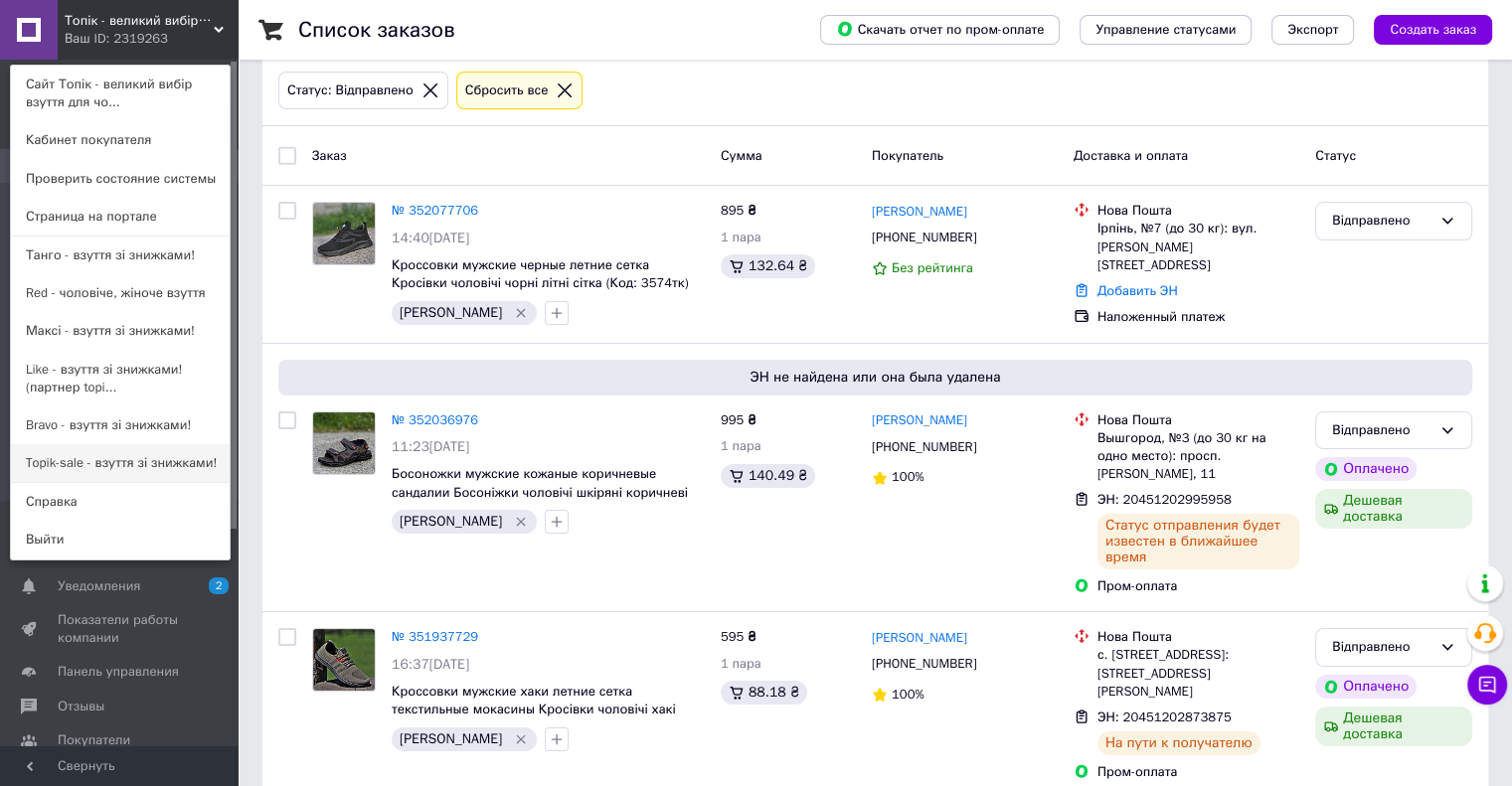 click on "Topik-sale - взуття зі знижками!" at bounding box center (120, 463) 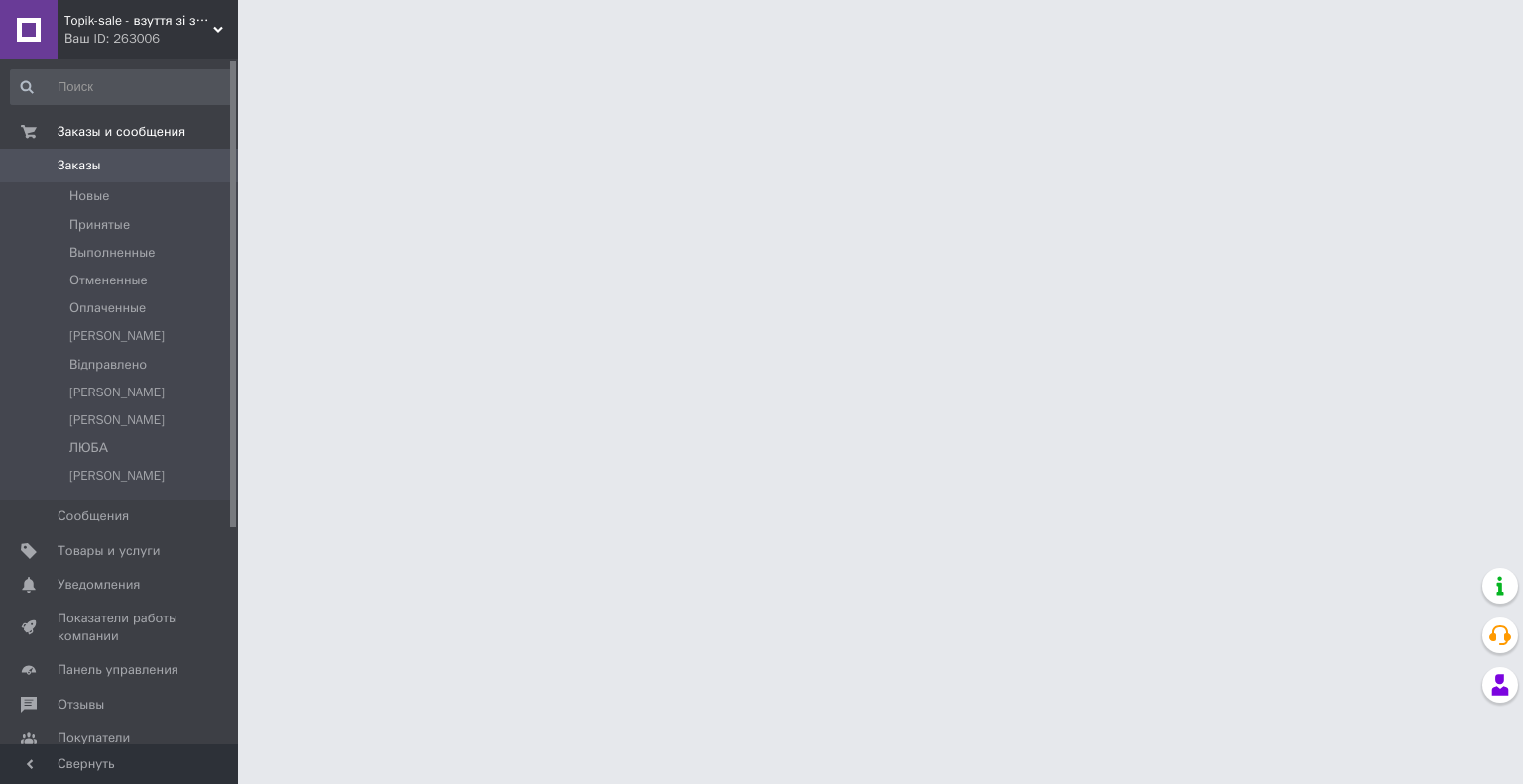scroll, scrollTop: 0, scrollLeft: 0, axis: both 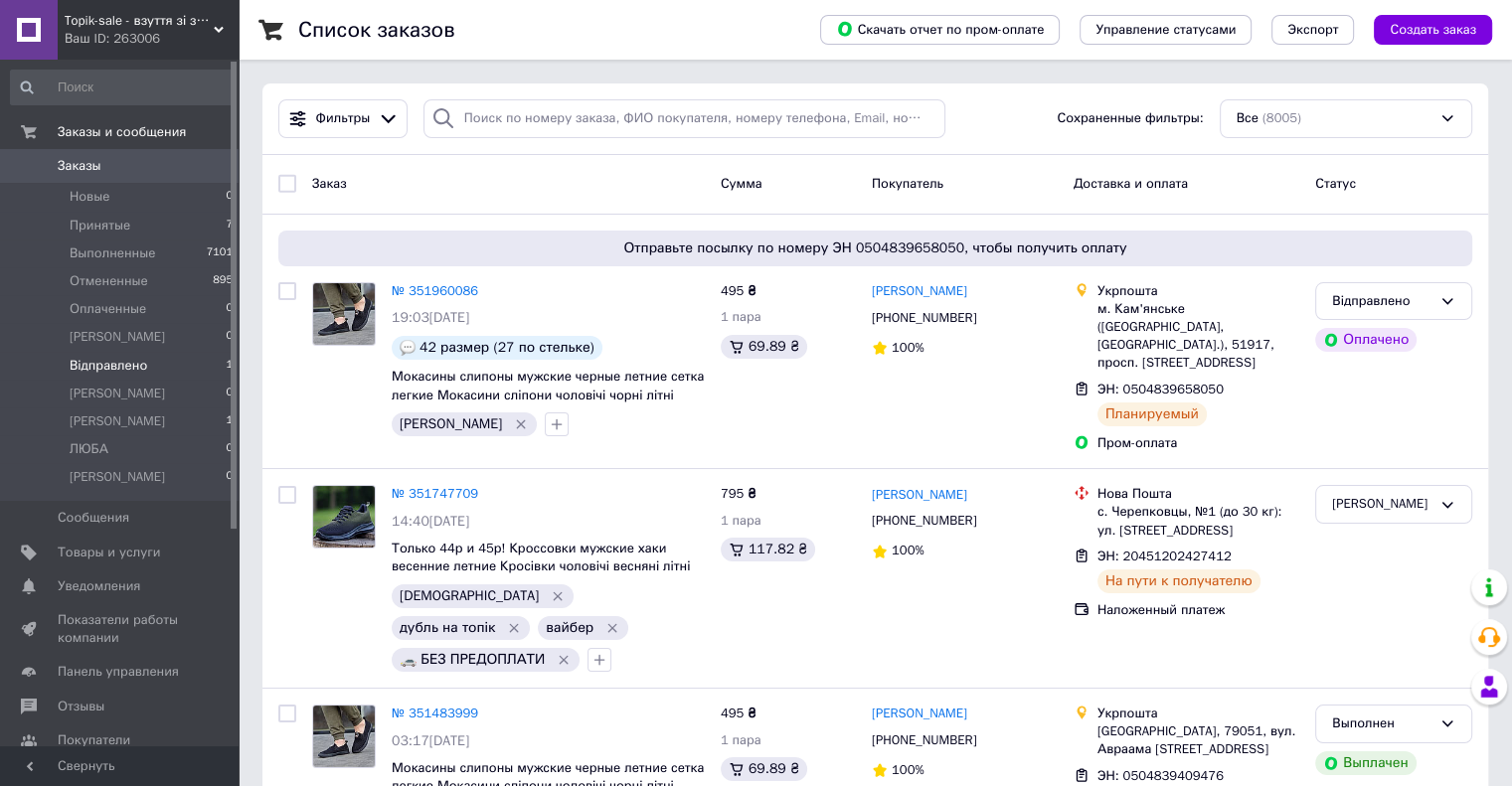 click on "Відправлено 1" at bounding box center [122, 366] 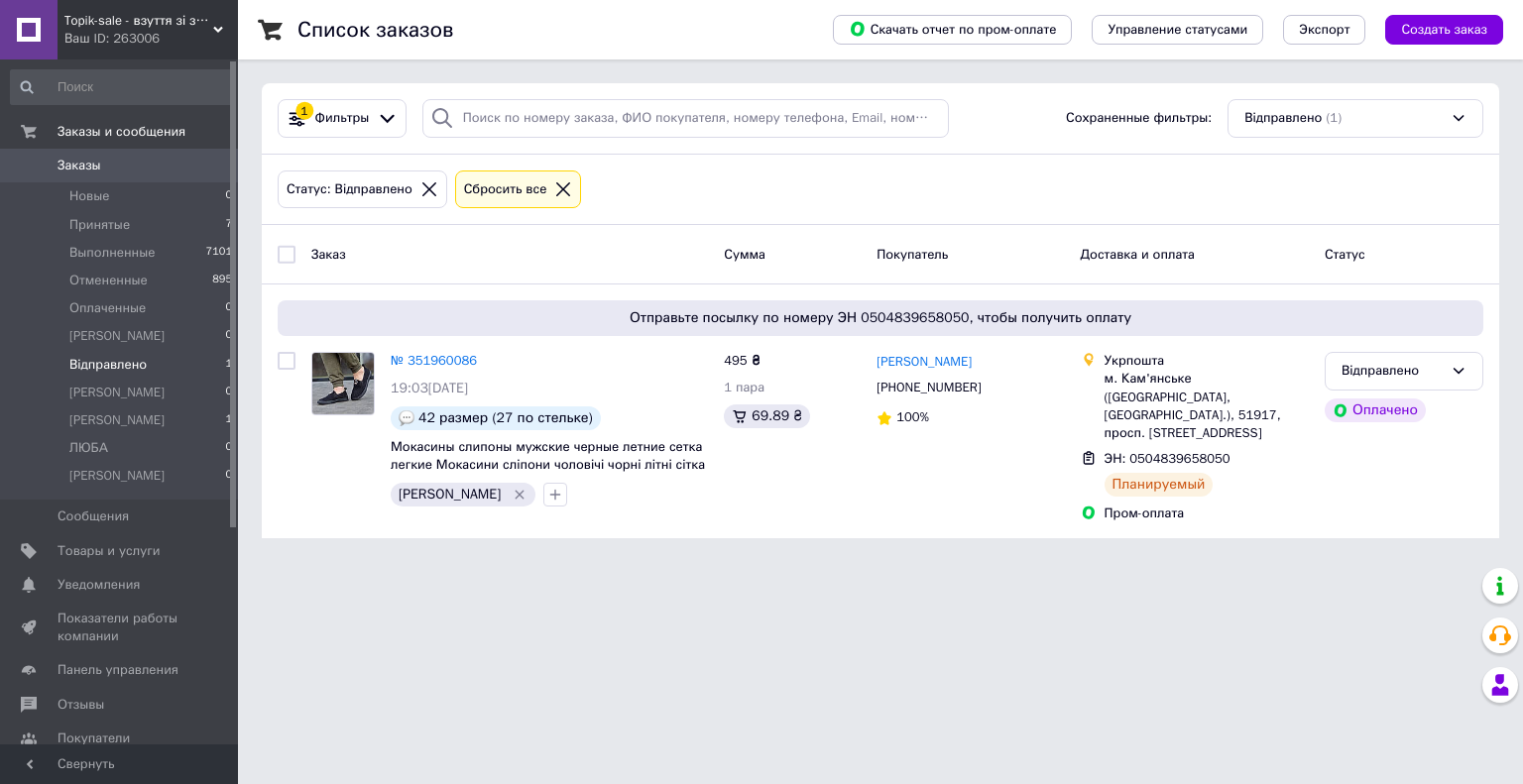 click on "Ваш ID: 263006" at bounding box center [151, 39] 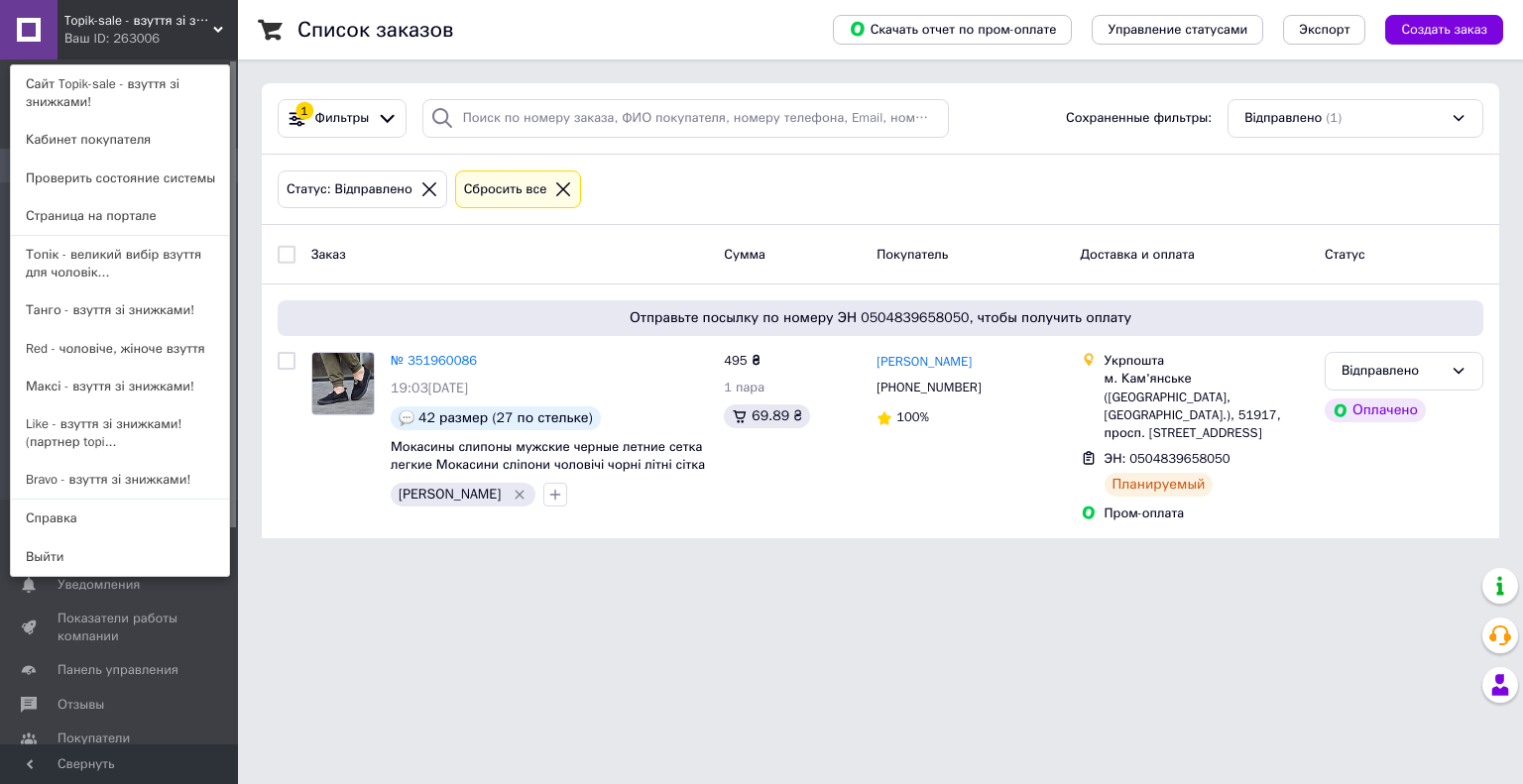 click on "Like - взуття зі знижками! (партнер topi..." at bounding box center (120, 433) 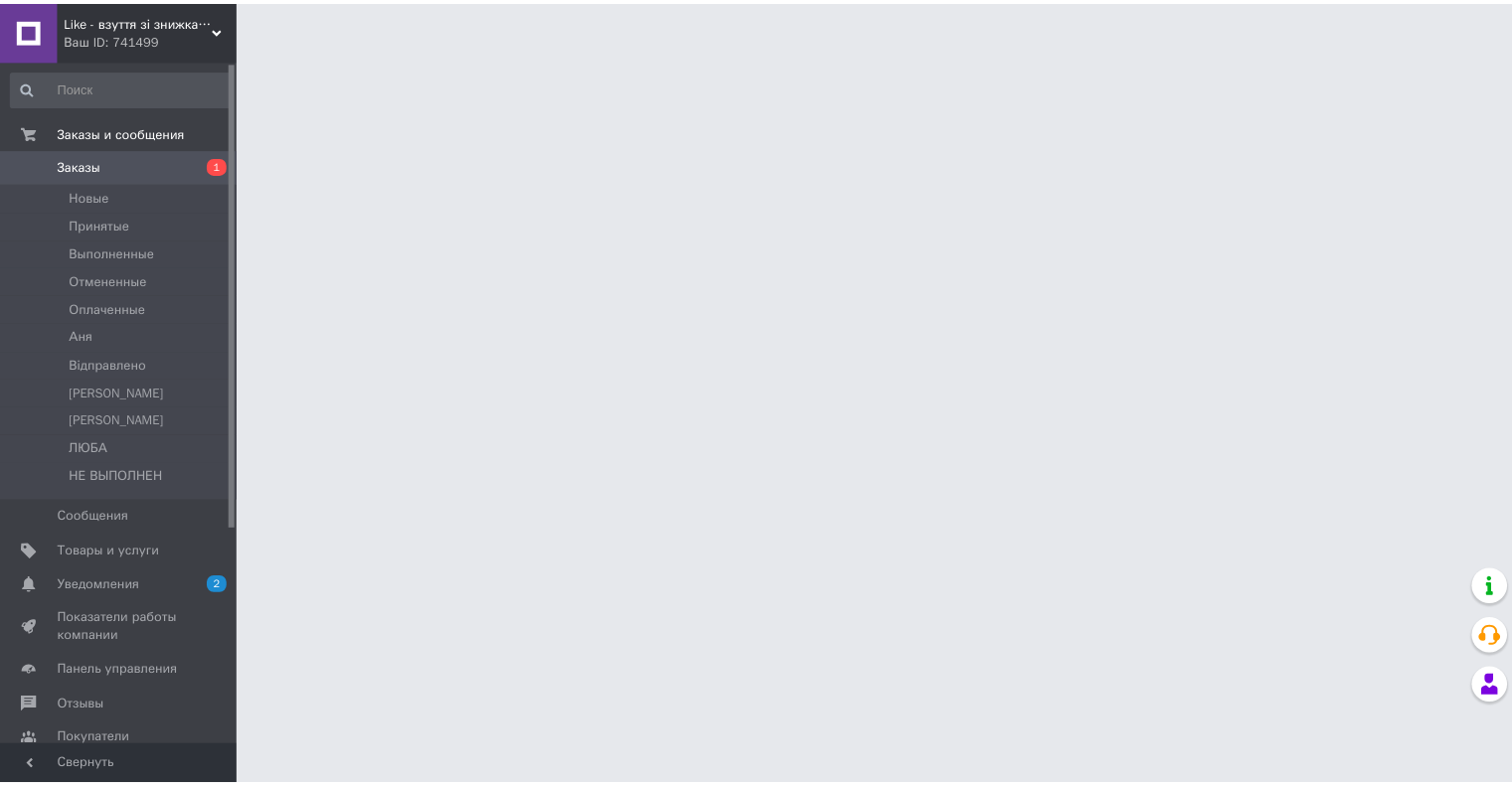 scroll, scrollTop: 0, scrollLeft: 0, axis: both 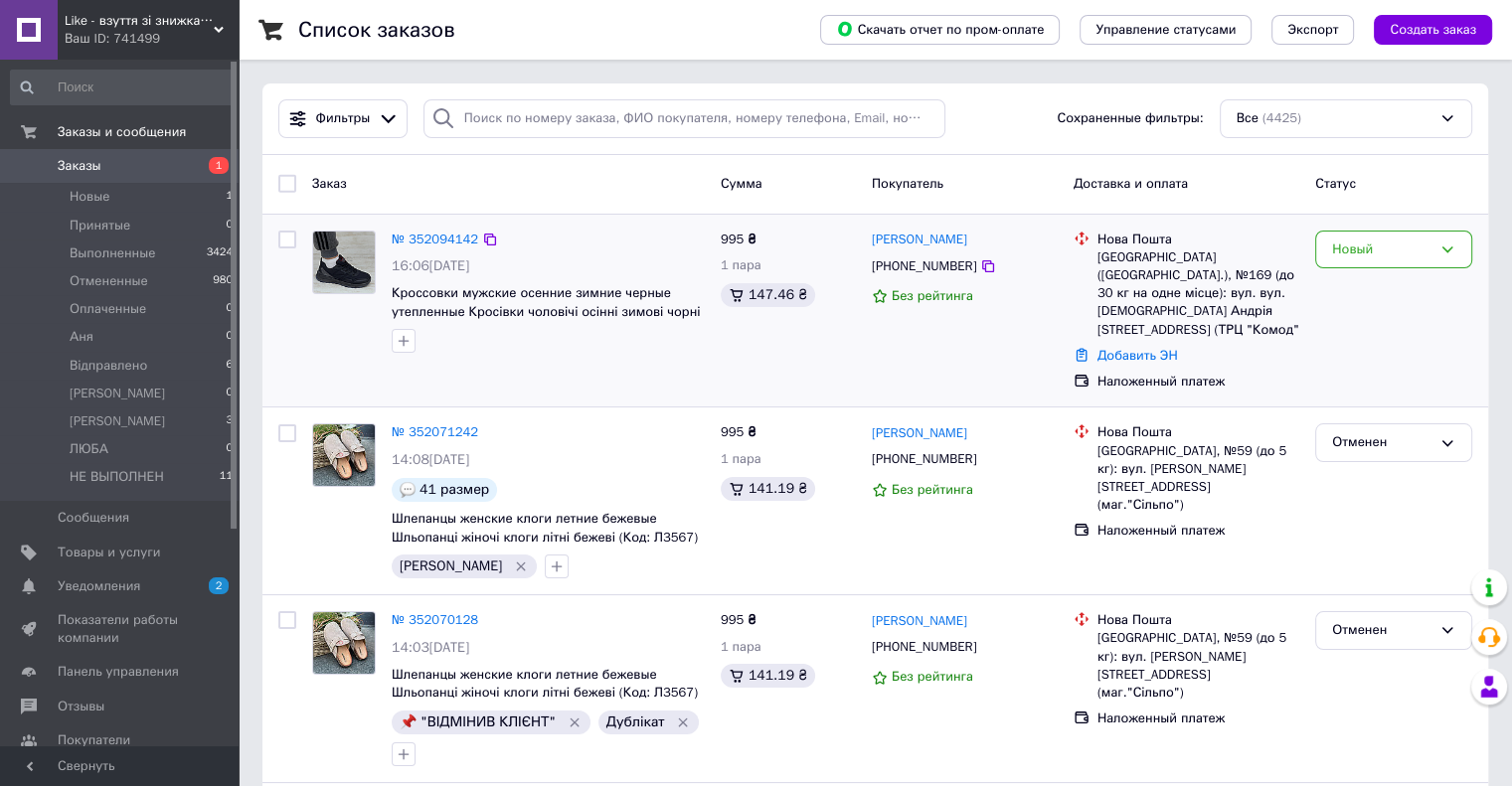 drag, startPoint x: 1393, startPoint y: 255, endPoint x: 1393, endPoint y: 267, distance: 12 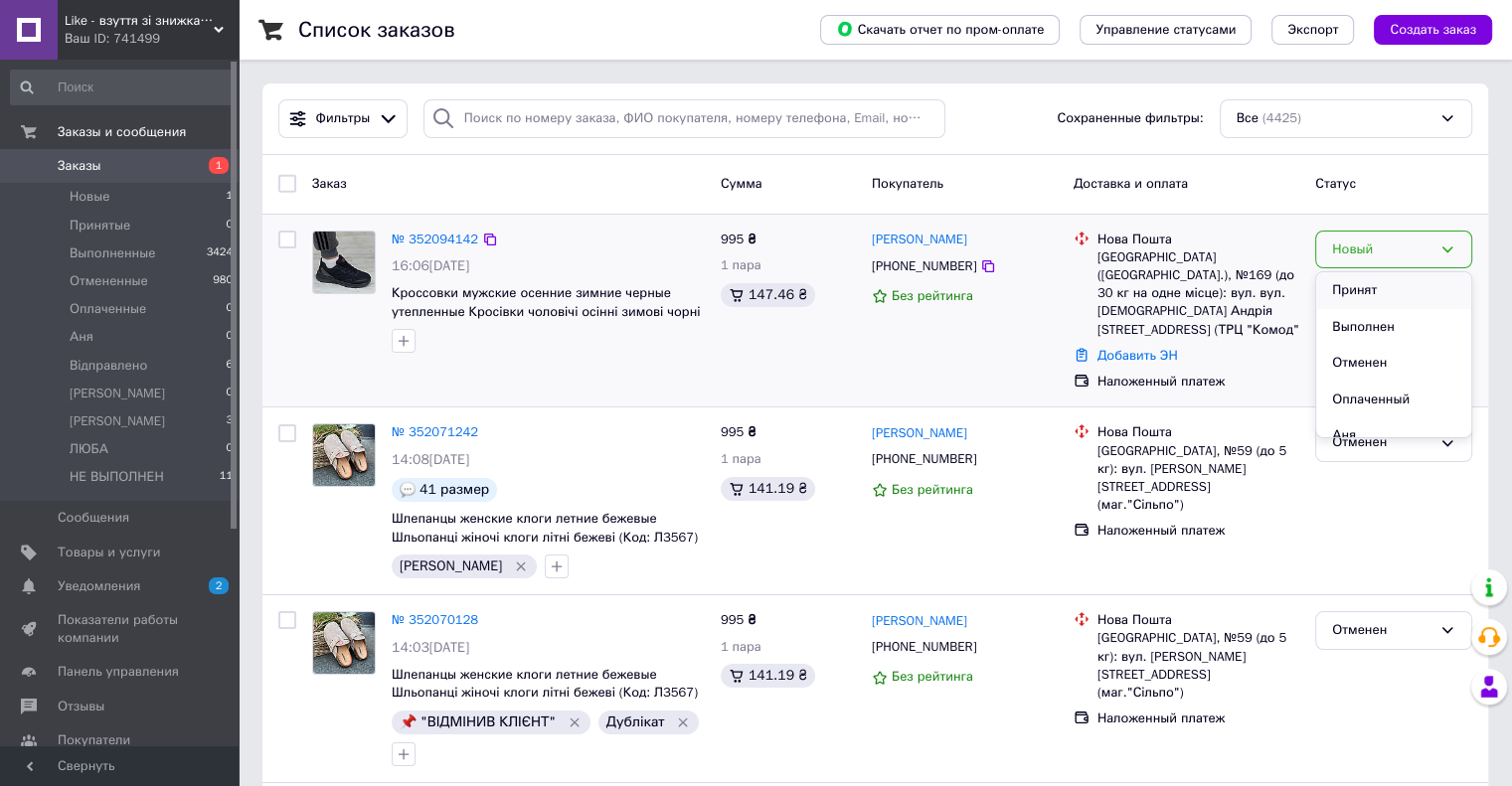 click on "Принят" at bounding box center (1394, 290) 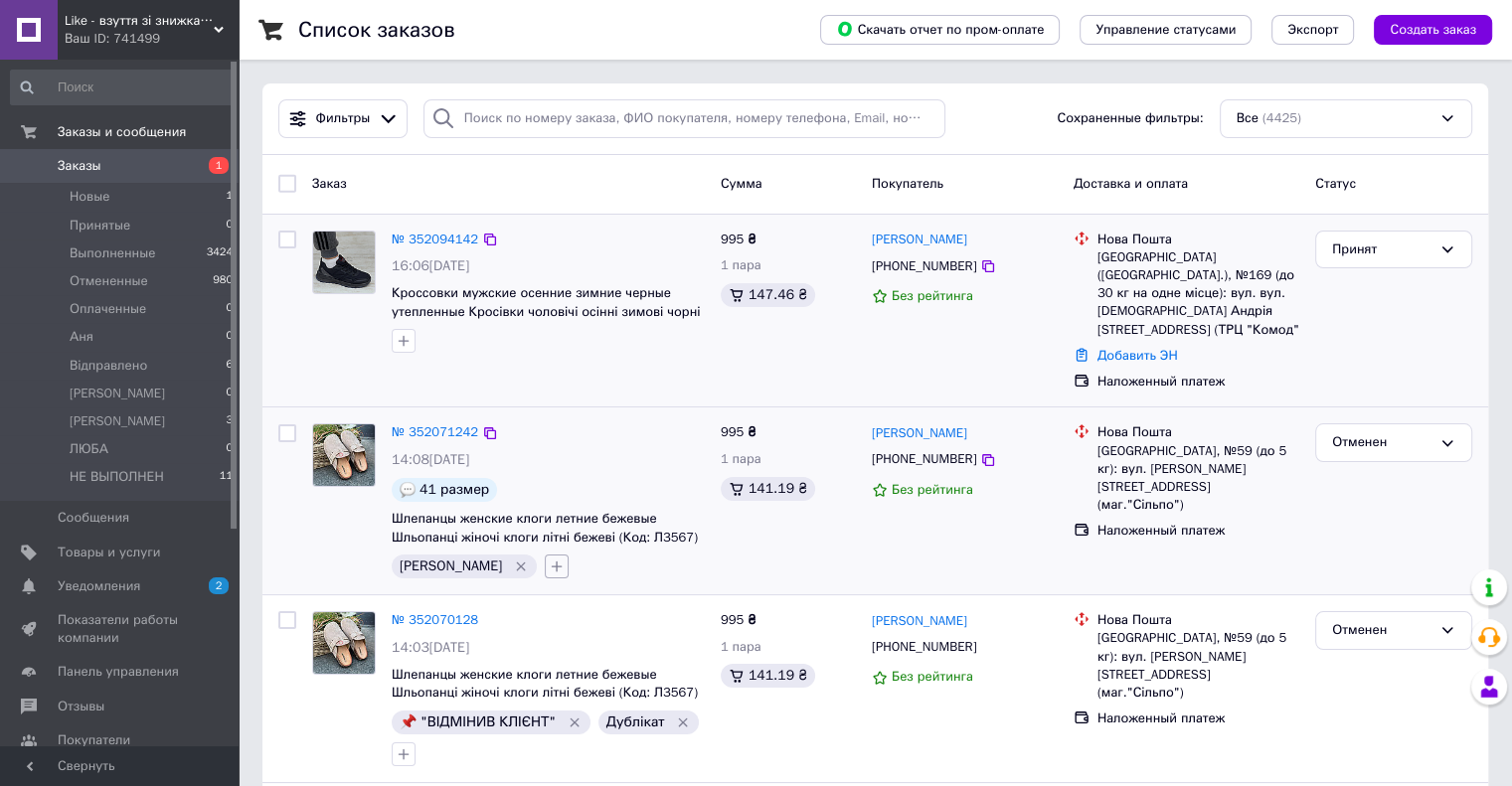 click 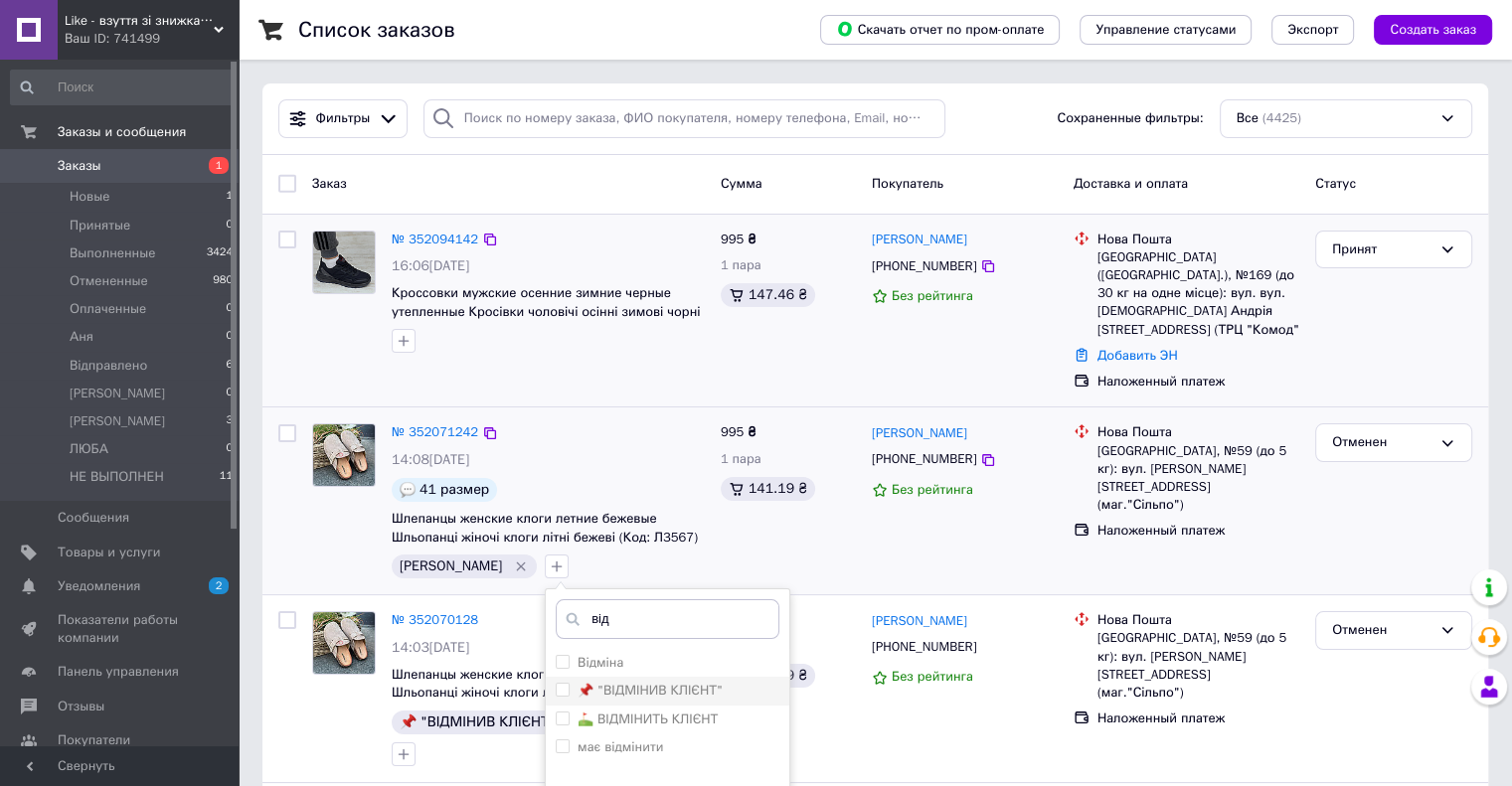 type on "від" 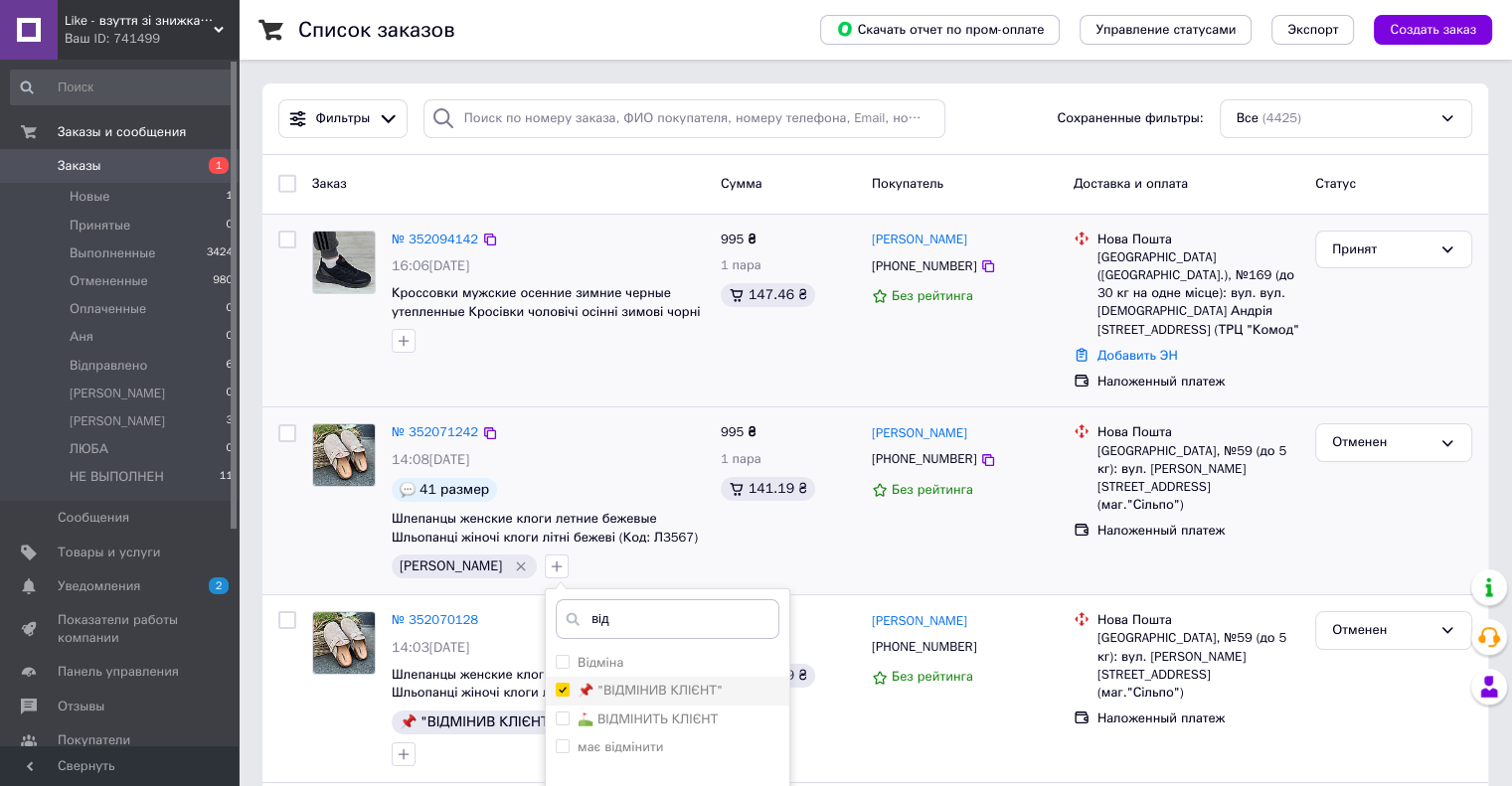 checkbox on "true" 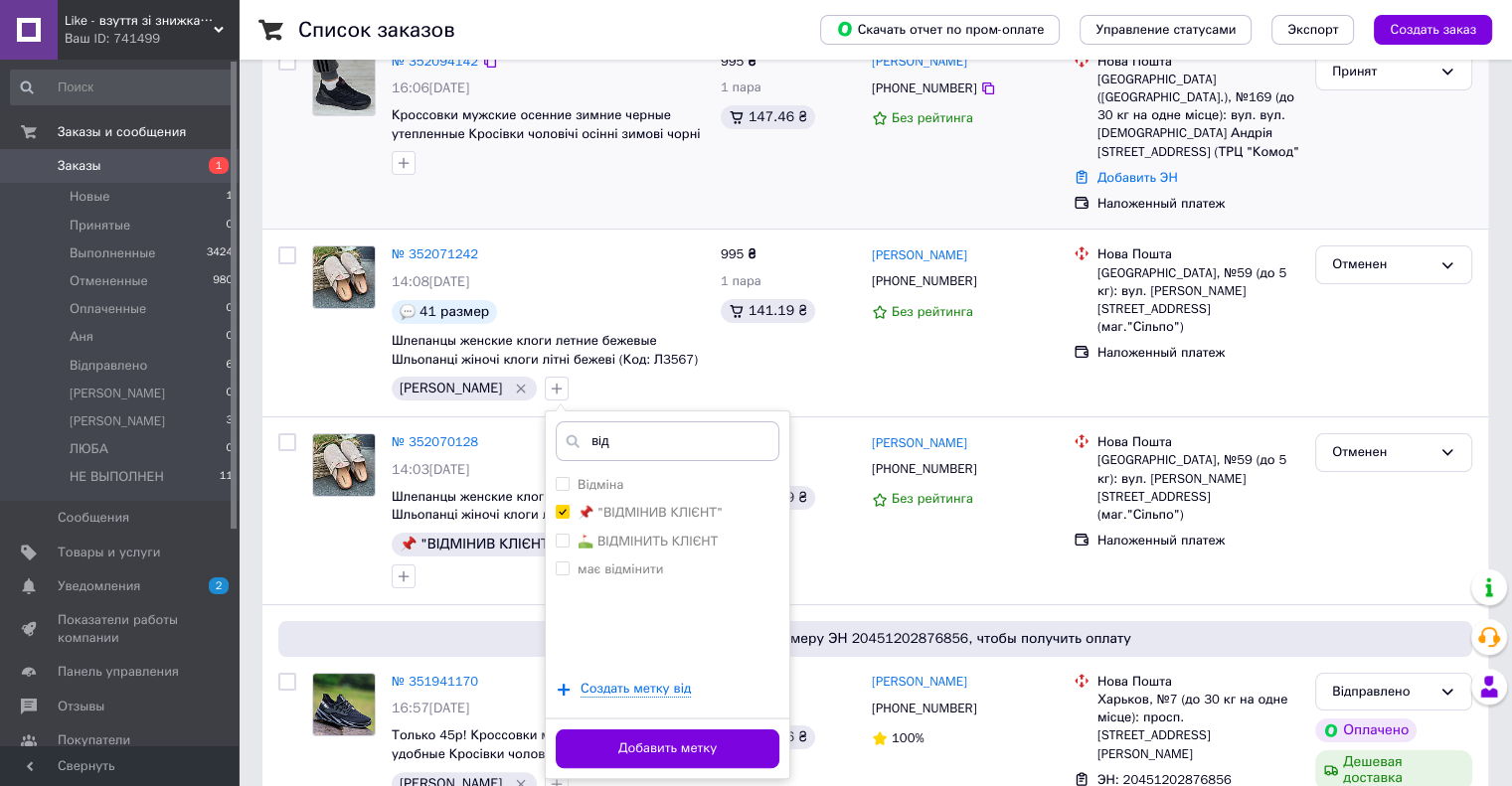 scroll, scrollTop: 298, scrollLeft: 0, axis: vertical 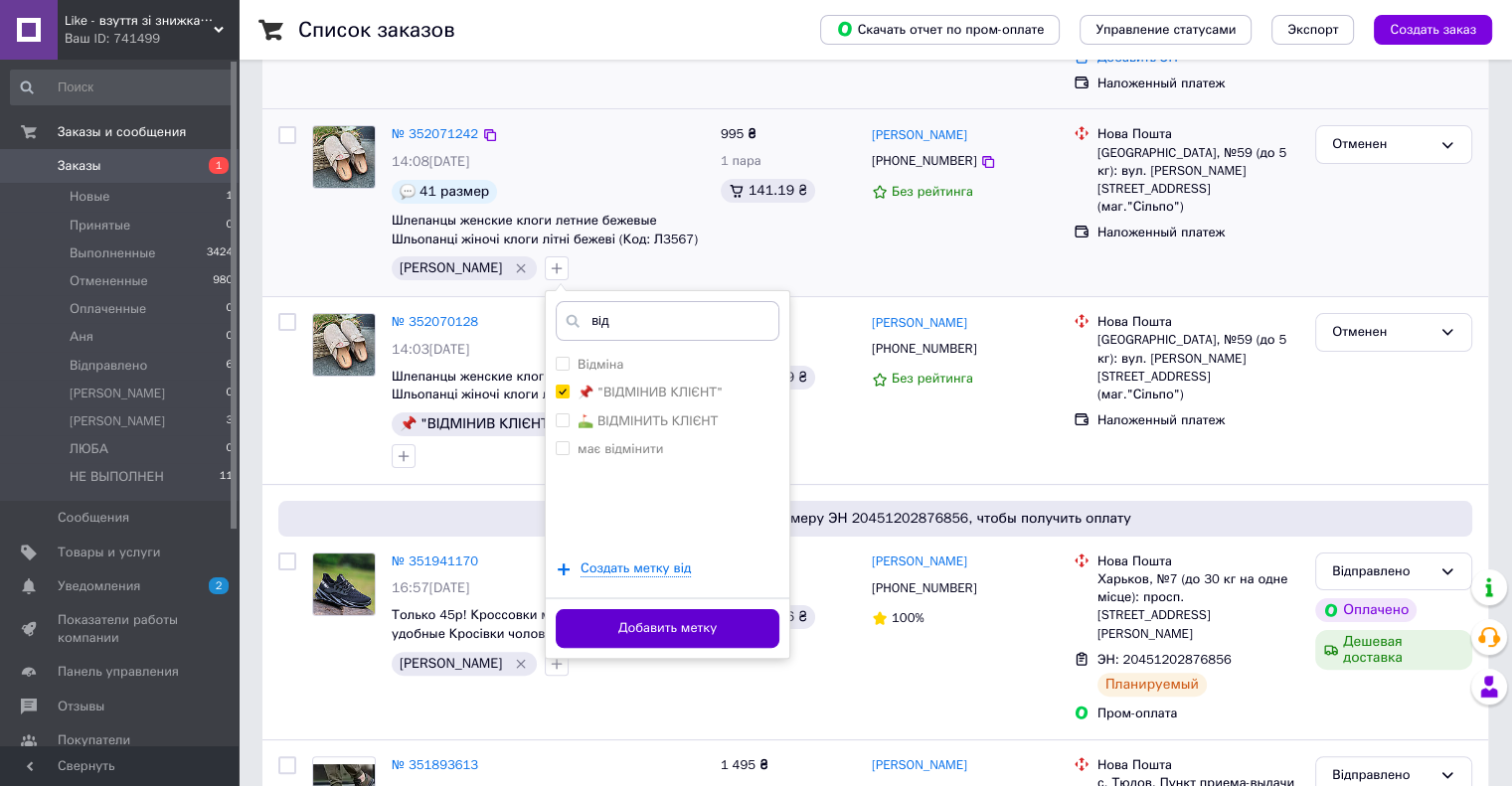 click on "Добавить метку" at bounding box center [667, 628] 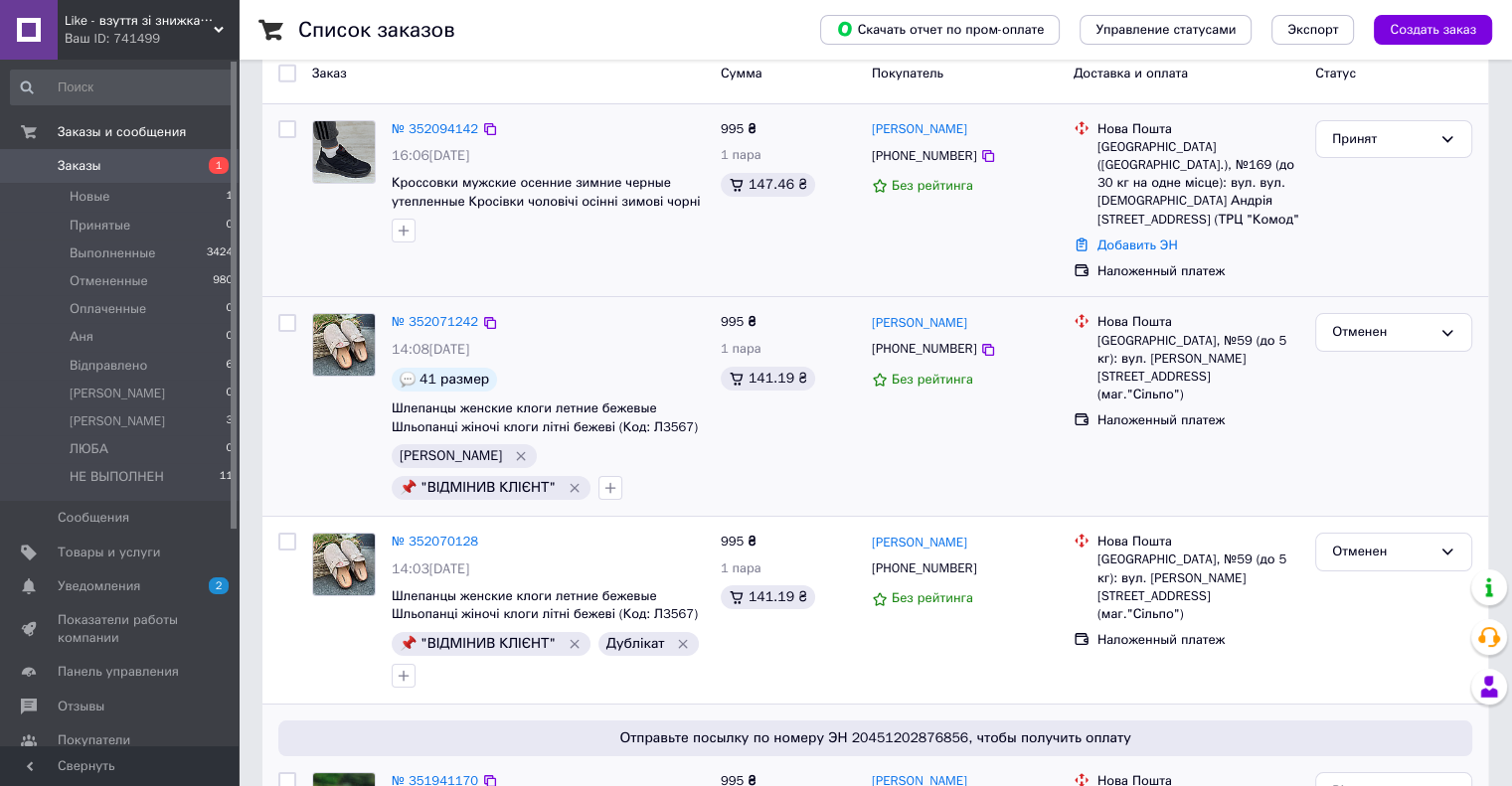 scroll, scrollTop: 99, scrollLeft: 0, axis: vertical 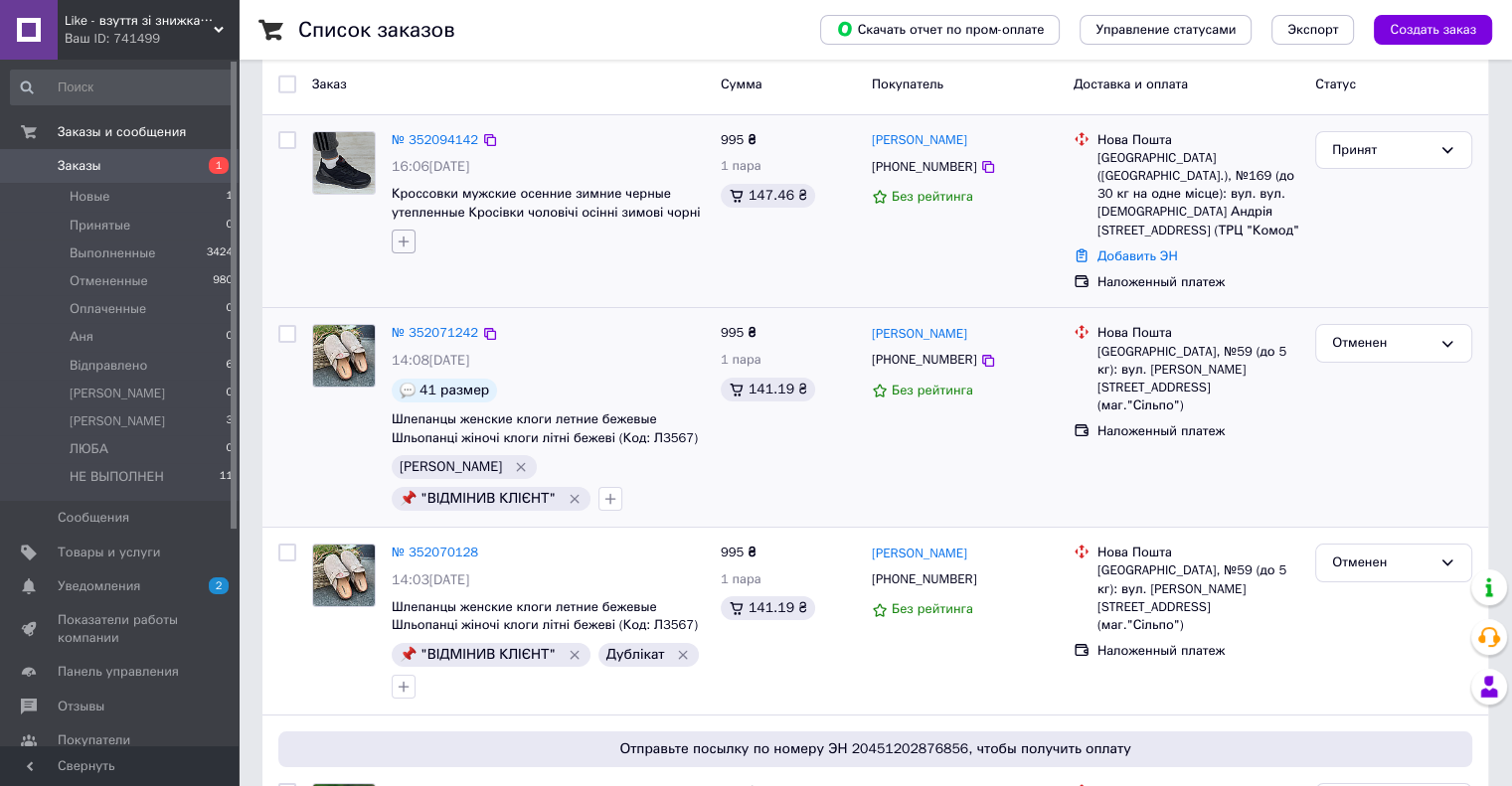 click 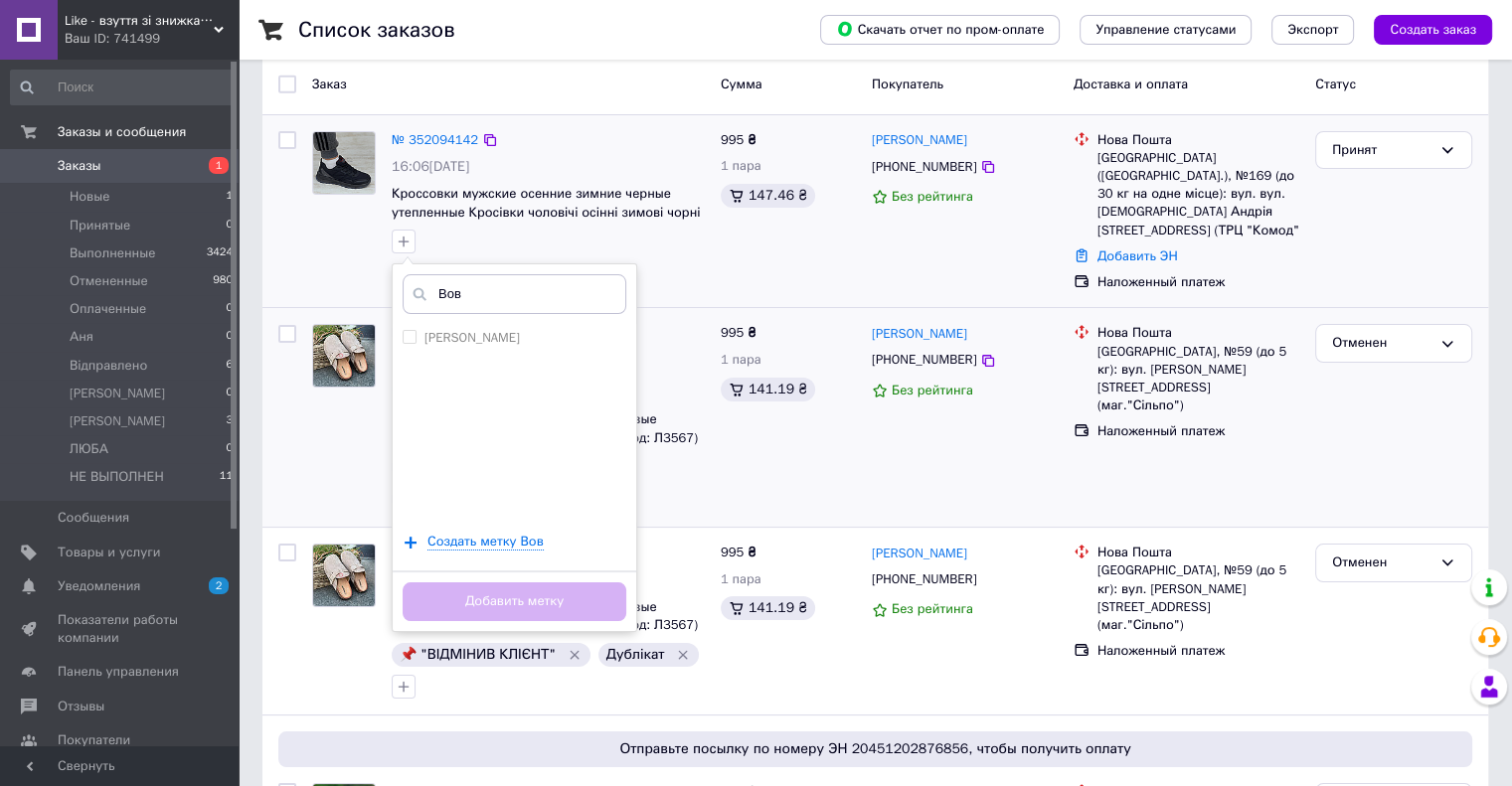 type on "[PERSON_NAME]" 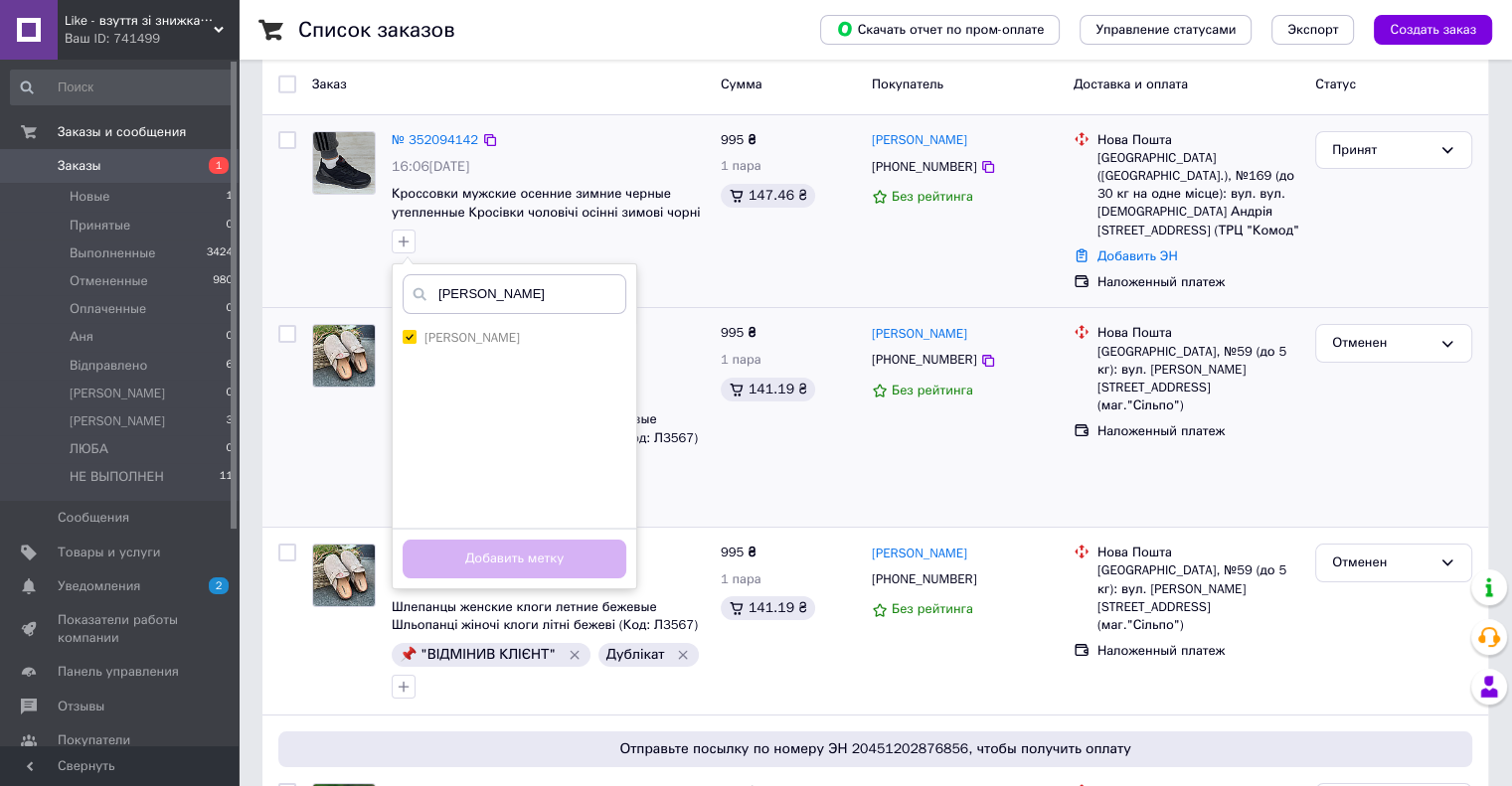 checkbox on "true" 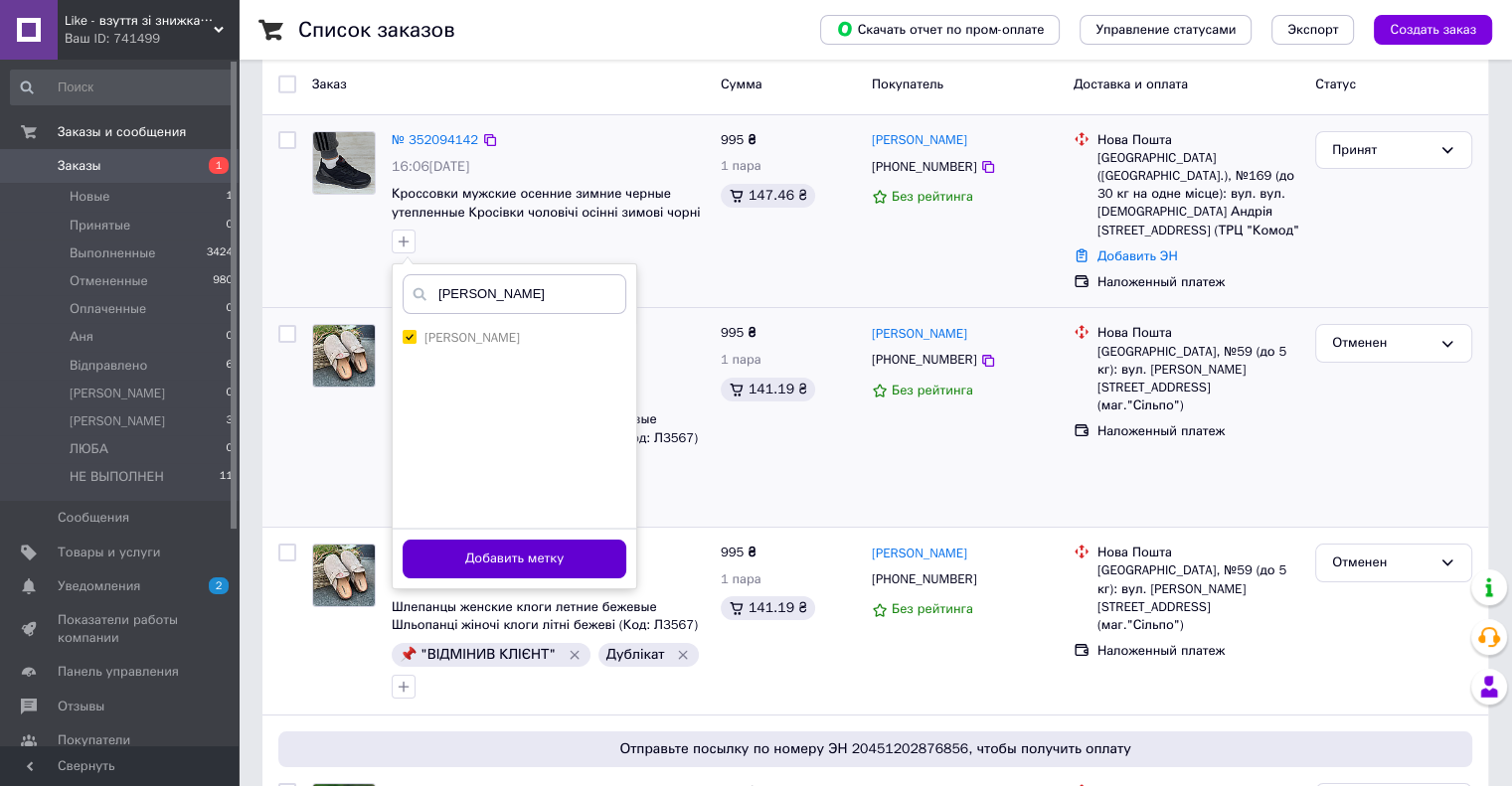 type on "[PERSON_NAME]" 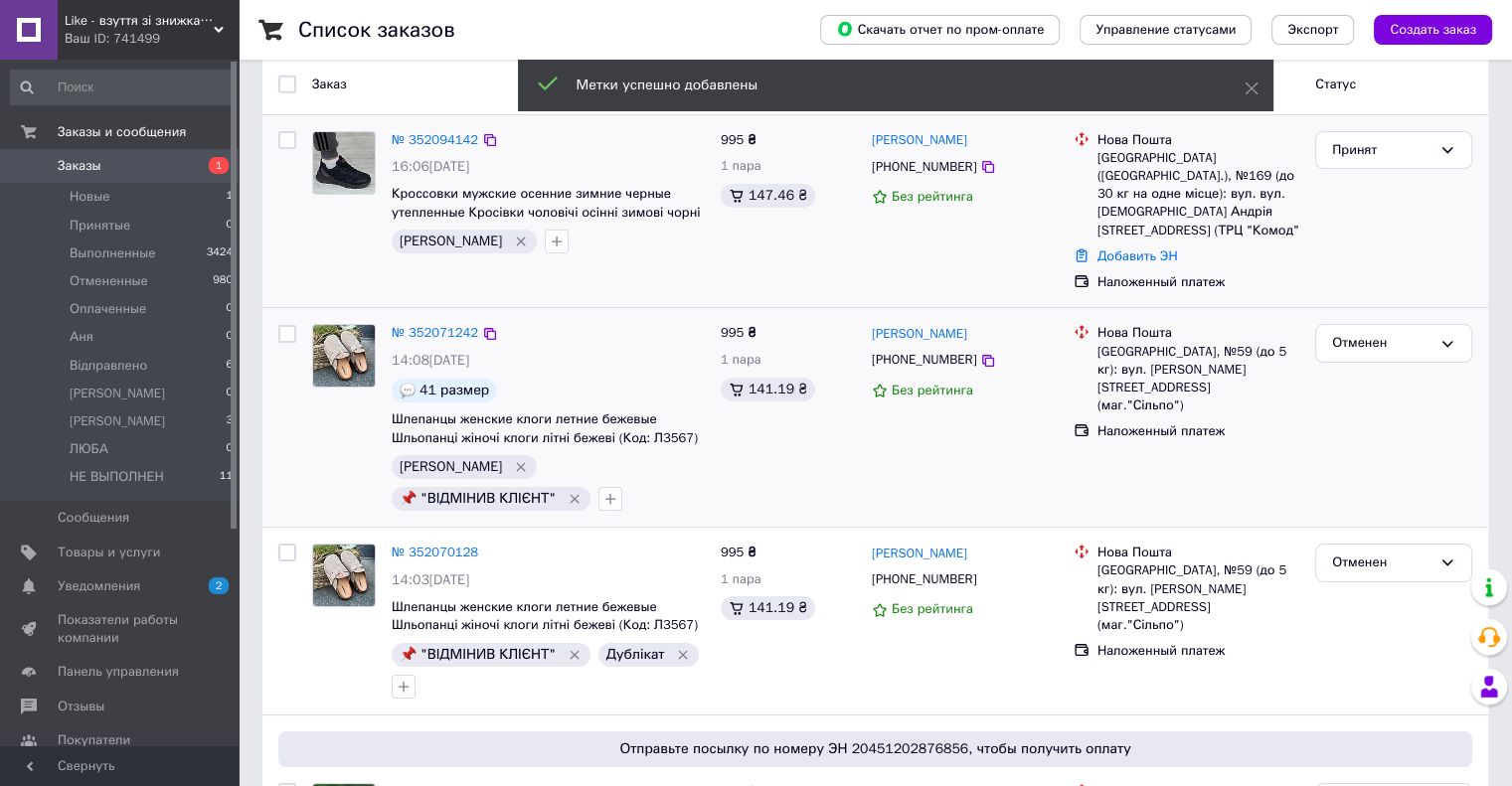 click on "Like - взуття зі знижками! (партнер [DOMAIN_NAME])" at bounding box center [139, 21] 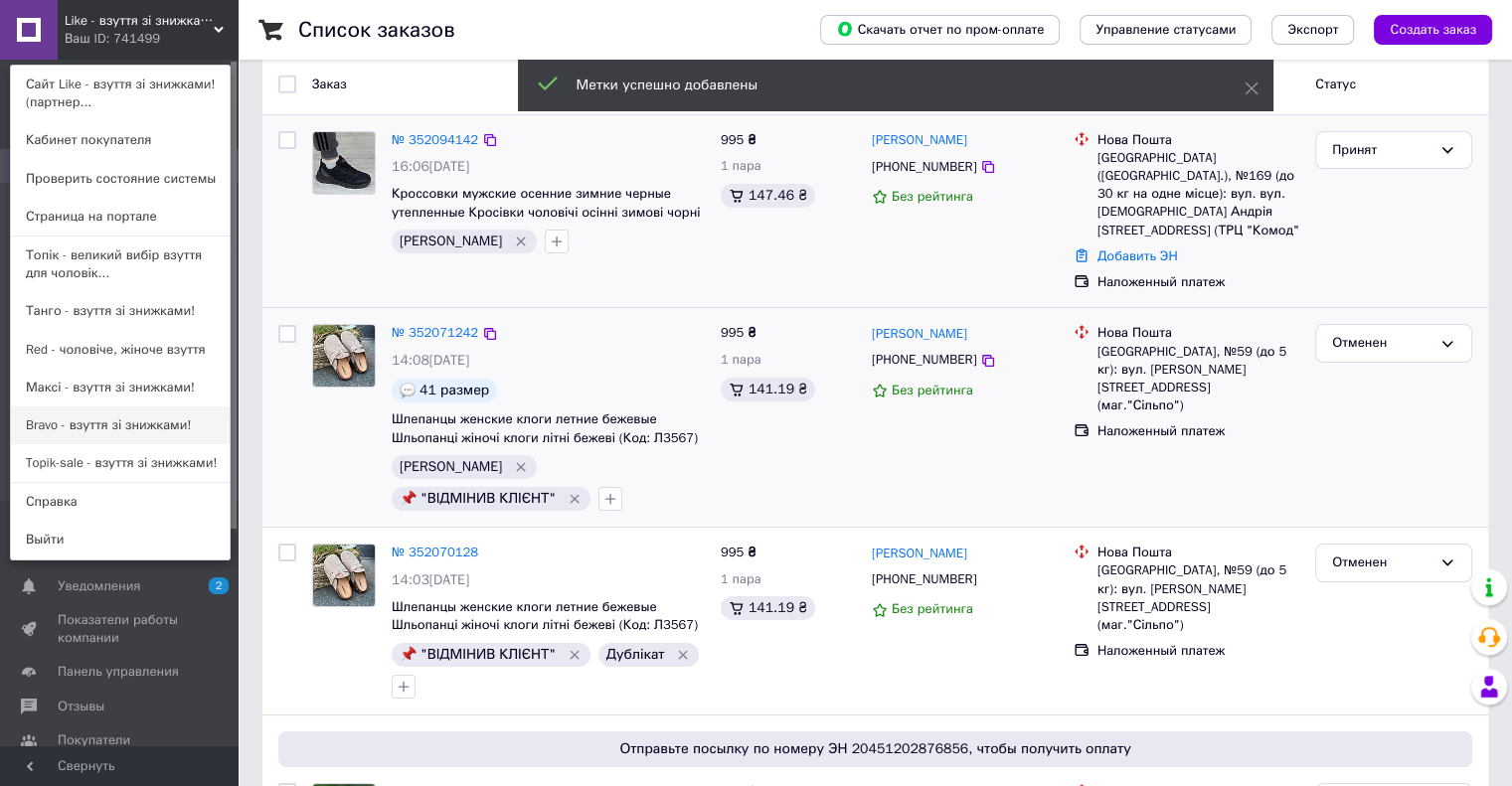 click on "Bravo - взуття зі знижками!" at bounding box center [120, 425] 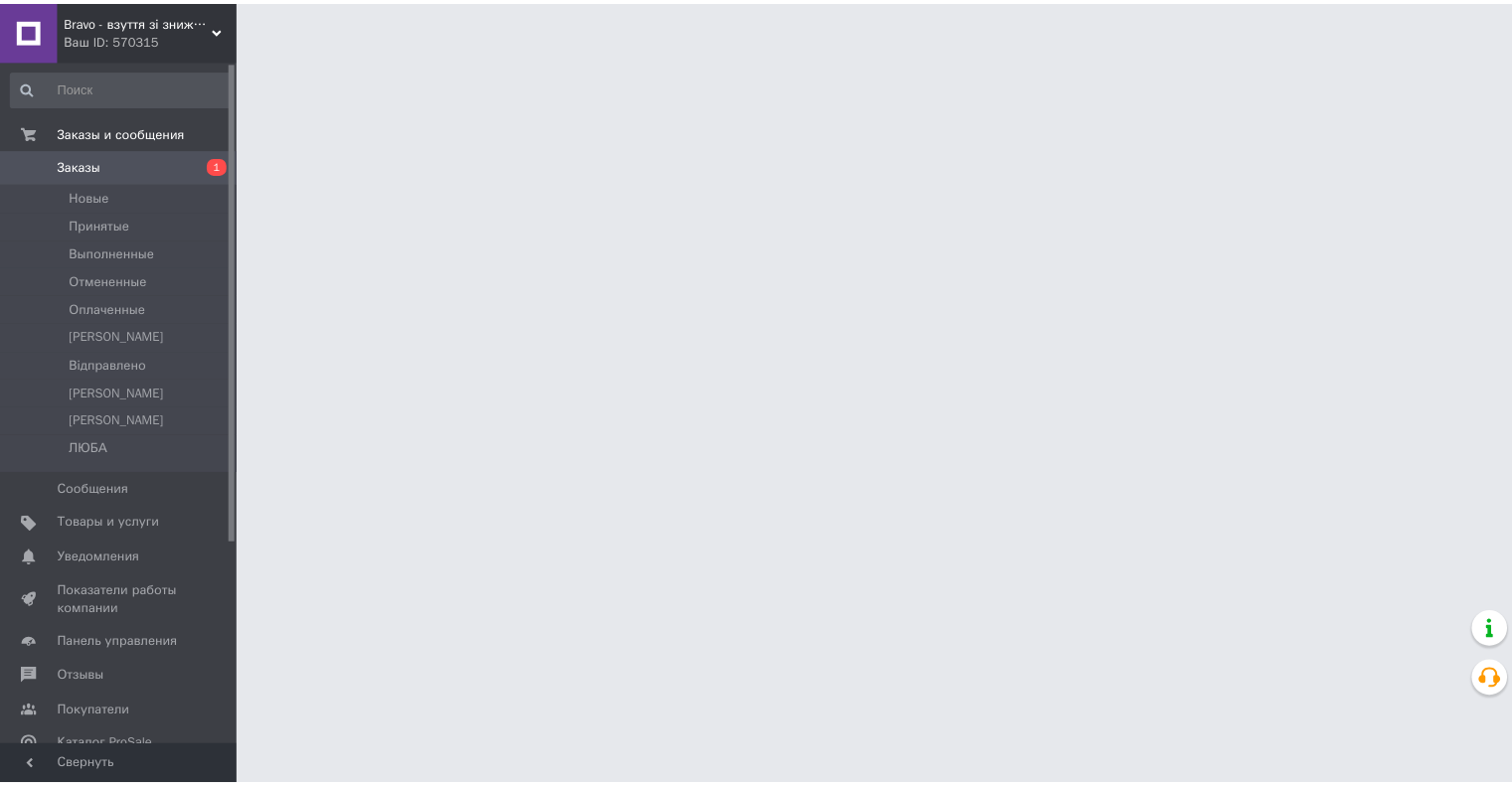 scroll, scrollTop: 0, scrollLeft: 0, axis: both 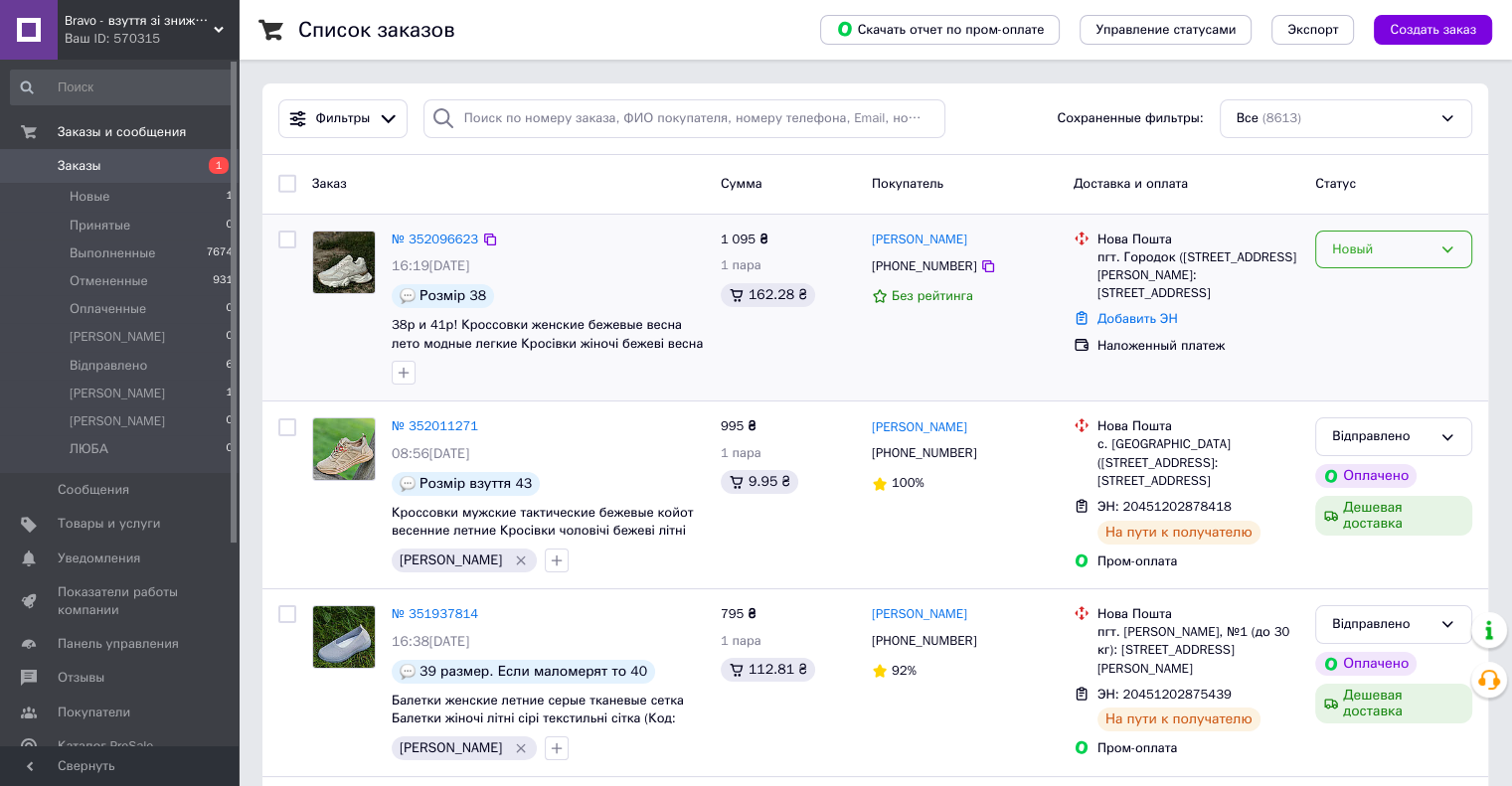 click on "Новый" at bounding box center (1382, 249) 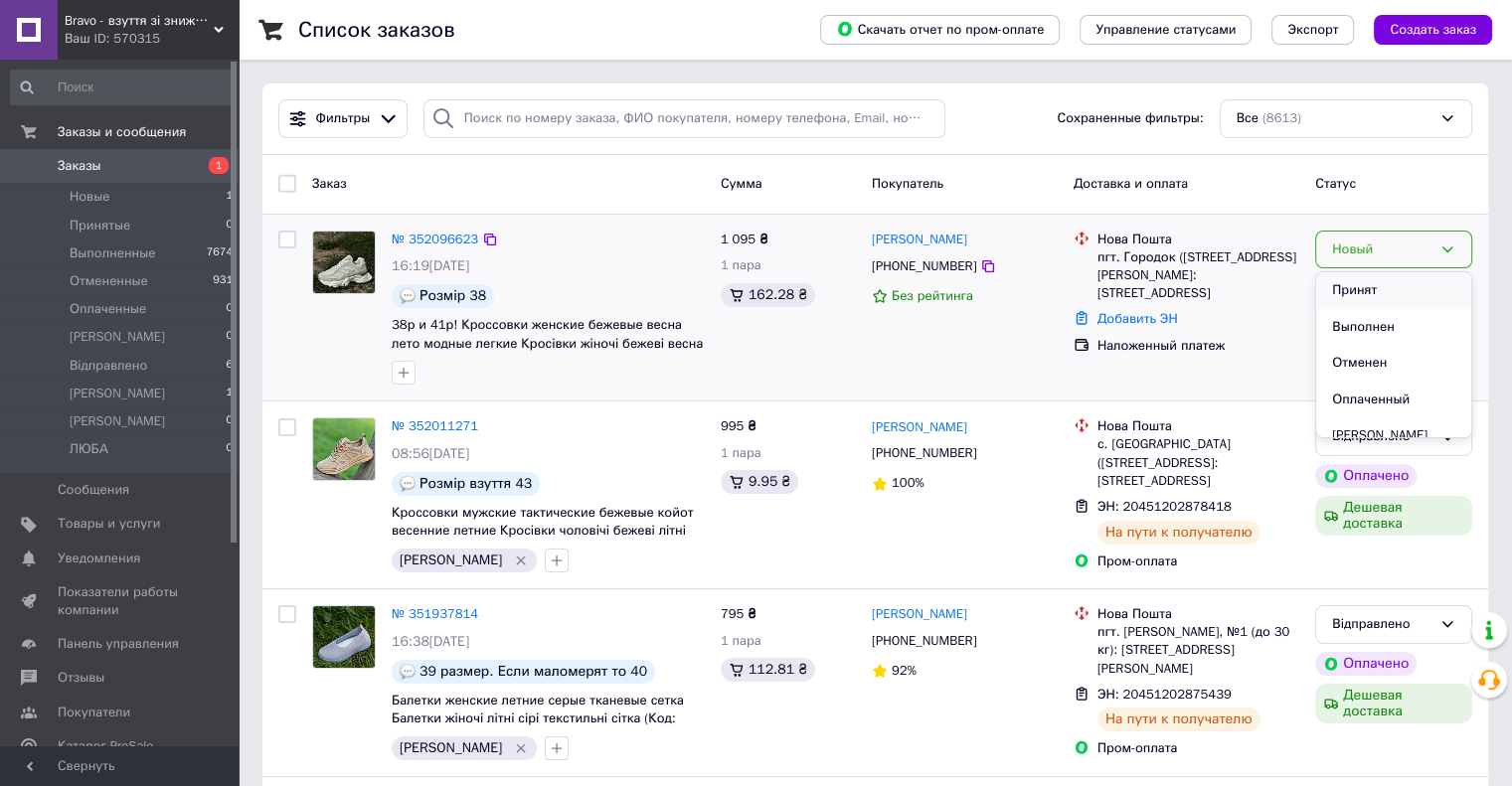 click on "Принят" at bounding box center (1394, 290) 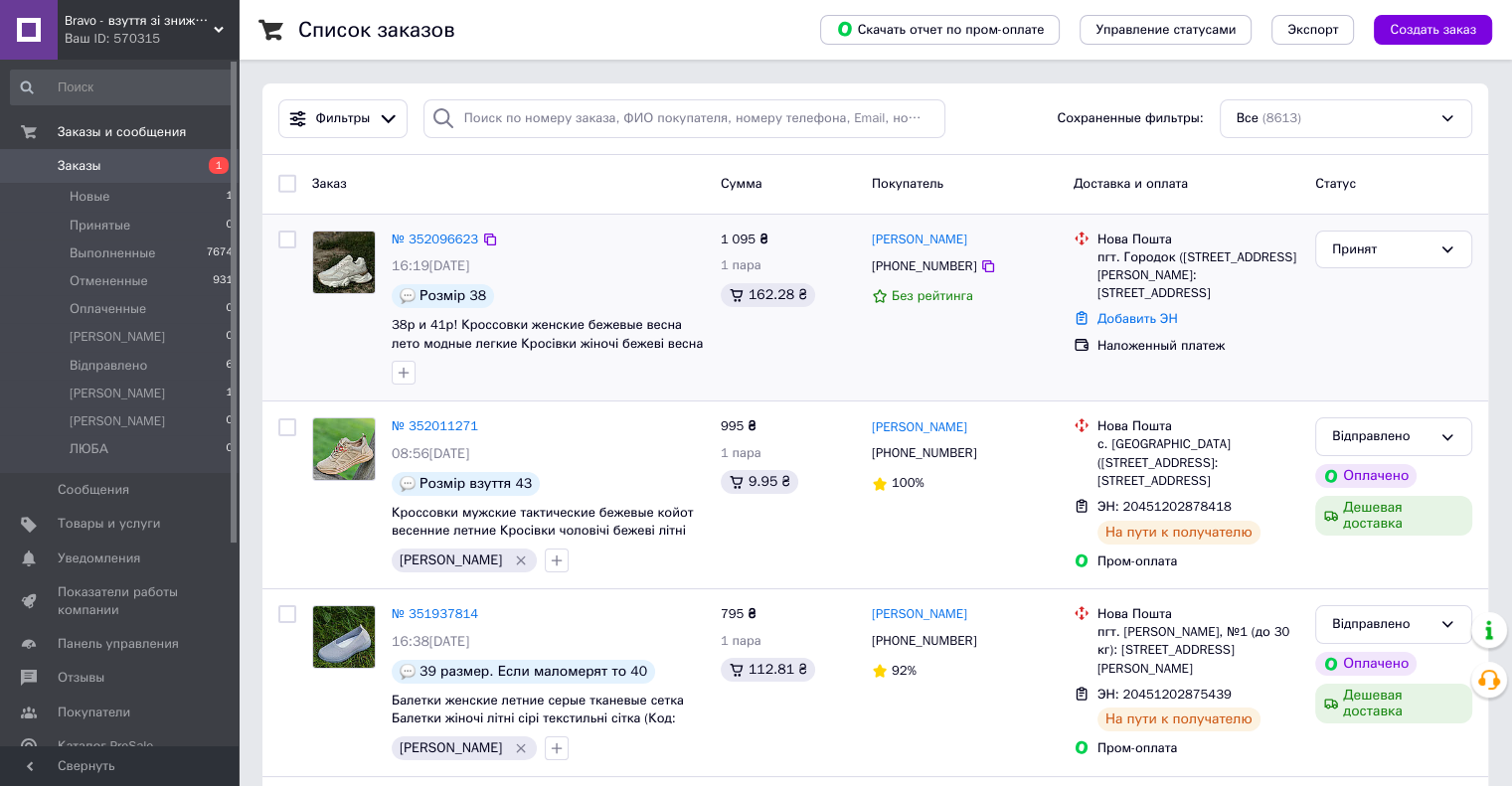click on "Bravo - взуття зі знижками!" at bounding box center [139, 21] 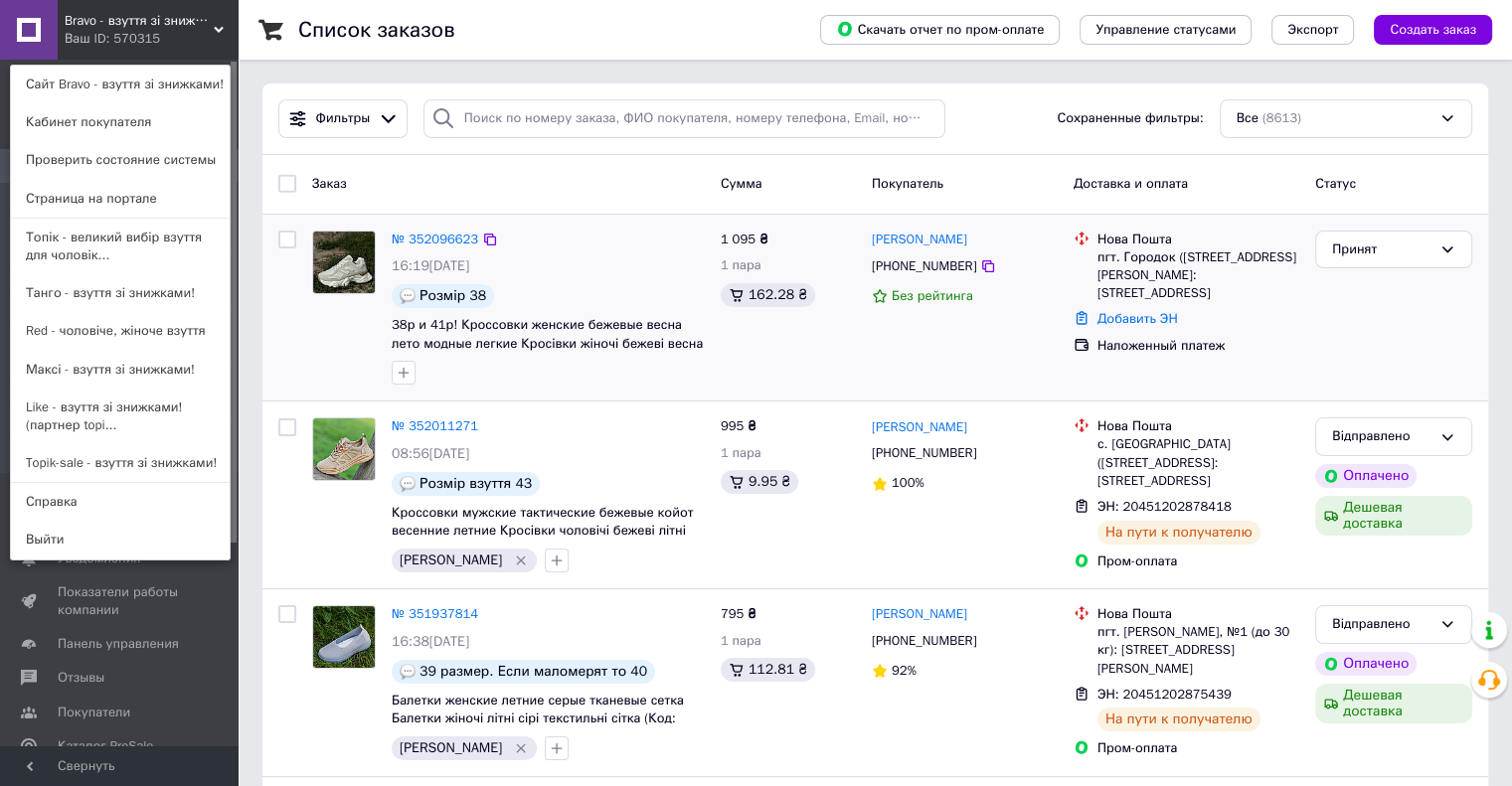 drag, startPoint x: 117, startPoint y: 410, endPoint x: 128, endPoint y: 406, distance: 11.7046999 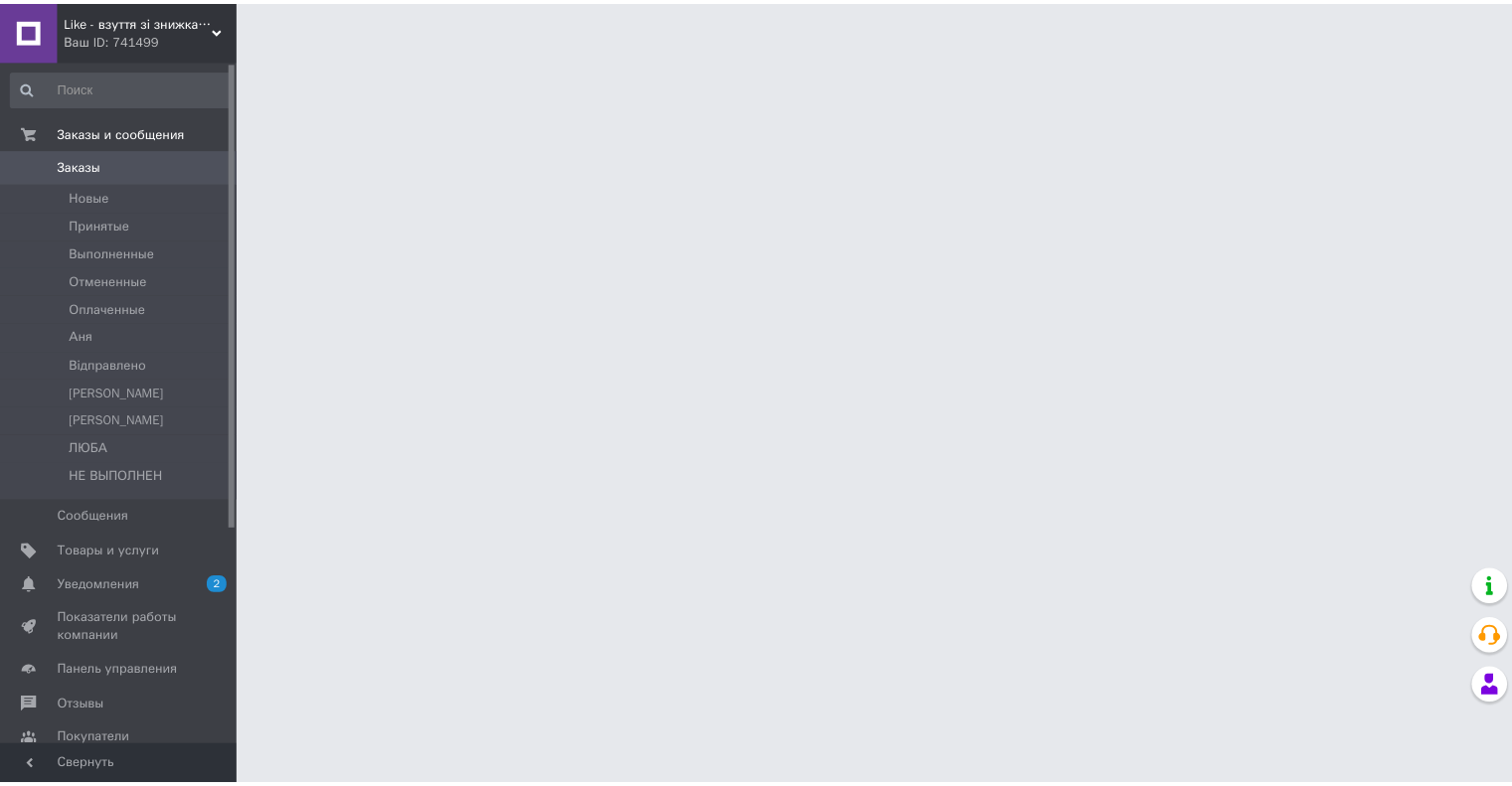 scroll, scrollTop: 0, scrollLeft: 0, axis: both 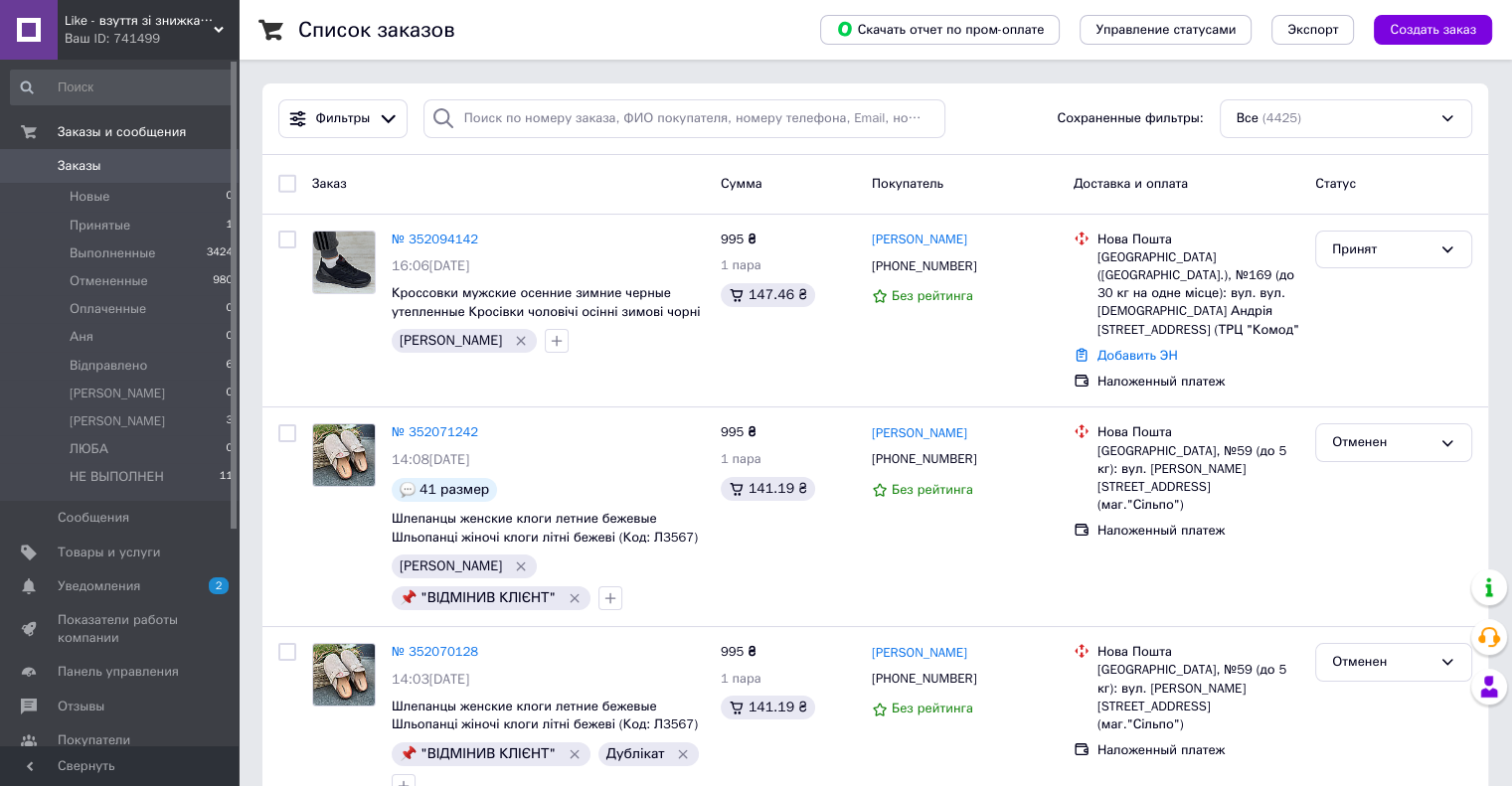 click on "Like - взуття зі знижками! (партнер [DOMAIN_NAME])" at bounding box center (139, 21) 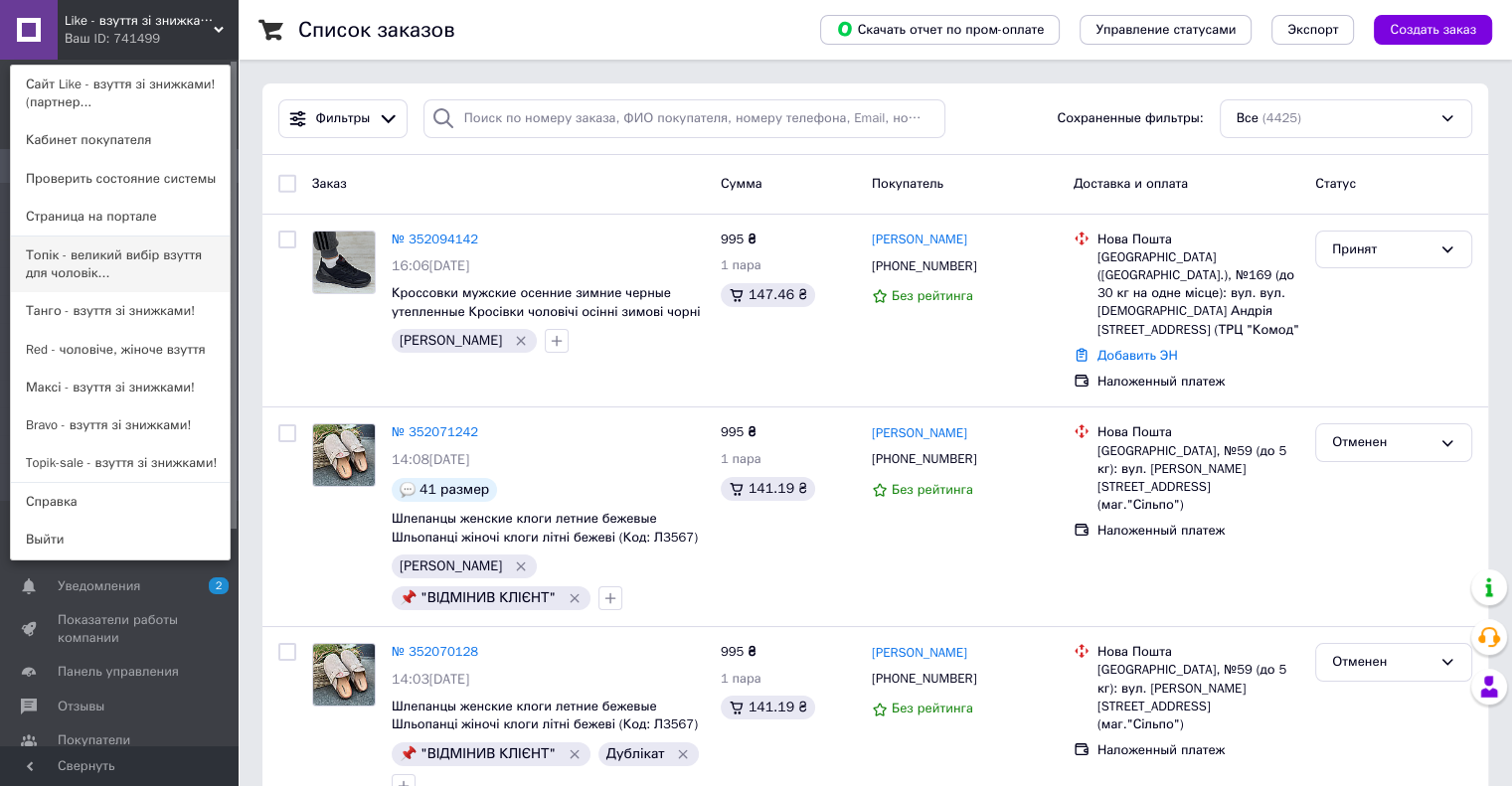 click on "Топік - великий вибір взуття для чоловік..." at bounding box center (120, 264) 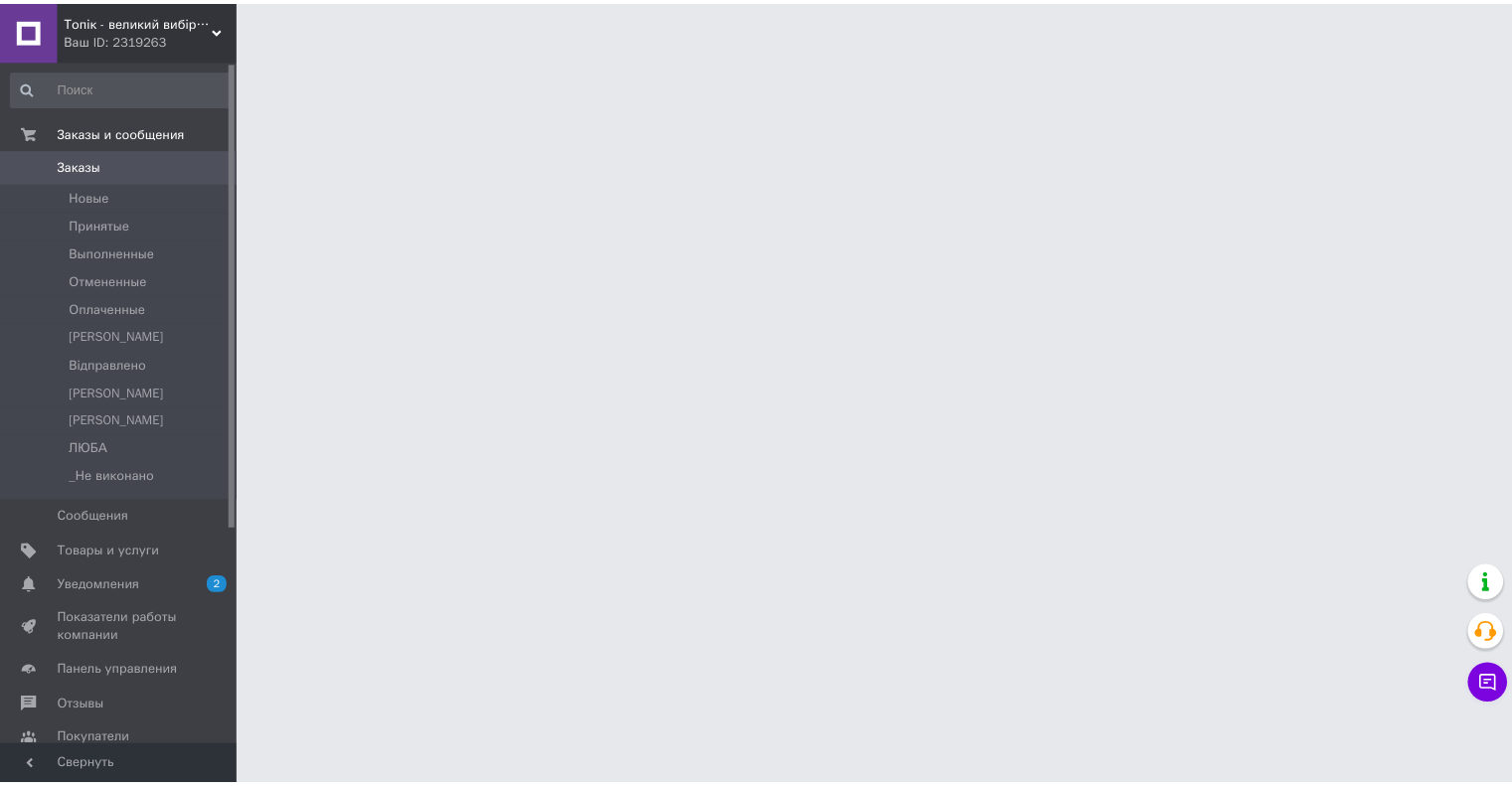 scroll, scrollTop: 0, scrollLeft: 0, axis: both 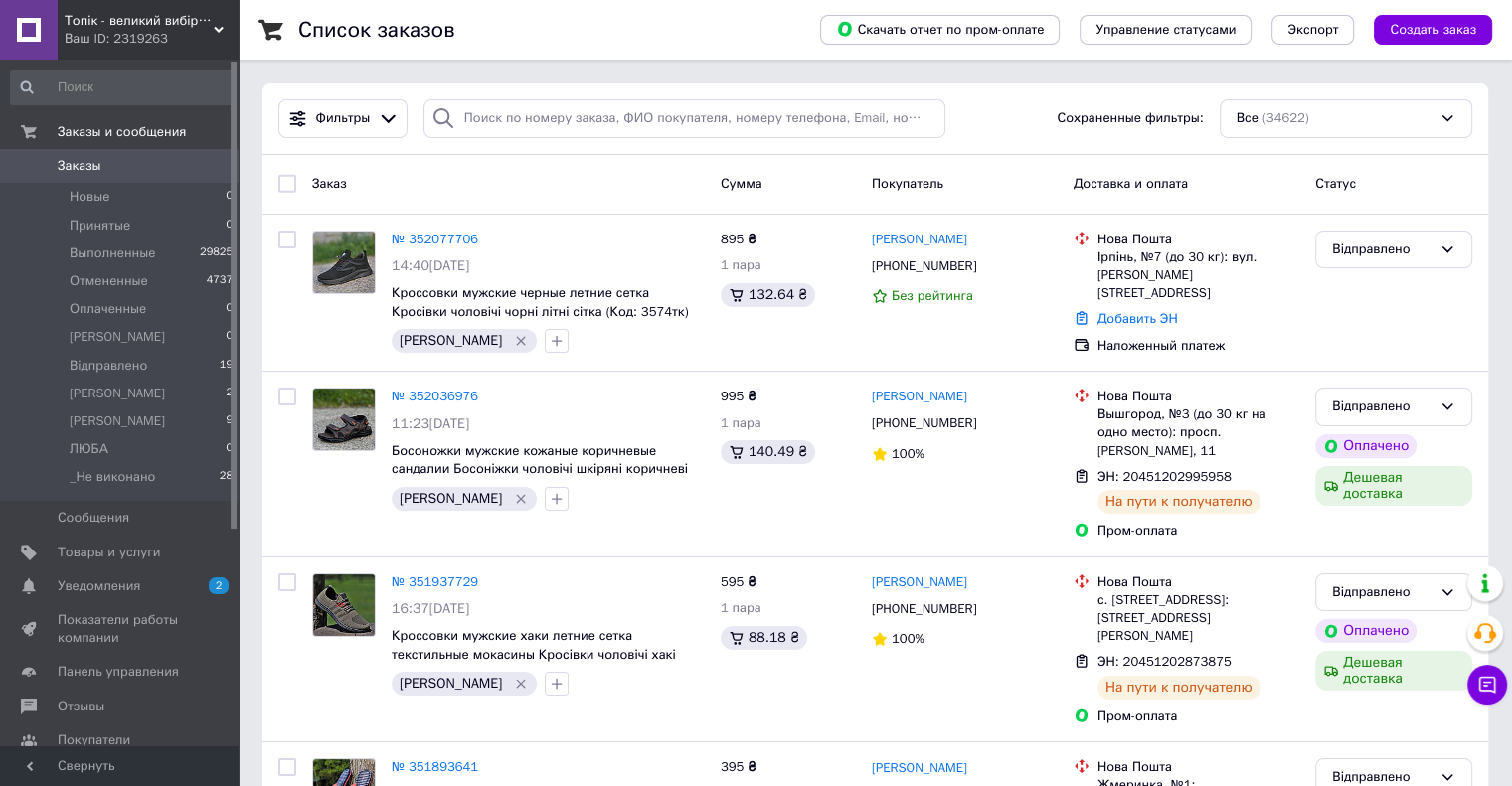 click on "Топік - великий вибір взуття для чоловіків і жінок" at bounding box center [139, 21] 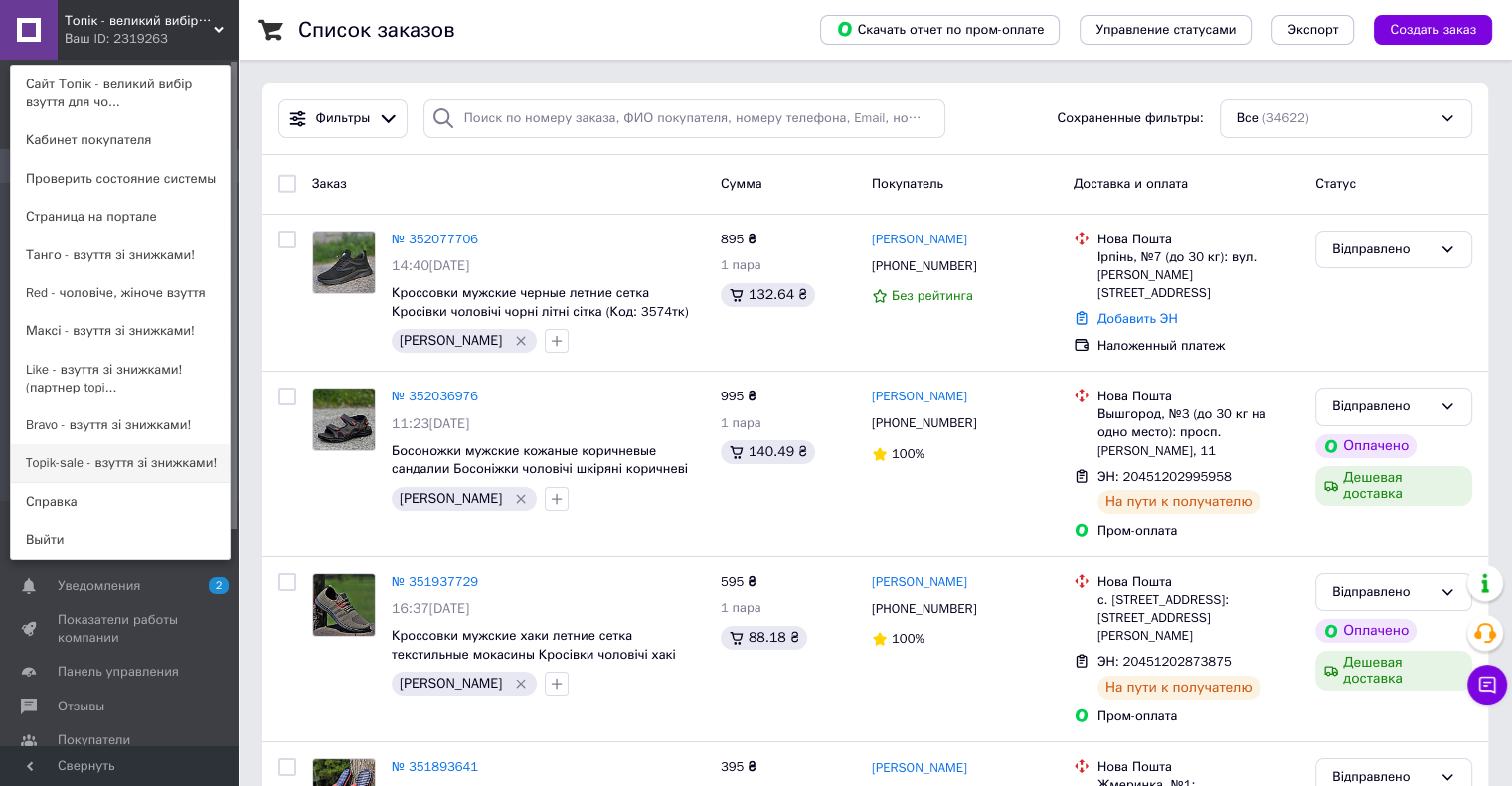click on "Topik-sale - взуття зі знижками!" at bounding box center [120, 463] 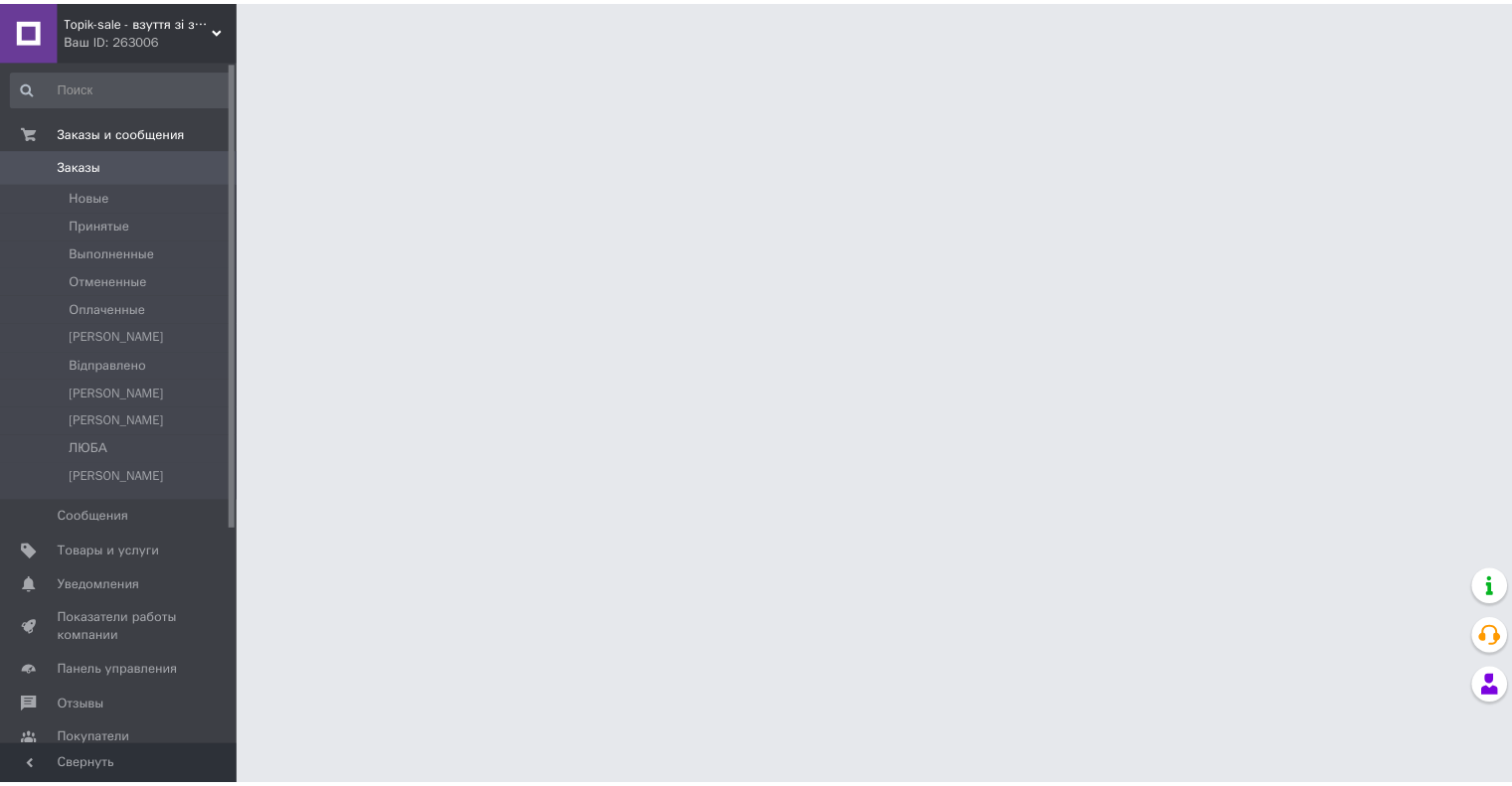 scroll, scrollTop: 0, scrollLeft: 0, axis: both 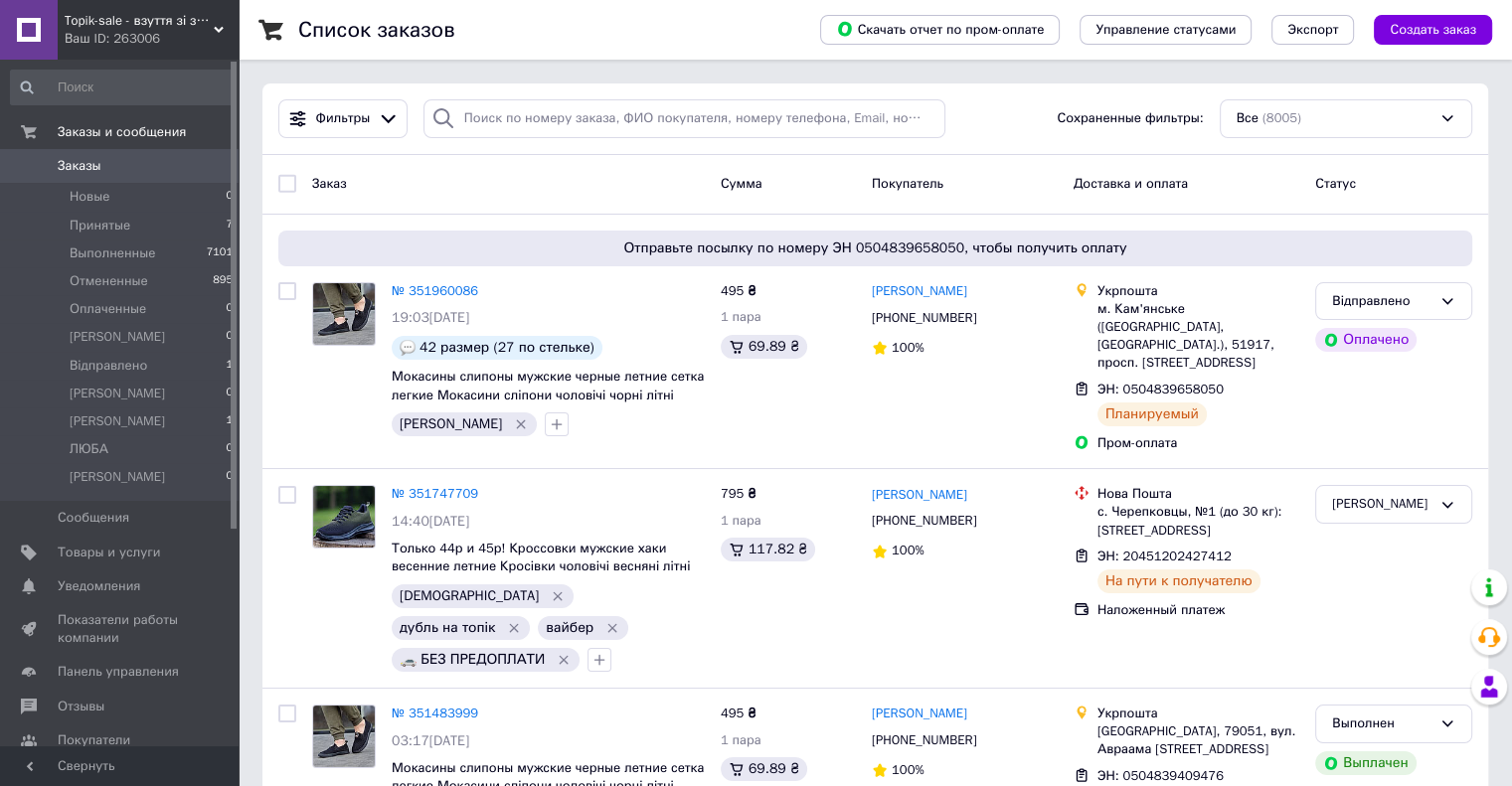 click on "Ваш ID: 263006" at bounding box center [151, 39] 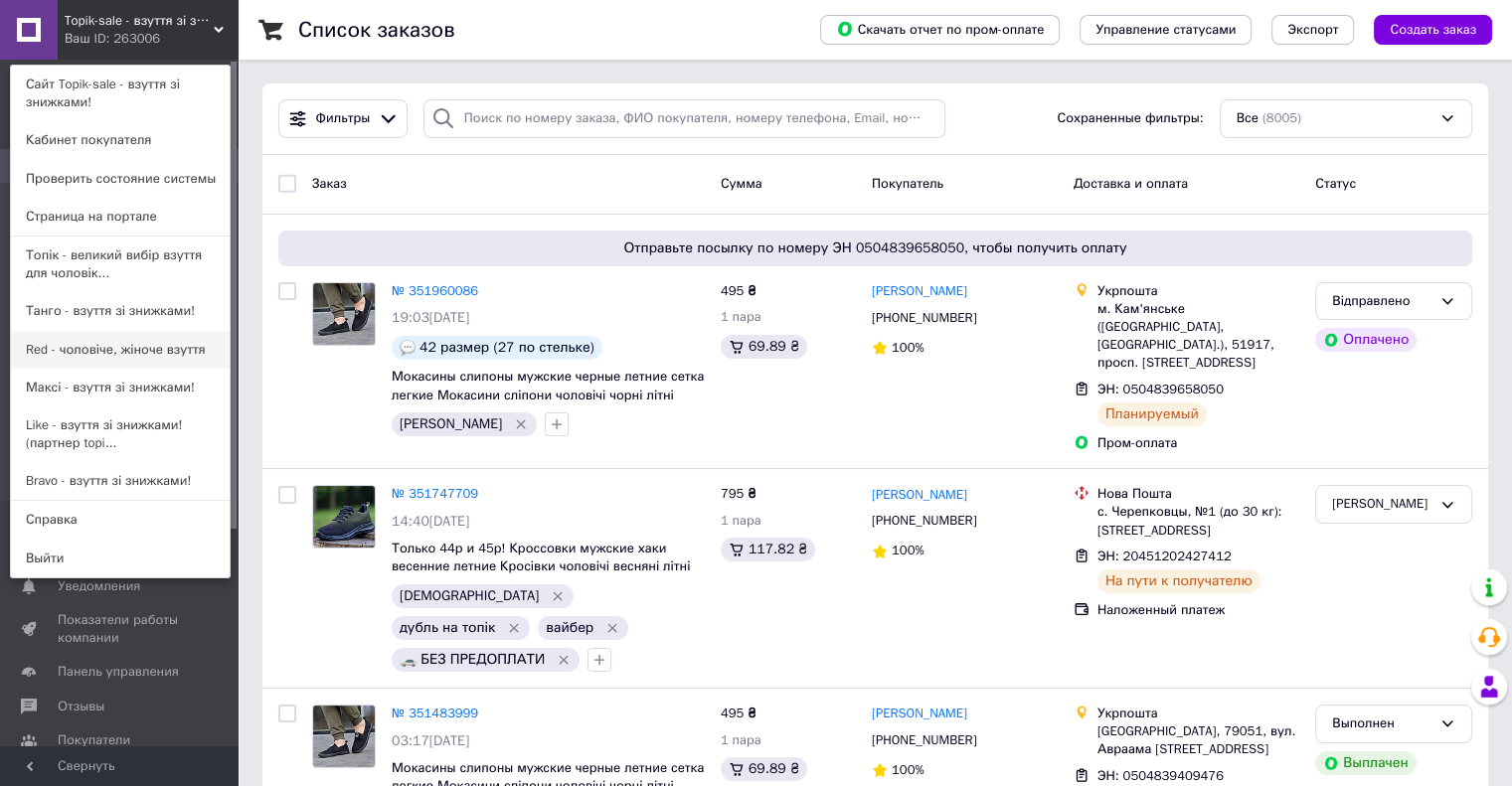 click on "Red - чоловіче, жіноче взуття" at bounding box center [120, 350] 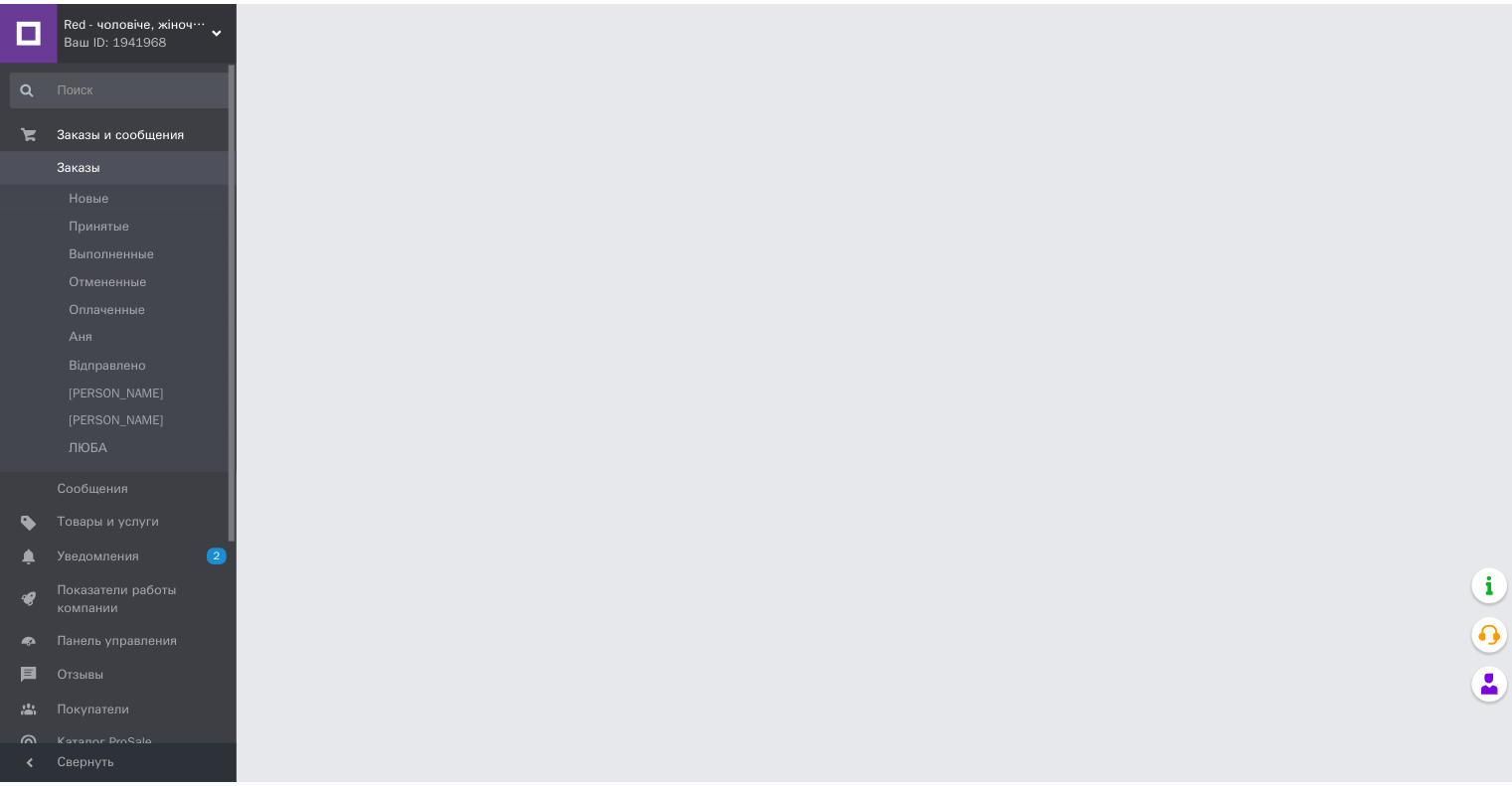 scroll, scrollTop: 0, scrollLeft: 0, axis: both 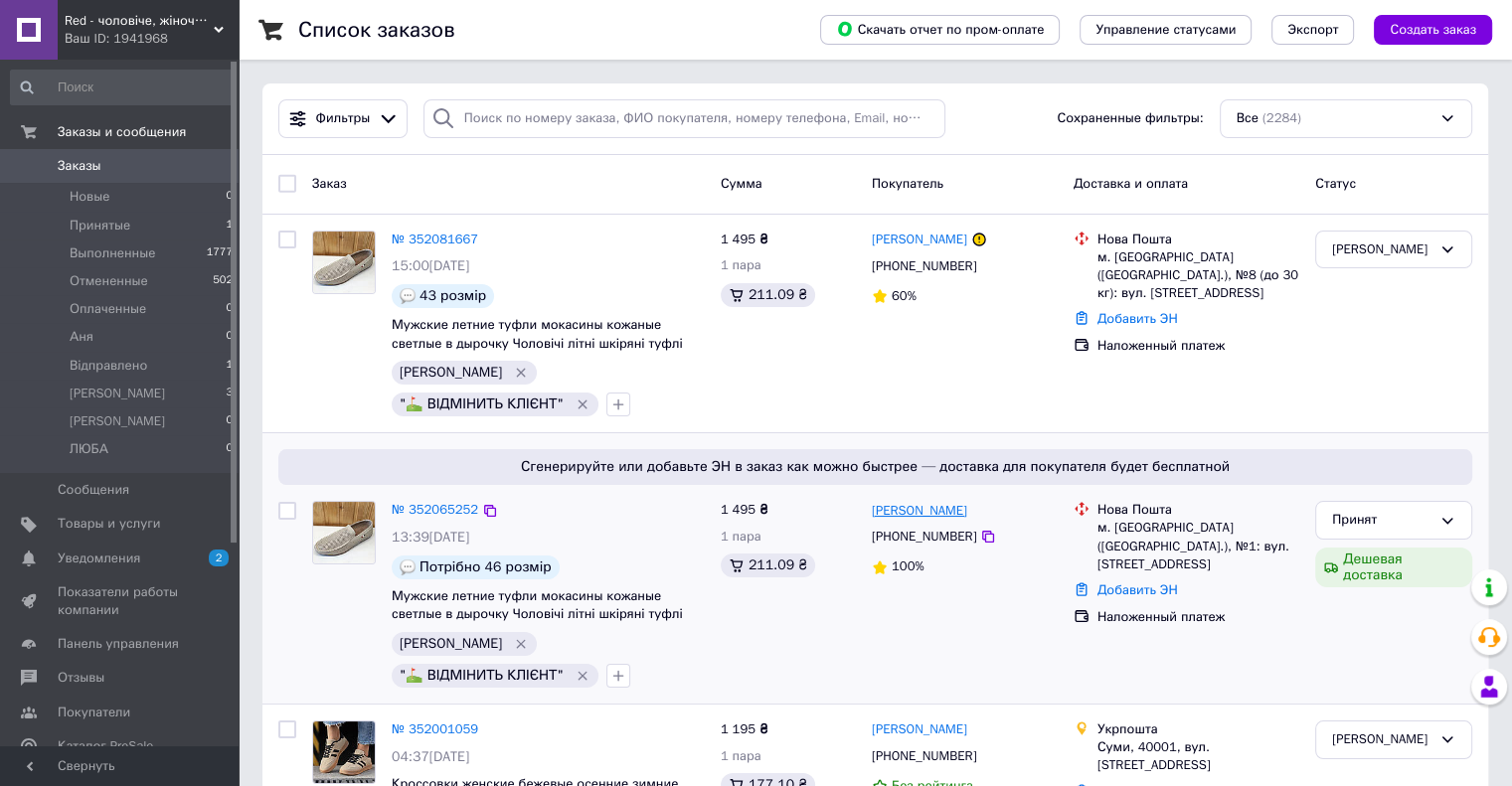 click on "Олександр Бабиленко" at bounding box center [920, 511] 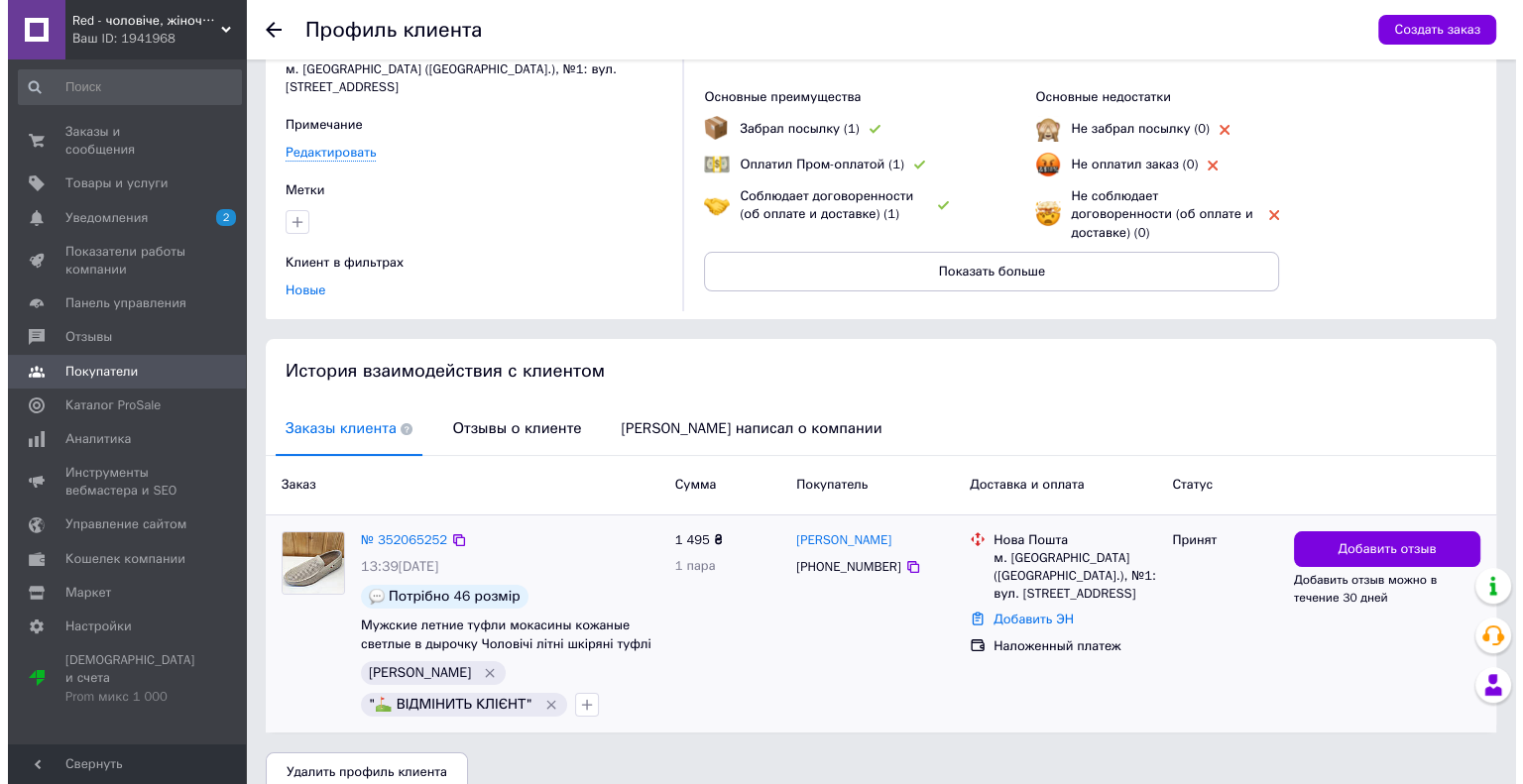 scroll, scrollTop: 121, scrollLeft: 0, axis: vertical 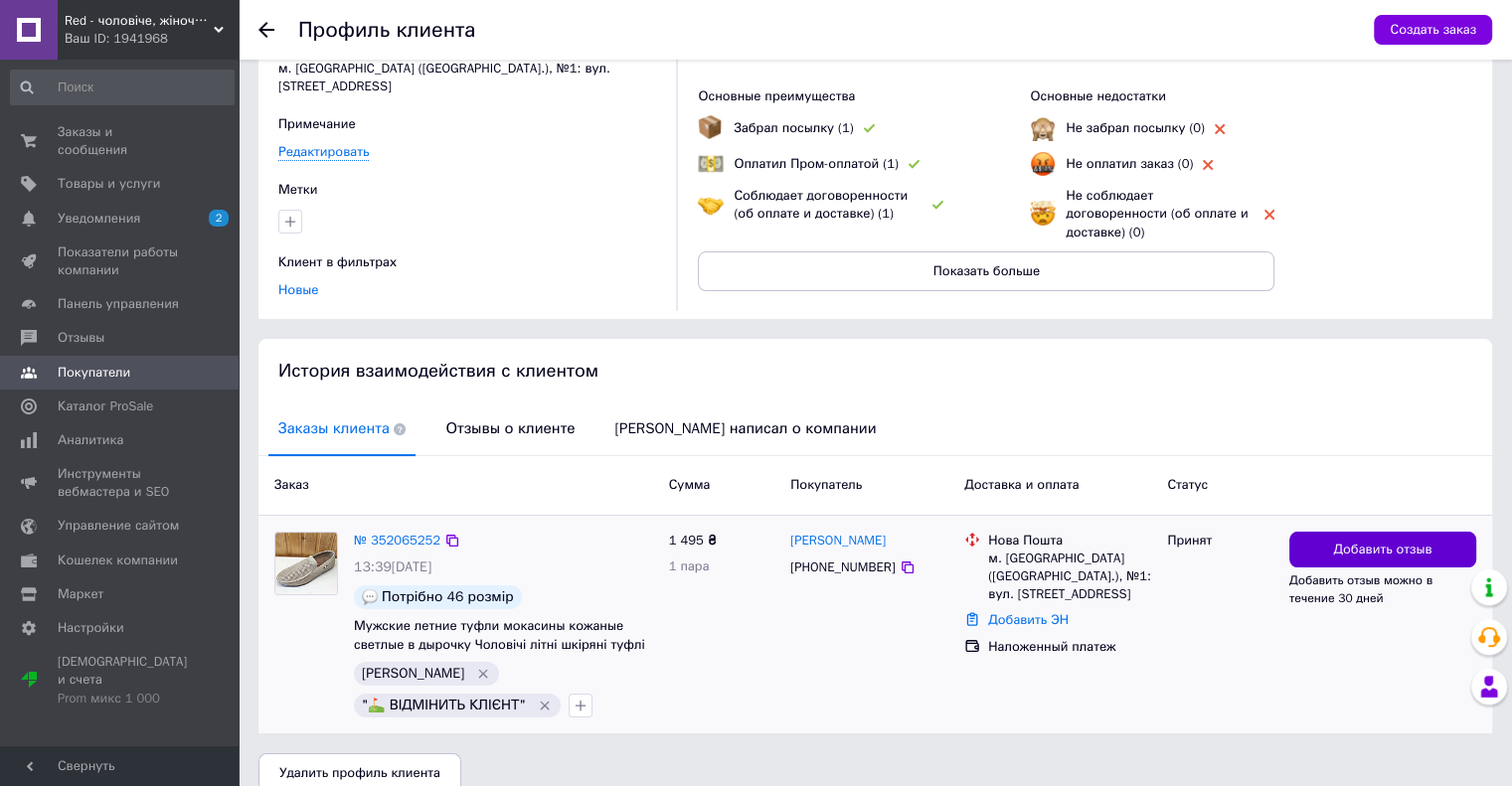 click on "Добавить отзыв" at bounding box center (1382, 550) 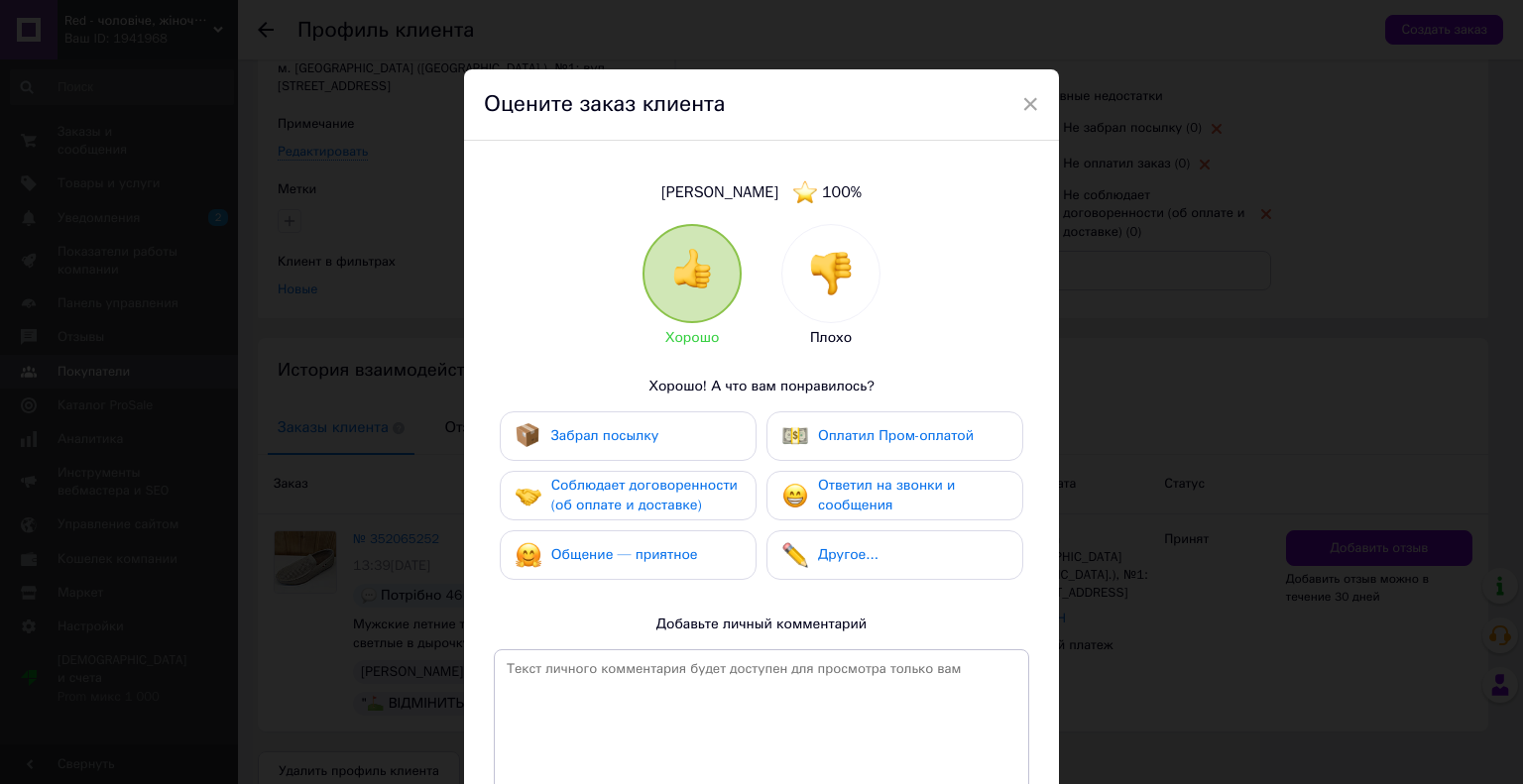click at bounding box center [831, 274] 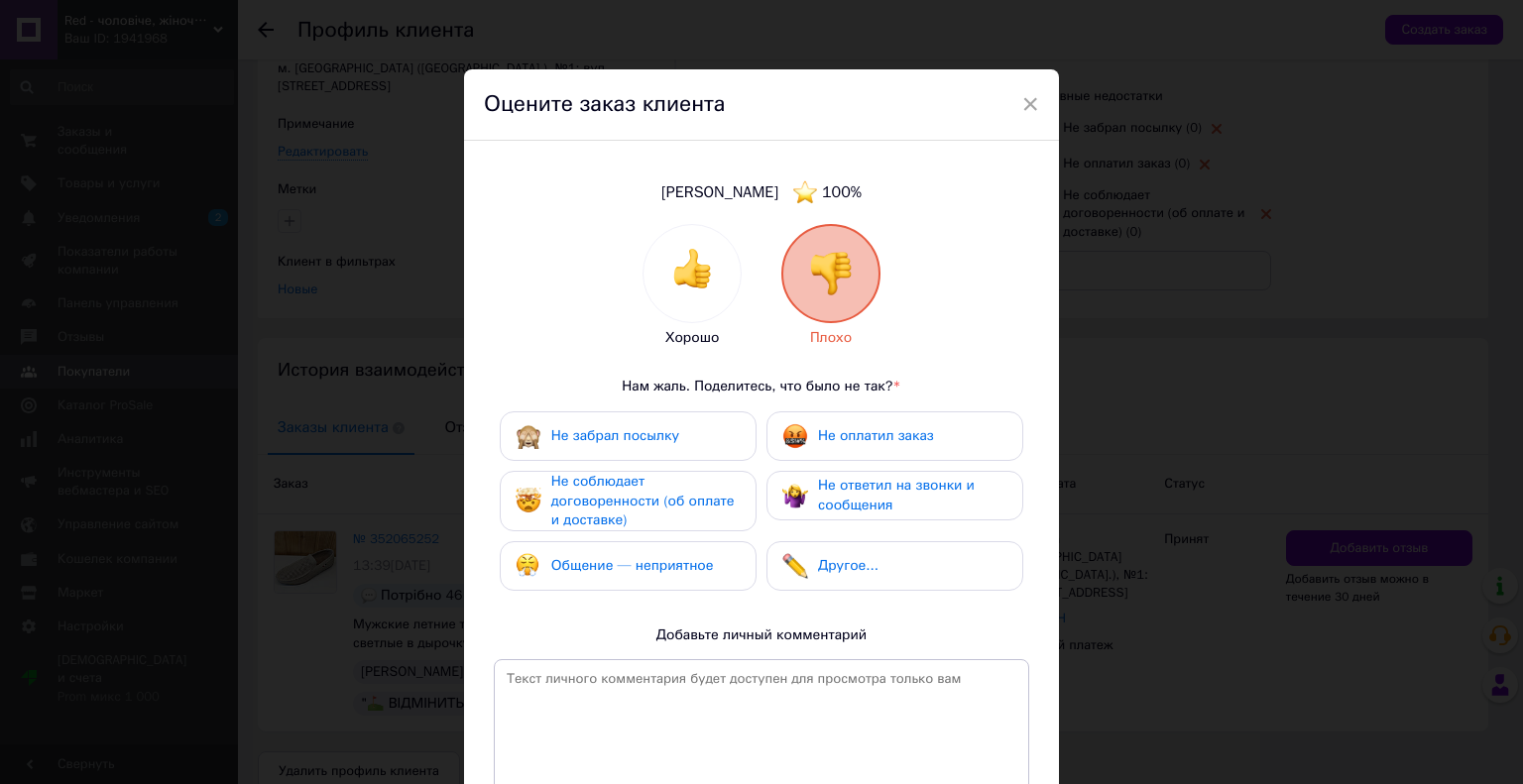 click on "Не соблюдает договоренности (об оплате и доставке)" at bounding box center (643, 501) 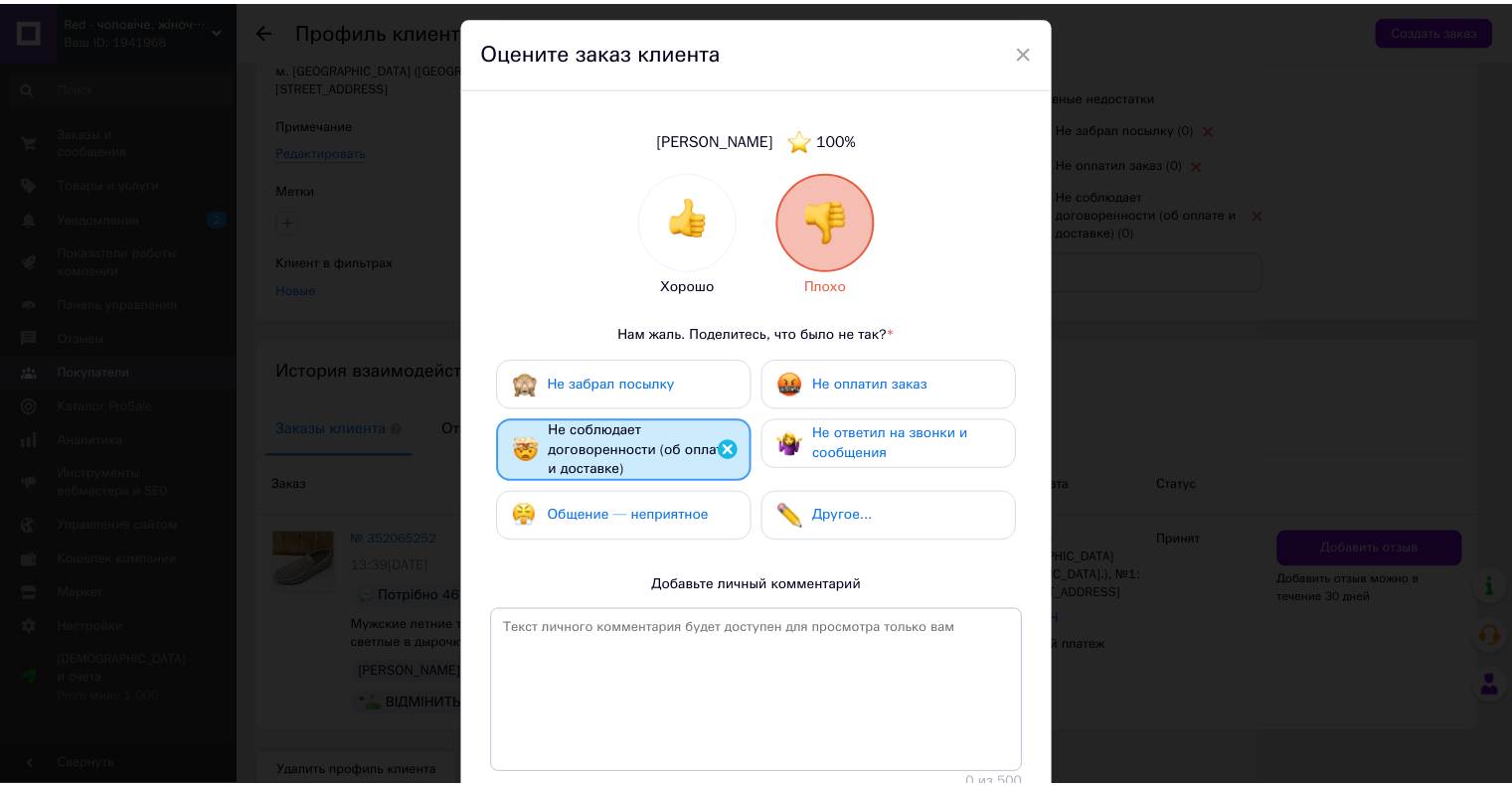 scroll, scrollTop: 99, scrollLeft: 0, axis: vertical 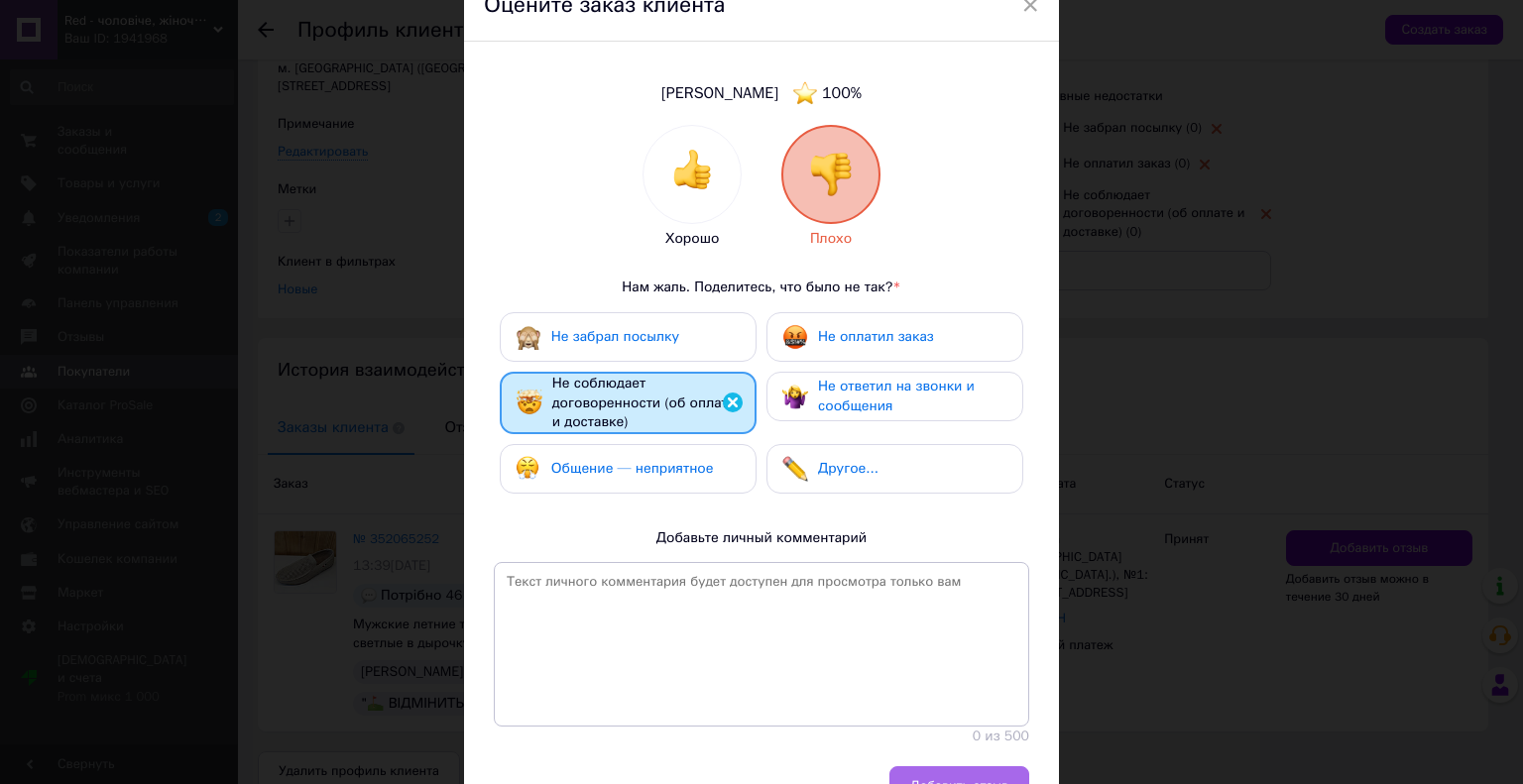 click on "Добавить отзыв" at bounding box center [959, 786] 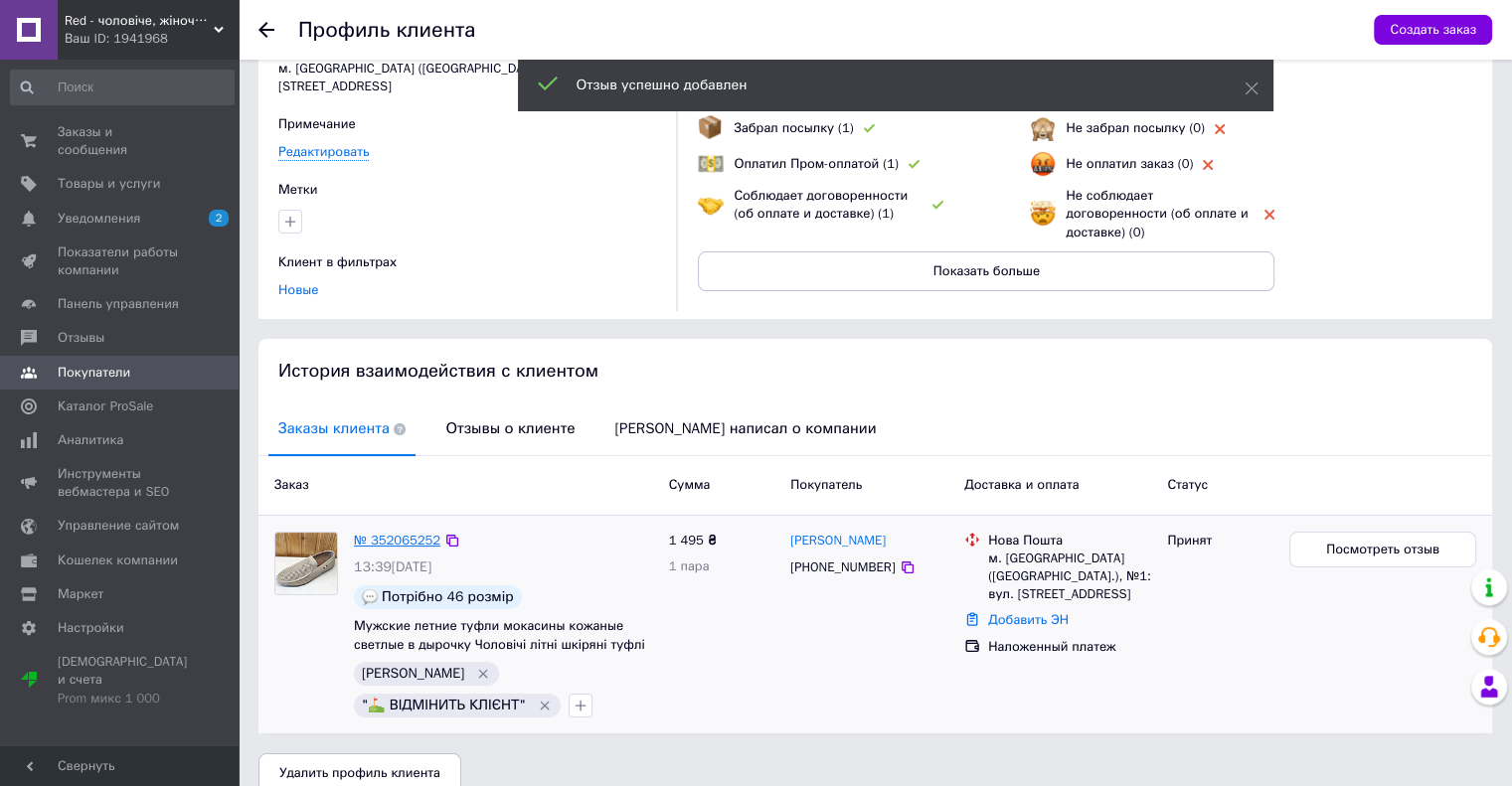 click on "№ 352065252" at bounding box center (397, 540) 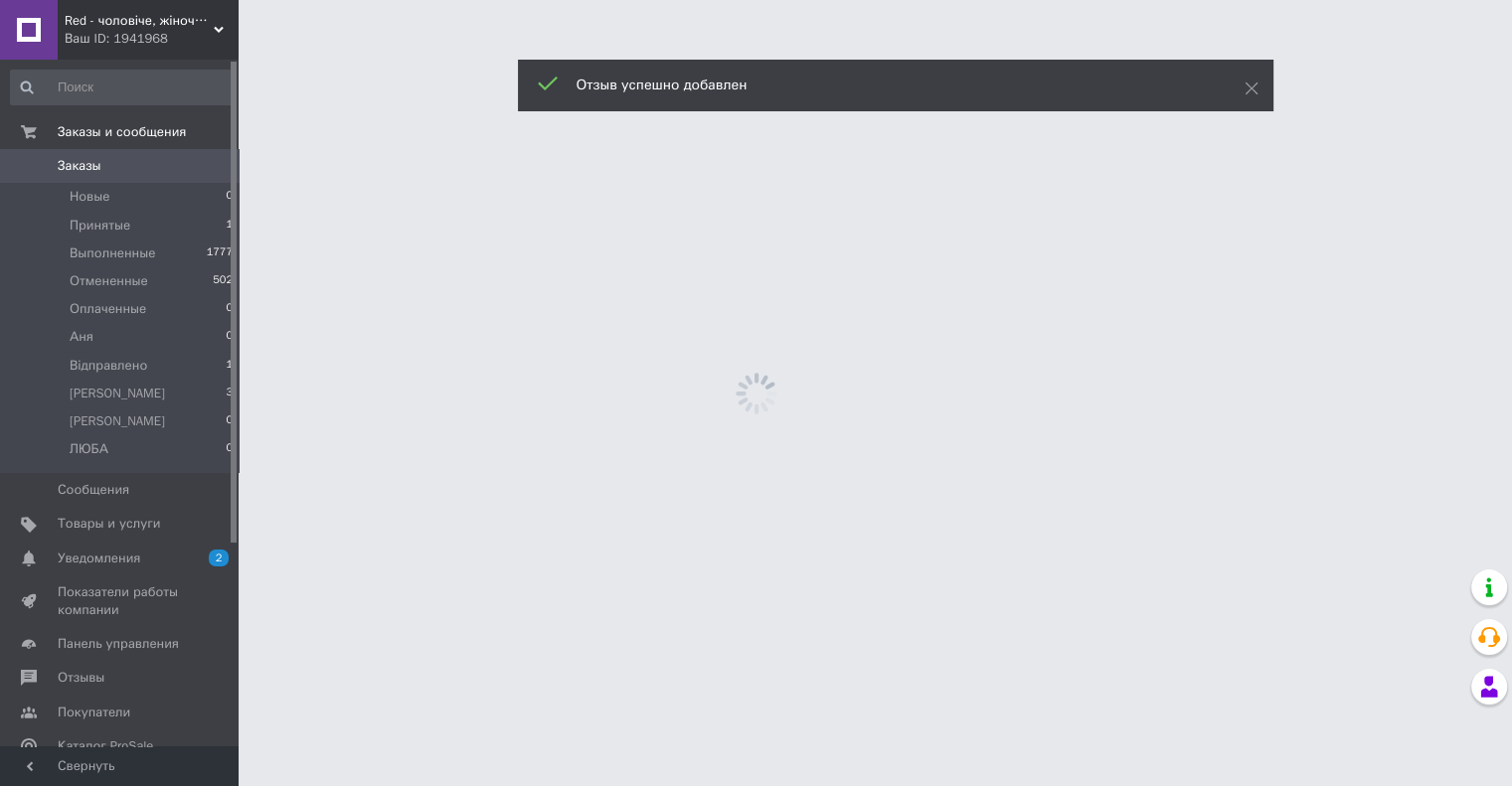 scroll, scrollTop: 0, scrollLeft: 0, axis: both 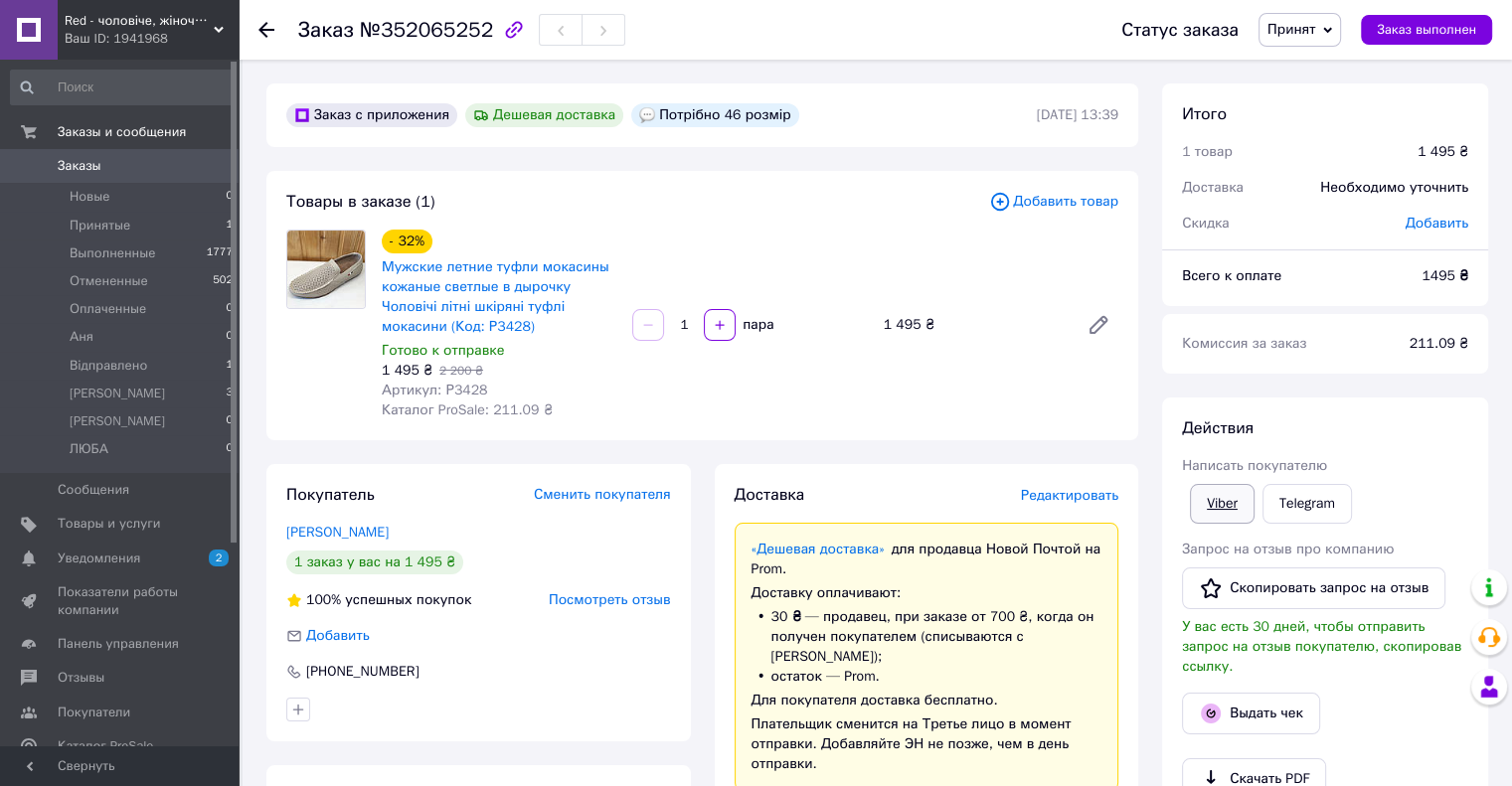 click on "Viber" at bounding box center (1222, 504) 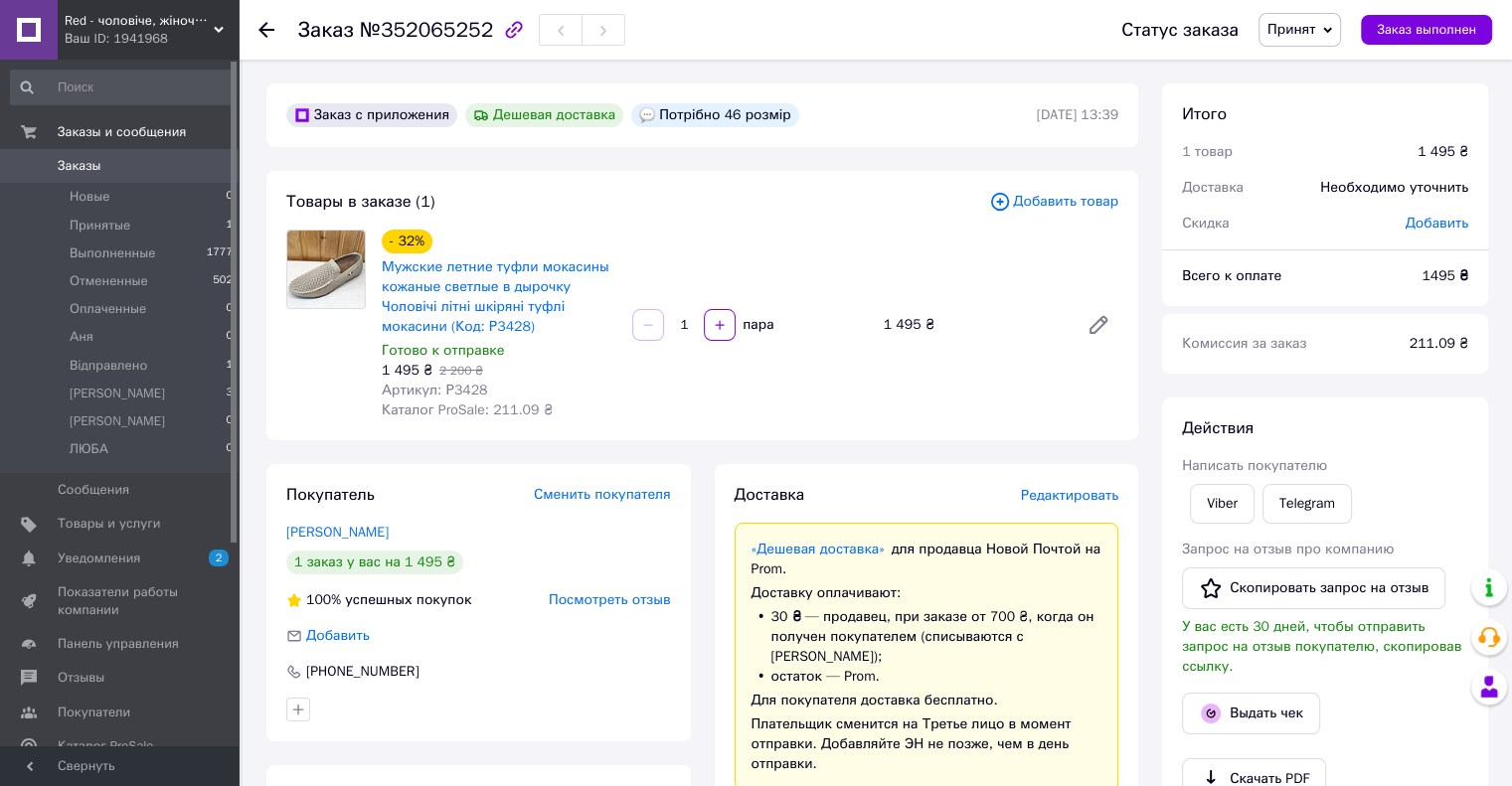 click 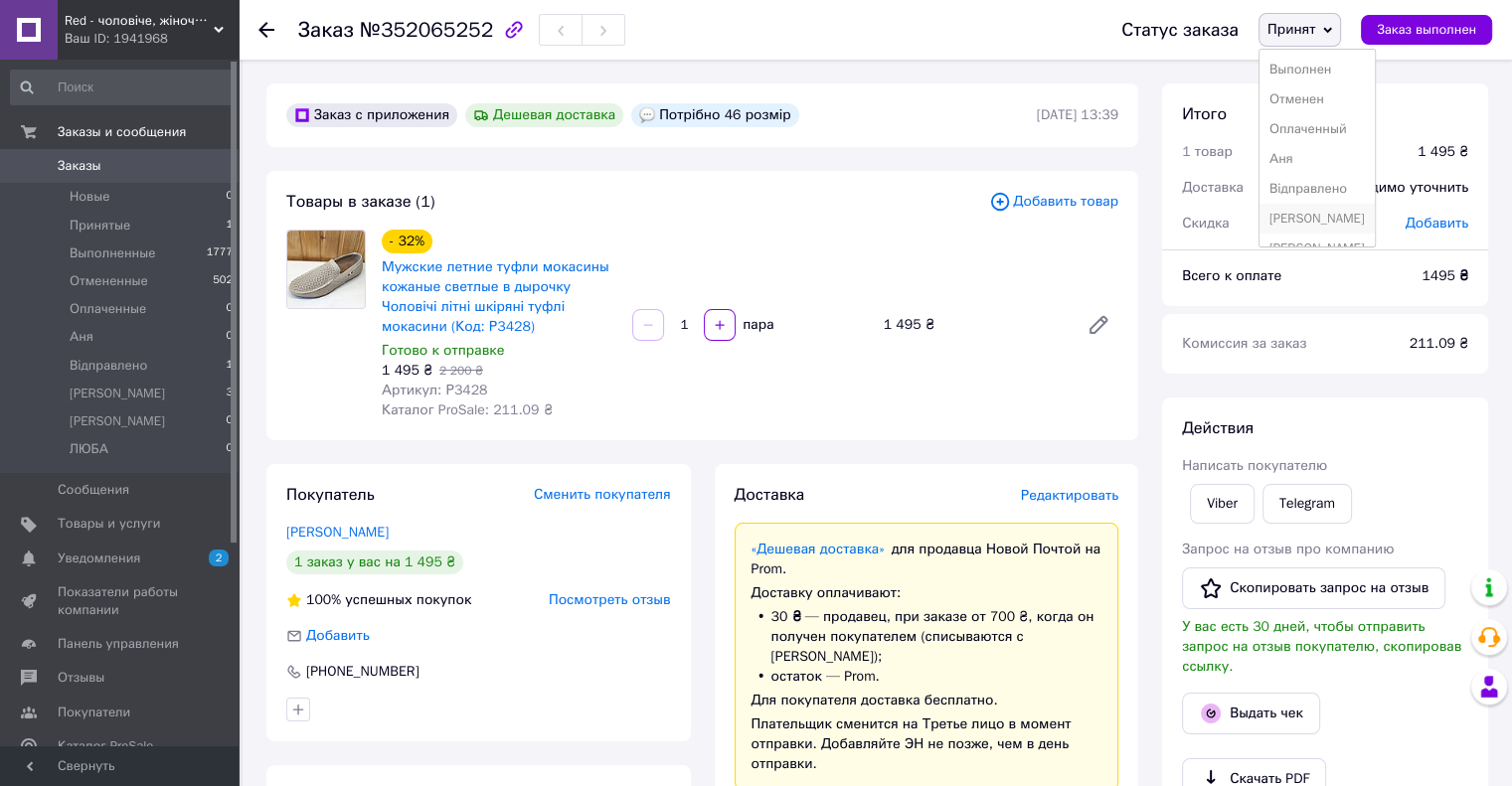 click on "[PERSON_NAME]" at bounding box center (1317, 219) 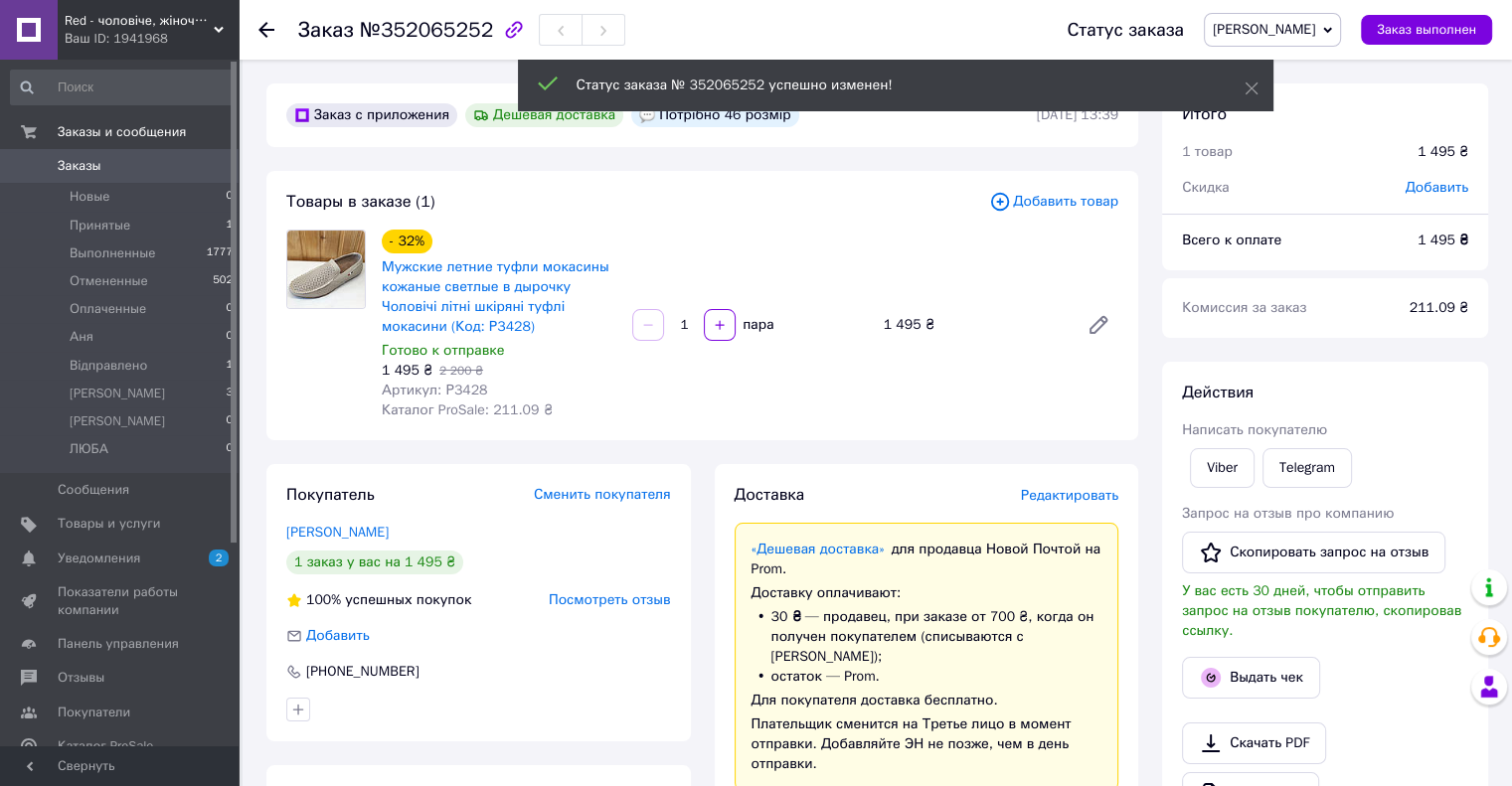 click on "Заказы" at bounding box center [120, 166] 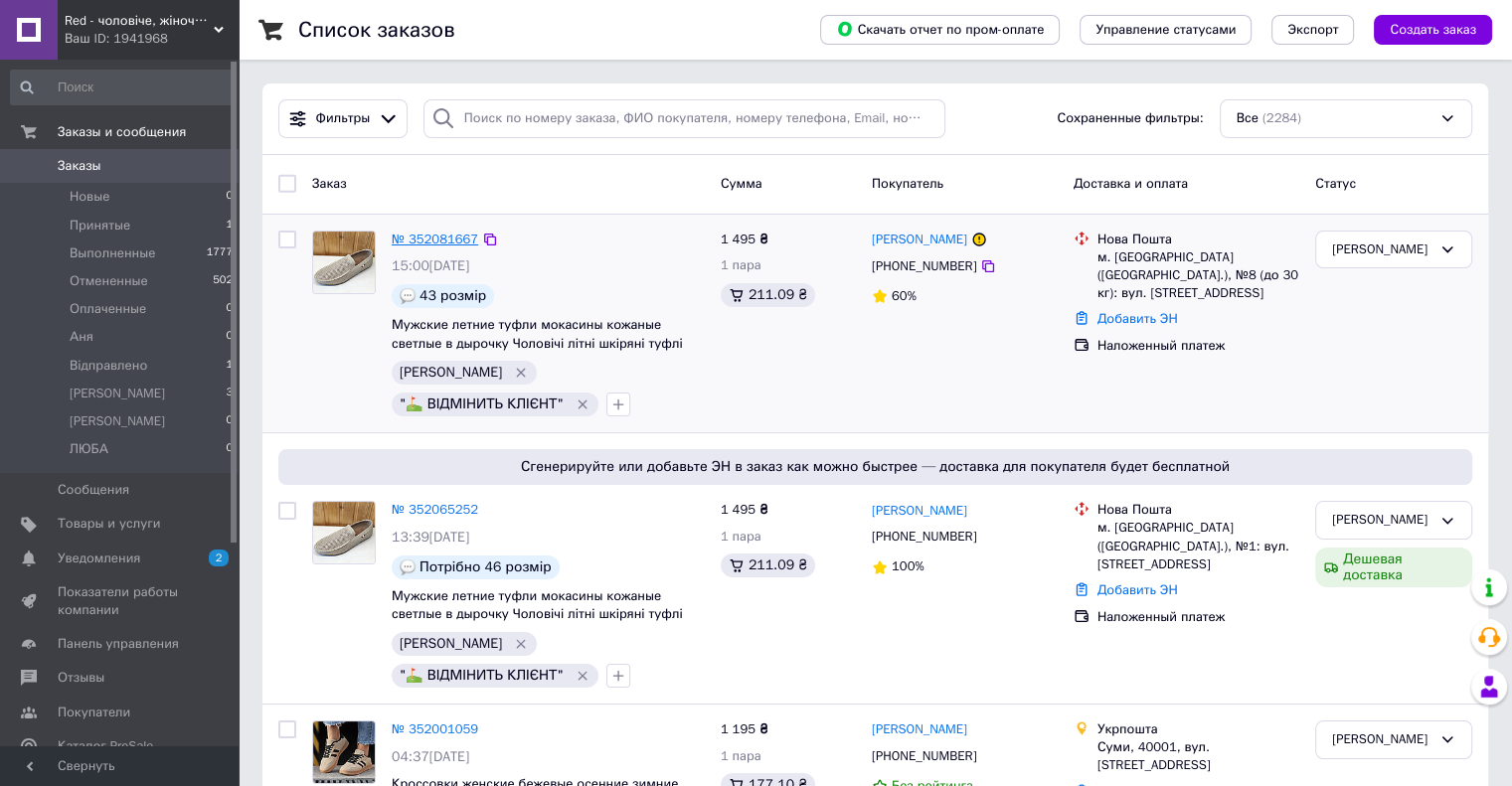 click on "№ 352081667" at bounding box center [434, 238] 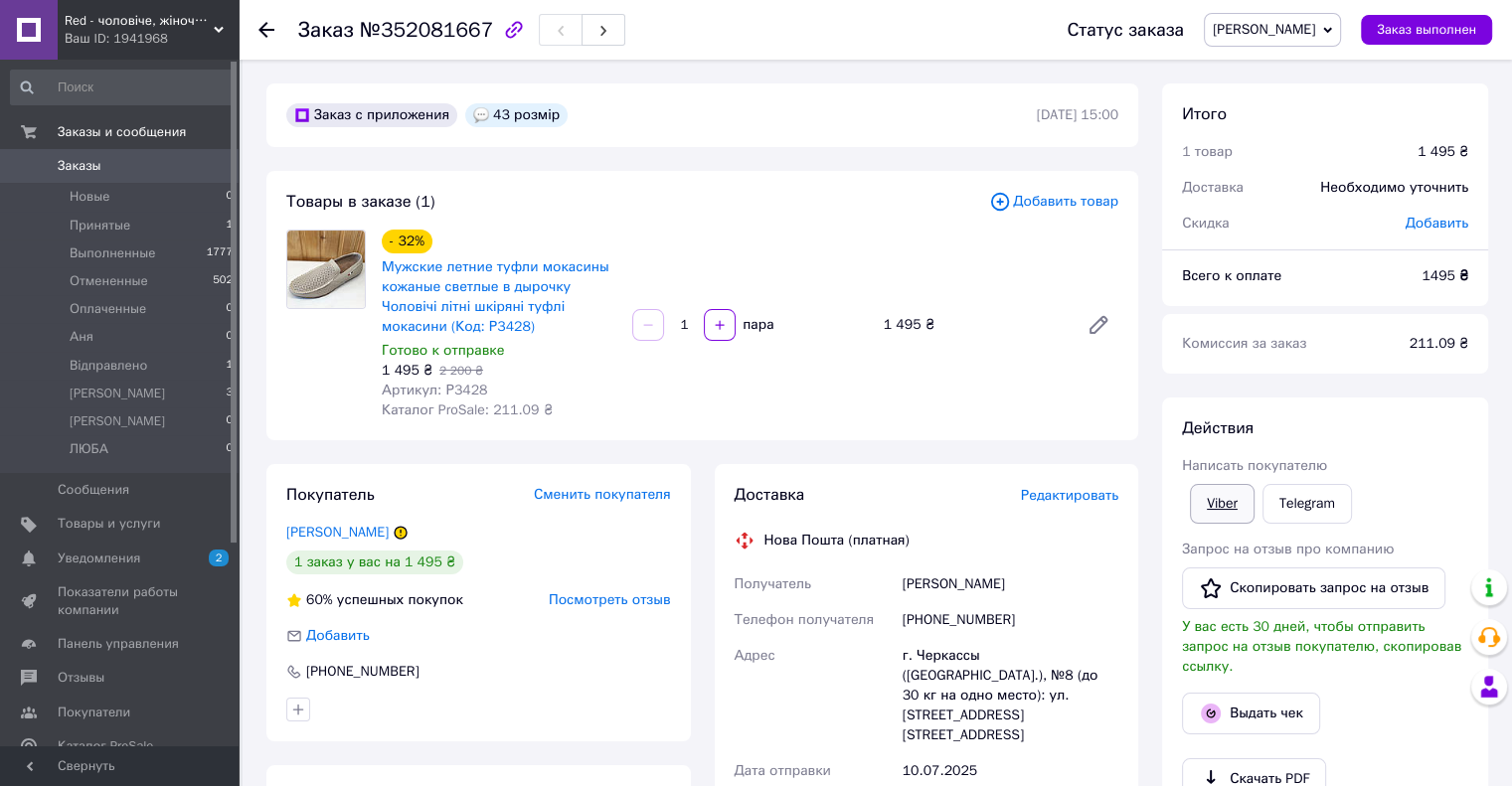 click on "Viber" at bounding box center (1222, 504) 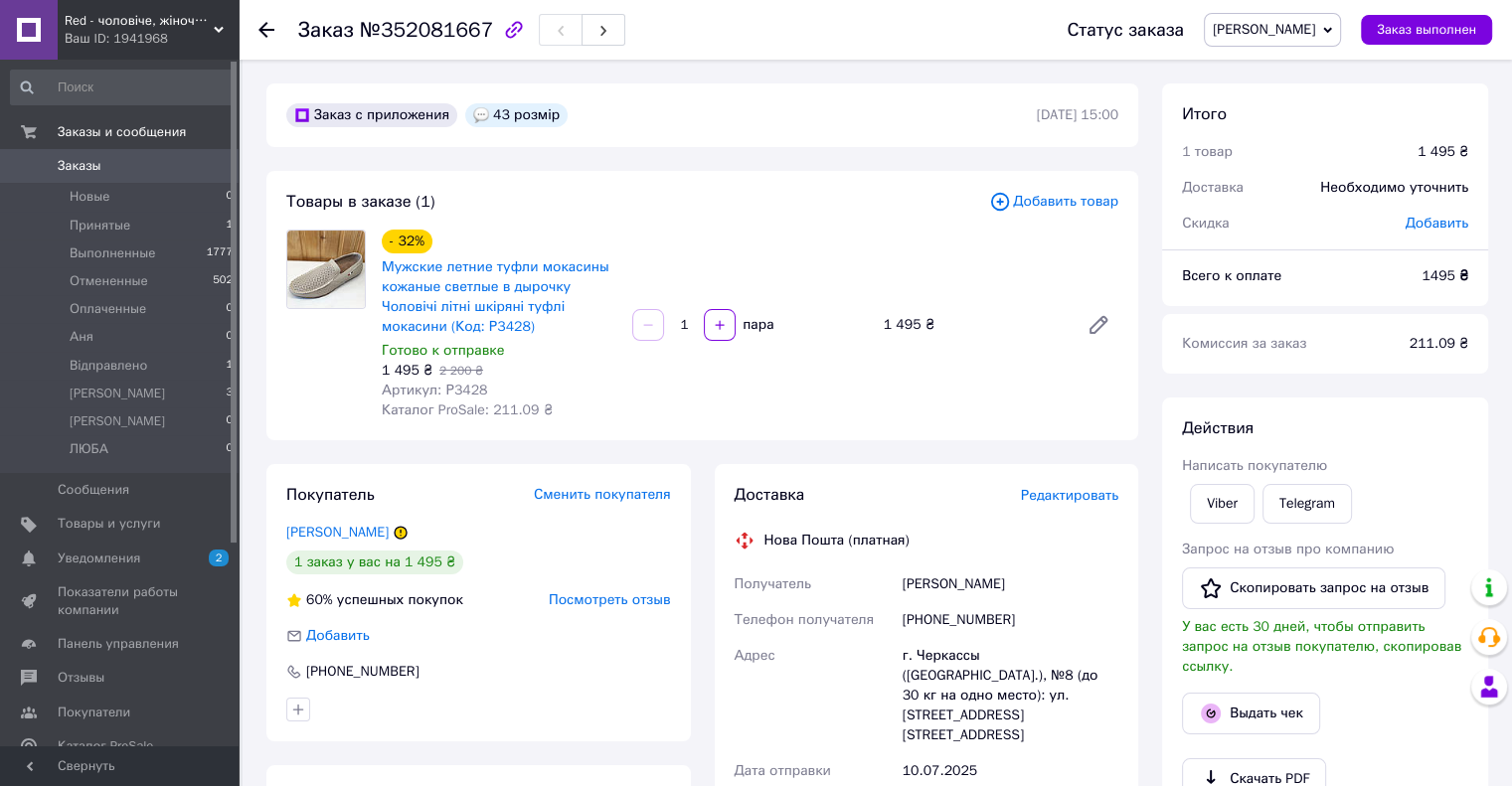 click 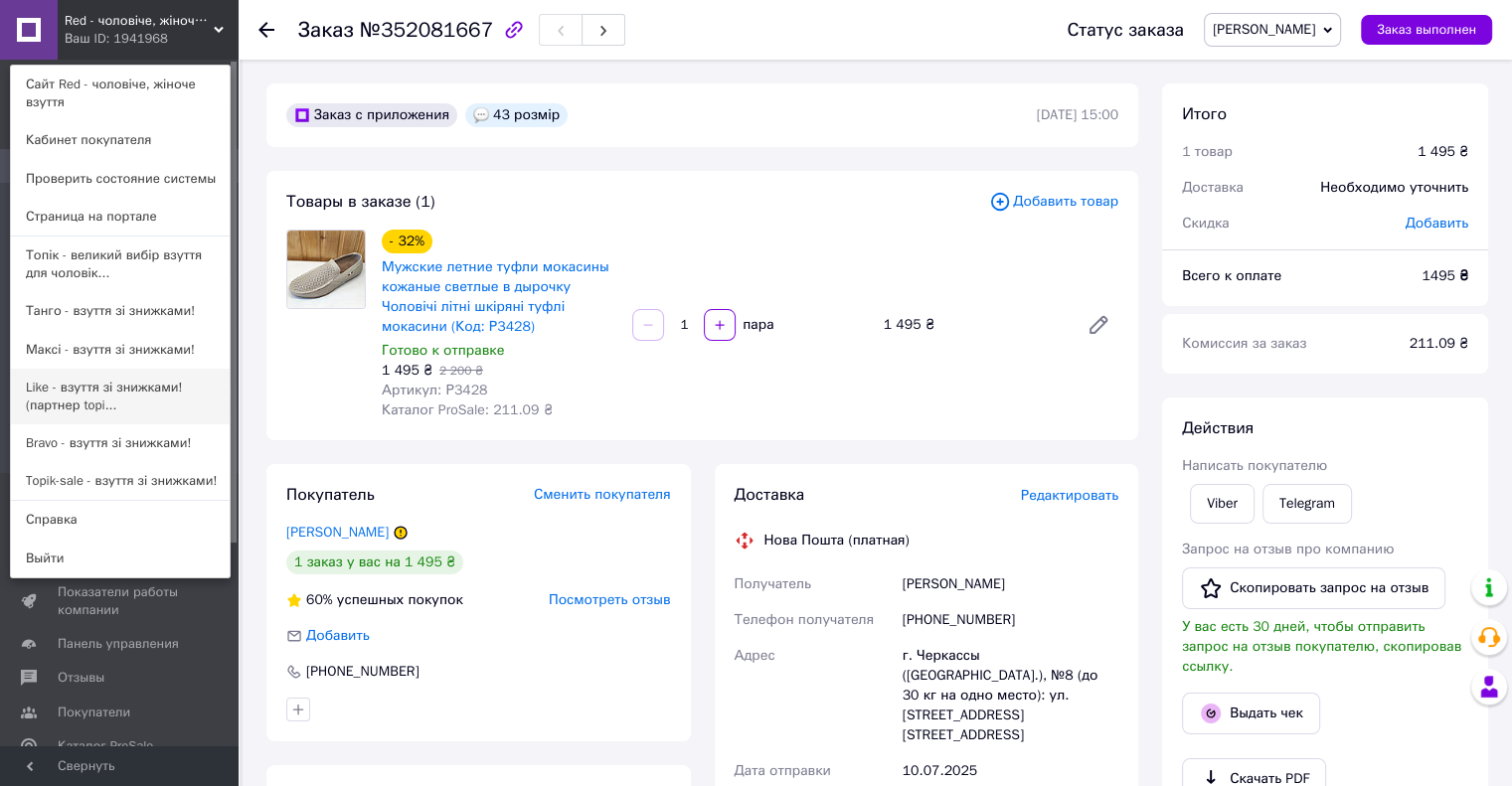 click on "Like - взуття зі знижками! (партнер topi..." at bounding box center [120, 396] 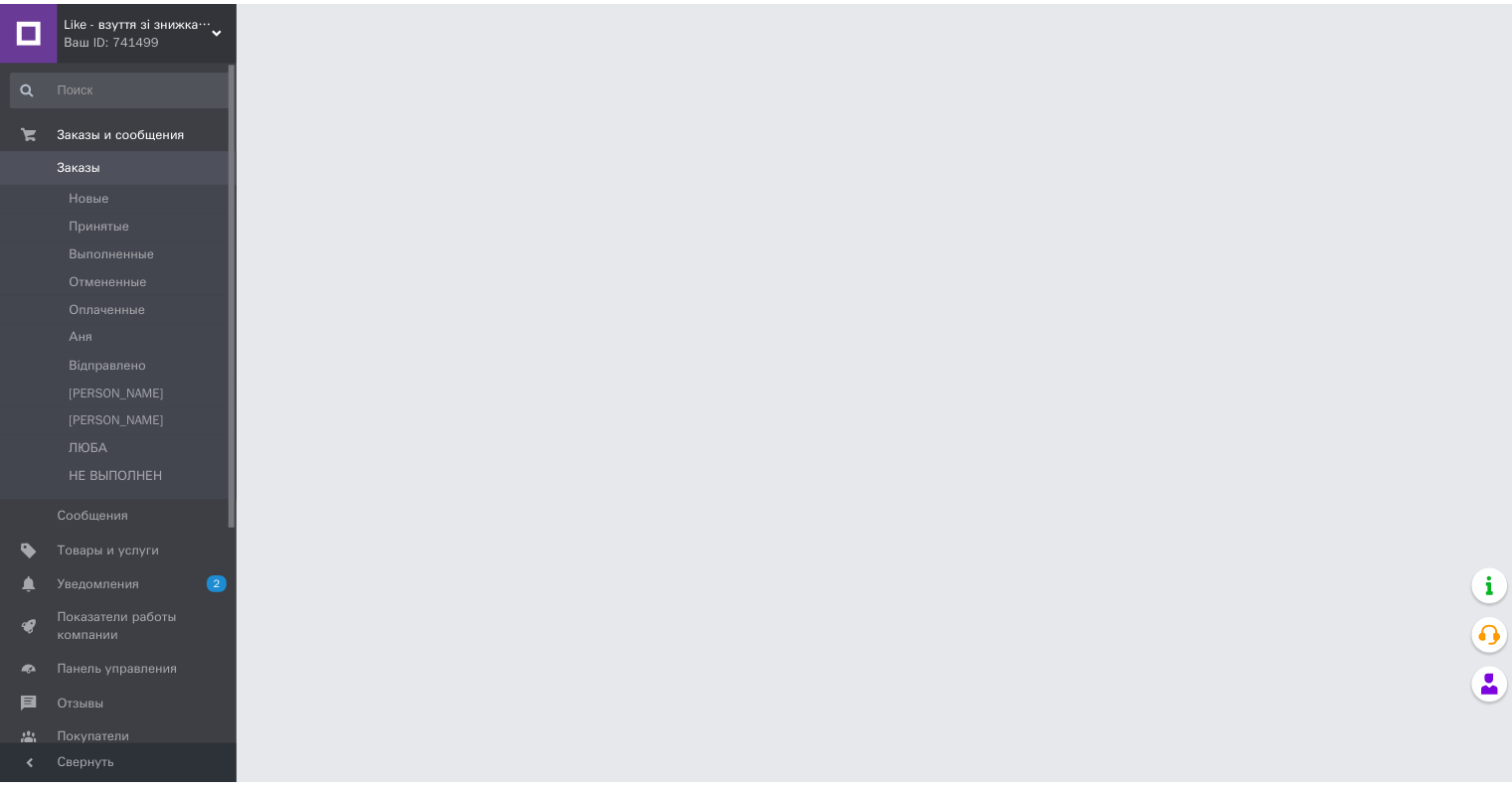 scroll, scrollTop: 0, scrollLeft: 0, axis: both 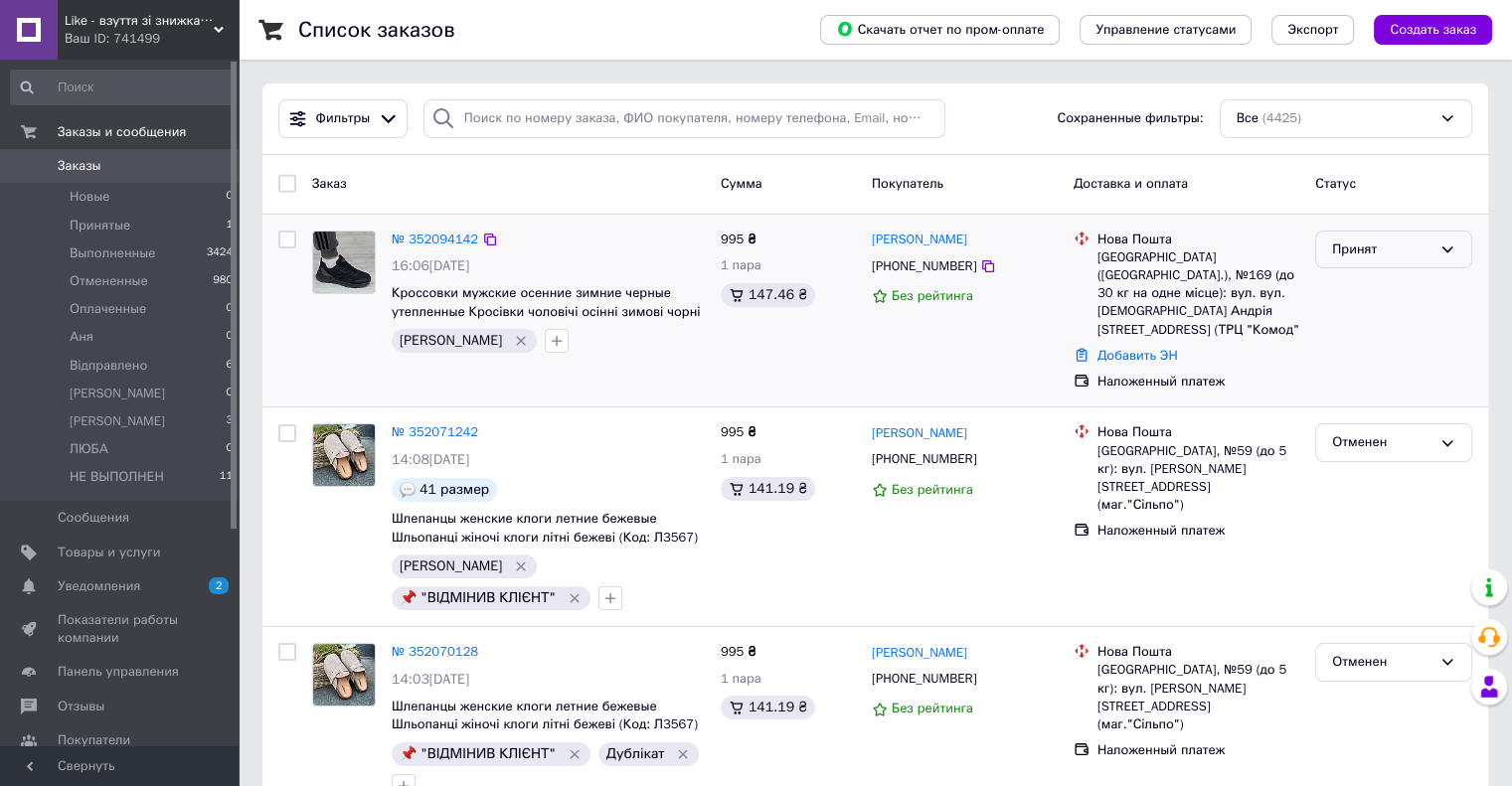 click on "Принят" at bounding box center [1382, 249] 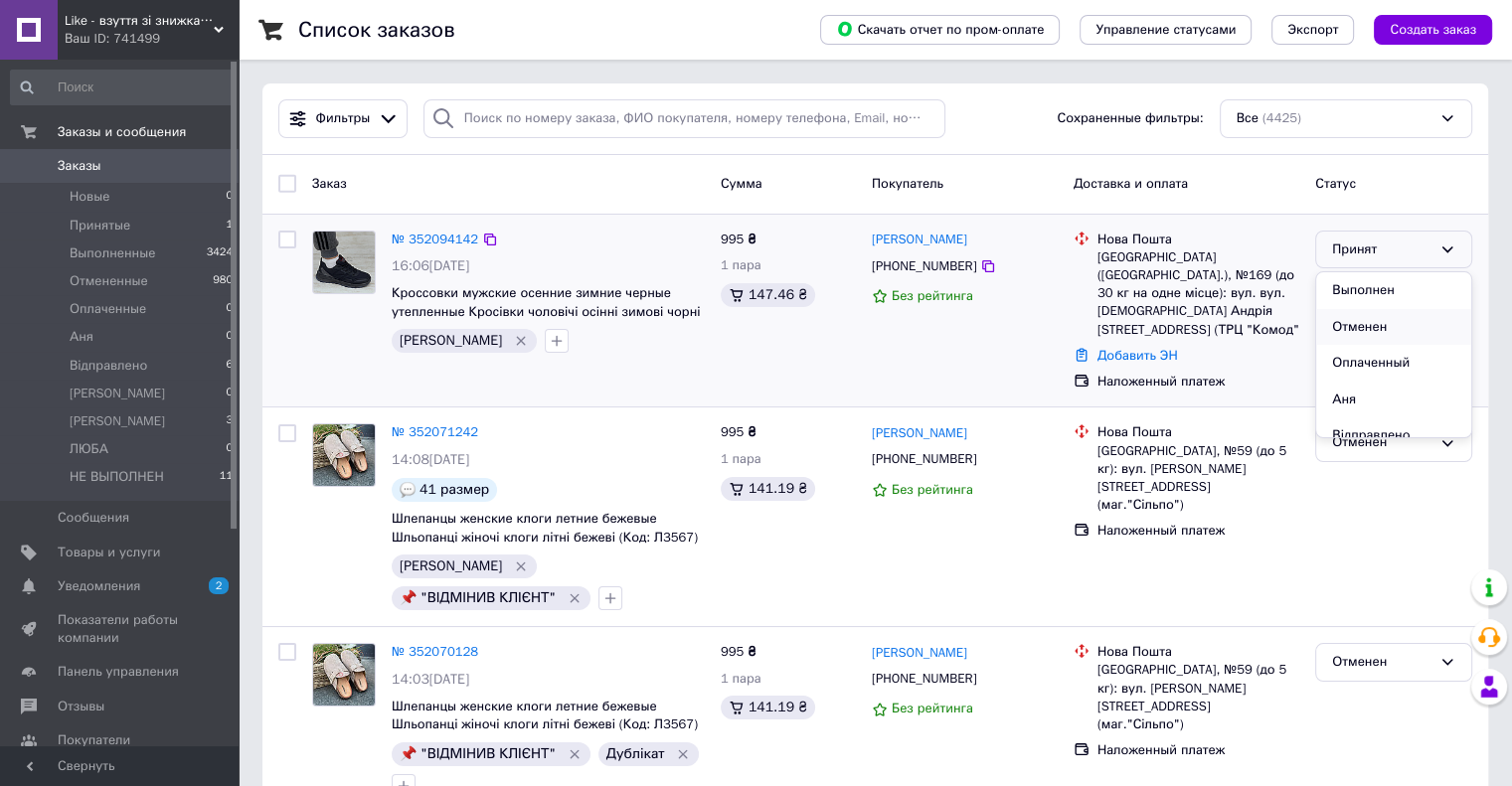 scroll, scrollTop: 99, scrollLeft: 0, axis: vertical 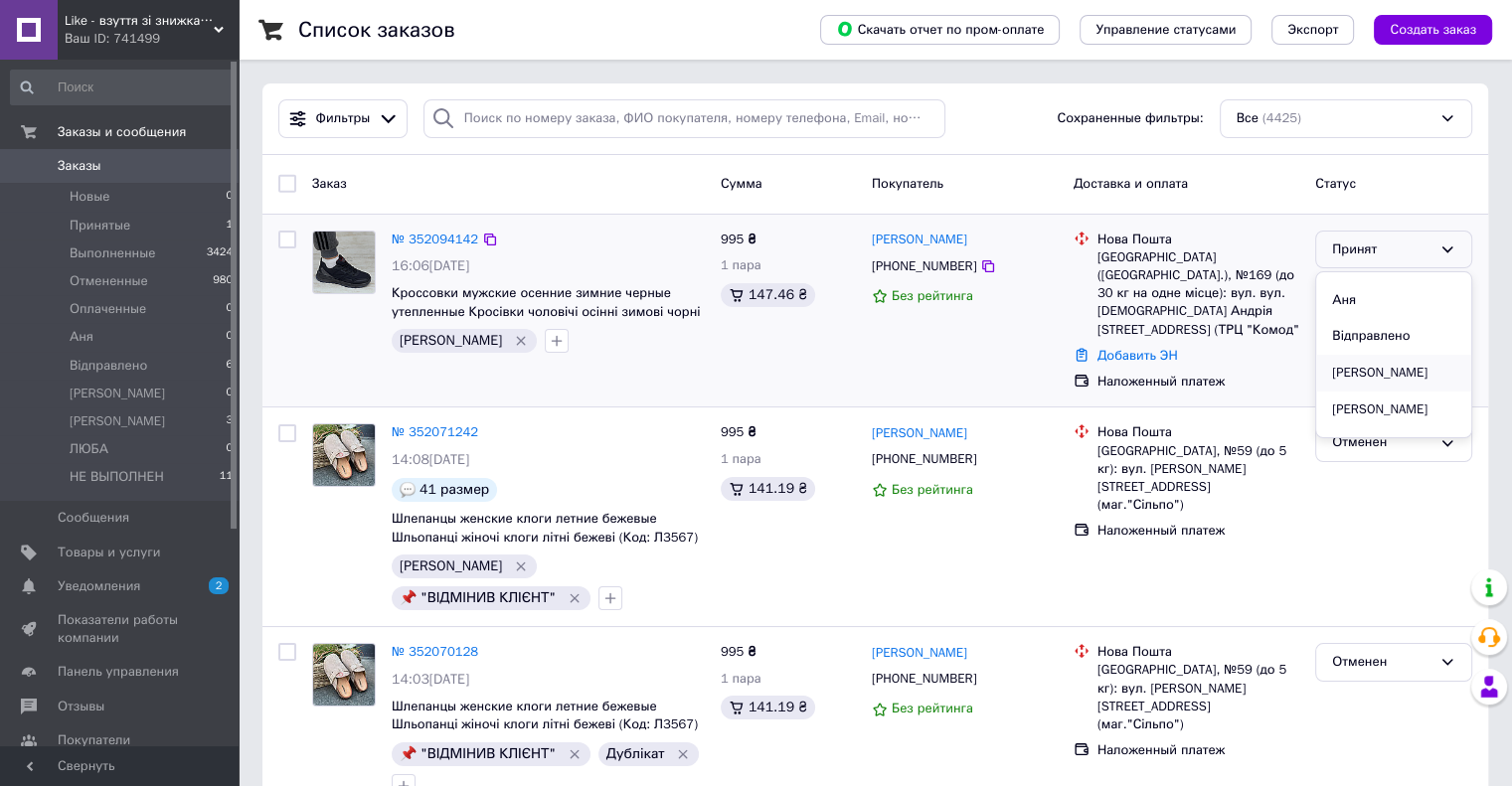 click on "[PERSON_NAME]" at bounding box center (1394, 373) 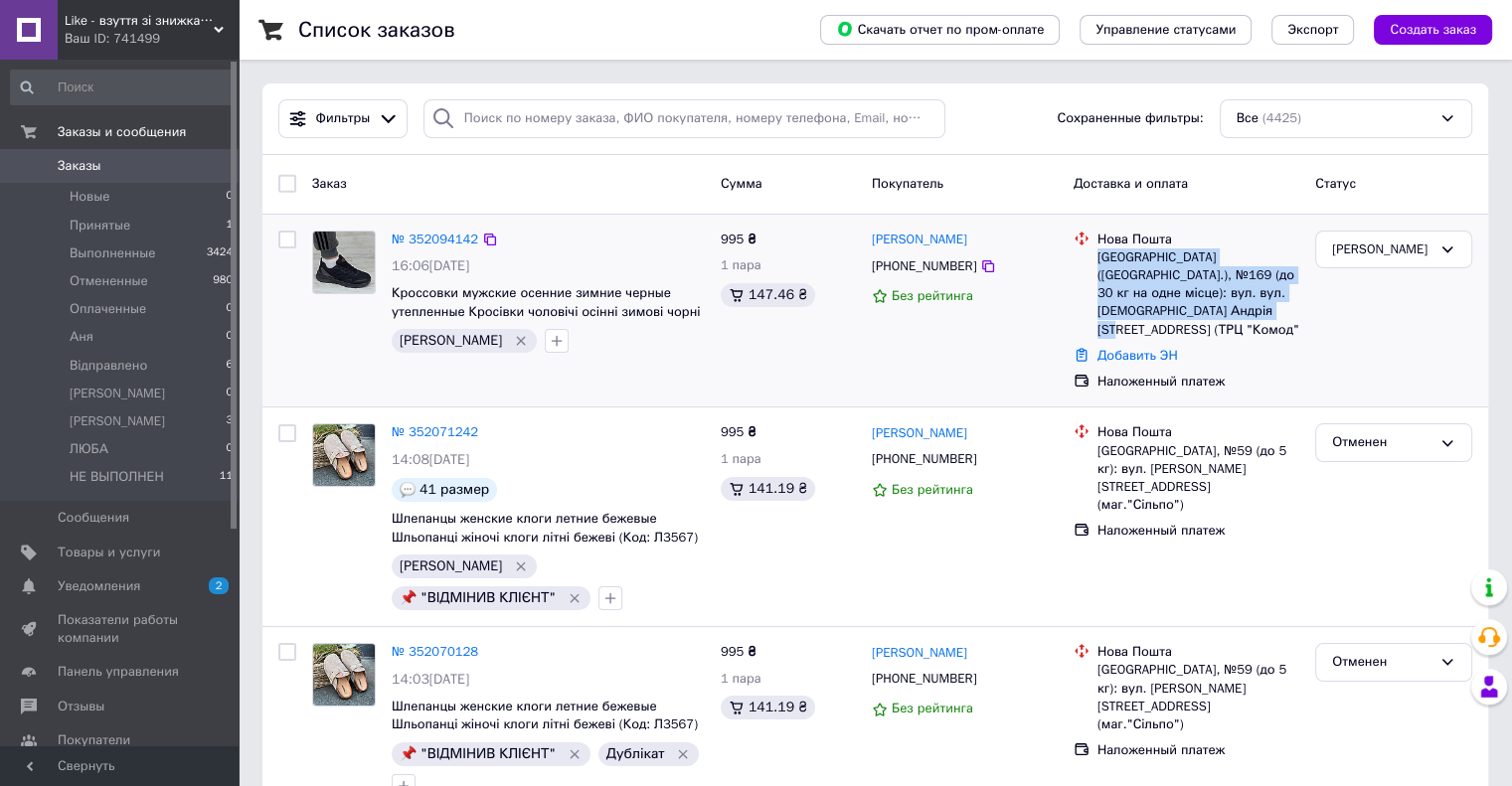 drag, startPoint x: 1094, startPoint y: 259, endPoint x: 1280, endPoint y: 311, distance: 193.13208 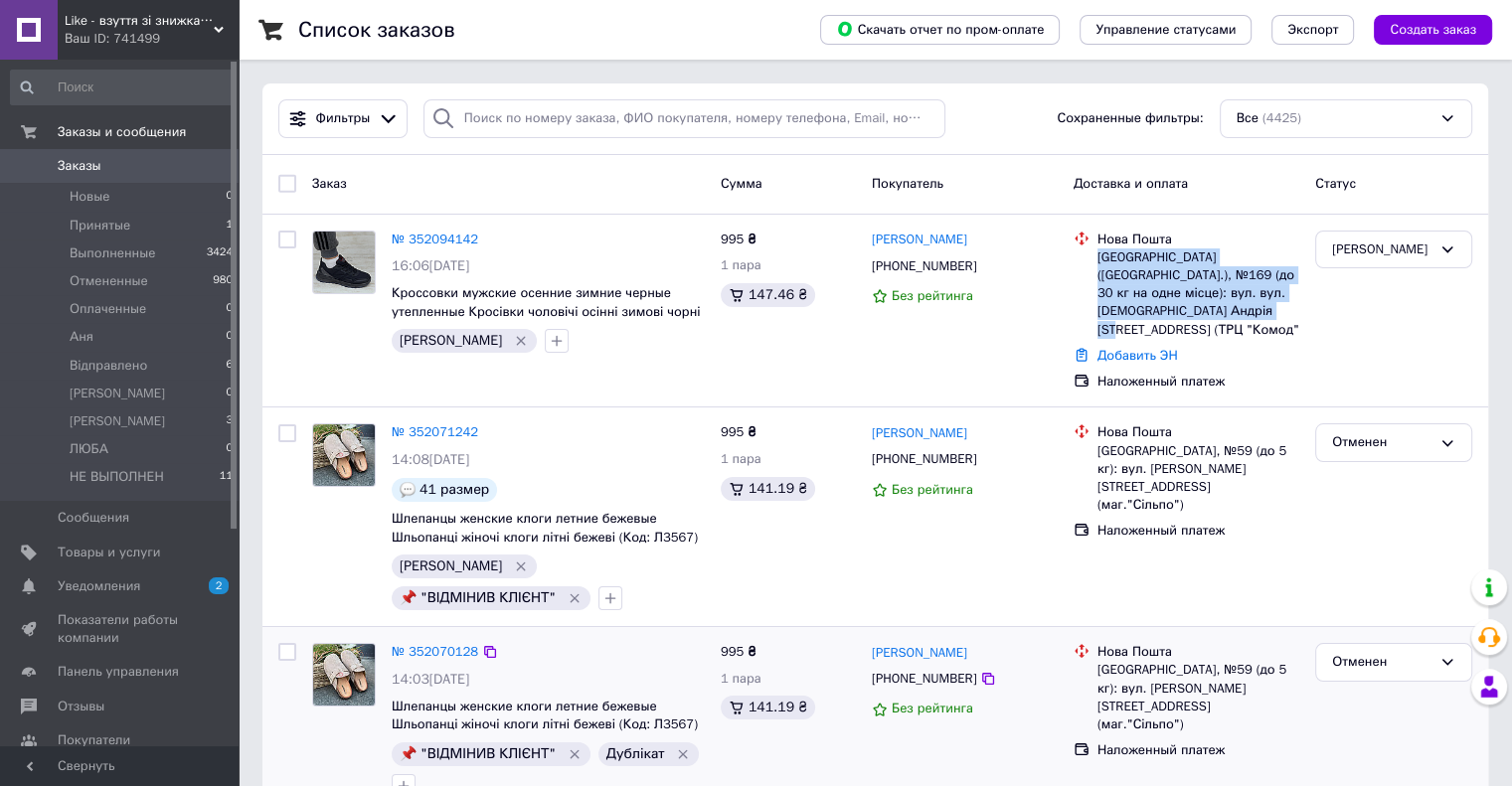 copy on "Київ (Київська обл.), №169 (до 30 кг на одне місце): вул. вул. Митрополита Андрія Шептицького, 4А (ТРЦ "Комод"" 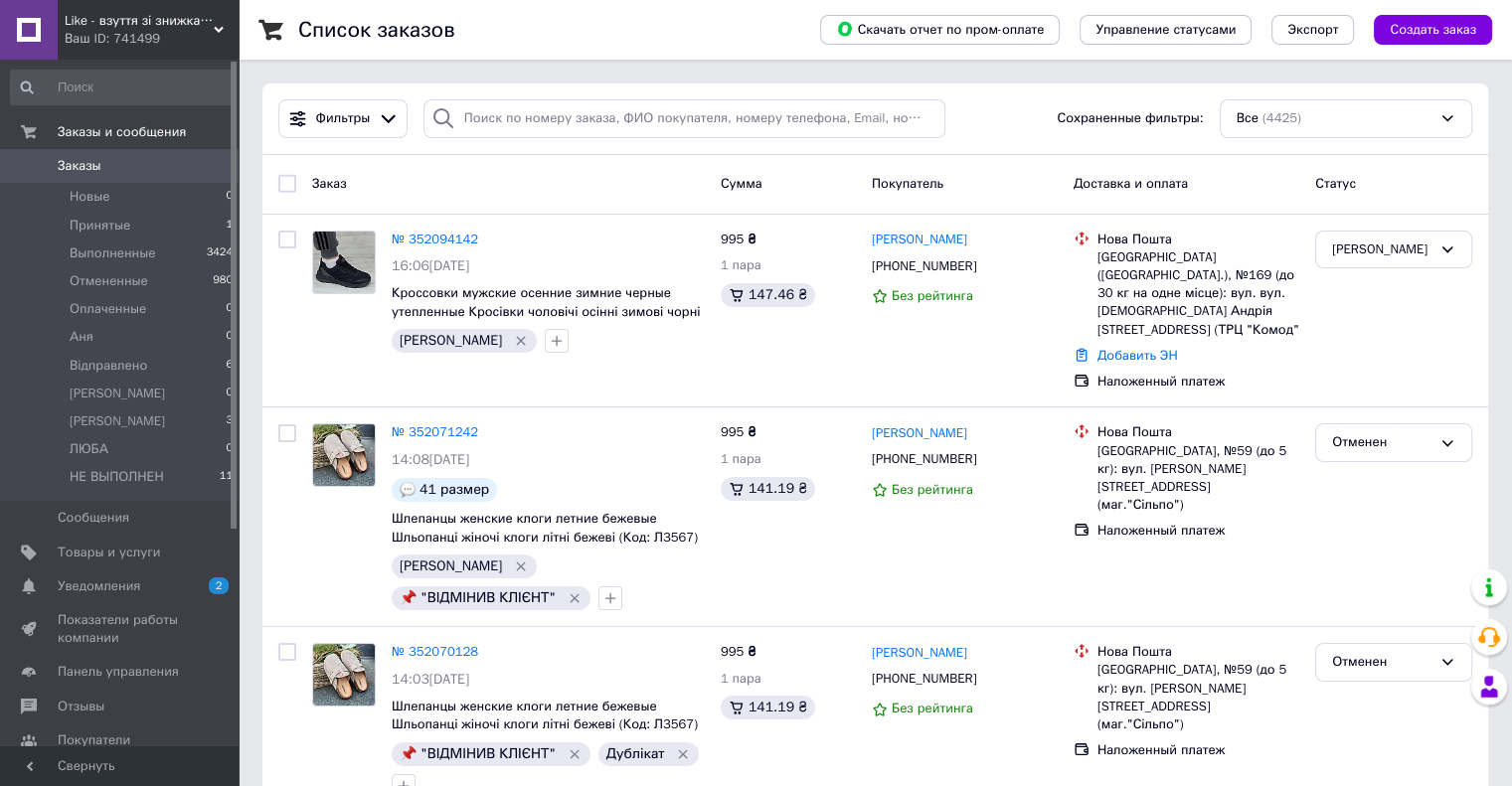 click on "Like - взуття зі знижками! (партнер topik.com.ua)" at bounding box center (139, 21) 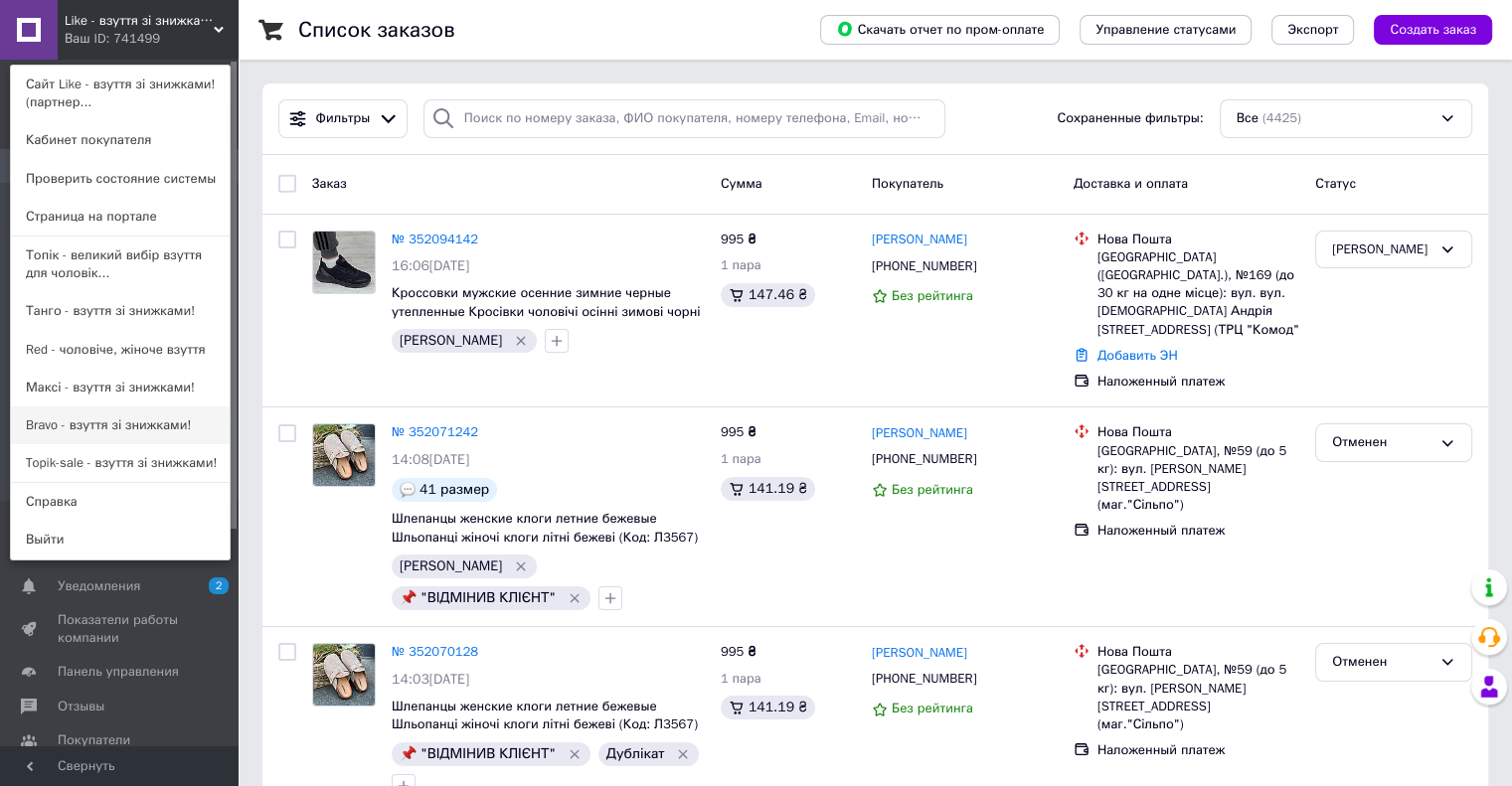 click on "Bravo - взуття зі знижками!" at bounding box center (120, 425) 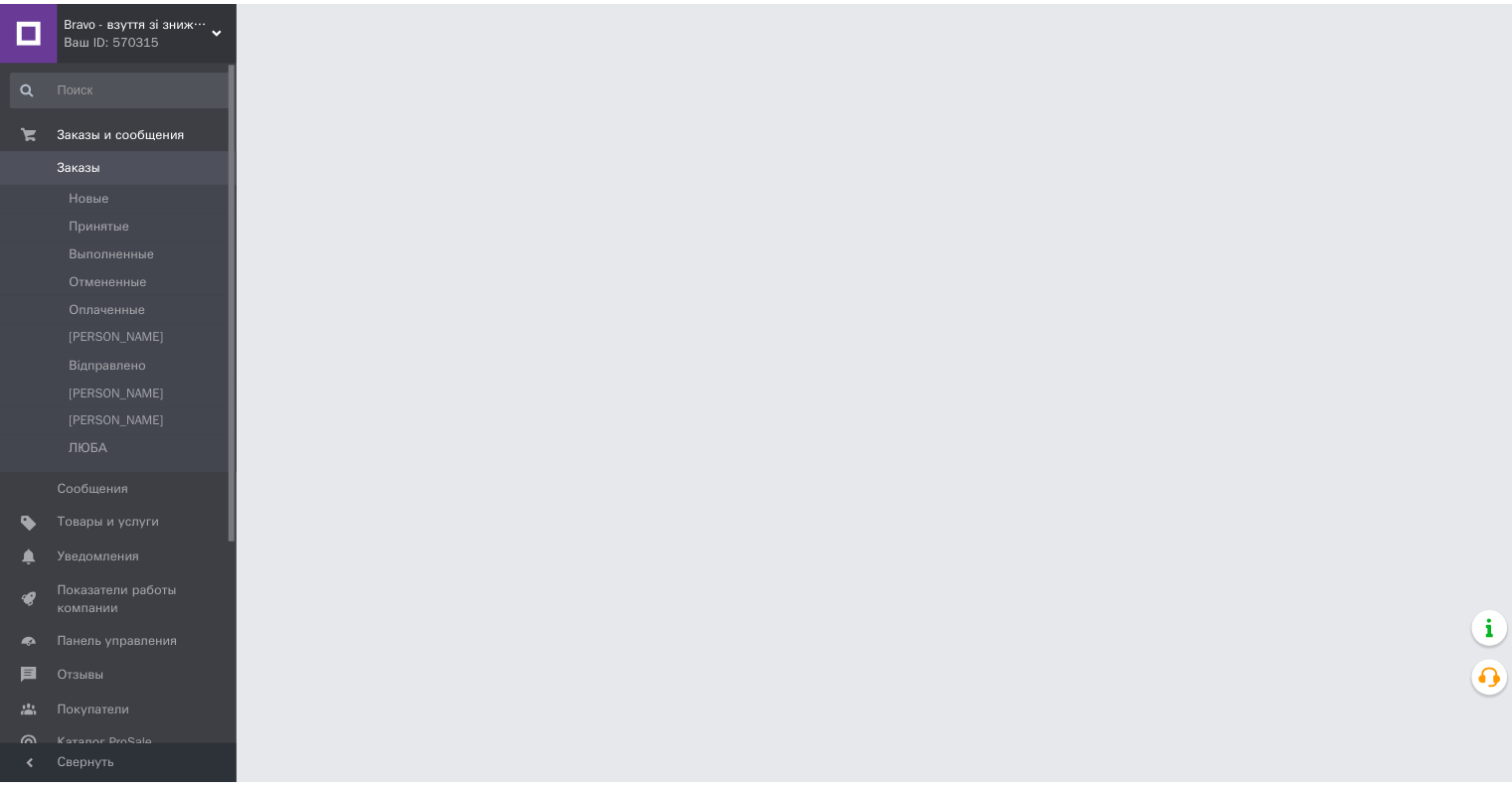 scroll, scrollTop: 0, scrollLeft: 0, axis: both 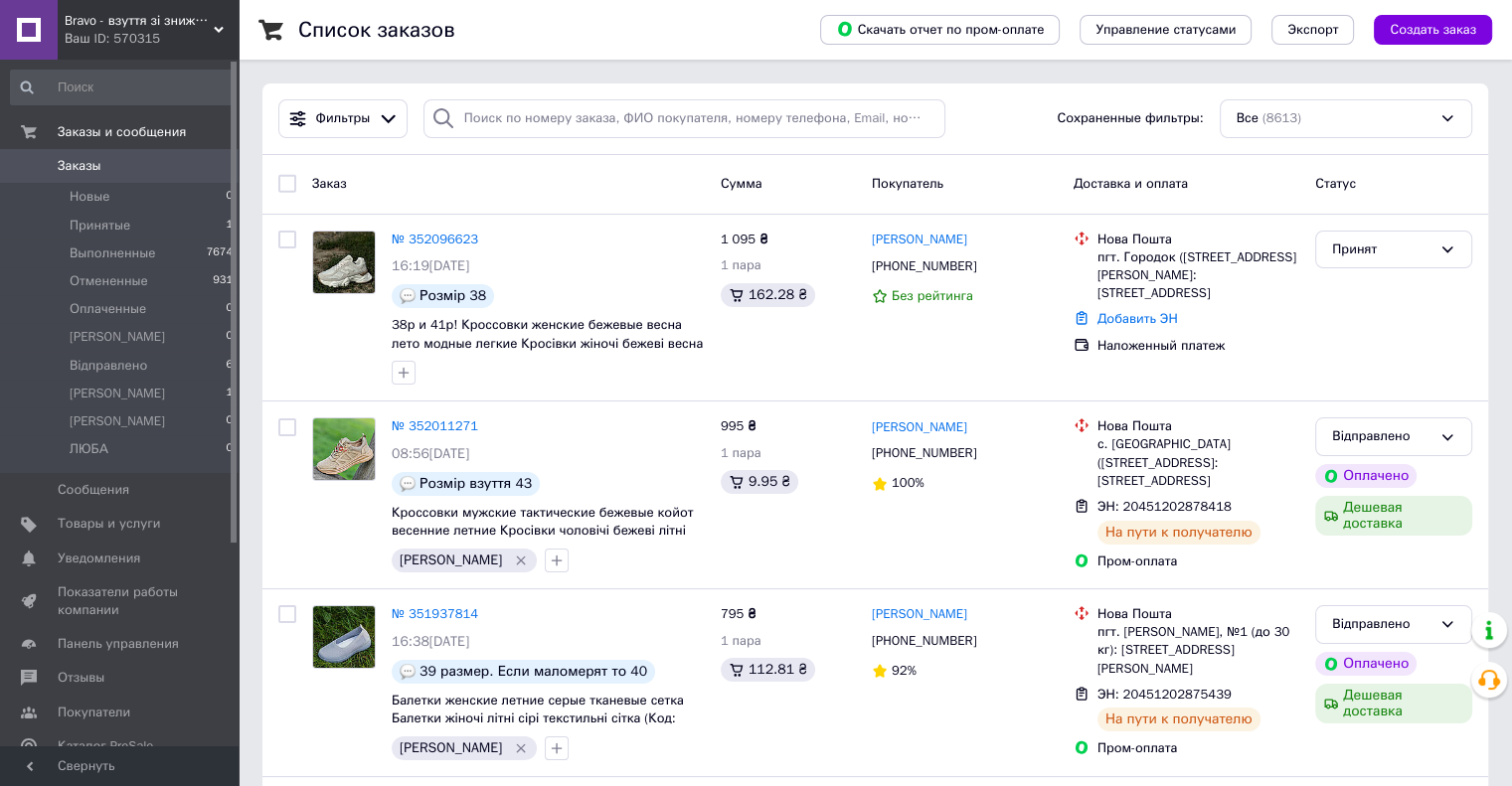 click on "Bravo - взуття зі знижками! Ваш ID: 570315" at bounding box center (148, 30) 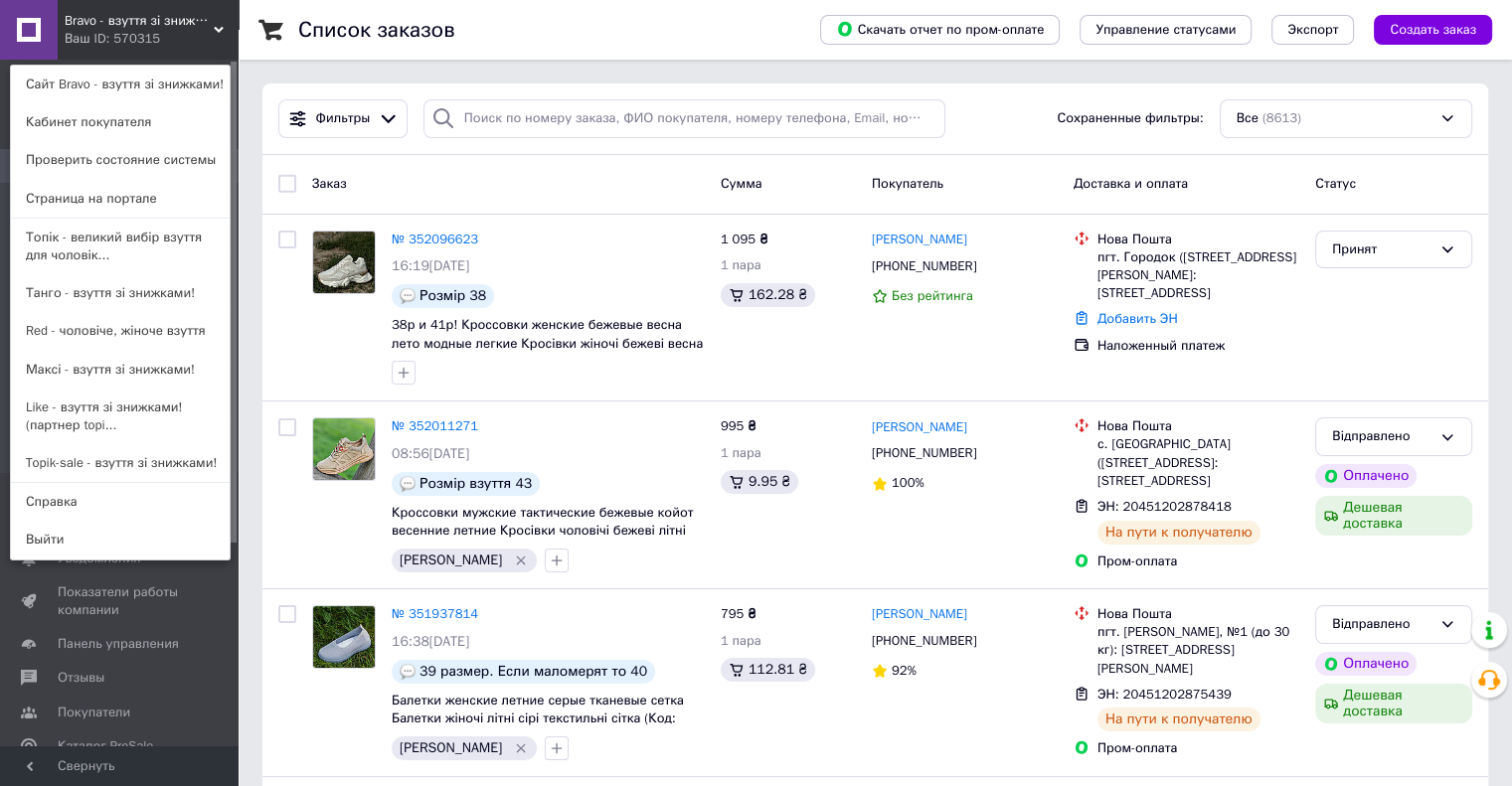 click on "Максі - взуття зі знижками!" at bounding box center (120, 370) 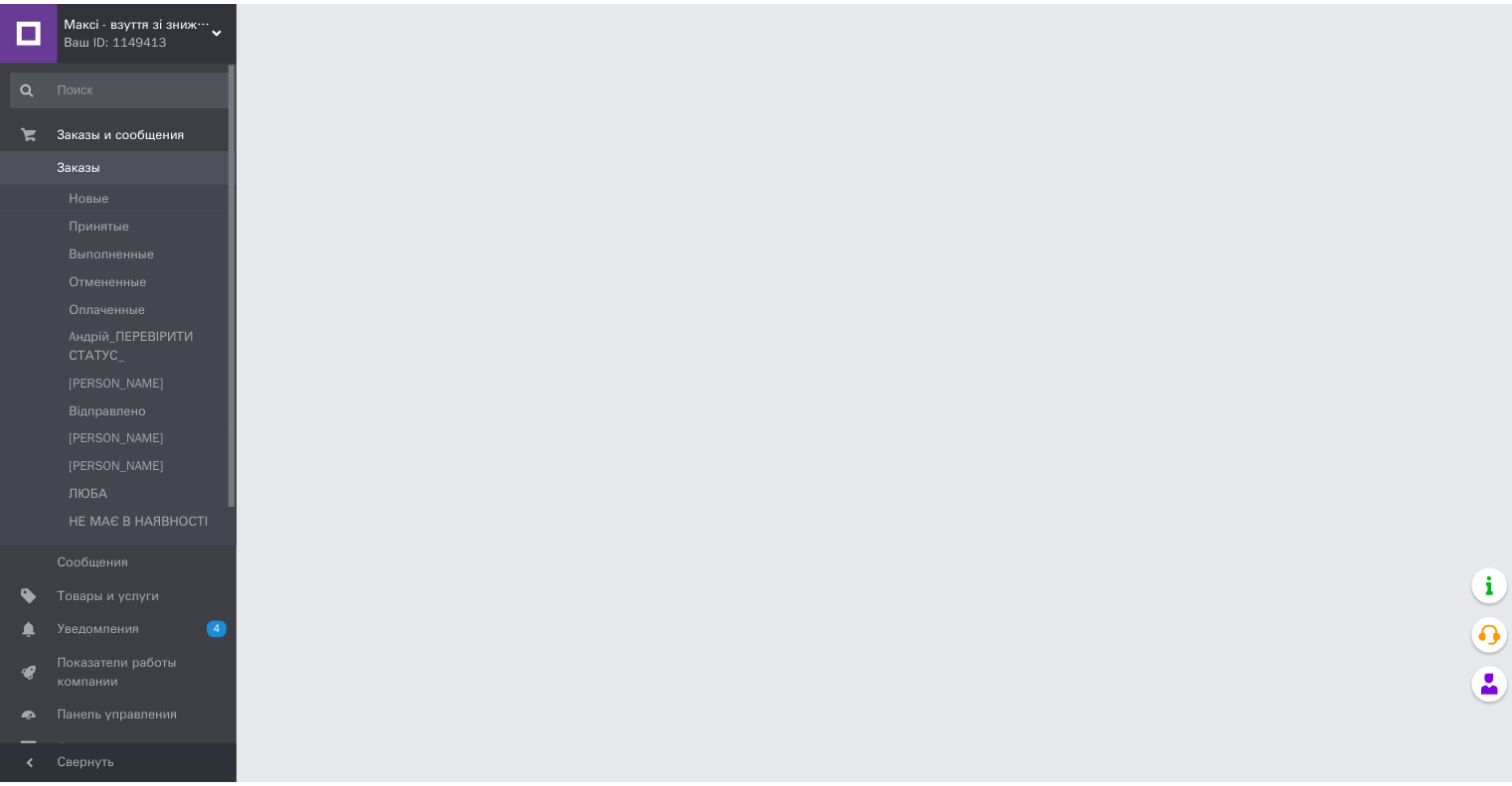 scroll, scrollTop: 0, scrollLeft: 0, axis: both 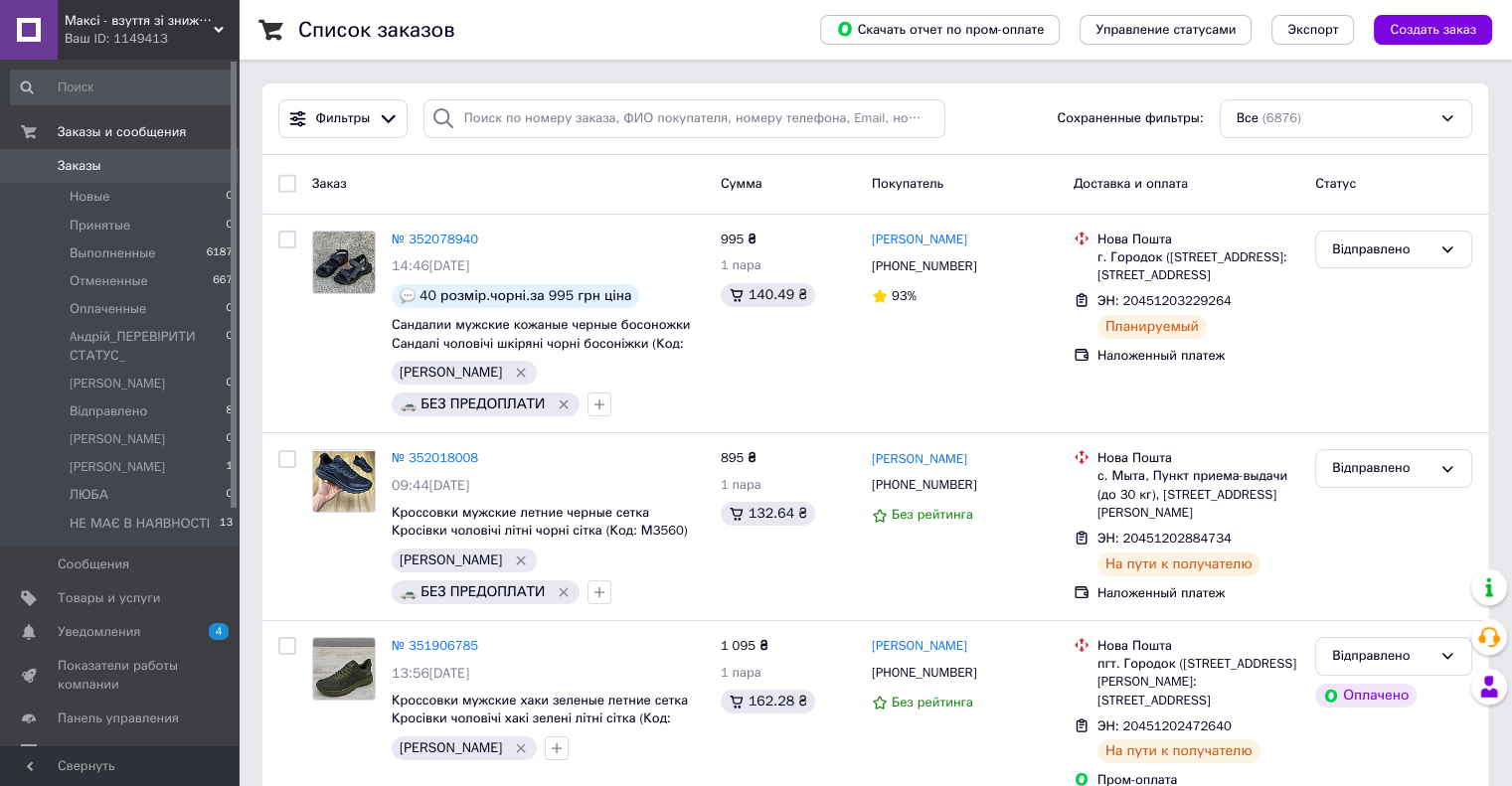 click on "Максі - взуття зі знижками!" at bounding box center [139, 21] 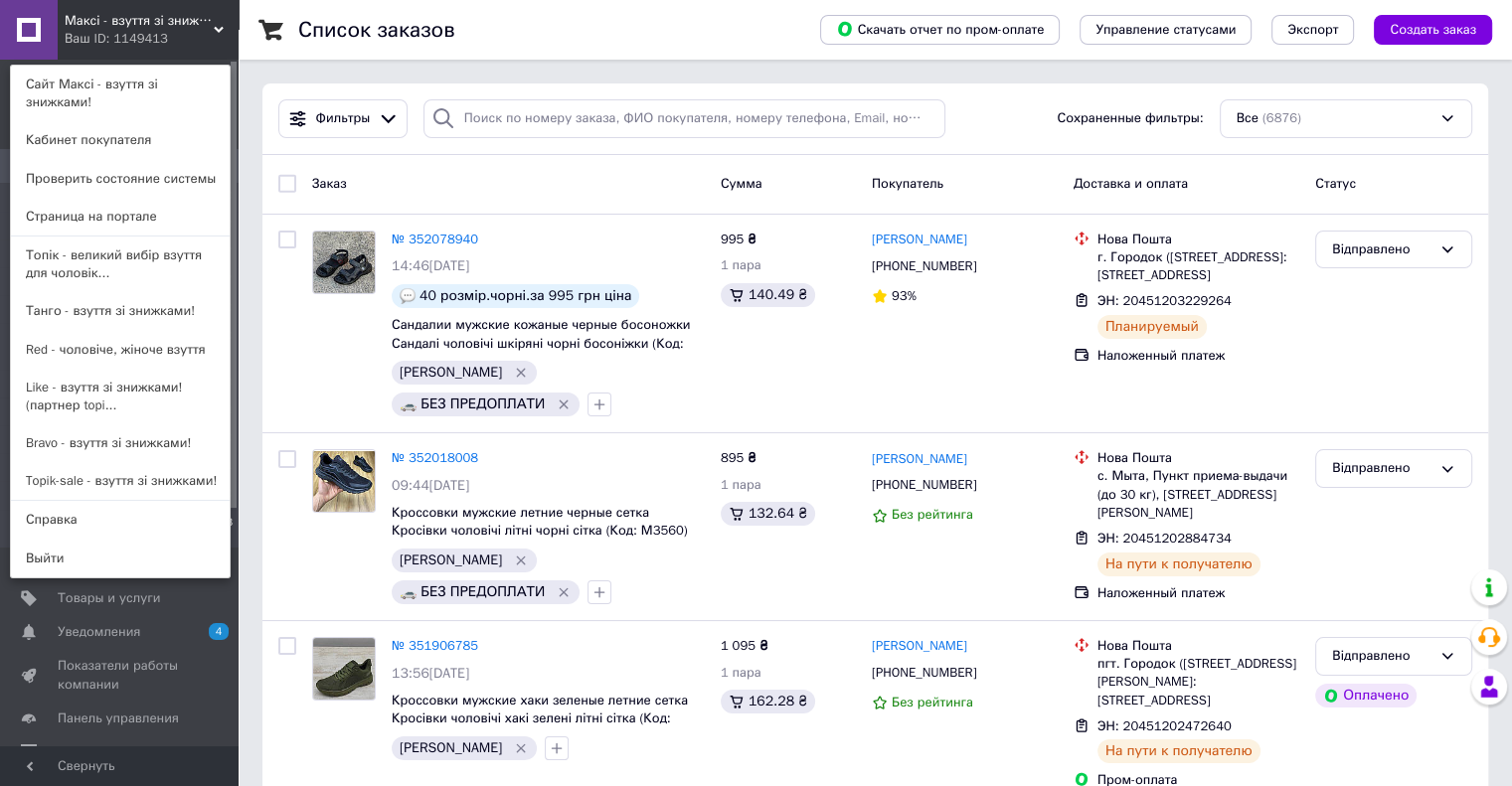 drag, startPoint x: 123, startPoint y: 245, endPoint x: 154, endPoint y: 238, distance: 31.780497 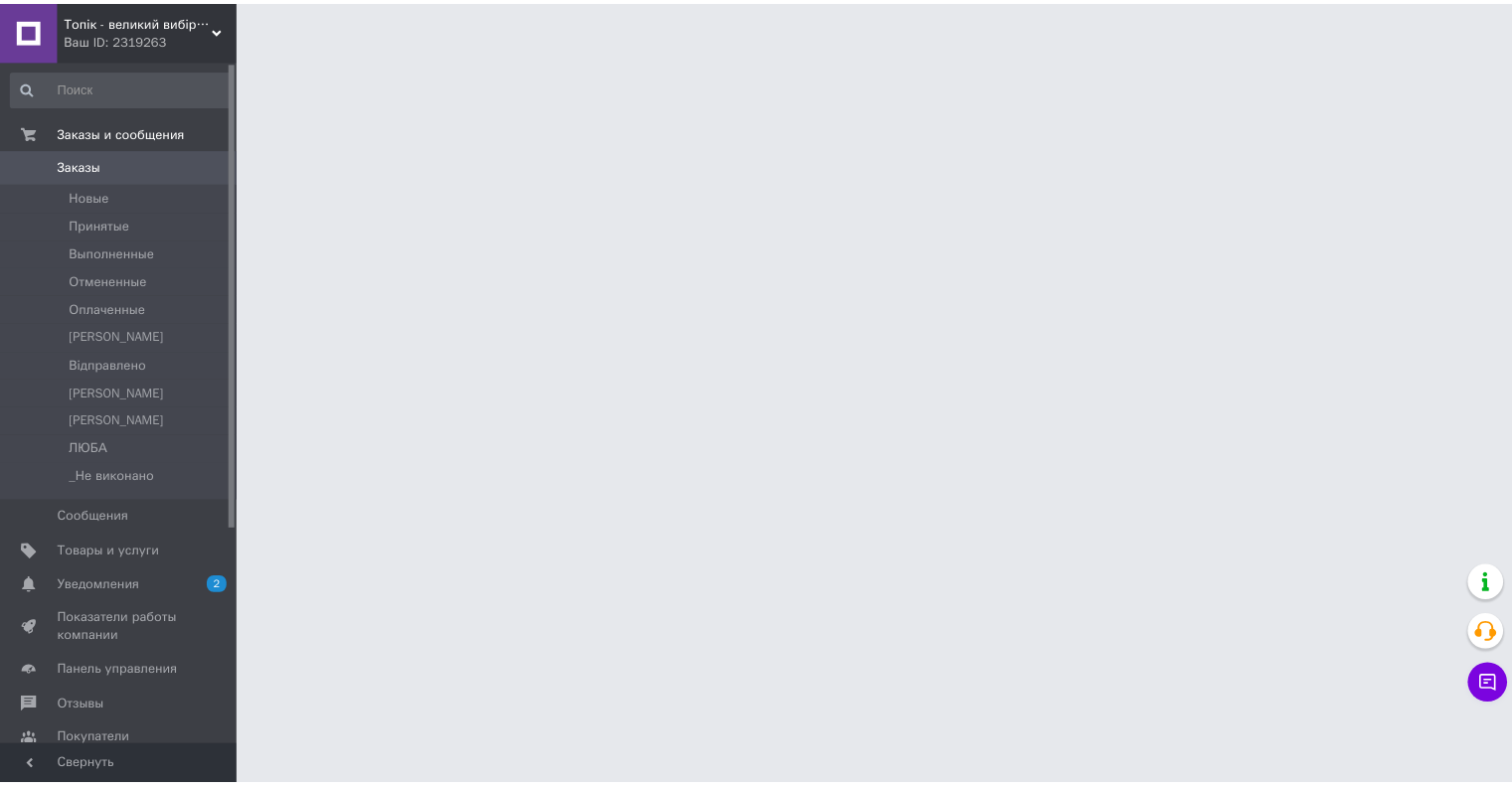 scroll, scrollTop: 0, scrollLeft: 0, axis: both 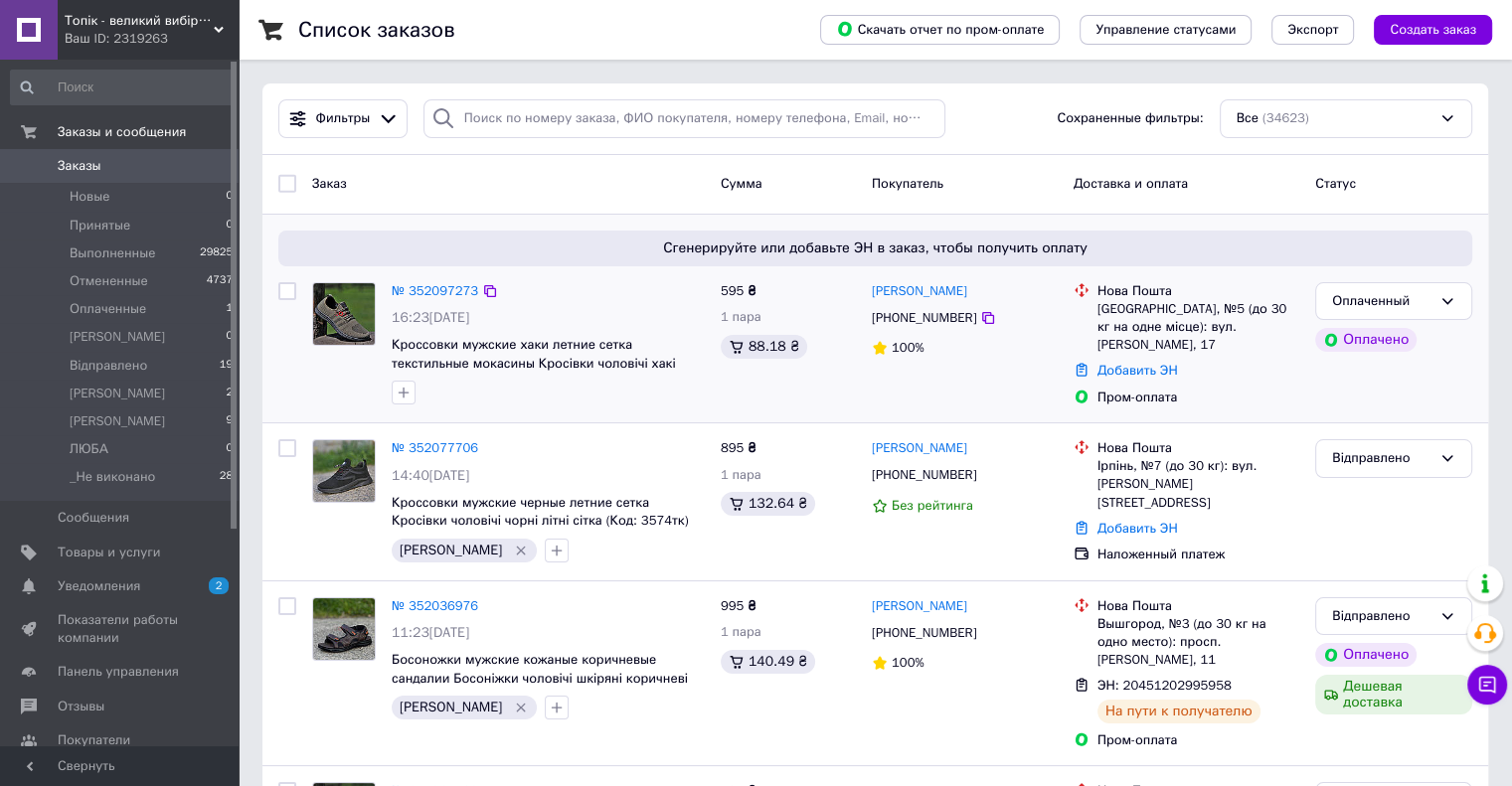 click 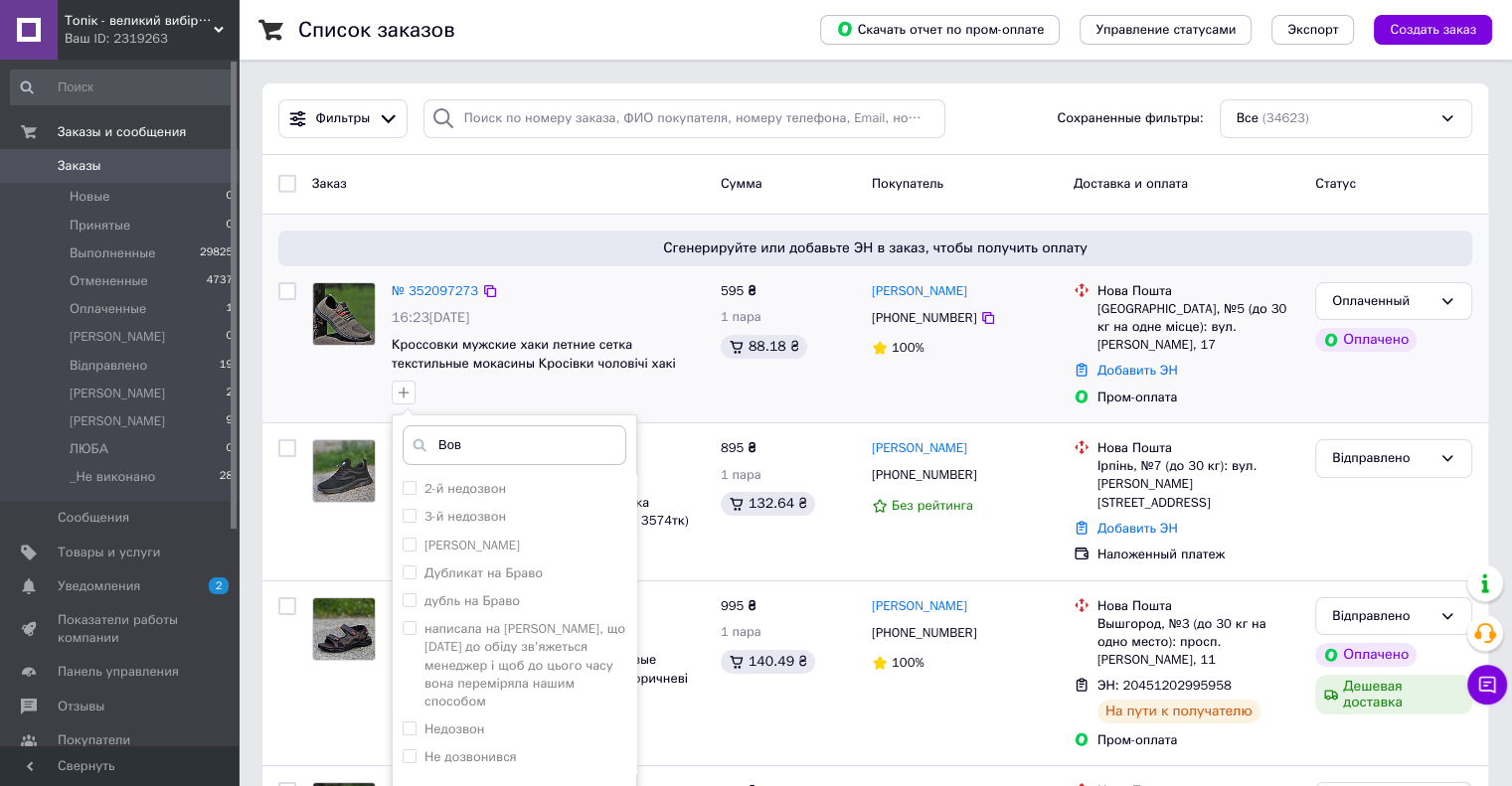 type on "[PERSON_NAME]" 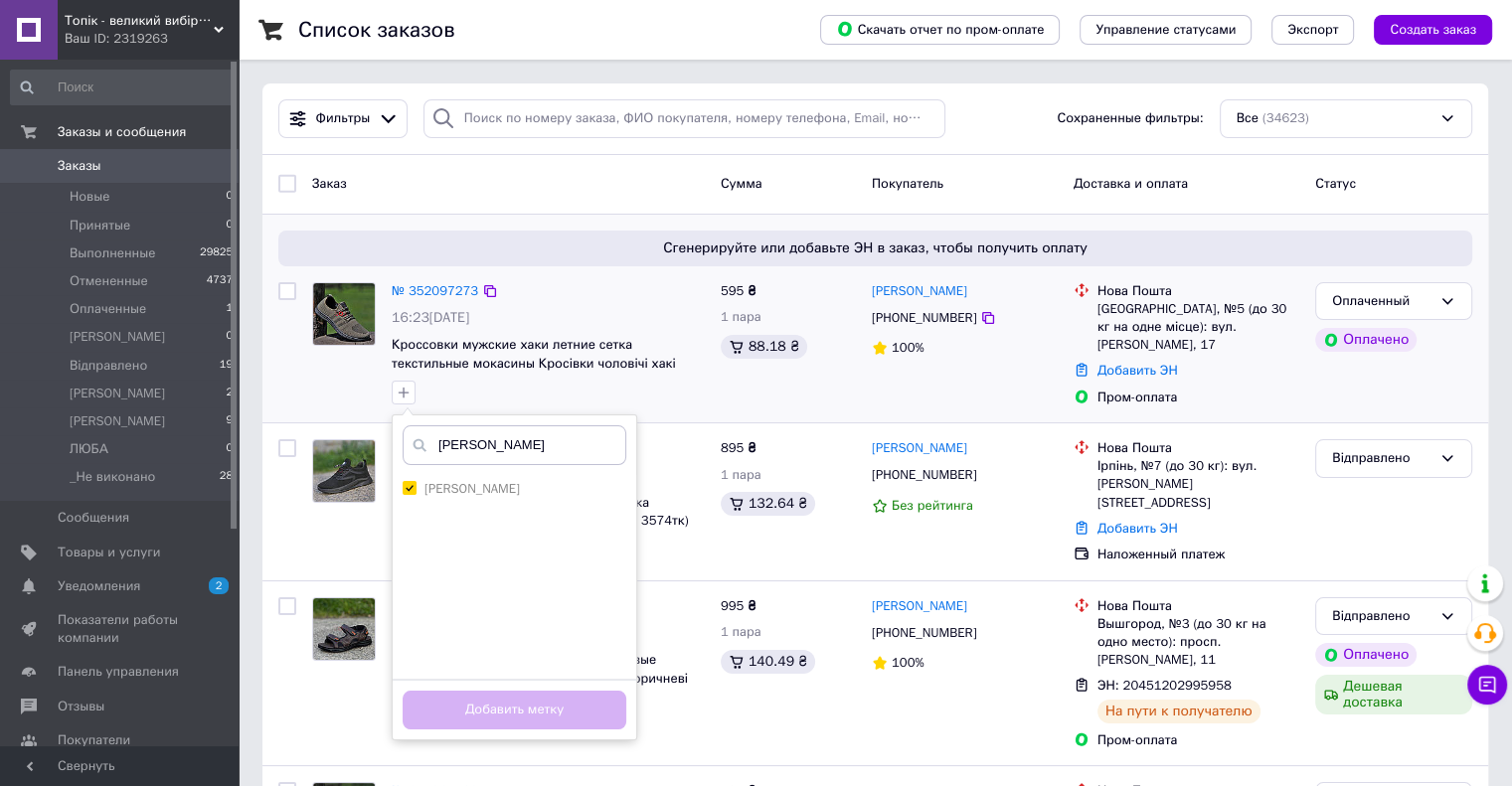checkbox on "true" 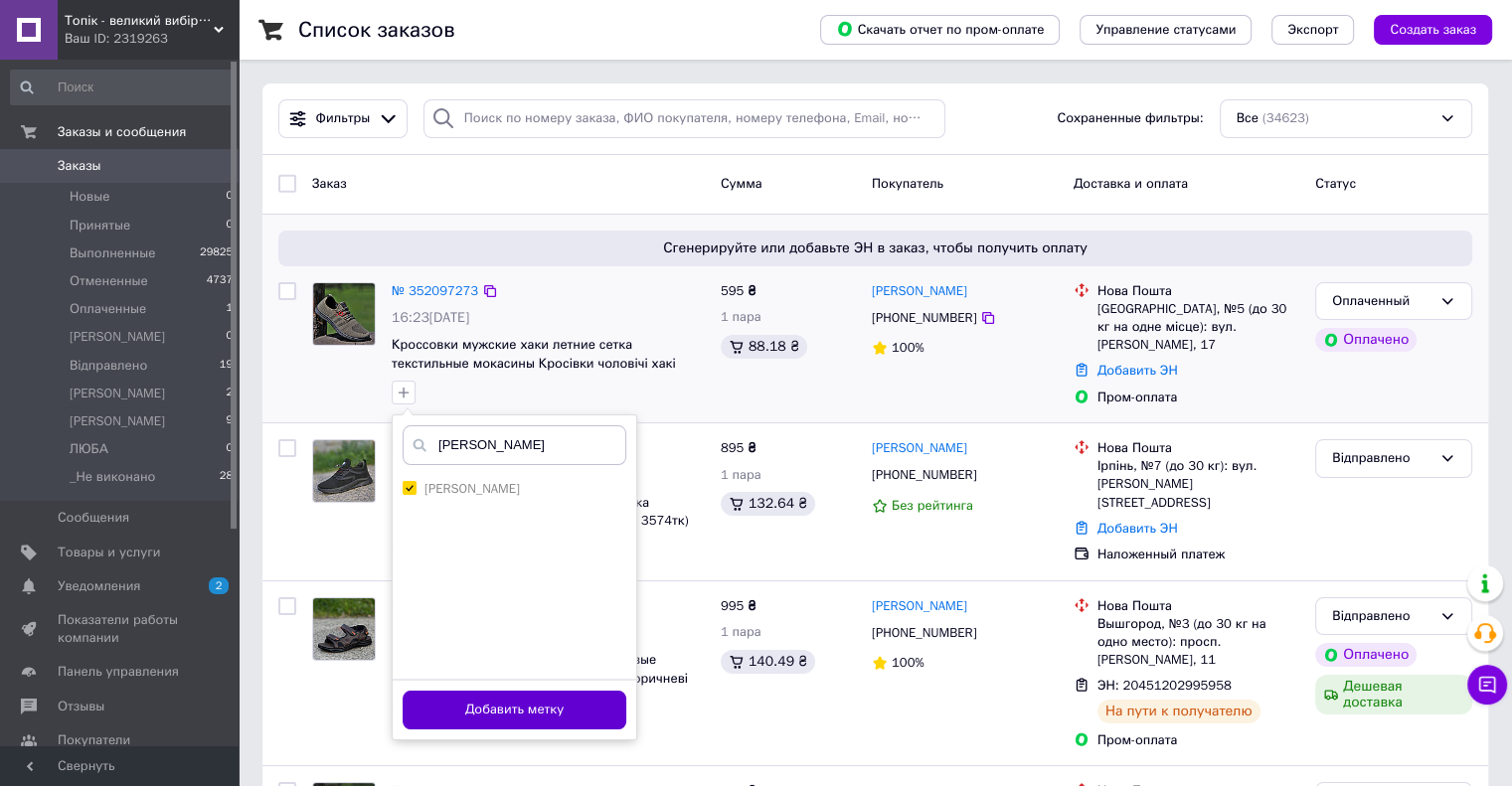 type on "[PERSON_NAME]" 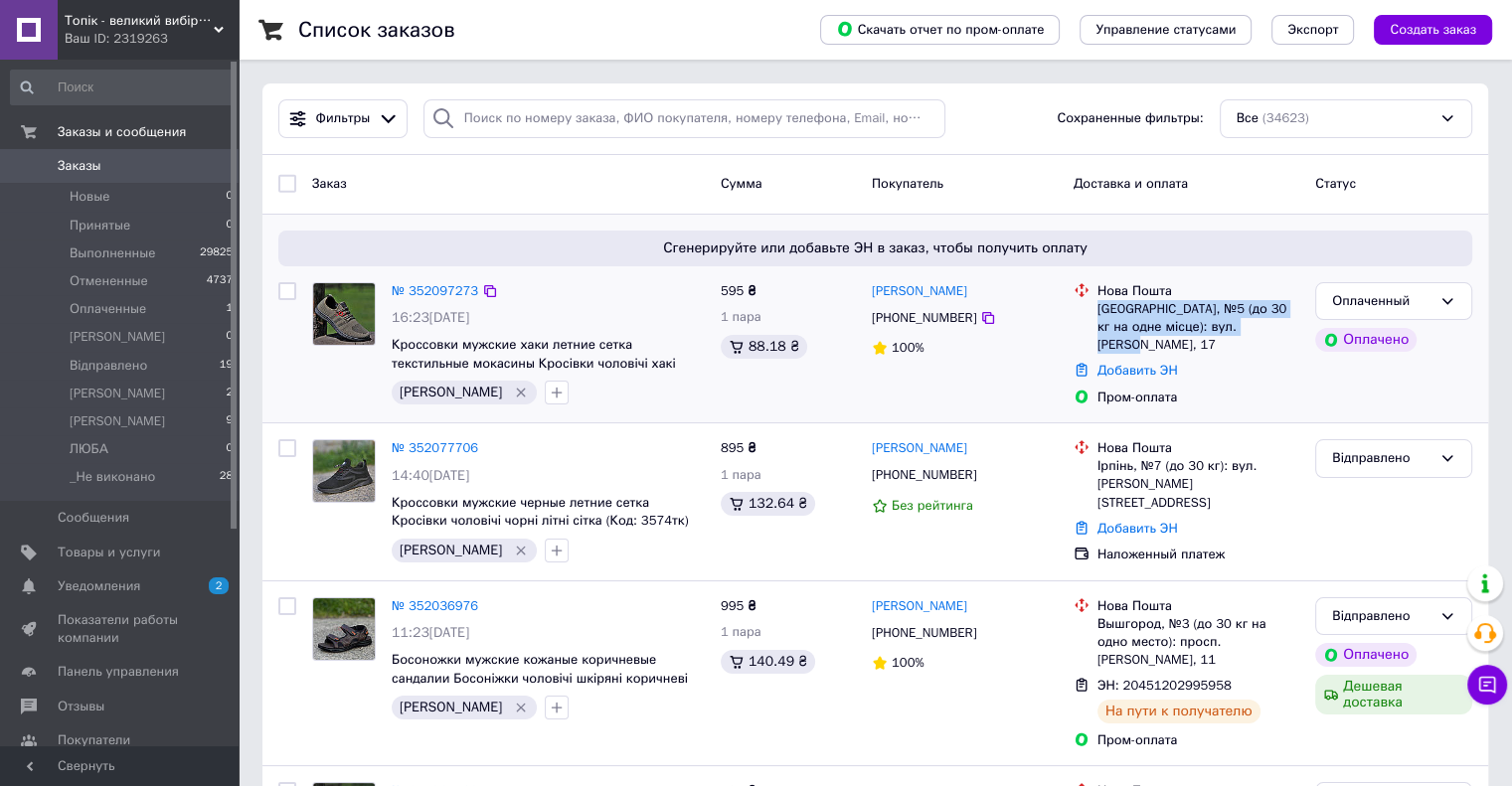 drag, startPoint x: 1097, startPoint y: 312, endPoint x: 1281, endPoint y: 326, distance: 184.53184 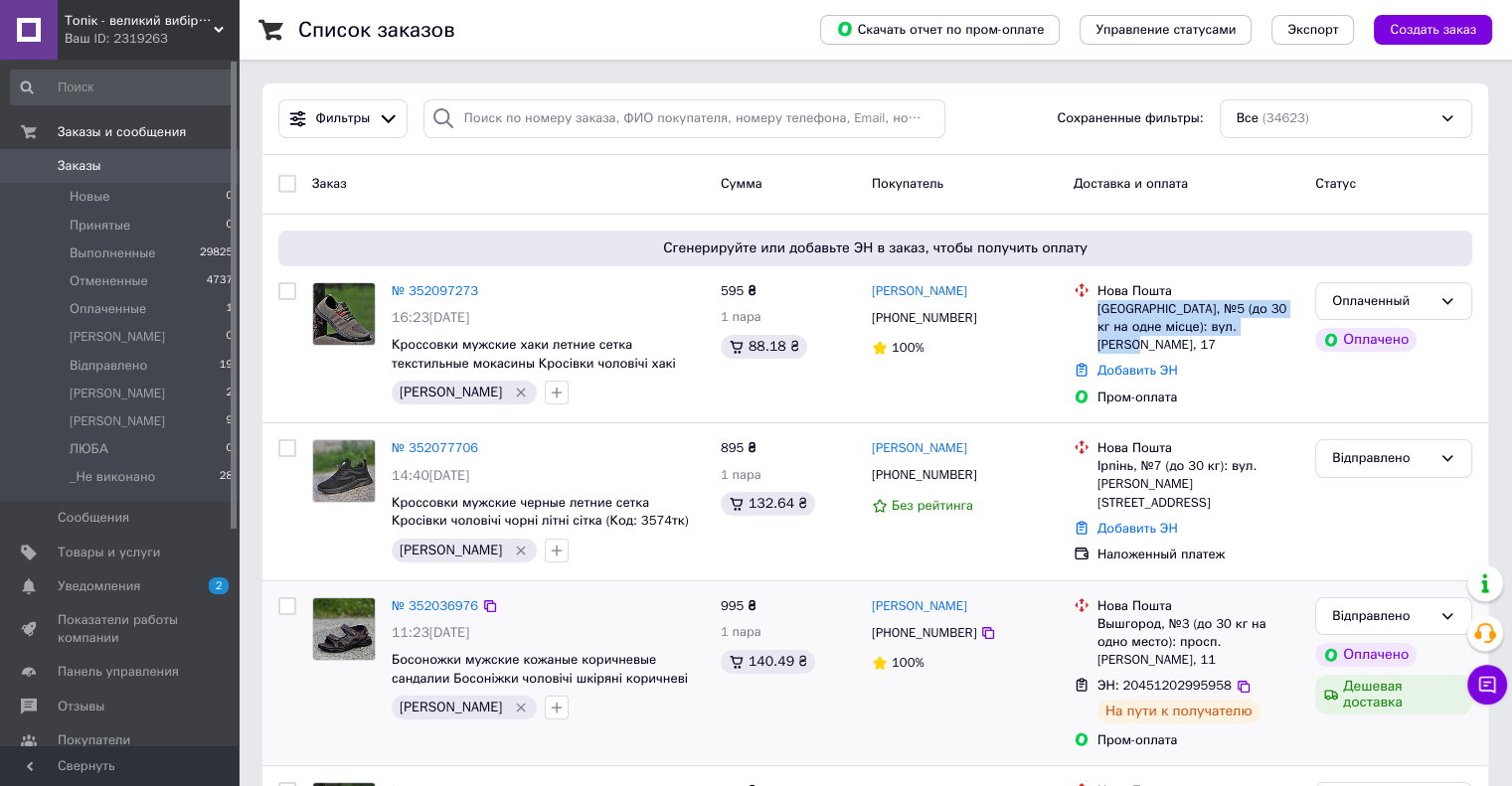 copy on "Чорноморськ, №5 (до 30 кг на одне місце): вул. Данченко, 17" 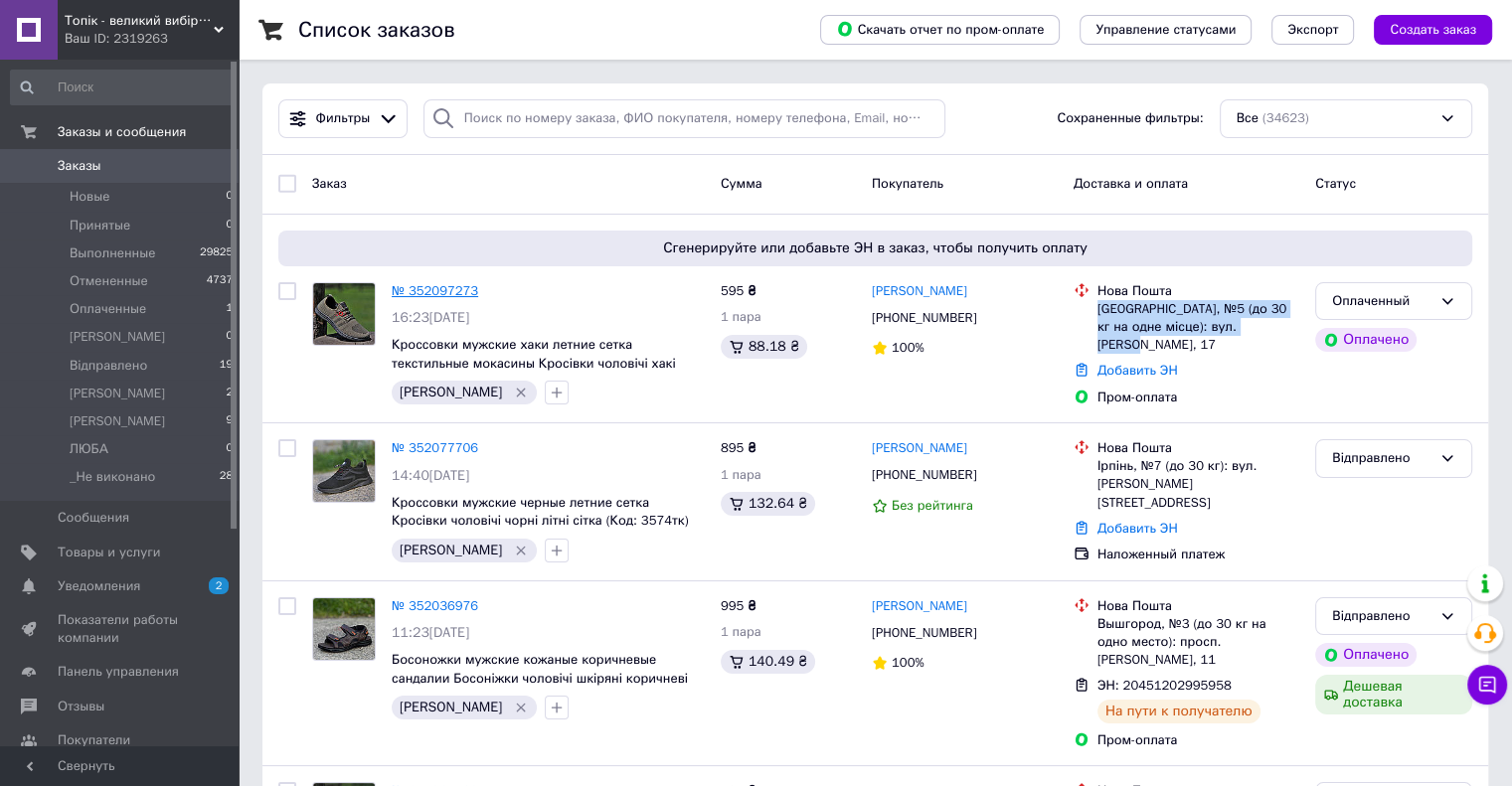 click on "№ 352097273" at bounding box center [434, 290] 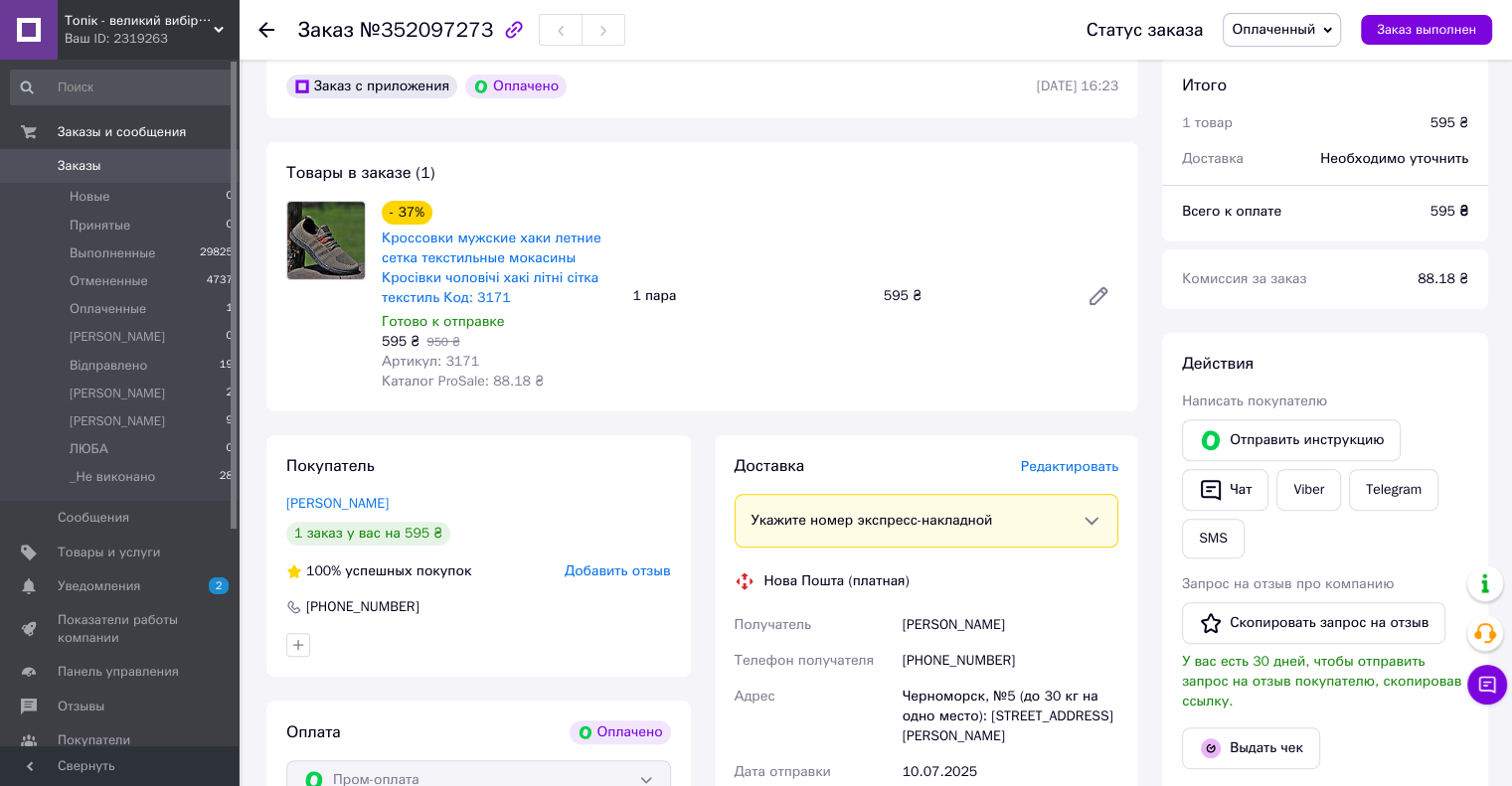 scroll, scrollTop: 596, scrollLeft: 0, axis: vertical 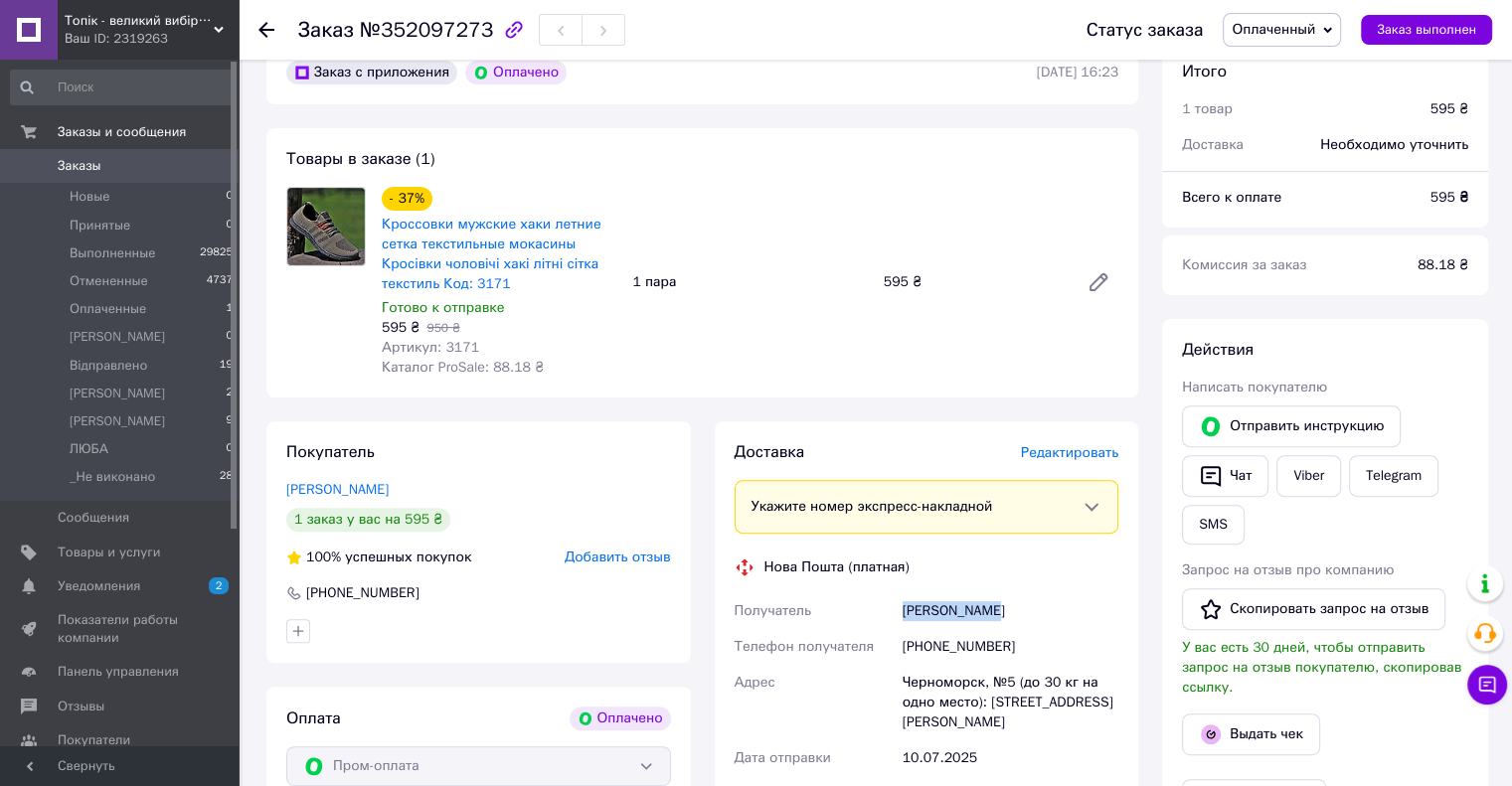 drag, startPoint x: 989, startPoint y: 613, endPoint x: 902, endPoint y: 613, distance: 87 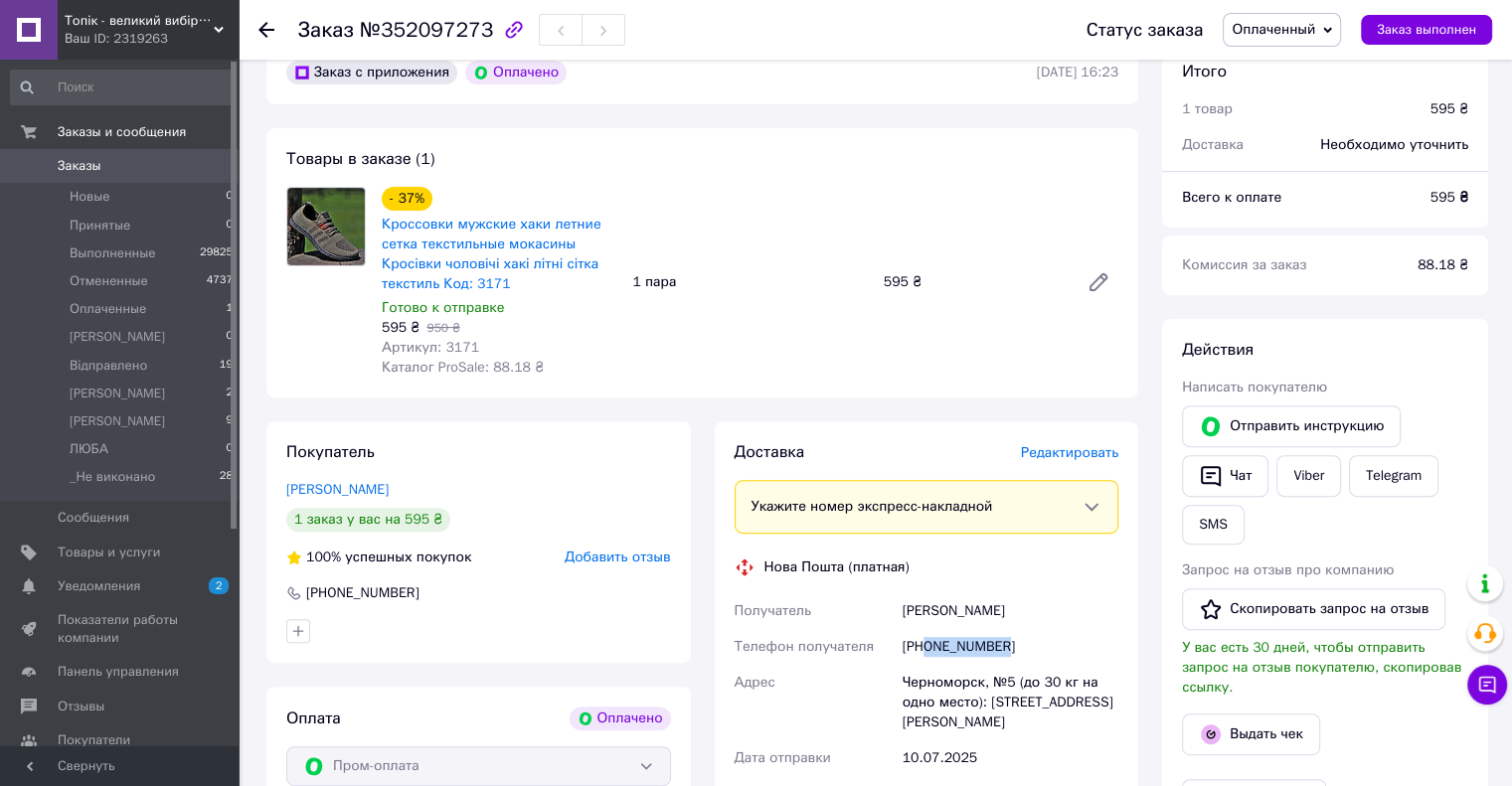 drag, startPoint x: 1002, startPoint y: 647, endPoint x: 928, endPoint y: 647, distance: 74 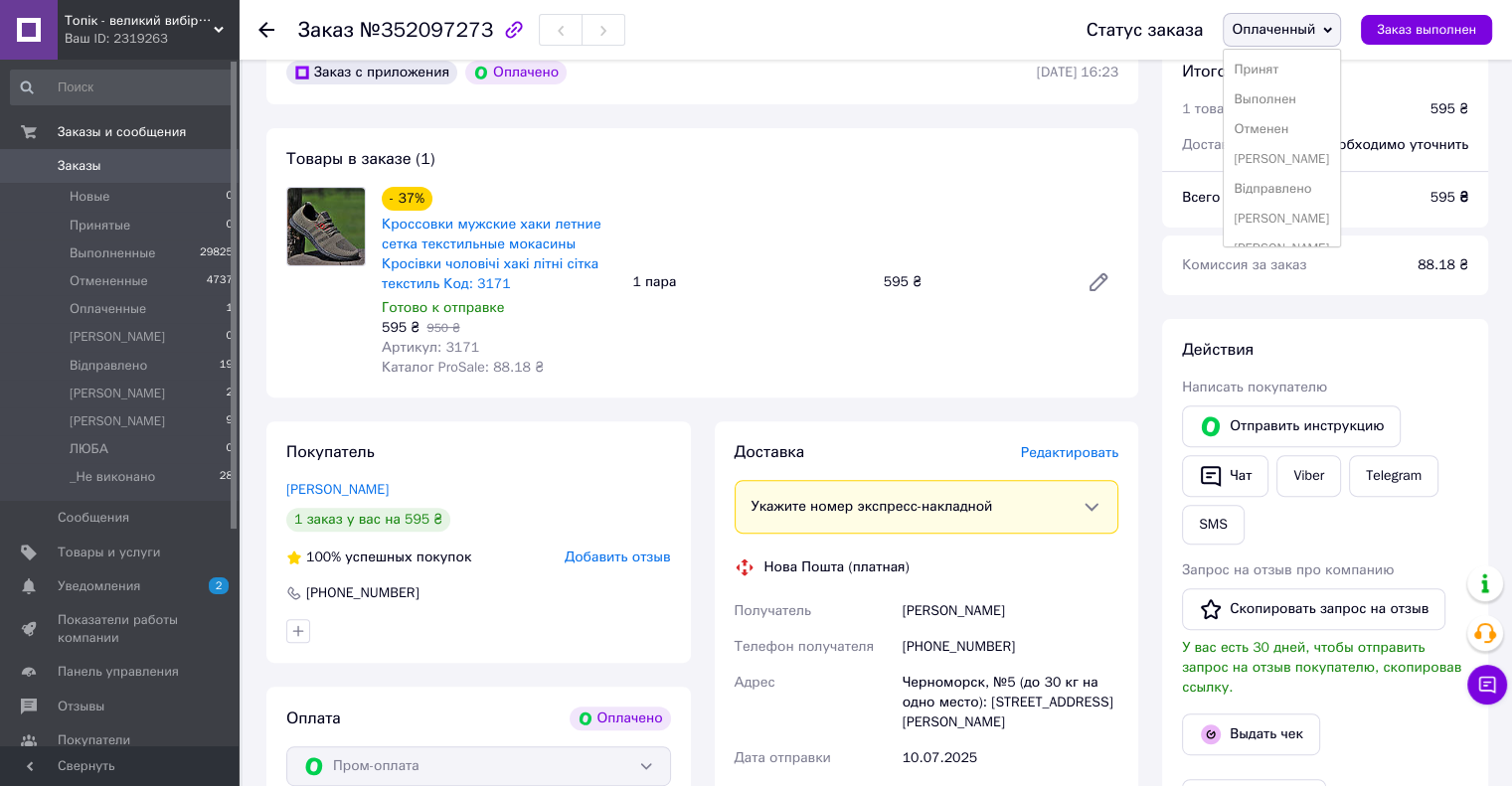 click on "[PERSON_NAME]" at bounding box center [1281, 219] 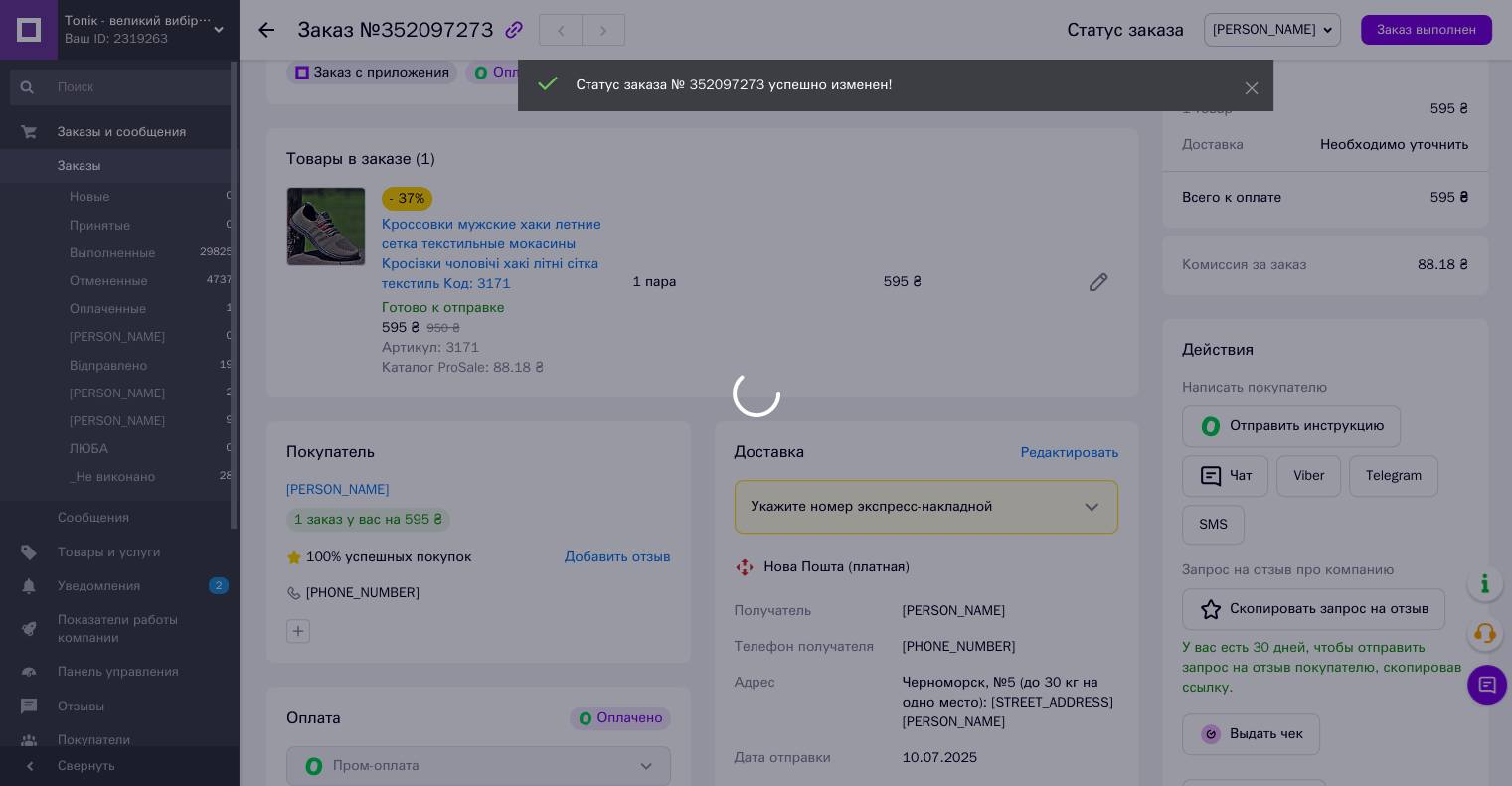 click at bounding box center (756, 393) 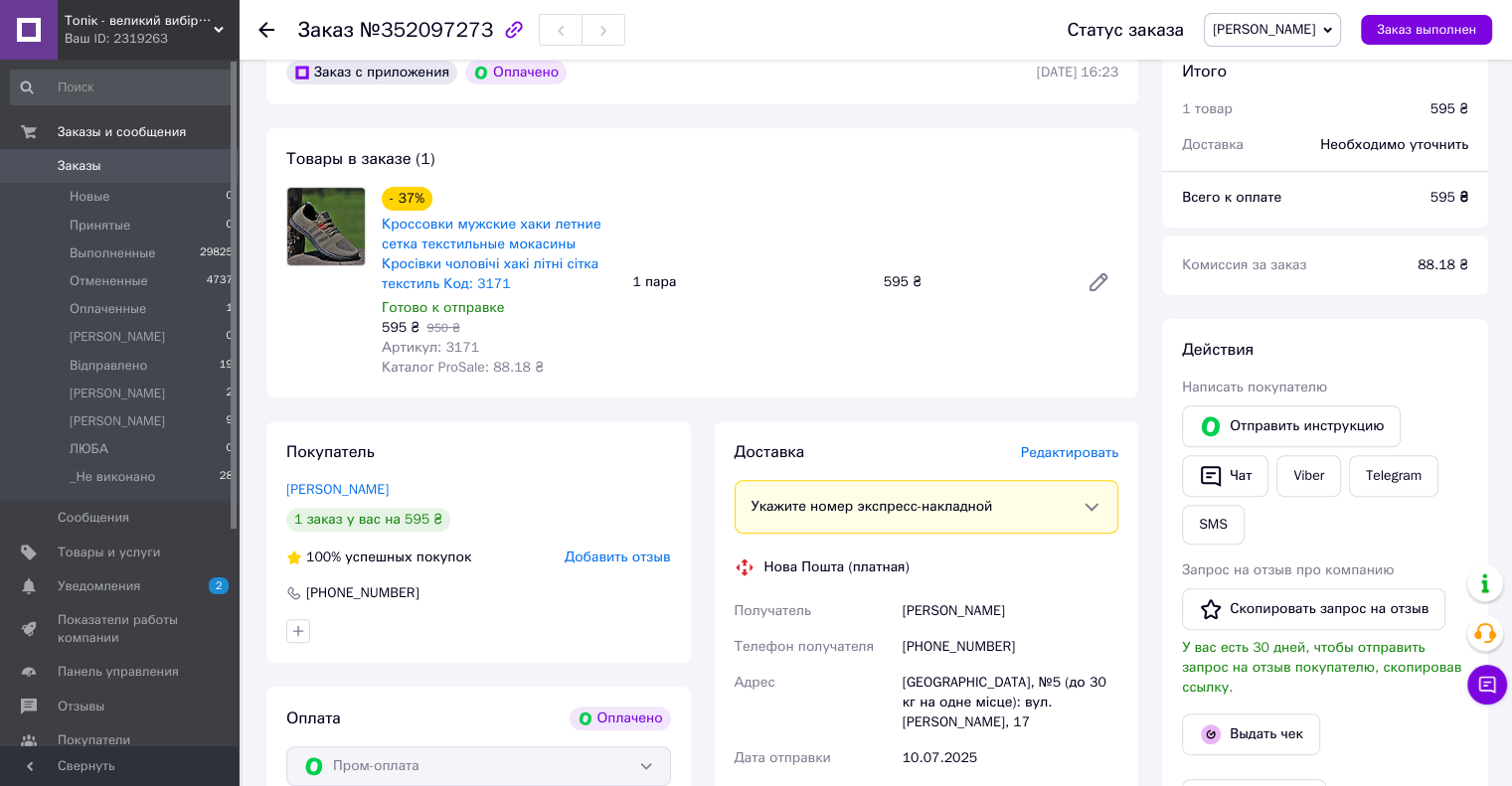 click on "Заказы 0" at bounding box center (122, 166) 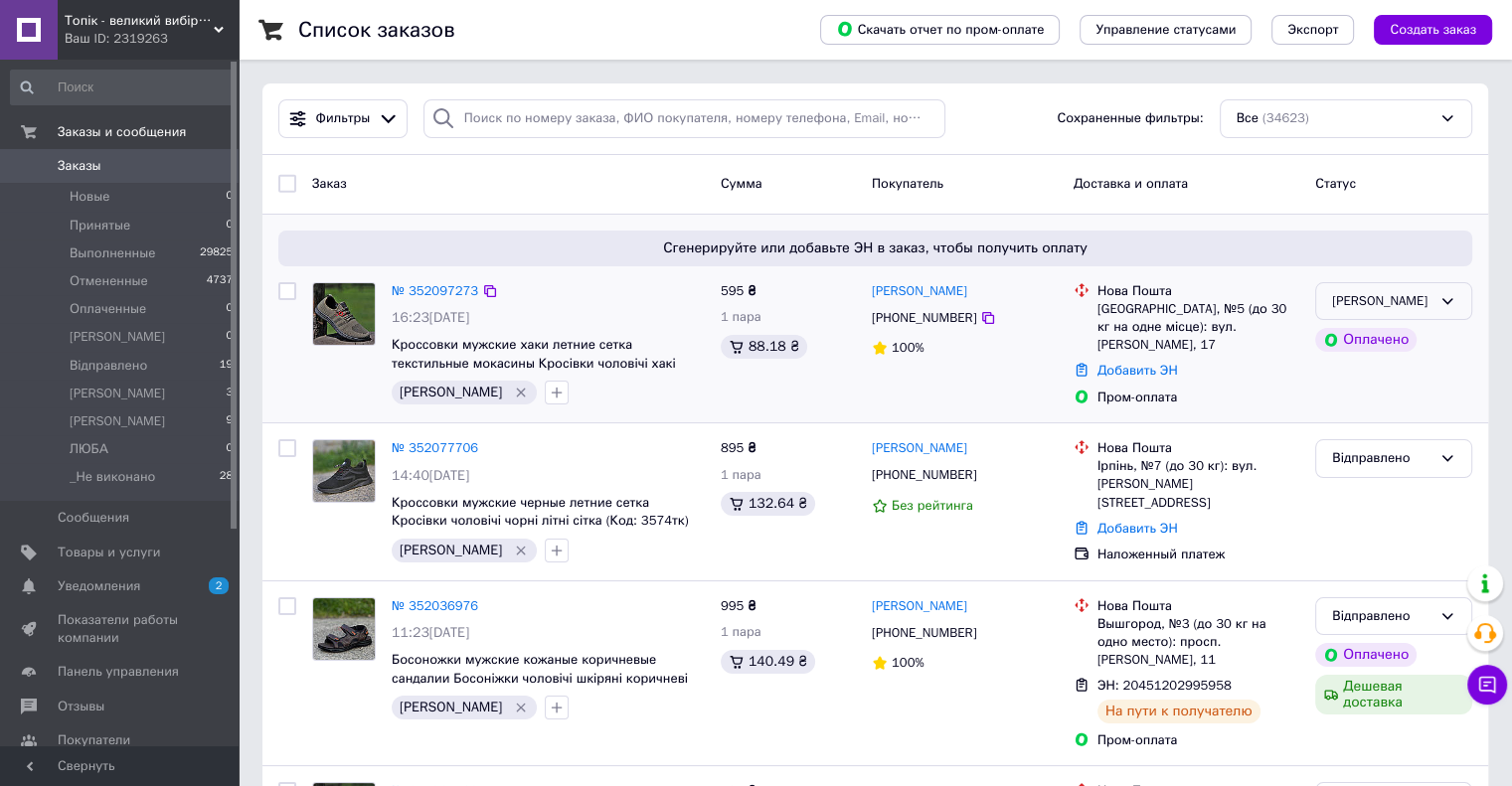 click on "[PERSON_NAME]" at bounding box center (1382, 301) 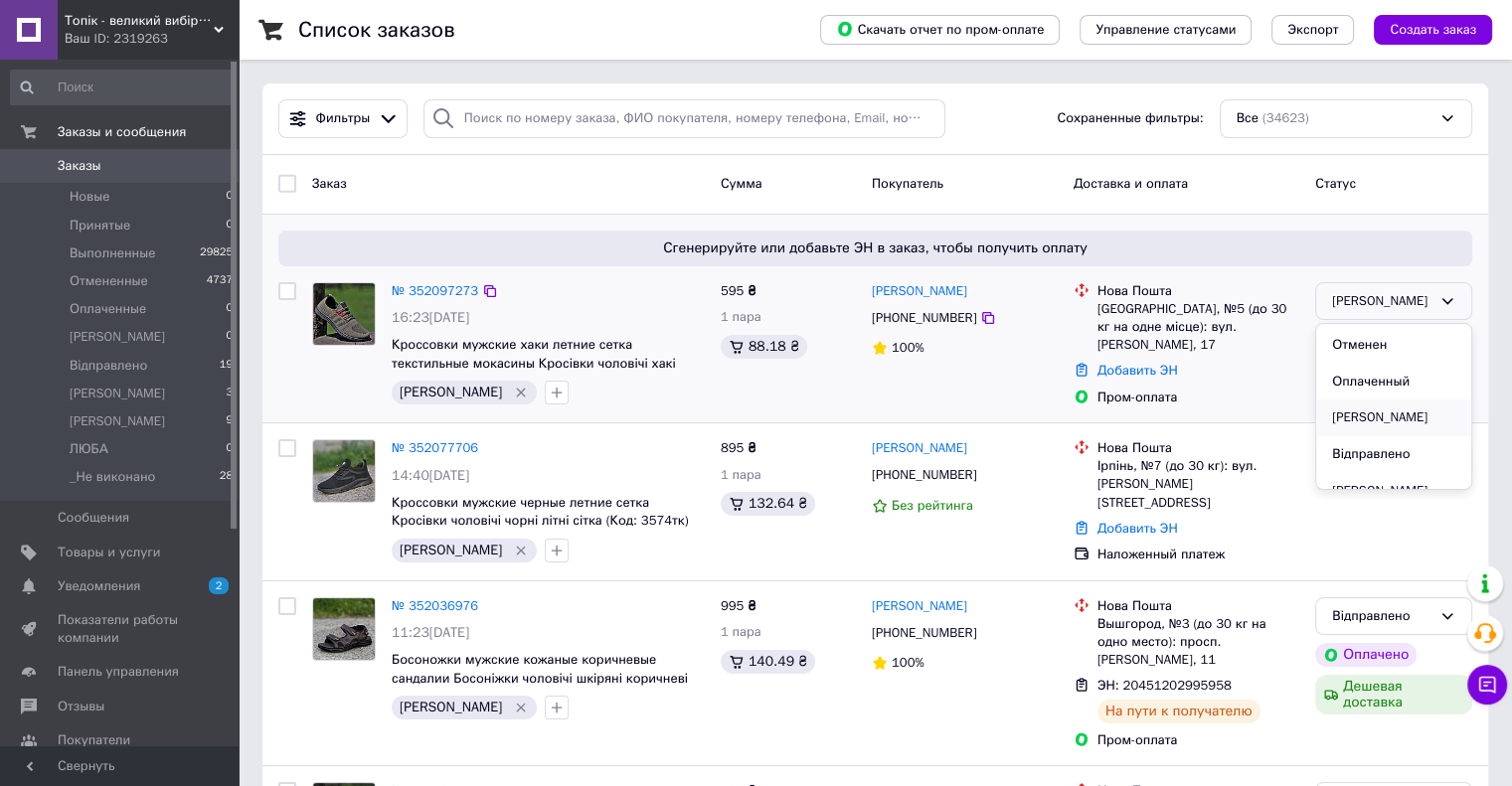 scroll, scrollTop: 99, scrollLeft: 0, axis: vertical 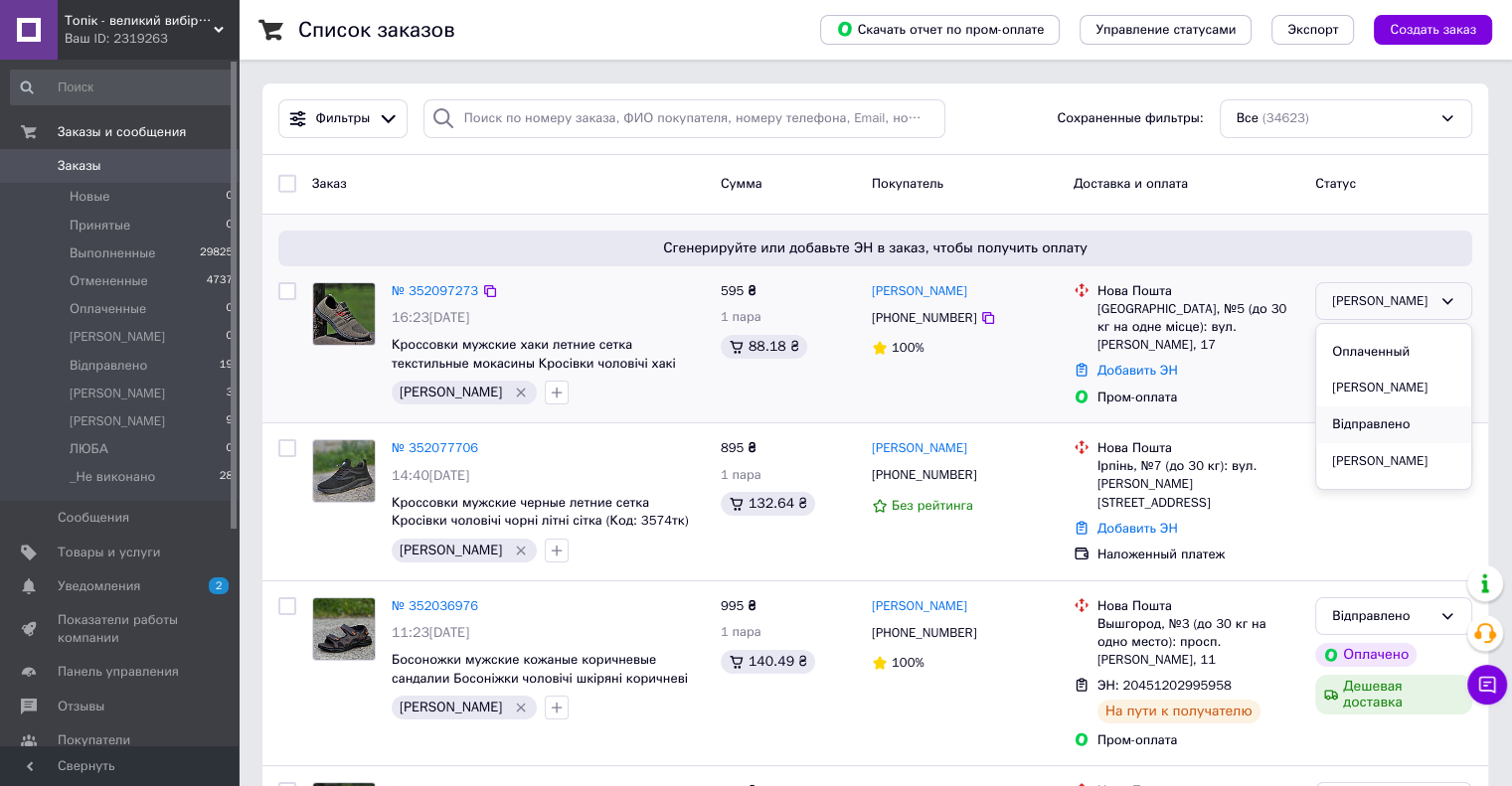 click on "Відправлено" at bounding box center [1394, 424] 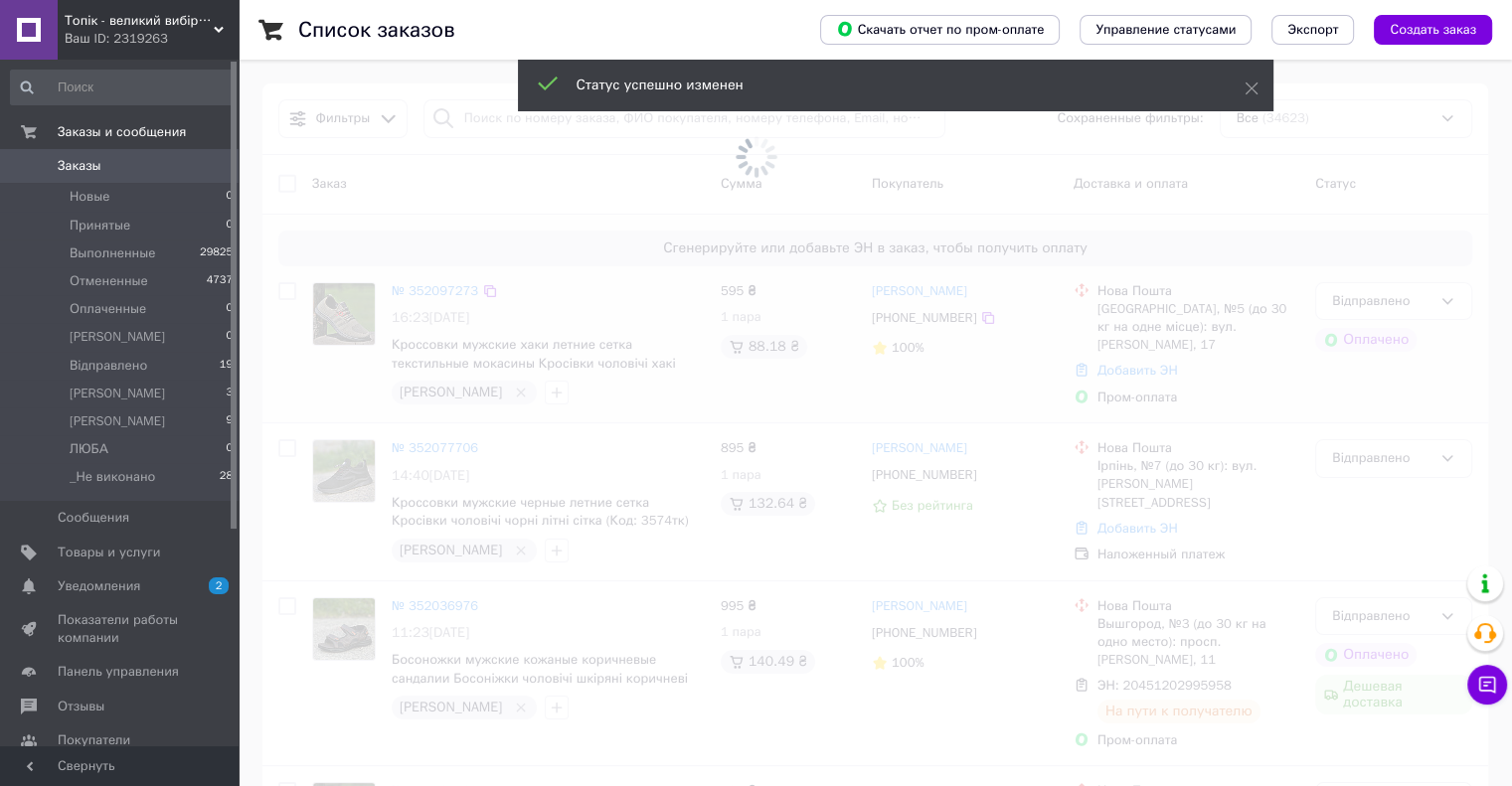 click on "Топік - великий вибір взуття для чоловіків і жінок" at bounding box center [139, 21] 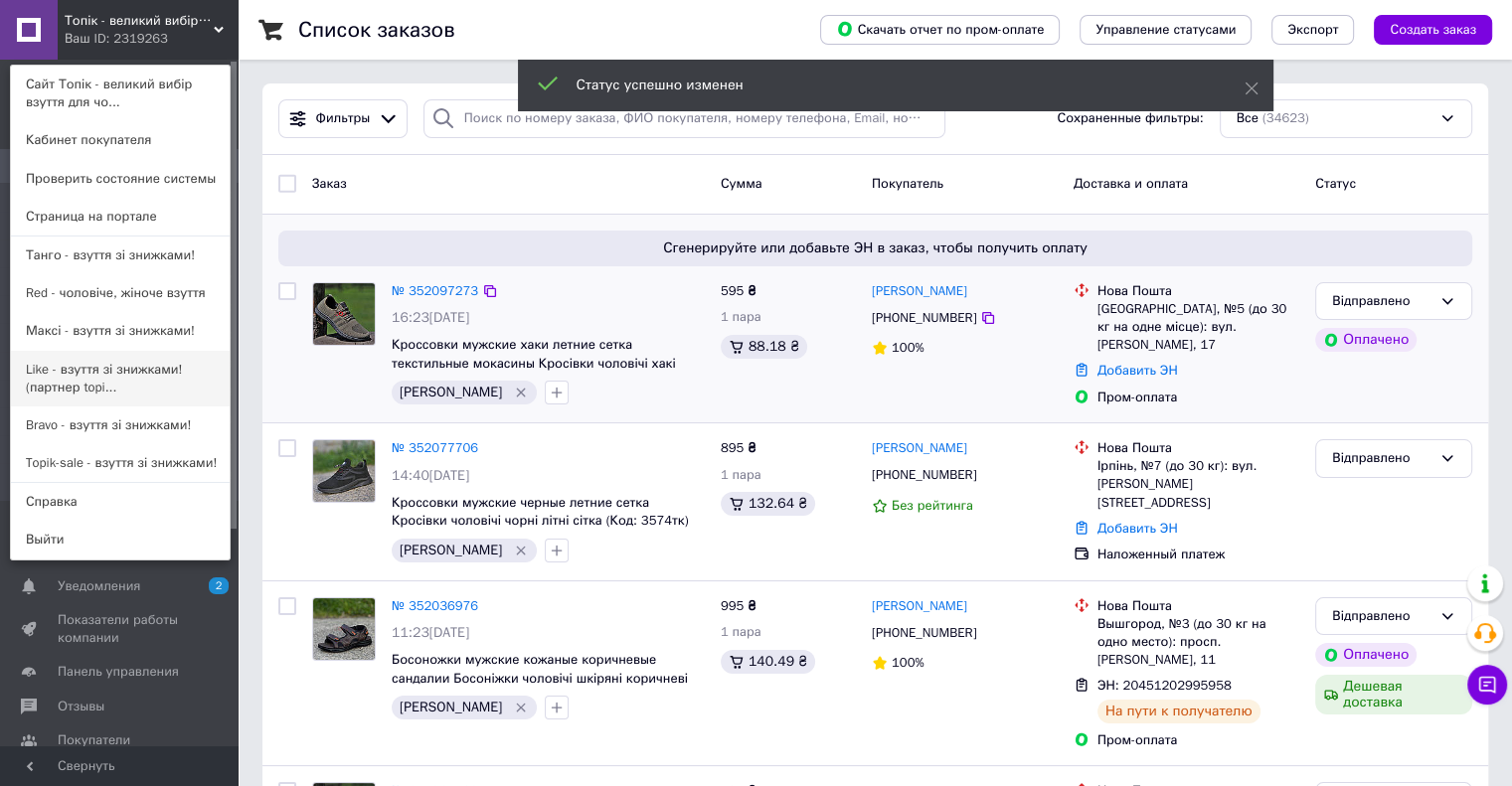 click on "Like - взуття зі знижками! (партнер topi..." at bounding box center [120, 379] 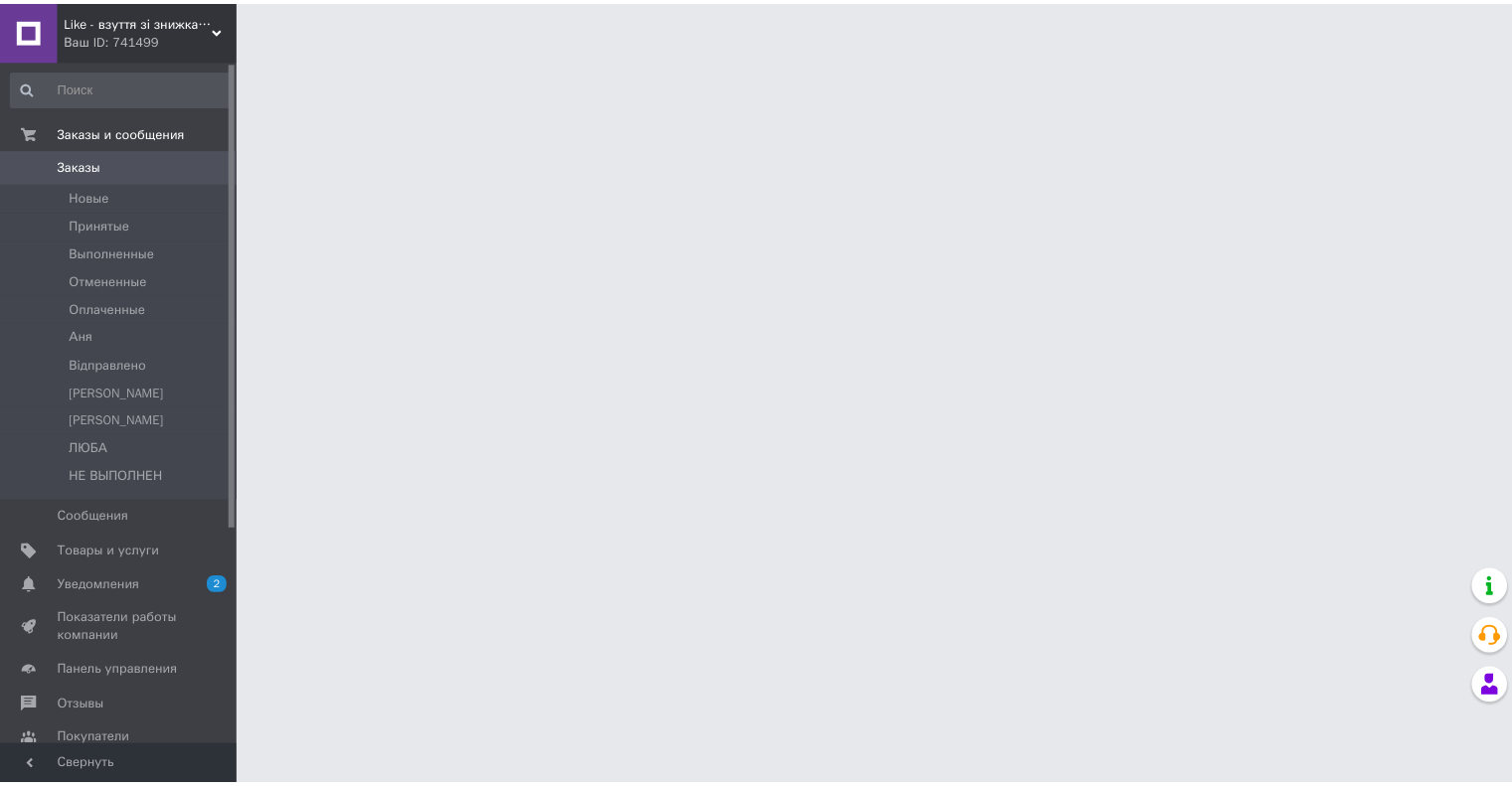 scroll, scrollTop: 0, scrollLeft: 0, axis: both 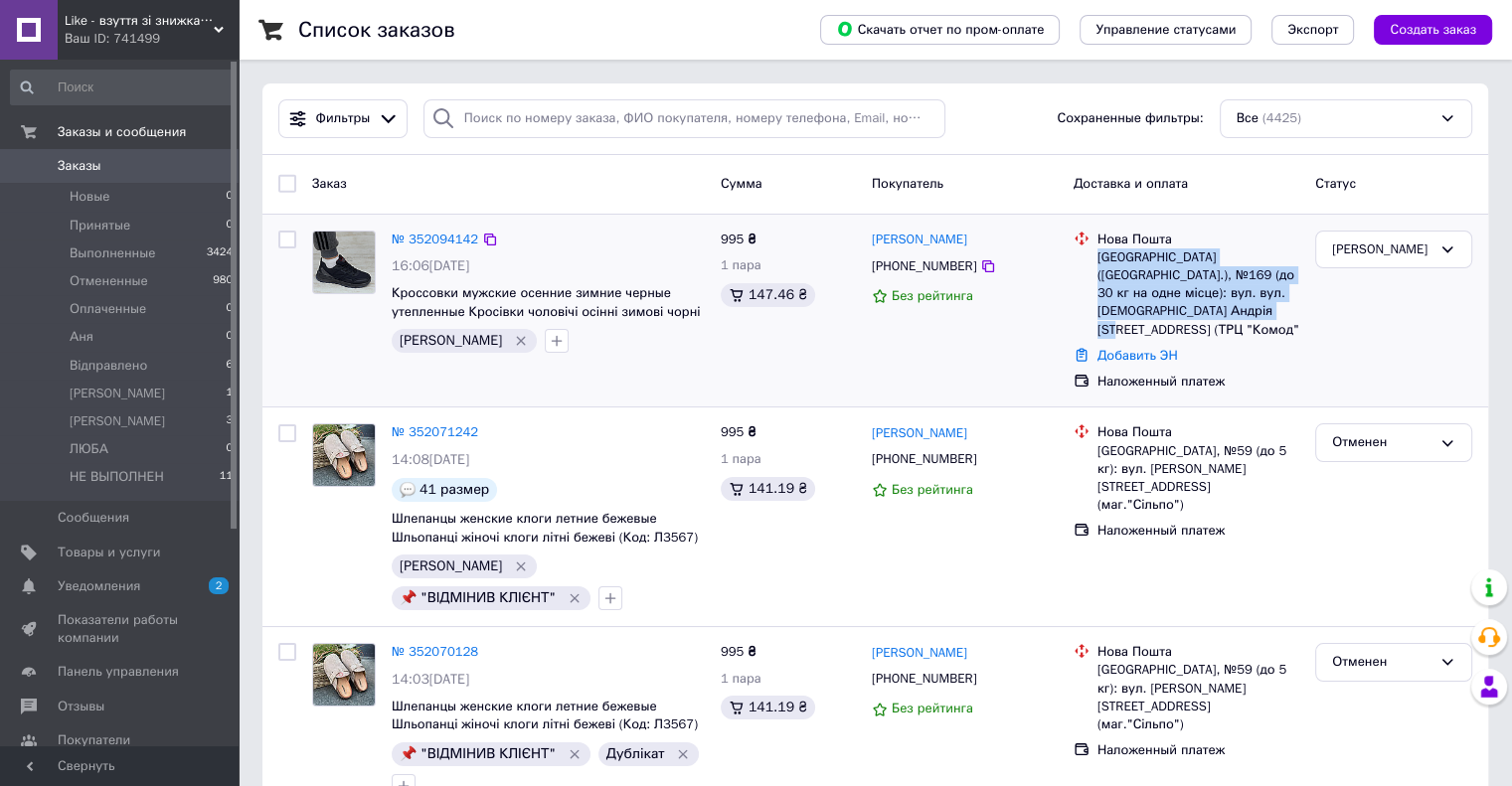 drag, startPoint x: 1097, startPoint y: 258, endPoint x: 1290, endPoint y: 316, distance: 201.52667 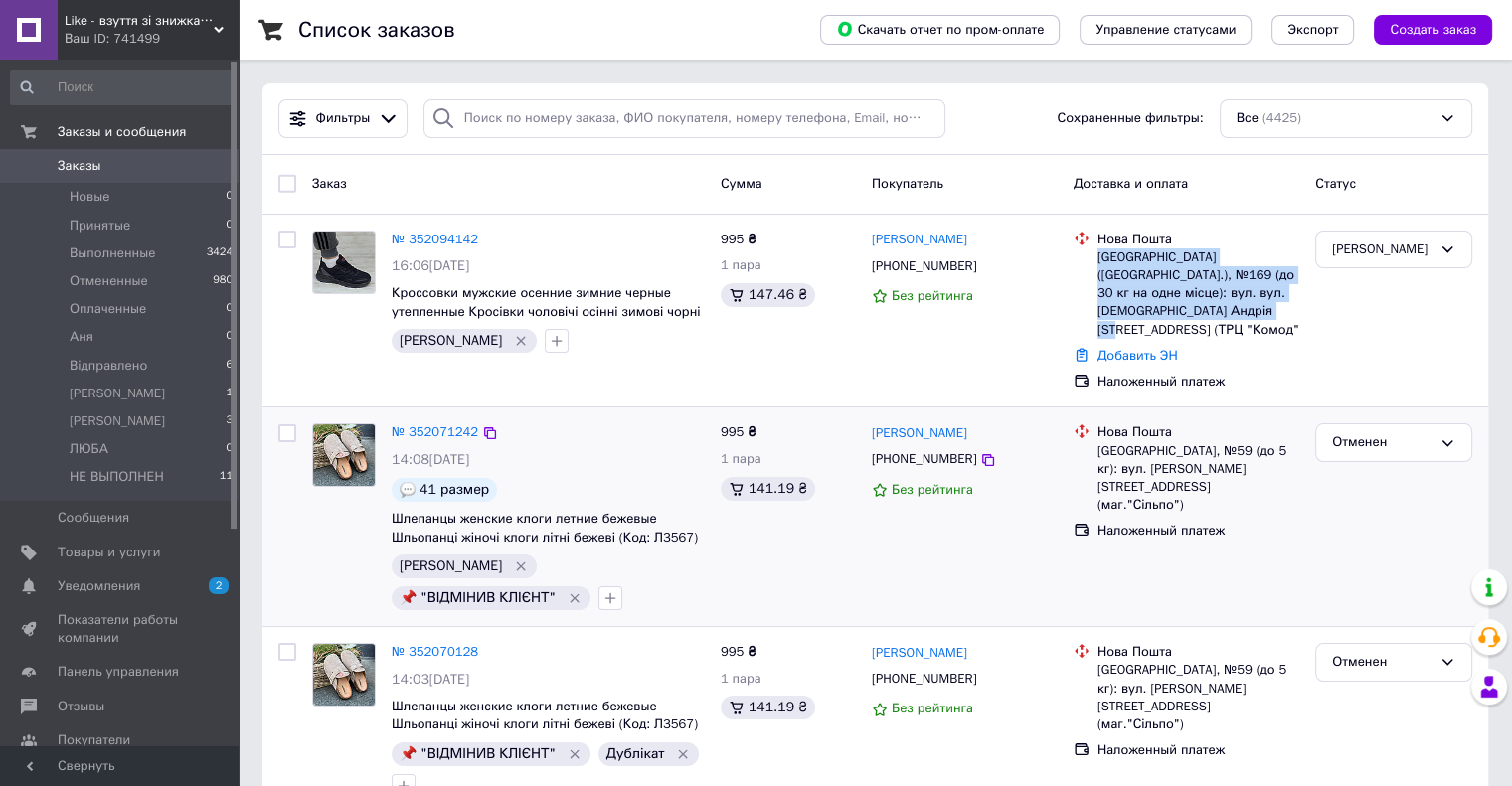 copy on "Київ (Київська обл.), №169 (до 30 кг на одне місце): вул. вул. Митрополита Андрія Шептицького, 4А (ТРЦ "Комод"" 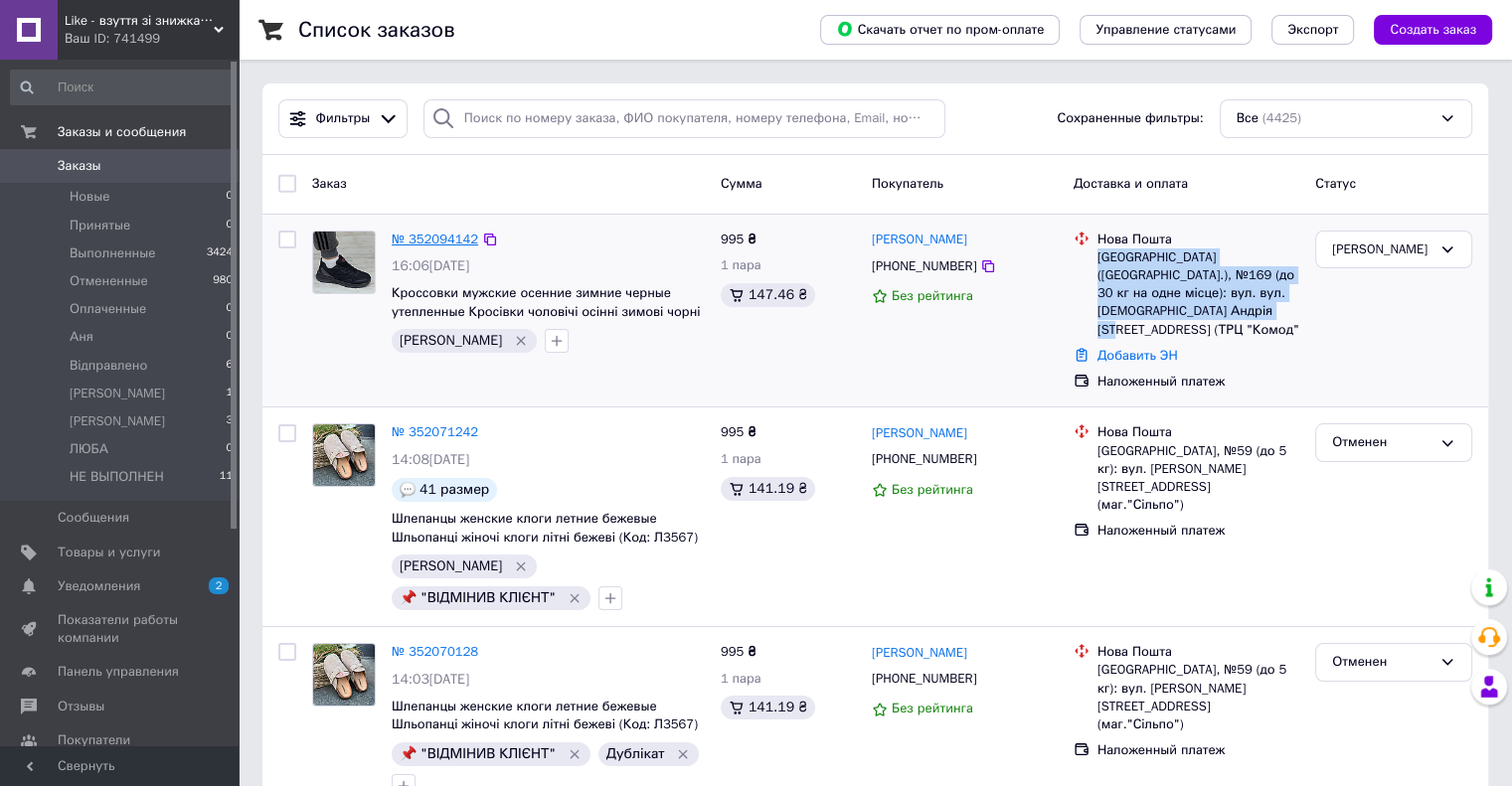click on "№ 352094142" at bounding box center (434, 238) 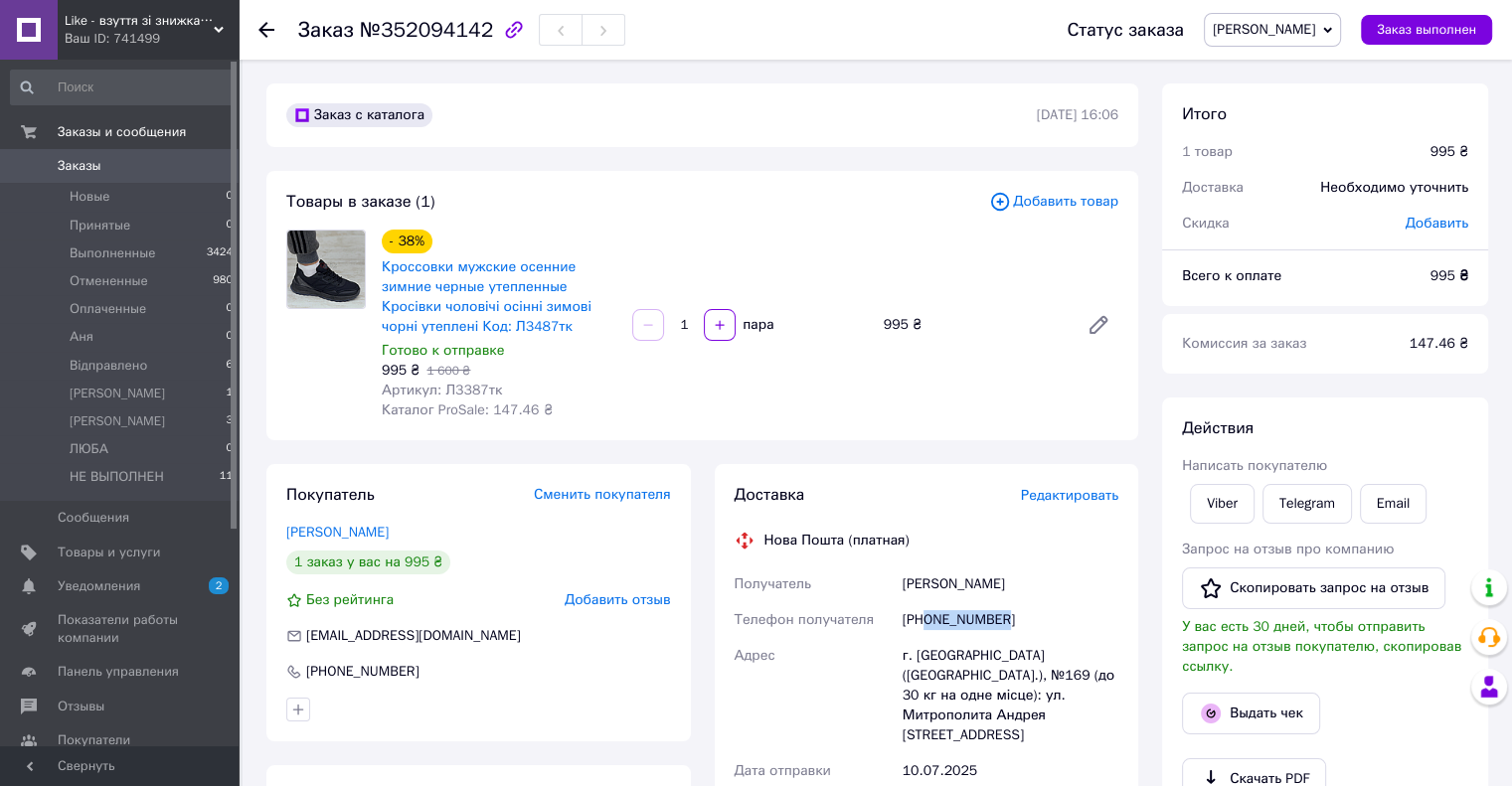 drag, startPoint x: 1027, startPoint y: 618, endPoint x: 927, endPoint y: 623, distance: 100.12492 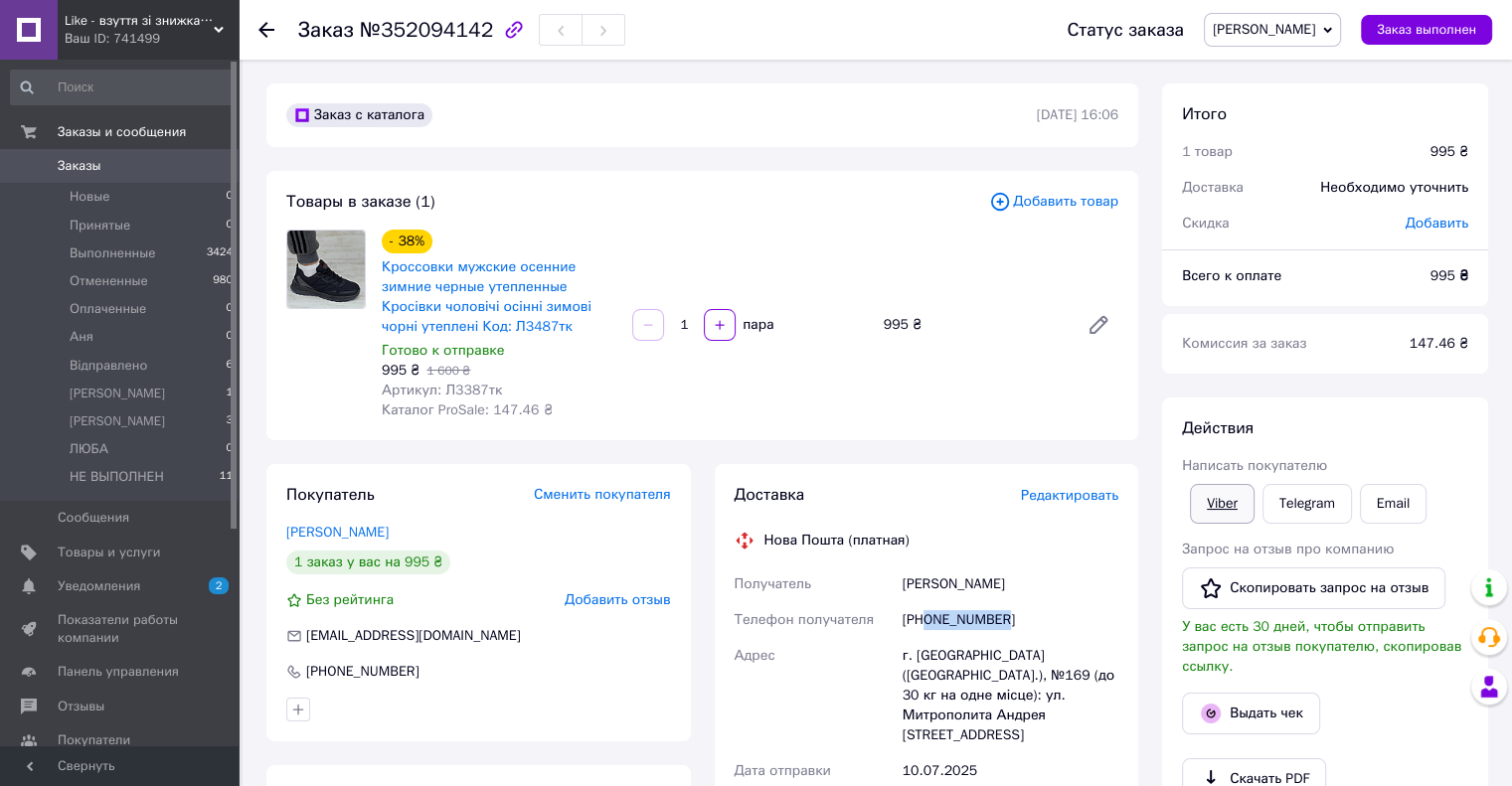 click on "Viber" at bounding box center [1222, 504] 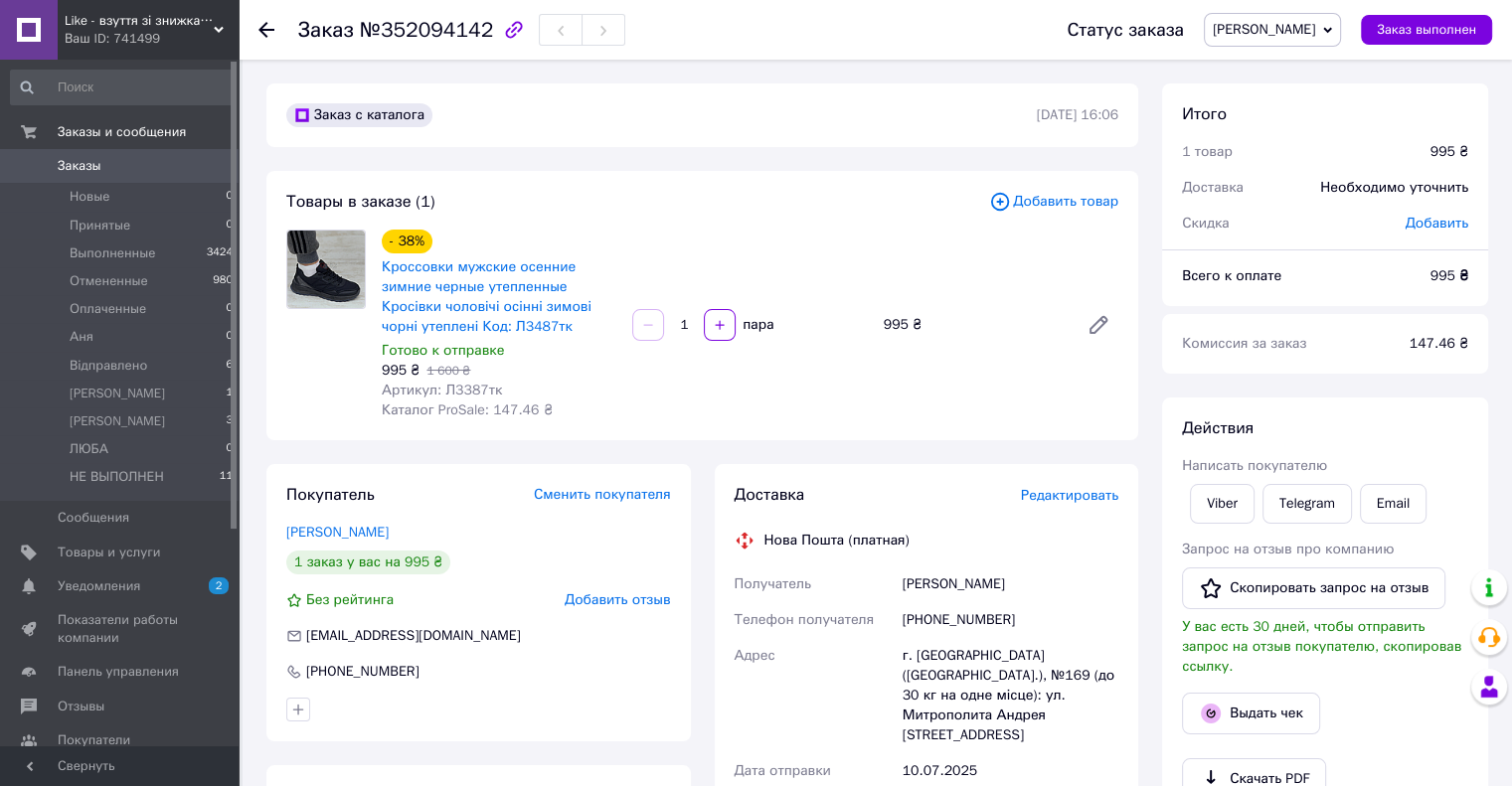 click on "Like - взуття зі знижками! (партнер [DOMAIN_NAME])" at bounding box center [139, 21] 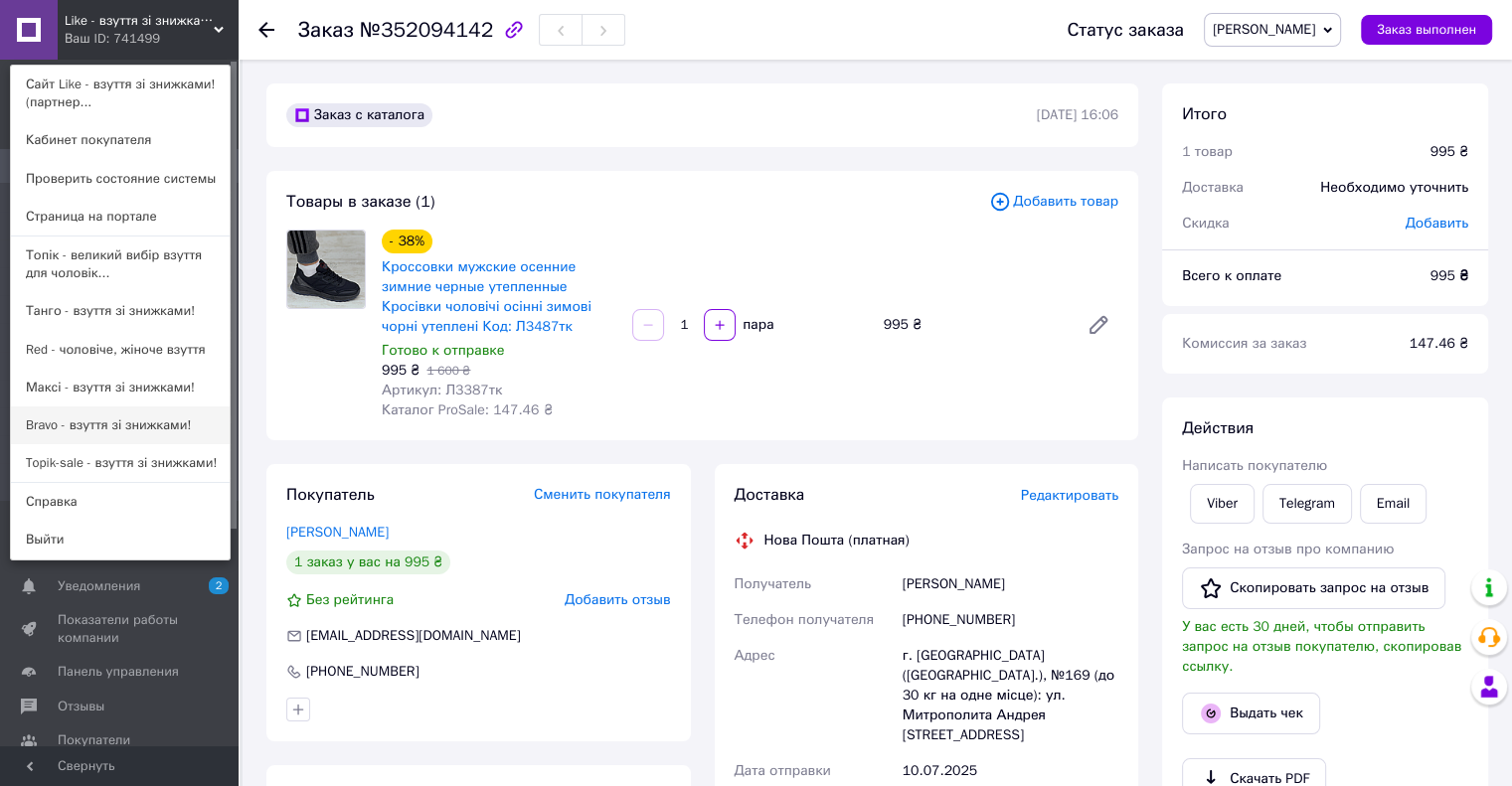 drag, startPoint x: 122, startPoint y: 418, endPoint x: 154, endPoint y: 415, distance: 32.140317 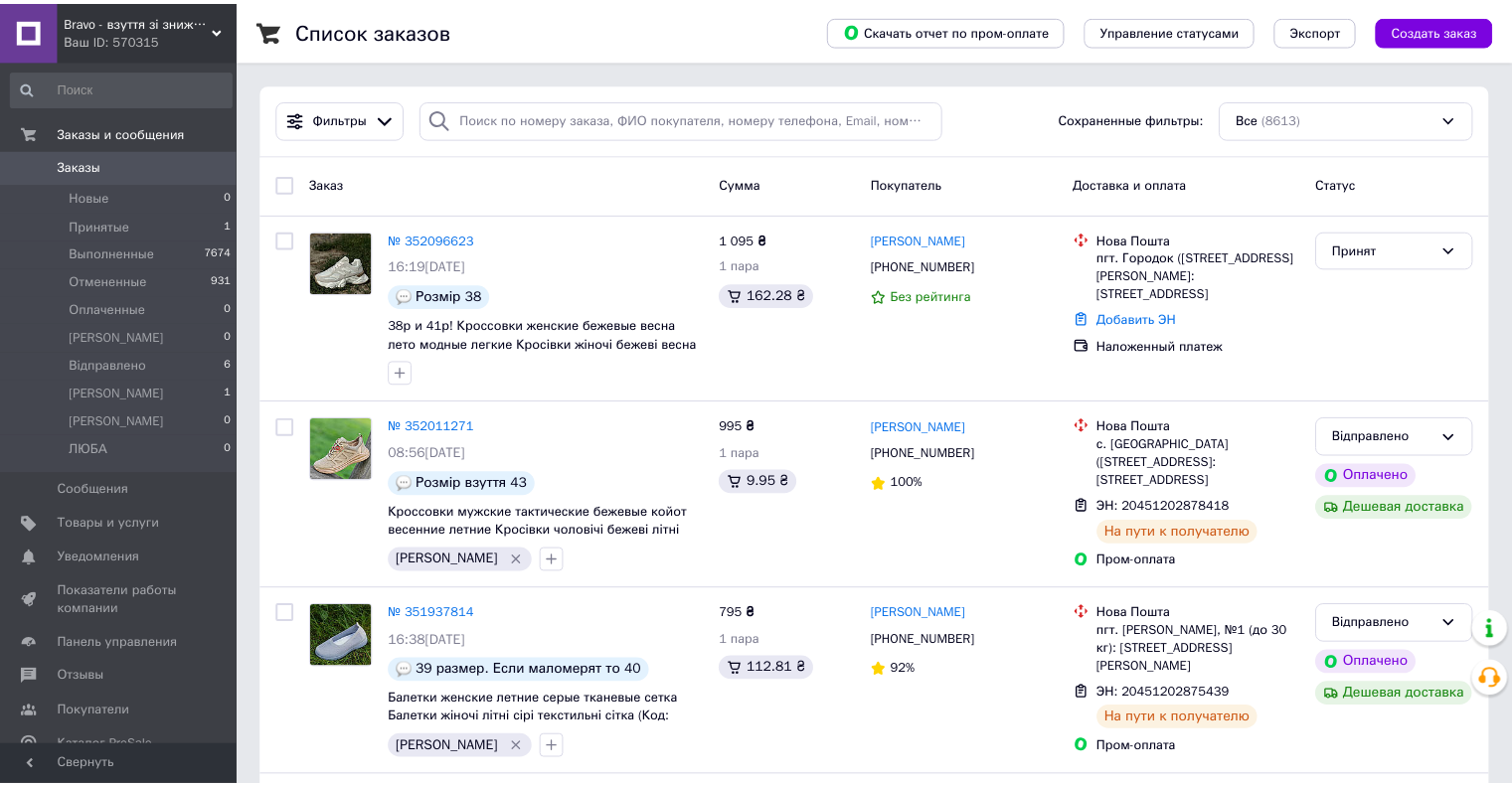 scroll, scrollTop: 0, scrollLeft: 0, axis: both 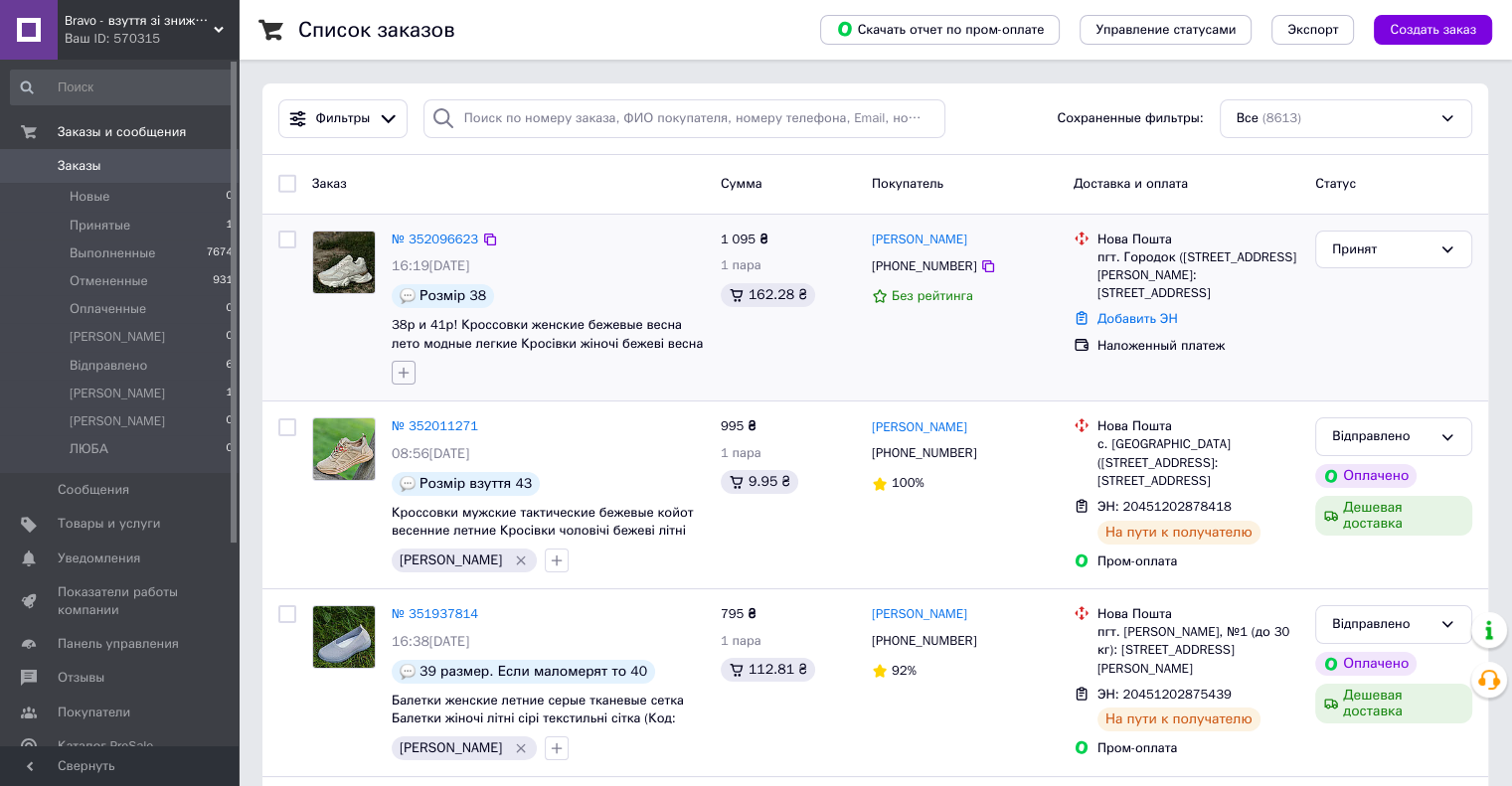 click 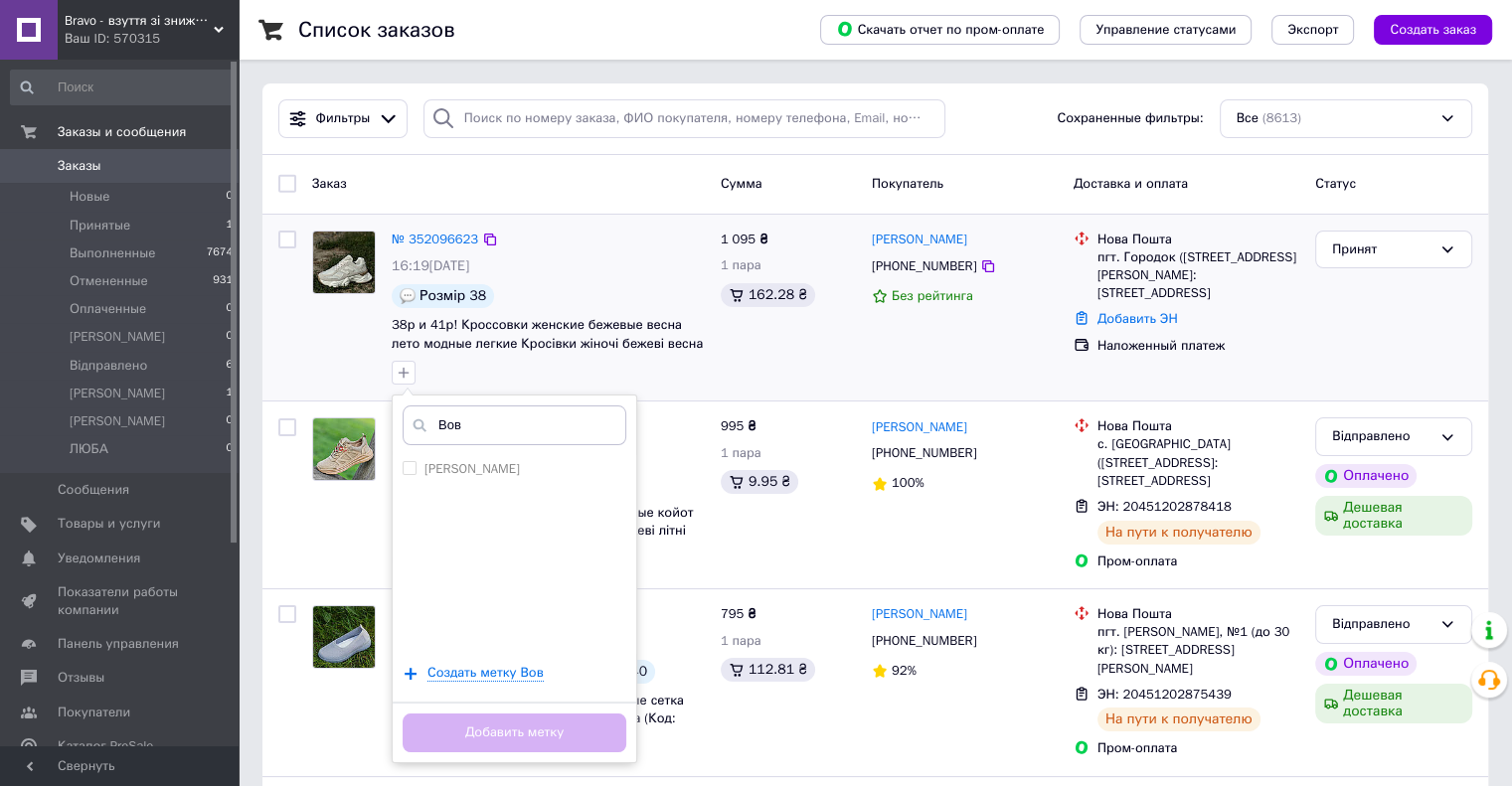 type on "[PERSON_NAME]" 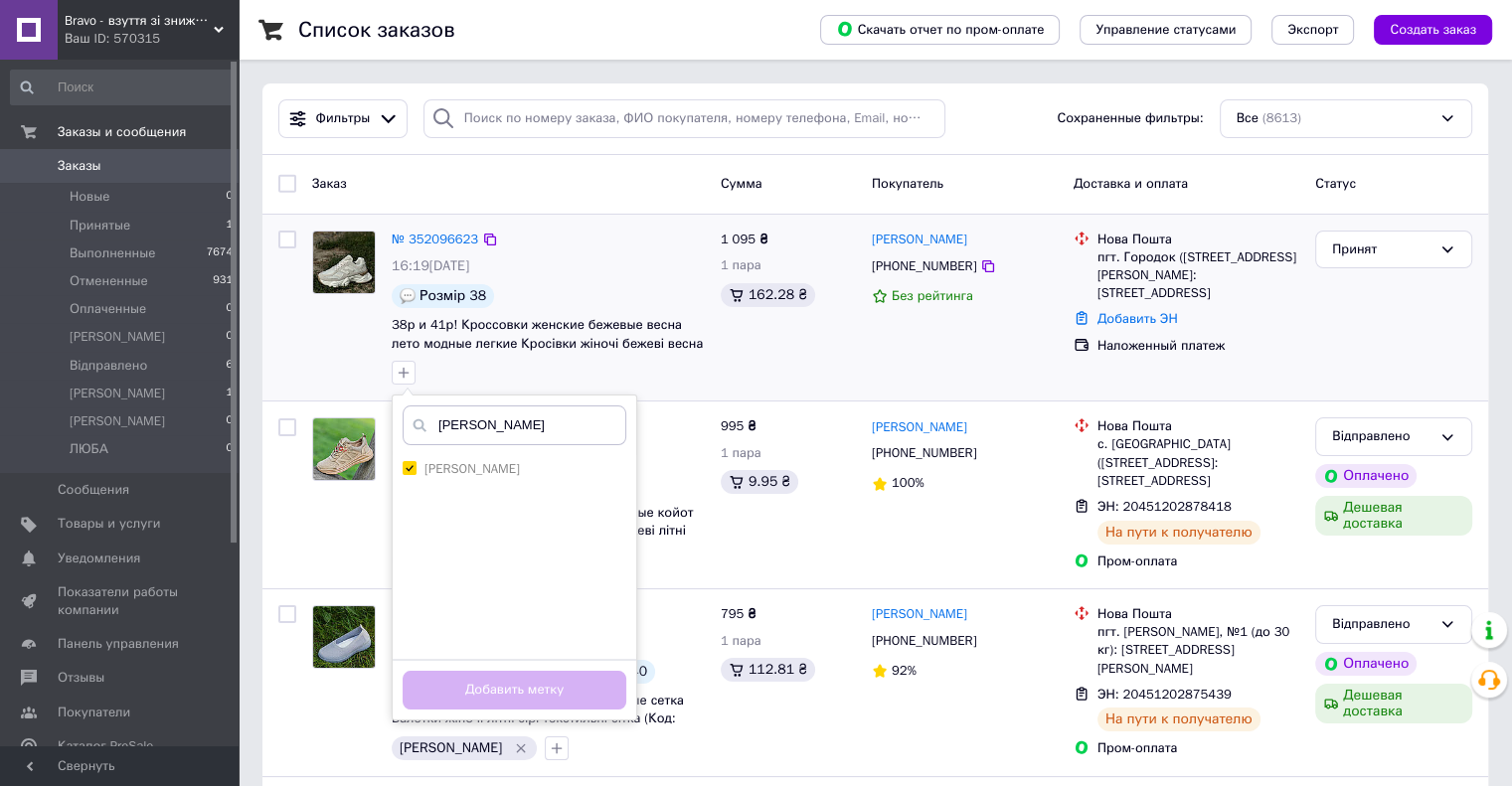checkbox on "true" 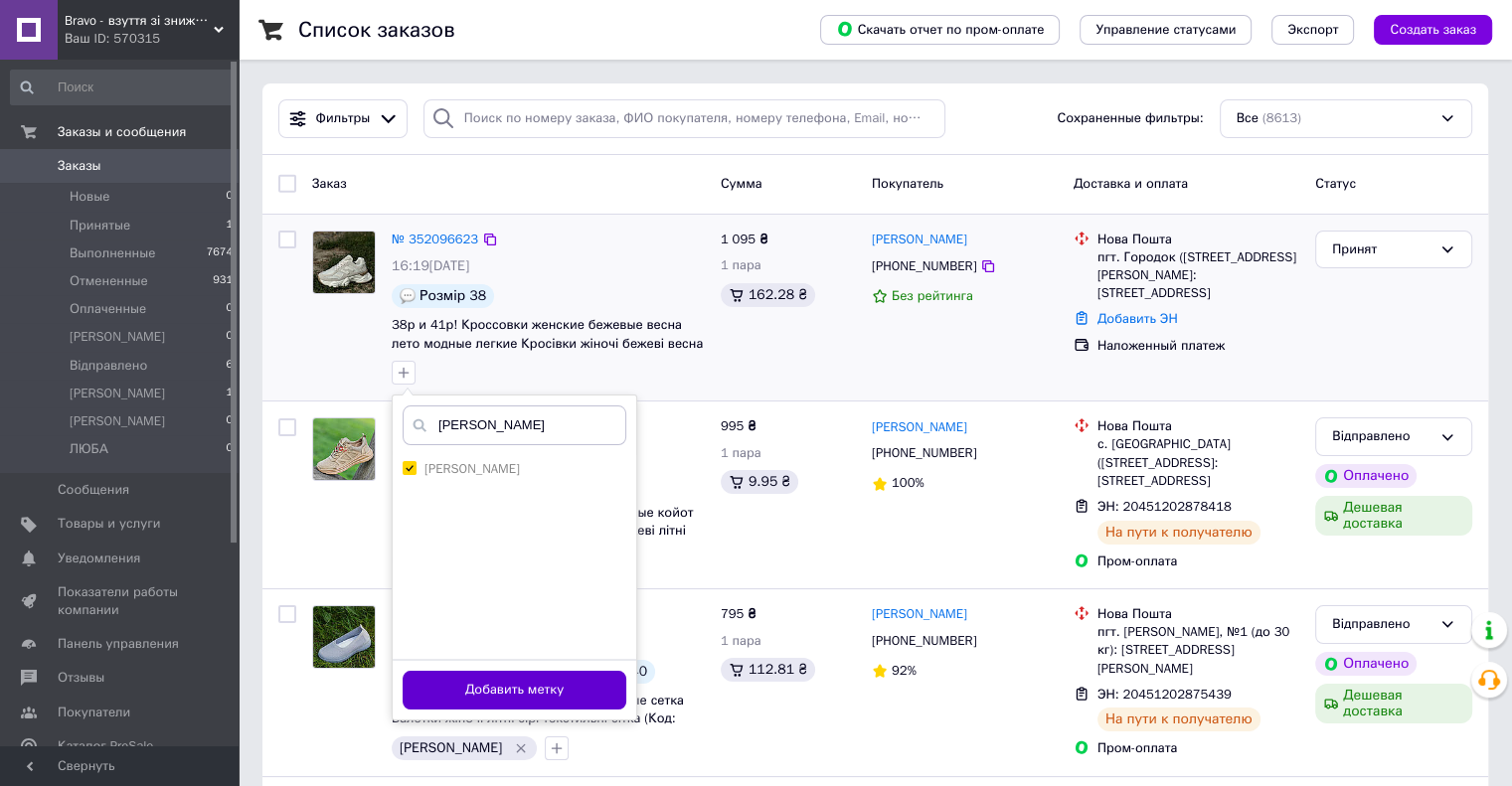 type on "[PERSON_NAME]" 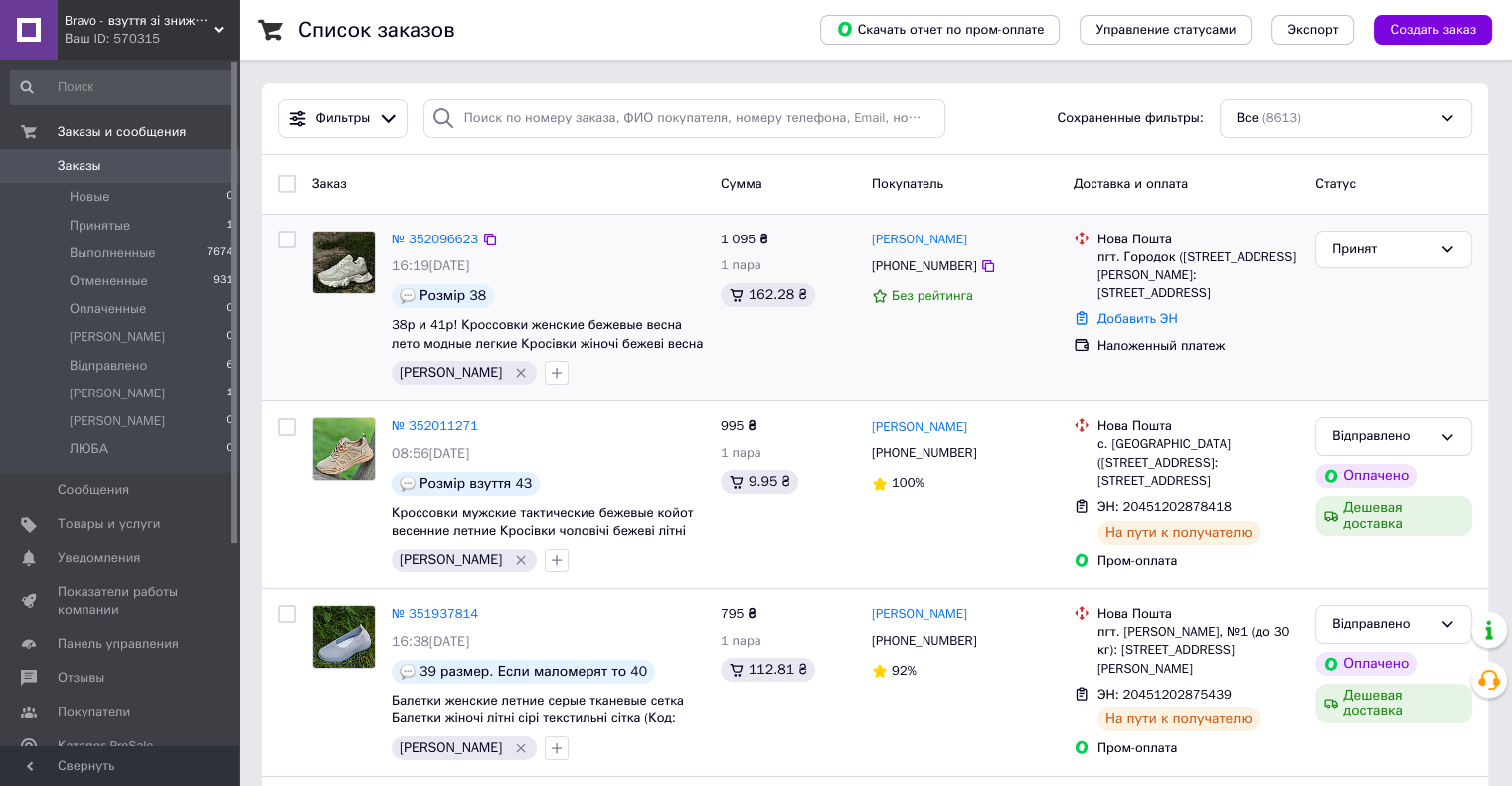 click on "Bravo - взуття зі знижками!" at bounding box center [139, 21] 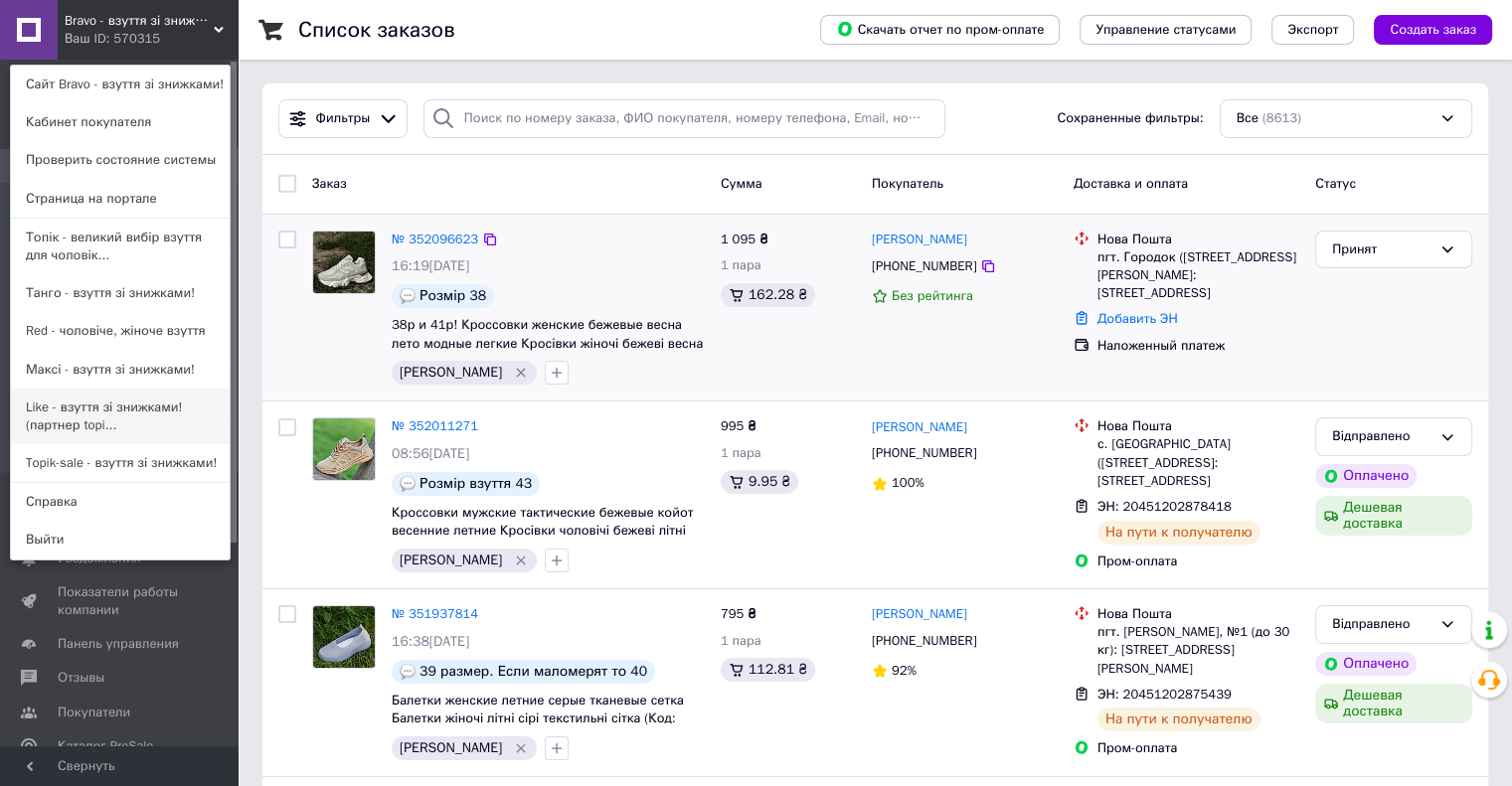 click on "Like - взуття зі знижками! (партнер topi..." at bounding box center (120, 416) 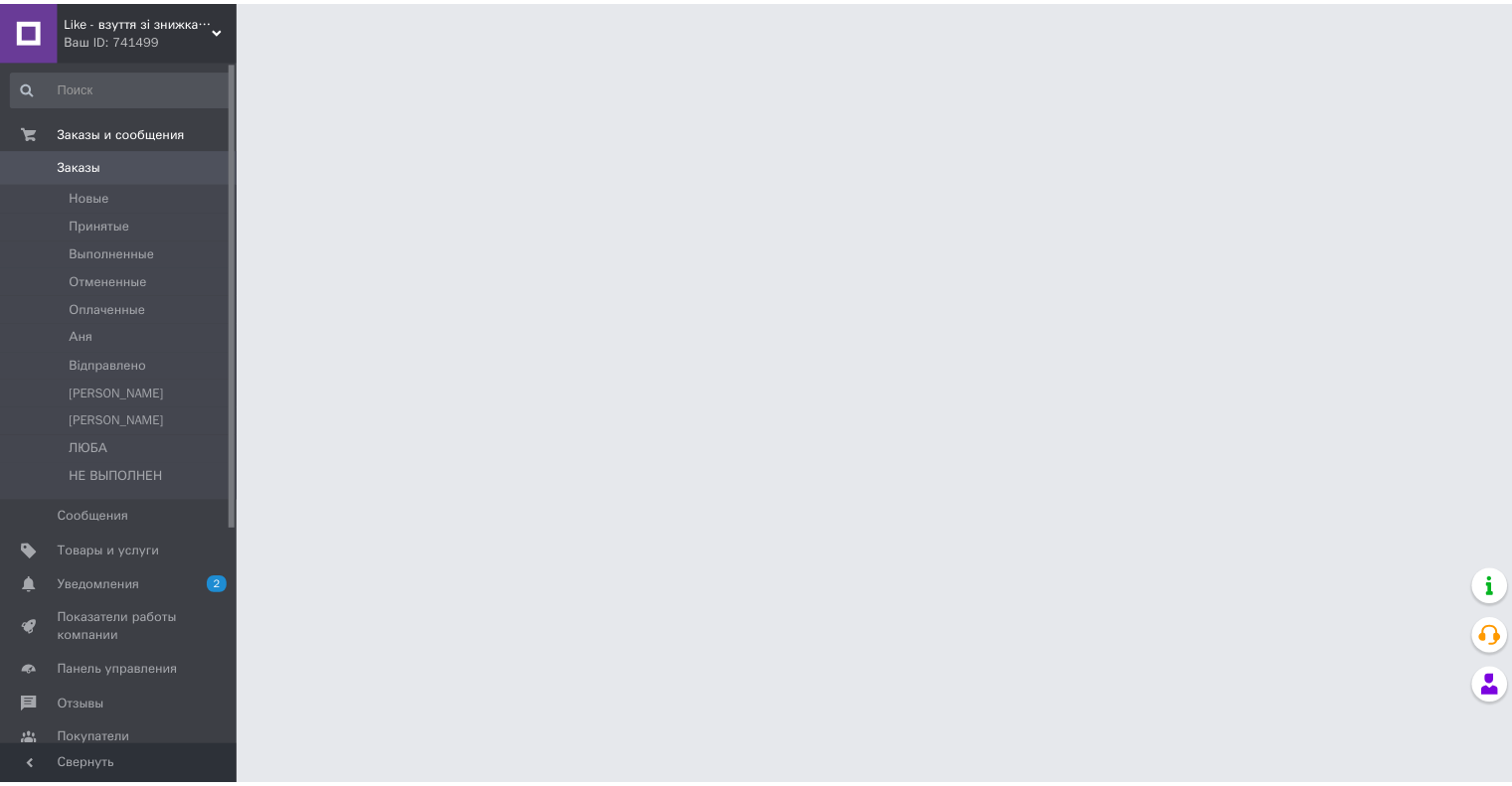 scroll, scrollTop: 0, scrollLeft: 0, axis: both 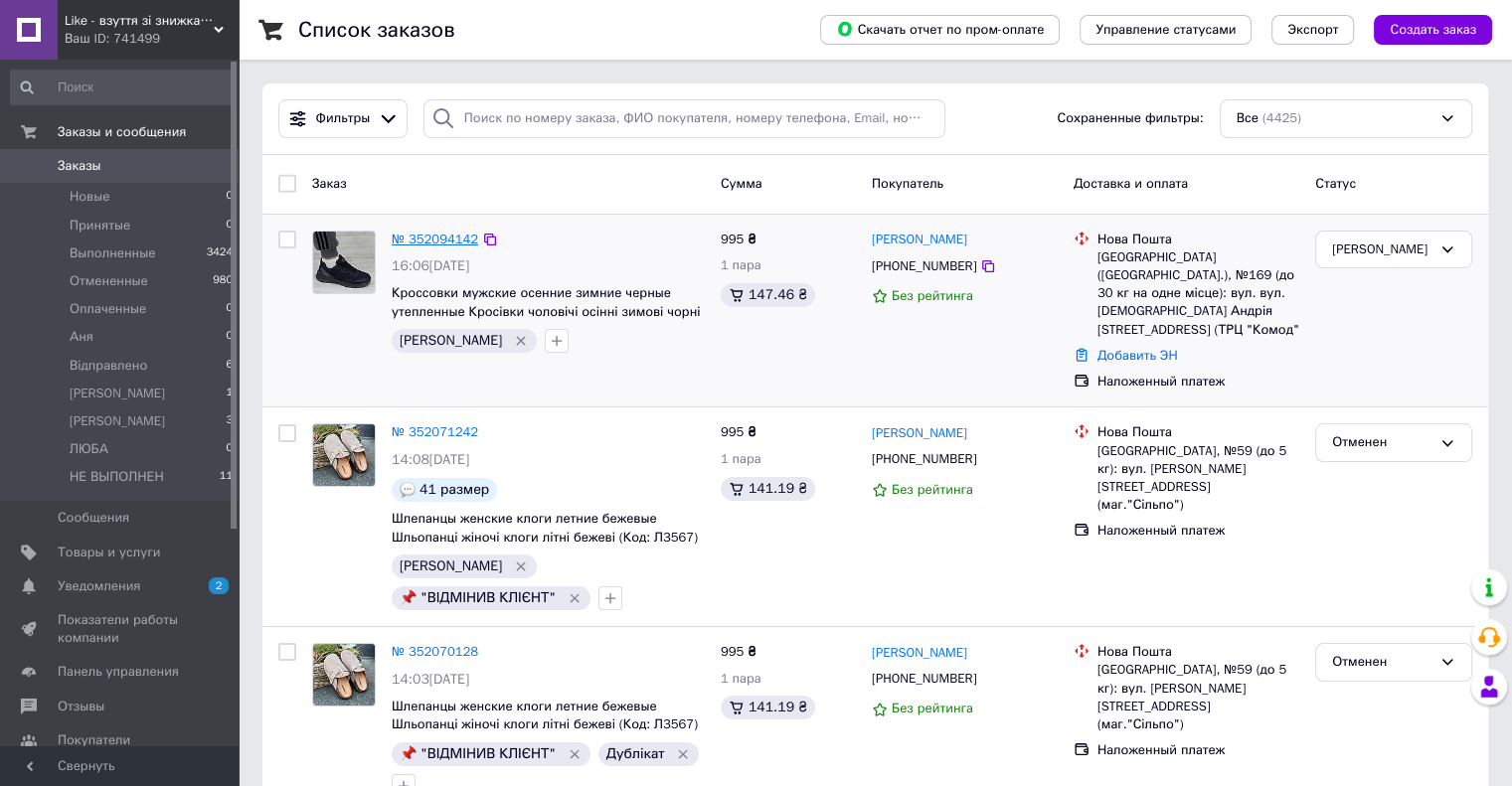 click on "№ 352094142" at bounding box center [434, 238] 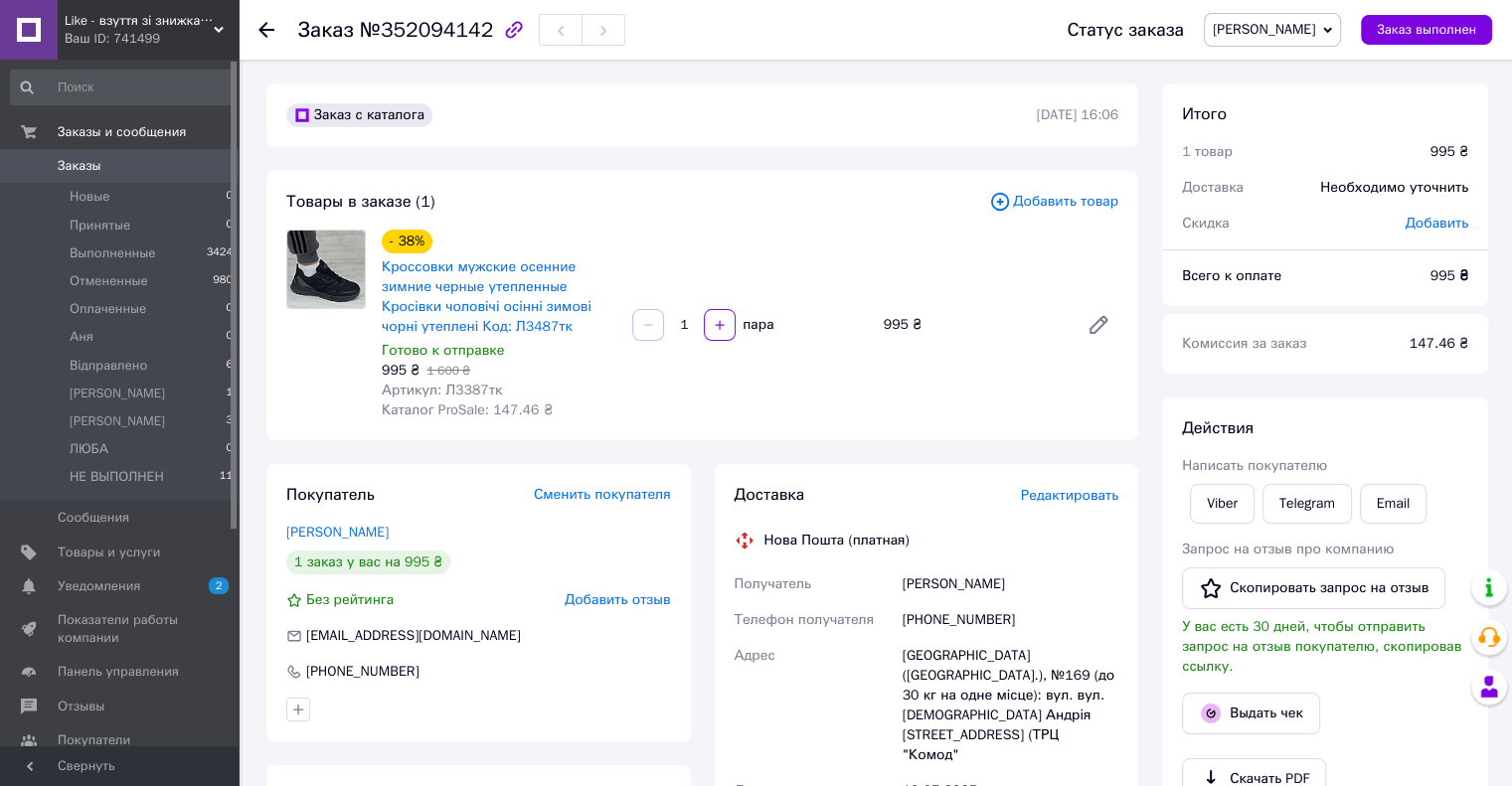 click on "Добавить товар" at bounding box center [1054, 202] 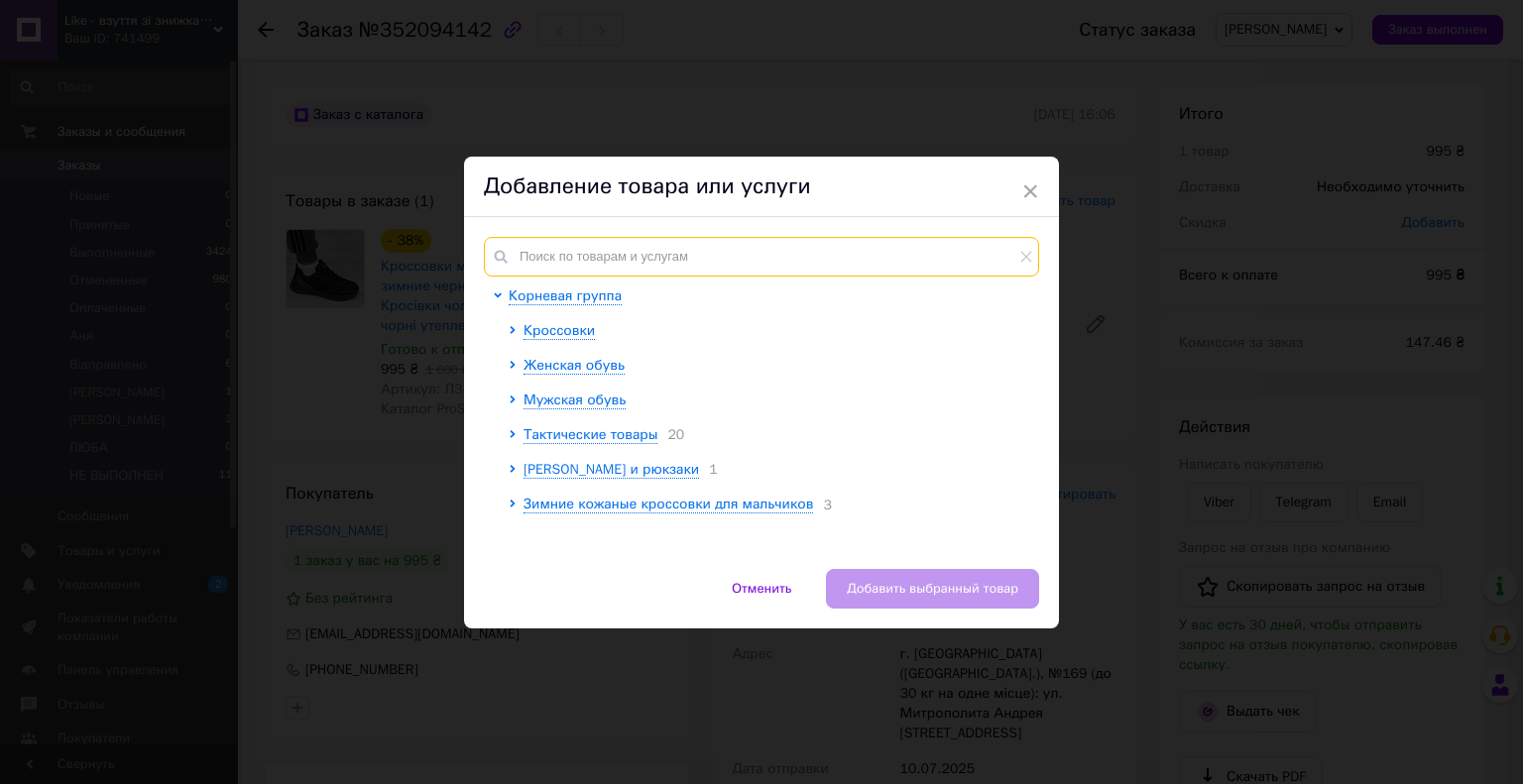 click at bounding box center (762, 257) 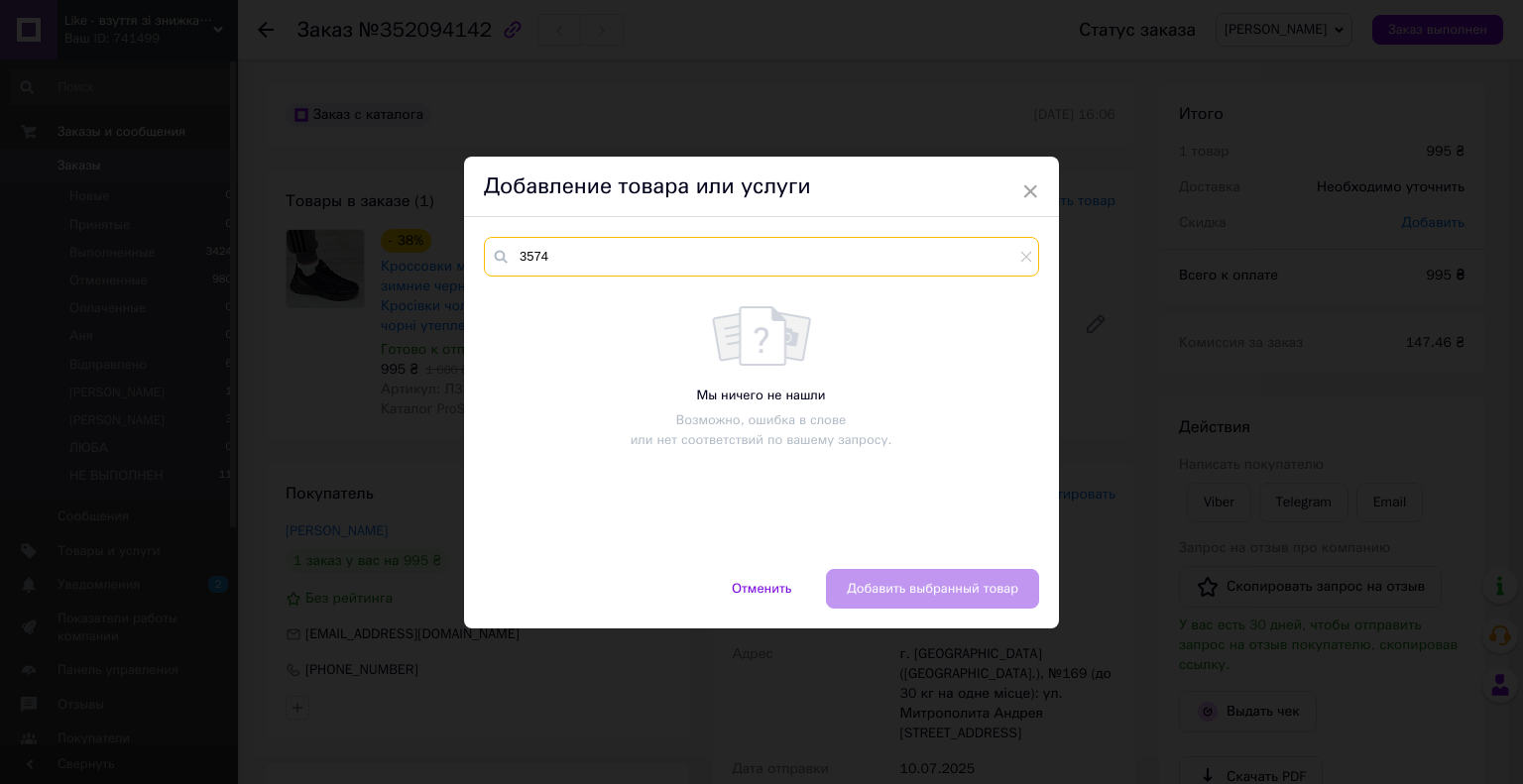 drag, startPoint x: 591, startPoint y: 258, endPoint x: 535, endPoint y: 258, distance: 56 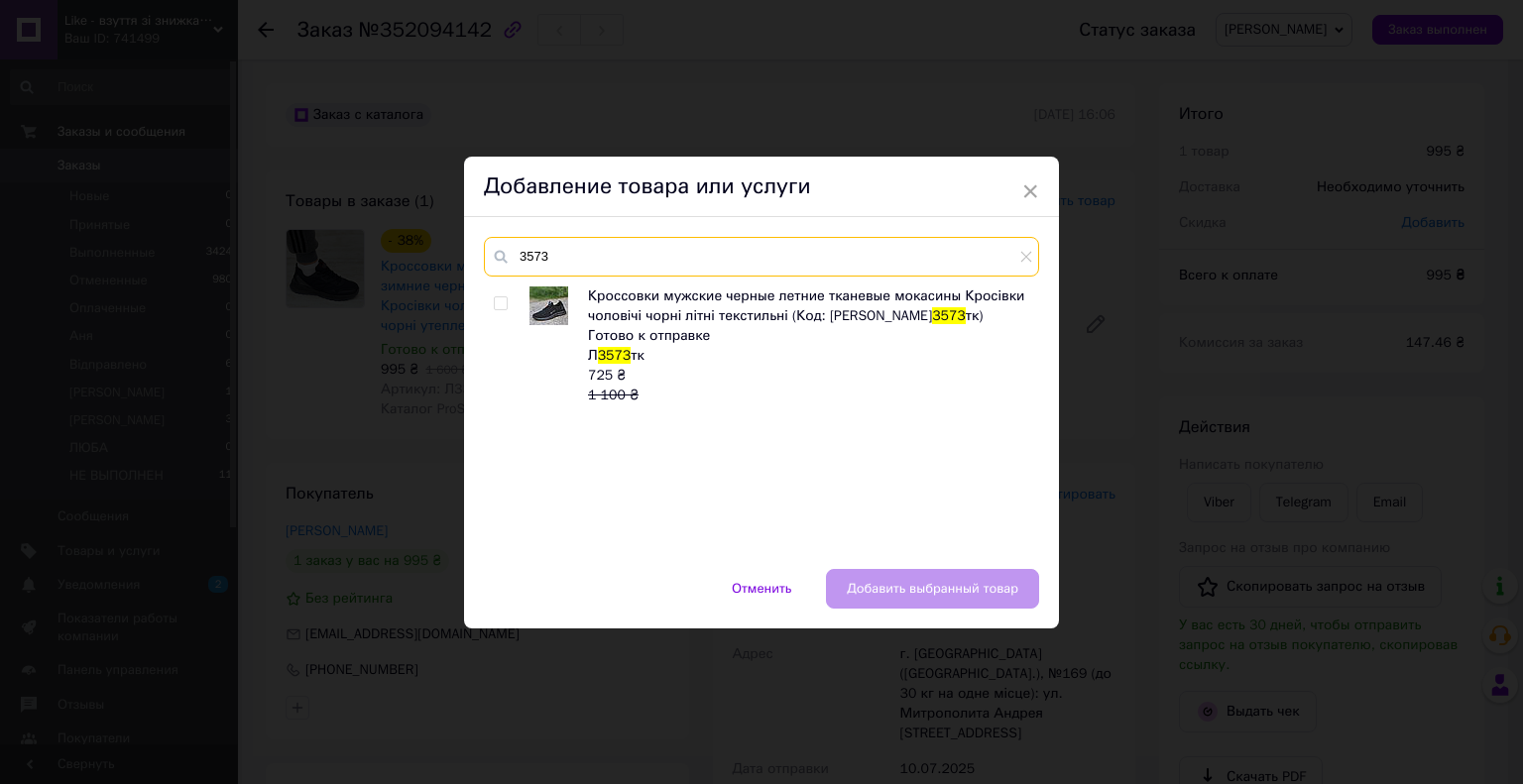 type on "3573" 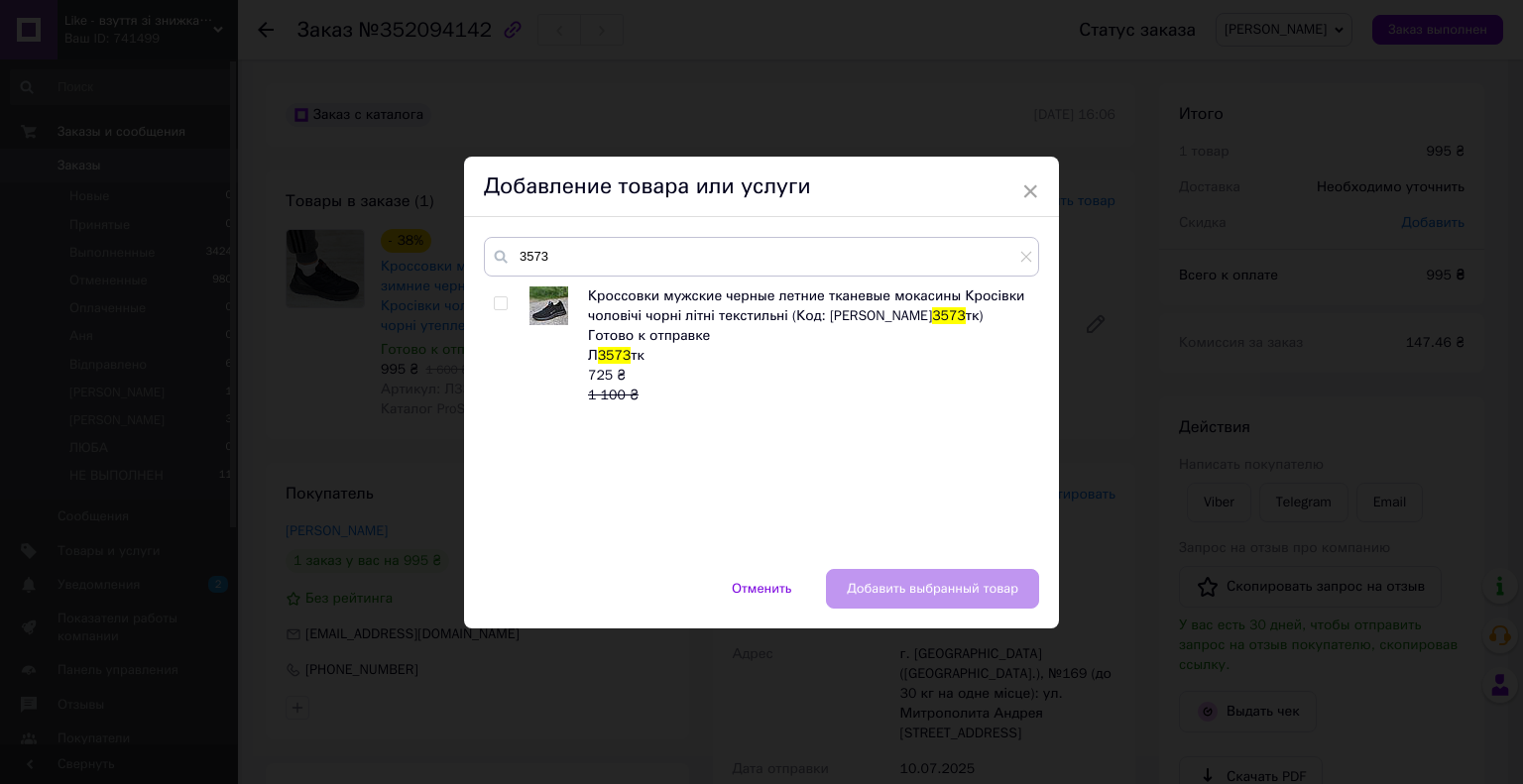 click at bounding box center [504, 346] 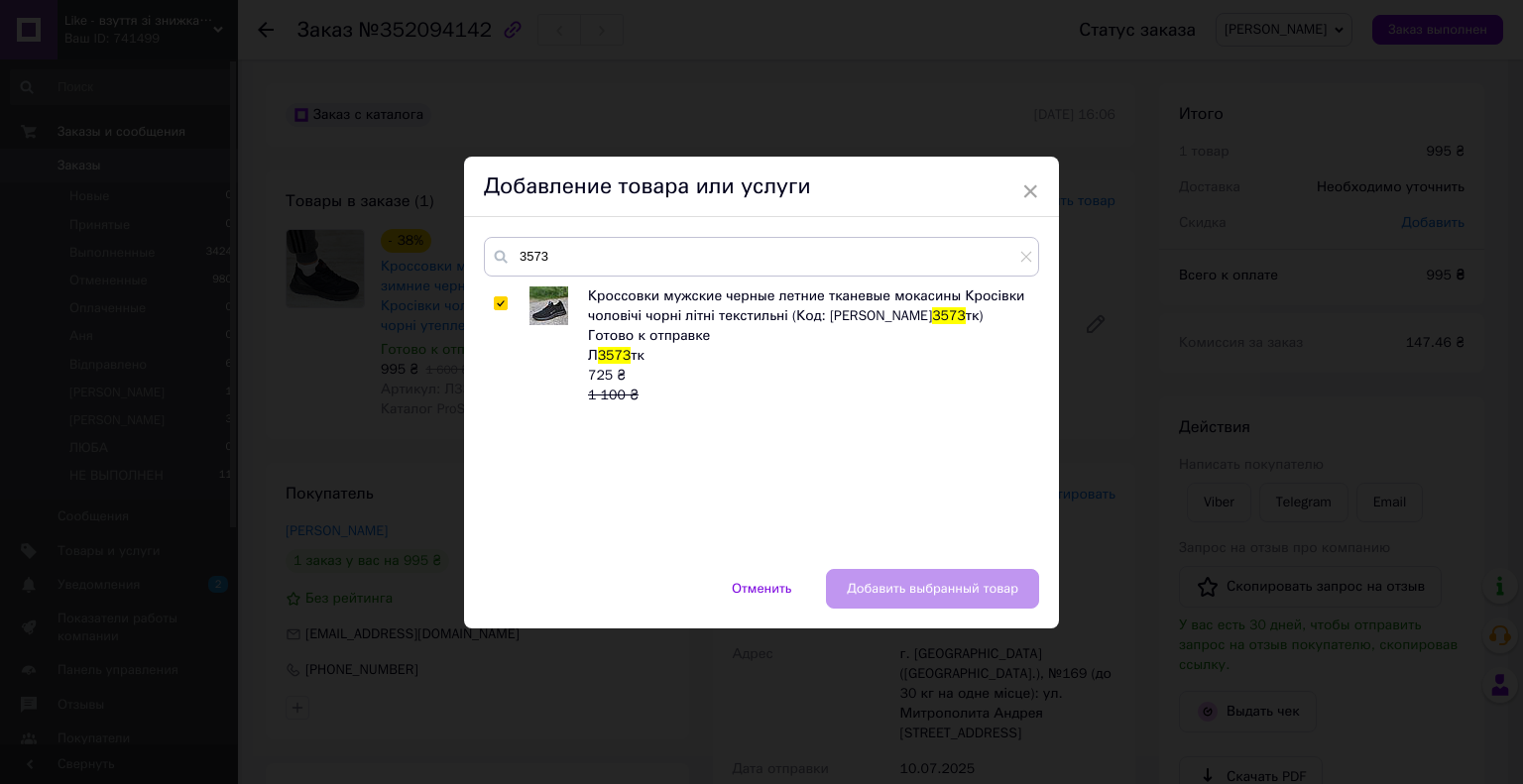checkbox on "true" 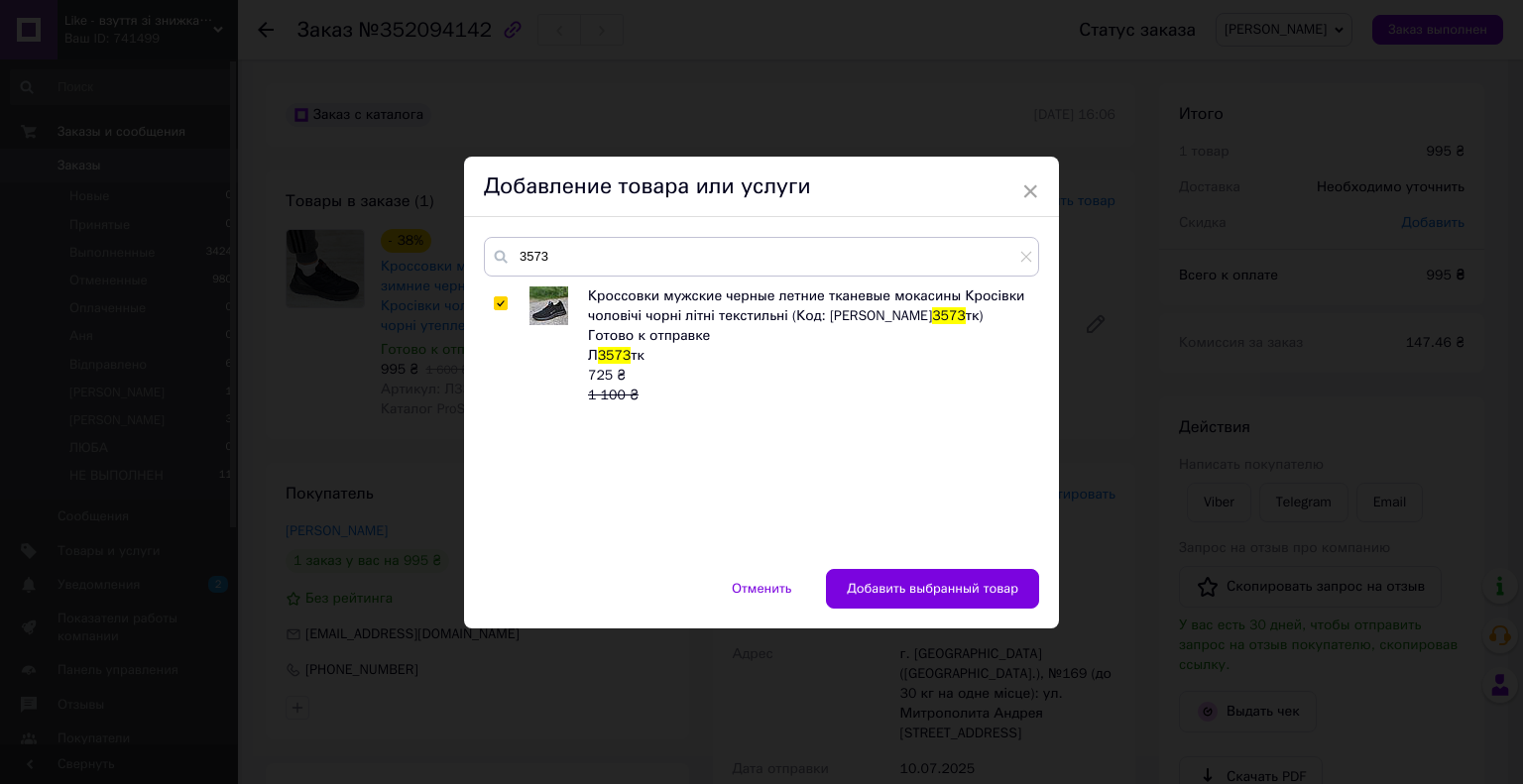 drag, startPoint x: 862, startPoint y: 576, endPoint x: 869, endPoint y: 568, distance: 10.630146 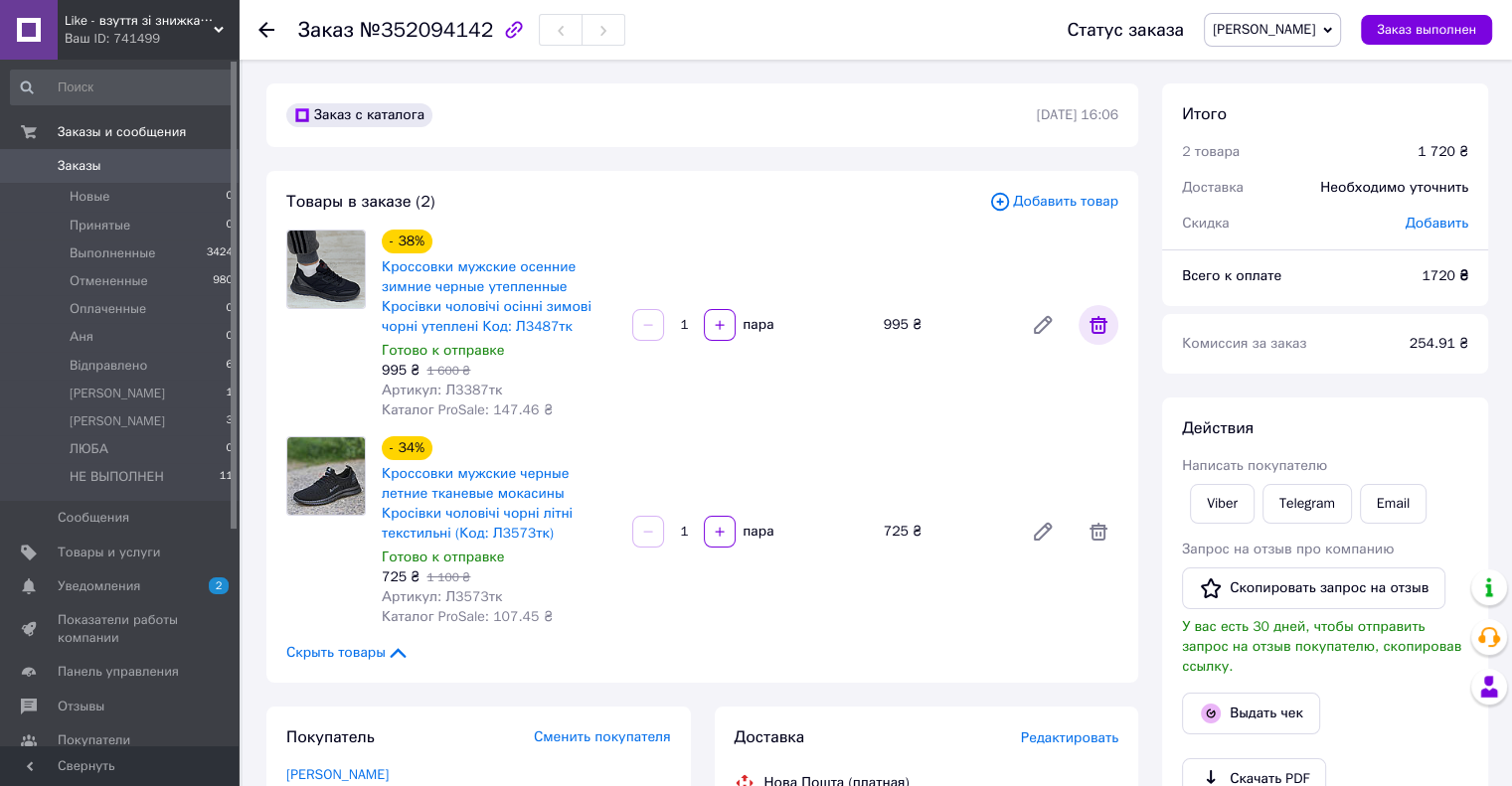 click 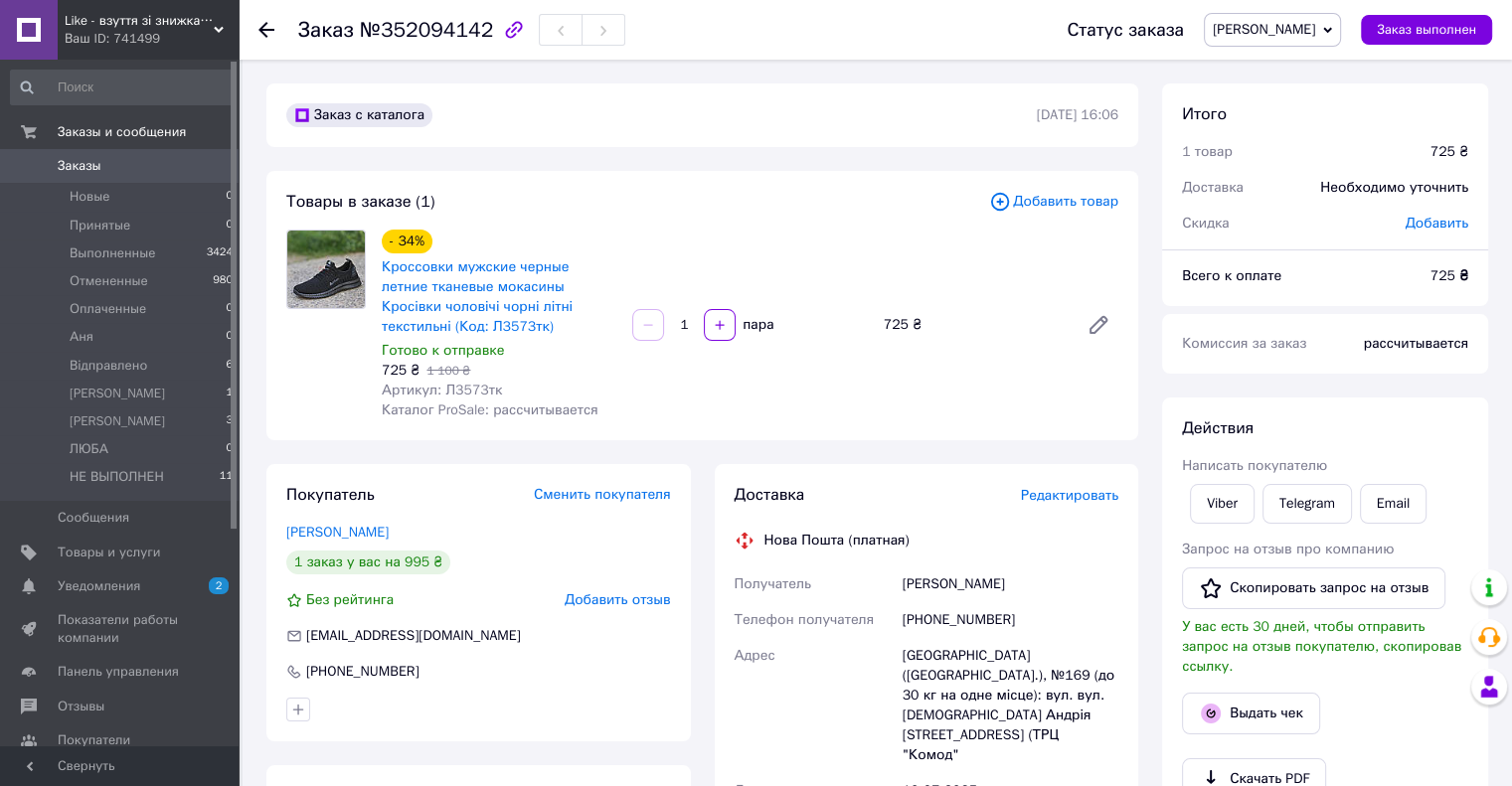 click on "Like - взуття зі знижками! (партнер topik.com.ua)" at bounding box center (139, 21) 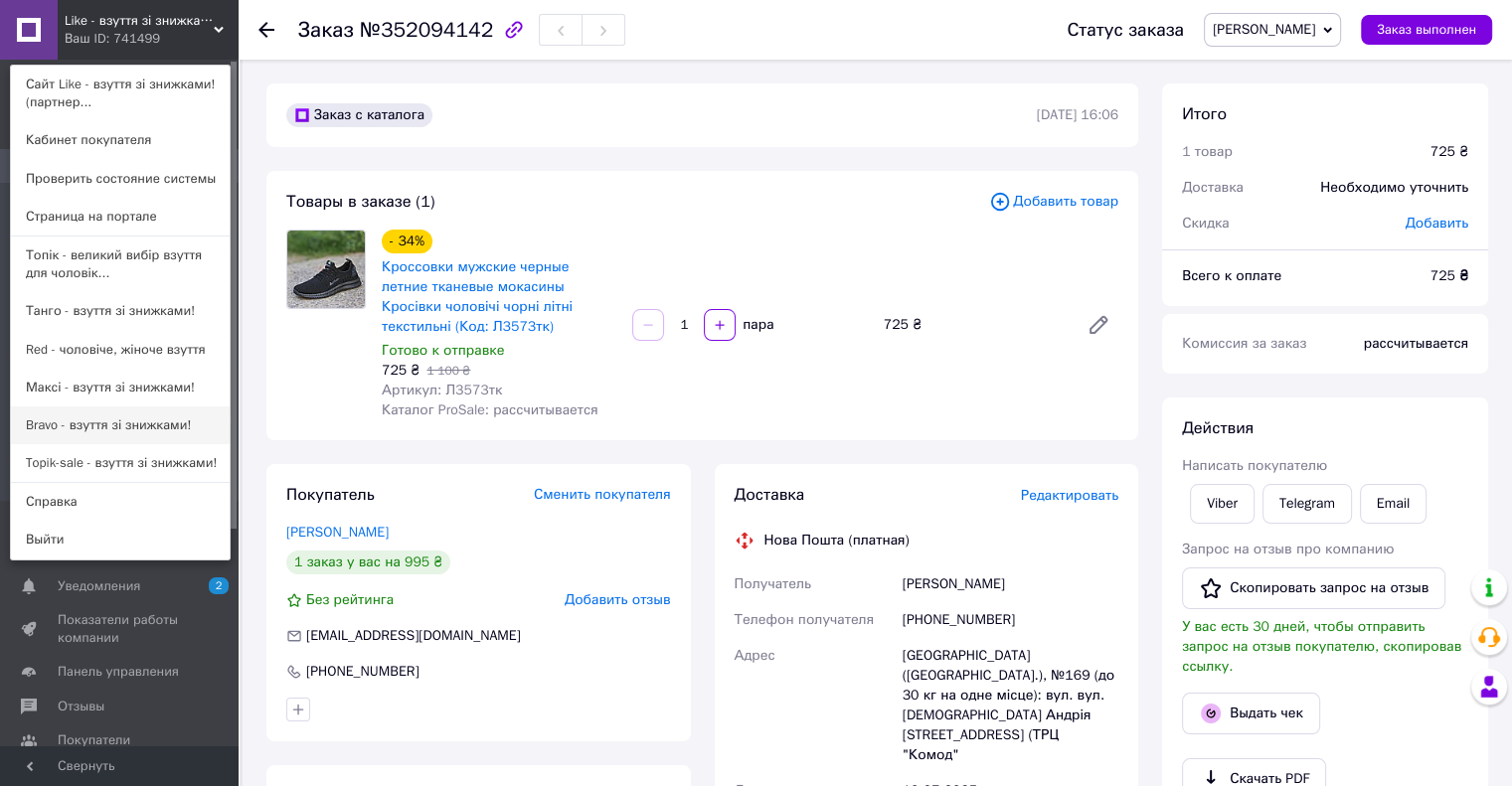 click on "Bravo - взуття зі знижками!" at bounding box center (120, 425) 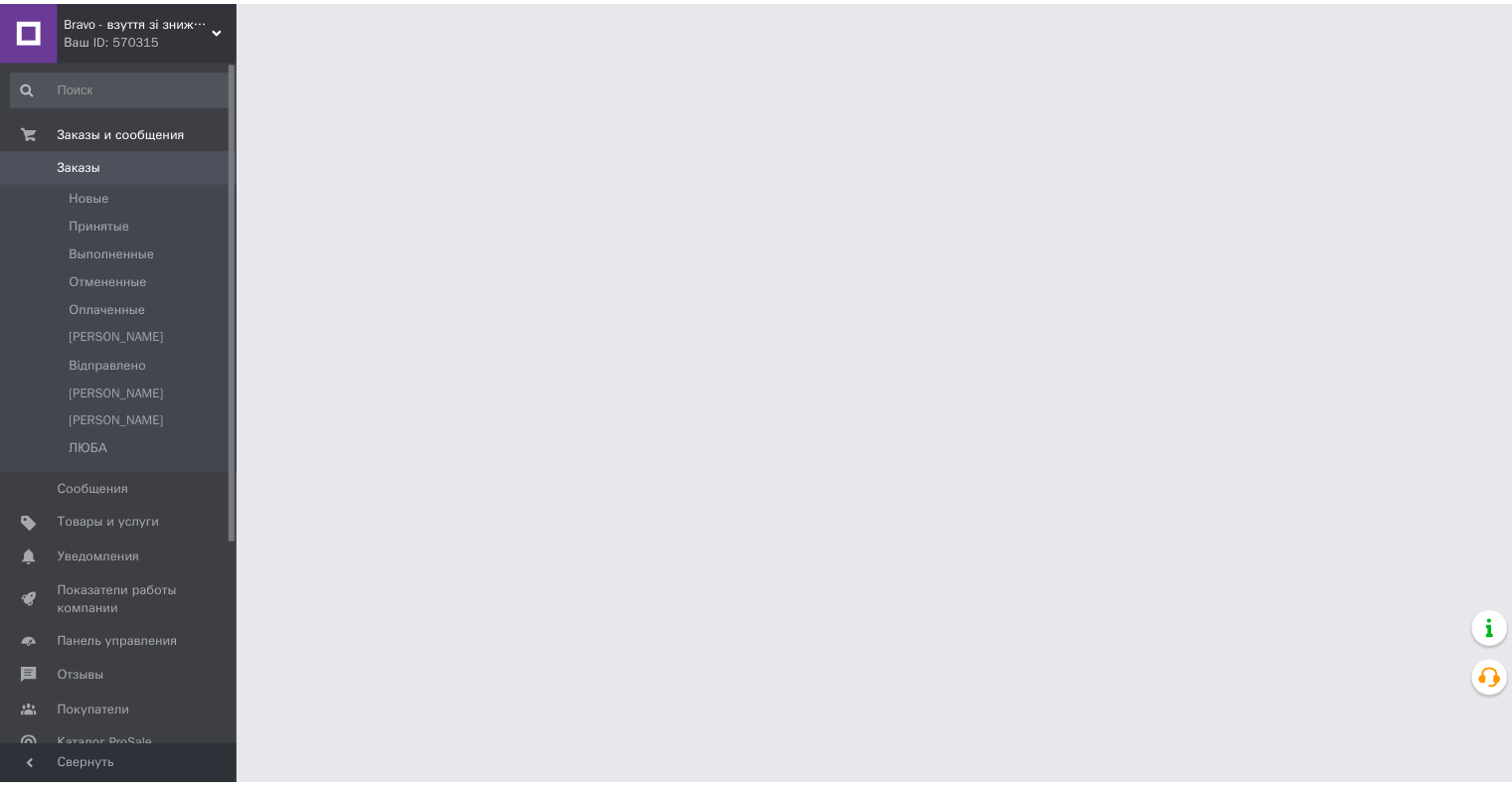 scroll, scrollTop: 0, scrollLeft: 0, axis: both 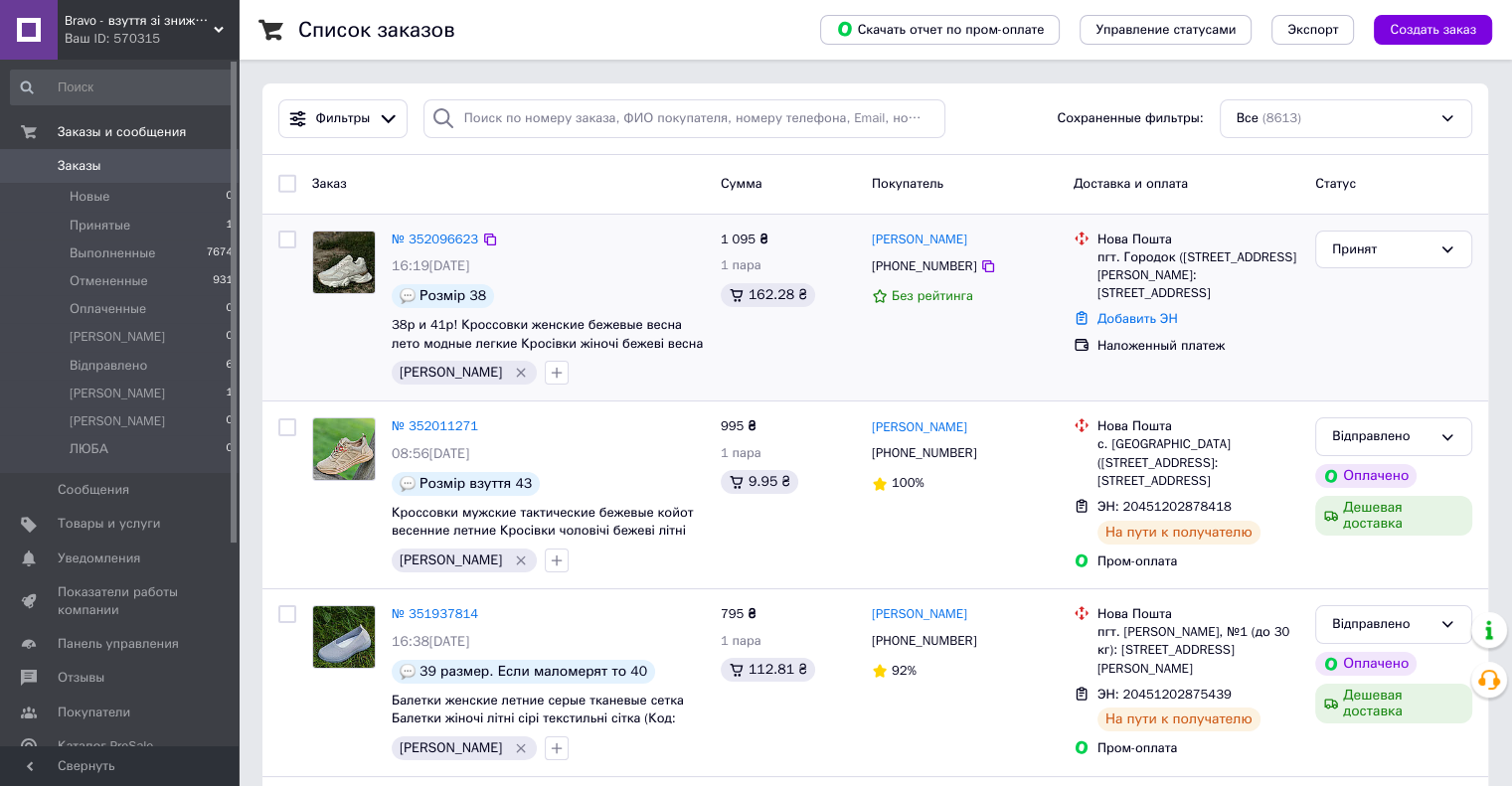 drag, startPoint x: 1097, startPoint y: 262, endPoint x: 1220, endPoint y: 299, distance: 128.44454 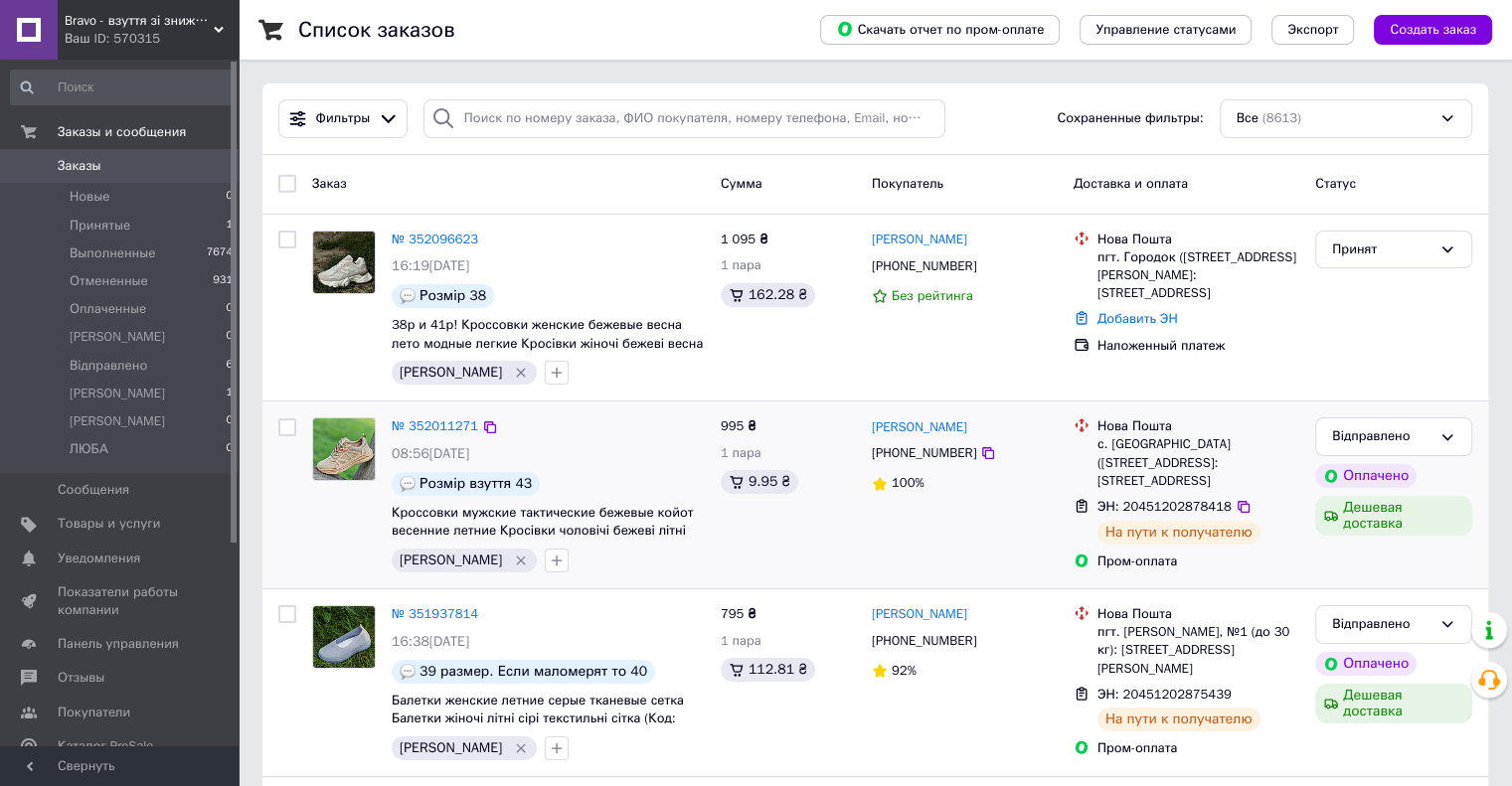 copy on "пгт. Городок ([STREET_ADDRESS][PERSON_NAME]: [STREET_ADDRESS]" 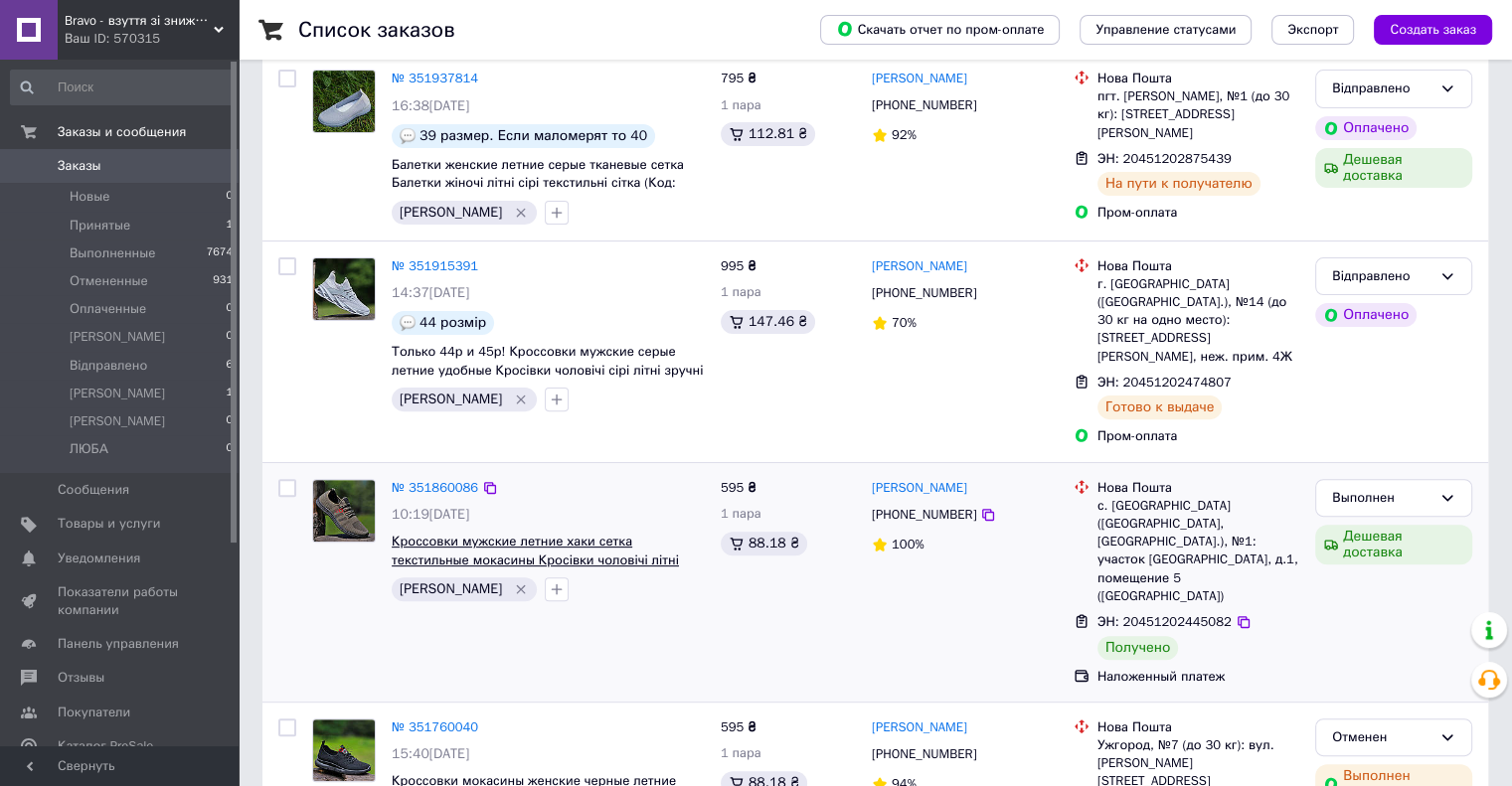 scroll, scrollTop: 596, scrollLeft: 0, axis: vertical 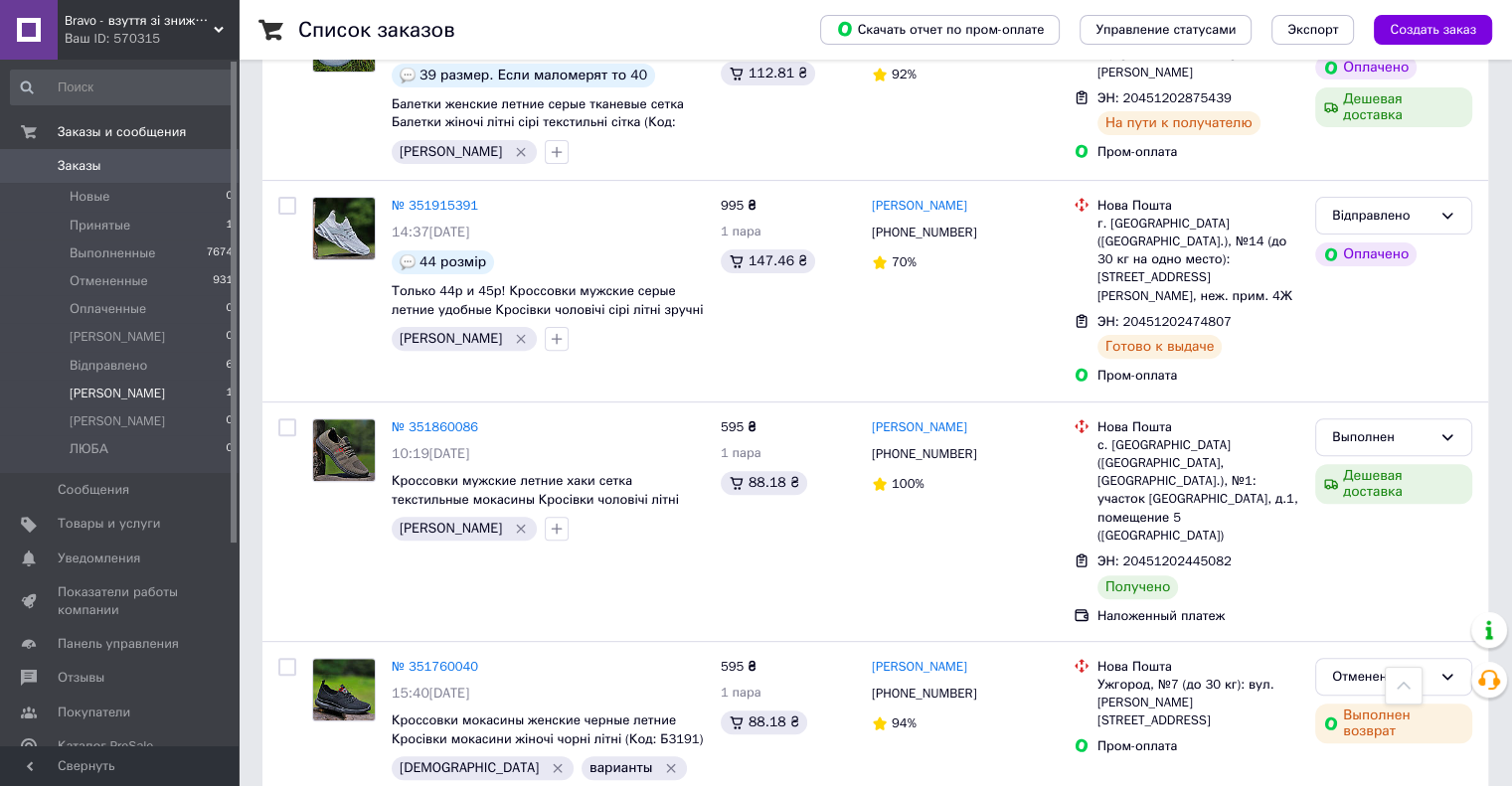 click on "[PERSON_NAME] 1" at bounding box center (122, 393) 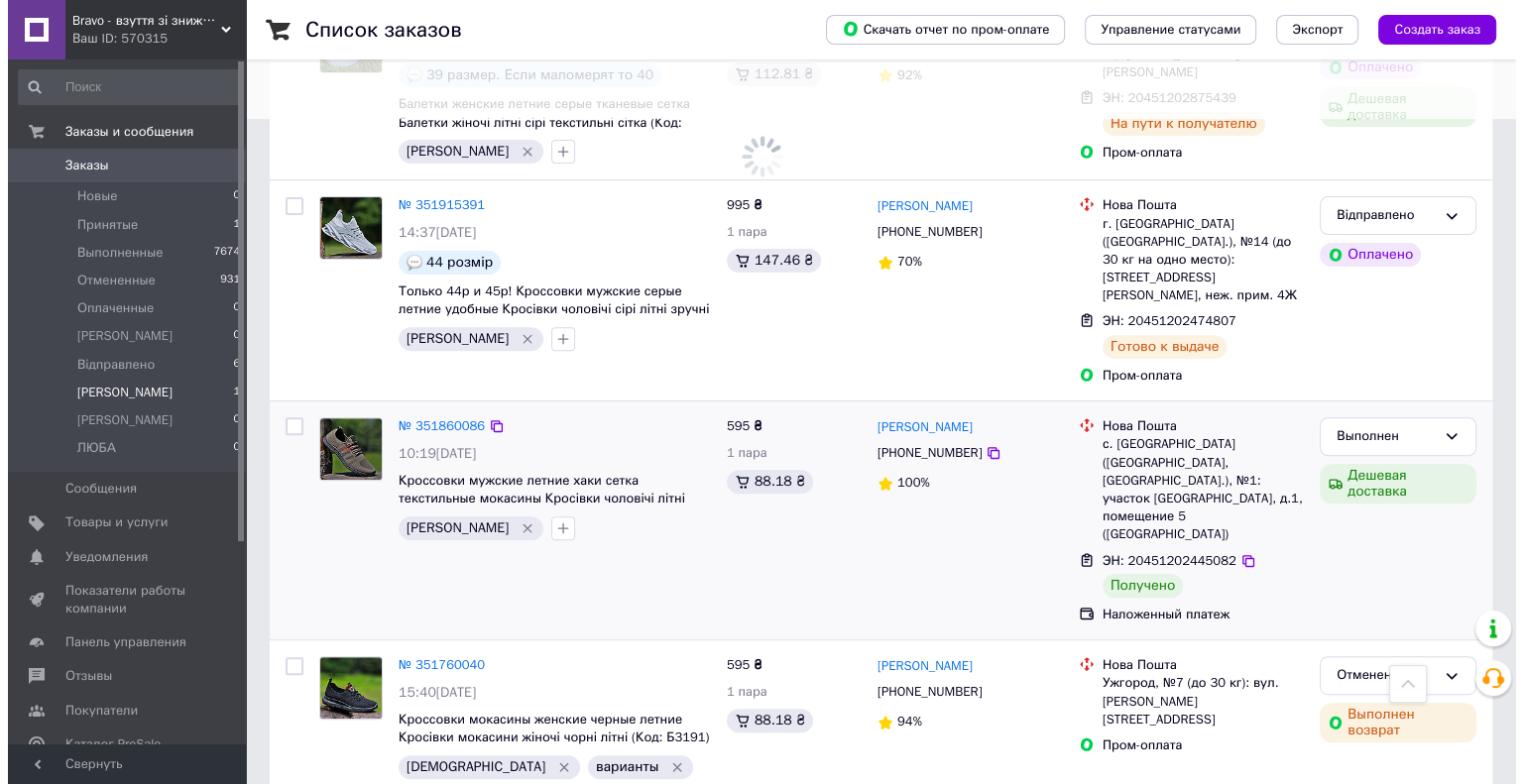 scroll, scrollTop: 0, scrollLeft: 0, axis: both 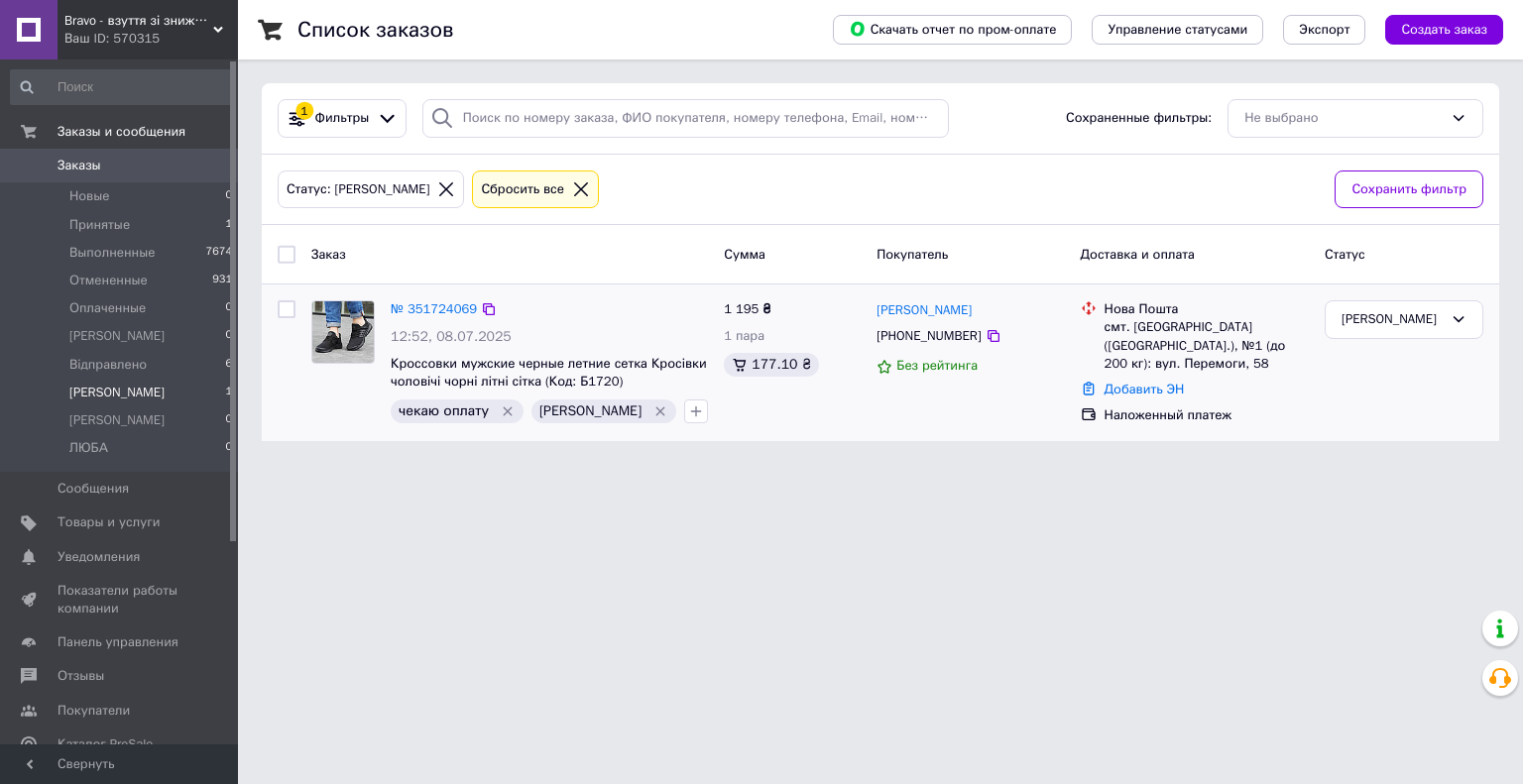 click 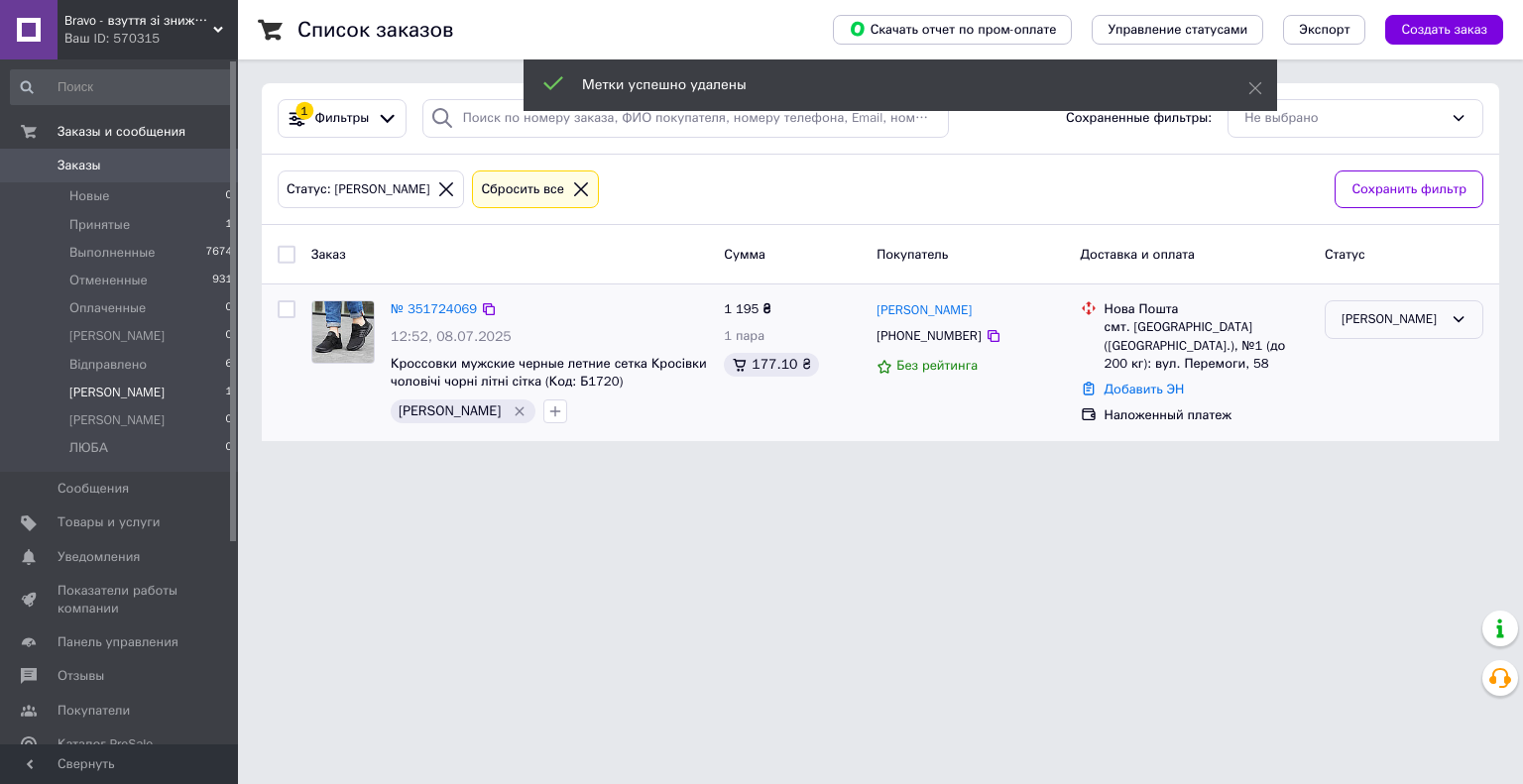 click on "[PERSON_NAME]" at bounding box center [1404, 319] 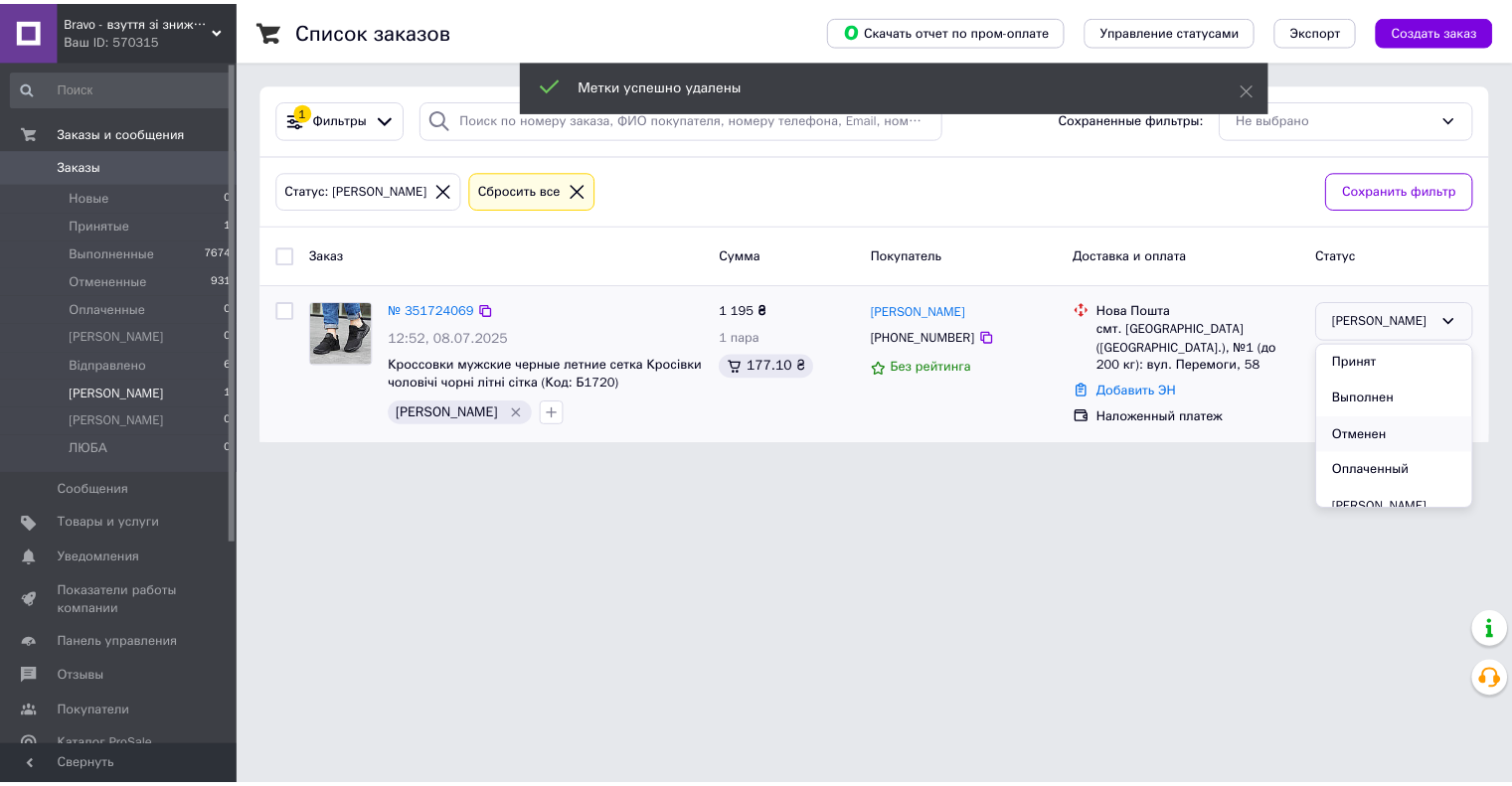 scroll, scrollTop: 99, scrollLeft: 0, axis: vertical 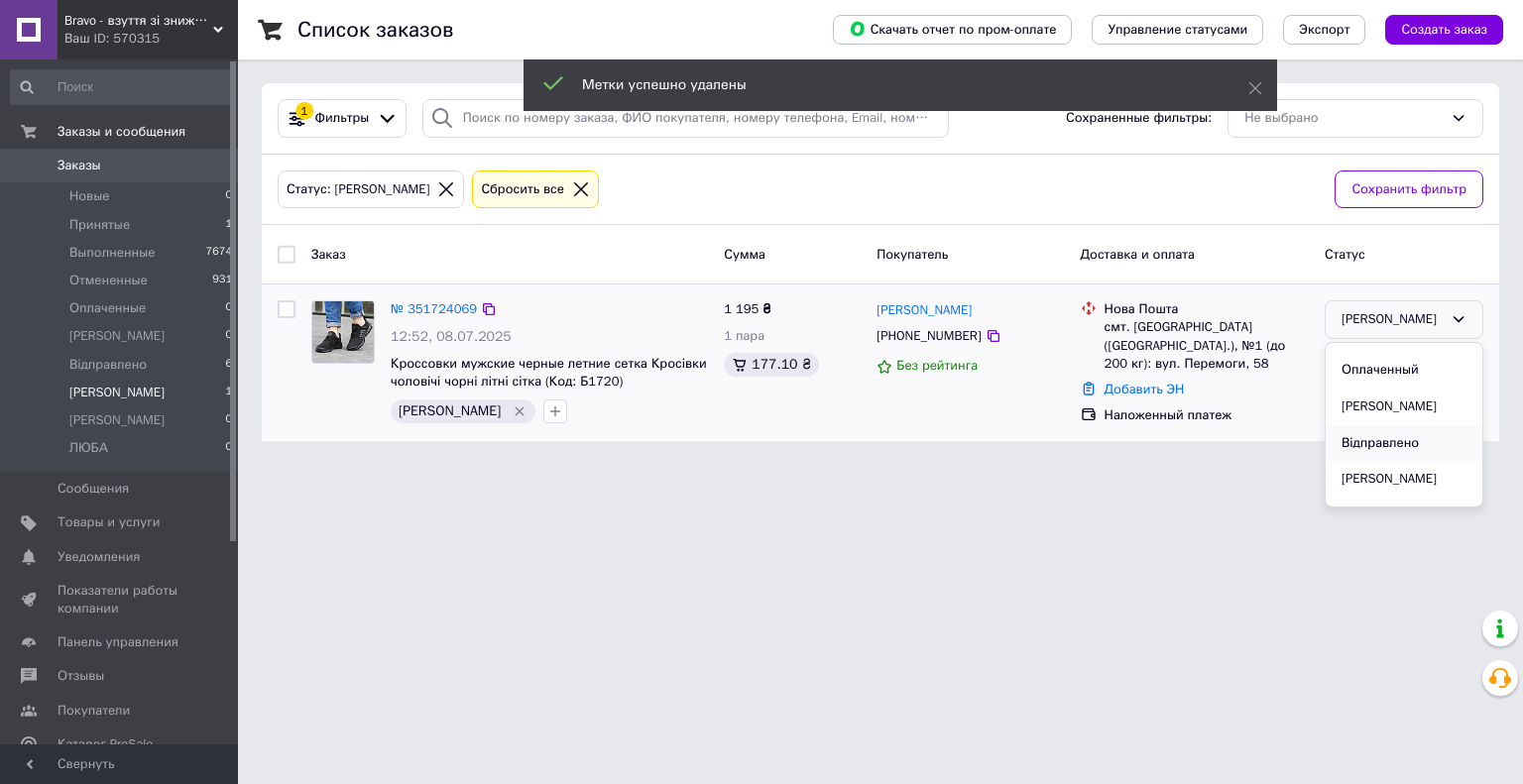click on "Відправлено" at bounding box center [1404, 443] 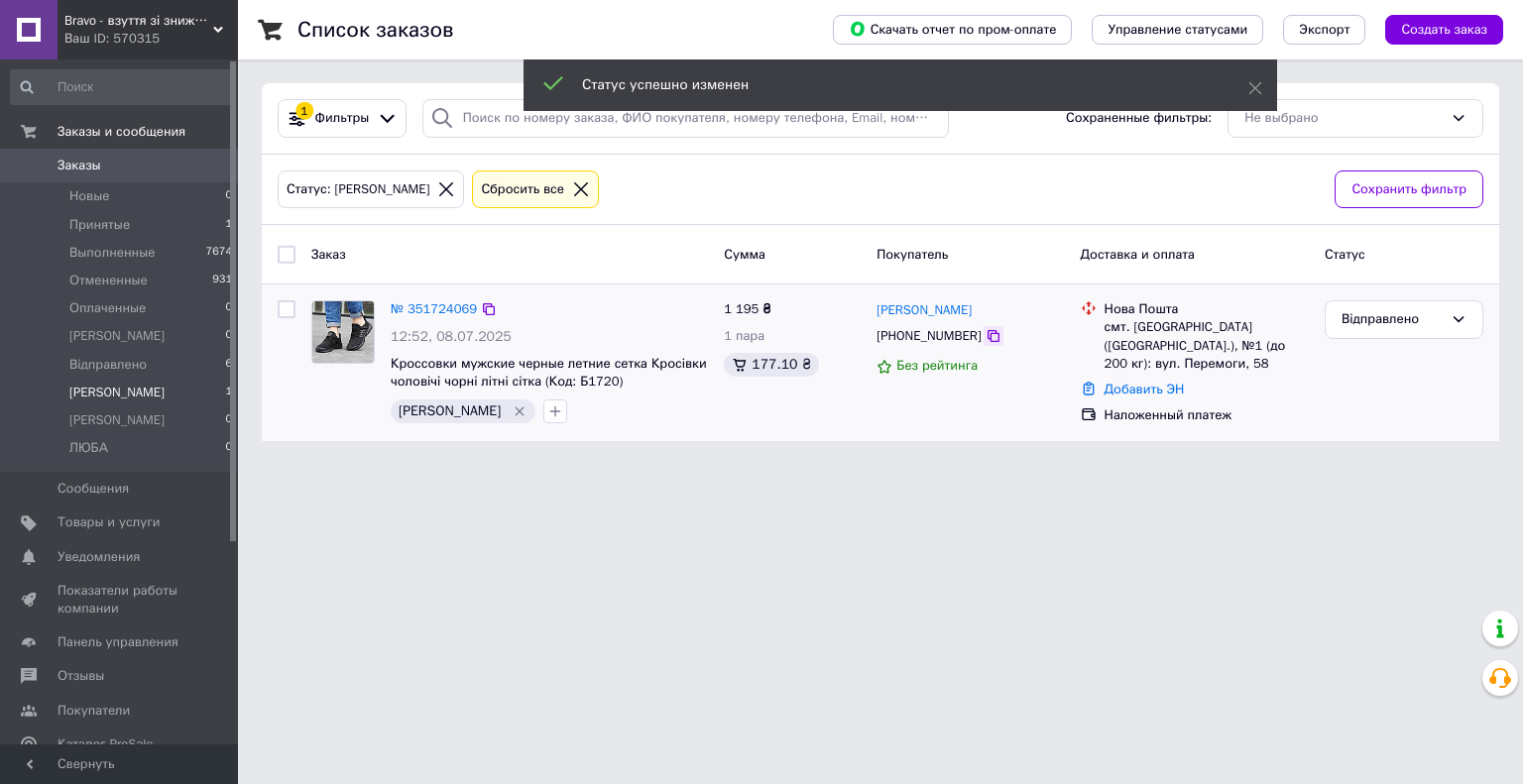 click 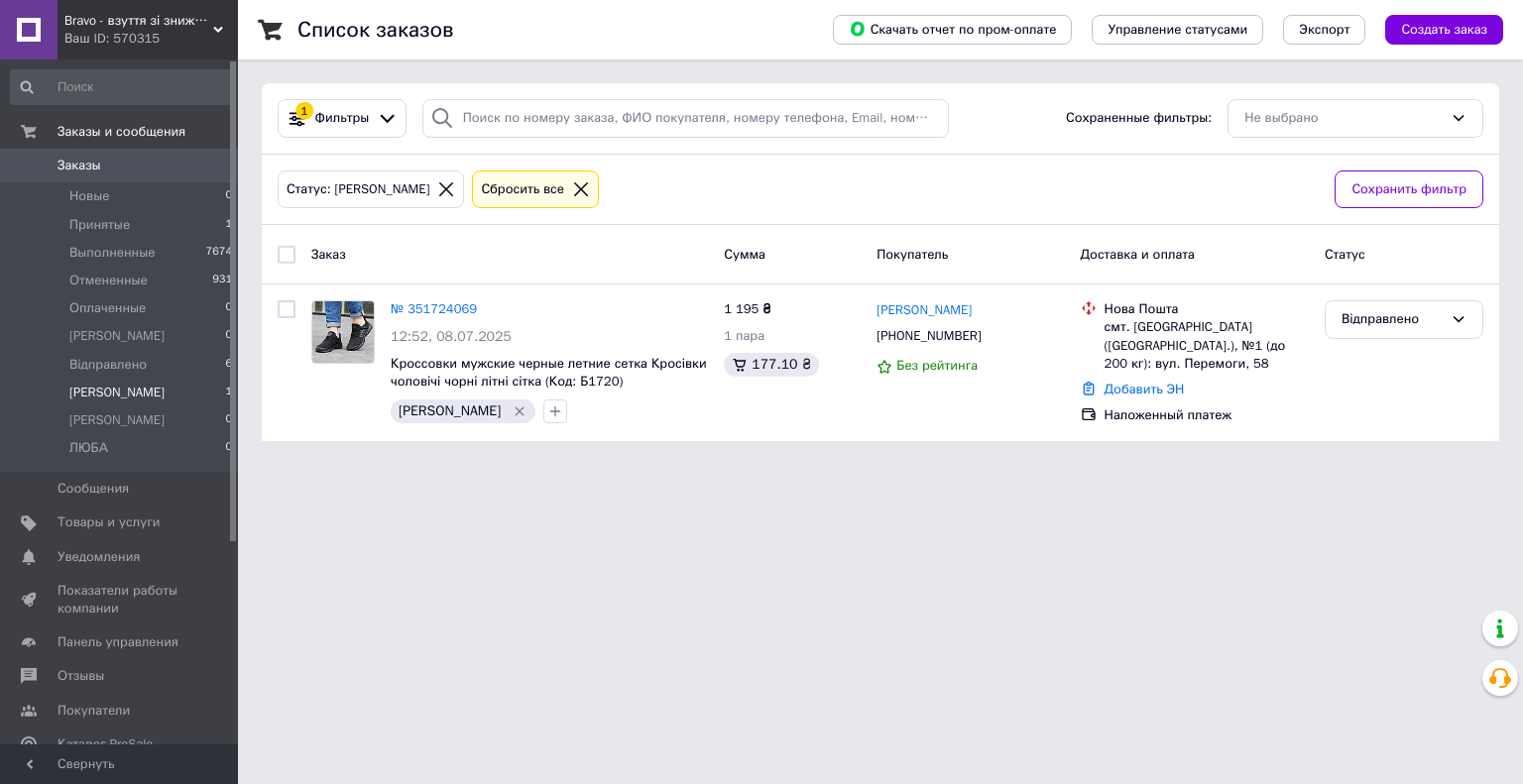 click on "Заказы" at bounding box center (120, 166) 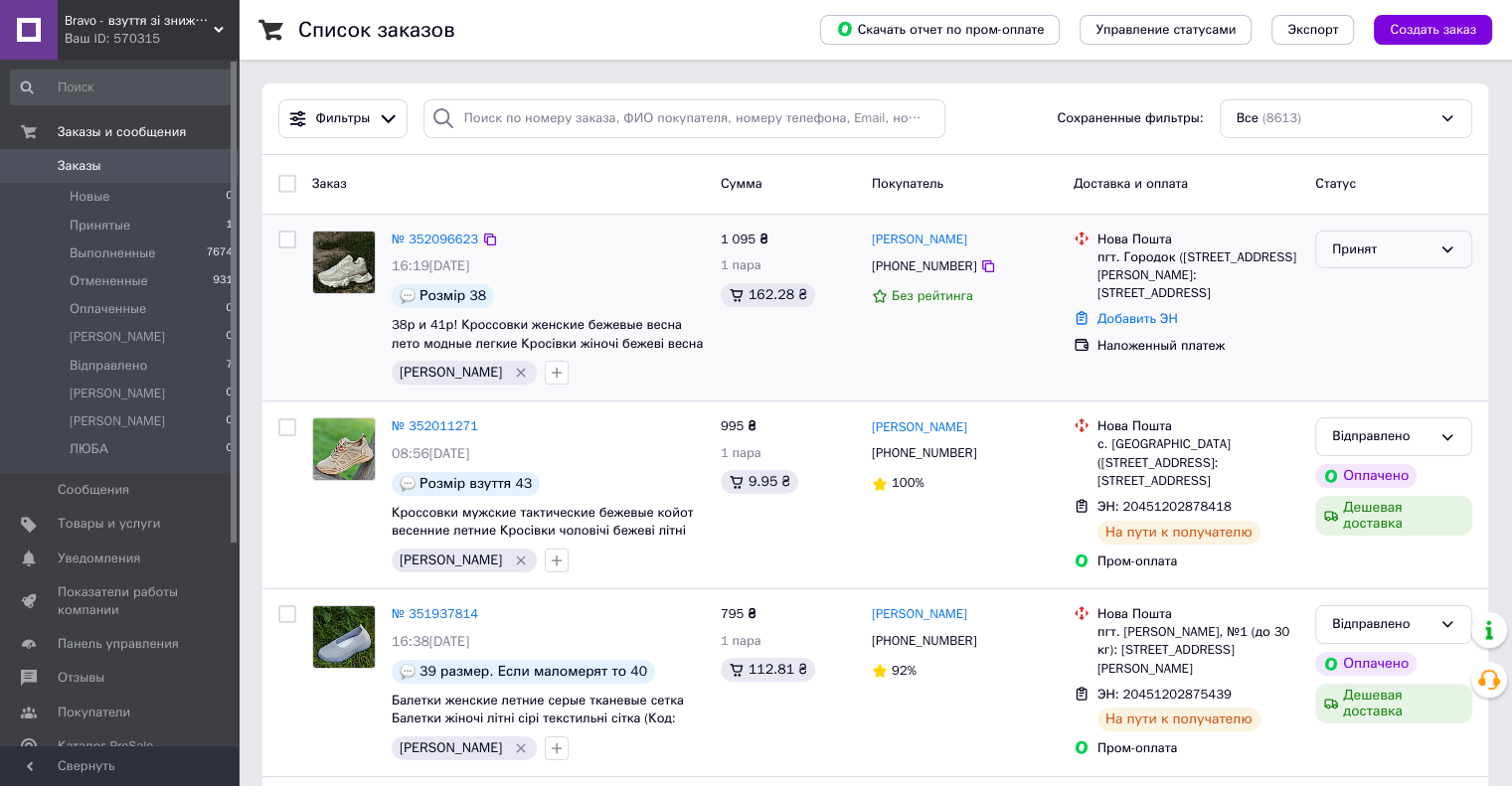 click on "Принят" at bounding box center (1394, 249) 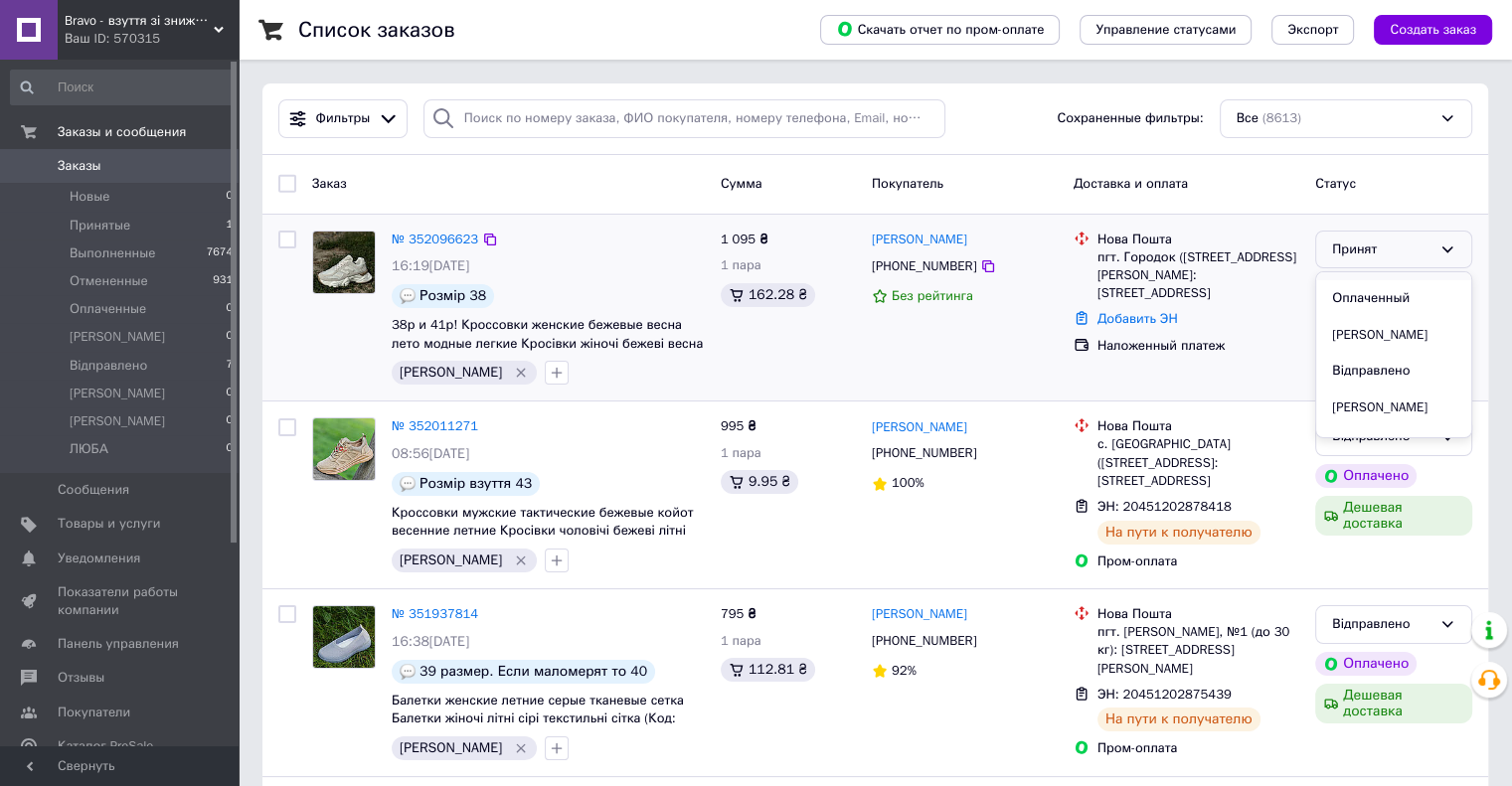scroll, scrollTop: 99, scrollLeft: 0, axis: vertical 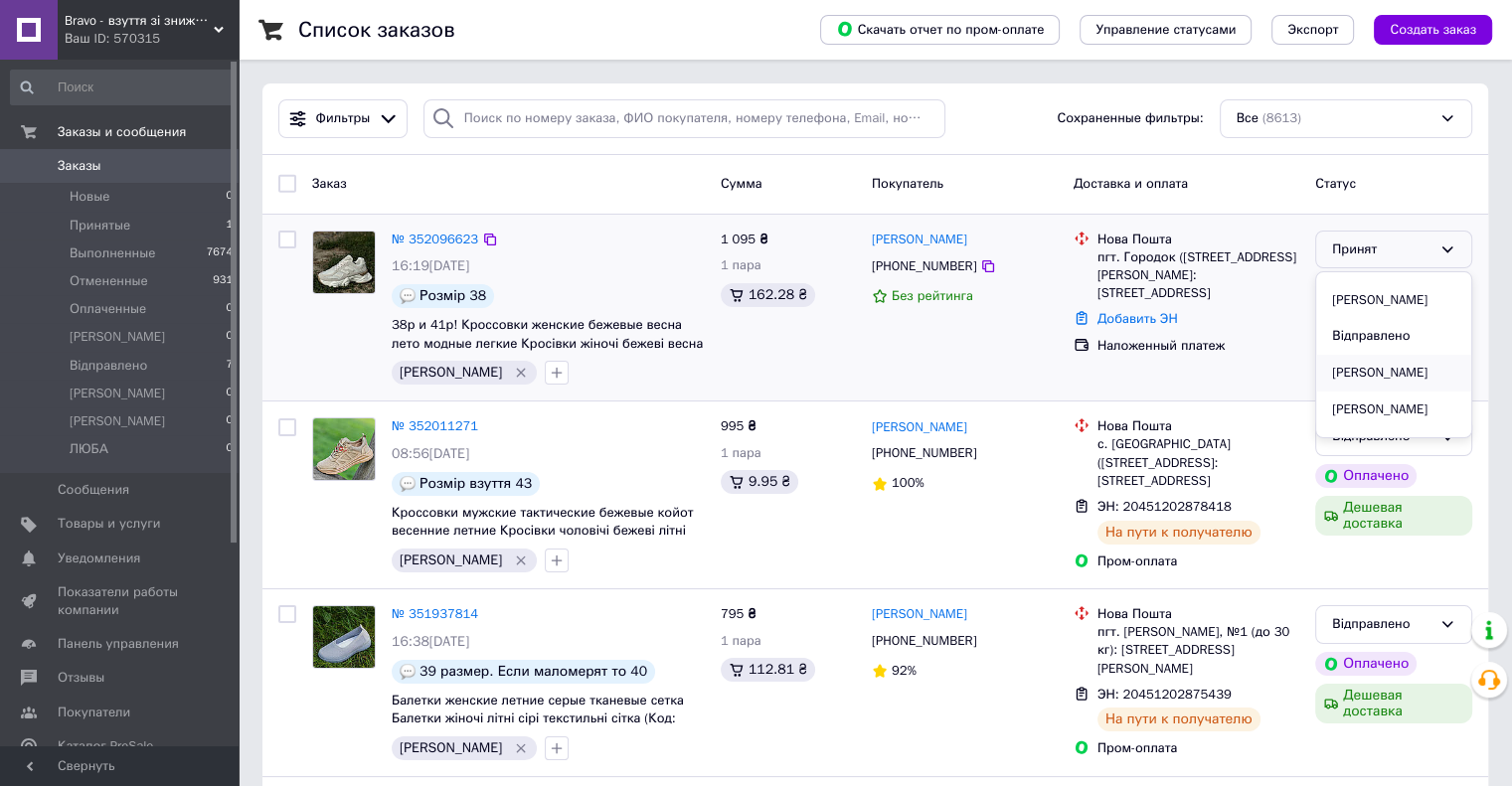 click on "[PERSON_NAME]" at bounding box center [1394, 373] 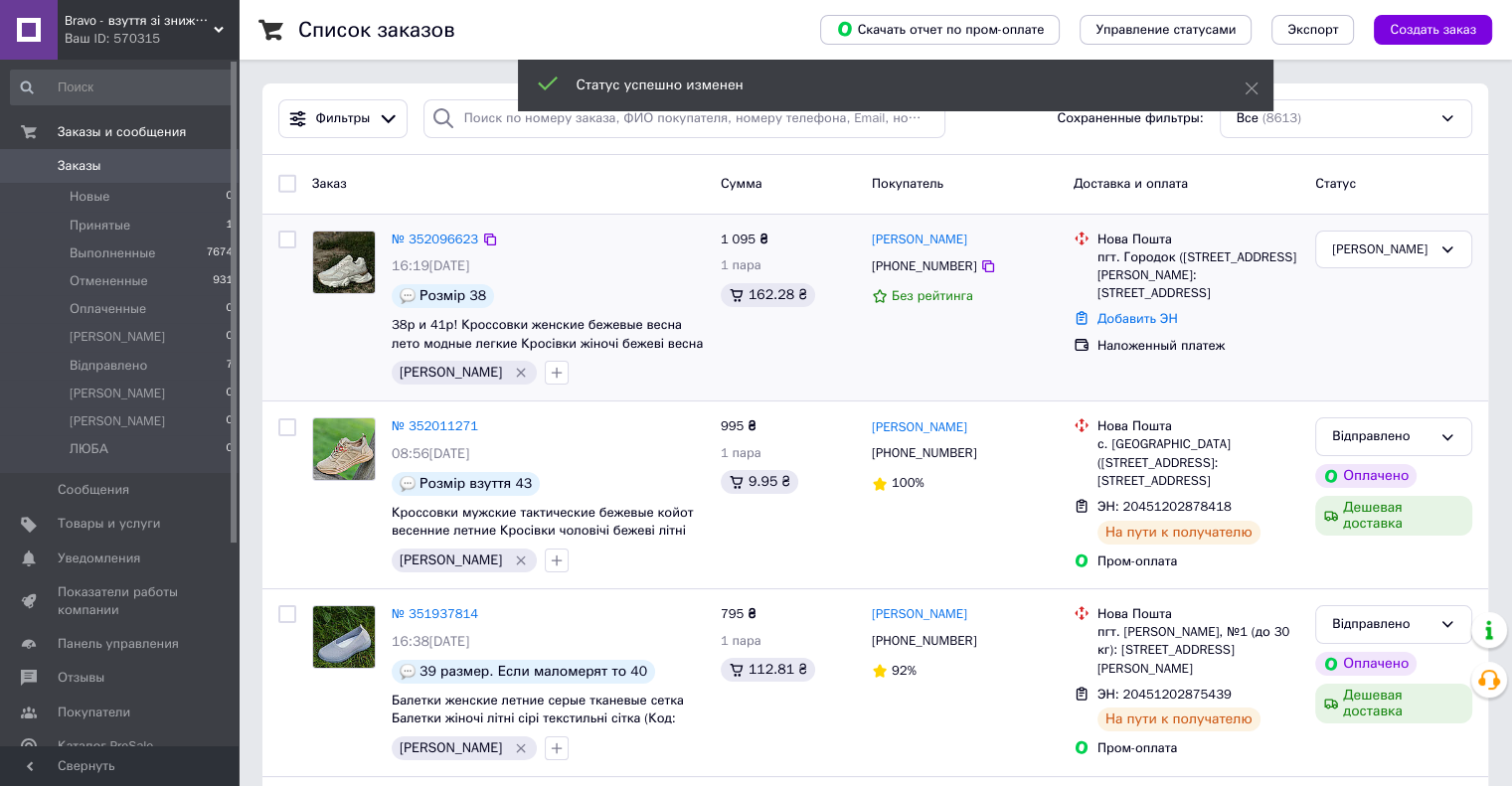 drag, startPoint x: 1095, startPoint y: 259, endPoint x: 1213, endPoint y: 299, distance: 124.595345 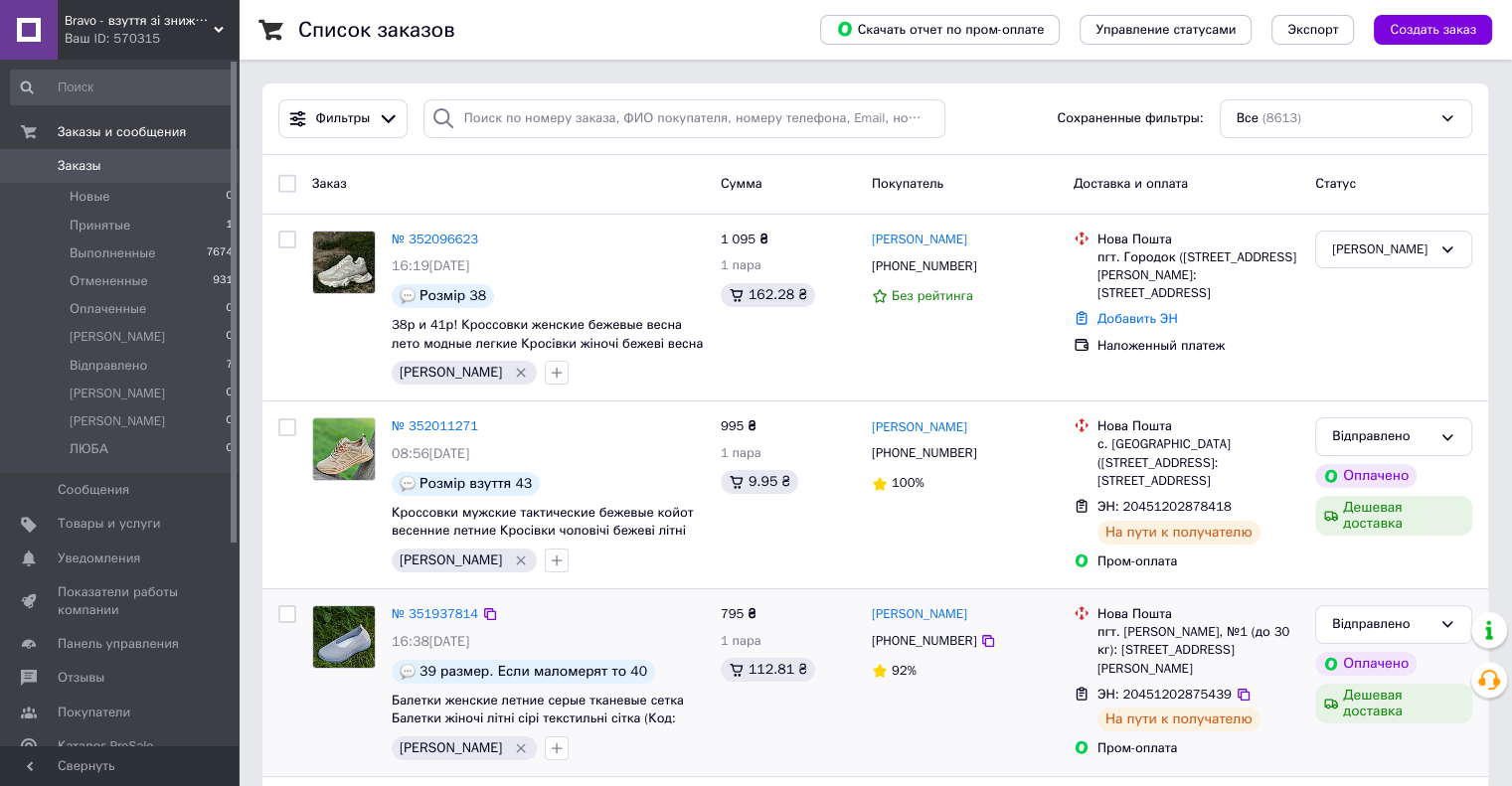copy on "пгт. Городок ([STREET_ADDRESS][PERSON_NAME]: [STREET_ADDRESS]" 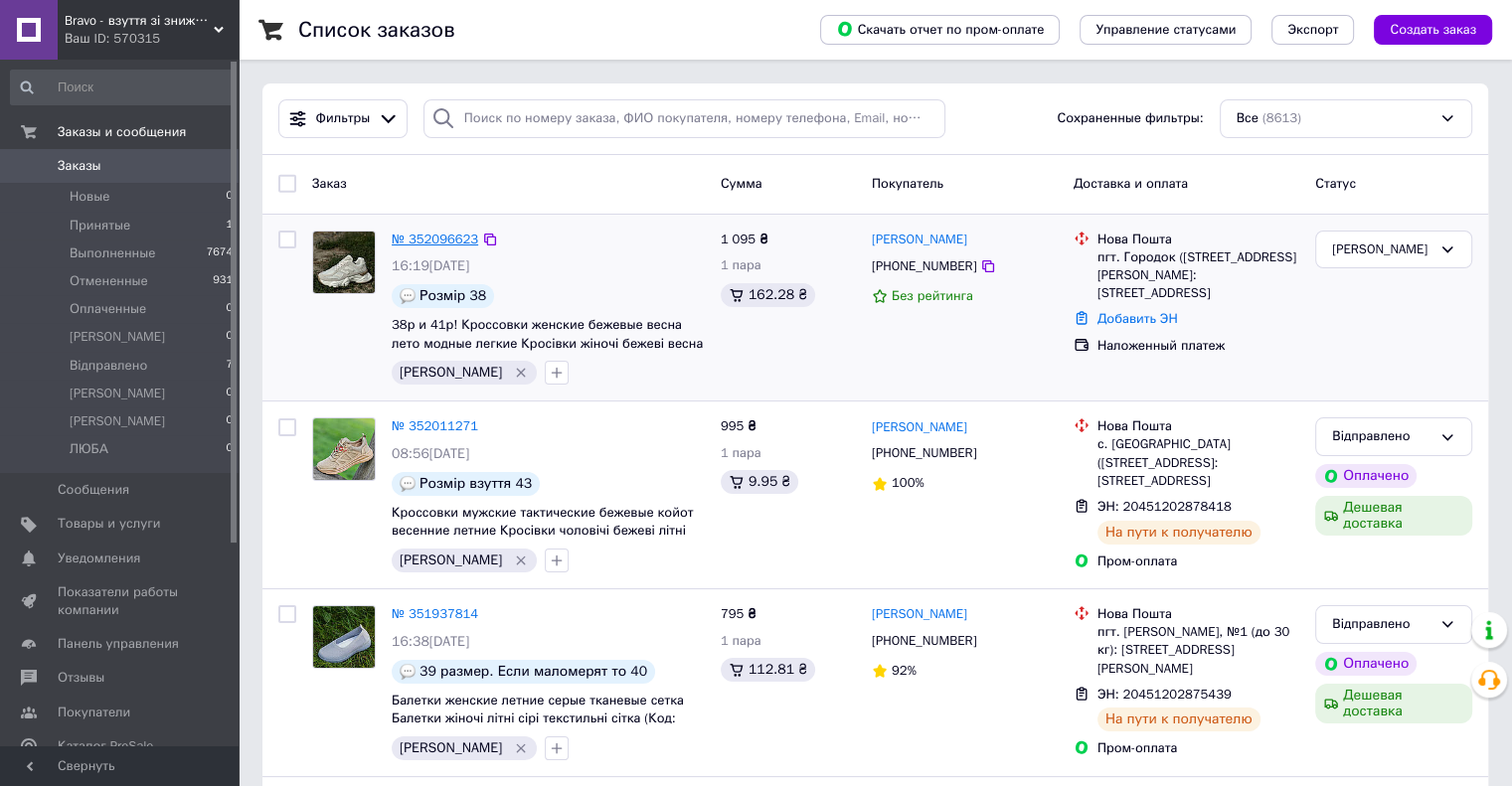 click on "№ 352096623" at bounding box center [434, 238] 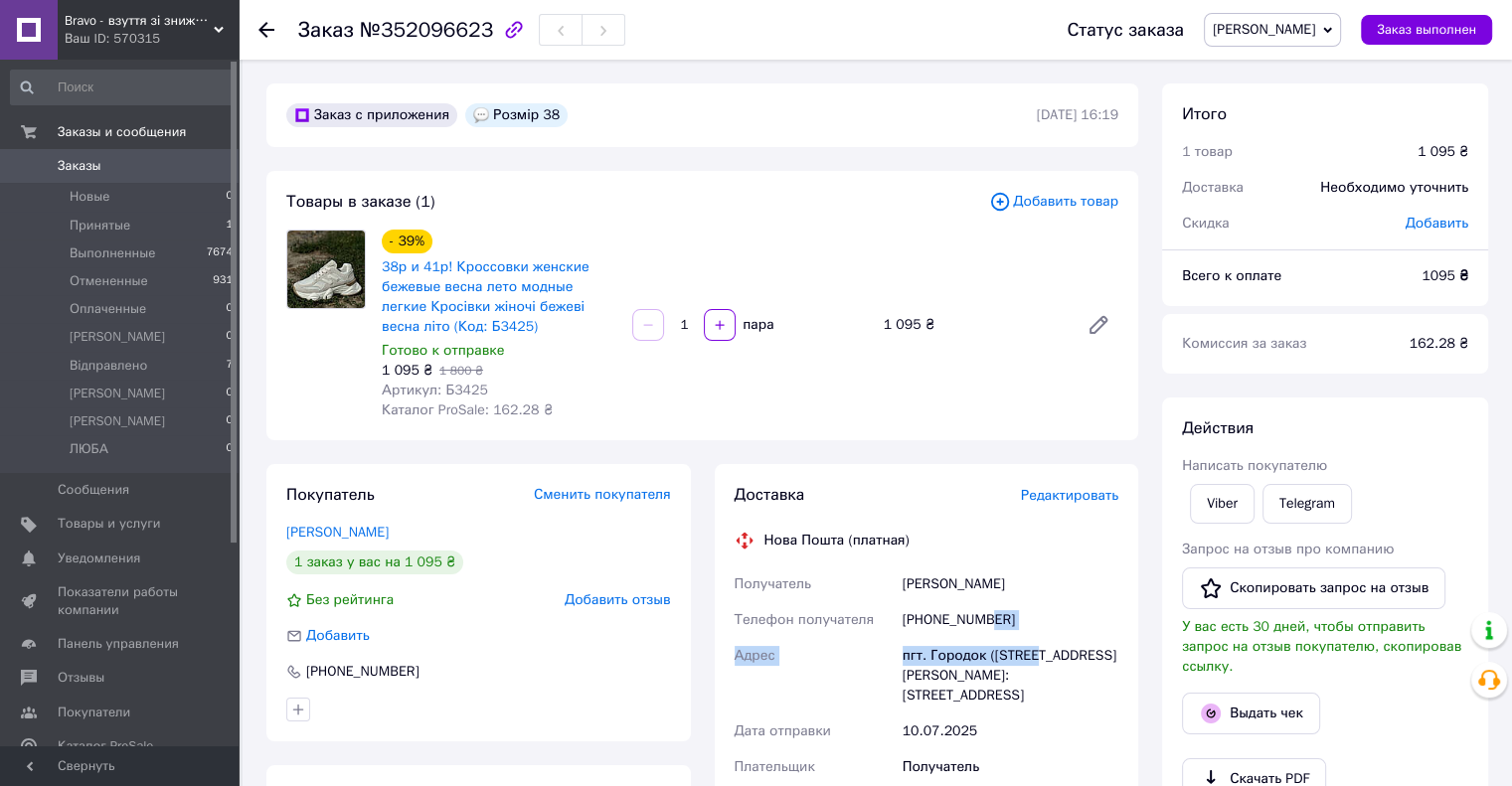 drag, startPoint x: 1042, startPoint y: 639, endPoint x: 982, endPoint y: 625, distance: 61.611687 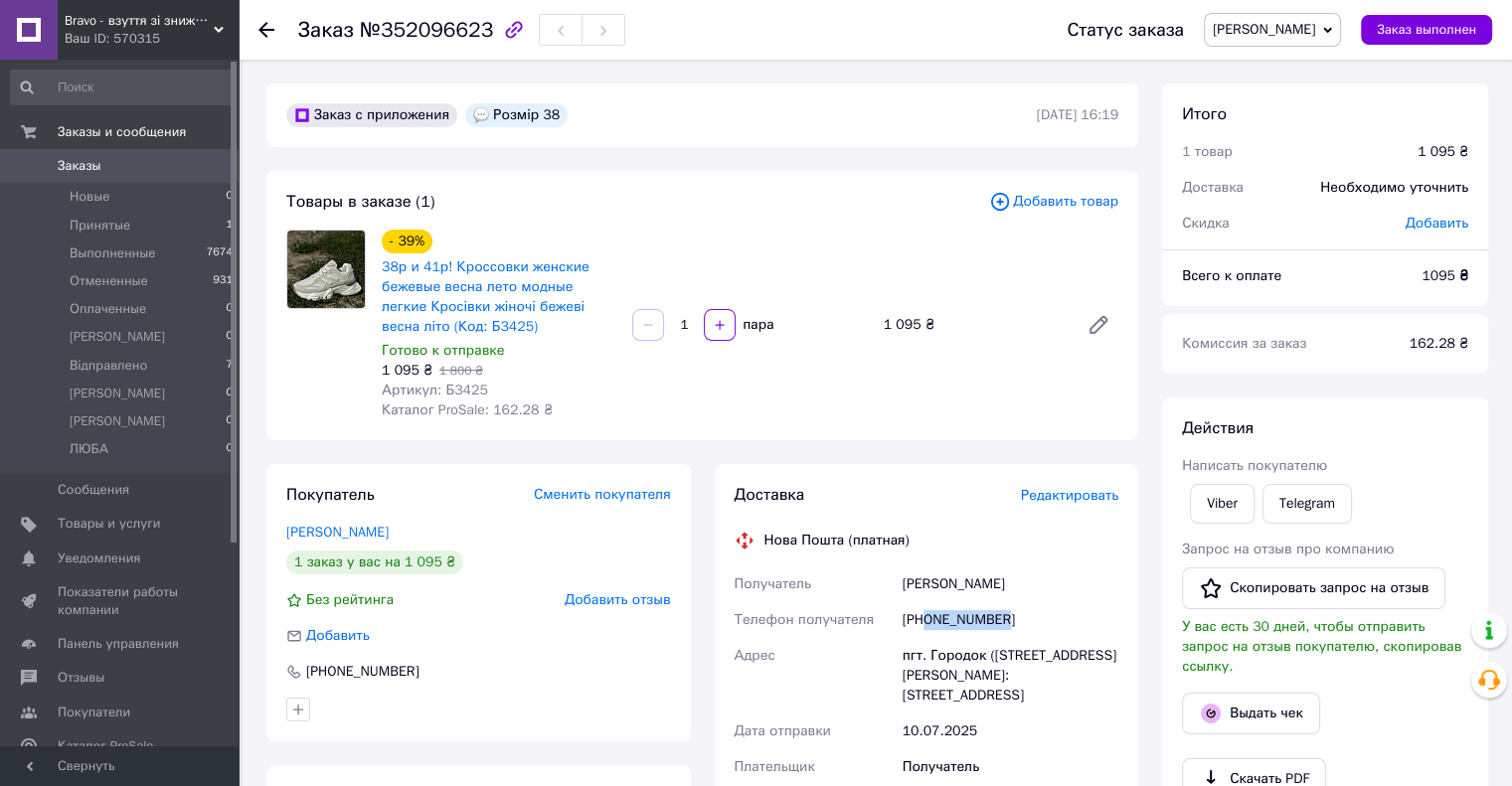 drag, startPoint x: 1003, startPoint y: 622, endPoint x: 926, endPoint y: 622, distance: 77 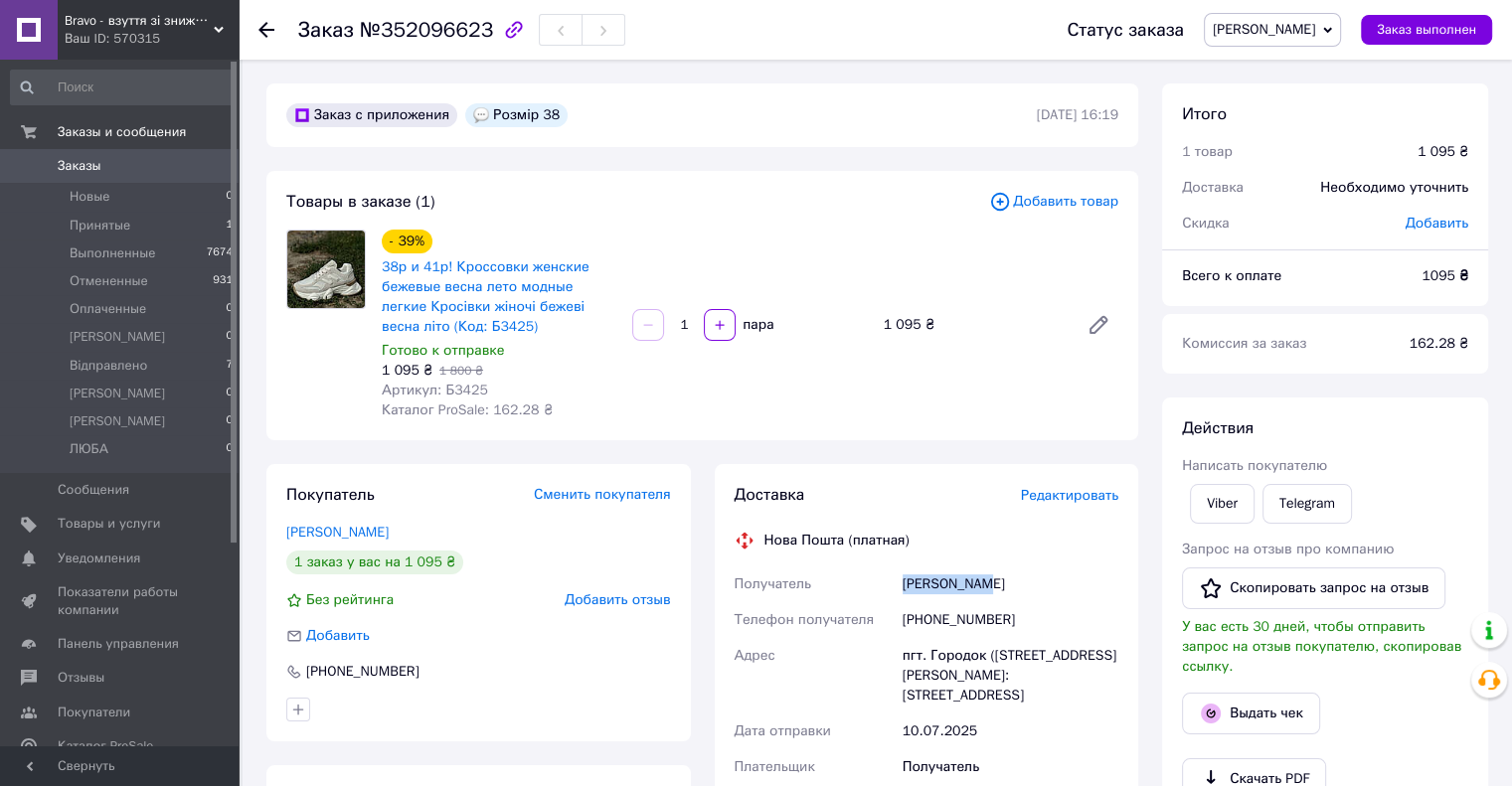 drag, startPoint x: 998, startPoint y: 584, endPoint x: 903, endPoint y: 584, distance: 95 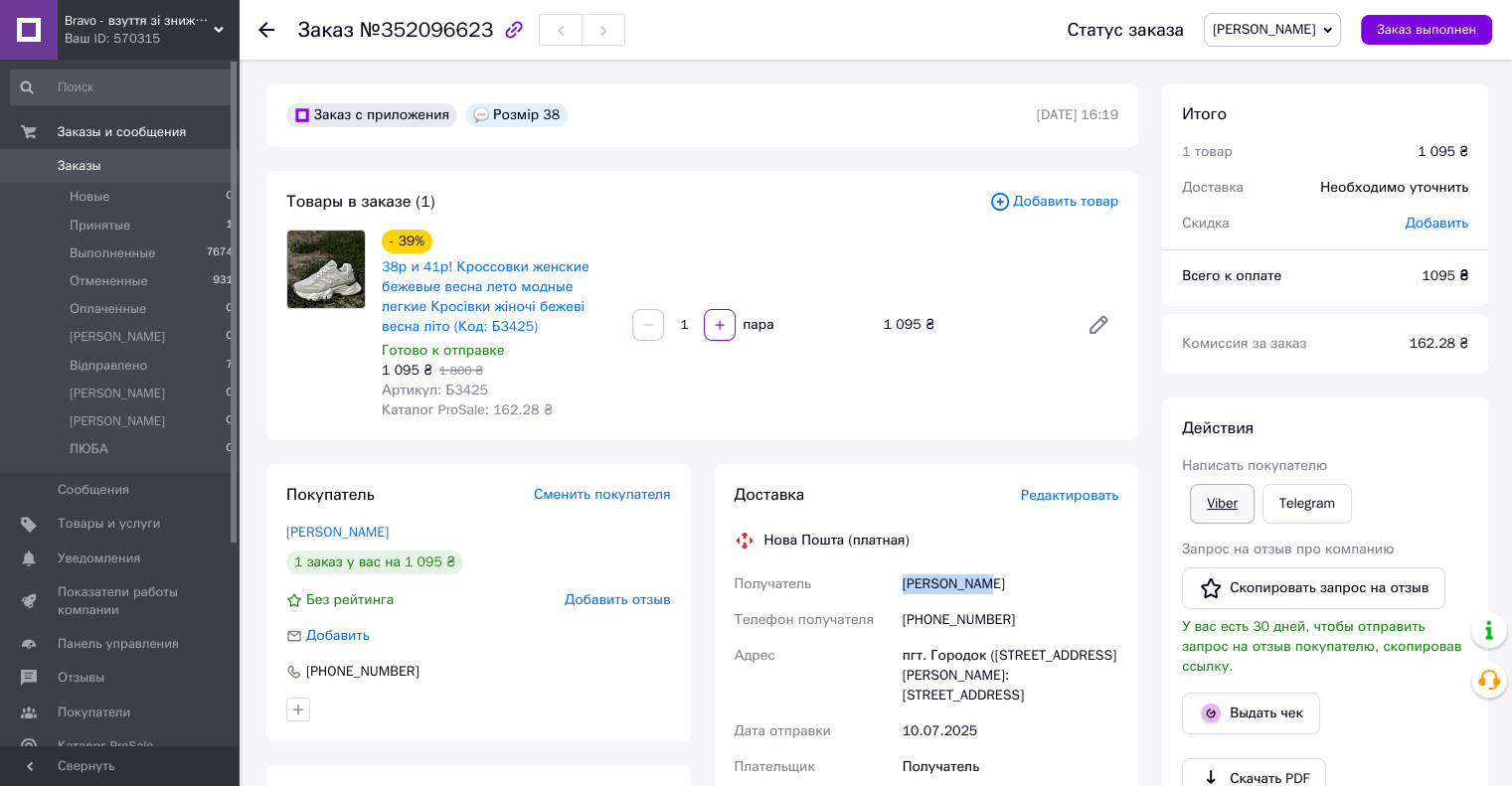 click on "Viber" at bounding box center [1222, 504] 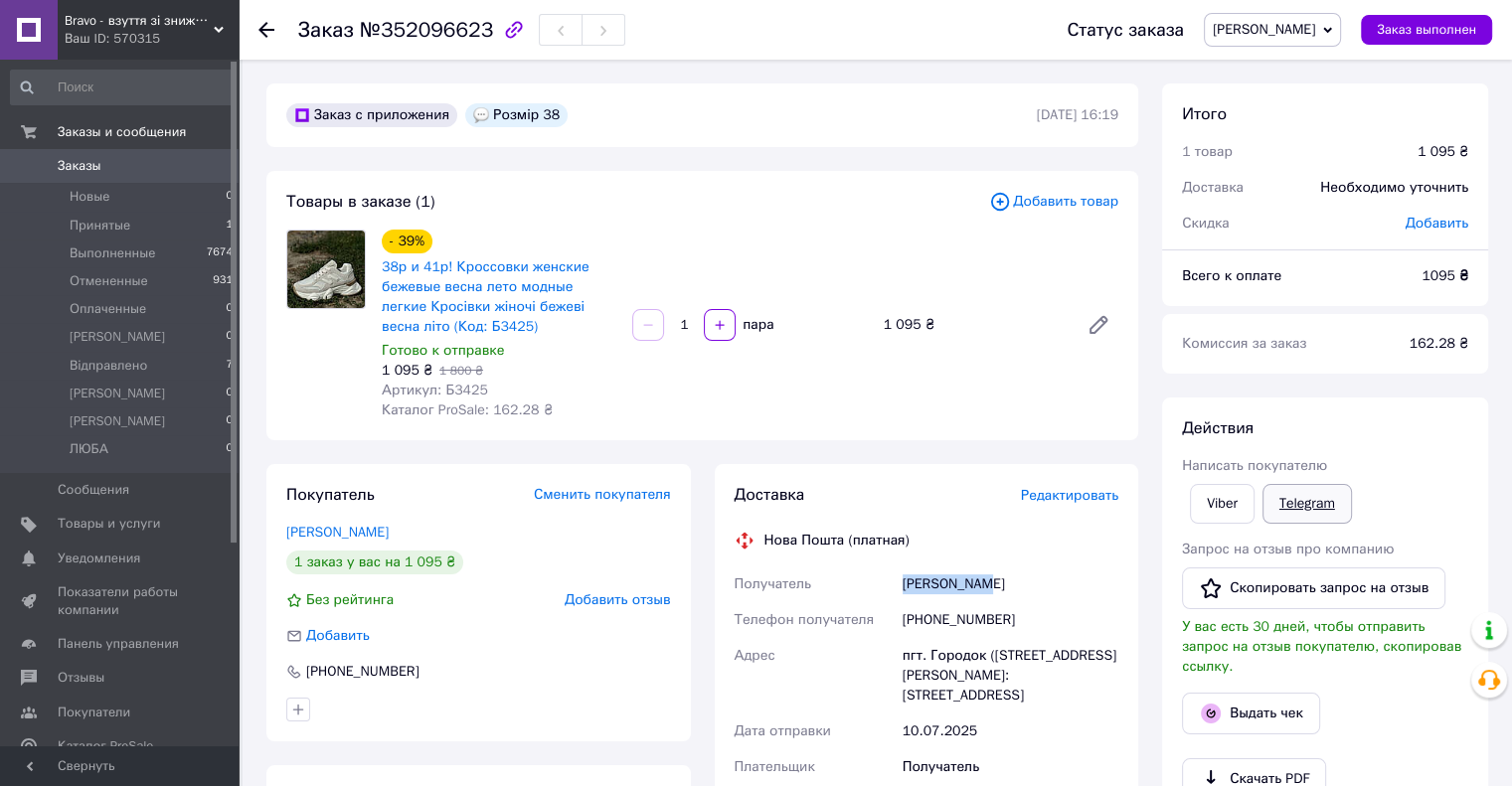 click on "Telegram" at bounding box center (1307, 504) 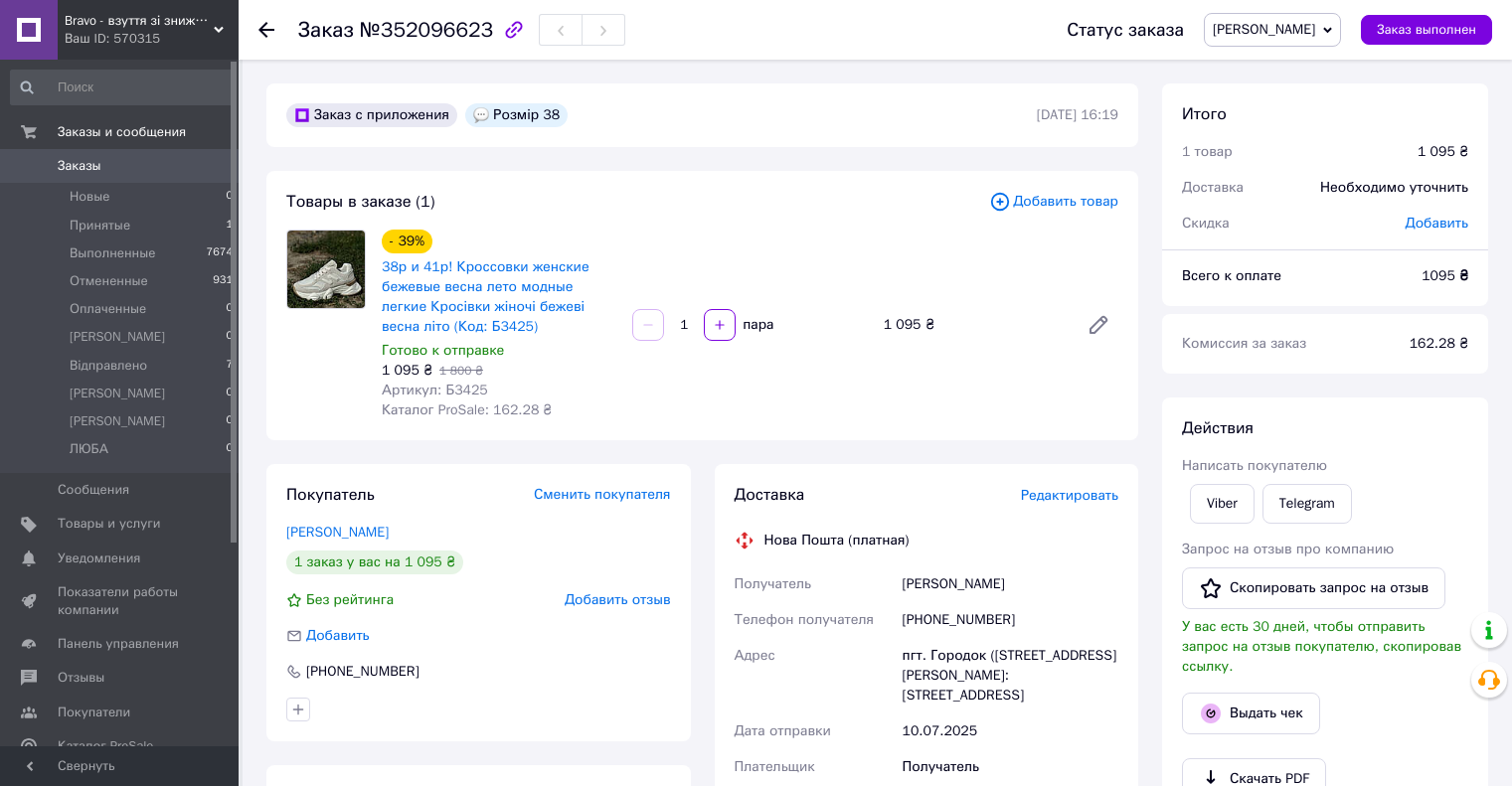 scroll, scrollTop: 0, scrollLeft: 0, axis: both 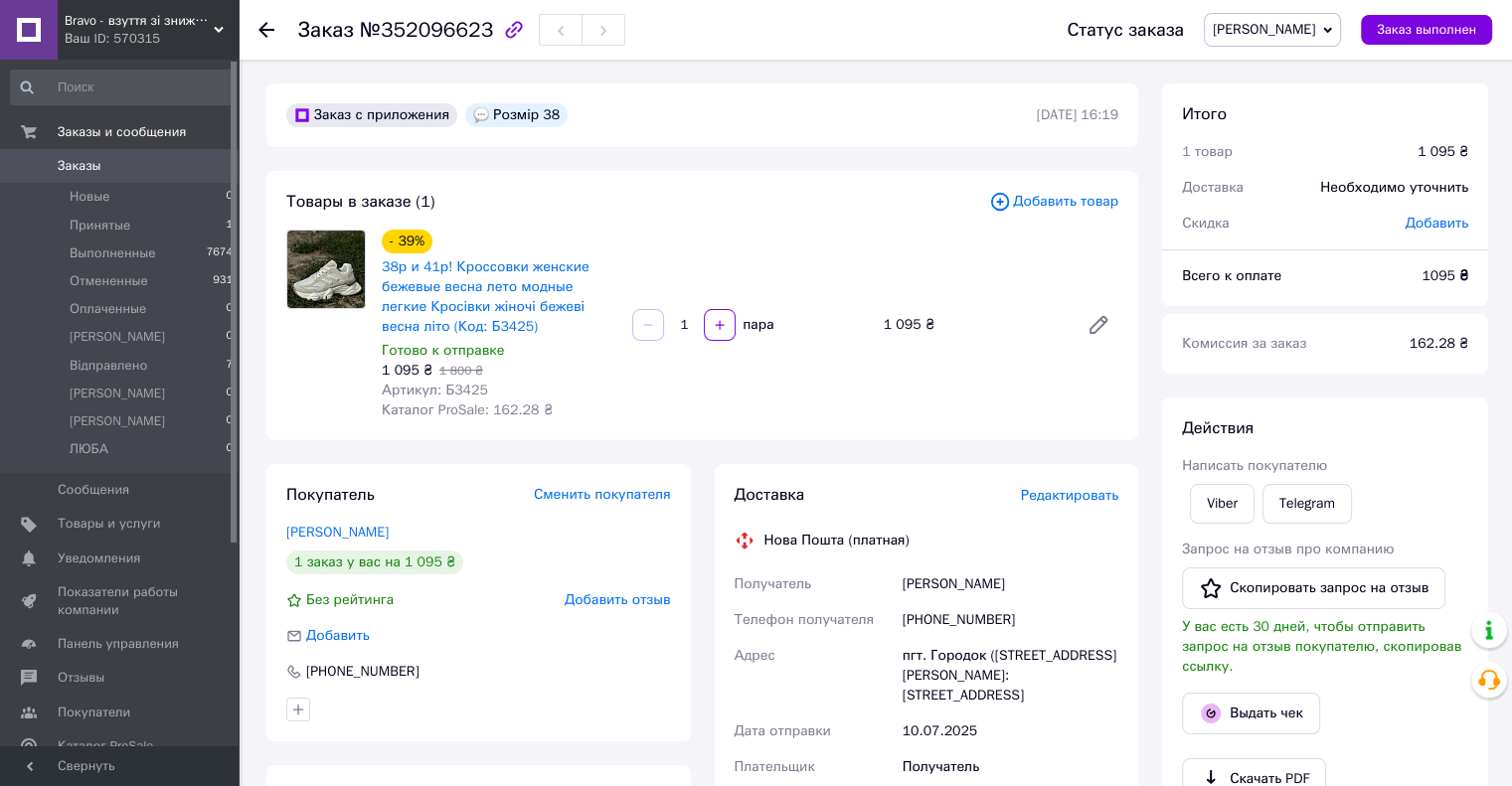 click 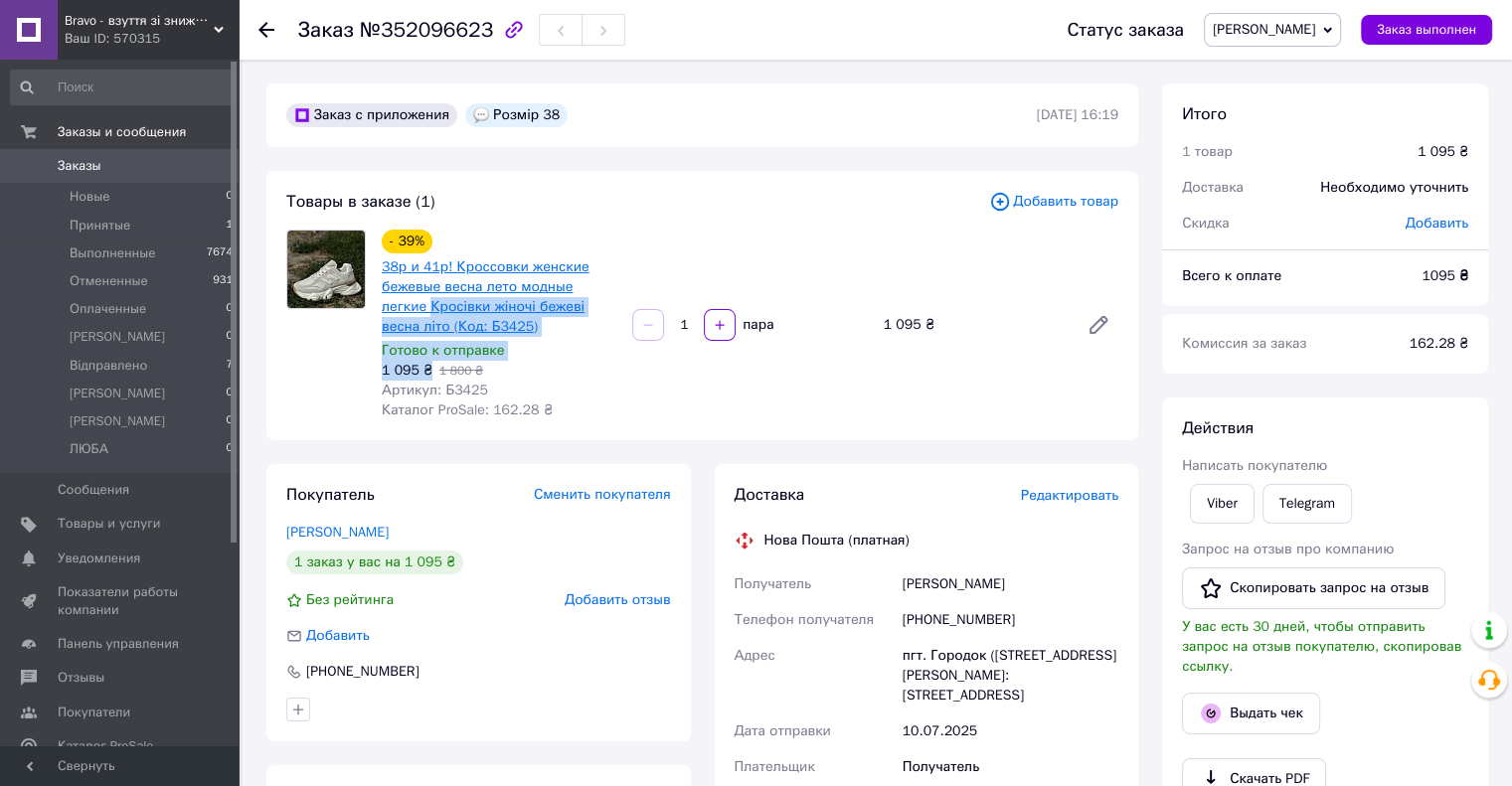 drag, startPoint x: 427, startPoint y: 373, endPoint x: 383, endPoint y: 309, distance: 77.66595 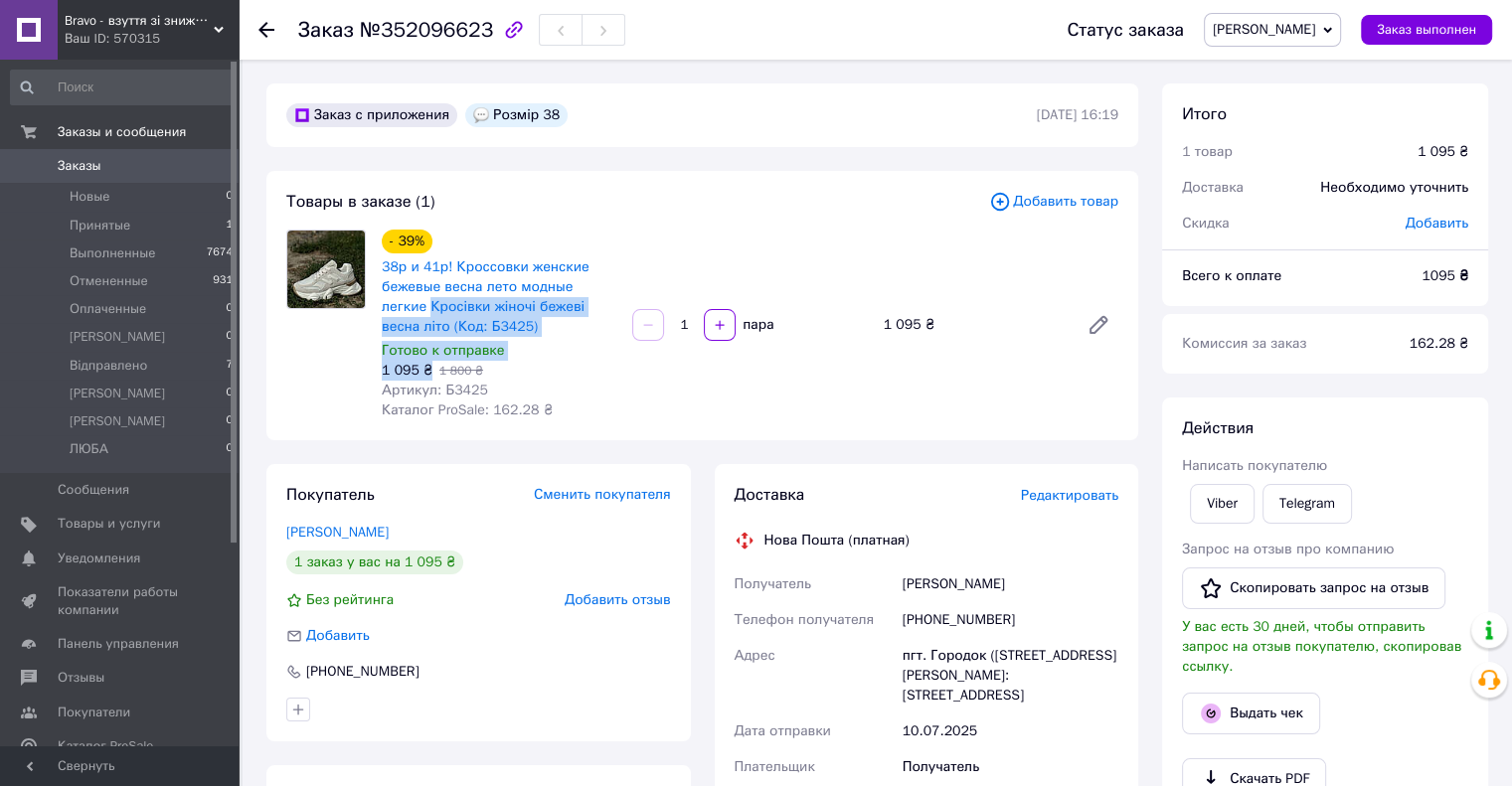 click on "Заказы" at bounding box center [120, 166] 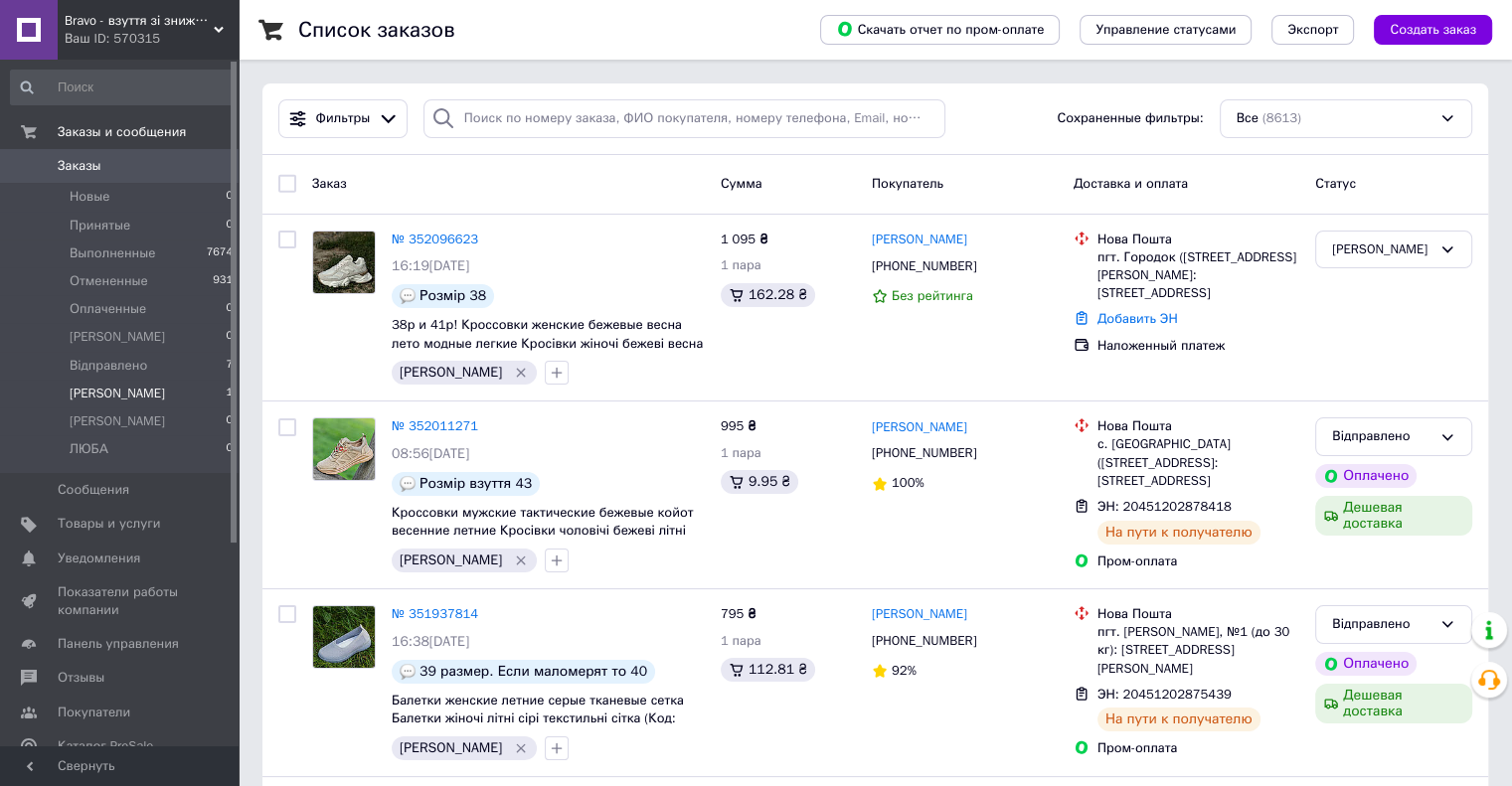 click on "ВОВА 1" at bounding box center (122, 393) 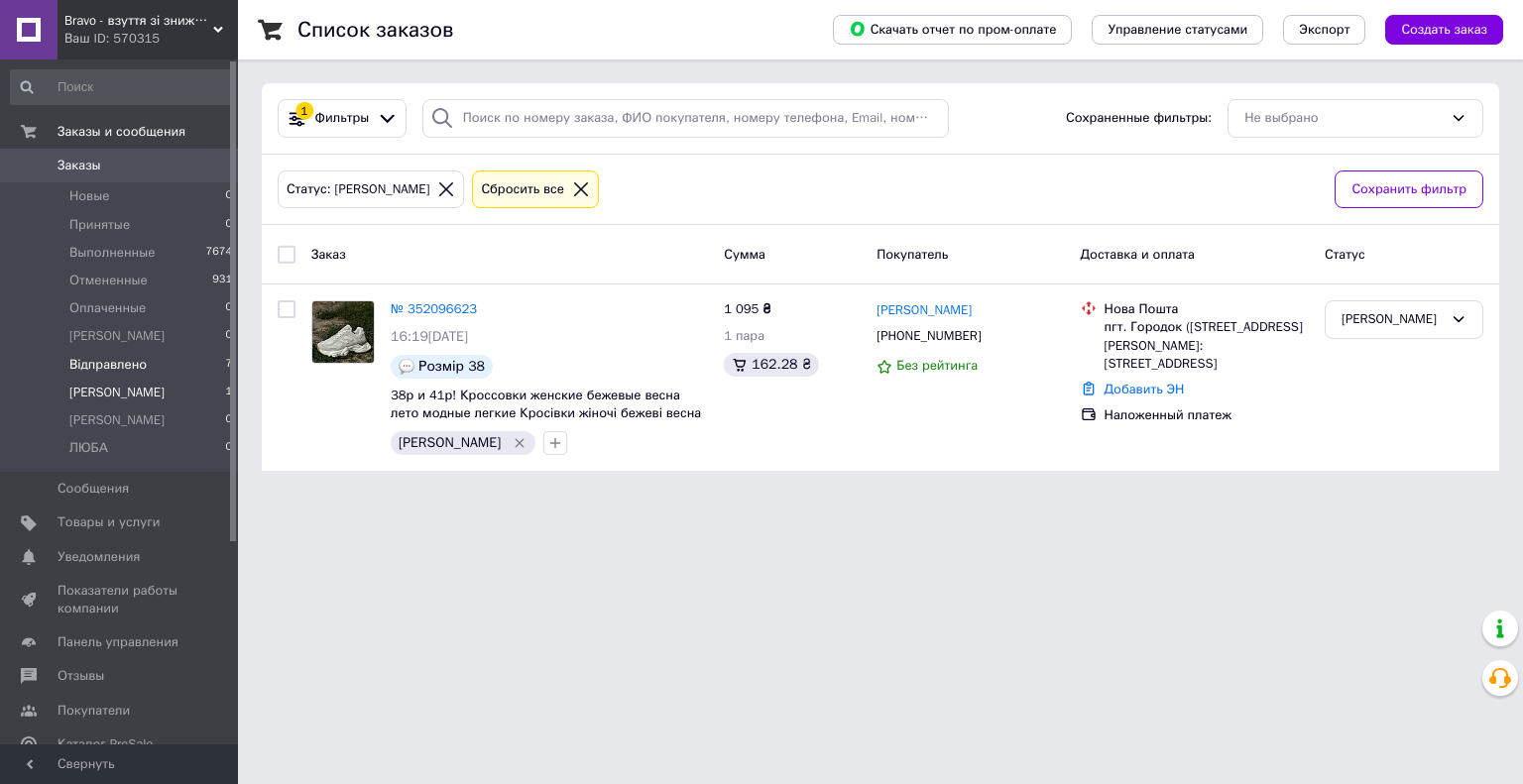 click on "Відправлено 7" at bounding box center (122, 365) 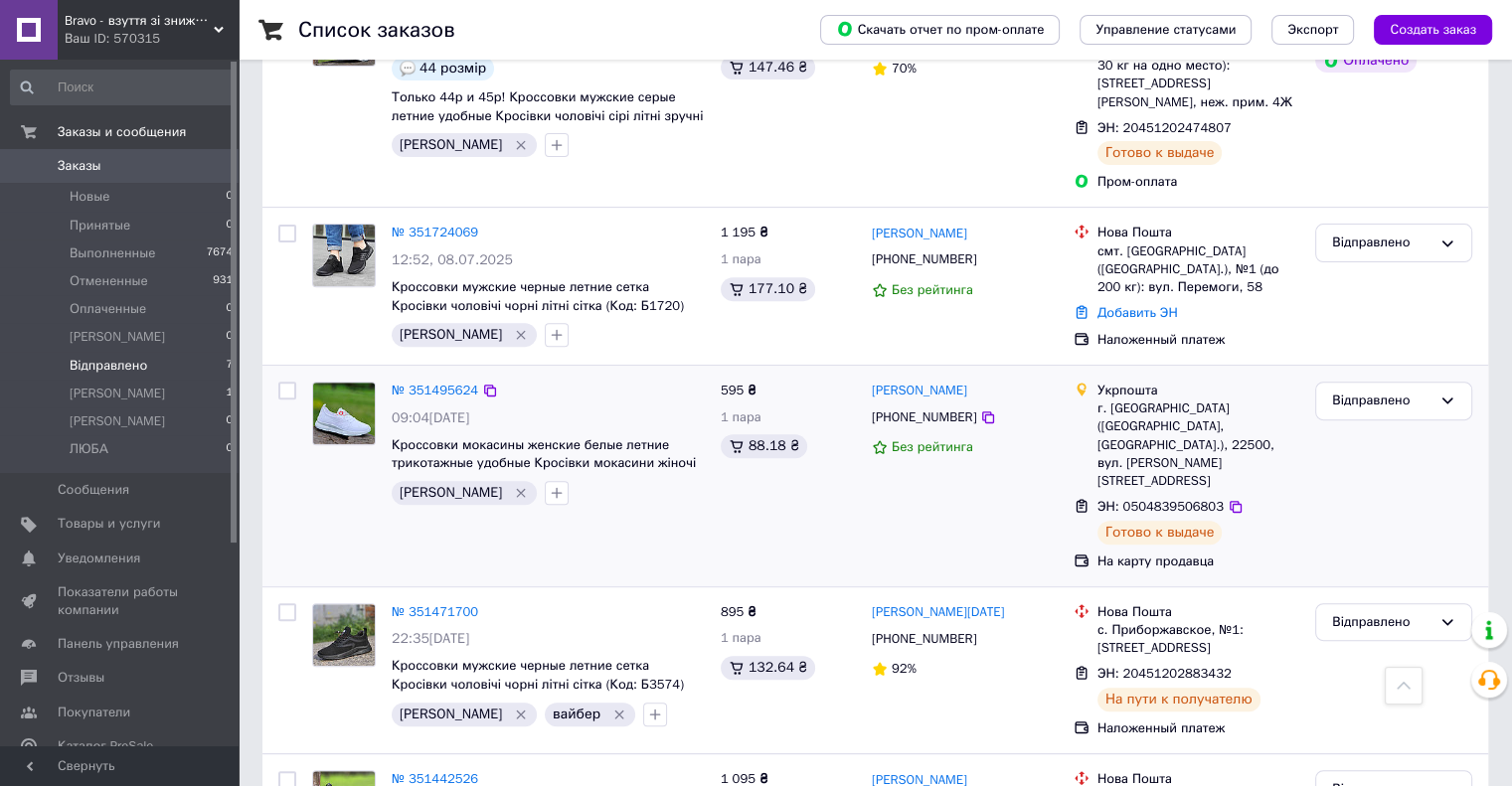 scroll, scrollTop: 794, scrollLeft: 0, axis: vertical 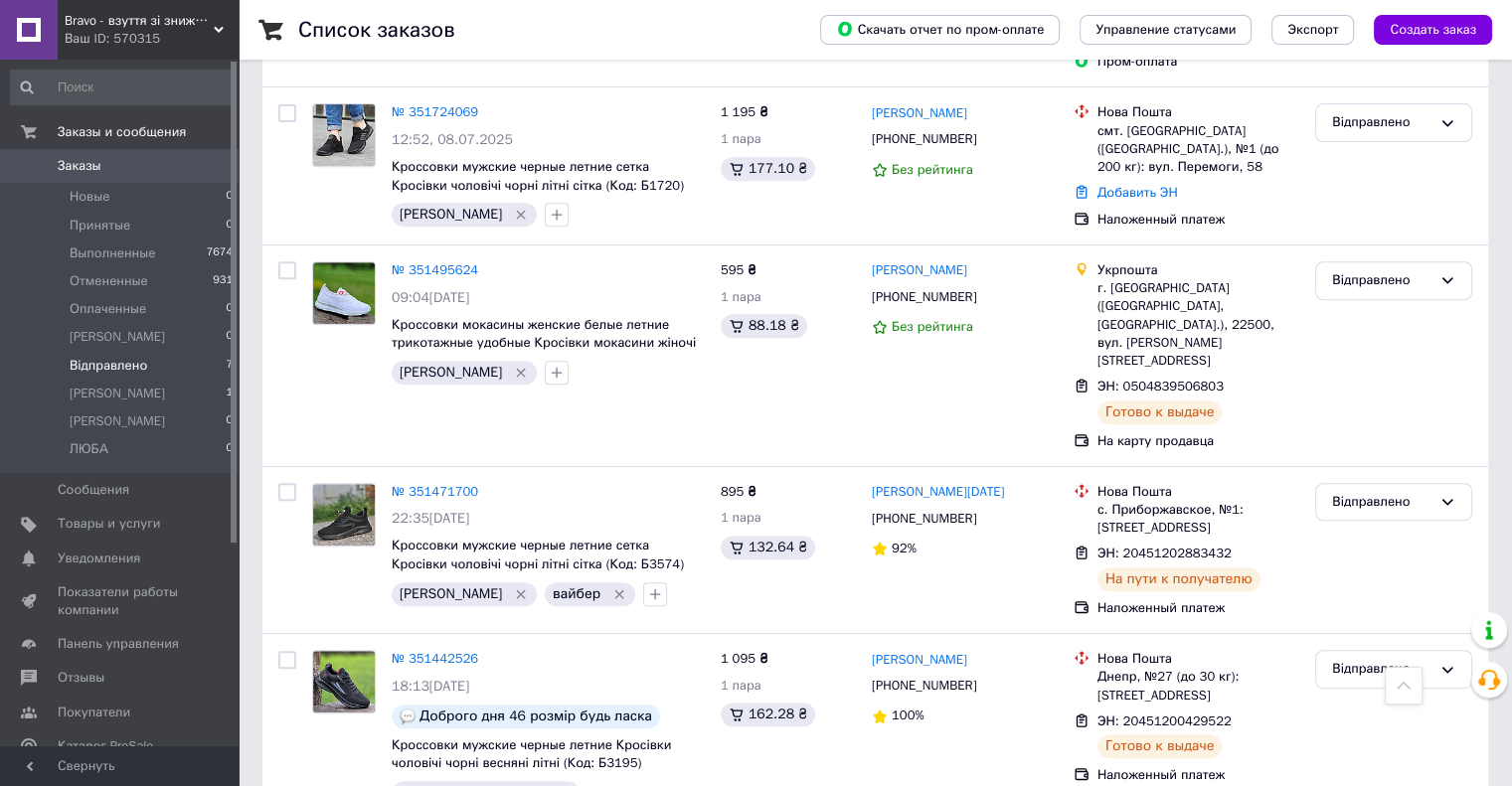 click on "Bravo - взуття зі знижками!" at bounding box center (139, 21) 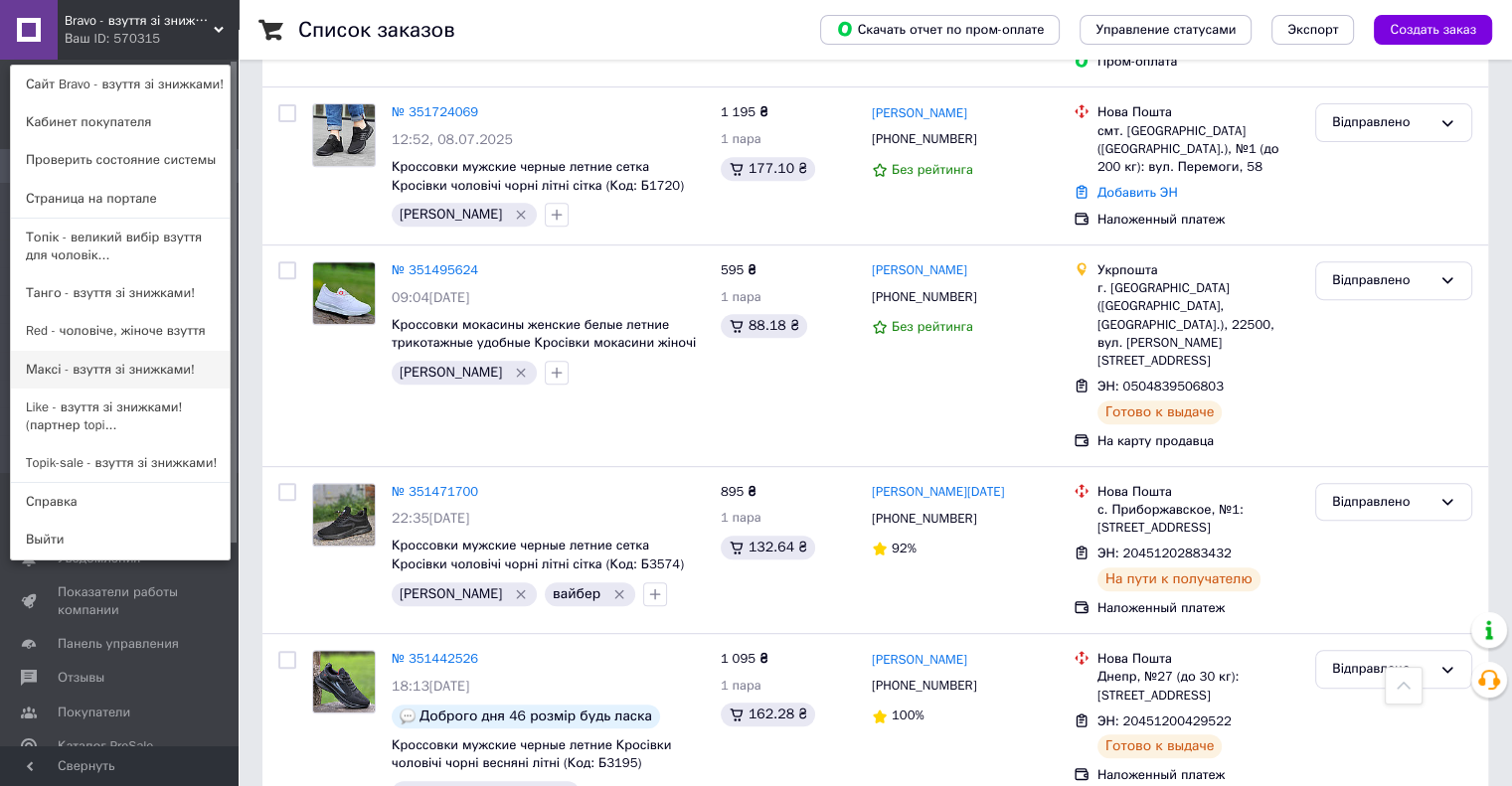 click on "Максі - взуття зі знижками!" at bounding box center [120, 370] 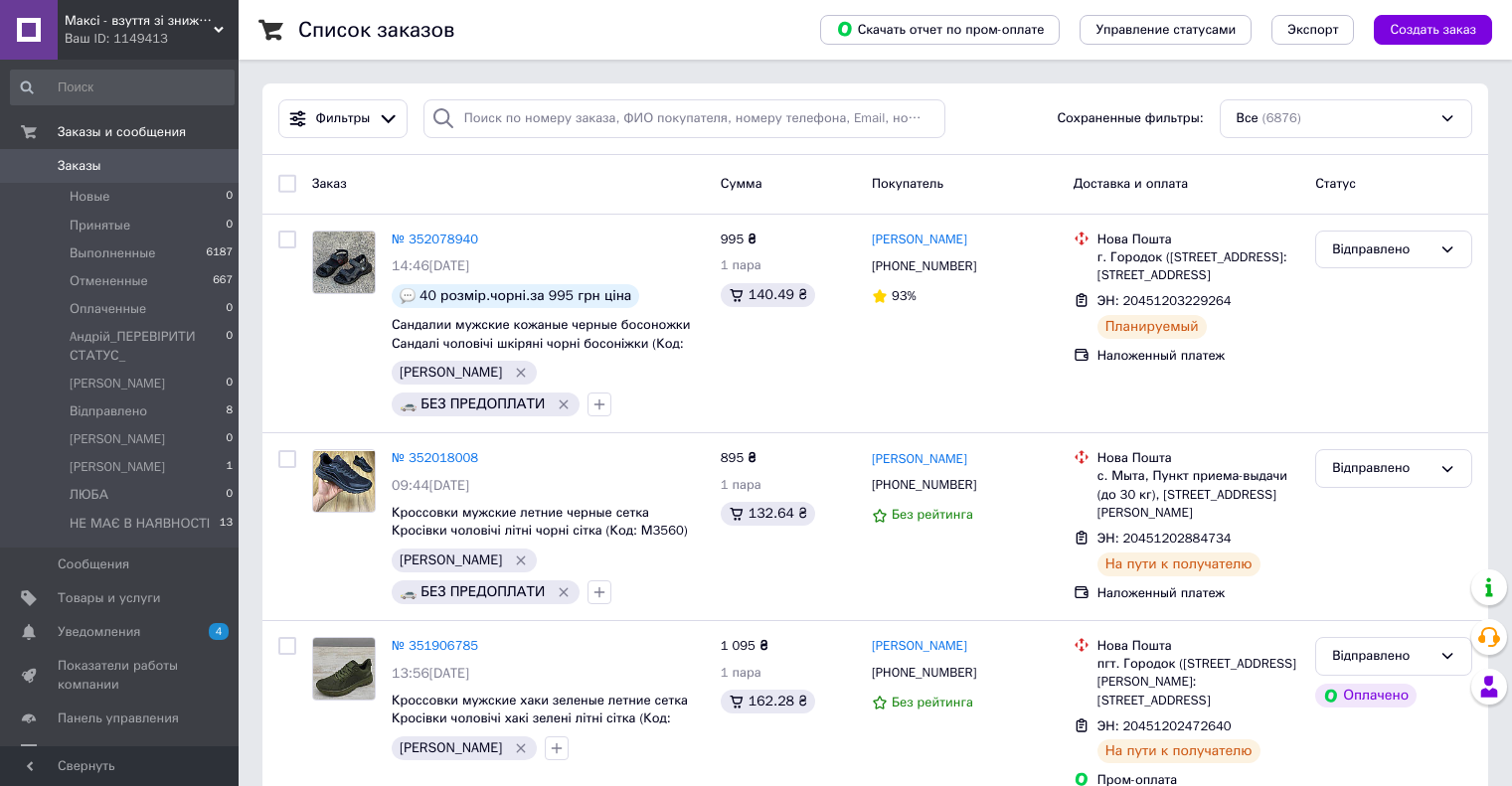 scroll, scrollTop: 0, scrollLeft: 0, axis: both 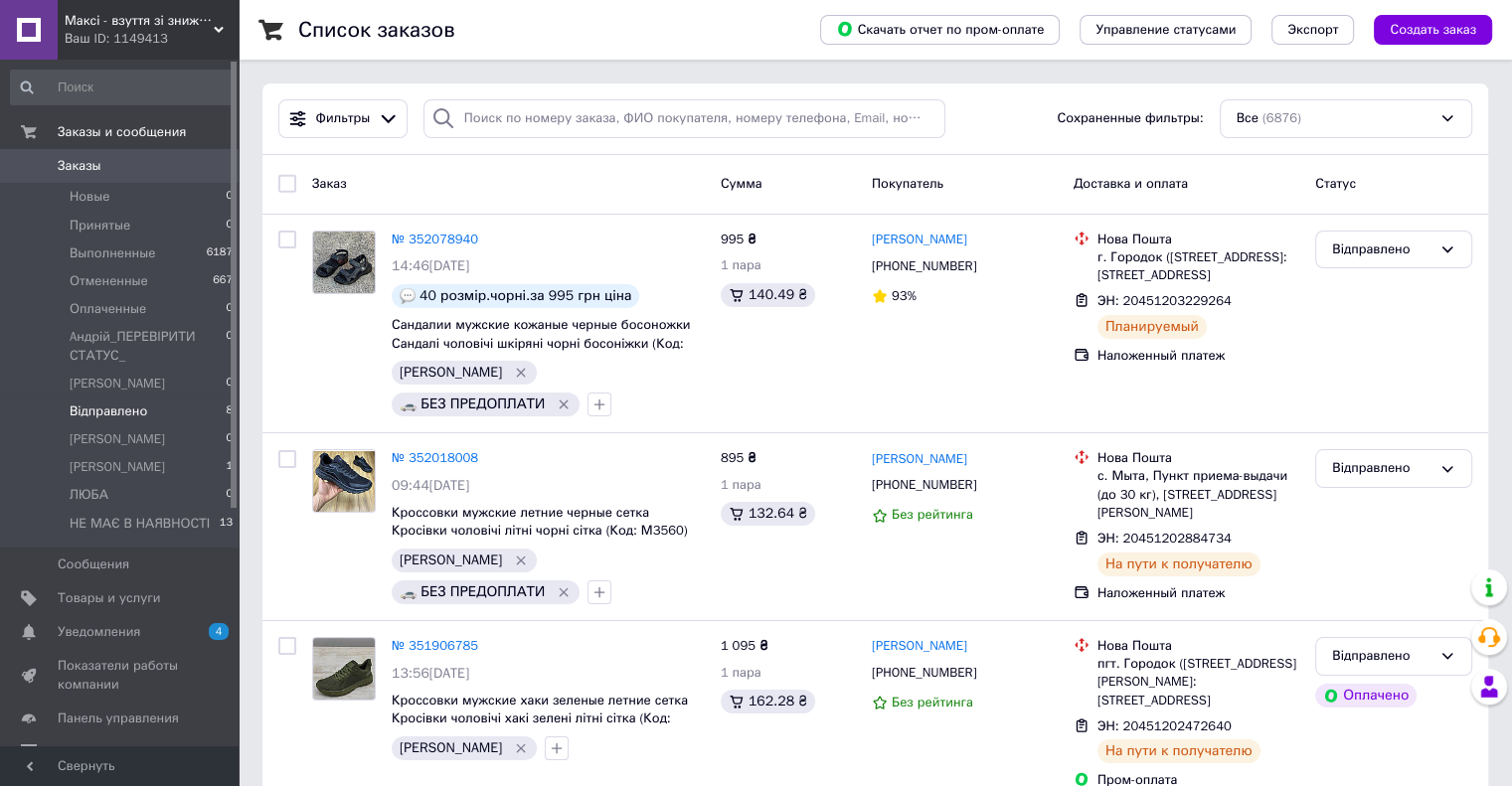 click on "Відправлено 8" at bounding box center (122, 411) 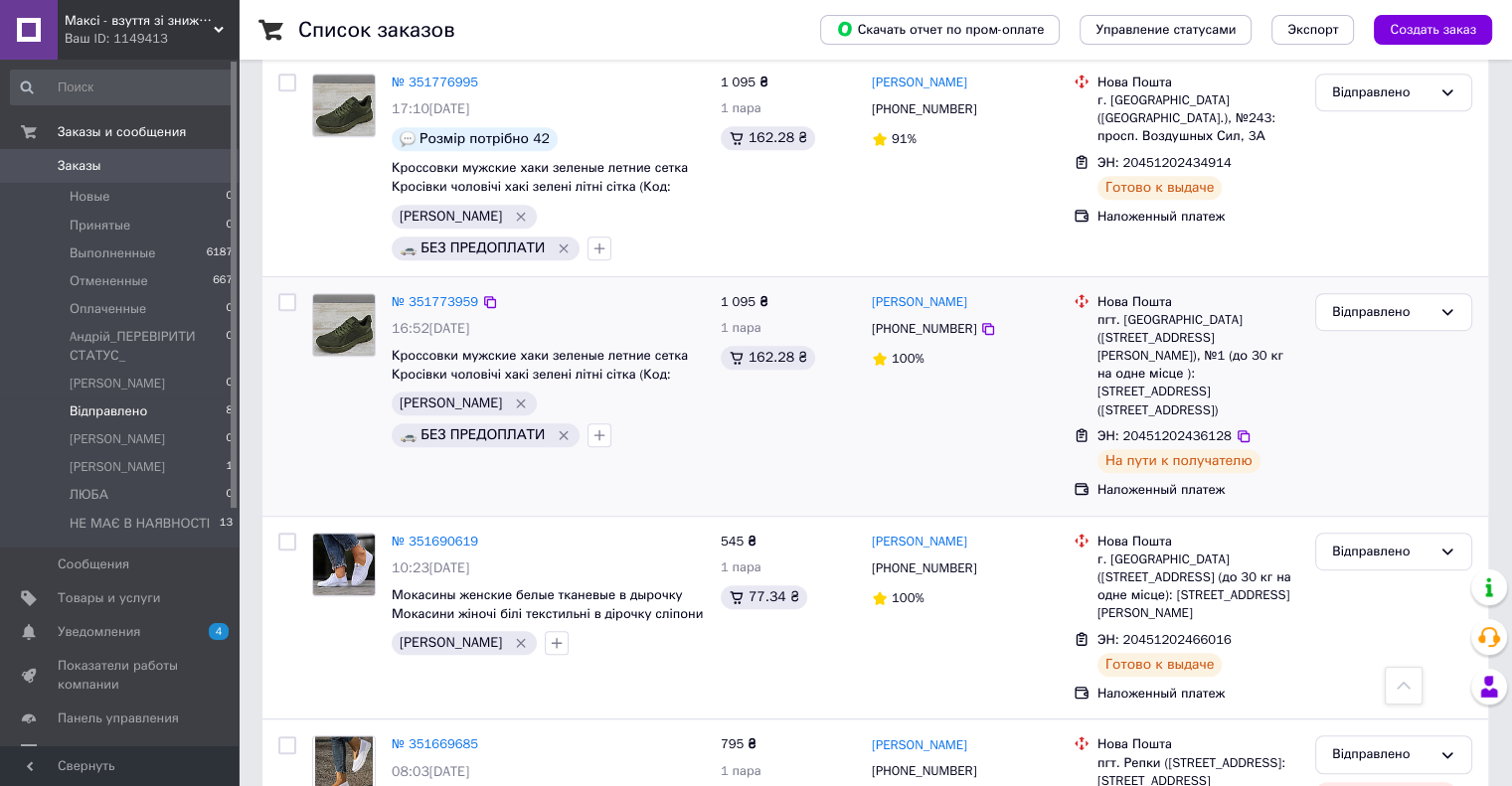 scroll, scrollTop: 1024, scrollLeft: 0, axis: vertical 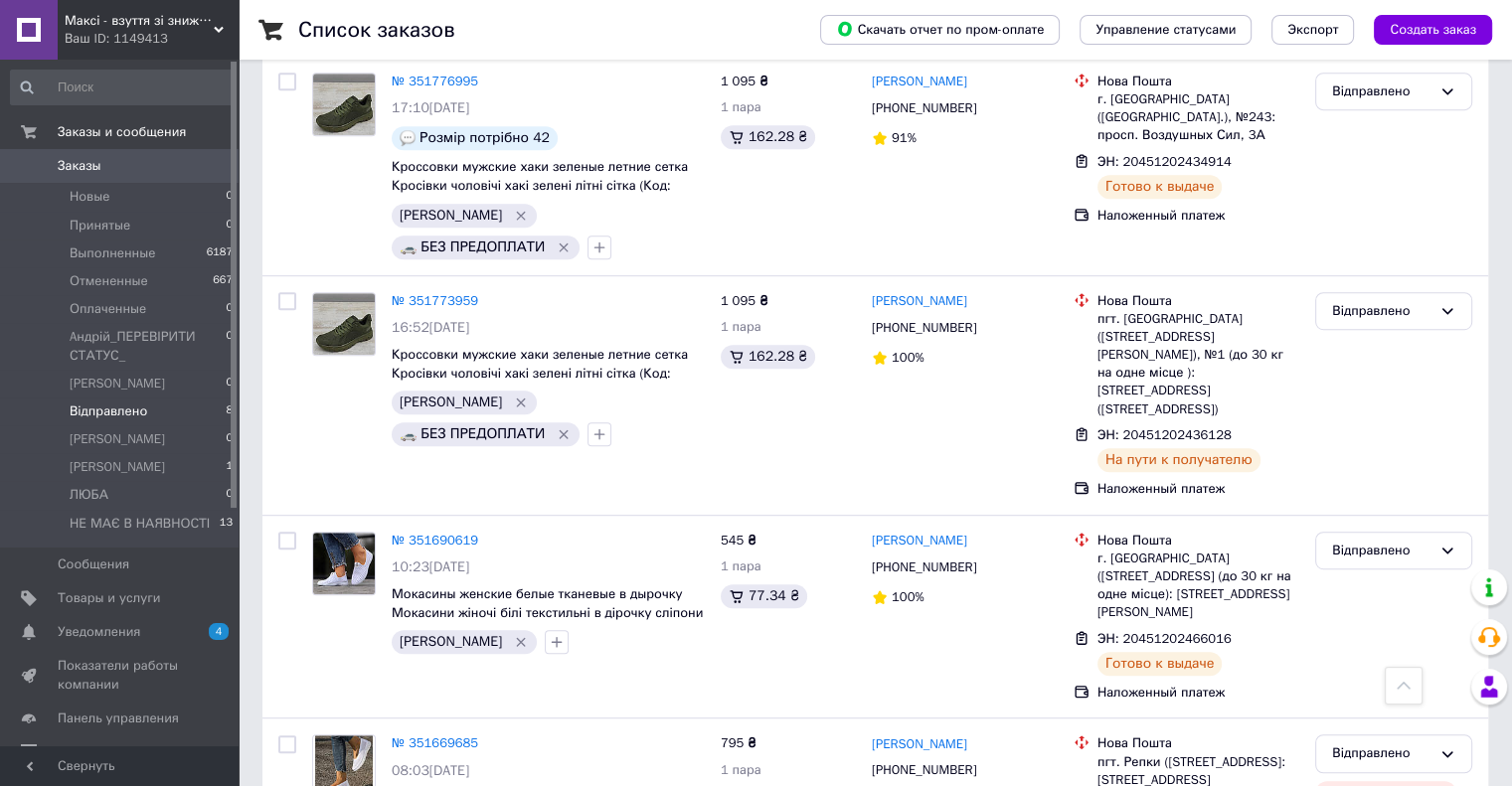 click on "Ваш ID: 1149413" at bounding box center (151, 39) 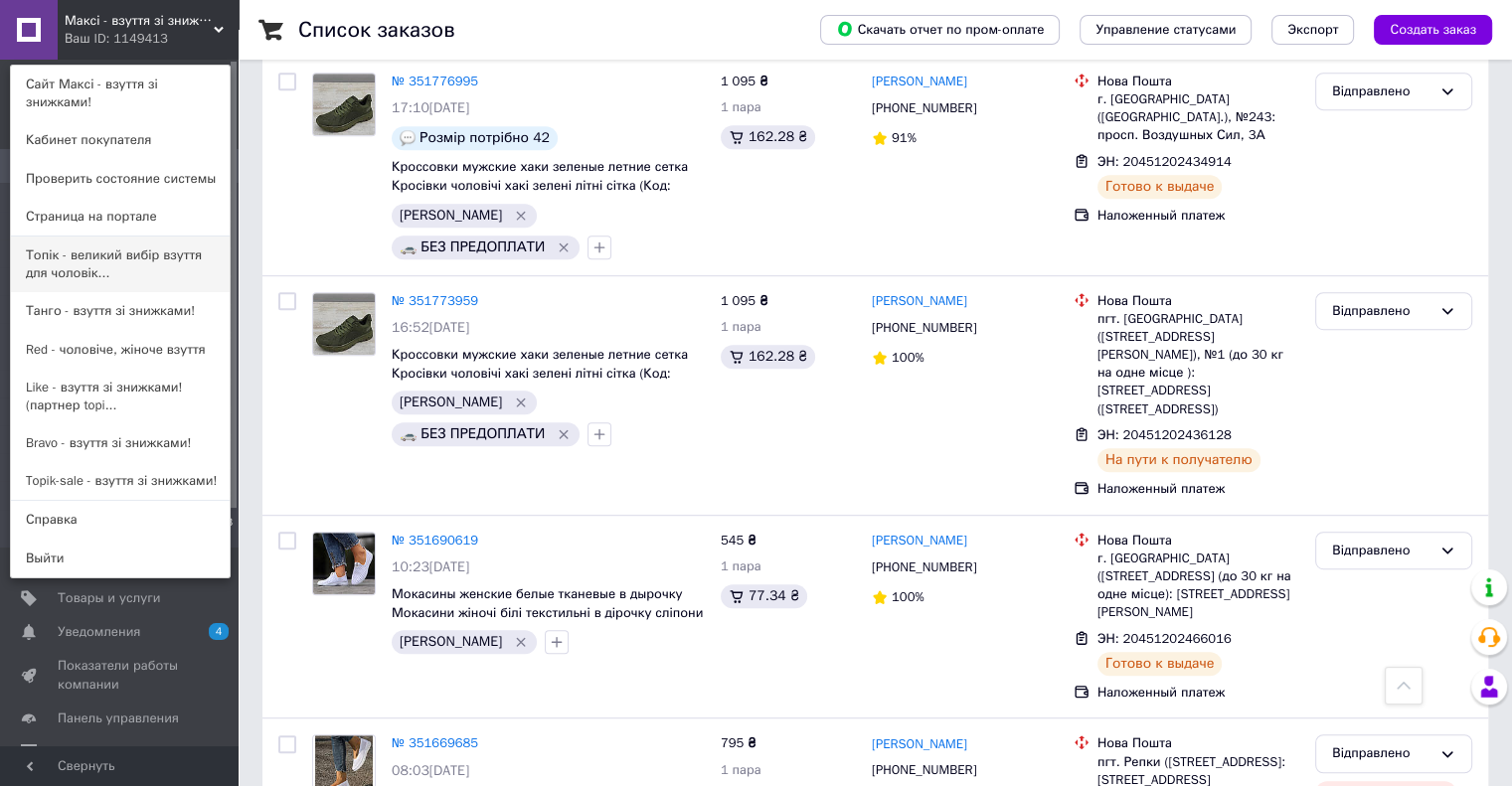 click on "Топік - великий вибір взуття для чоловік..." at bounding box center (120, 264) 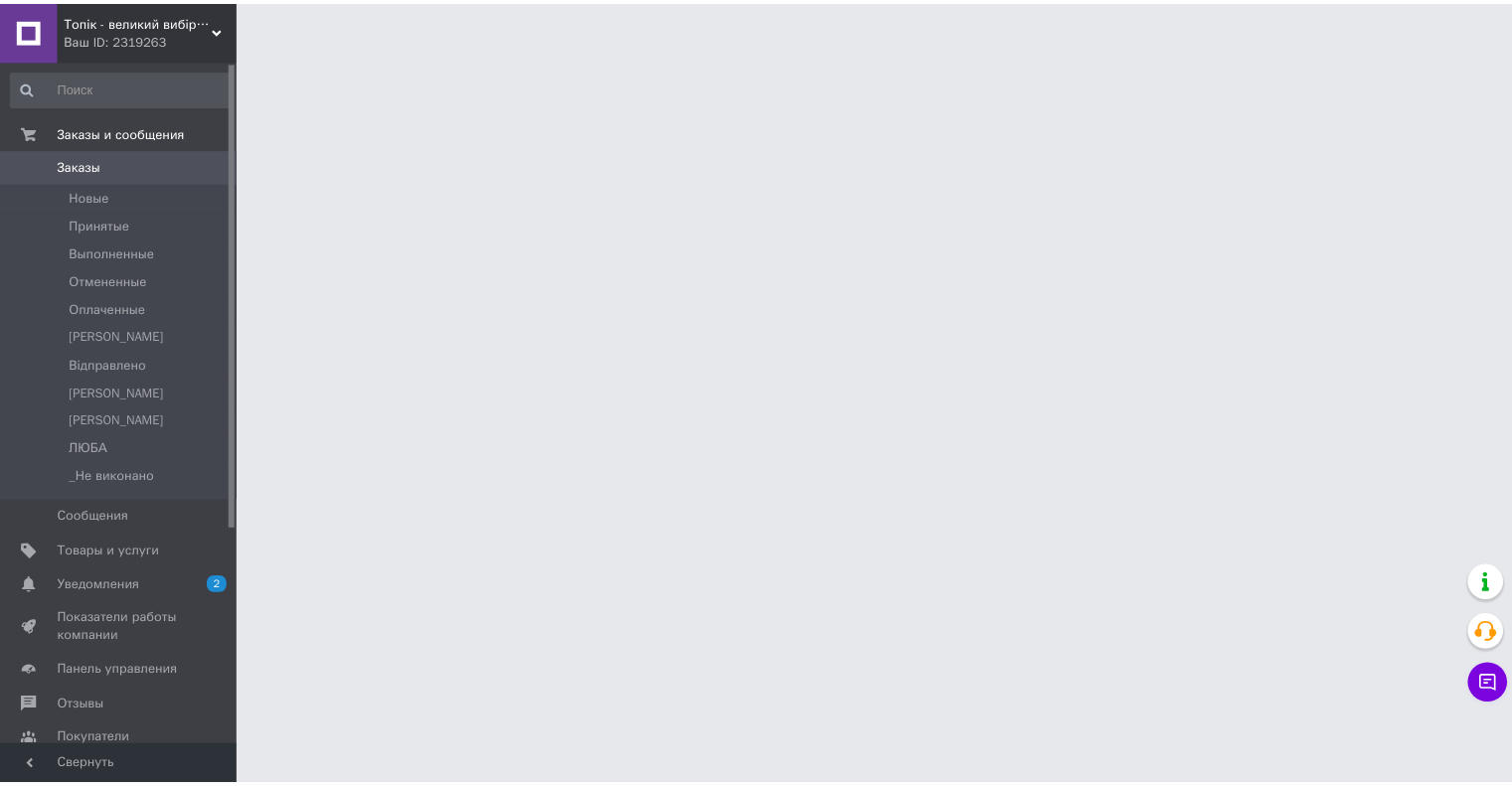 scroll, scrollTop: 0, scrollLeft: 0, axis: both 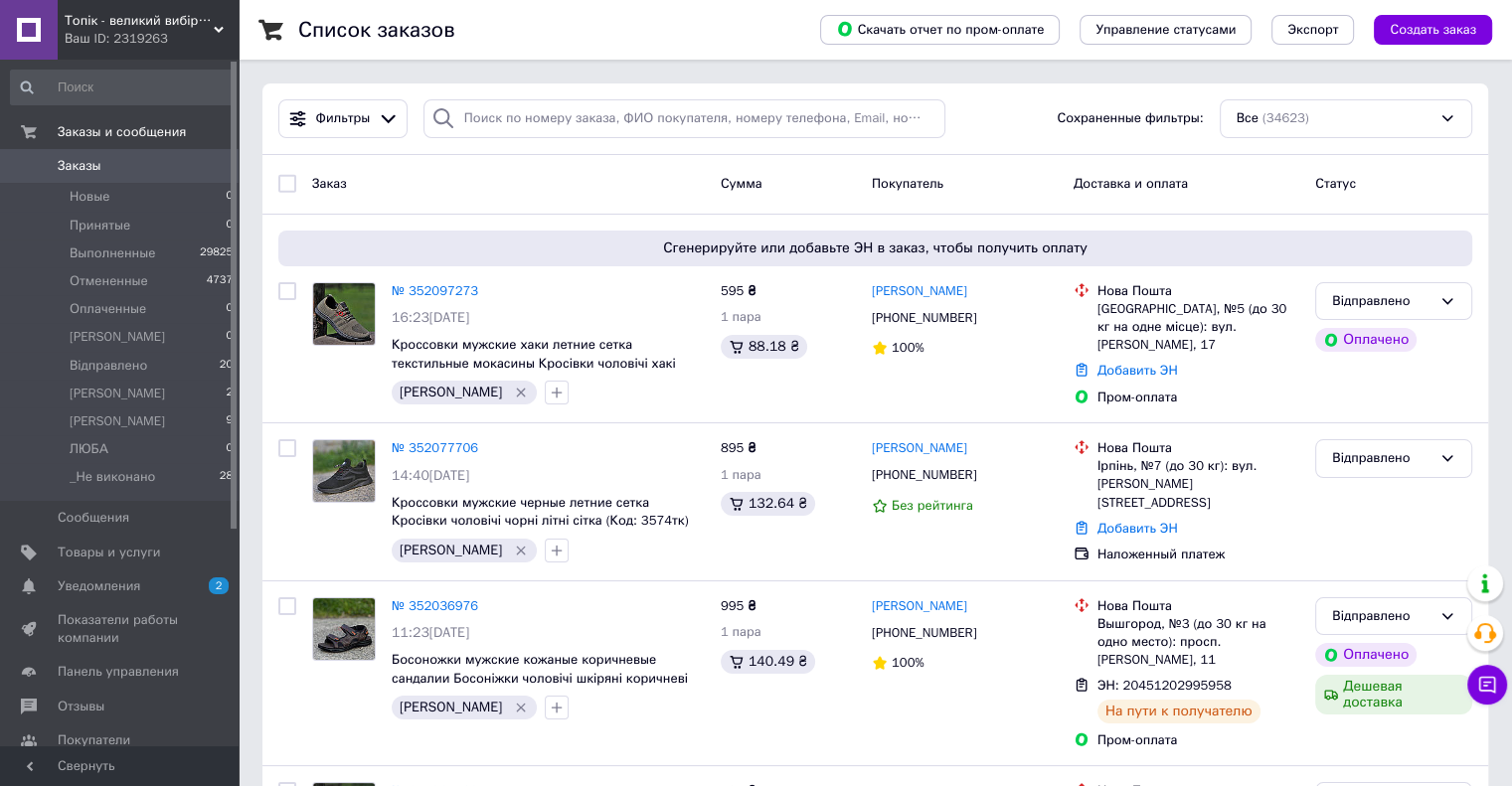 click on "Ваш ID: 2319263" at bounding box center [151, 39] 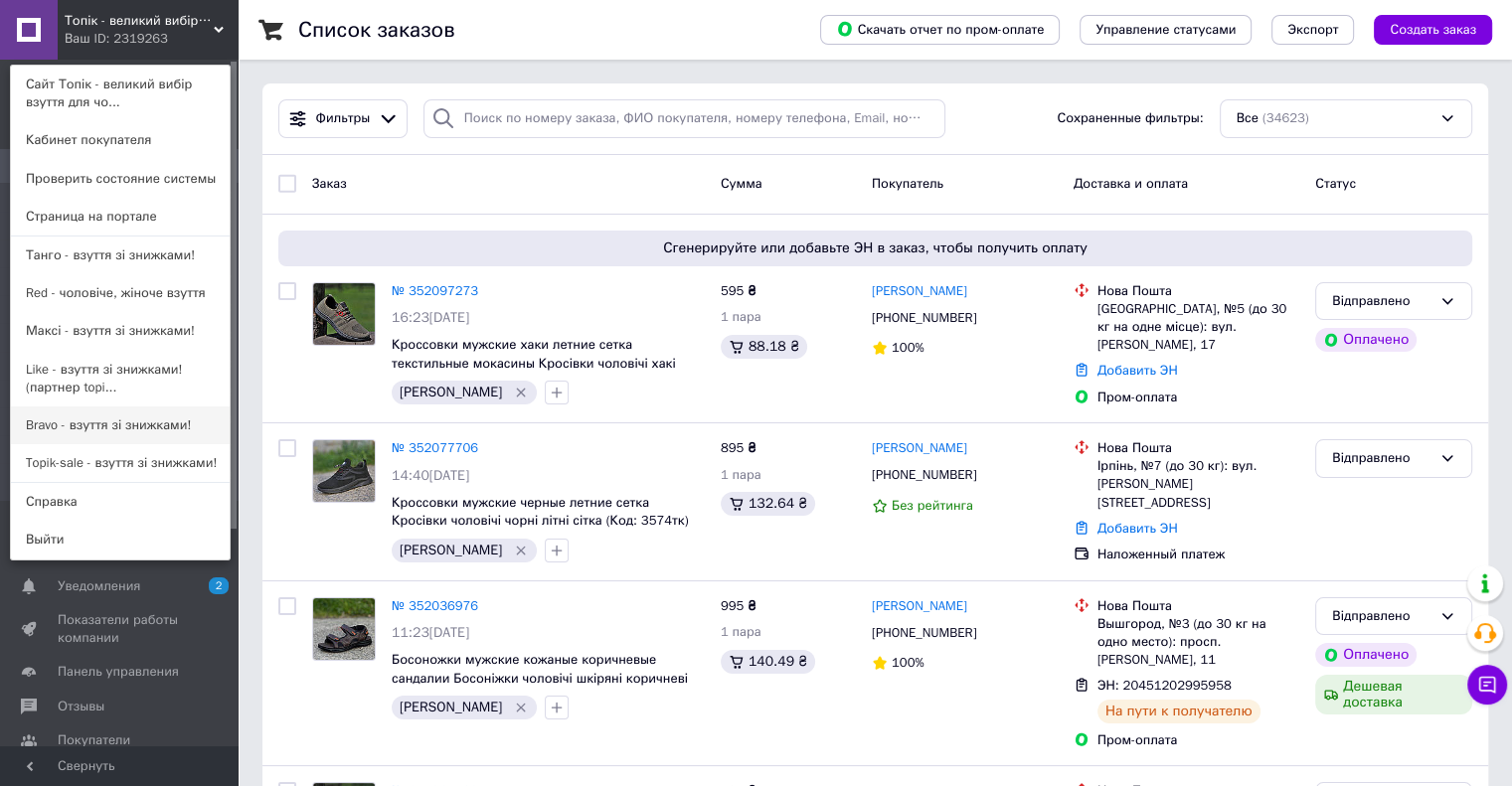 click on "Bravo - взуття зі знижками!" at bounding box center (120, 425) 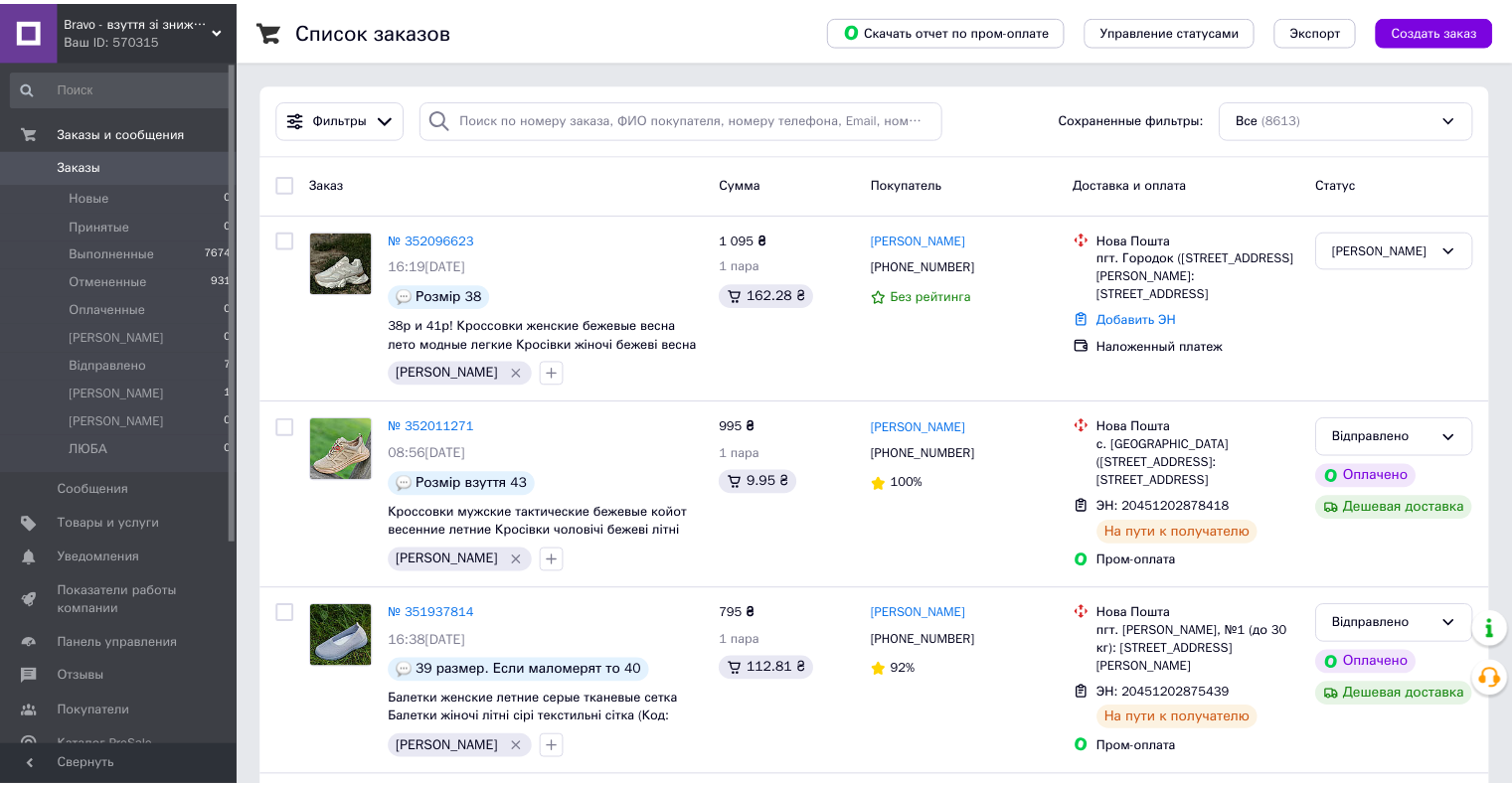 scroll, scrollTop: 0, scrollLeft: 0, axis: both 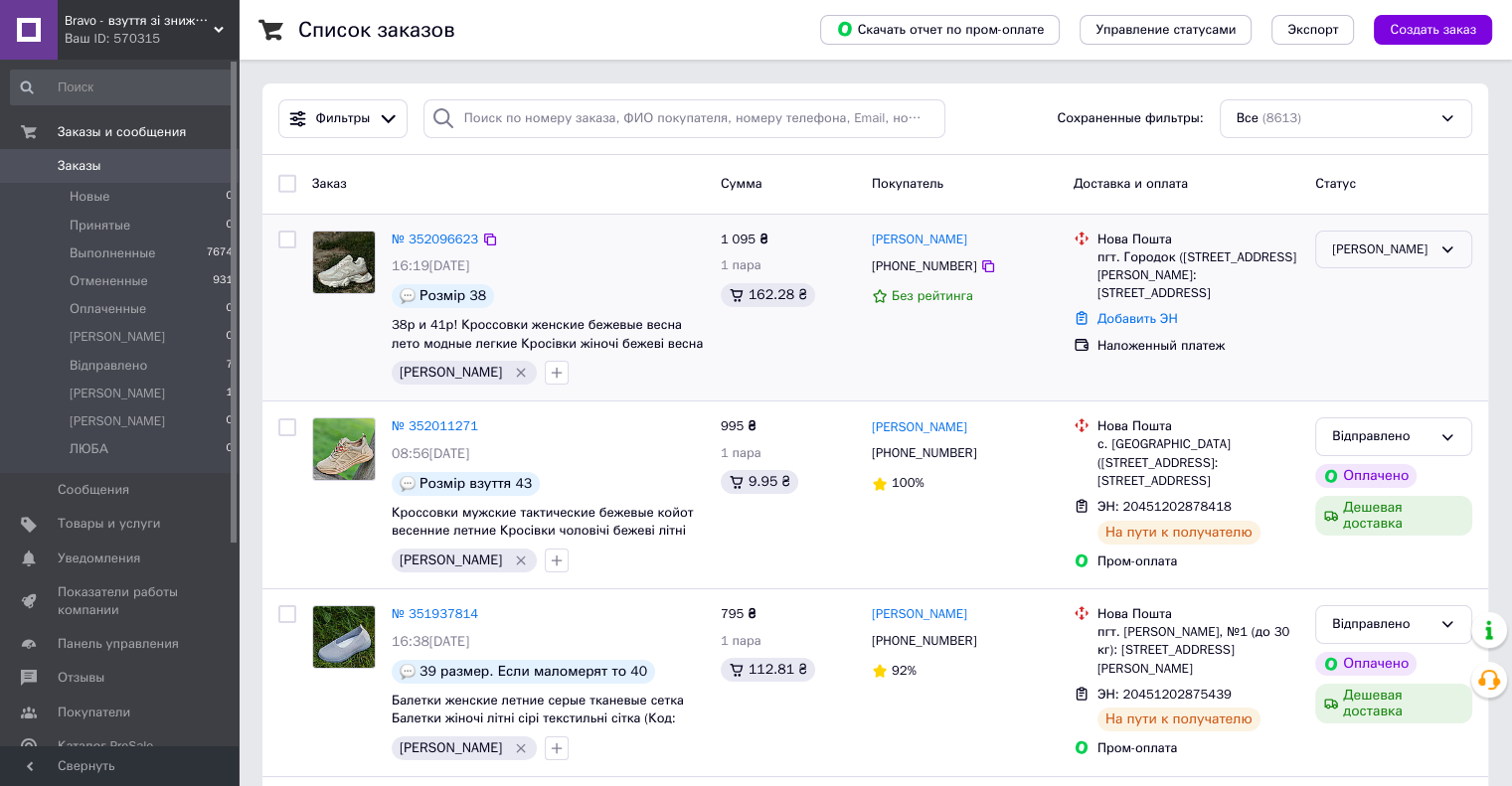 click on "[PERSON_NAME]" at bounding box center (1382, 249) 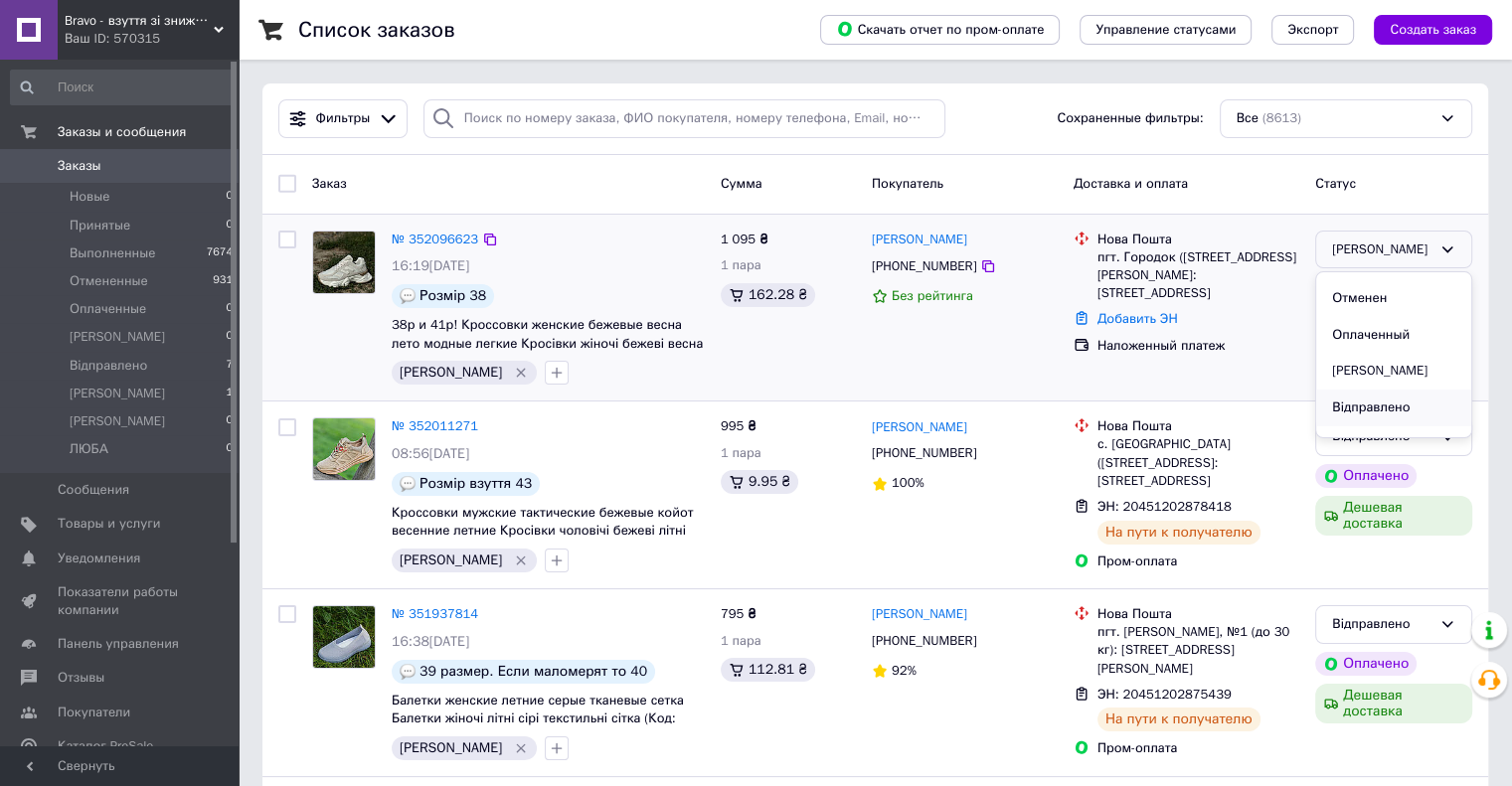 scroll, scrollTop: 125, scrollLeft: 0, axis: vertical 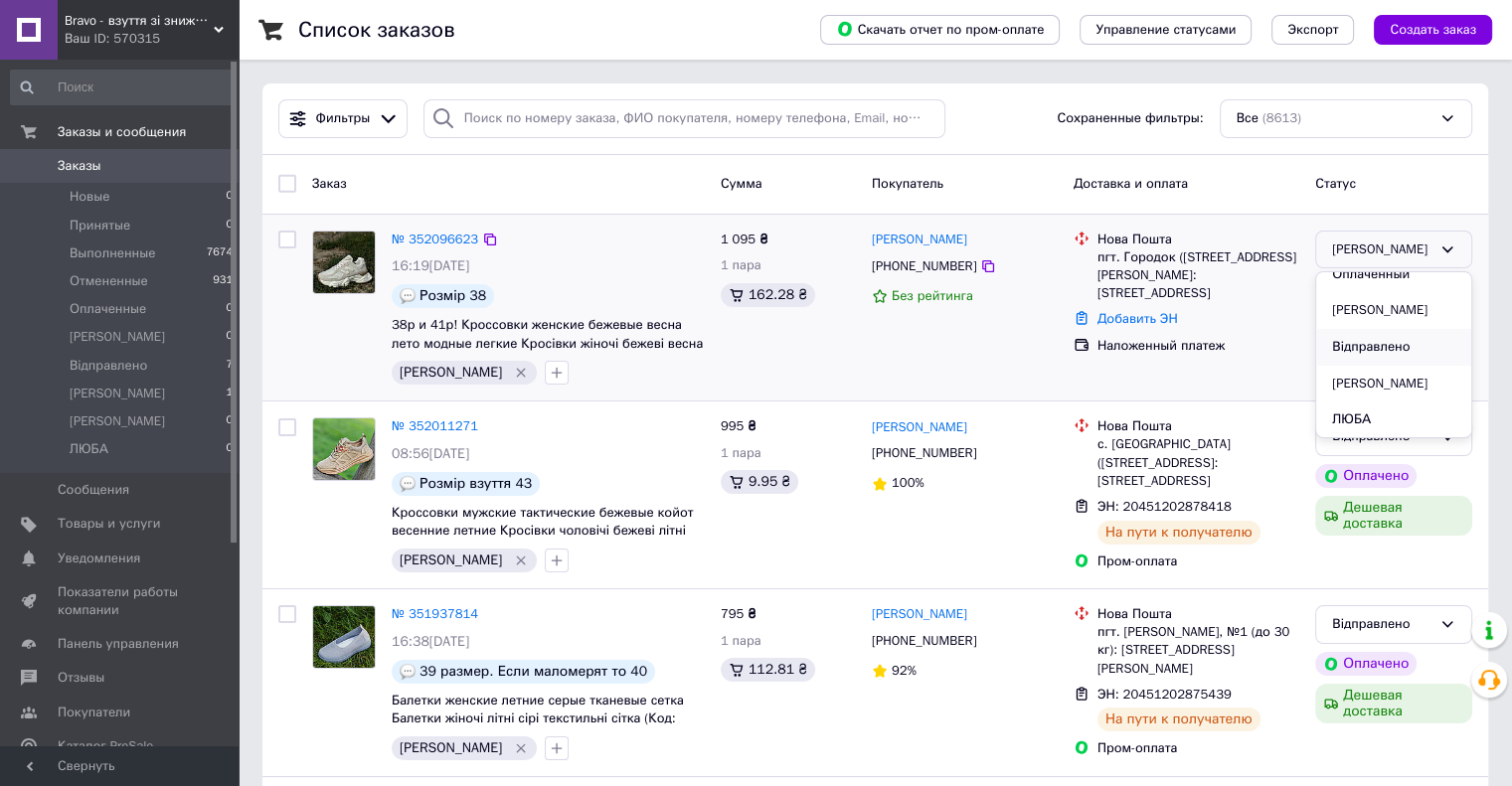 click on "Відправлено" at bounding box center (1394, 347) 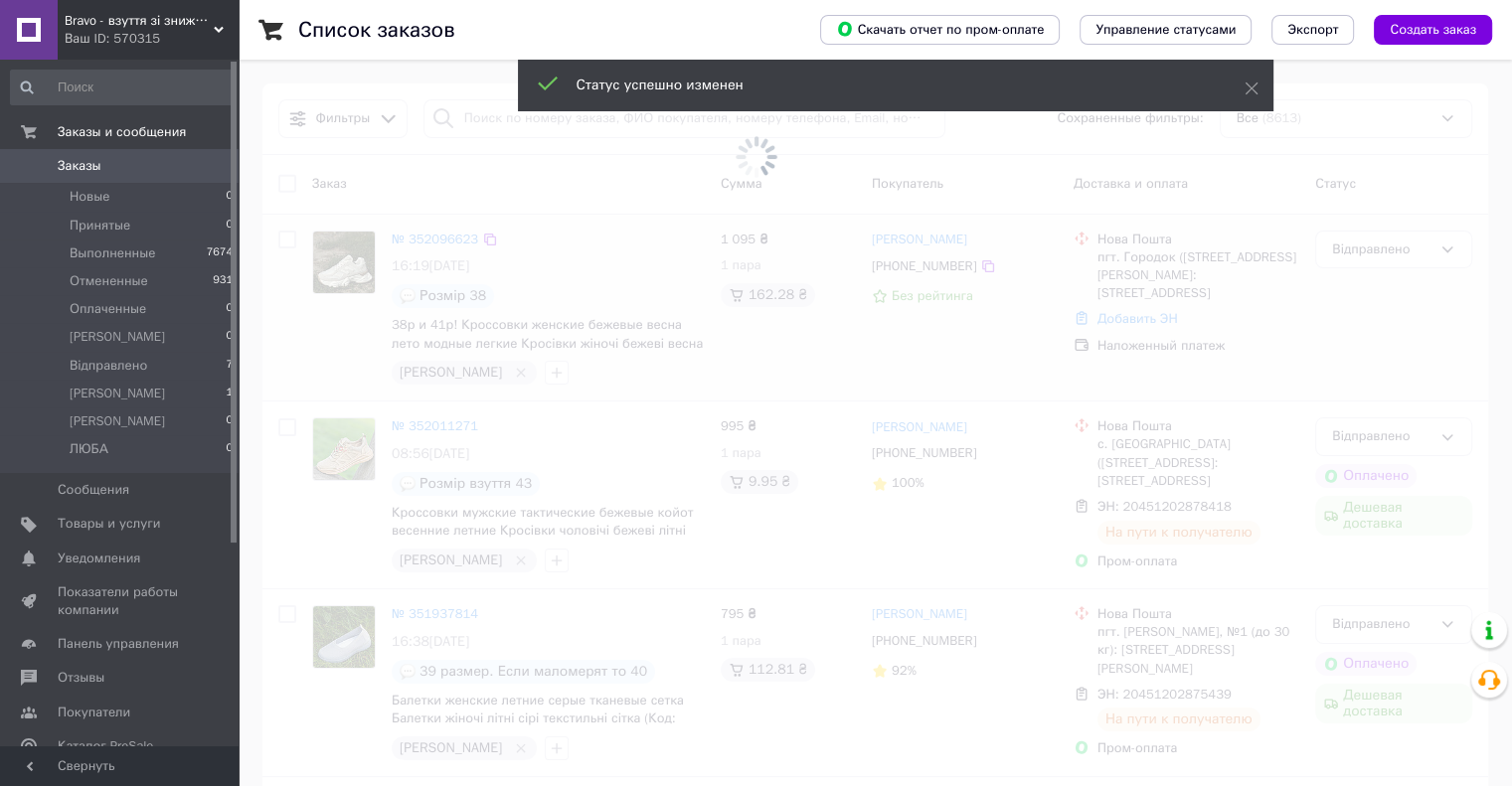 click on "Ваш ID: 570315" at bounding box center (151, 39) 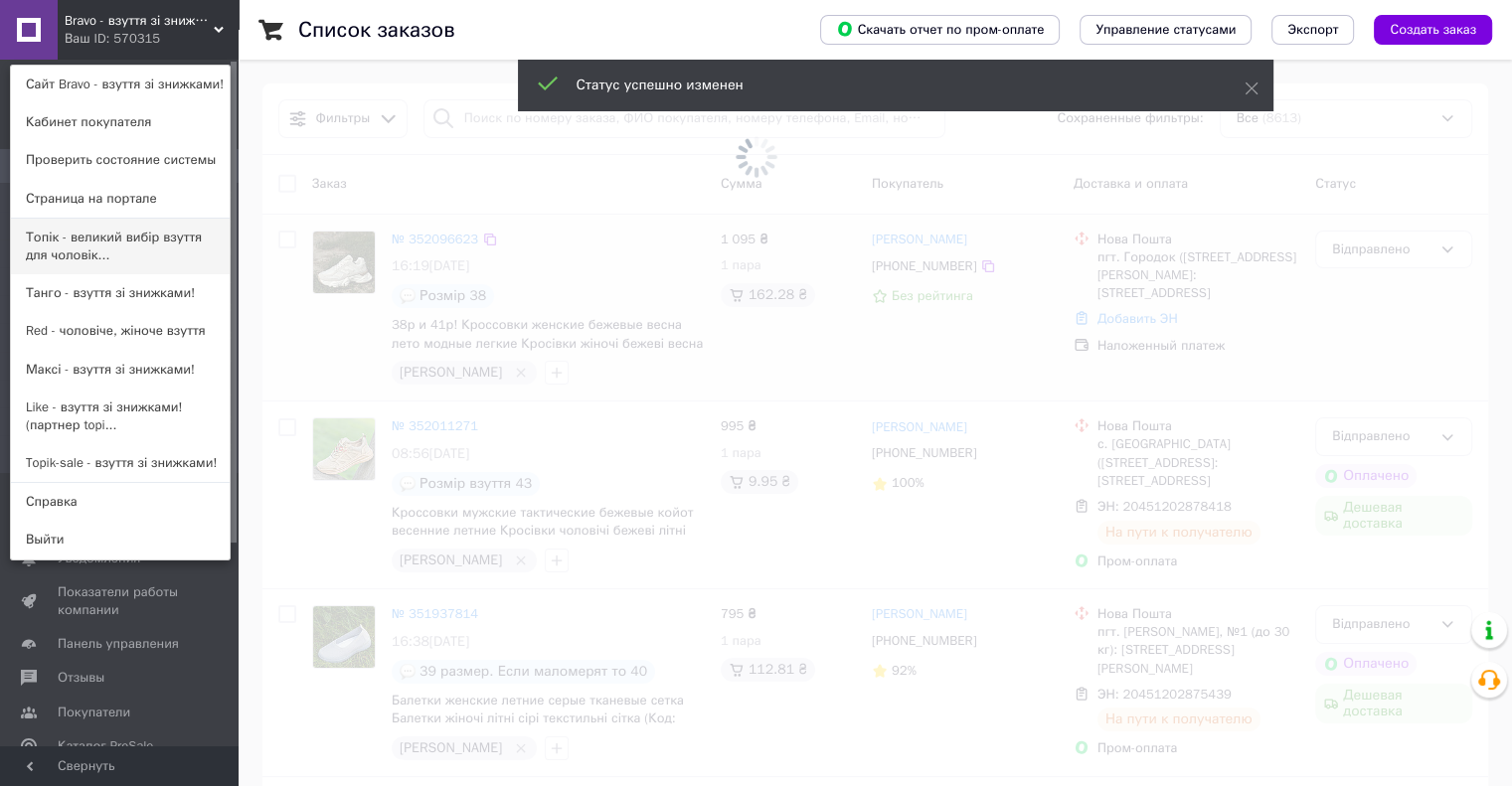 click on "Топік - великий вибір взуття для чоловік..." at bounding box center [120, 246] 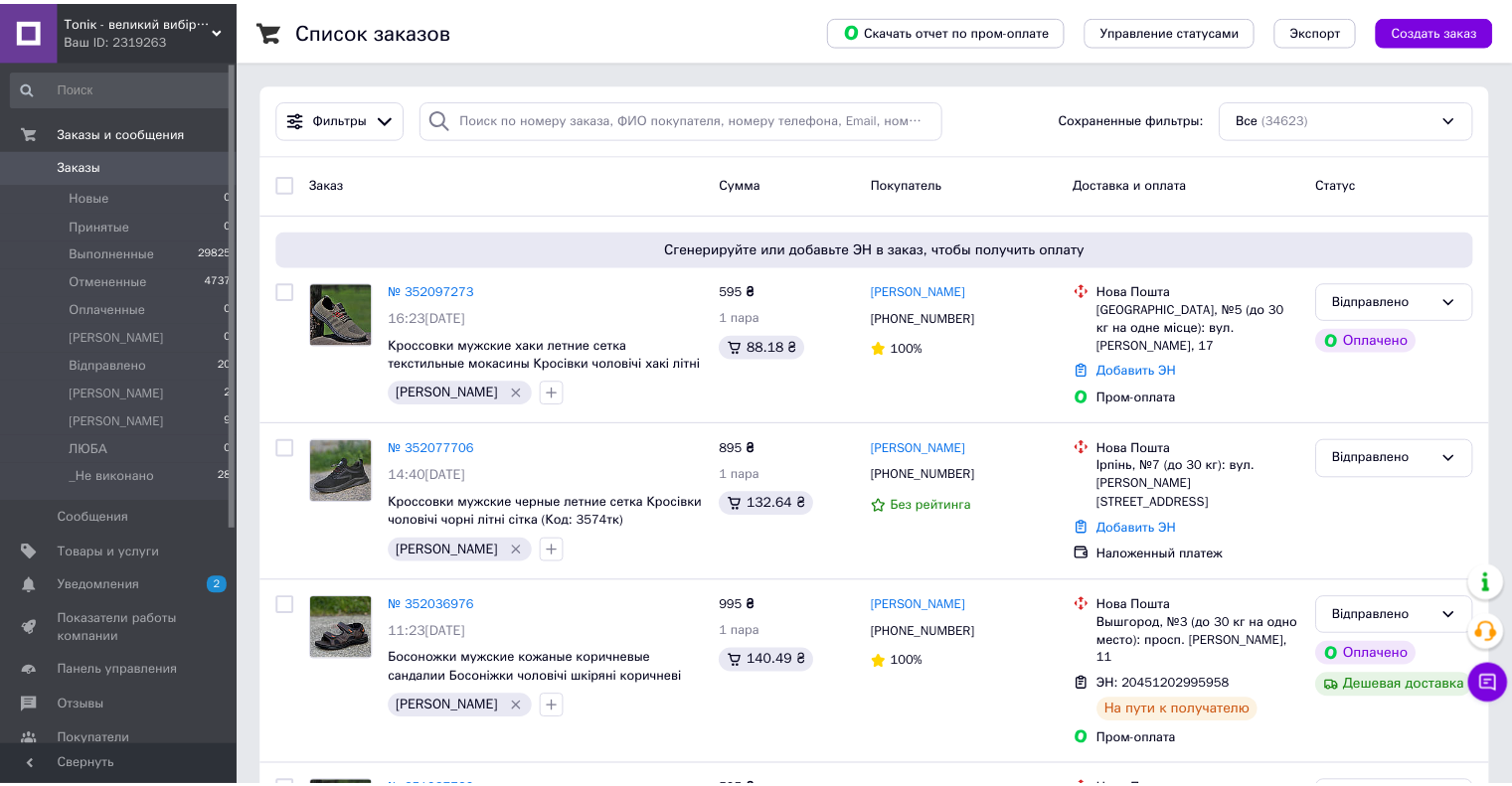 scroll, scrollTop: 0, scrollLeft: 0, axis: both 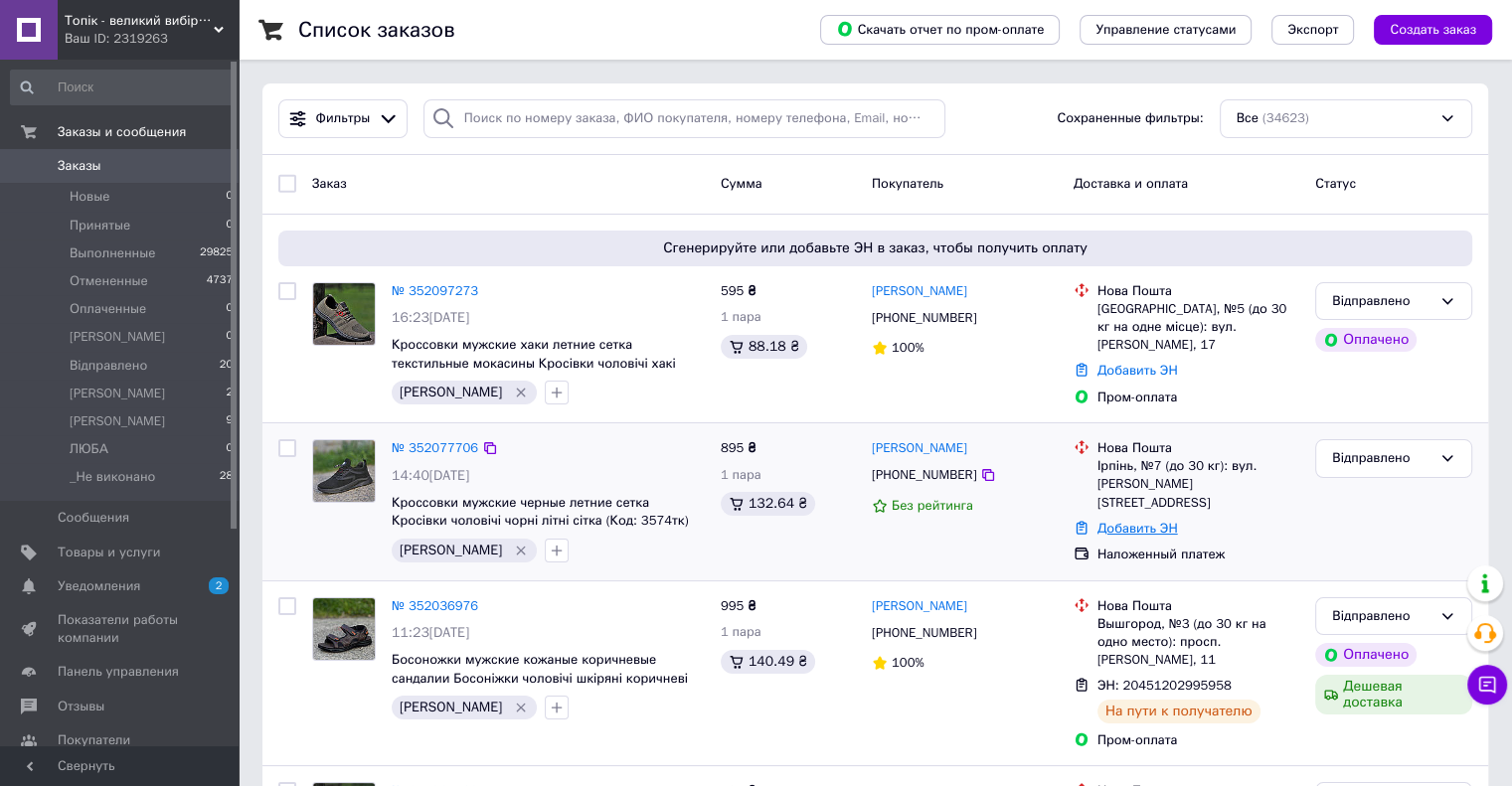 click on "Добавить ЭН" at bounding box center [1137, 528] 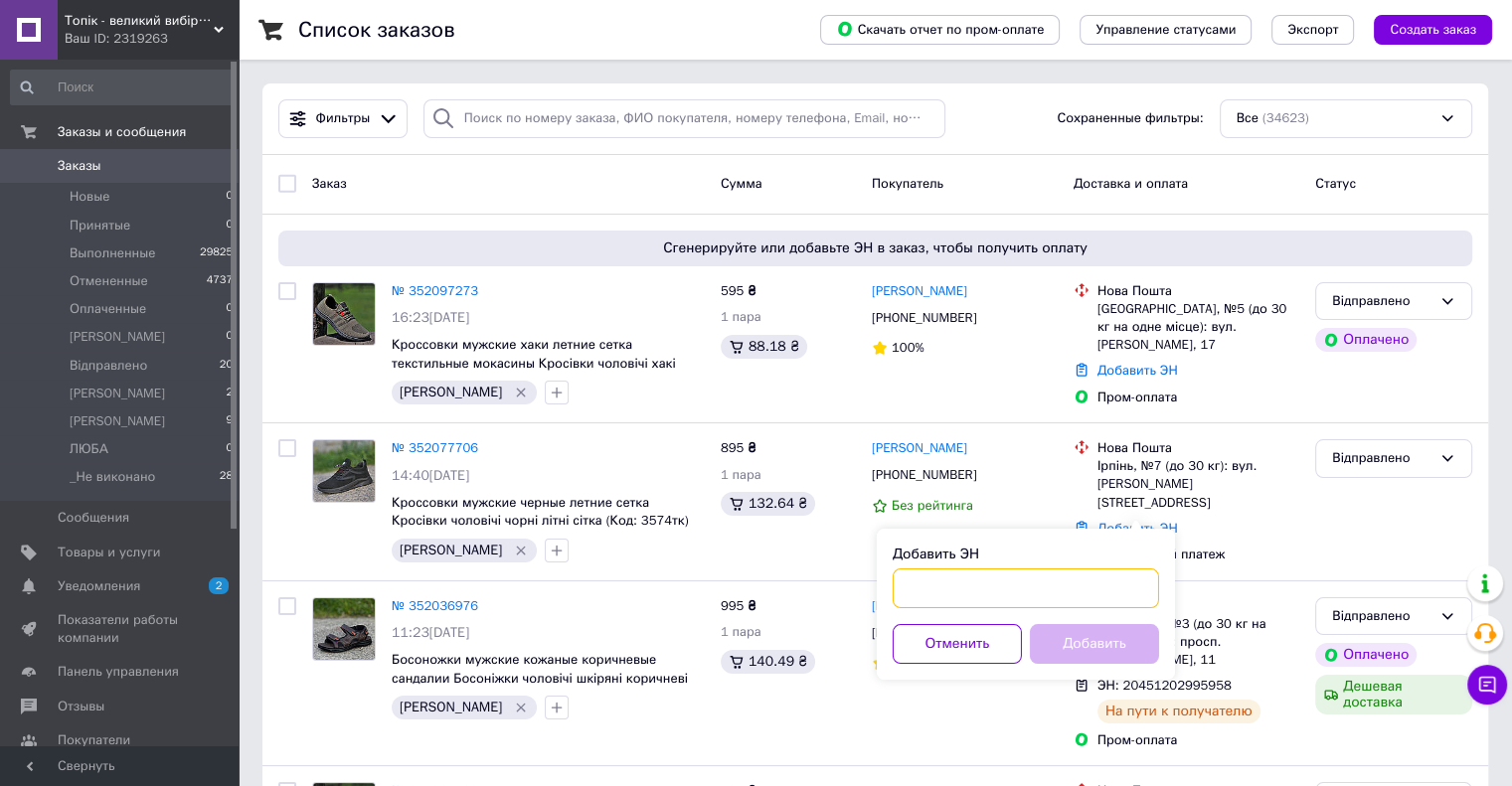 click on "Добавить ЭН" at bounding box center [1026, 588] 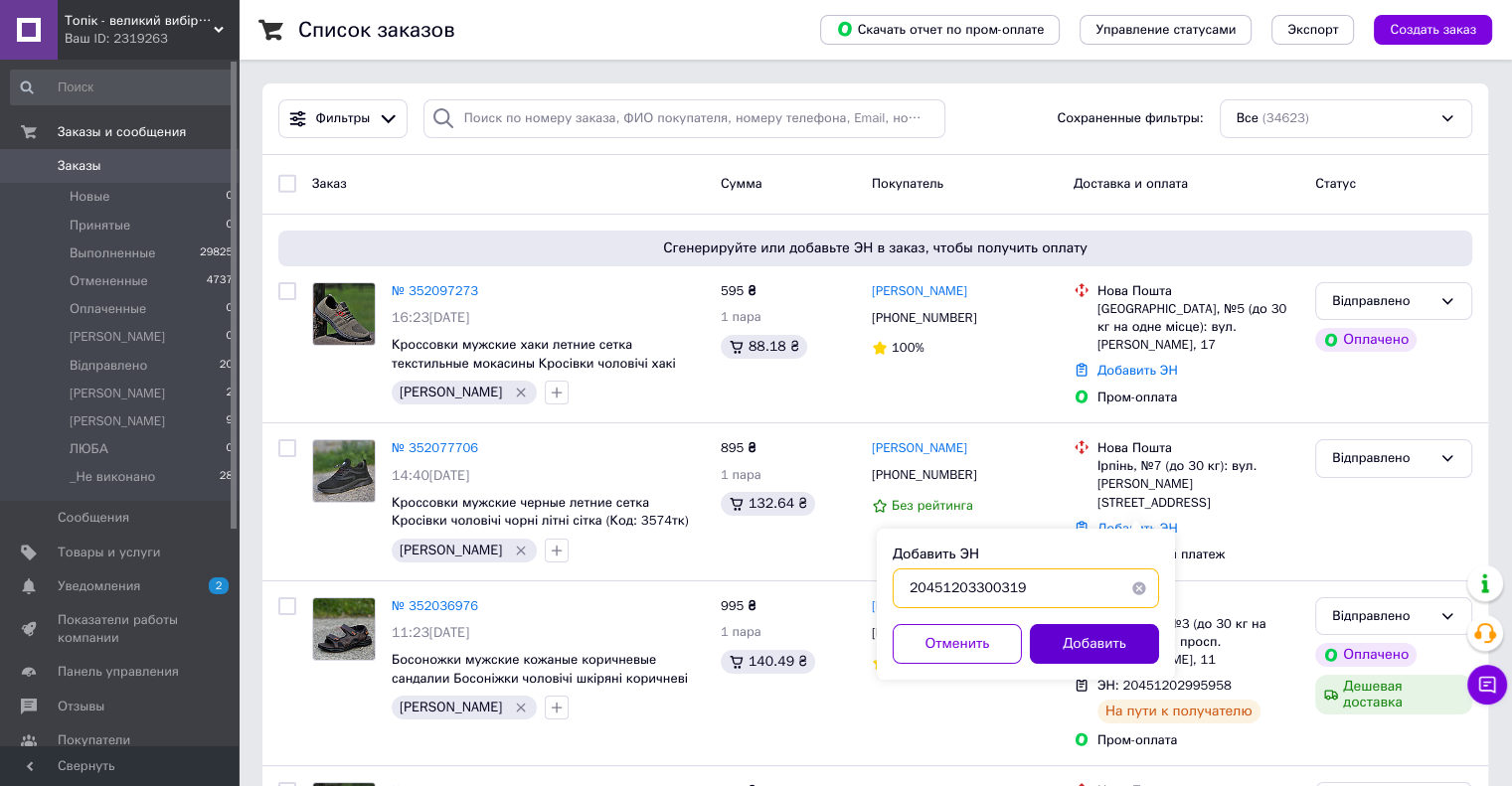 type on "20451203300319" 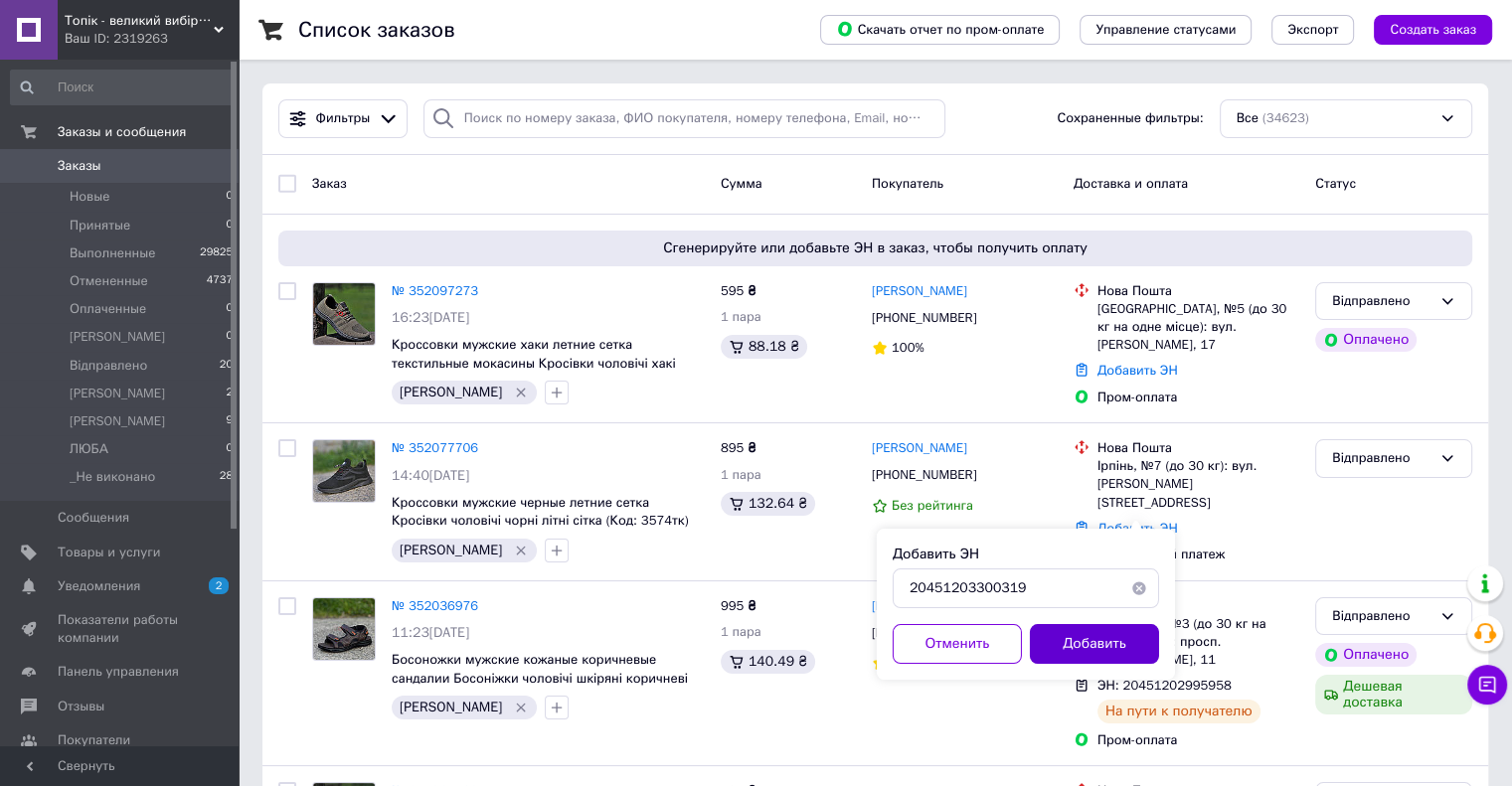 click on "Добавить" at bounding box center [1094, 644] 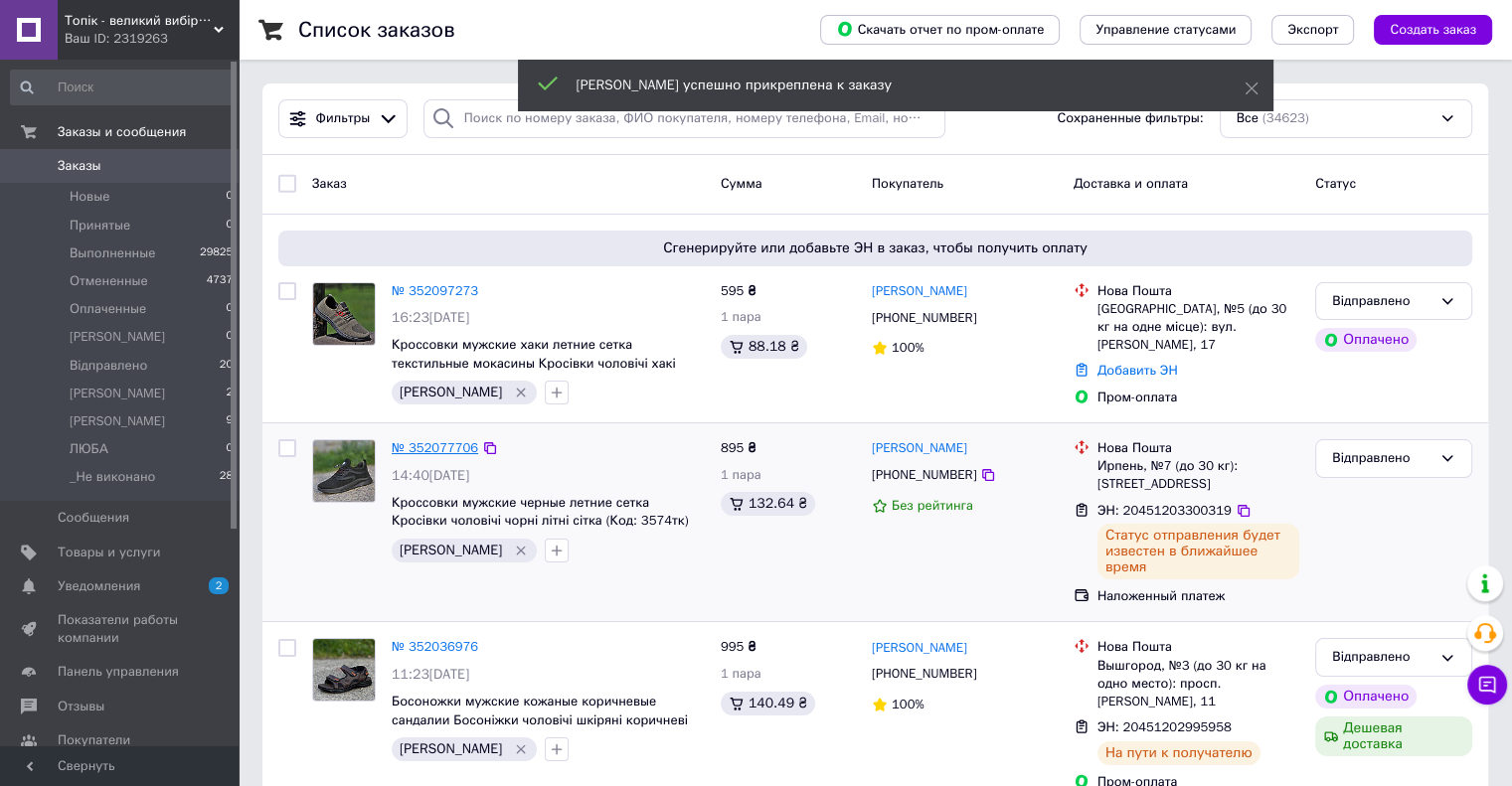 click on "№ 352077706" at bounding box center (434, 447) 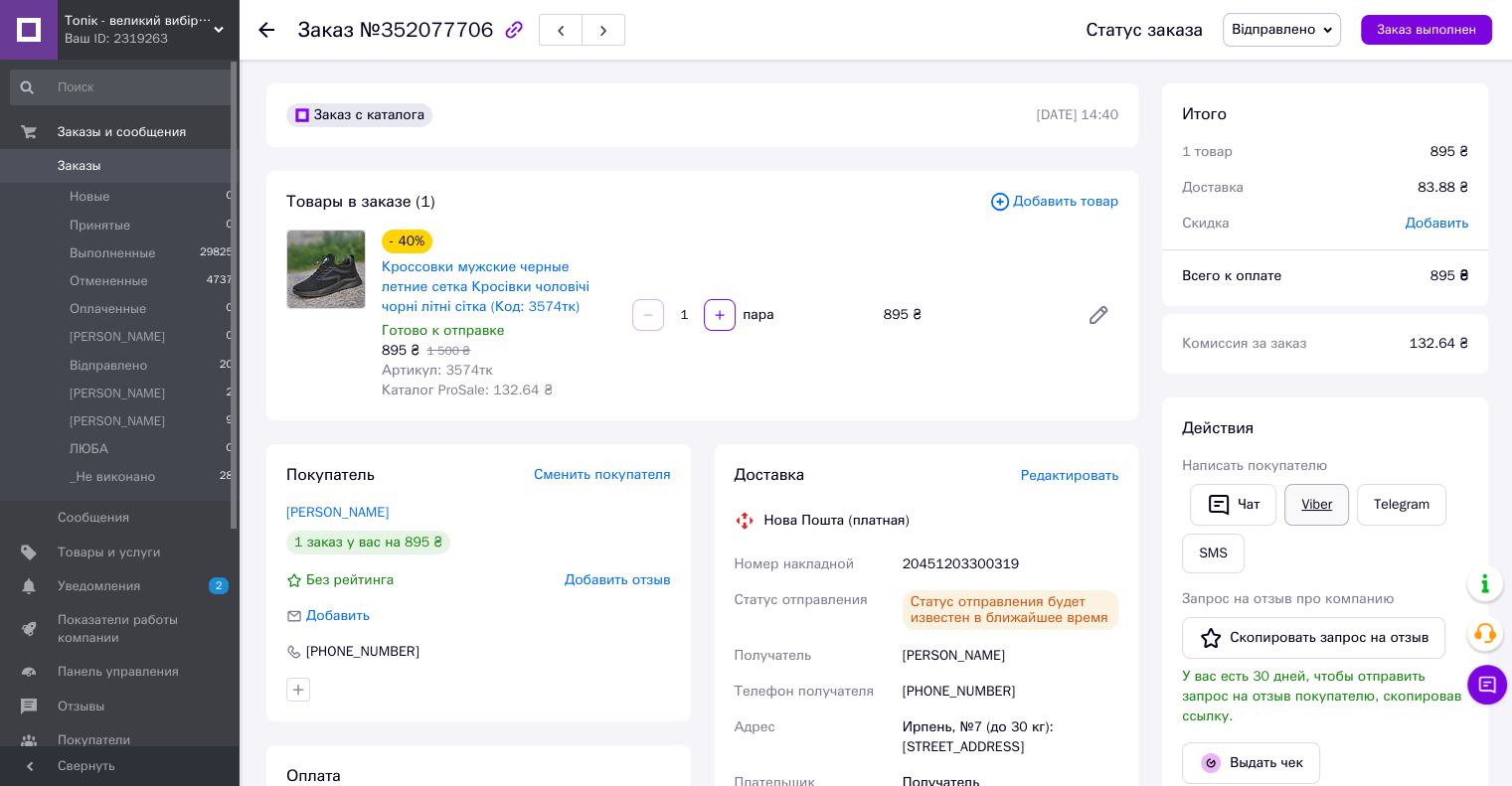 click on "Viber" at bounding box center [1316, 505] 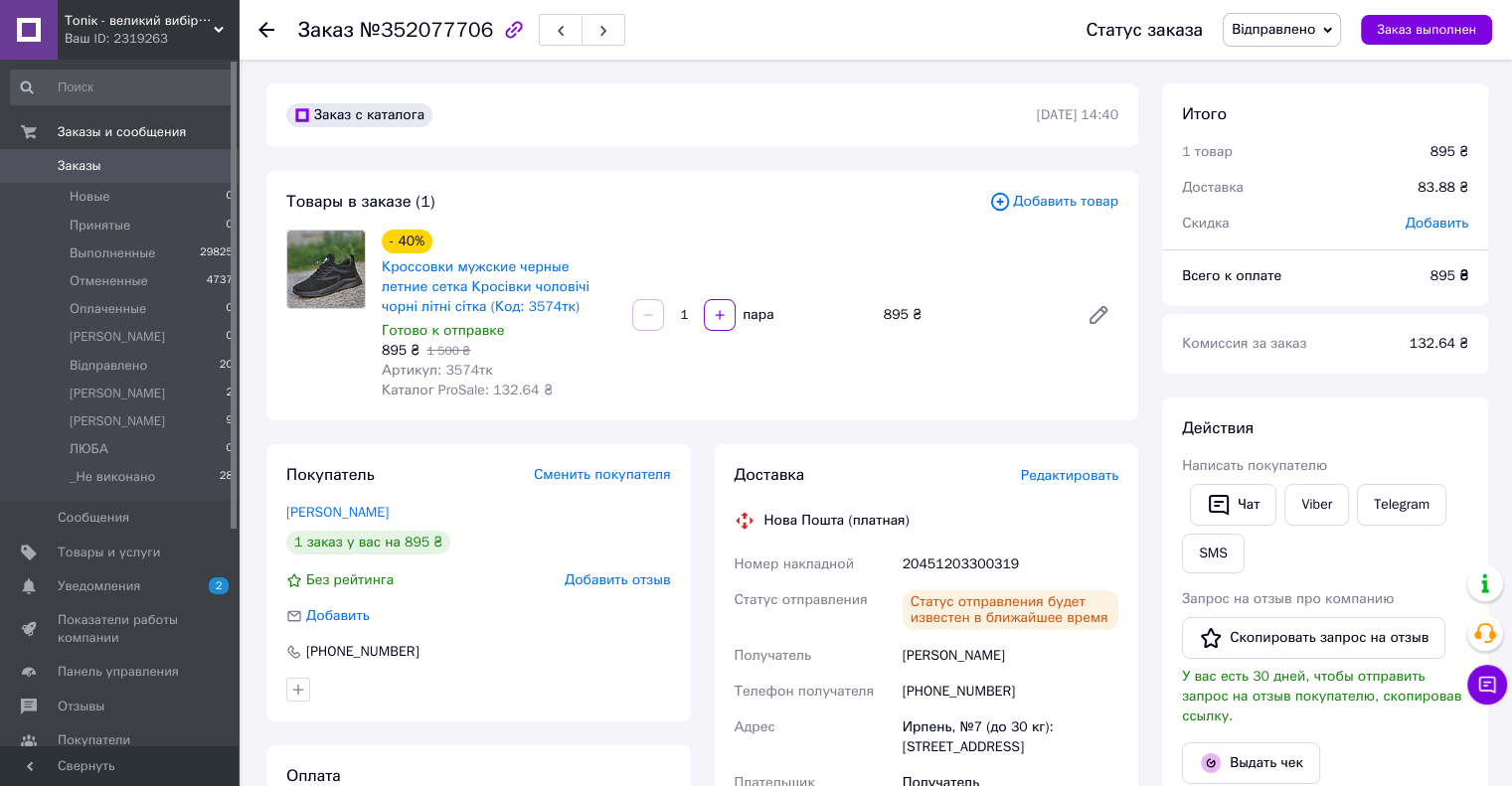 click 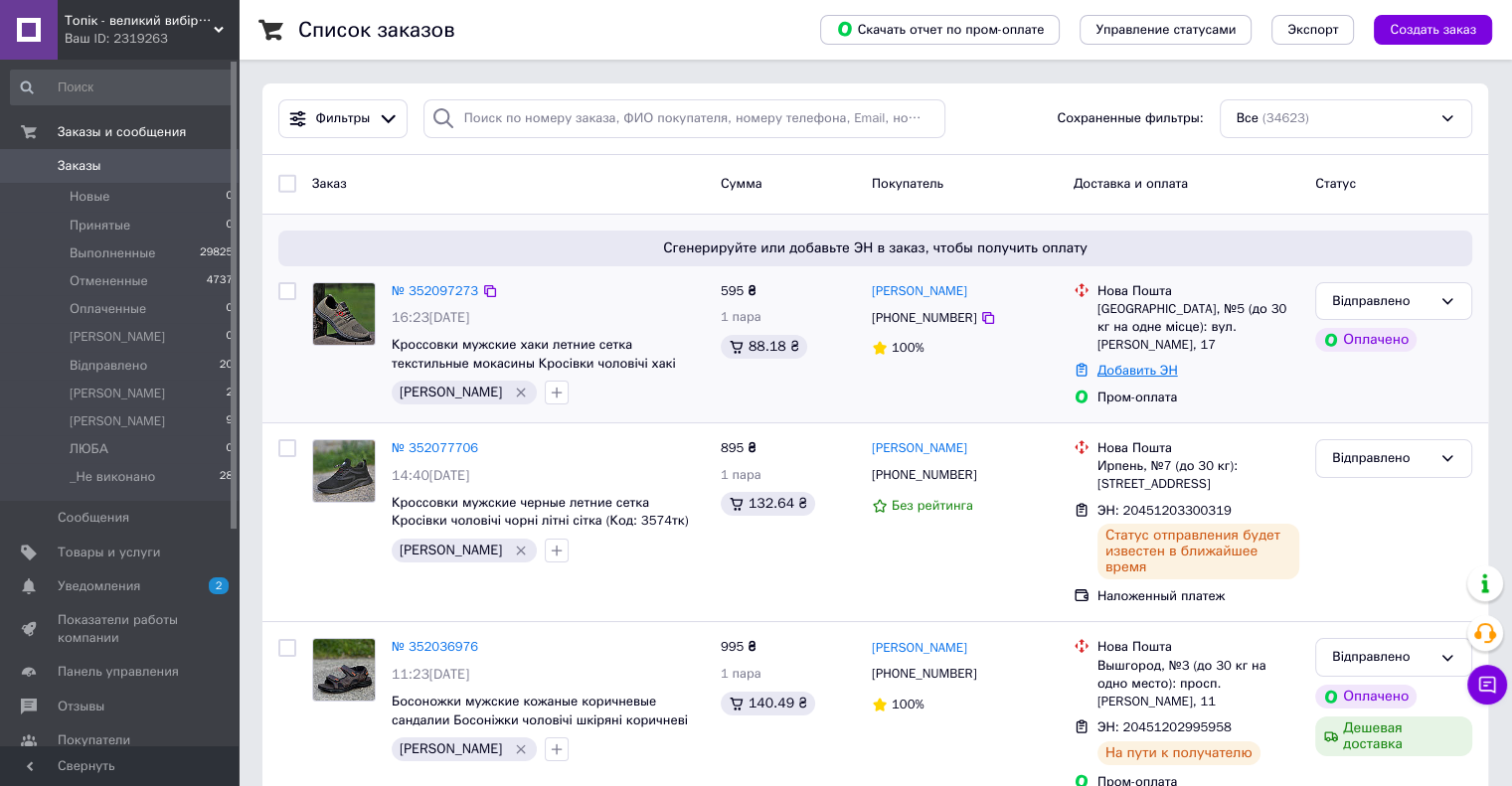 click on "Добавить ЭН" at bounding box center (1137, 370) 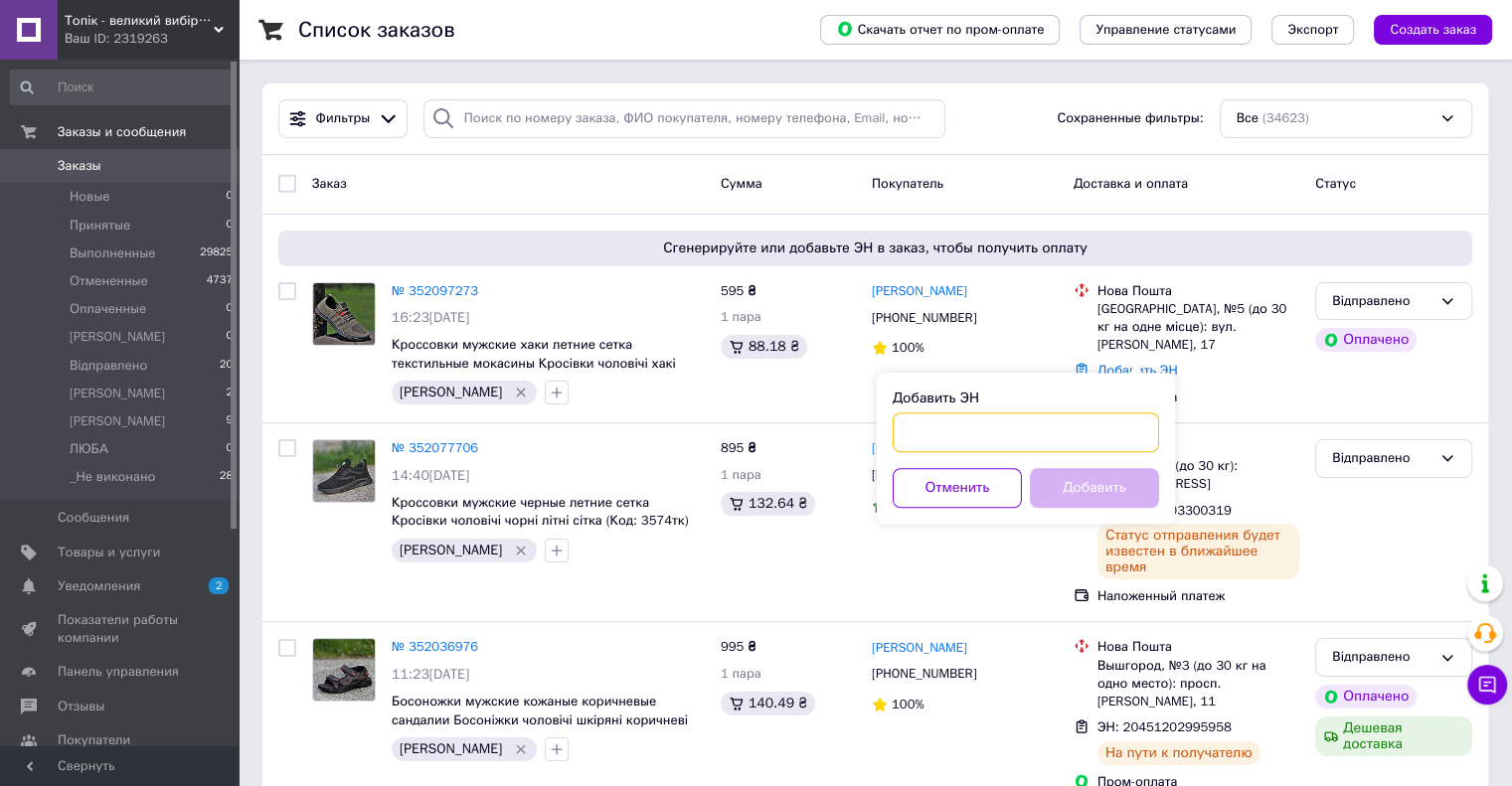 click on "Добавить ЭН" at bounding box center [1026, 432] 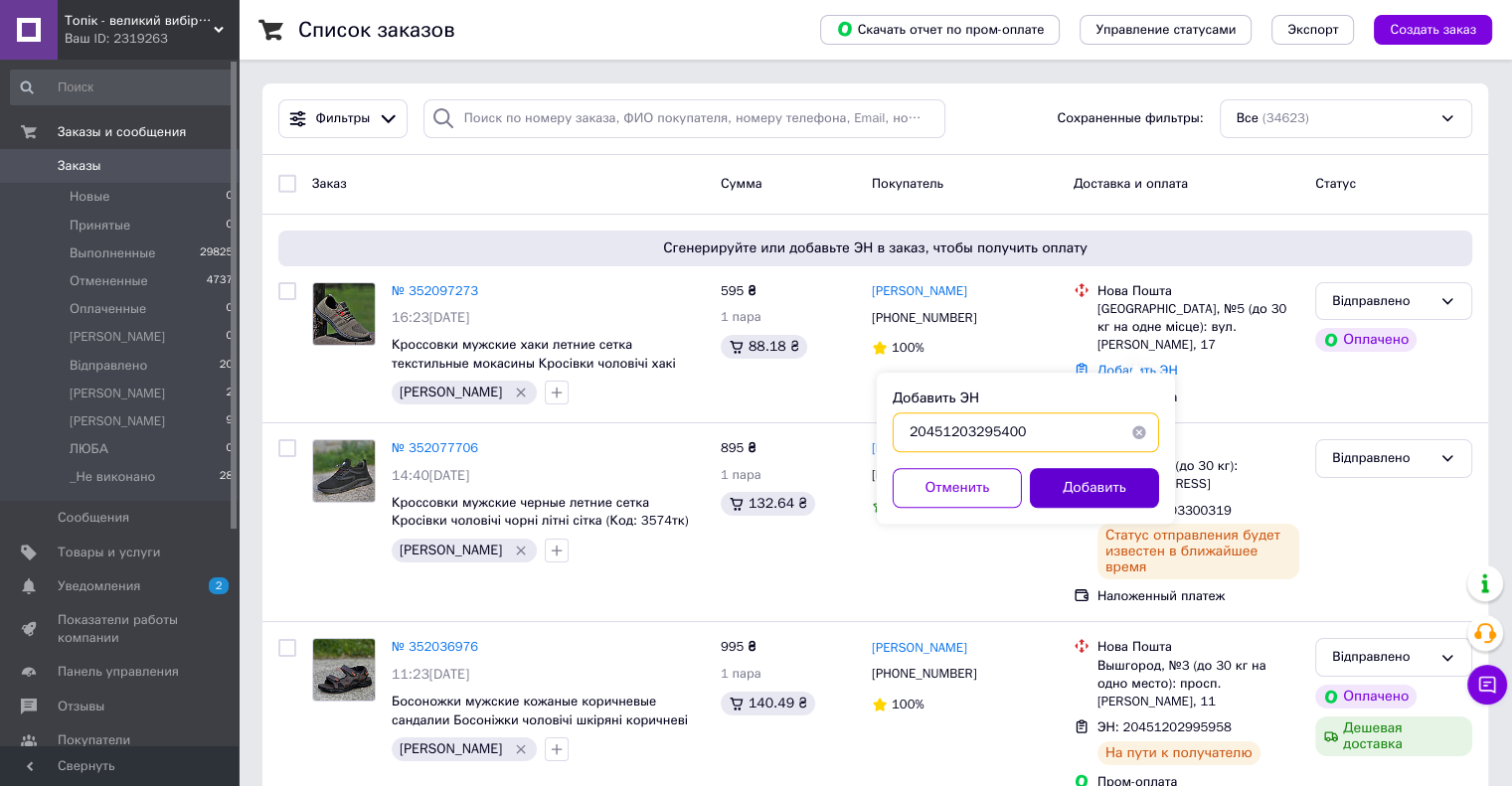 type on "20451203295400" 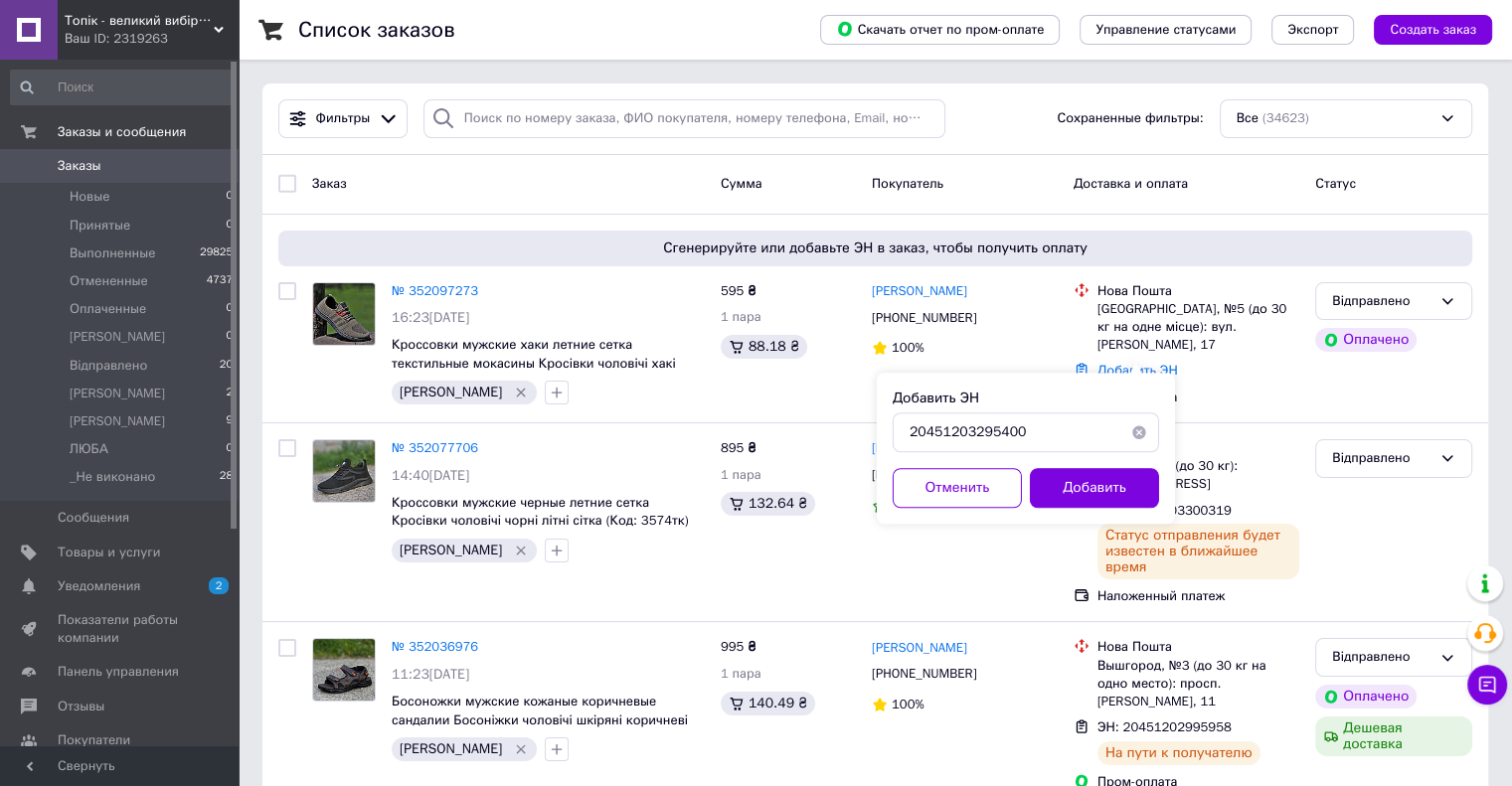 click on "Добавить" at bounding box center [1094, 488] 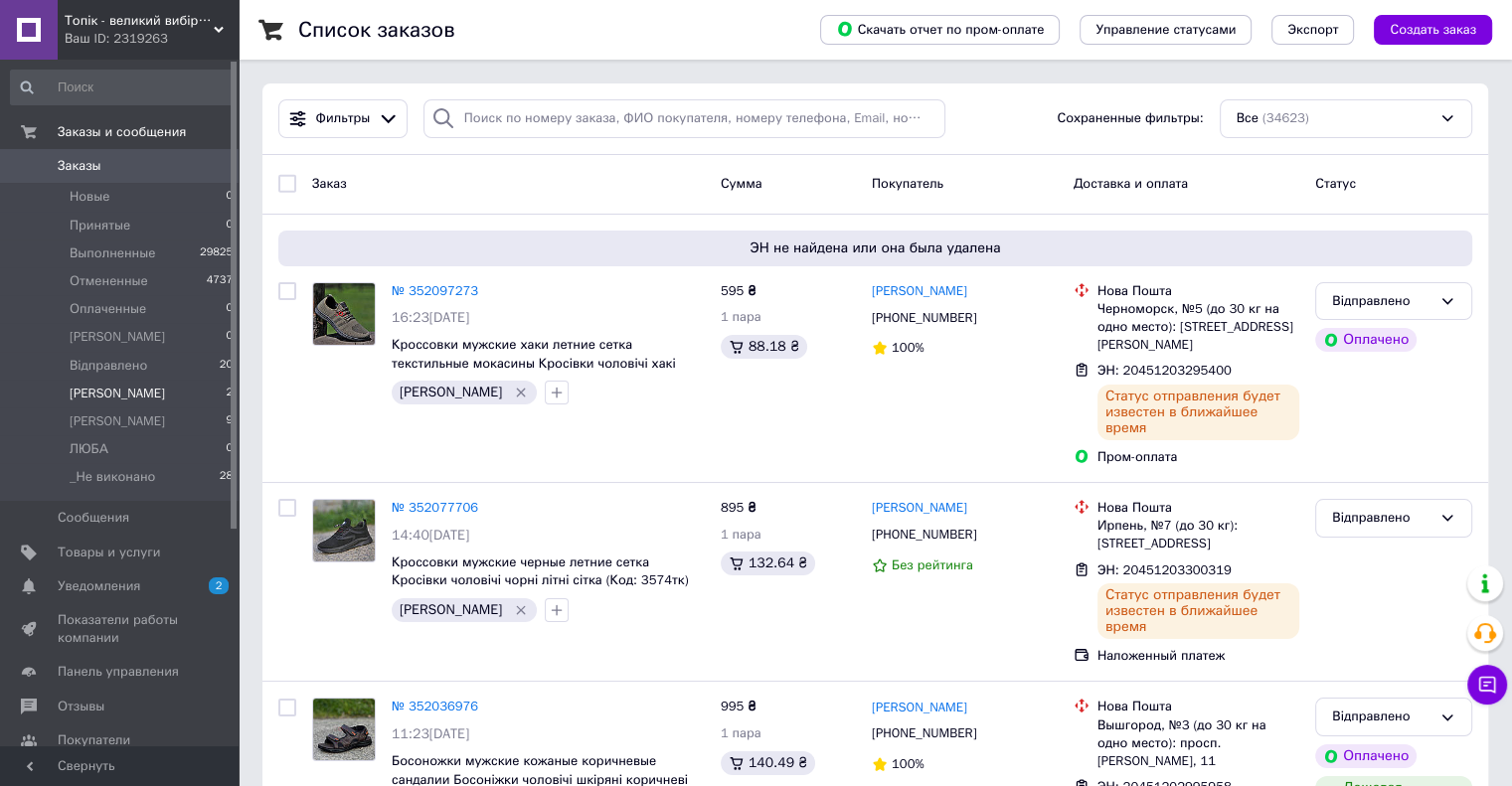 click on "ВОВА 2" at bounding box center [122, 393] 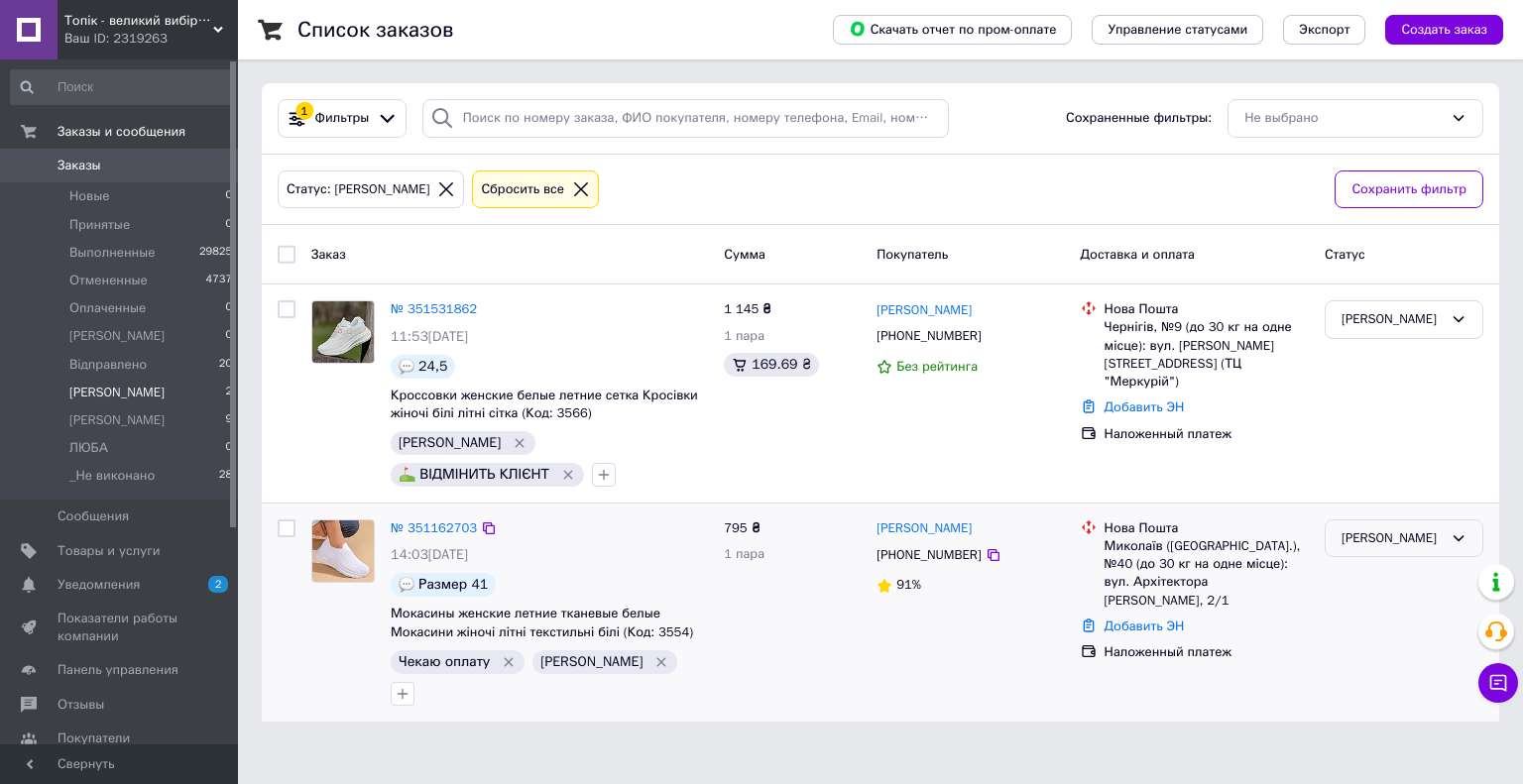 click on "[PERSON_NAME]" at bounding box center [1392, 538] 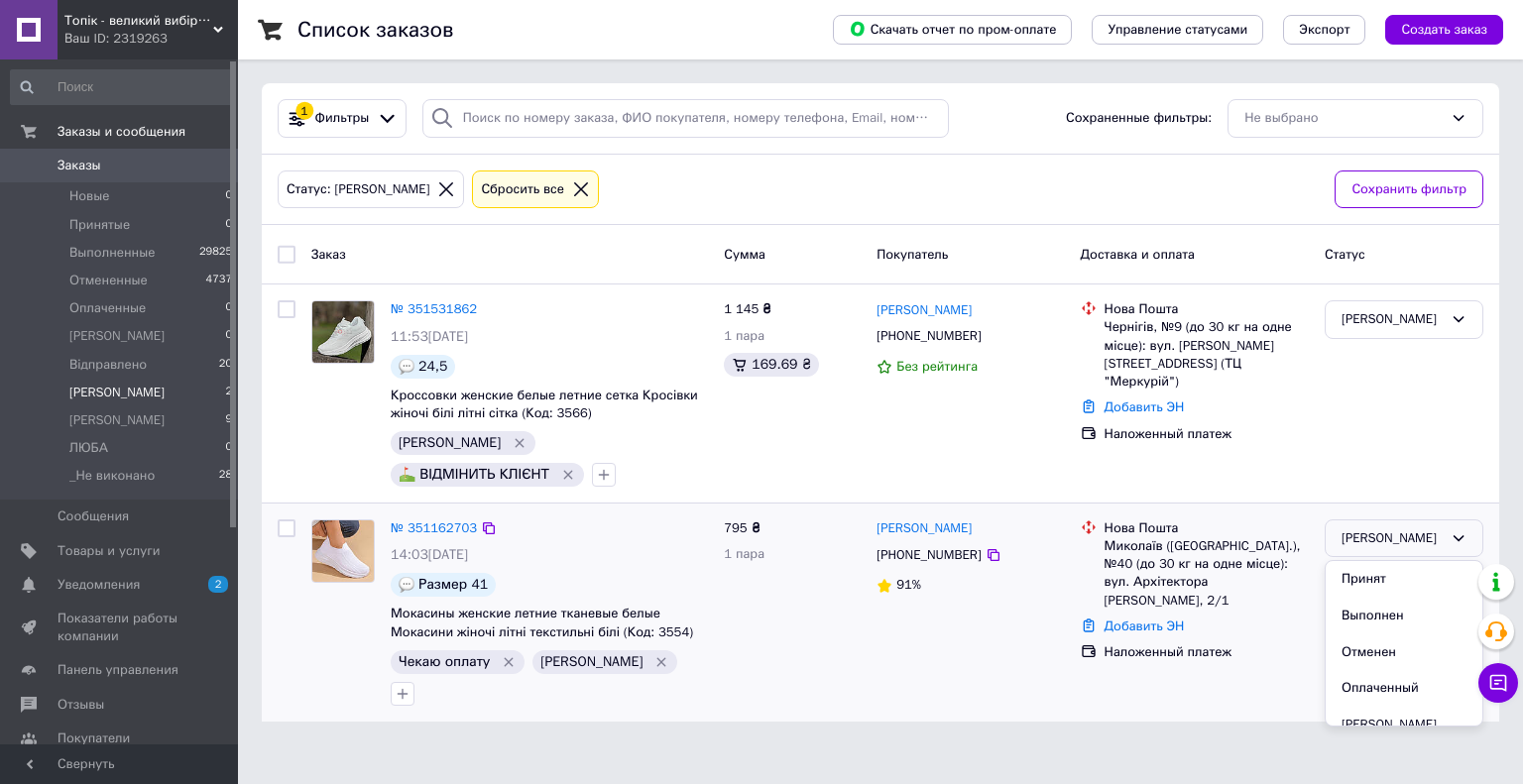 drag, startPoint x: 1391, startPoint y: 614, endPoint x: 1377, endPoint y: 604, distance: 17.20465 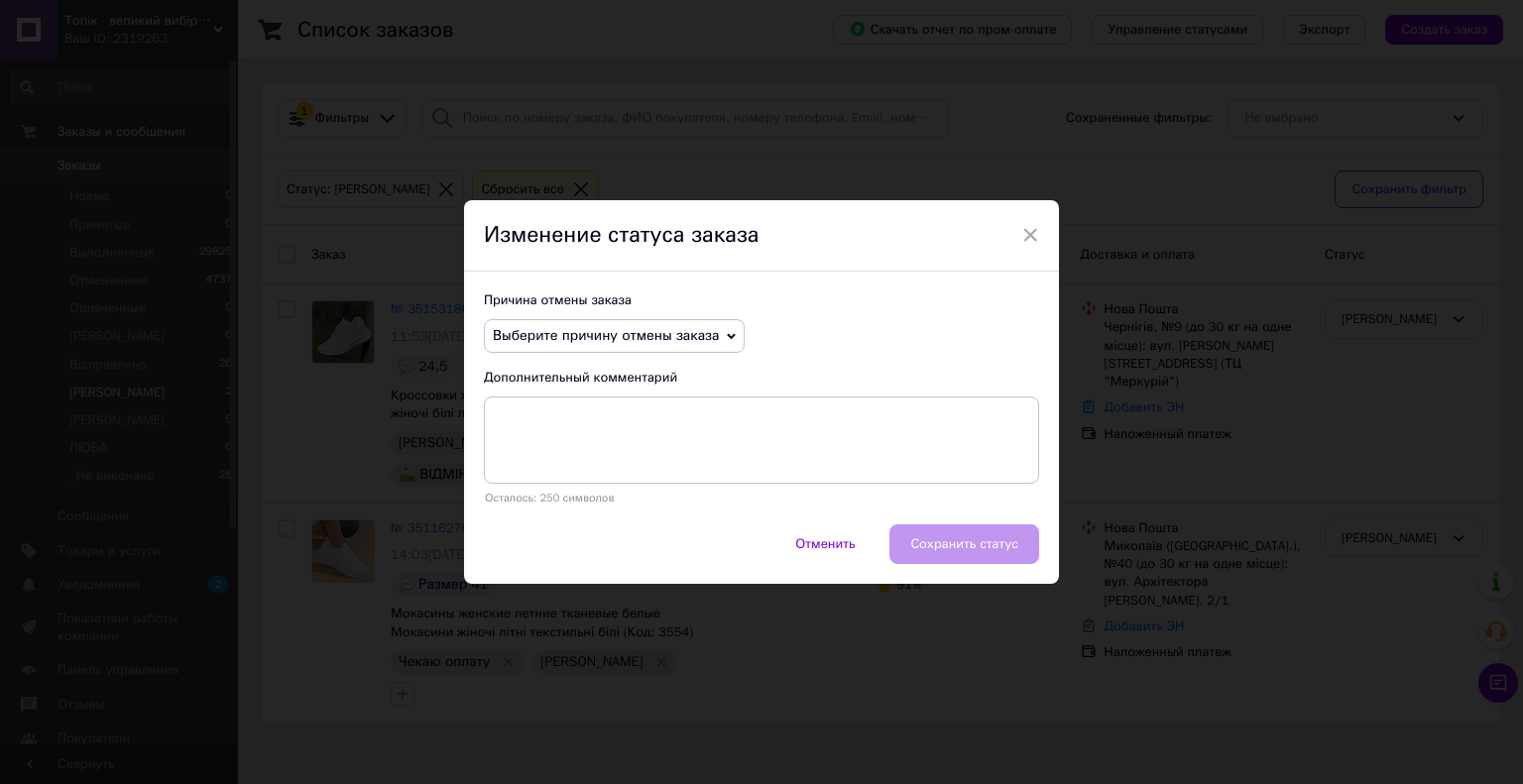 click on "Выберите причину отмены заказа" at bounding box center (606, 335) 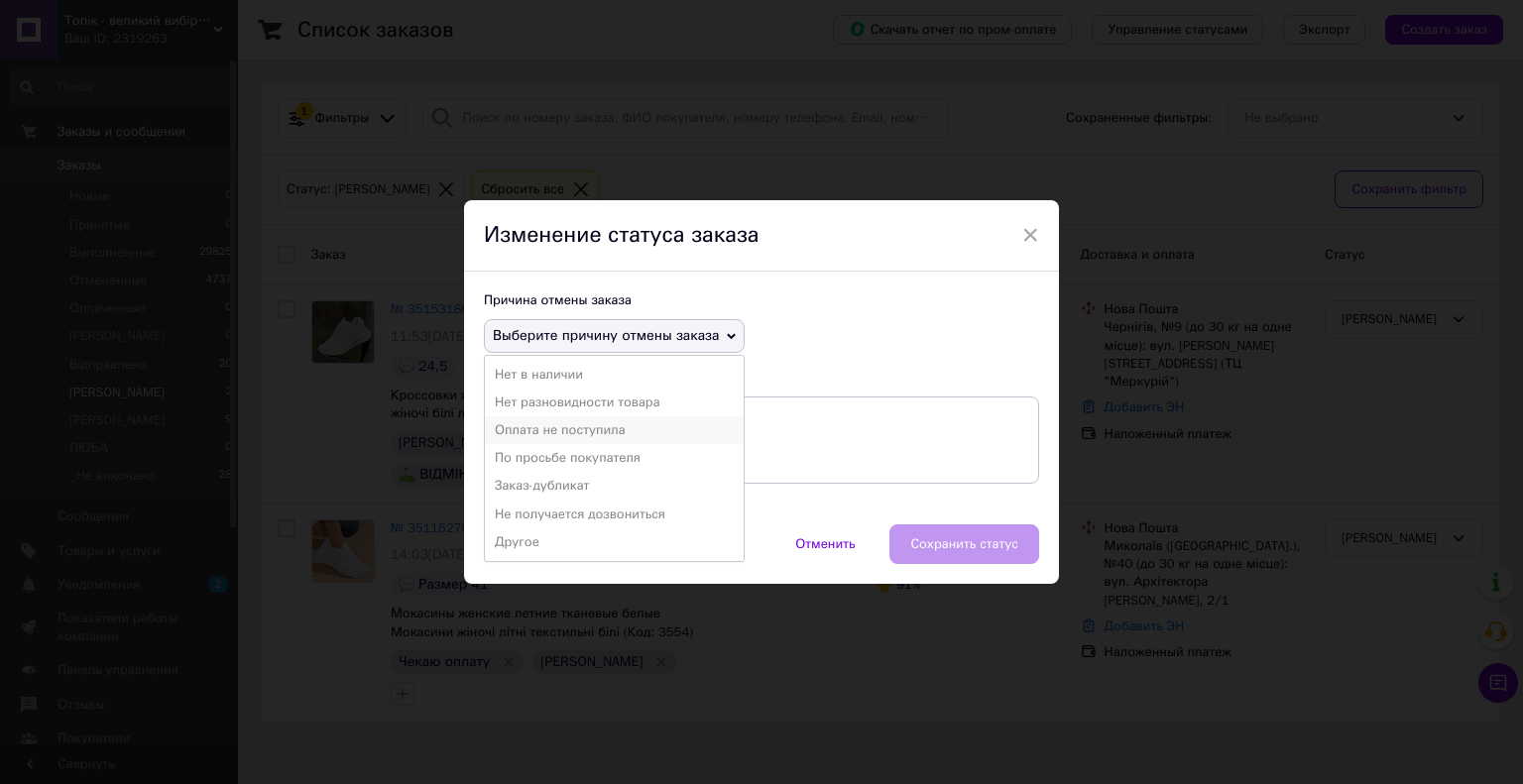 click on "Оплата не поступила" at bounding box center (614, 430) 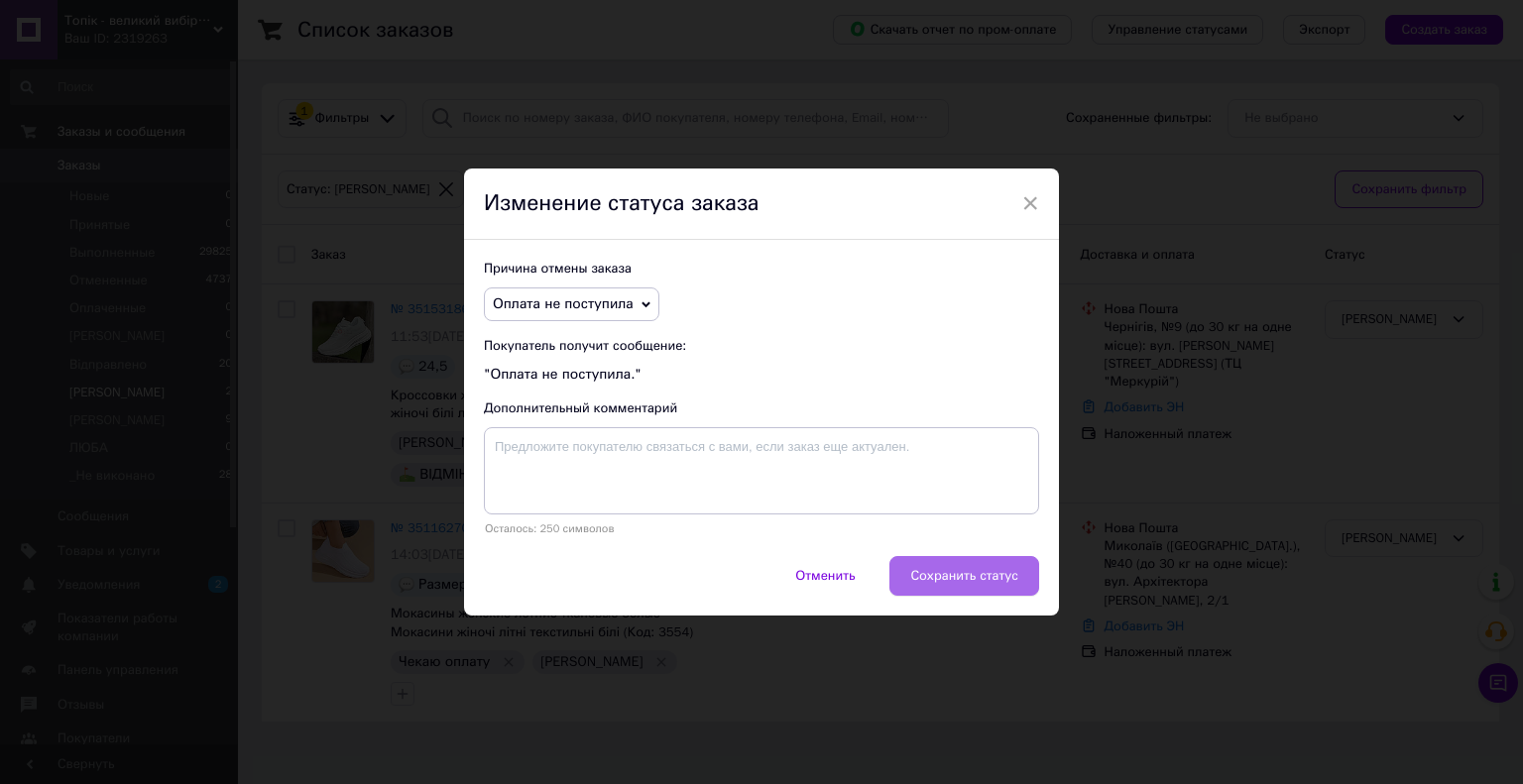 click on "Сохранить статус" at bounding box center (964, 576) 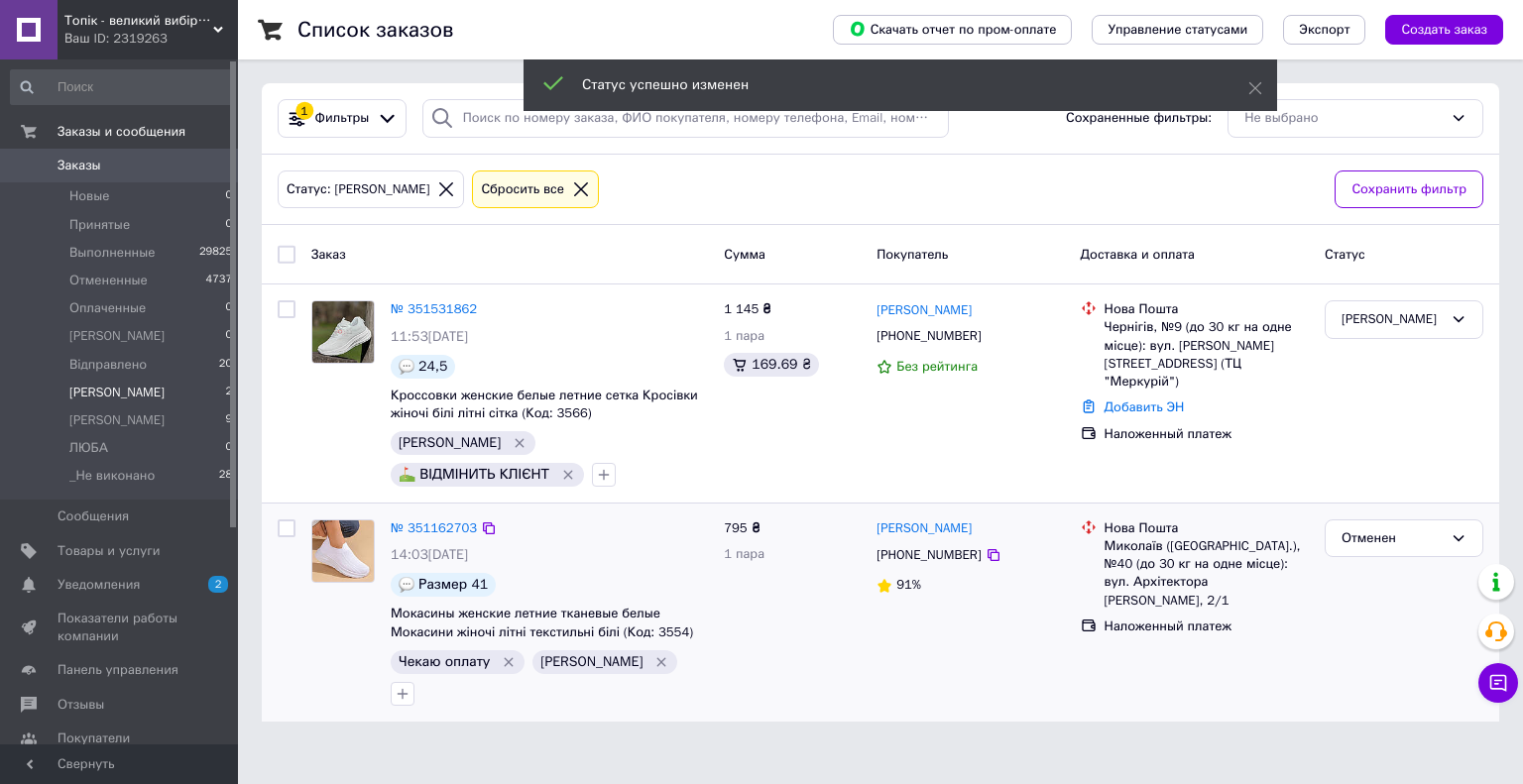 click 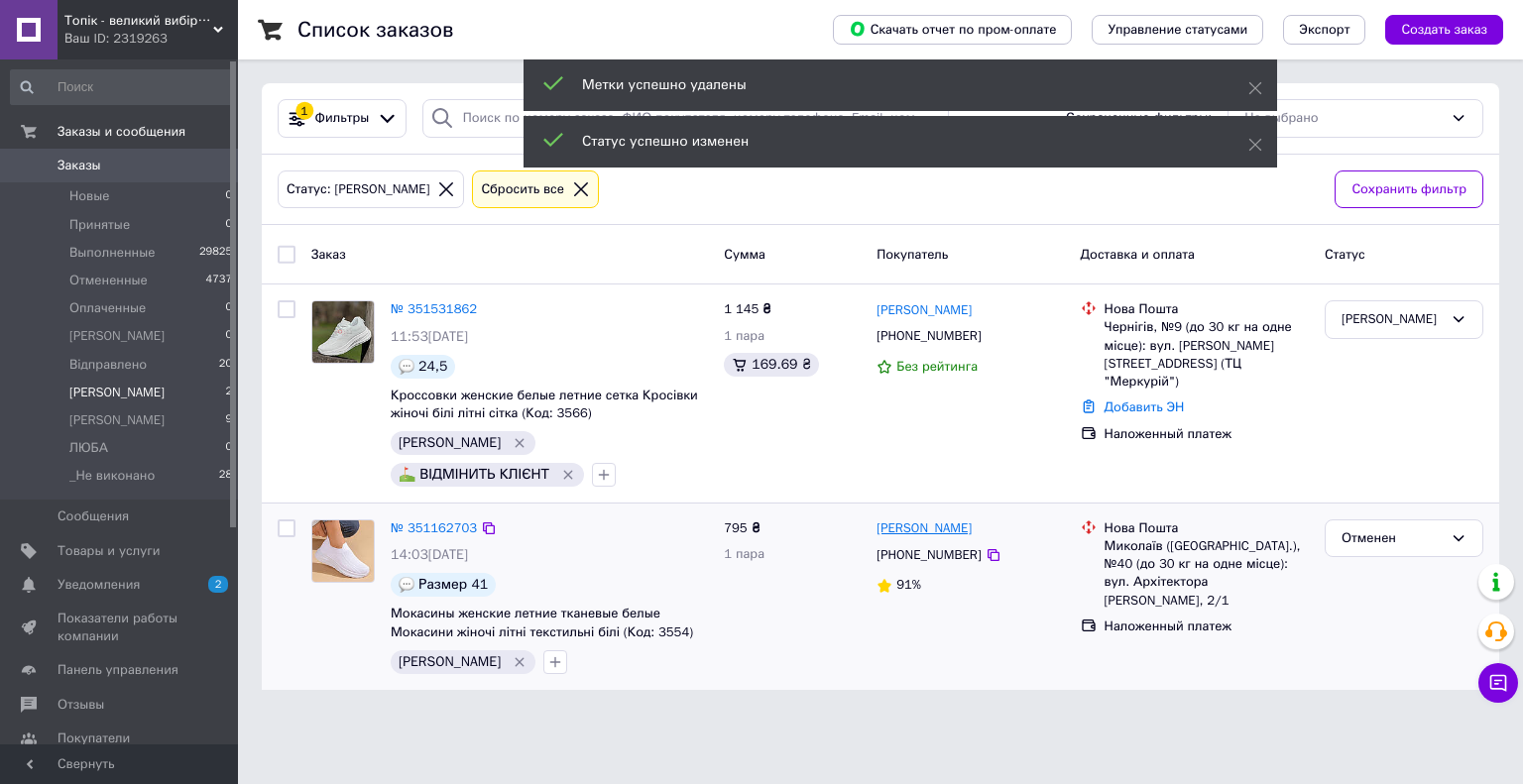 click on "Александр Колишинский" at bounding box center (924, 528) 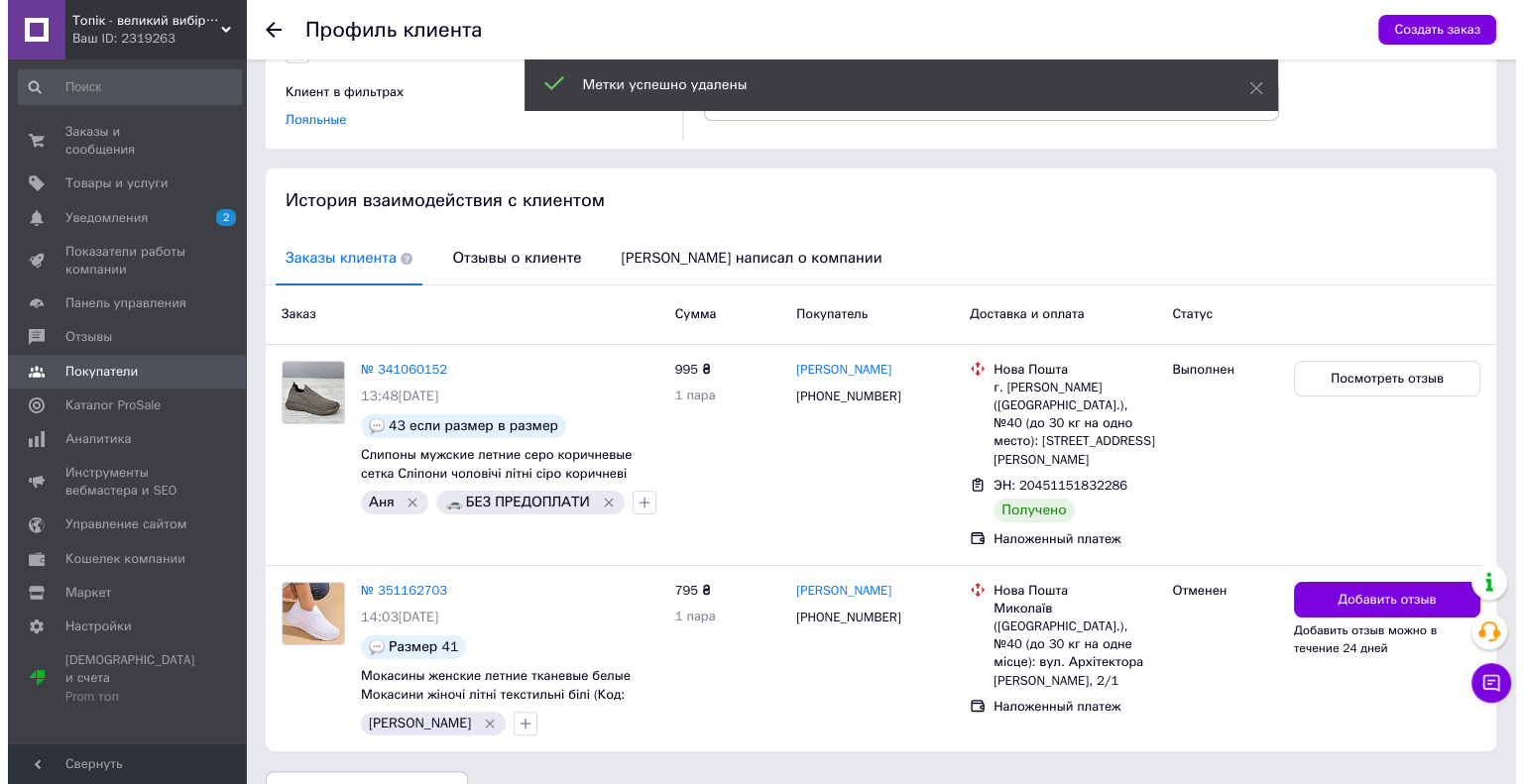 scroll, scrollTop: 297, scrollLeft: 0, axis: vertical 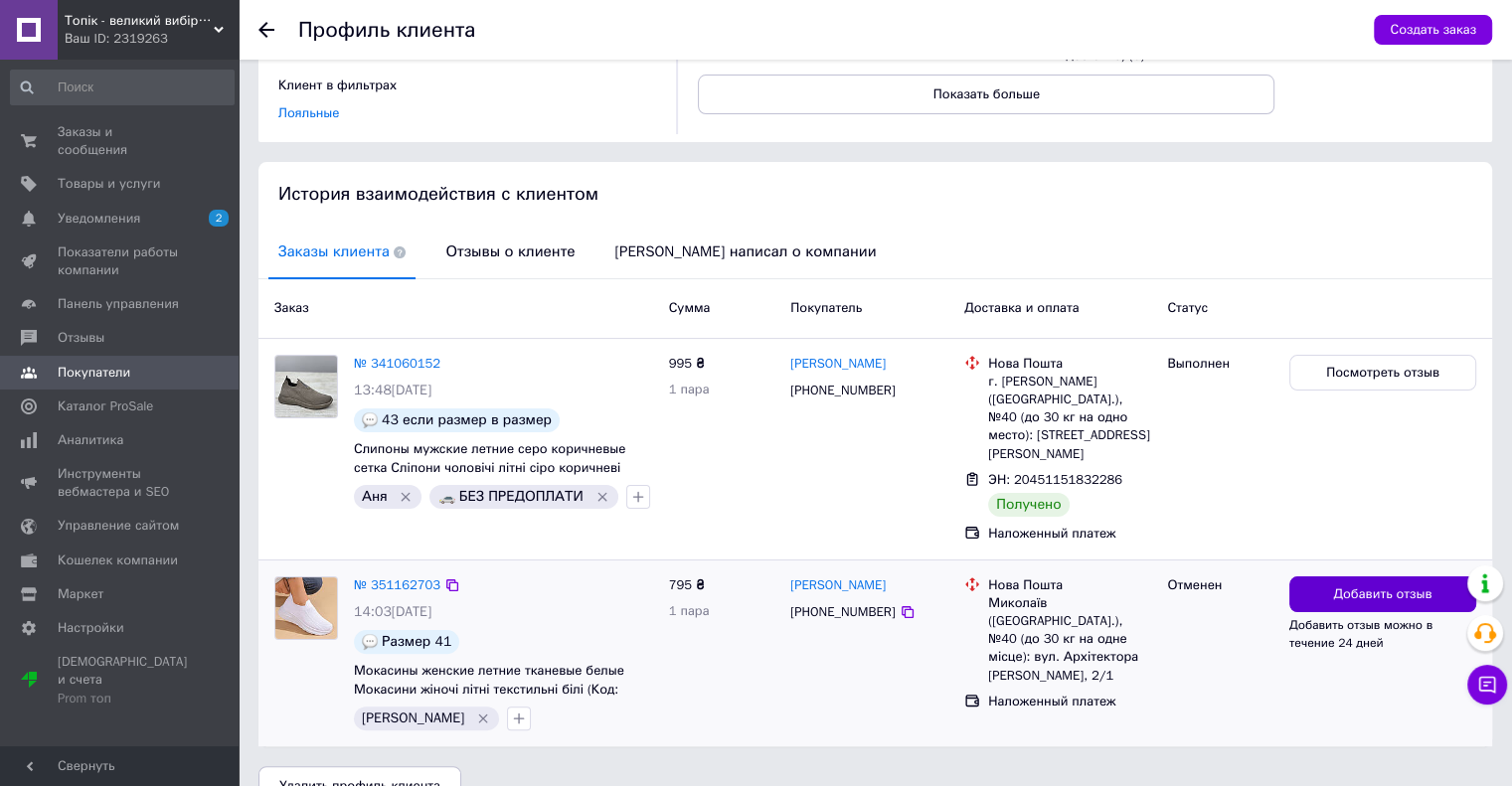 click on "Добавить отзыв" at bounding box center (1383, 594) 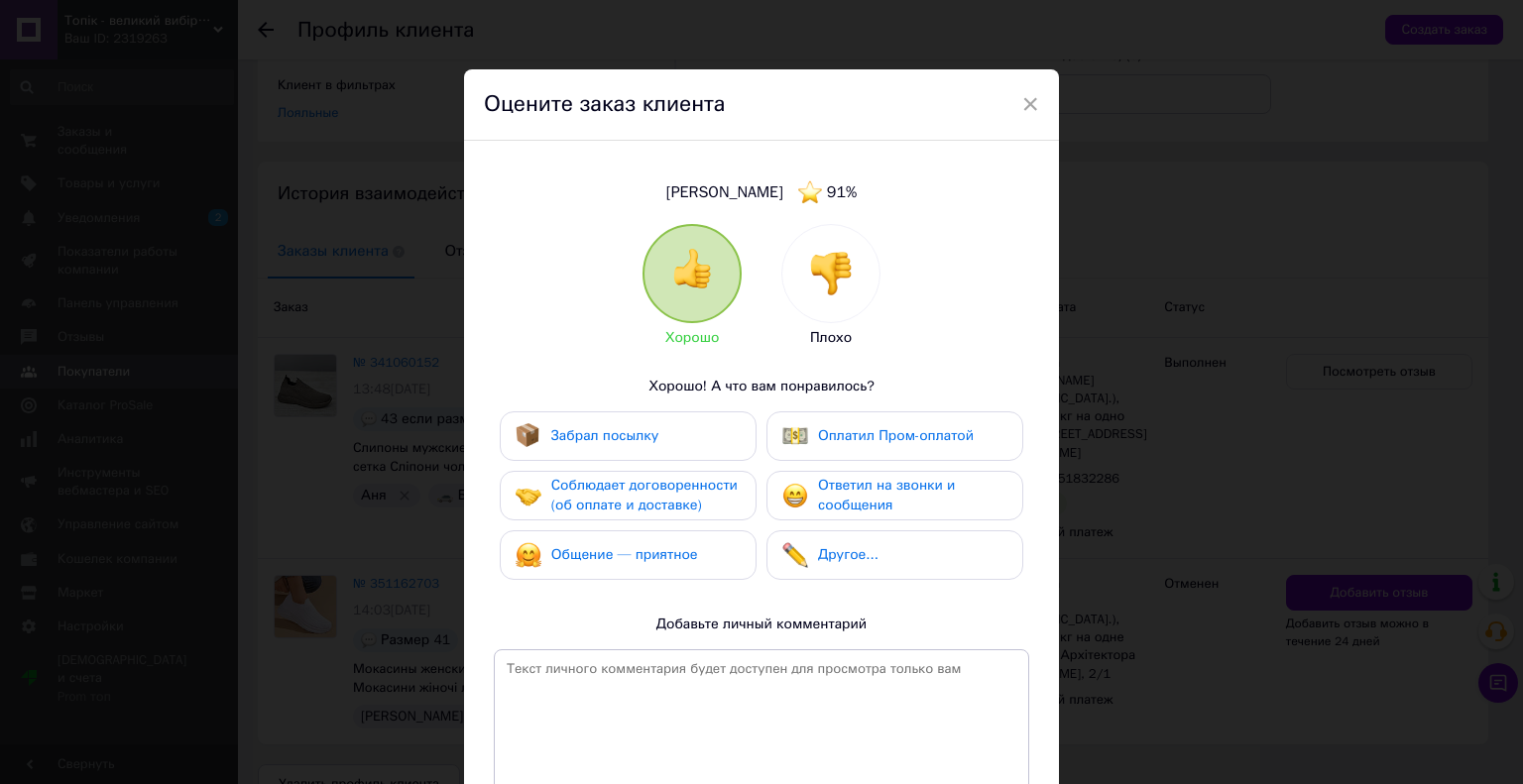 click at bounding box center [831, 274] 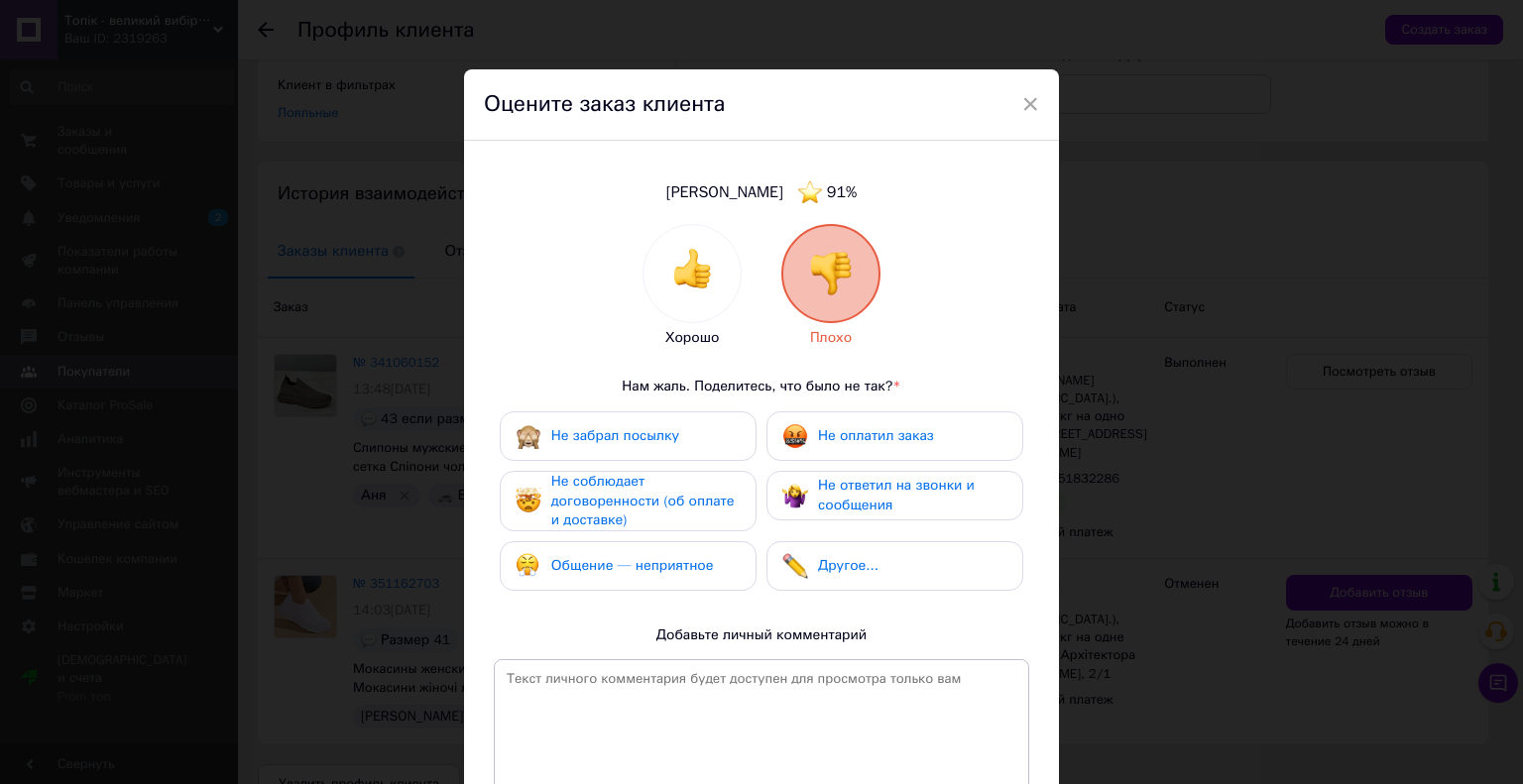 click on "Не соблюдает договоренности (об оплате и доставке)" at bounding box center [643, 501] 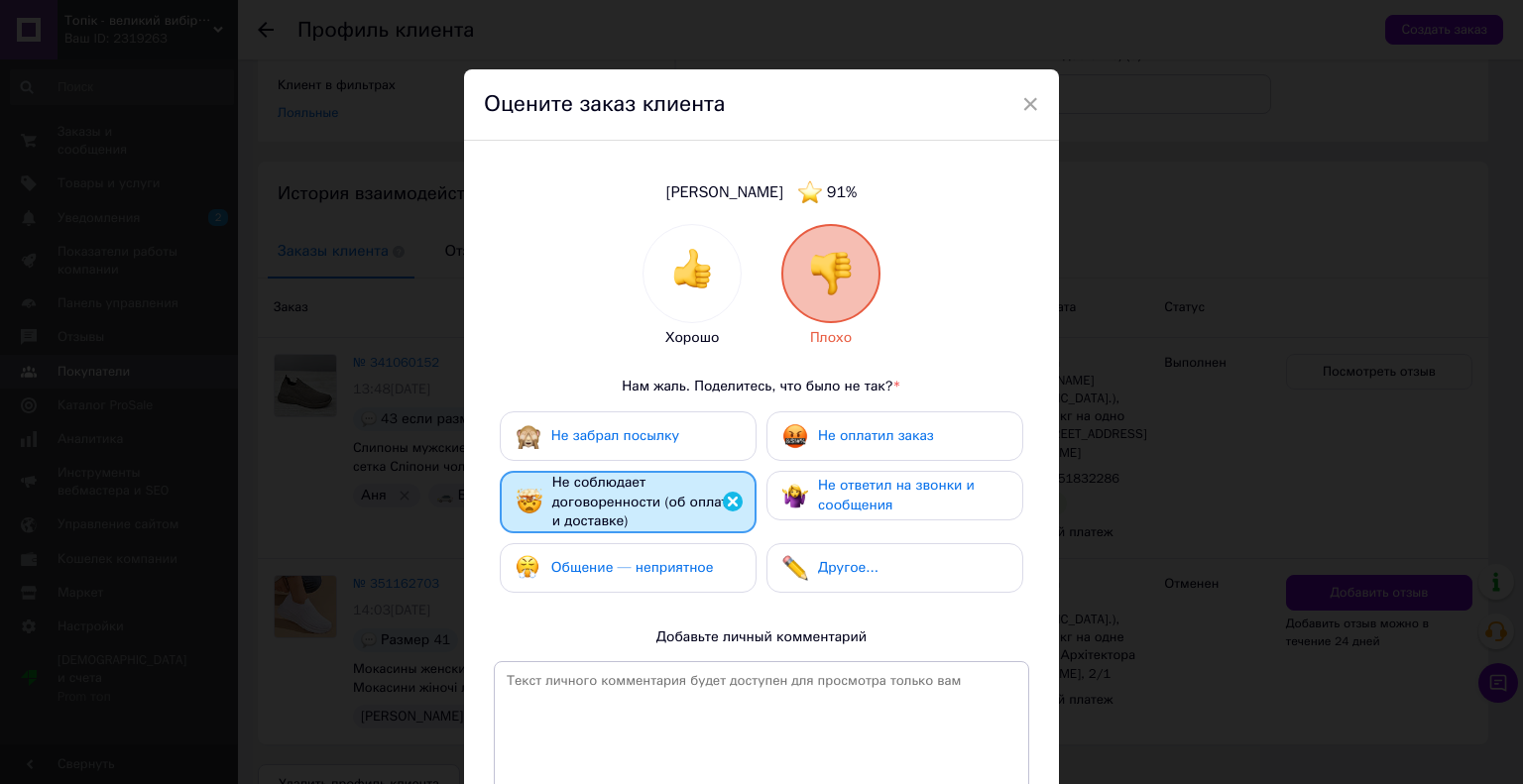 click on "Не забрал посылку" at bounding box center [615, 435] 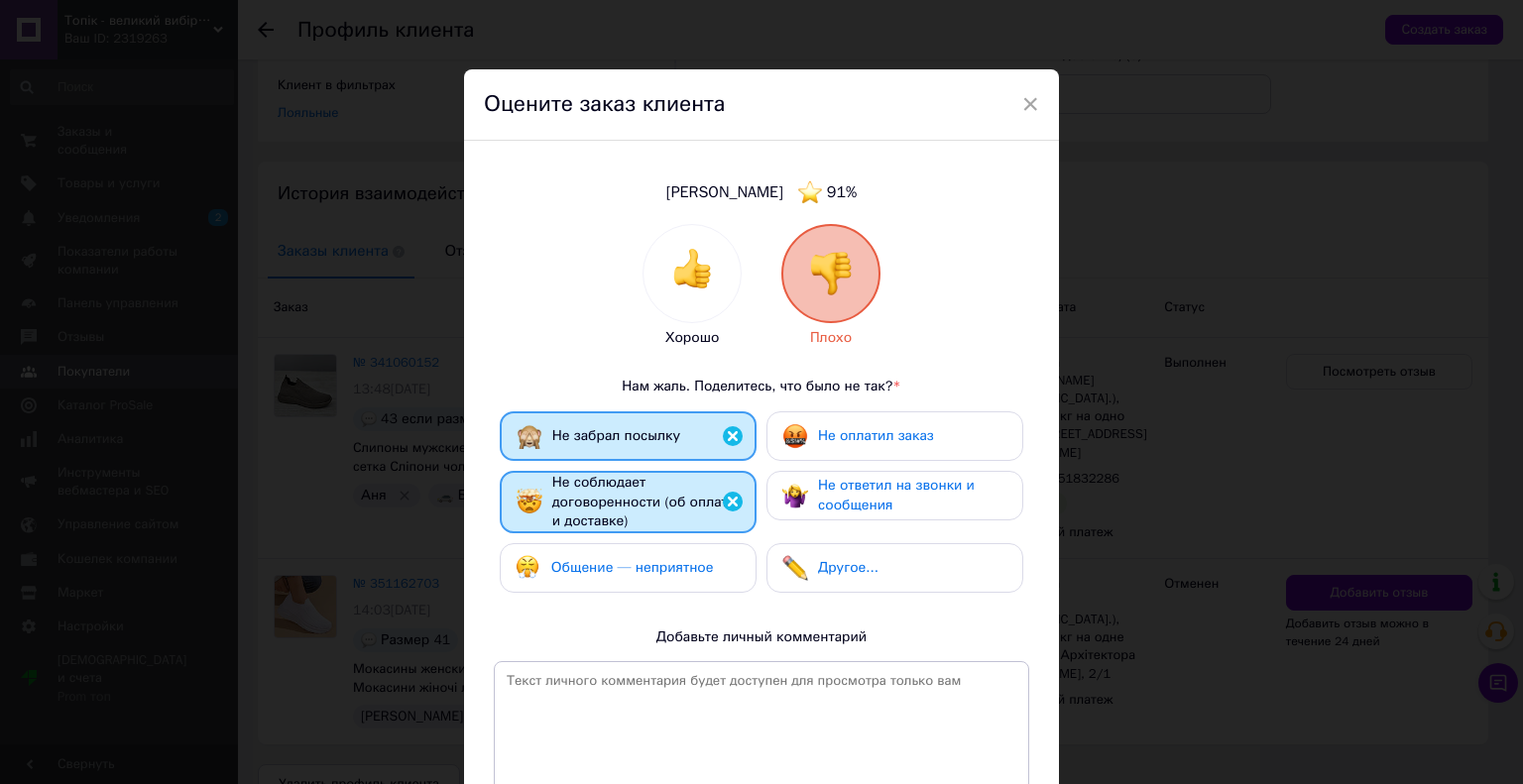 click on "Не забрал посылку" at bounding box center (616, 435) 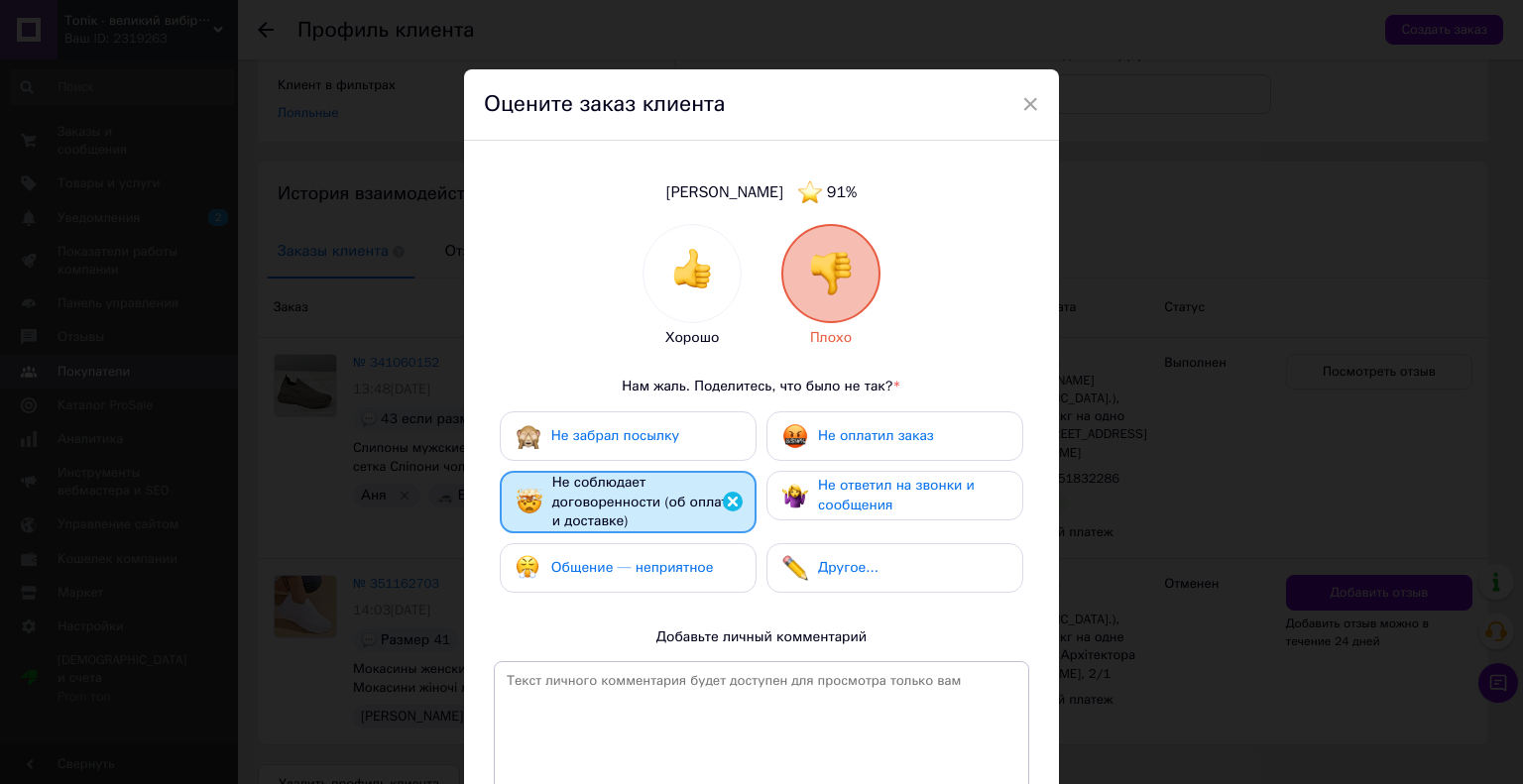 click on "Не оплатил заказ" at bounding box center (858, 436) 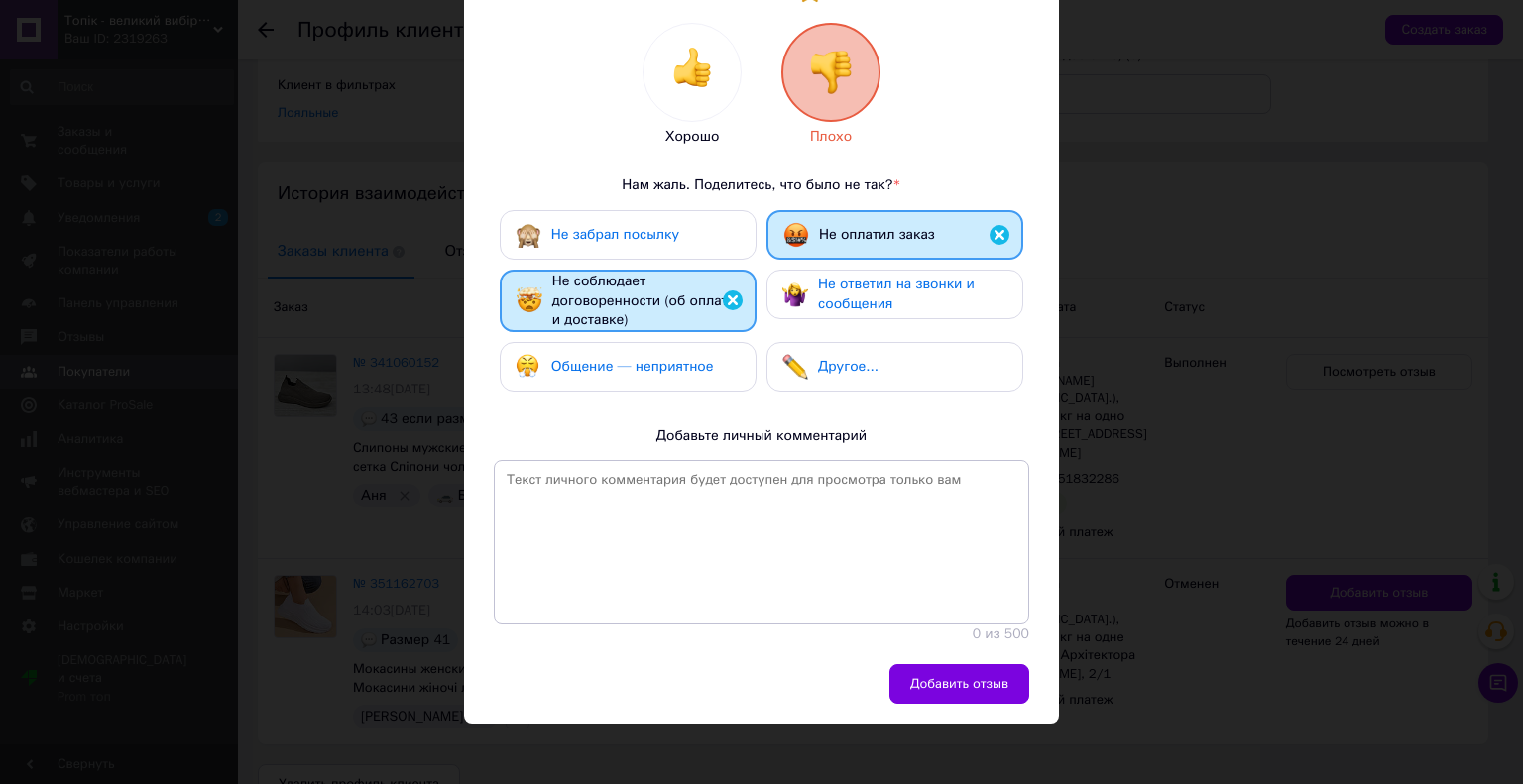scroll, scrollTop: 205, scrollLeft: 0, axis: vertical 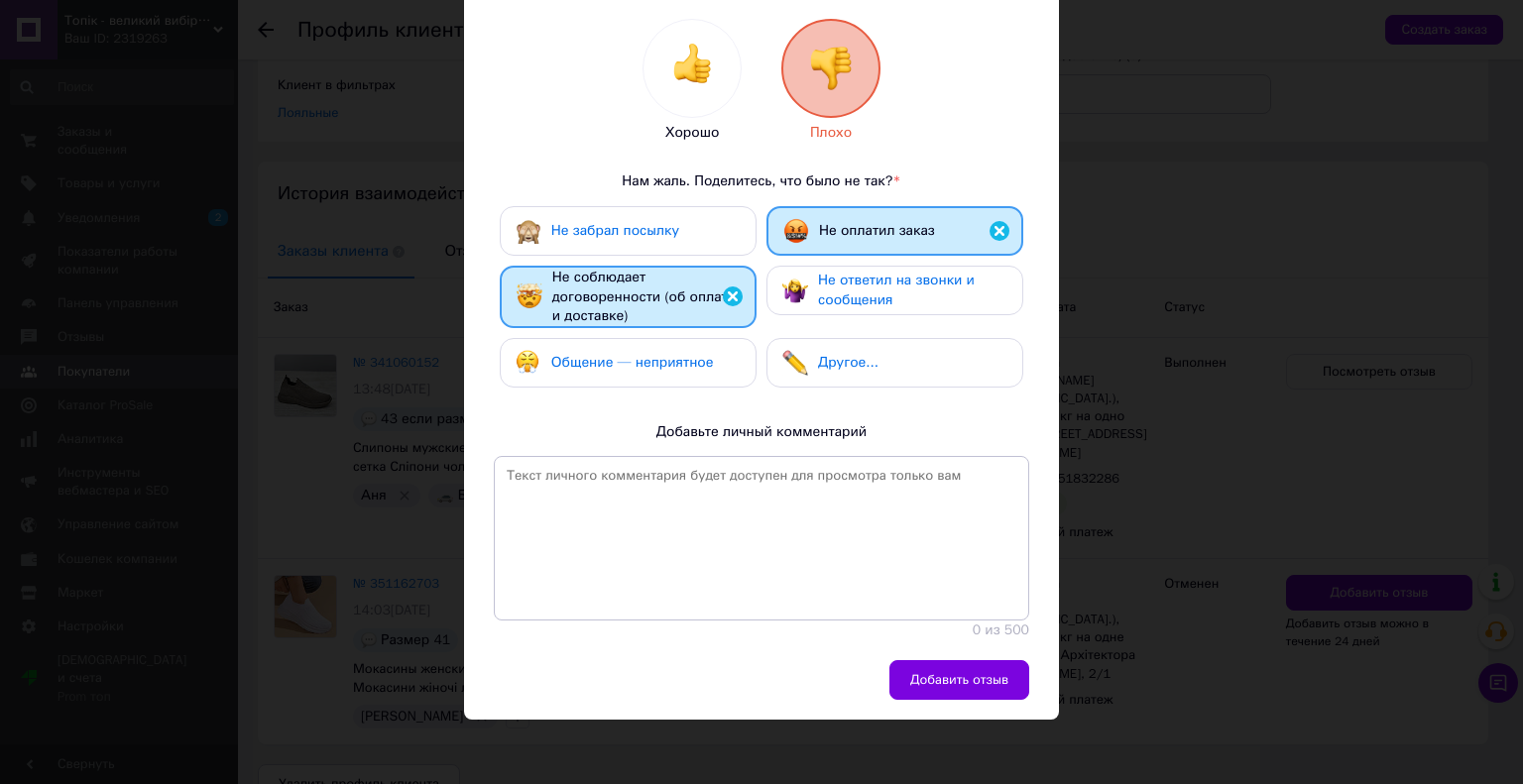 click on "Добавить отзыв" at bounding box center [959, 680] 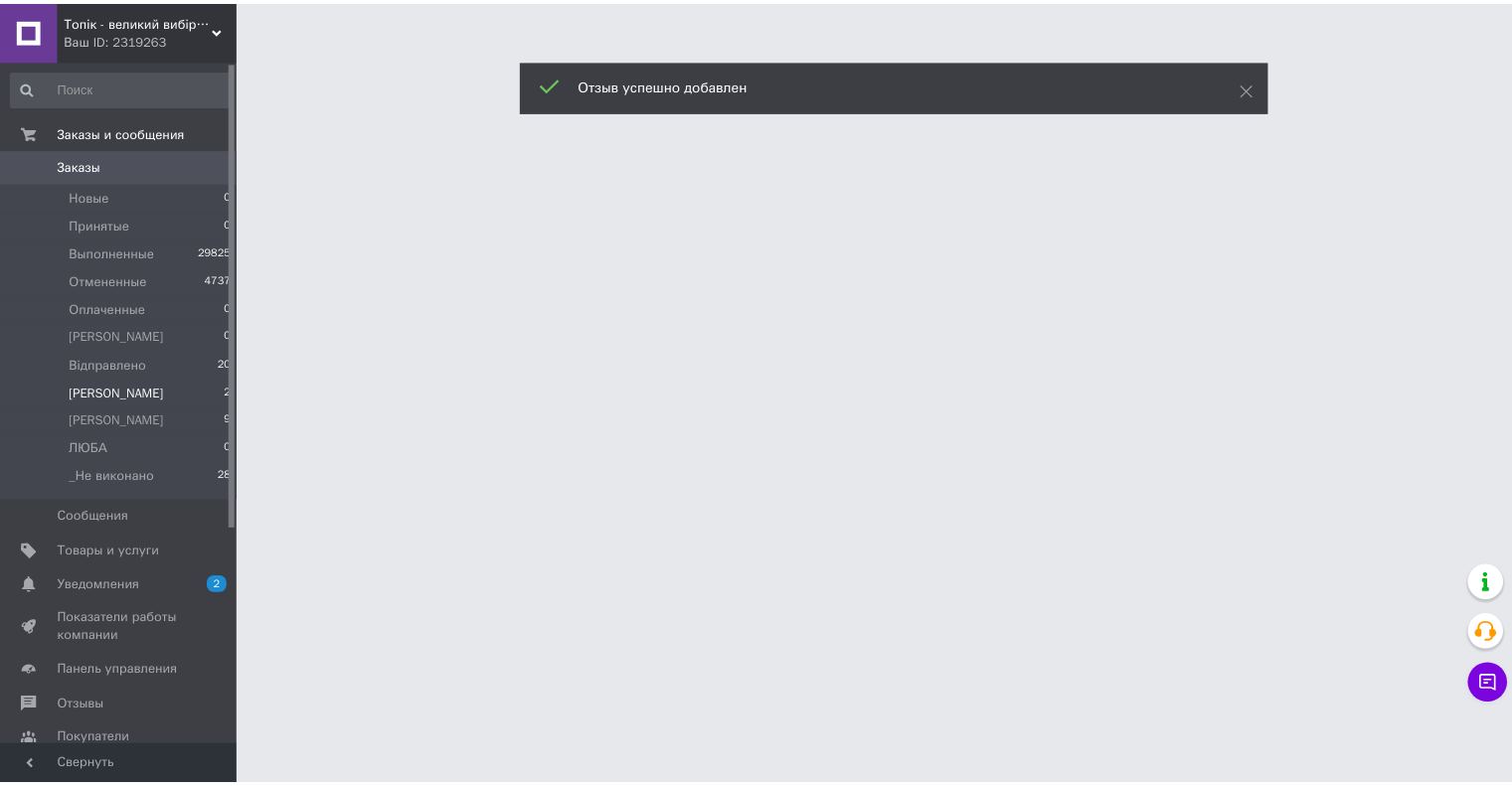 scroll, scrollTop: 0, scrollLeft: 0, axis: both 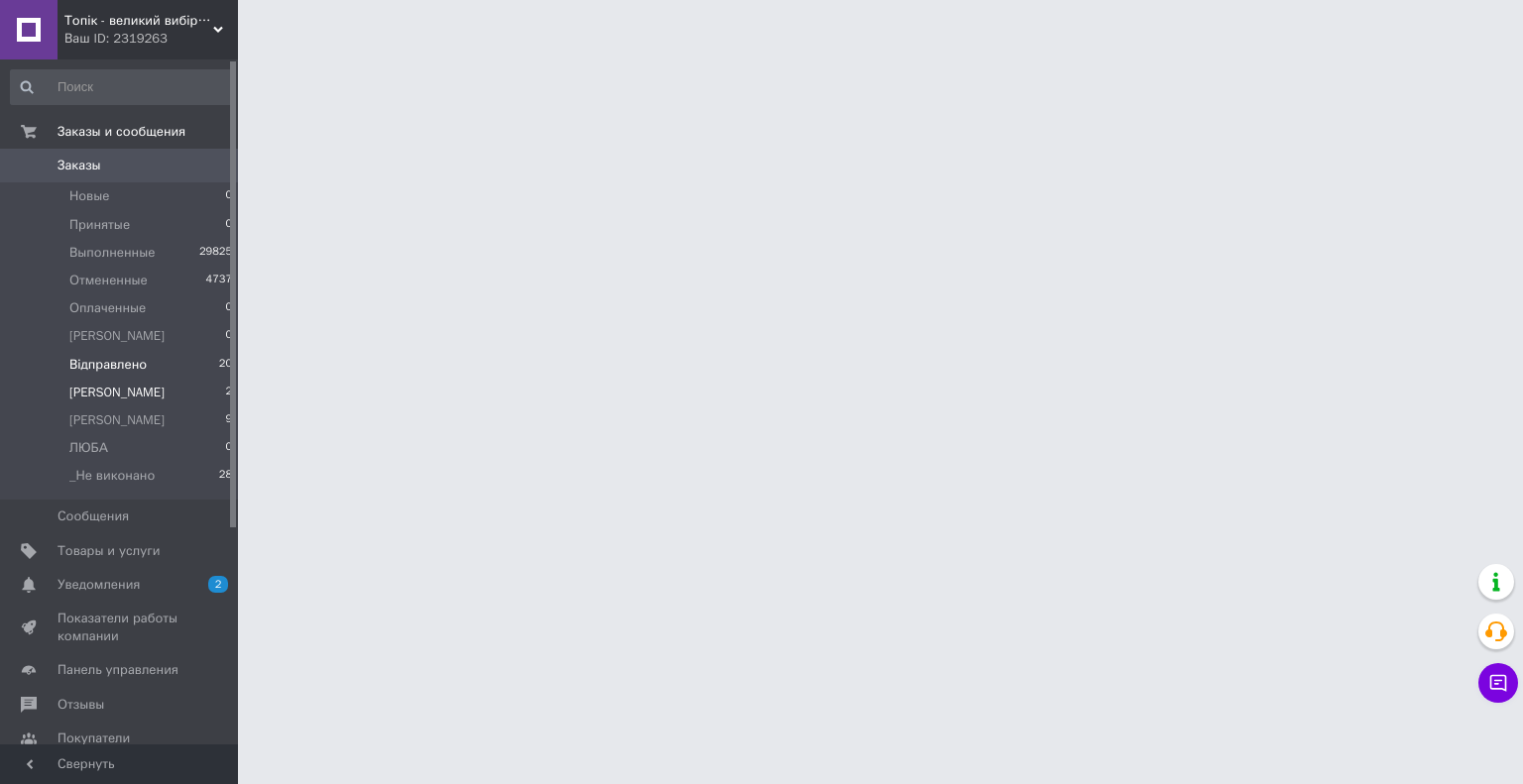 click on "Відправлено 20" at bounding box center [122, 365] 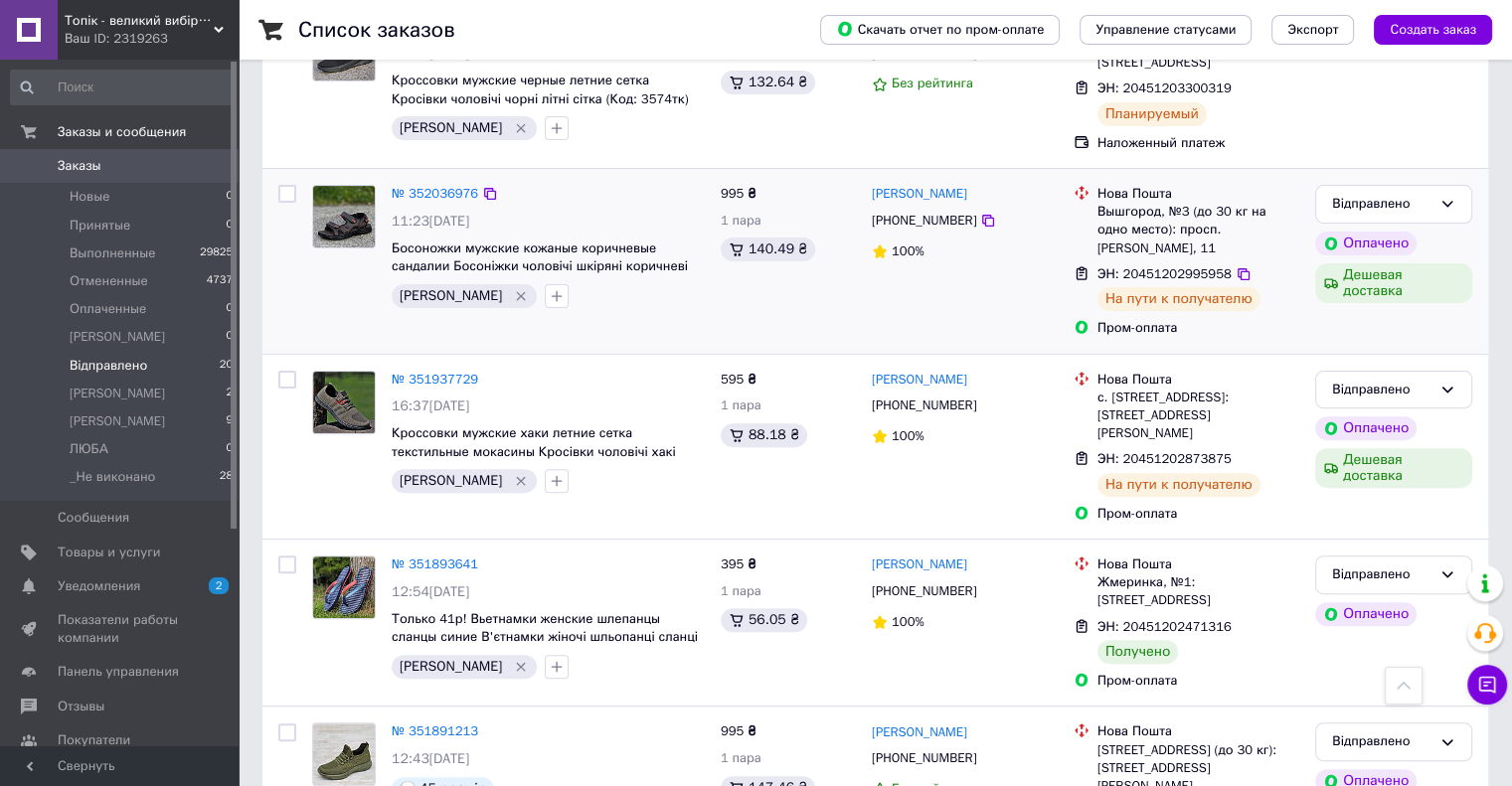 scroll, scrollTop: 596, scrollLeft: 0, axis: vertical 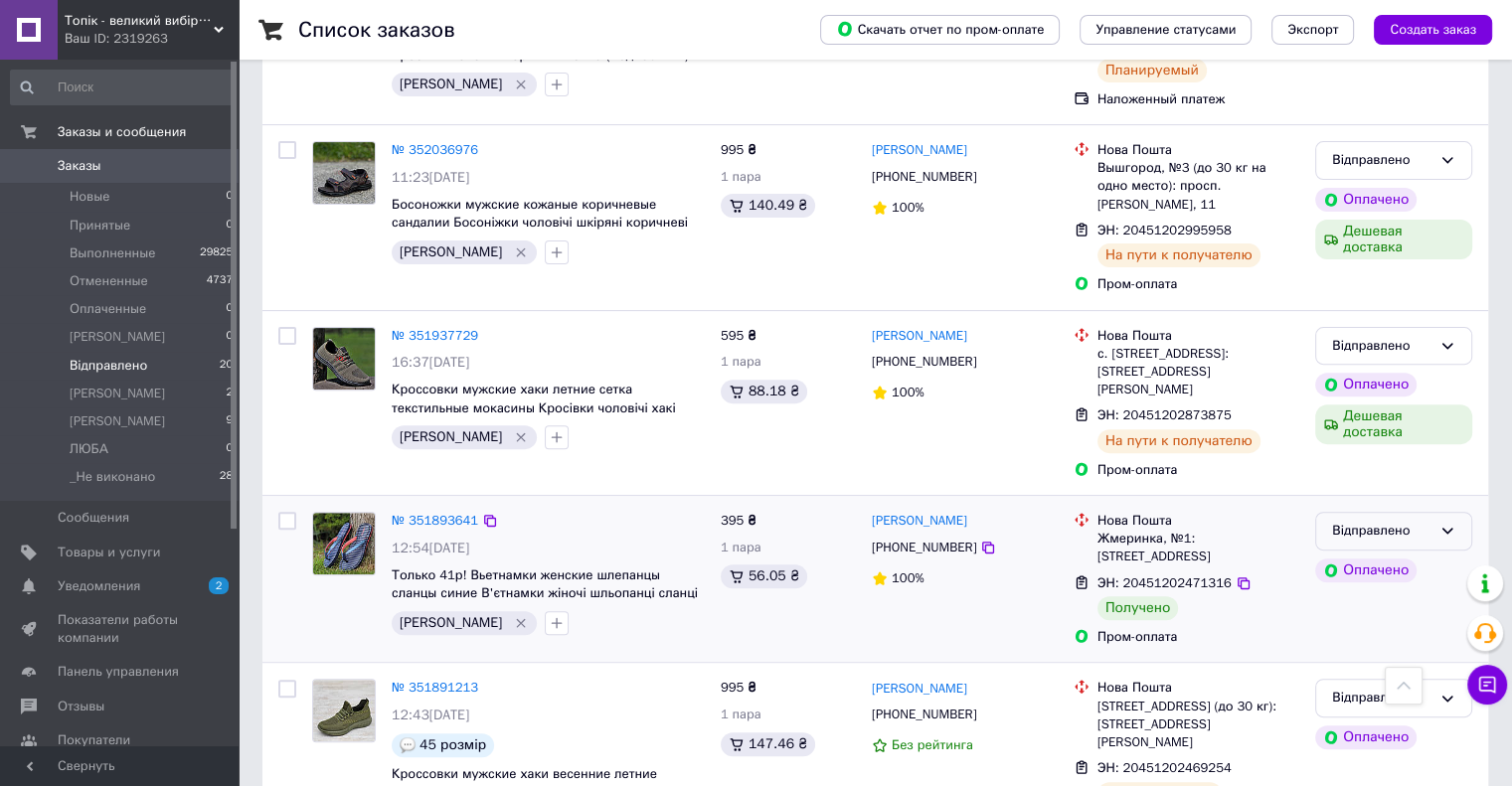 click on "Відправлено" at bounding box center (1382, 531) 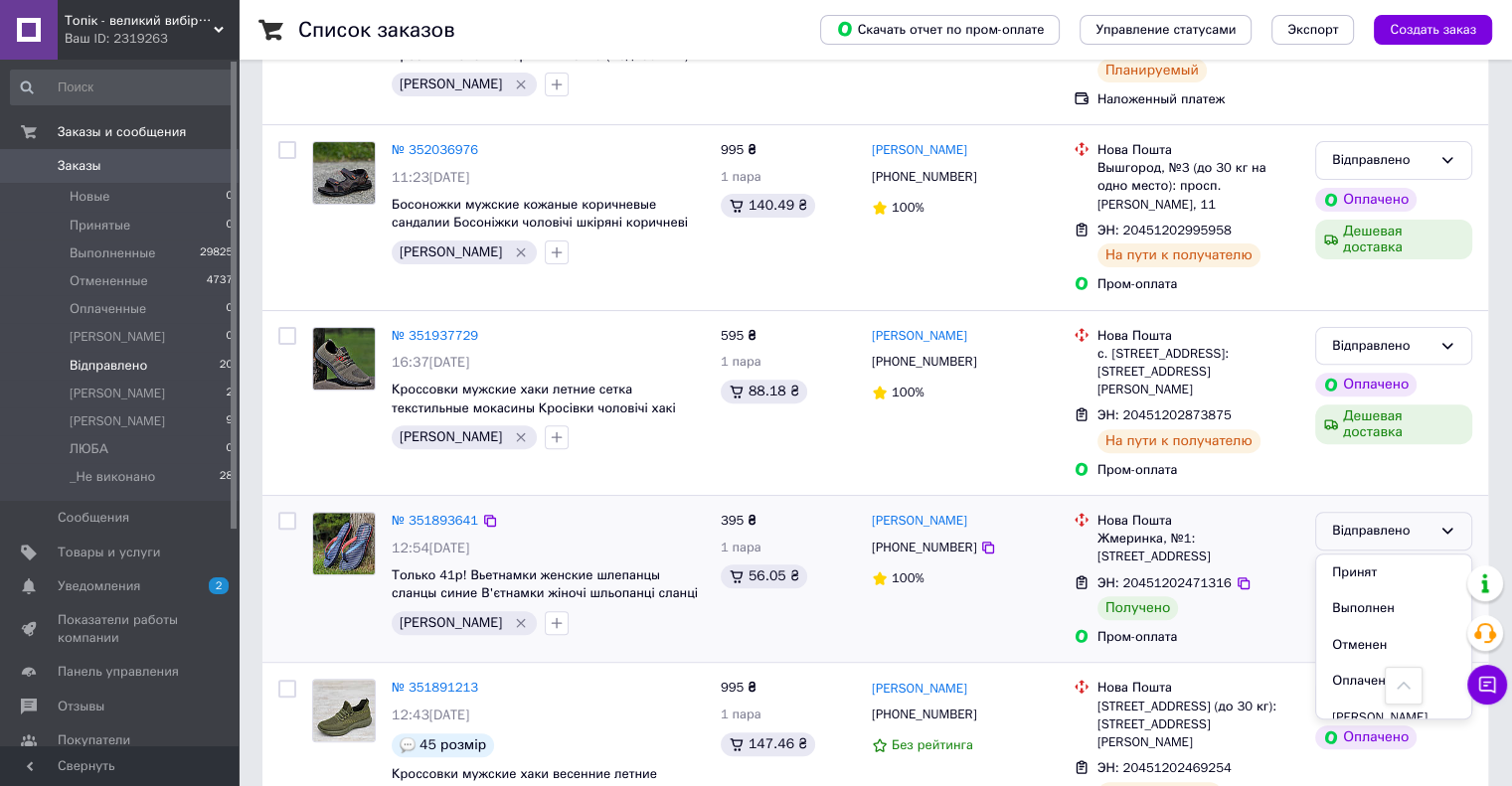 drag, startPoint x: 1387, startPoint y: 563, endPoint x: 1217, endPoint y: 524, distance: 174.41617 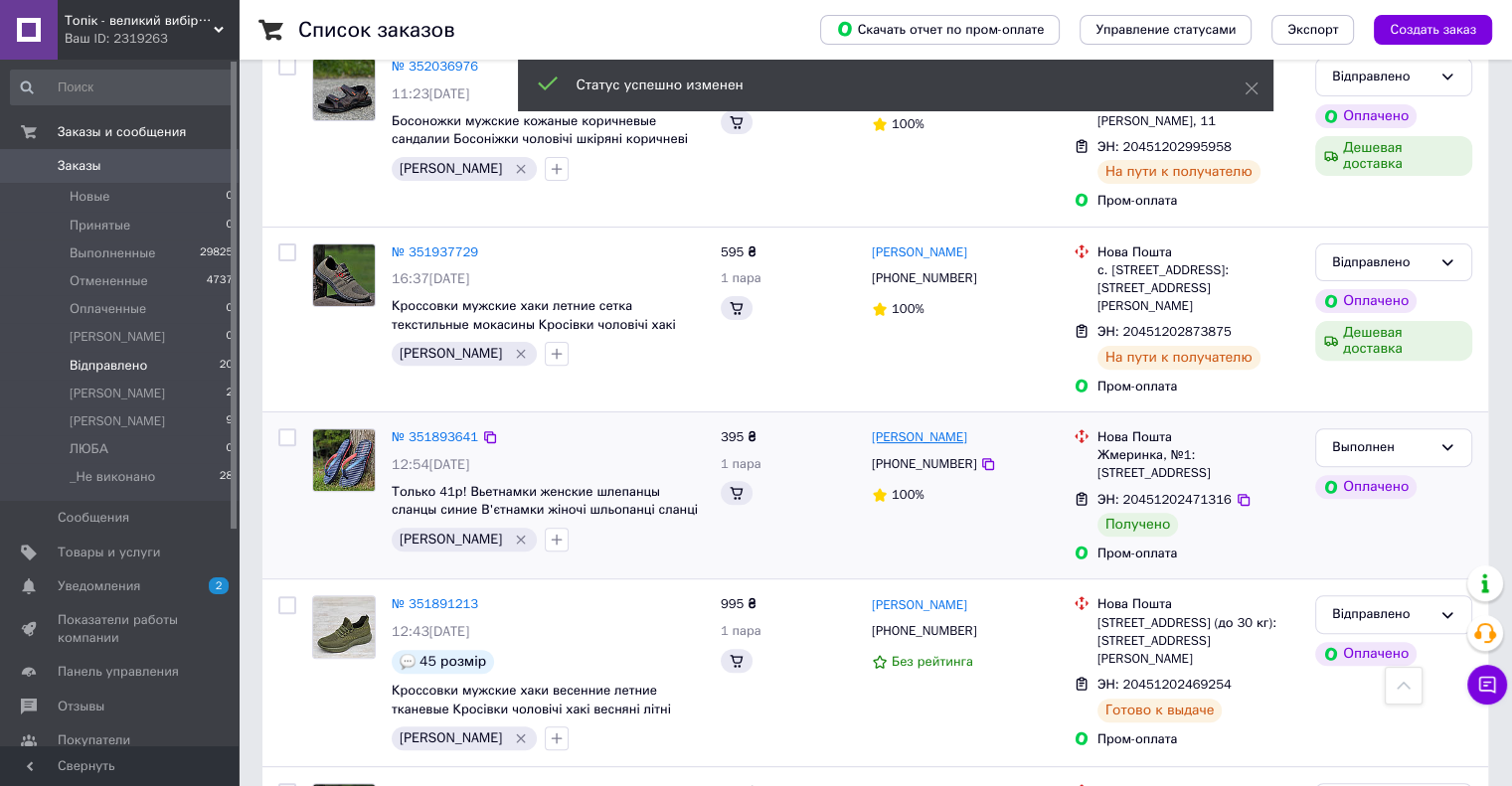 scroll, scrollTop: 564, scrollLeft: 0, axis: vertical 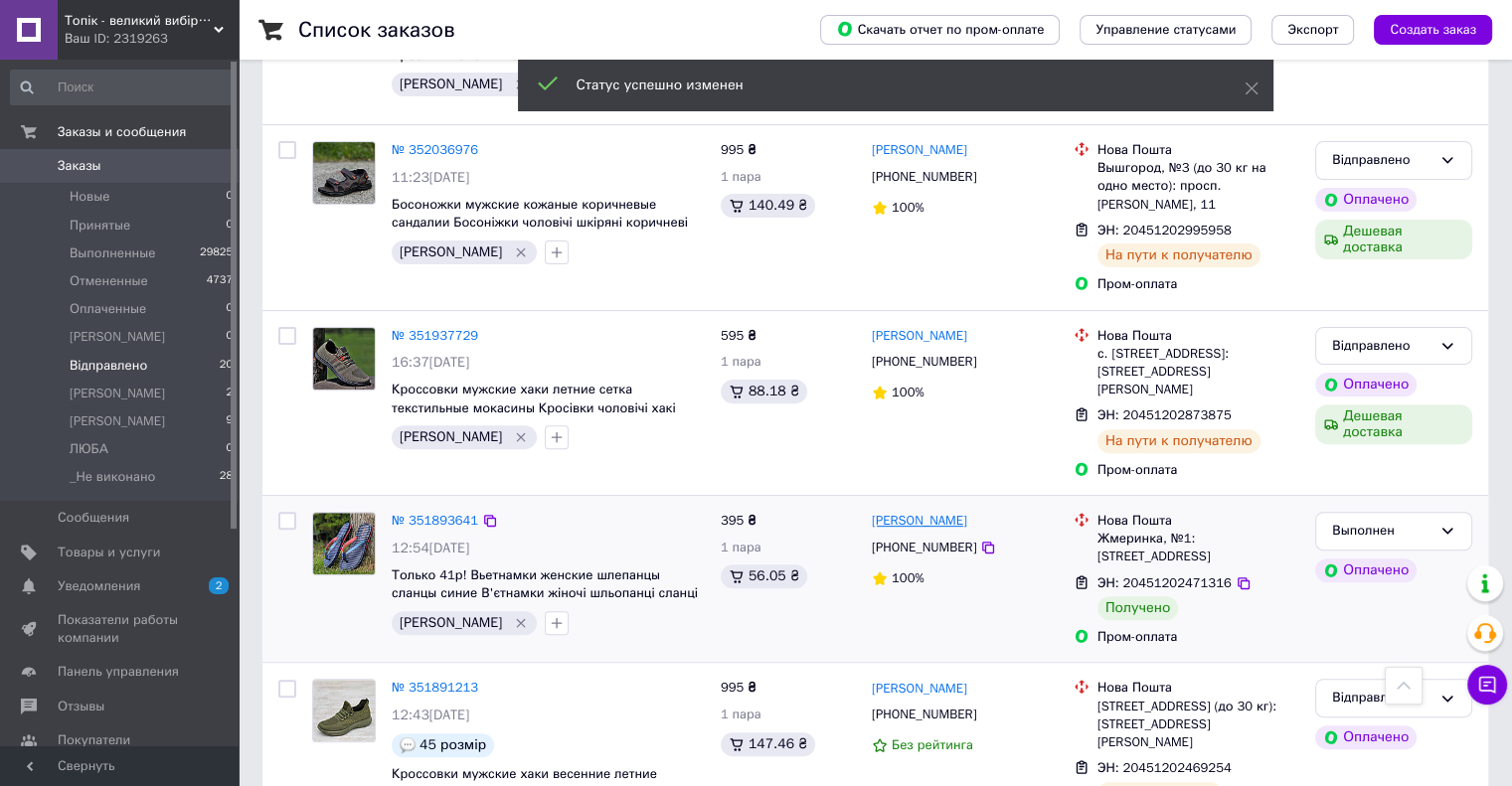 click on "Ольга Танцура" at bounding box center (920, 521) 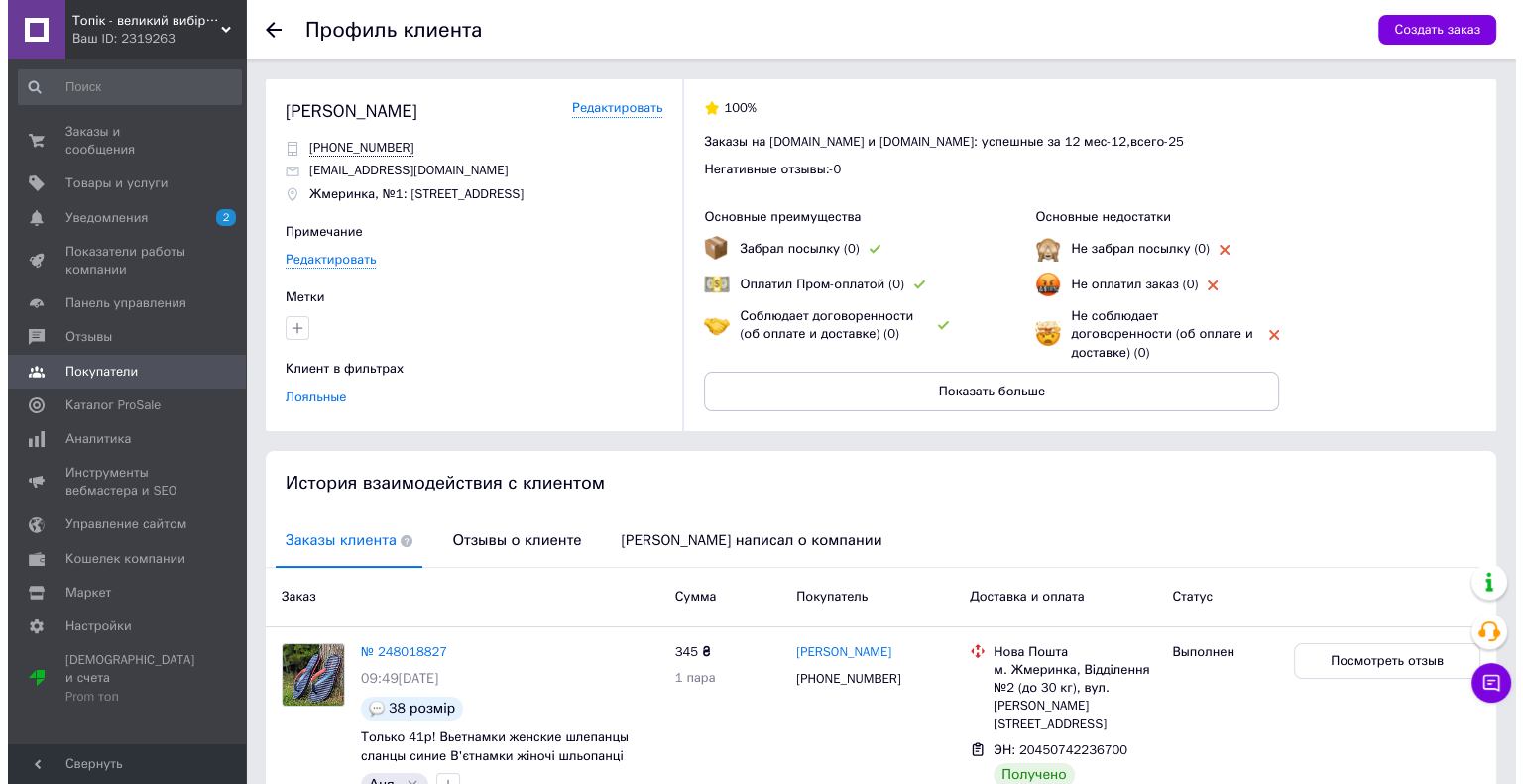 scroll, scrollTop: 269, scrollLeft: 0, axis: vertical 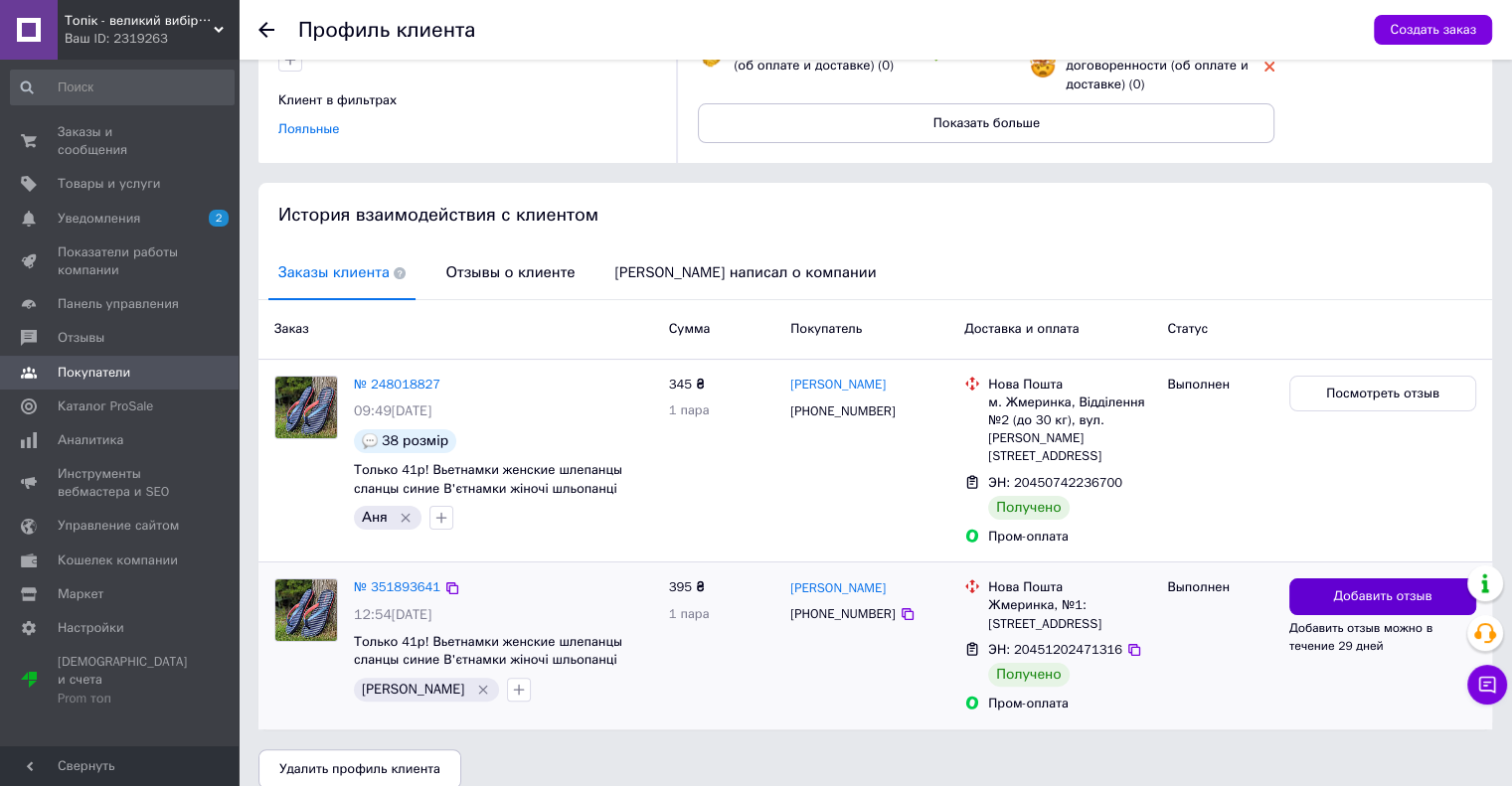 click on "Добавить отзыв" at bounding box center (1382, 596) 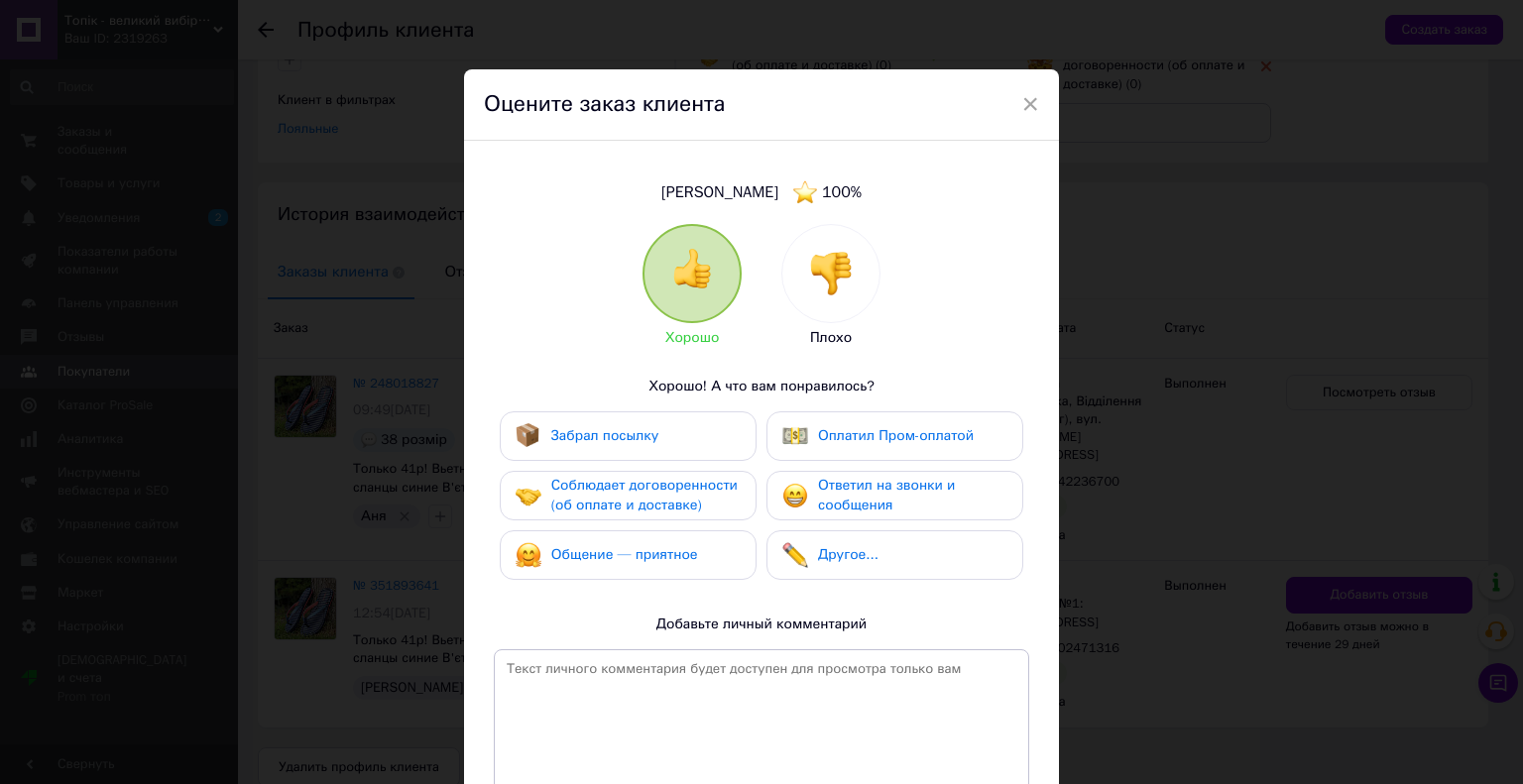 drag, startPoint x: 619, startPoint y: 431, endPoint x: 615, endPoint y: 489, distance: 58.137767 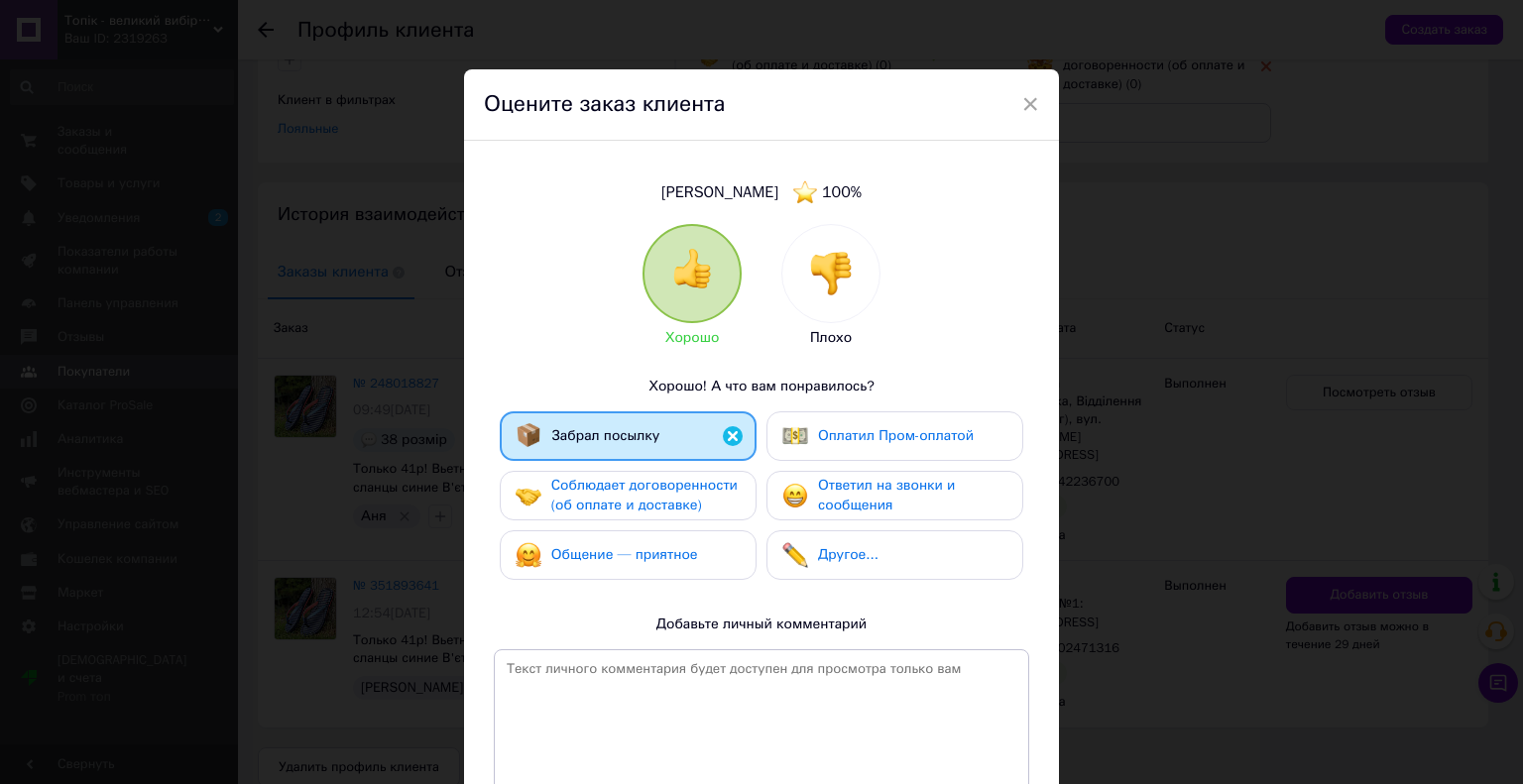 click on "Соблюдает договоренности (об оплате и доставке)" at bounding box center [644, 495] 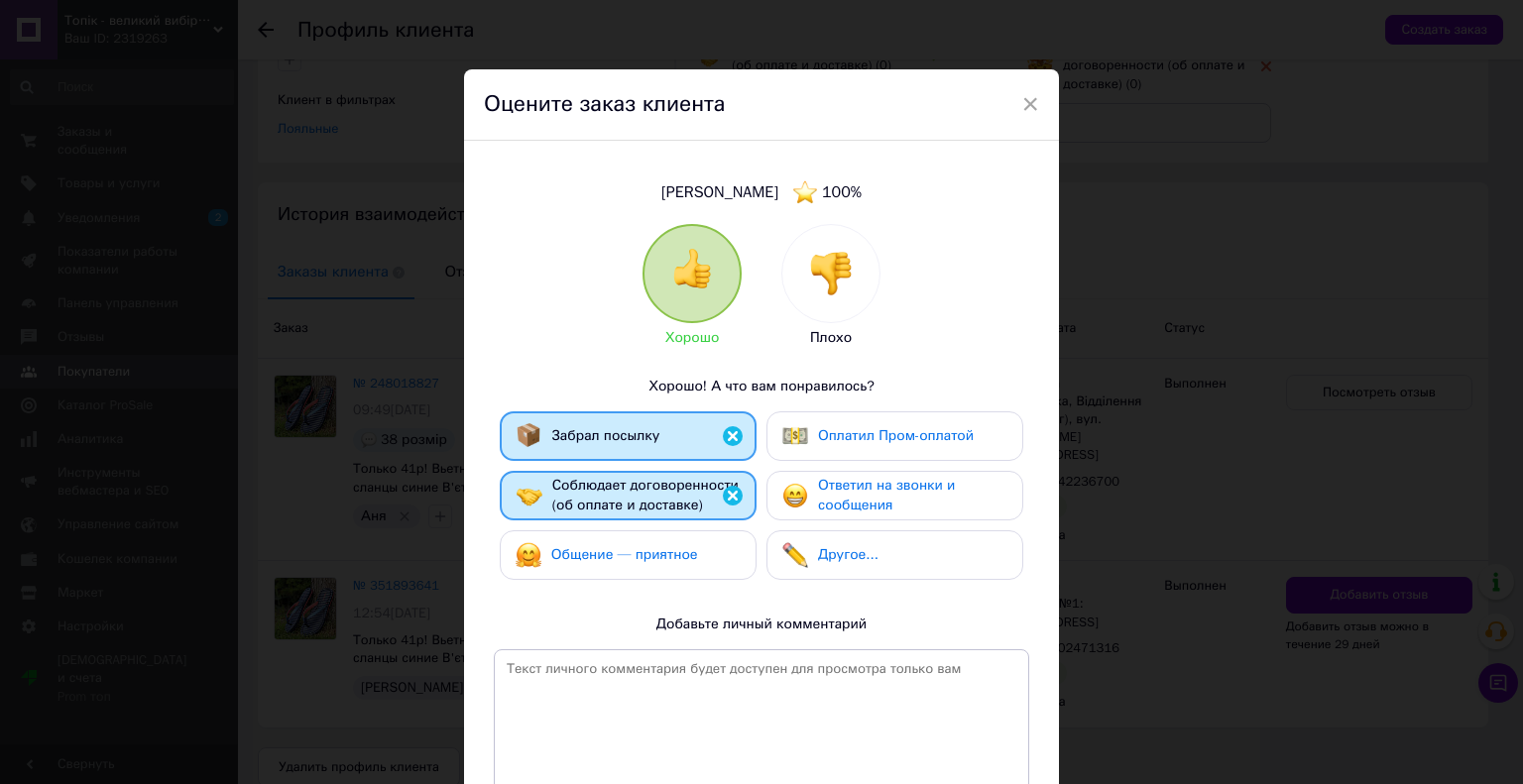 drag, startPoint x: 609, startPoint y: 546, endPoint x: 641, endPoint y: 544, distance: 32.06244 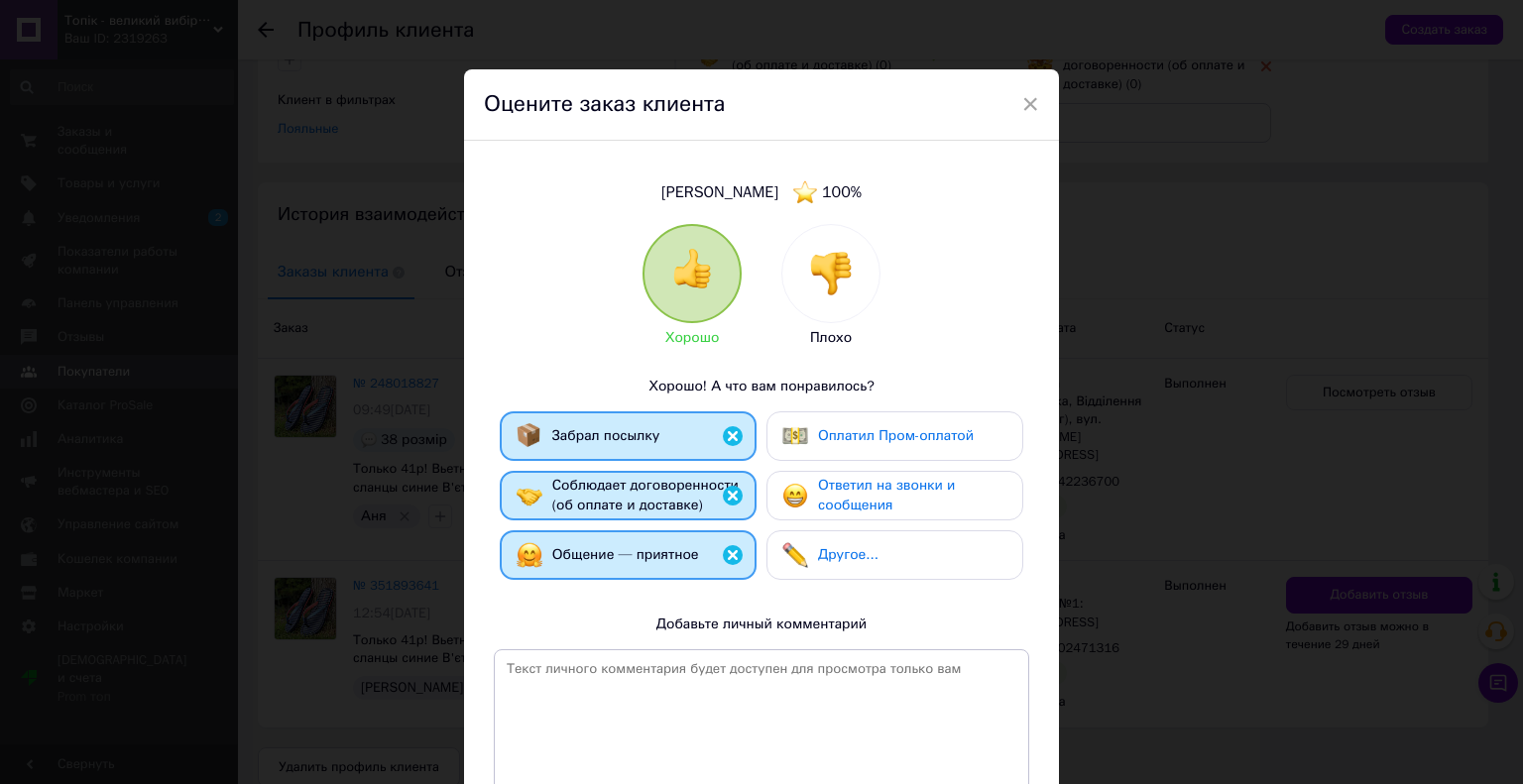 click at bounding box center [795, 496] 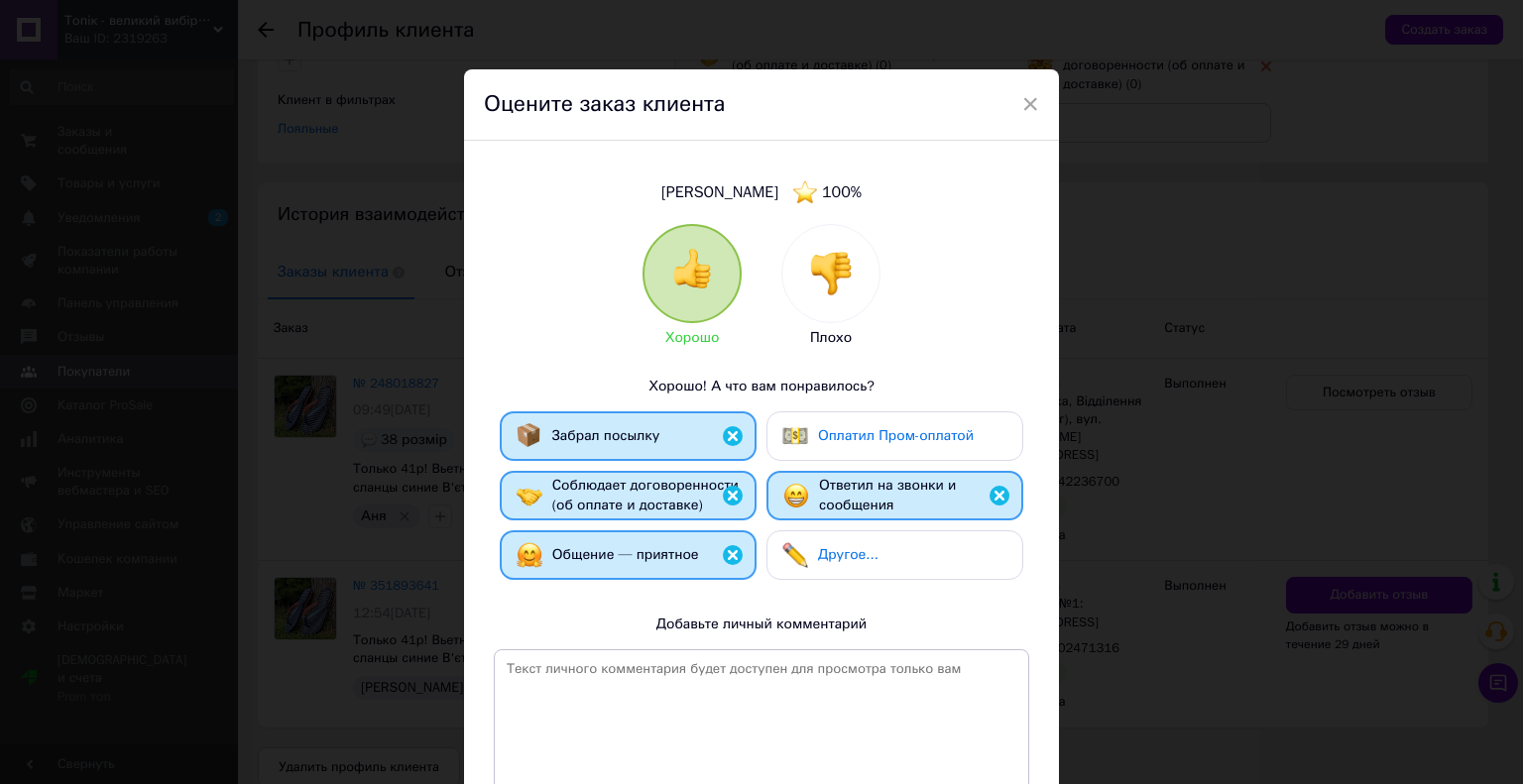 click on "Оплатил Пром-оплатой" at bounding box center (895, 435) 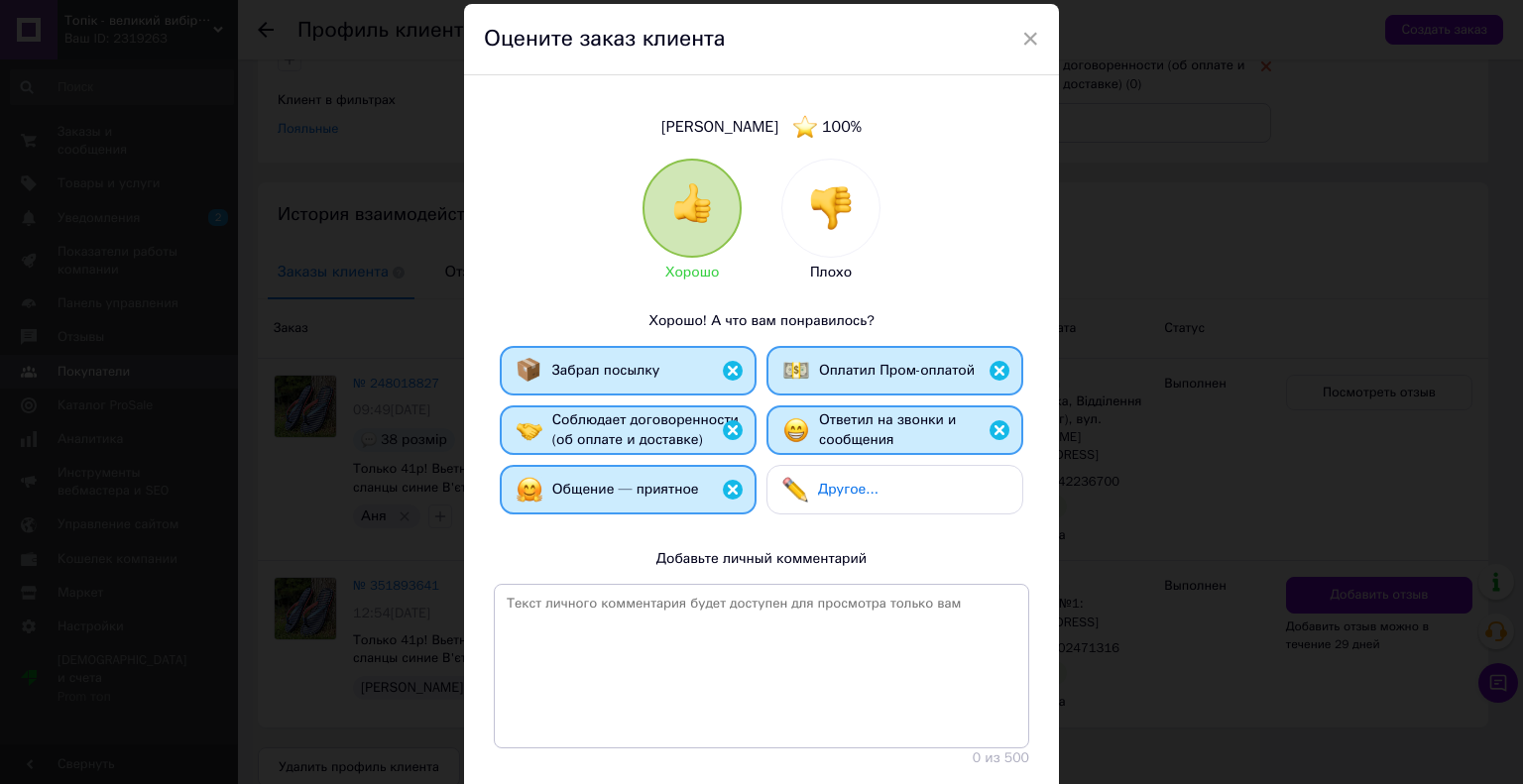 scroll, scrollTop: 193, scrollLeft: 0, axis: vertical 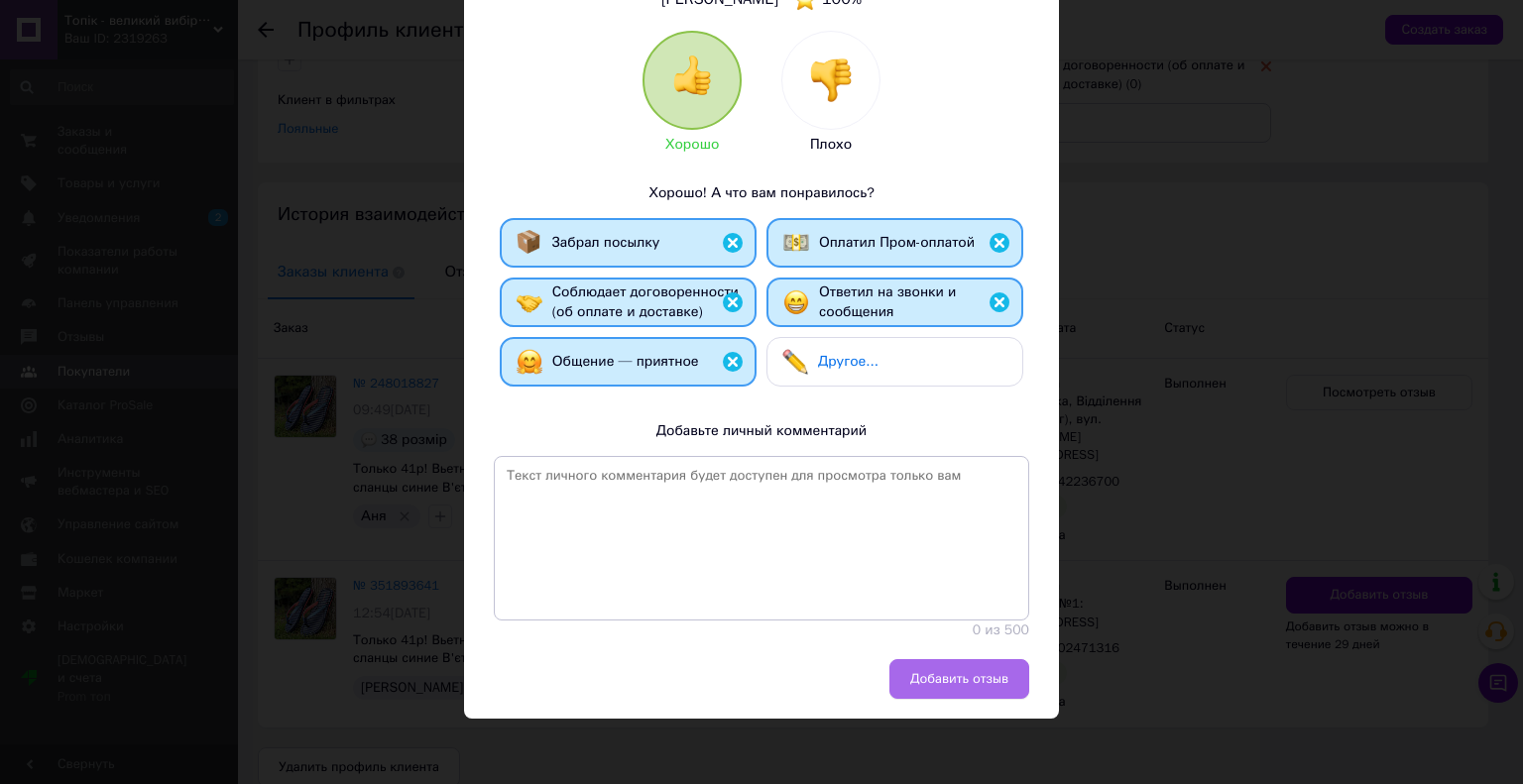 click on "Добавить отзыв" at bounding box center [959, 679] 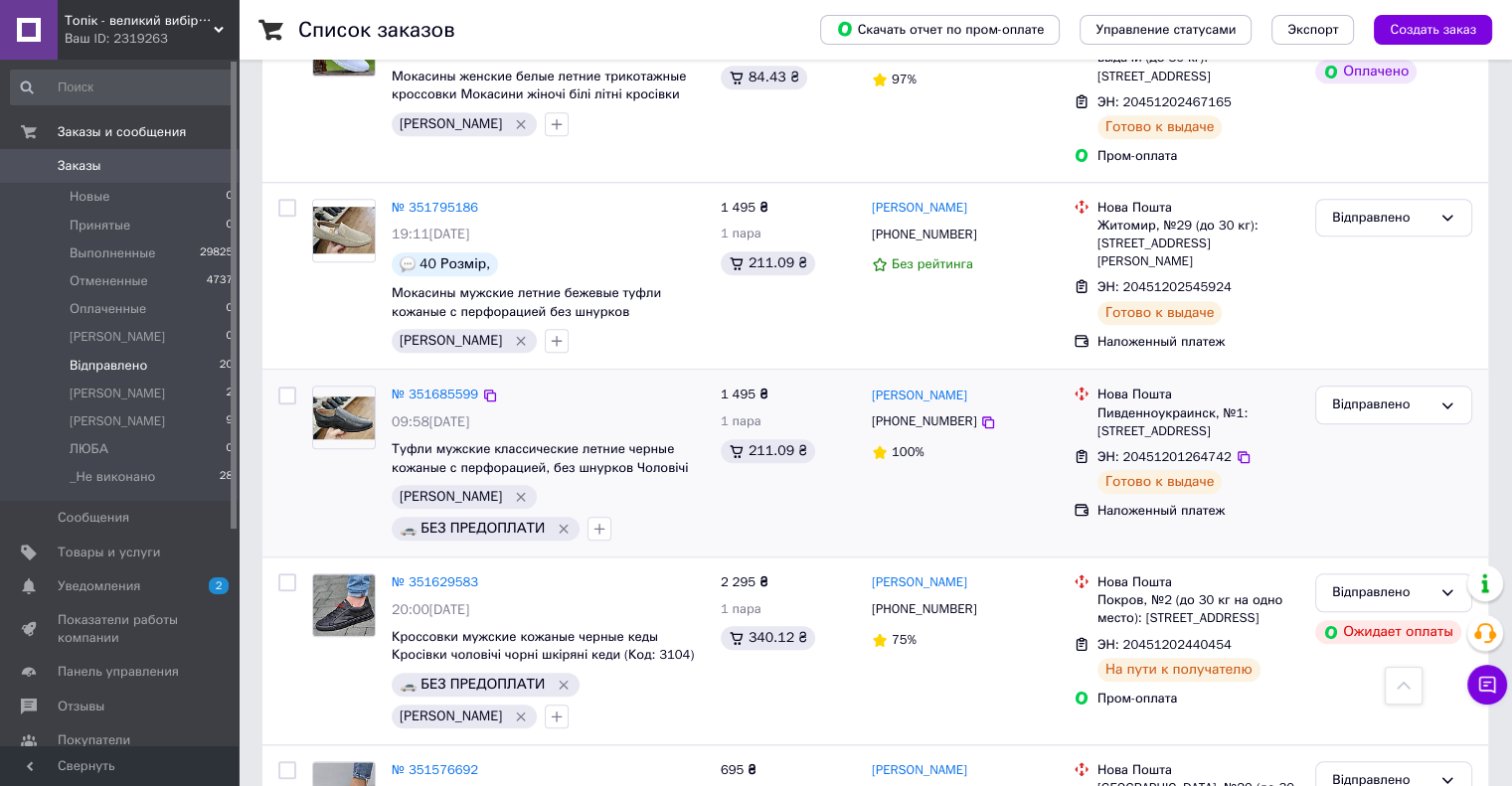scroll, scrollTop: 1987, scrollLeft: 0, axis: vertical 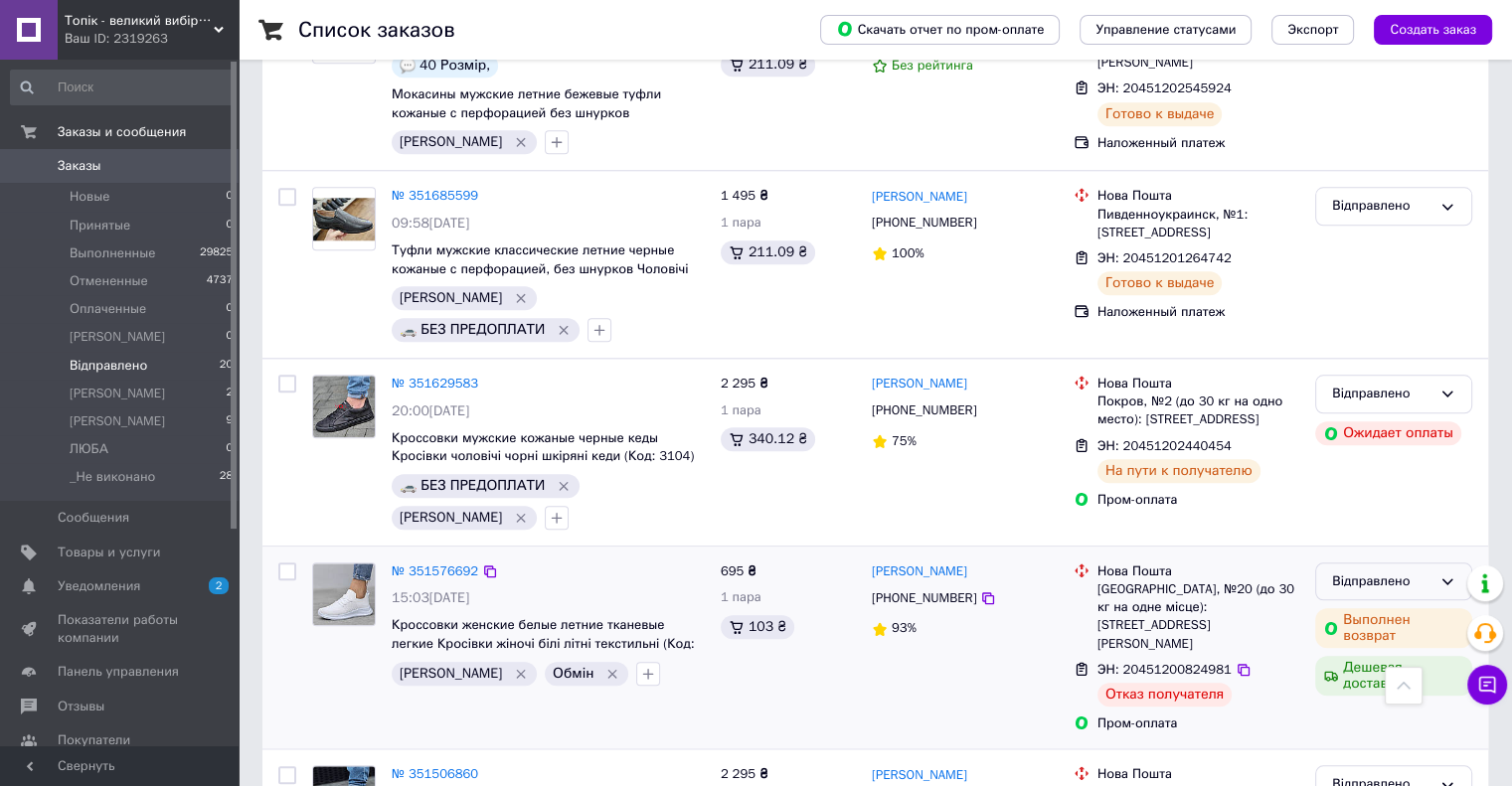 click on "Відправлено" at bounding box center (1382, 581) 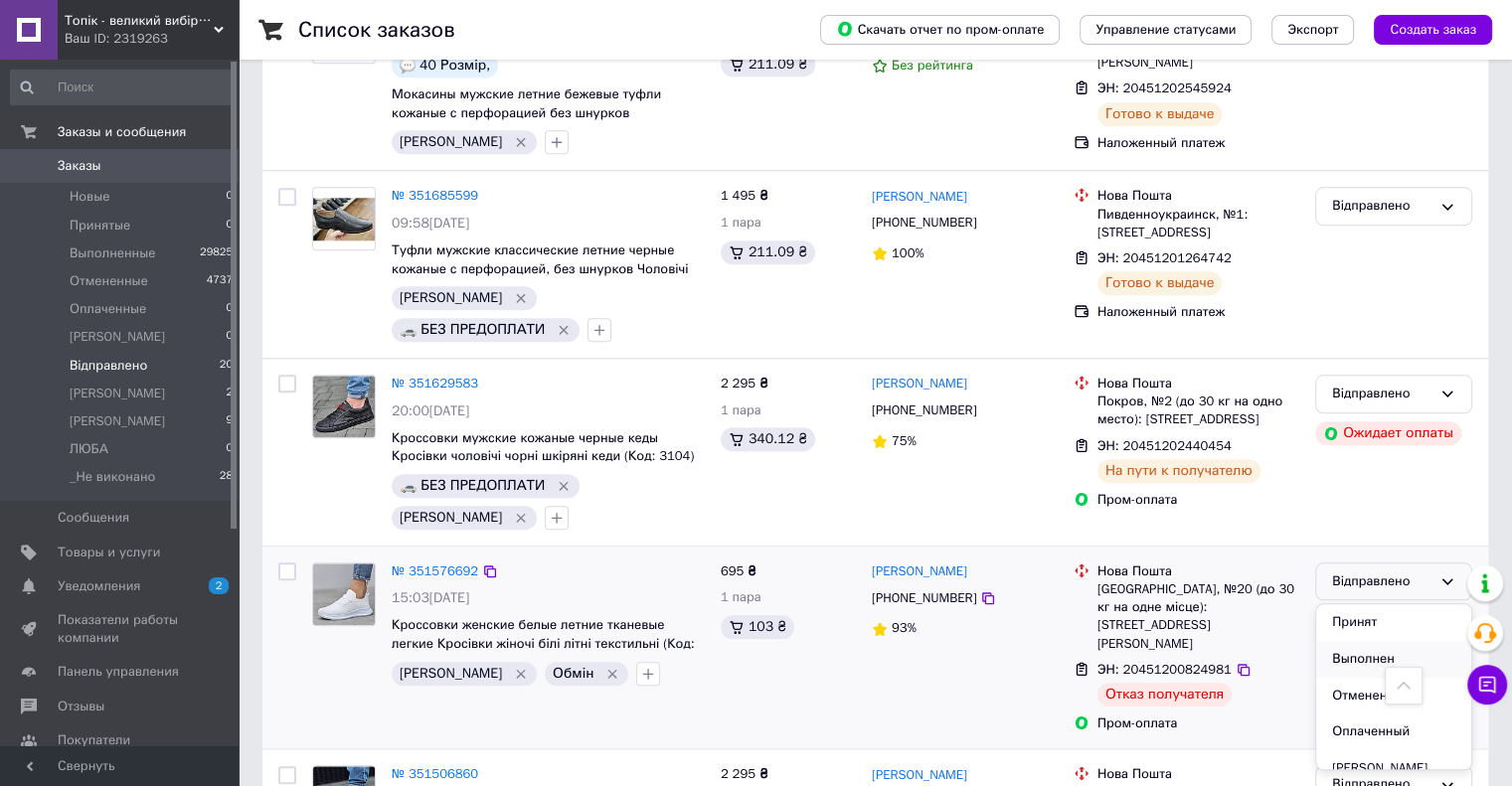click on "Выполнен" at bounding box center (1394, 659) 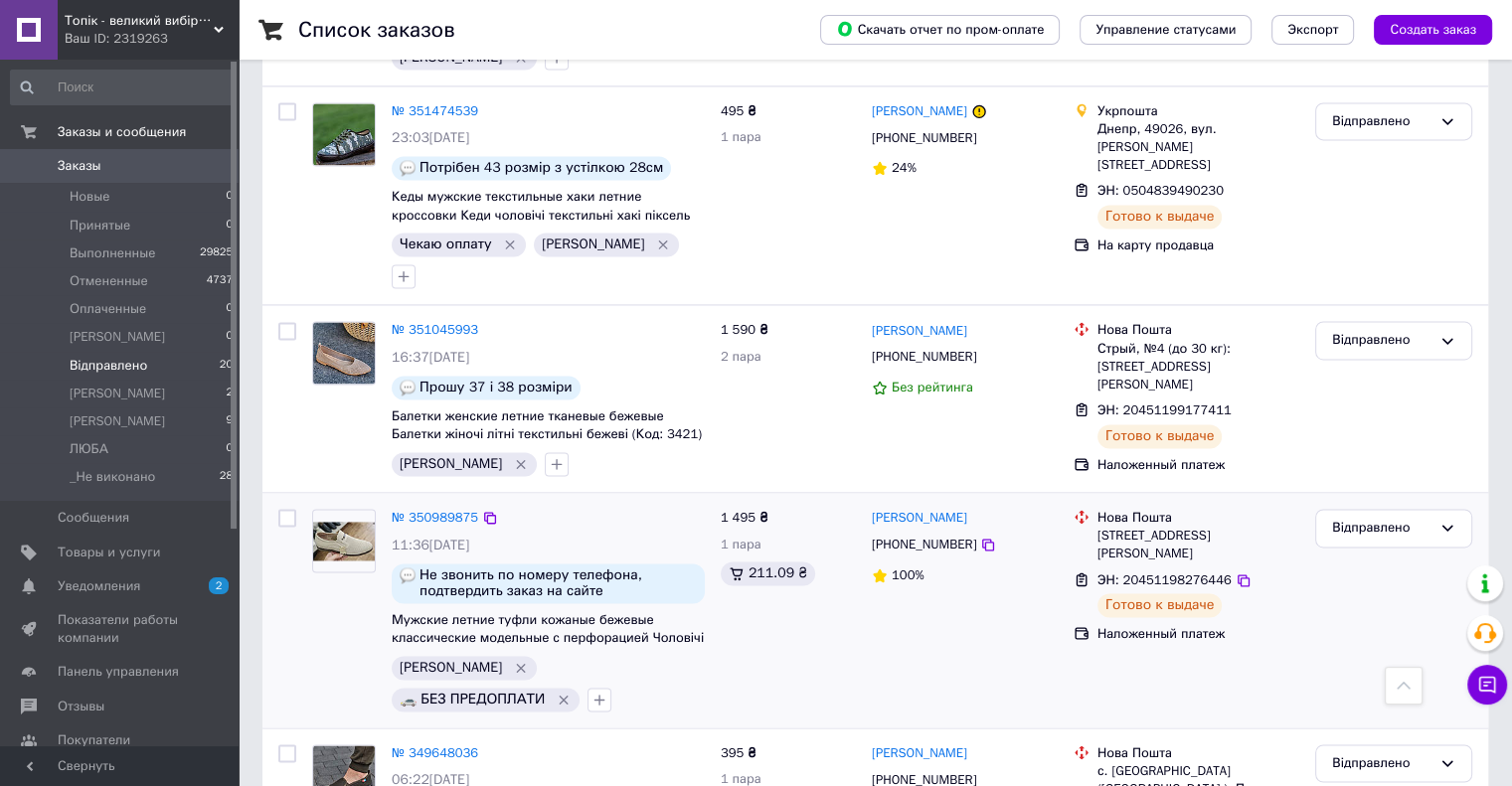 scroll, scrollTop: 2979, scrollLeft: 0, axis: vertical 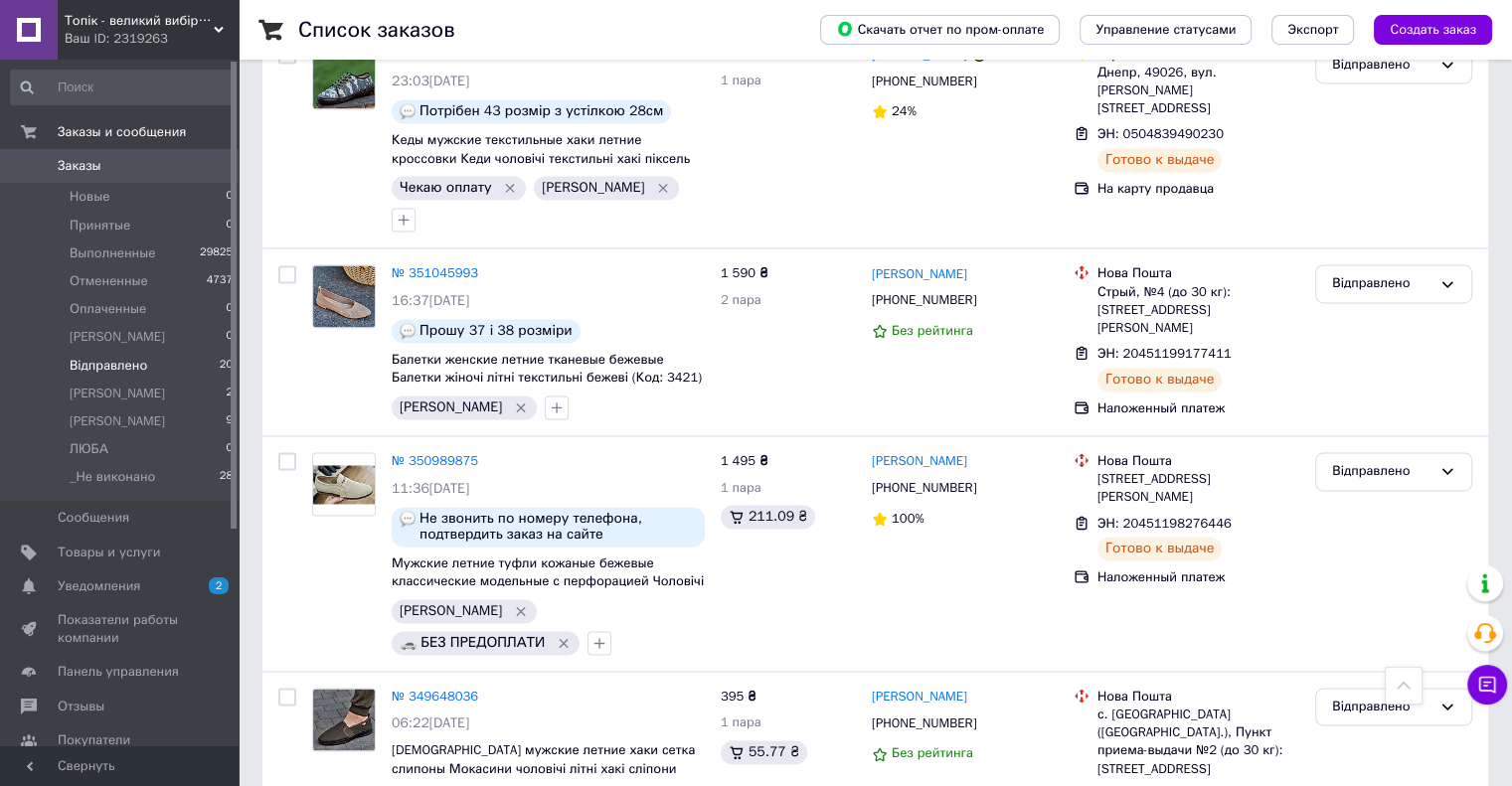 click on "Ваш ID: 2319263" at bounding box center (151, 39) 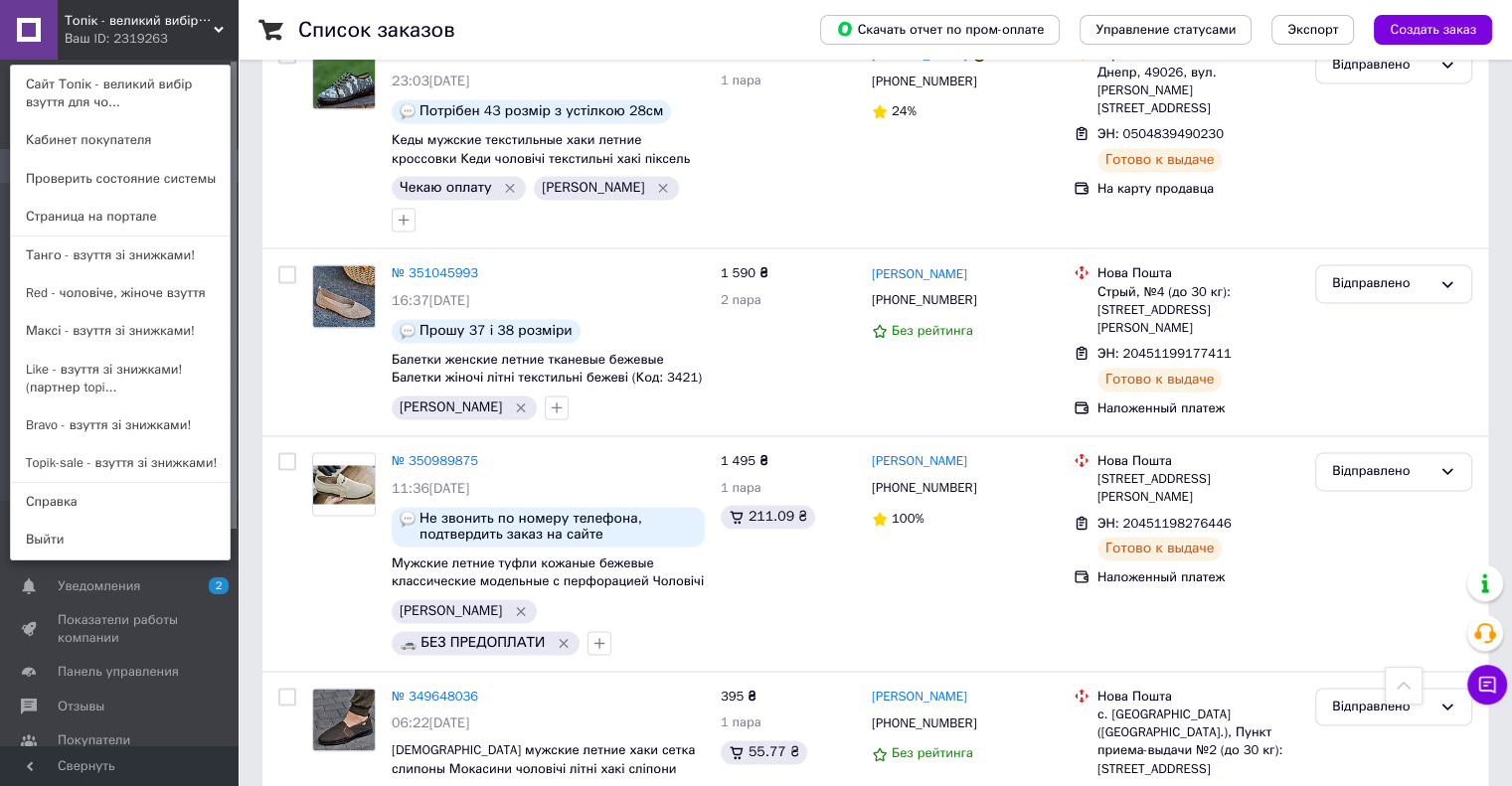 drag, startPoint x: 159, startPoint y: 456, endPoint x: 170, endPoint y: 452, distance: 11.7046999 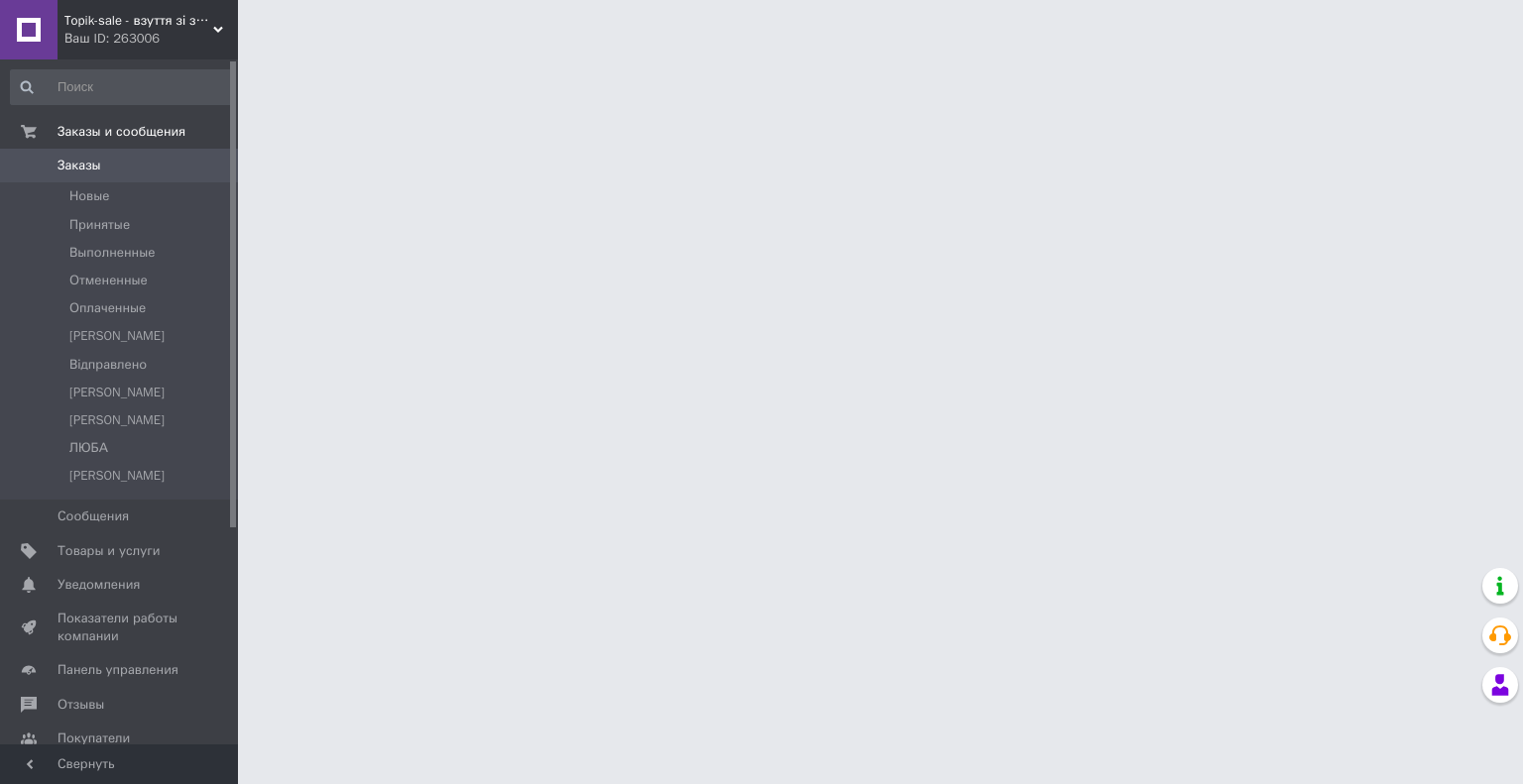 scroll, scrollTop: 0, scrollLeft: 0, axis: both 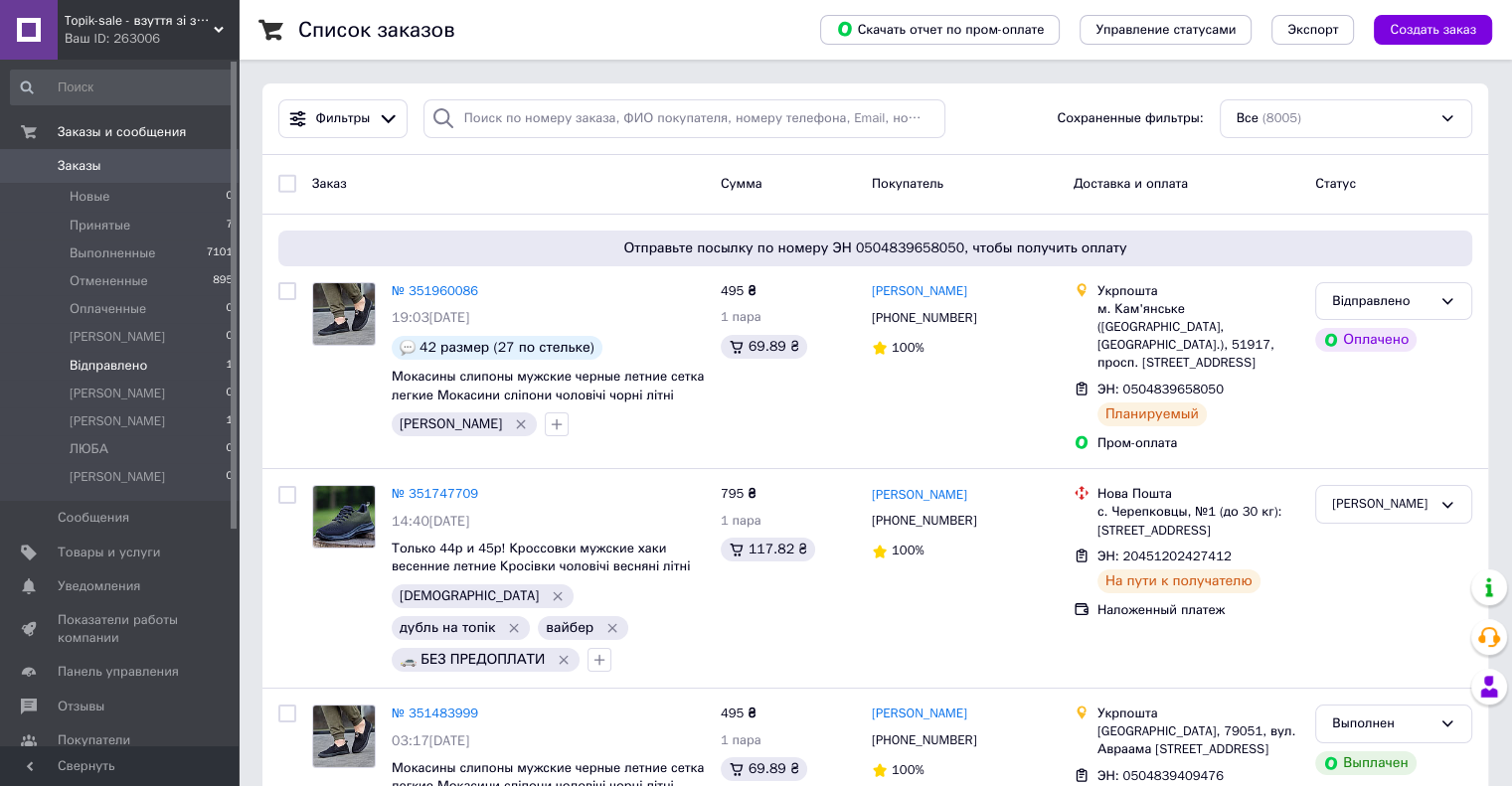 drag, startPoint x: 139, startPoint y: 365, endPoint x: 126, endPoint y: 359, distance: 14.3178211 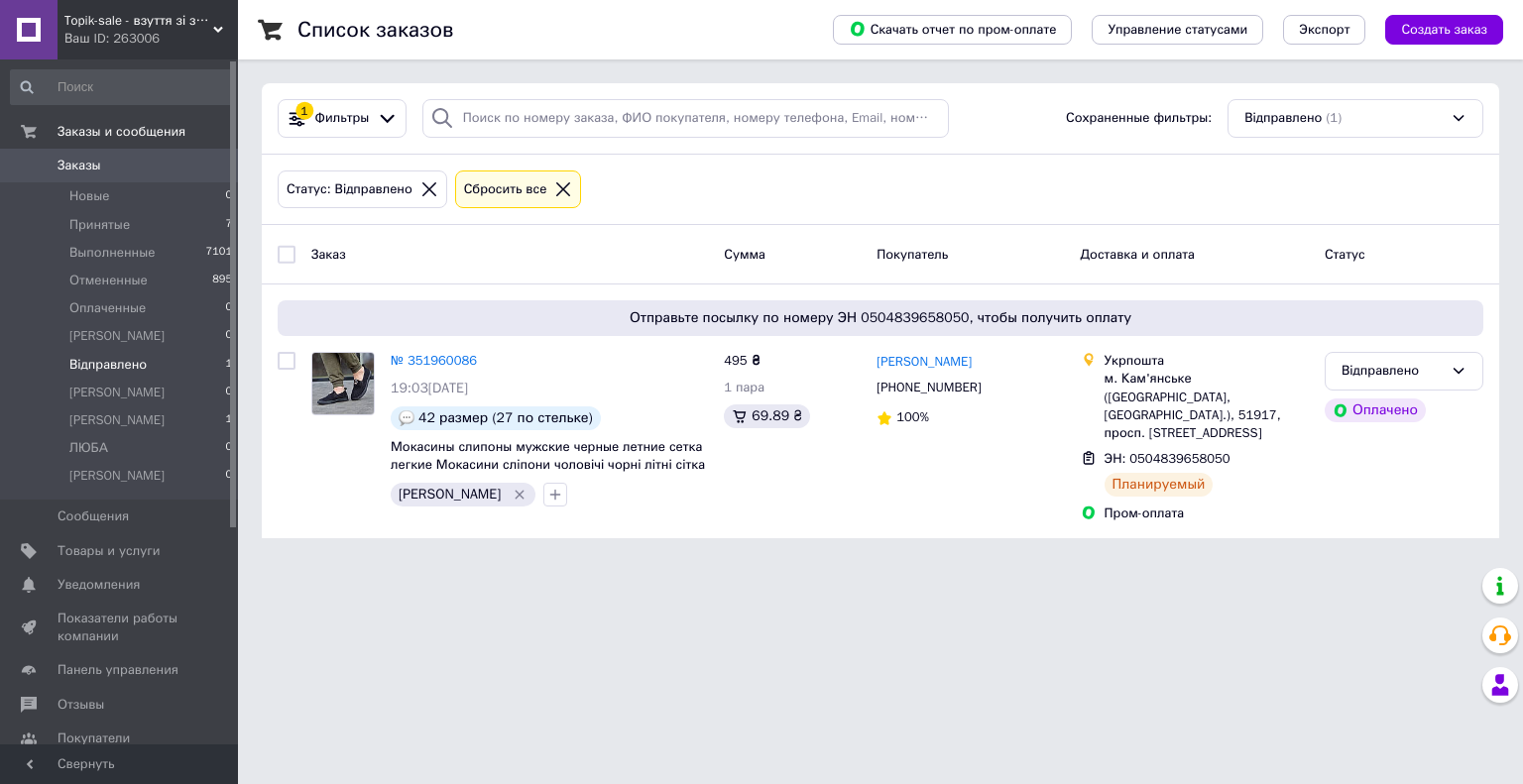 click on "Topik-sale - взуття зі знижками!" at bounding box center (139, 21) 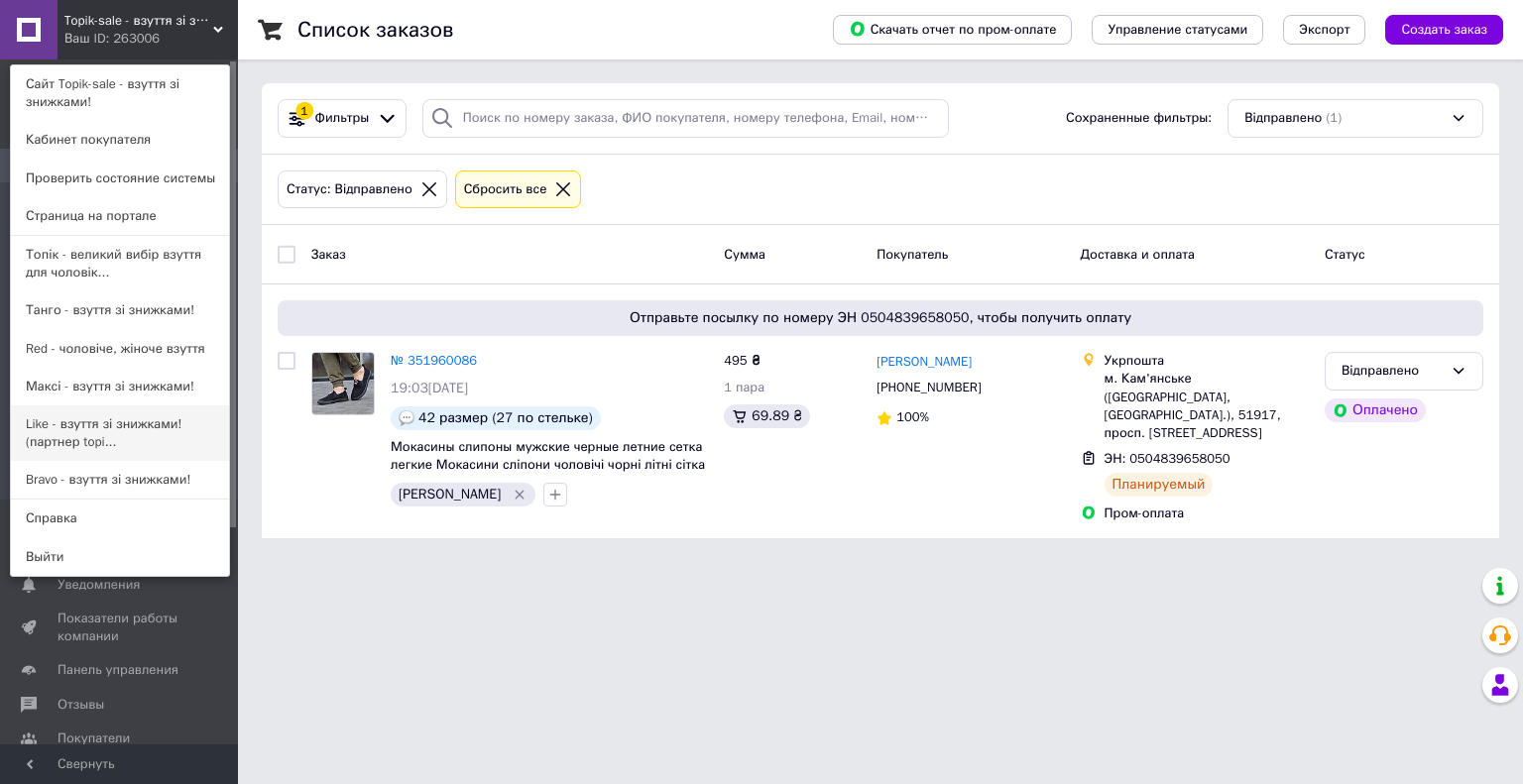 click on "Like - взуття зі знижками! (партнер topi..." at bounding box center [120, 433] 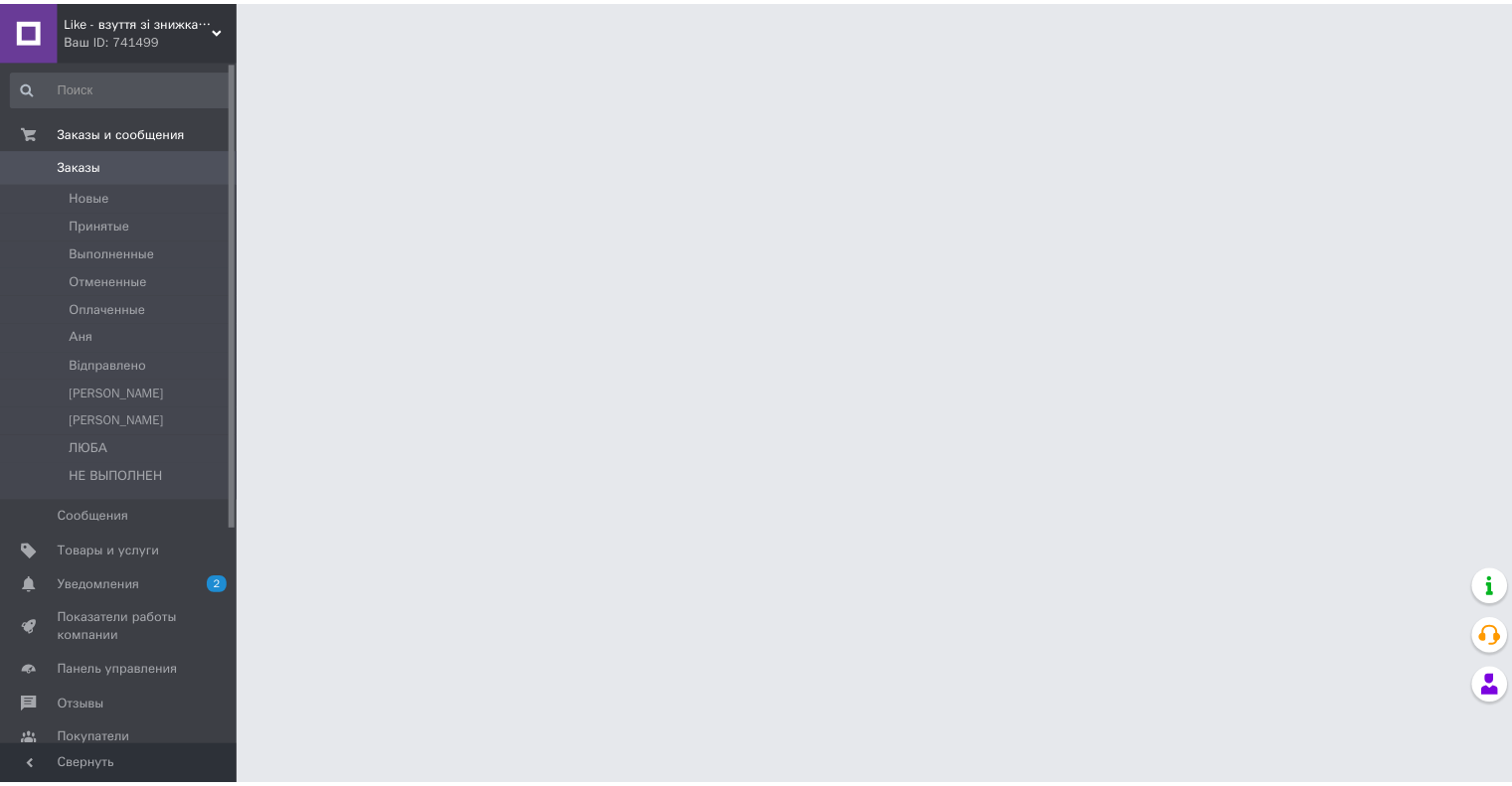 scroll, scrollTop: 0, scrollLeft: 0, axis: both 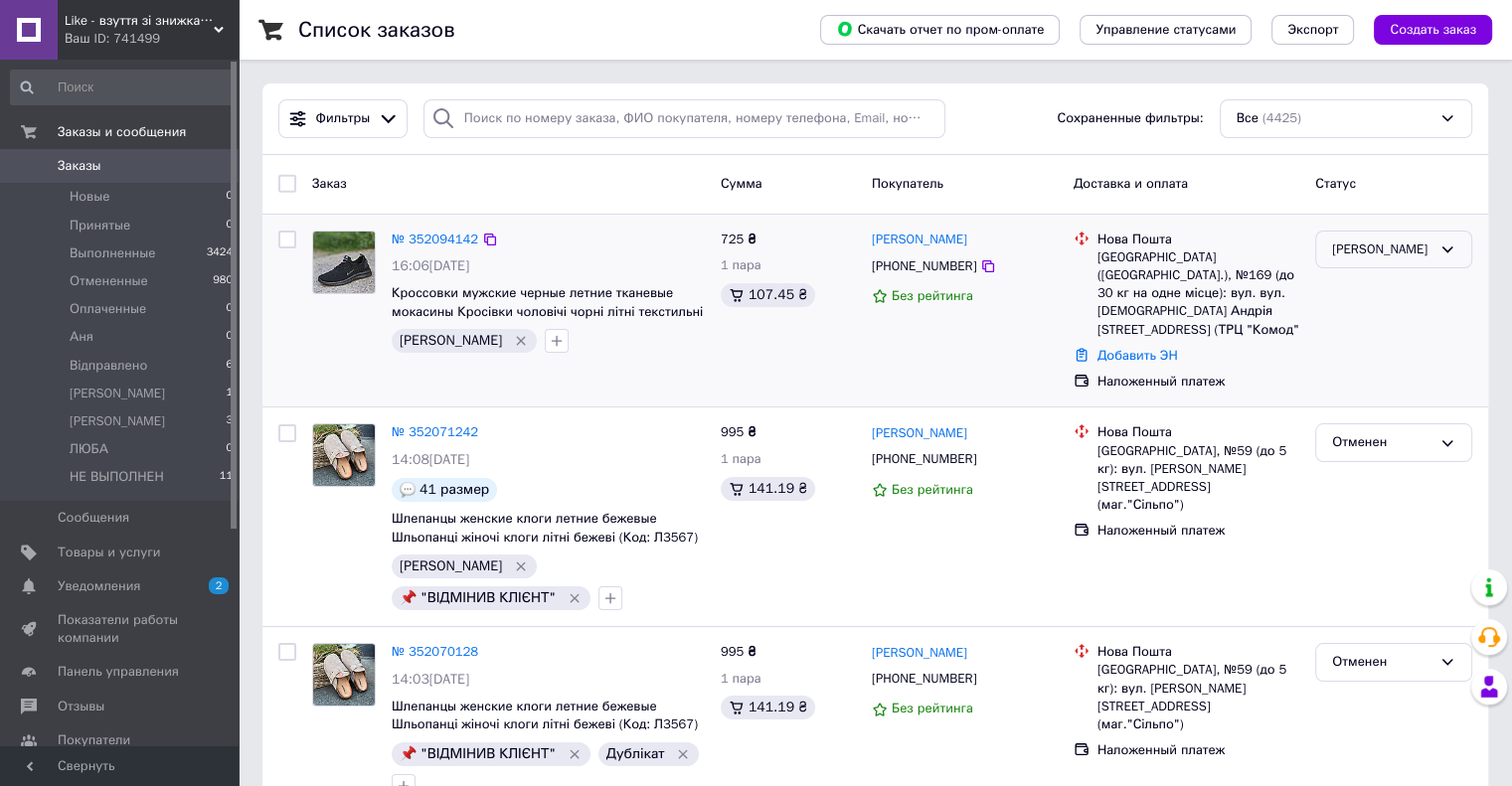 click on "[PERSON_NAME]" at bounding box center (1382, 249) 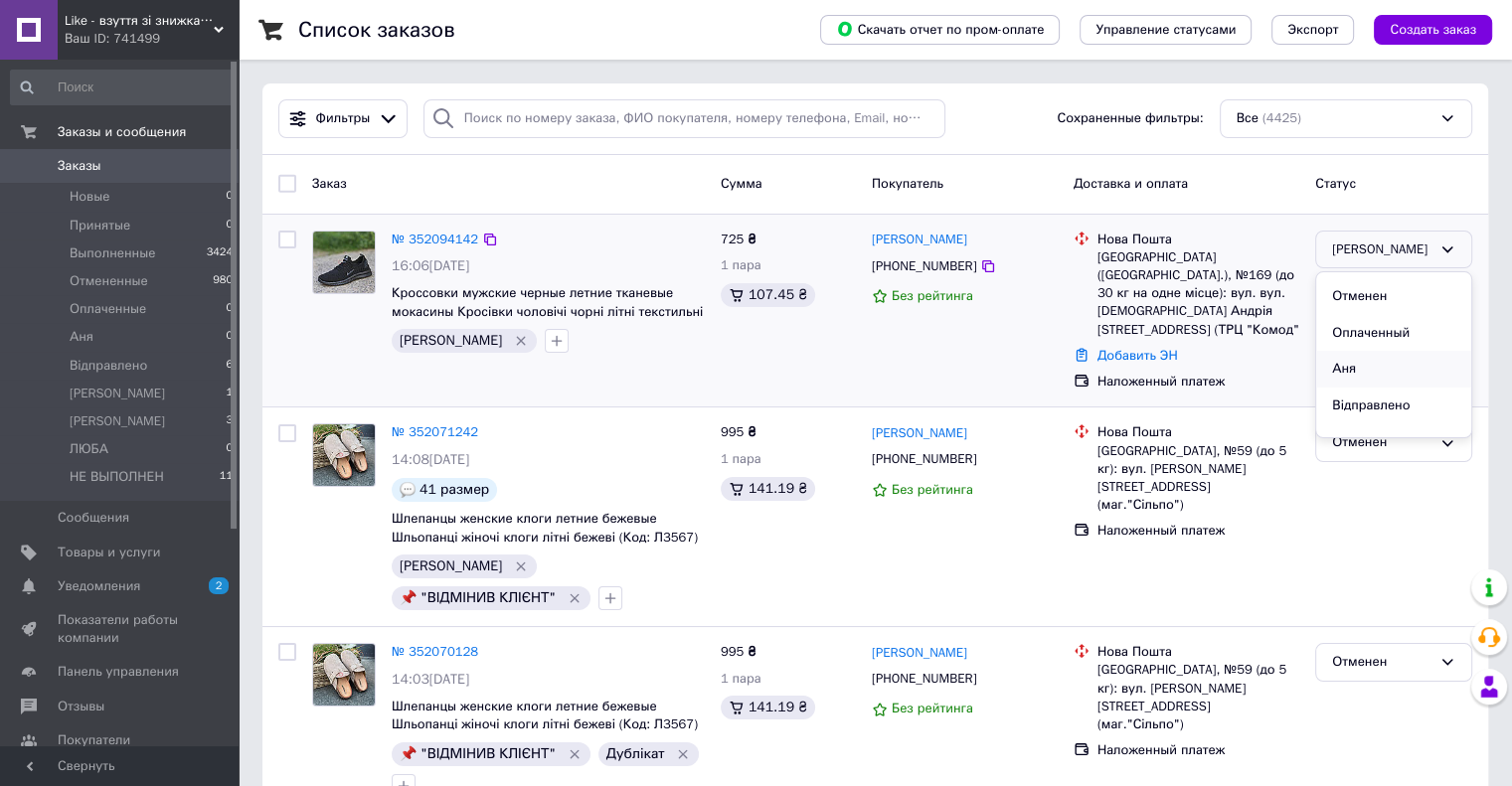 scroll, scrollTop: 99, scrollLeft: 0, axis: vertical 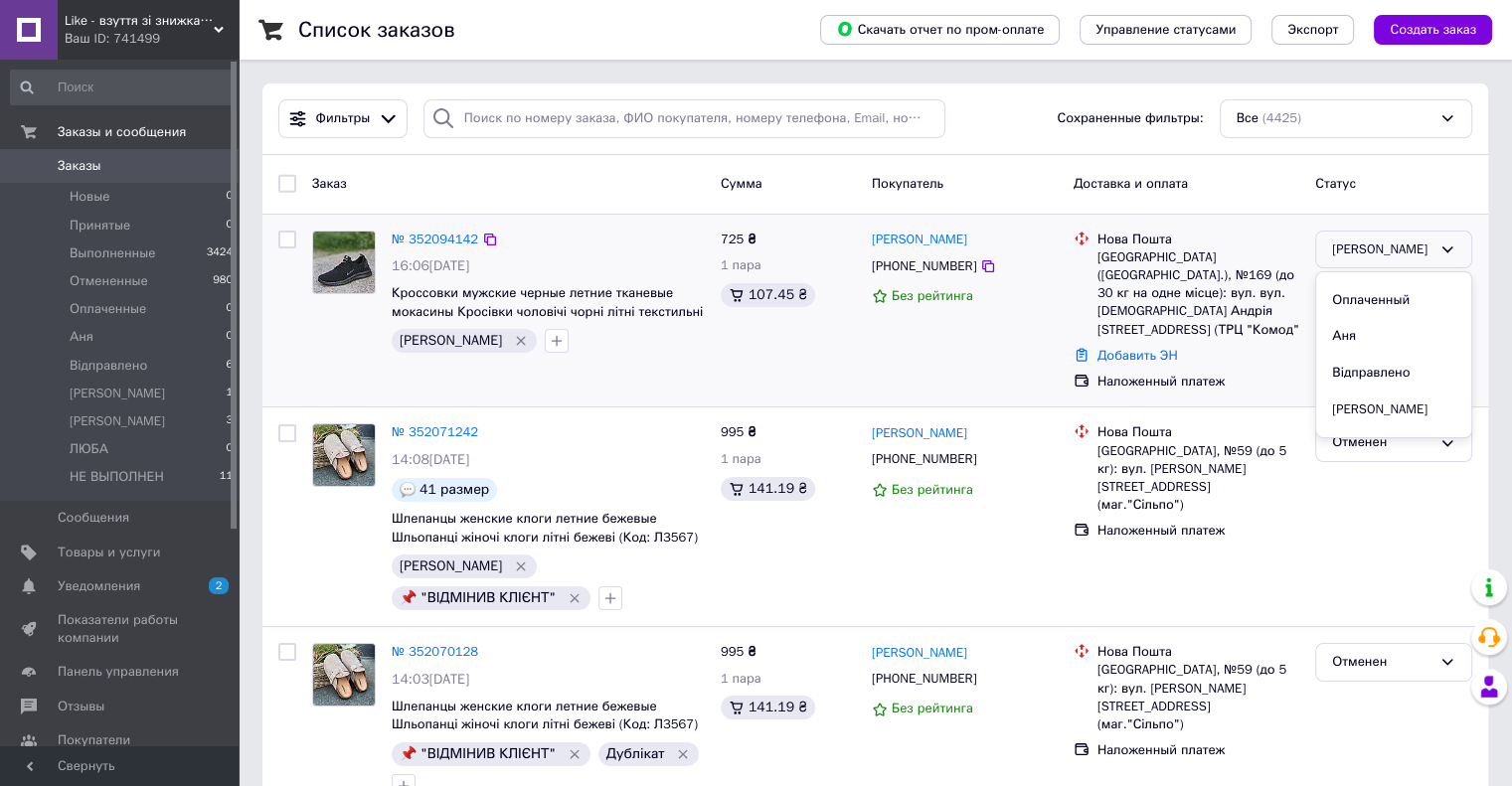 drag, startPoint x: 1378, startPoint y: 369, endPoint x: 1387, endPoint y: 363, distance: 10.816654 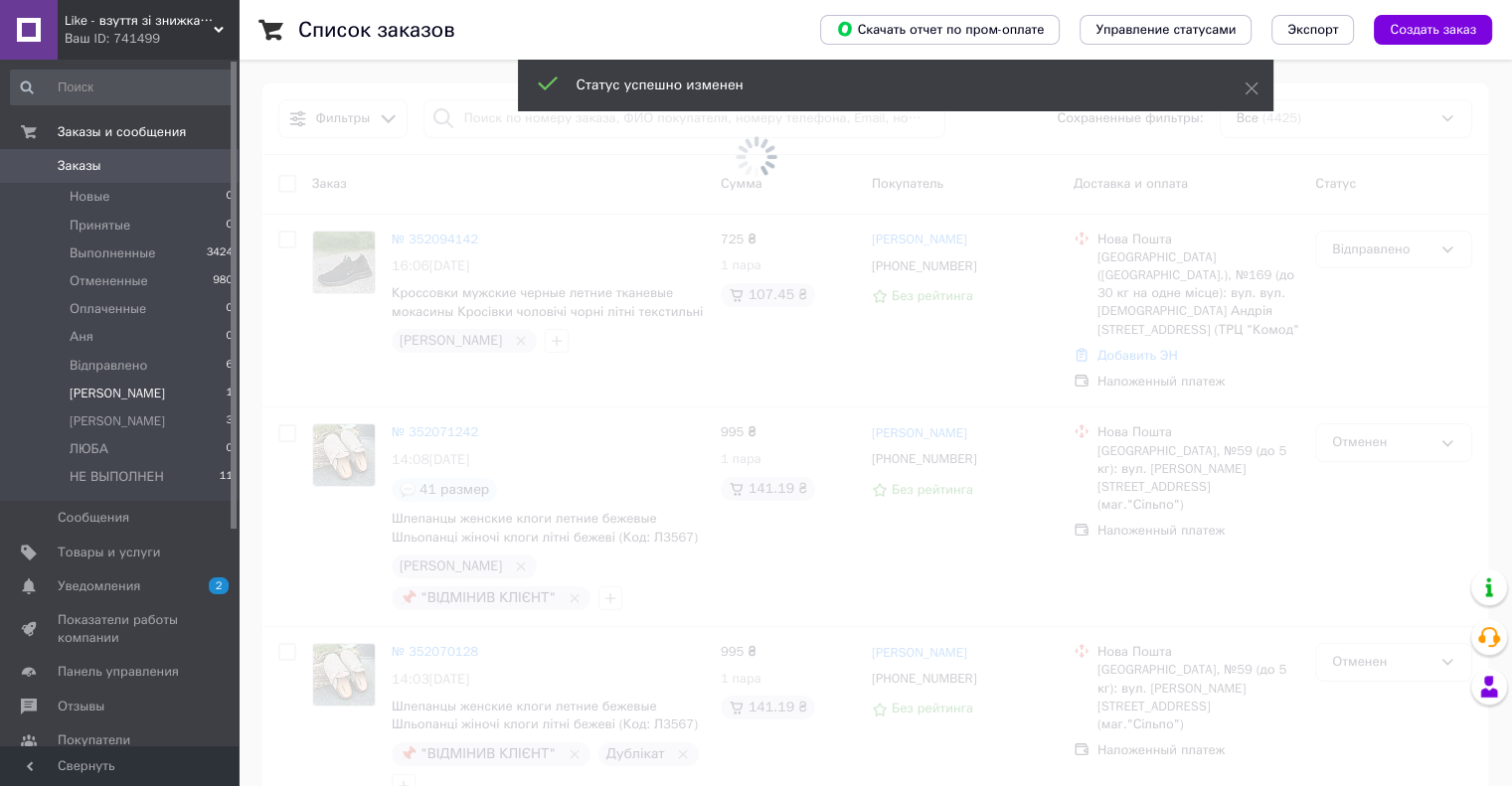click on "ВОВА 1" at bounding box center (122, 393) 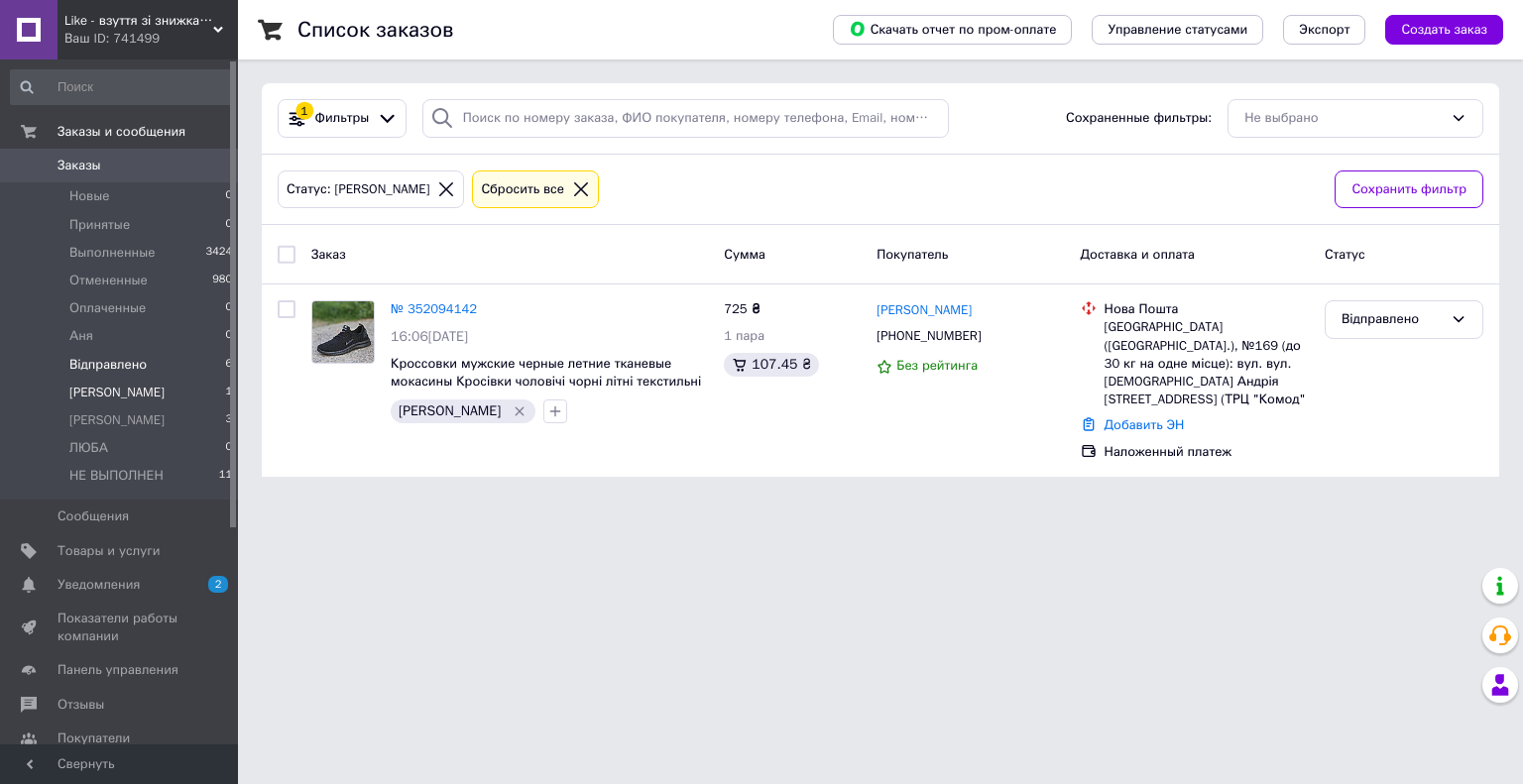 click on "Відправлено" at bounding box center [108, 365] 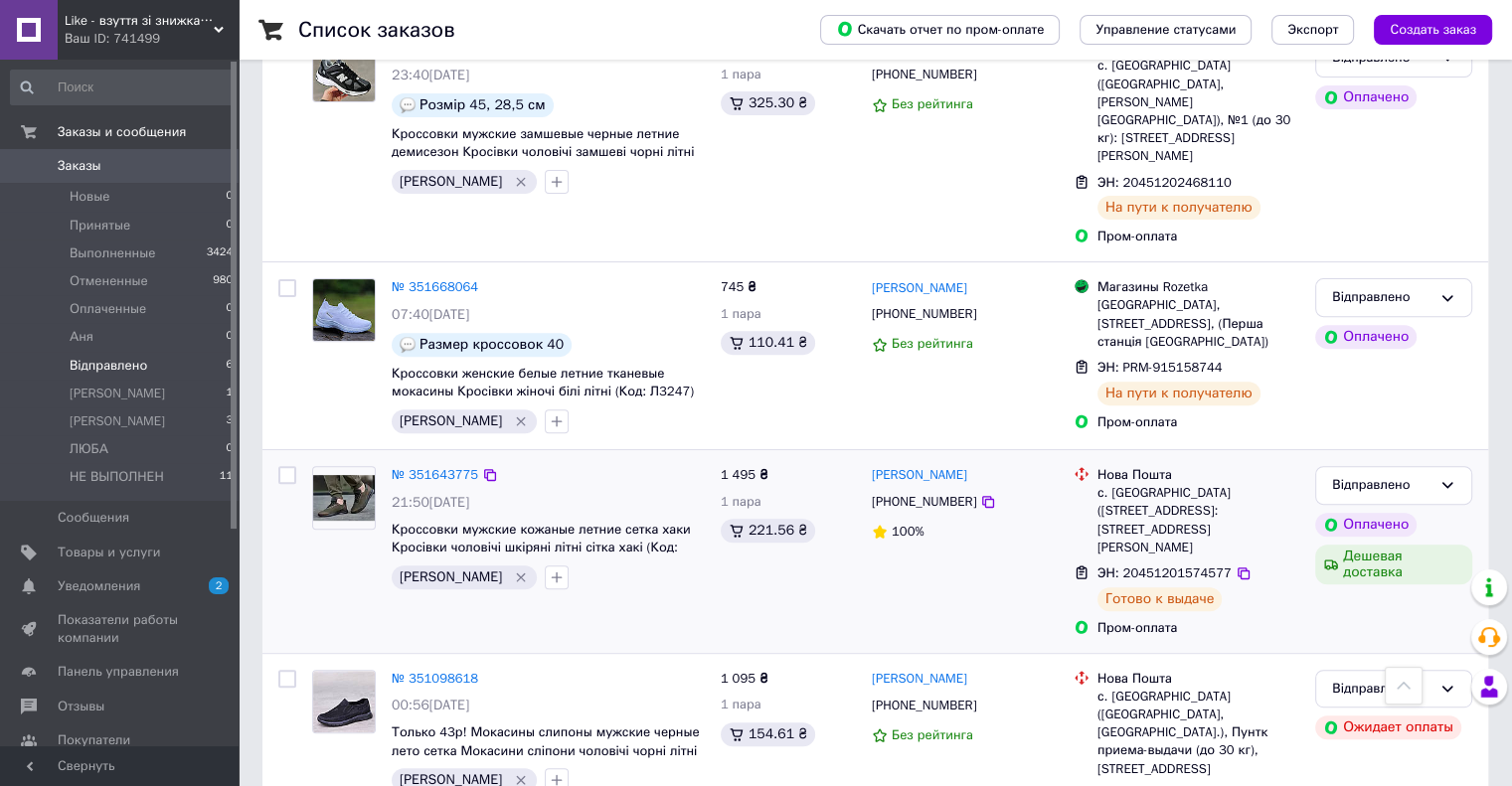 scroll, scrollTop: 634, scrollLeft: 0, axis: vertical 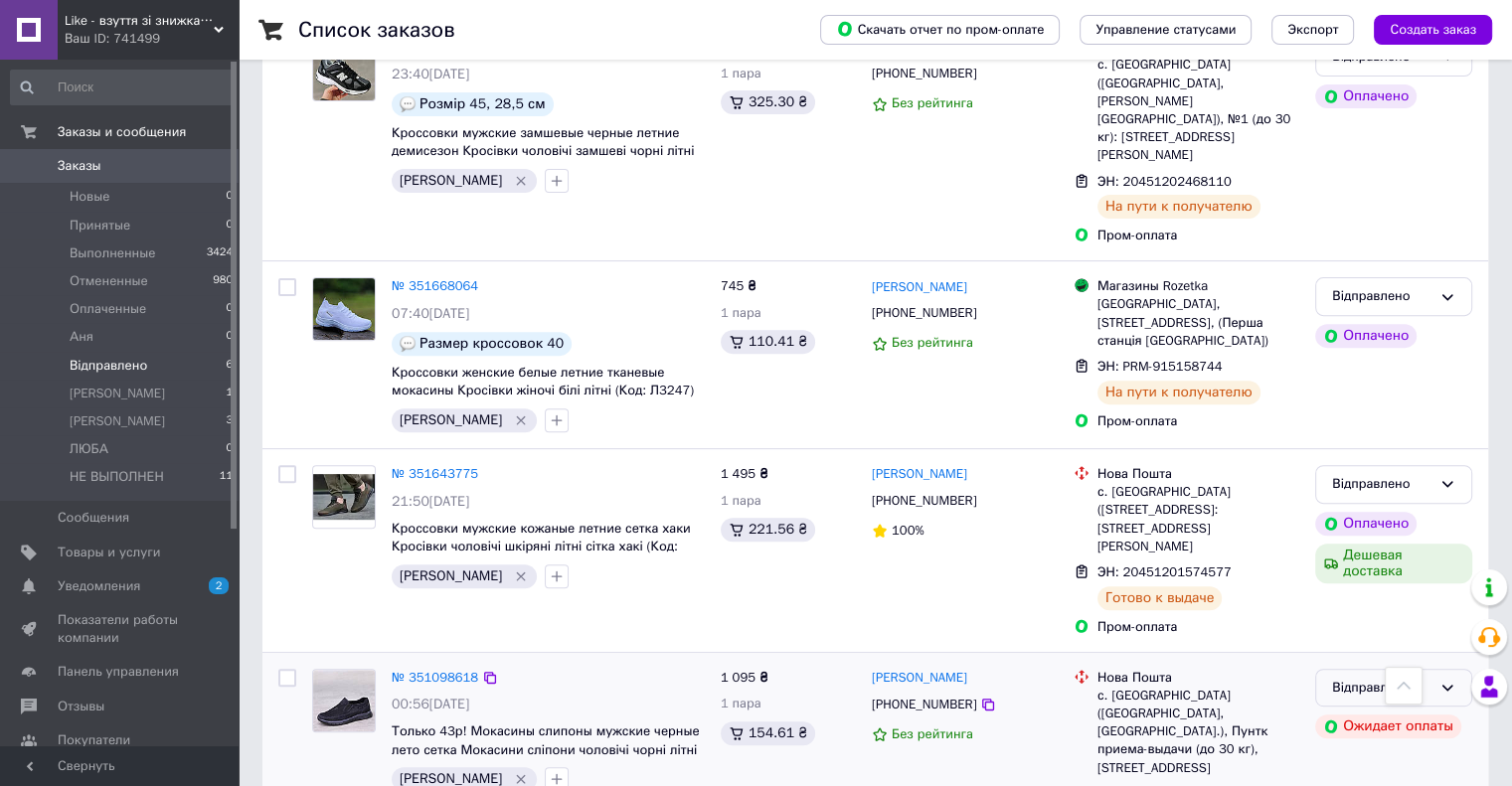 click on "Відправлено" at bounding box center (1382, 688) 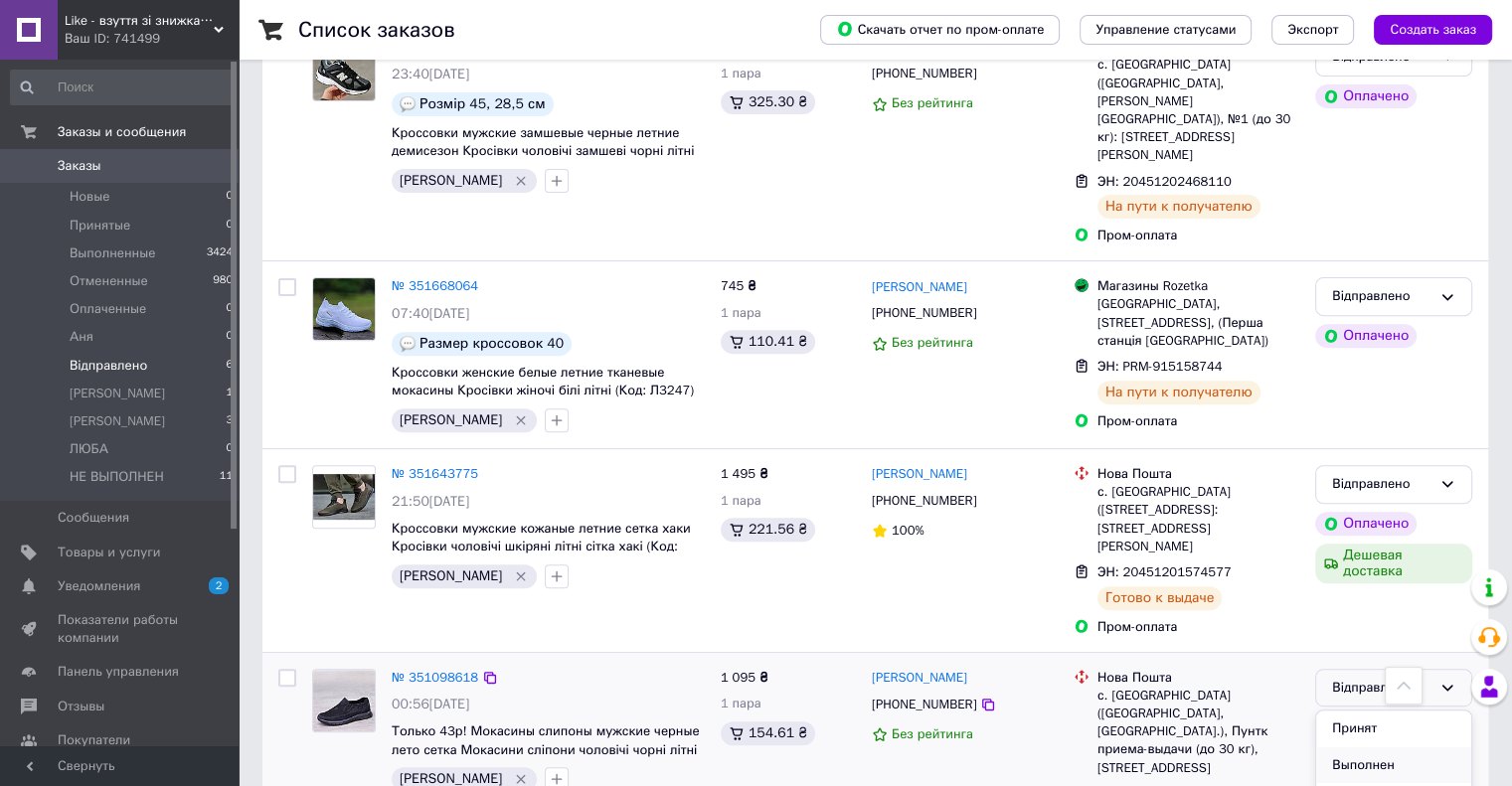 click on "Выполнен" at bounding box center (1394, 765) 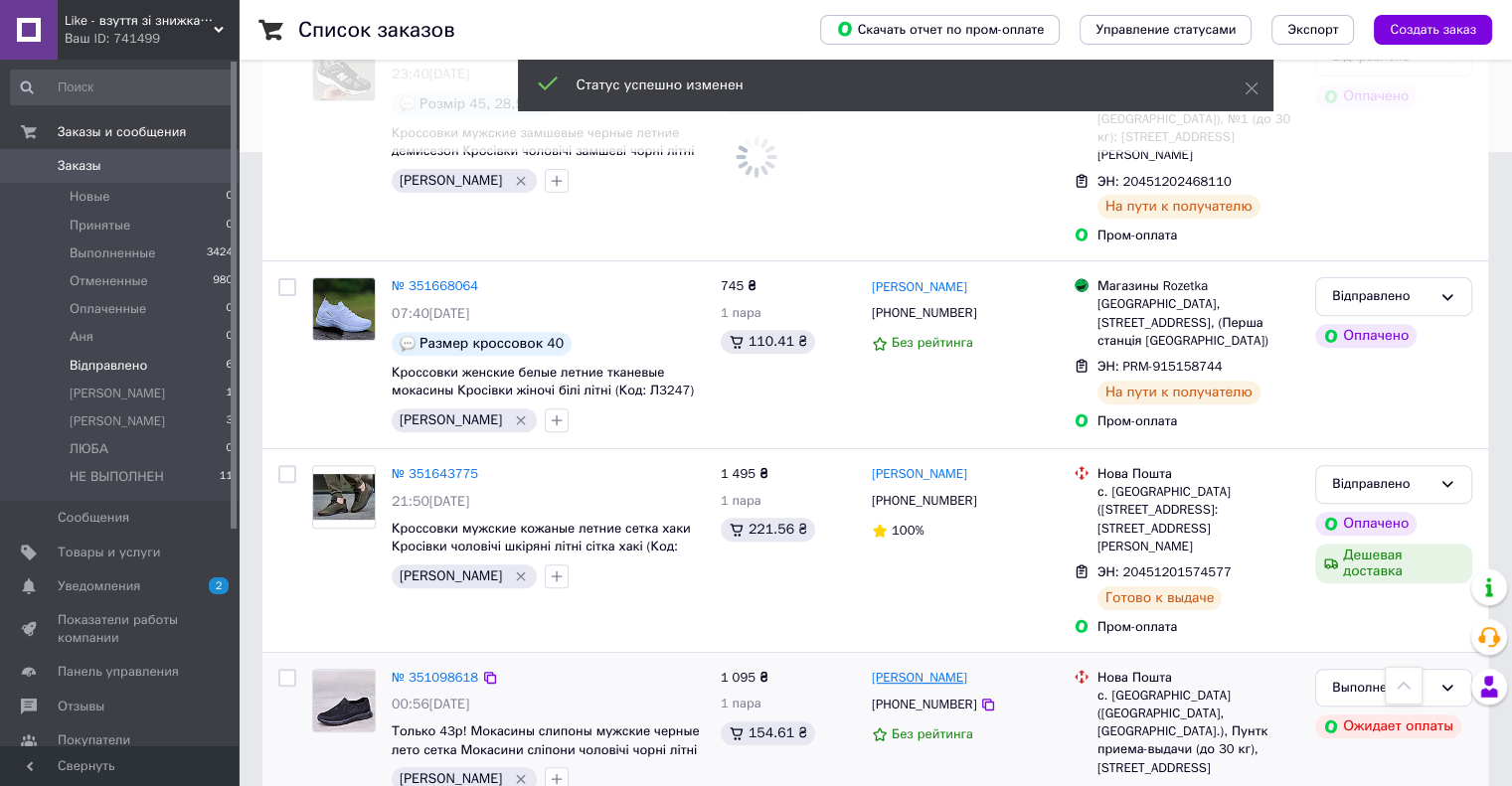 click on "Андрій   Дурман" at bounding box center (920, 678) 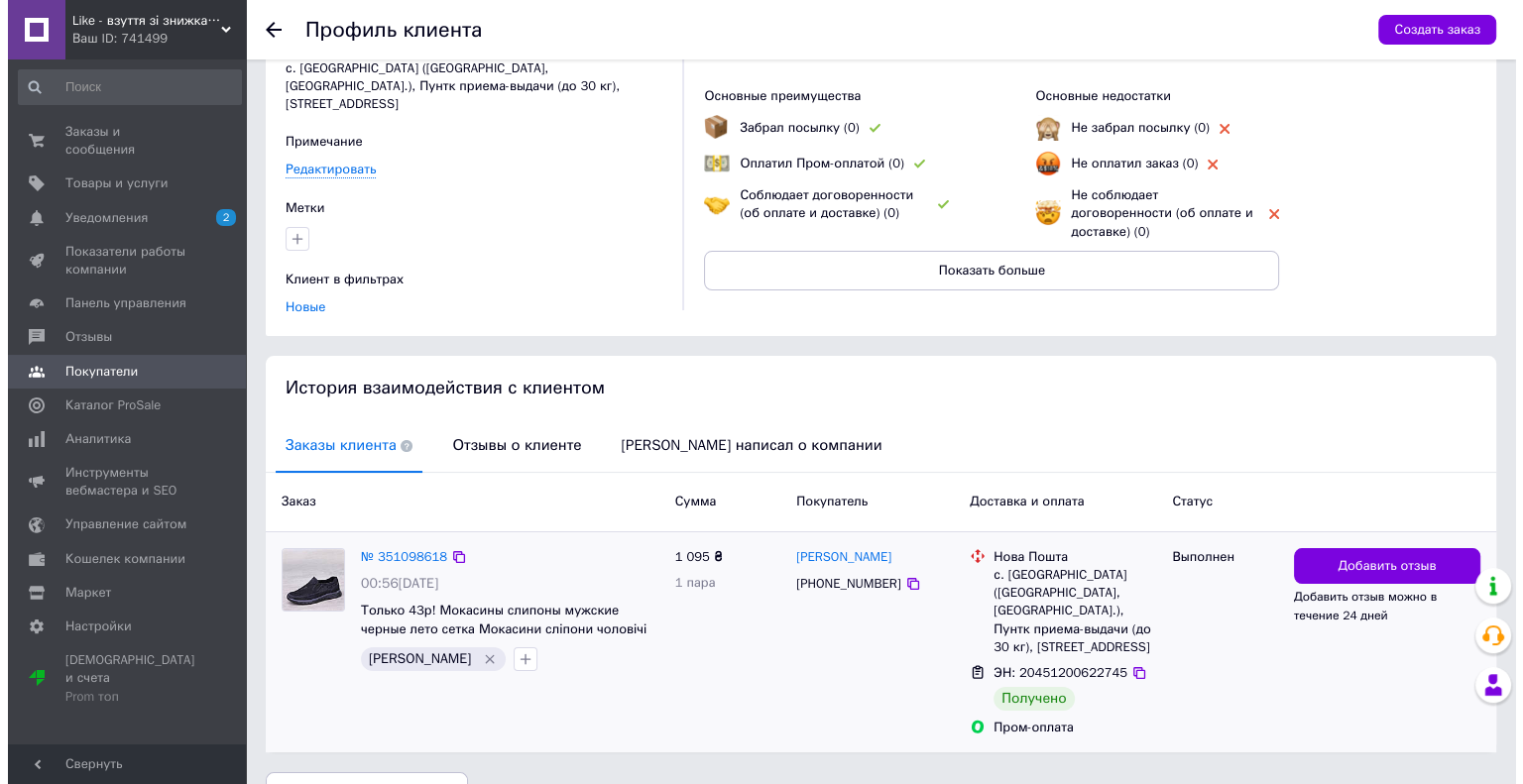 scroll, scrollTop: 131, scrollLeft: 0, axis: vertical 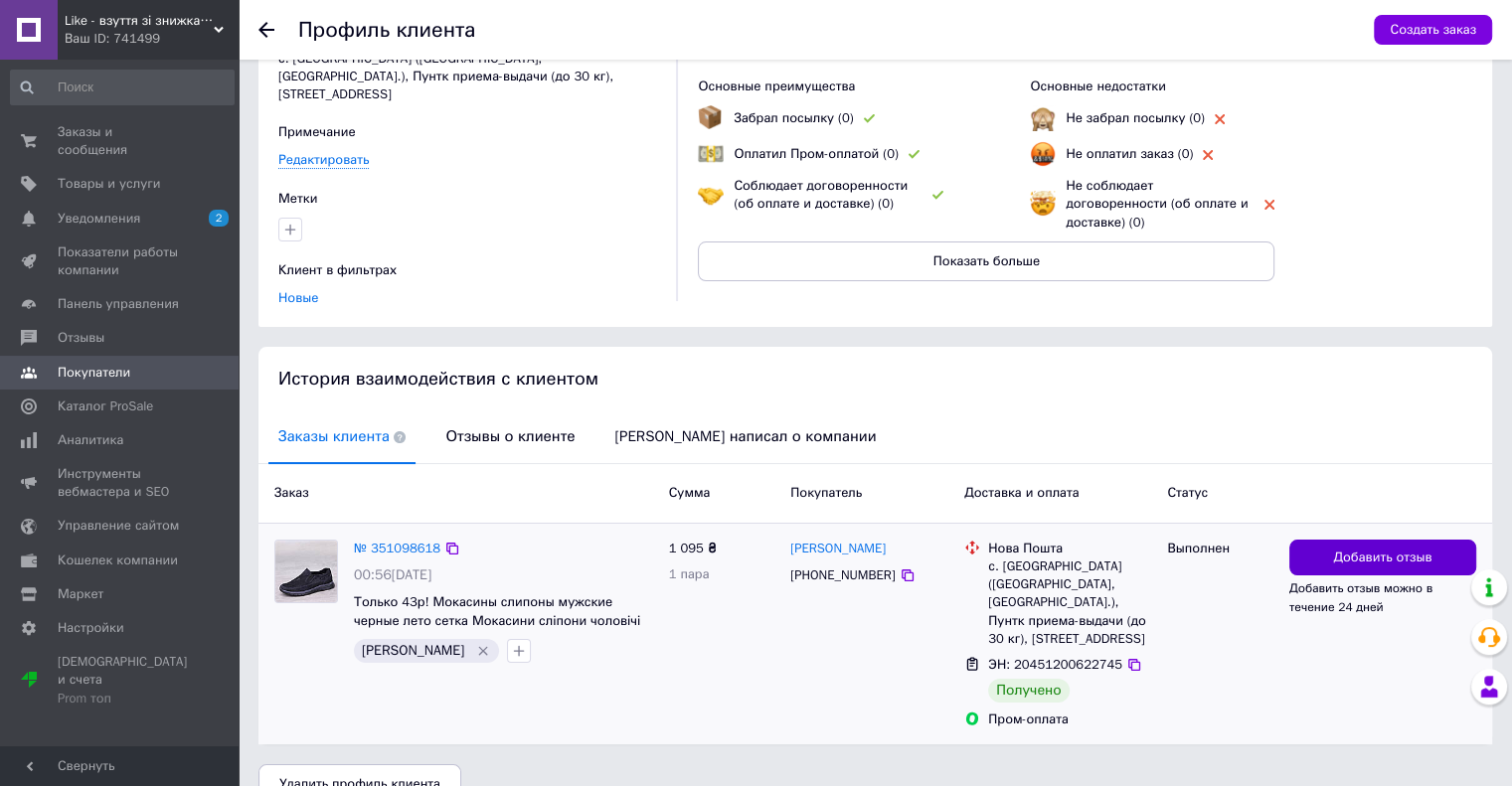 click on "Добавить отзыв" at bounding box center (1382, 557) 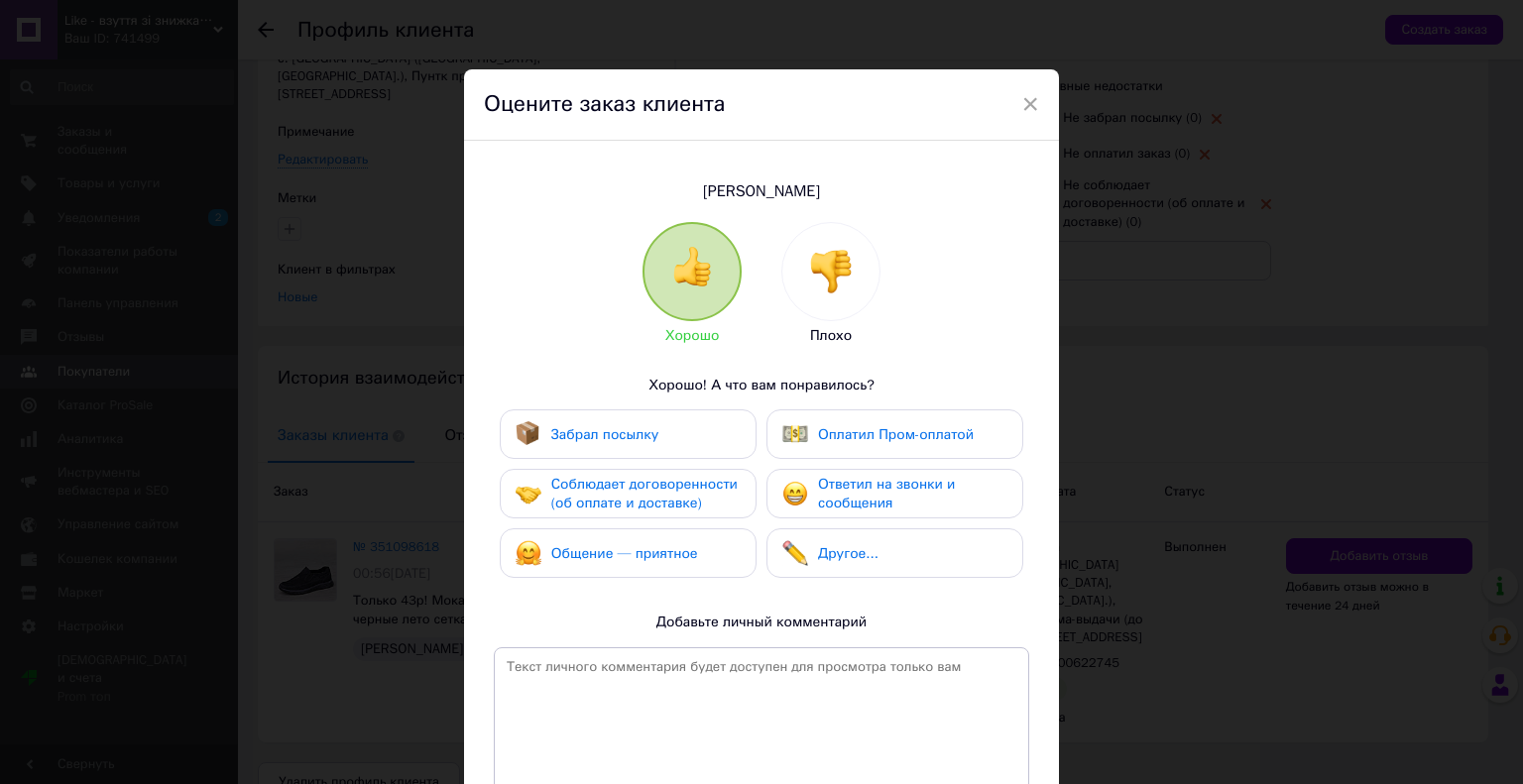 click on "Забрал посылку" at bounding box center [605, 434] 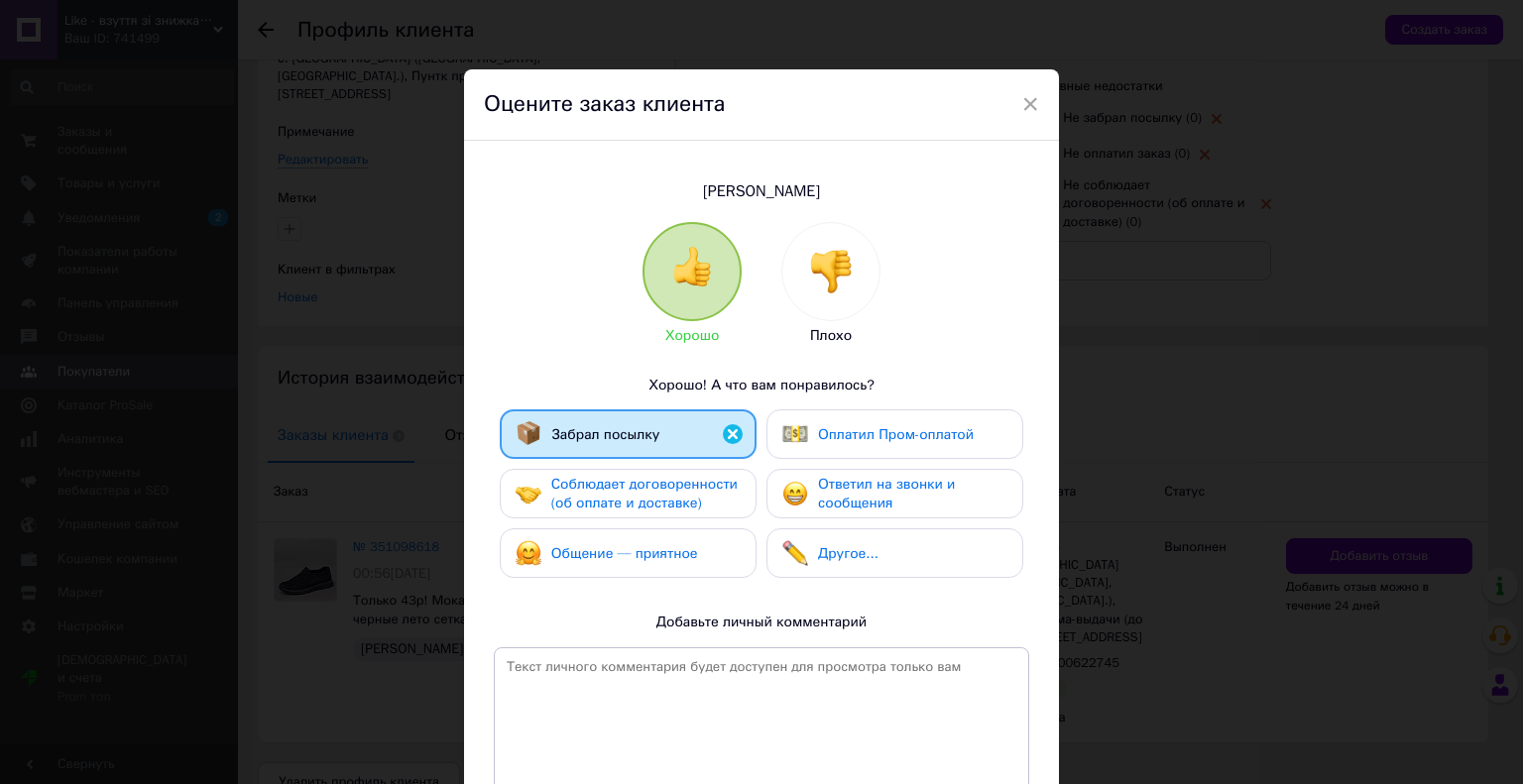 click on "Соблюдает договоренности (об оплате и доставке)" at bounding box center [644, 494] 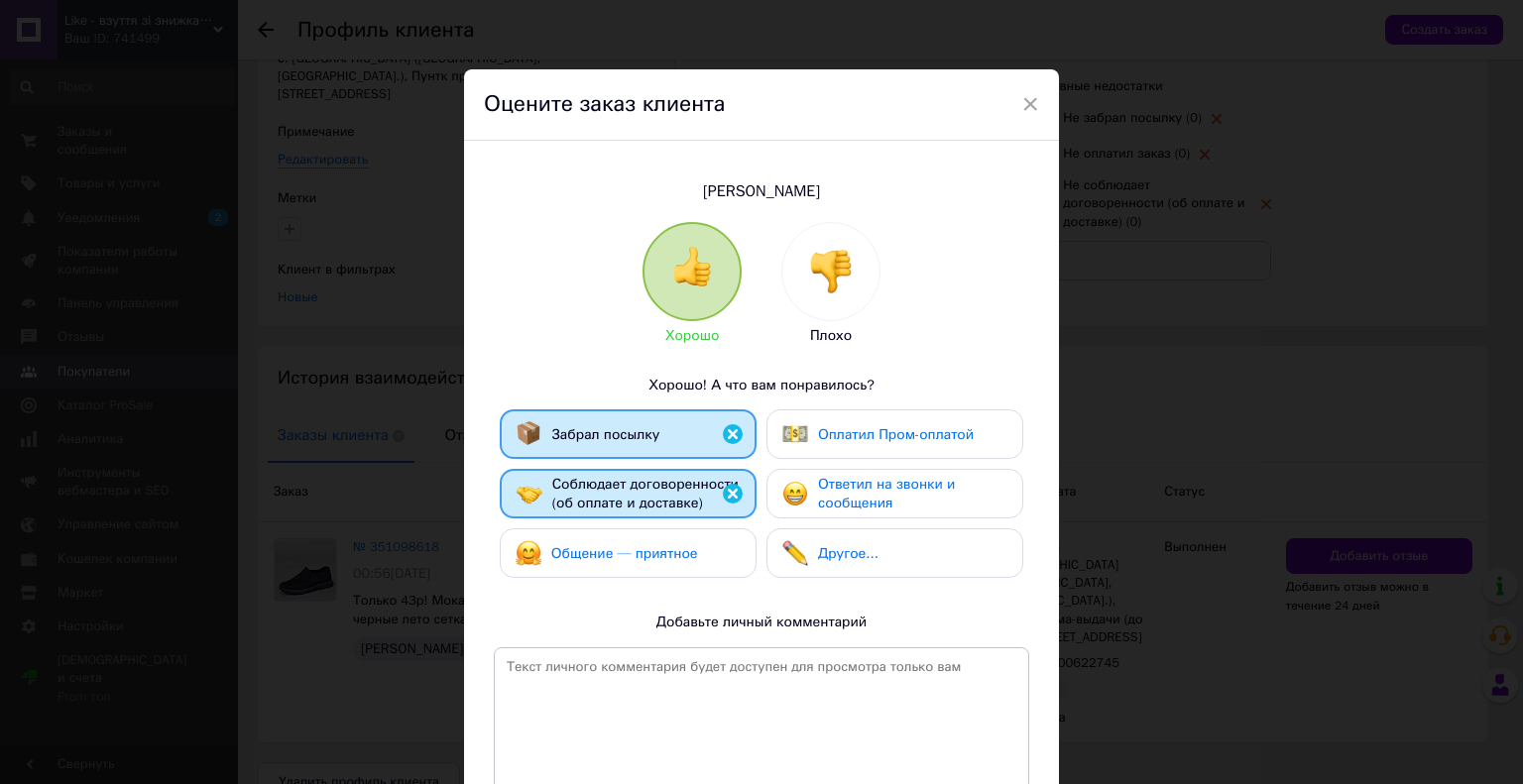 drag, startPoint x: 635, startPoint y: 550, endPoint x: 797, endPoint y: 508, distance: 167.35591 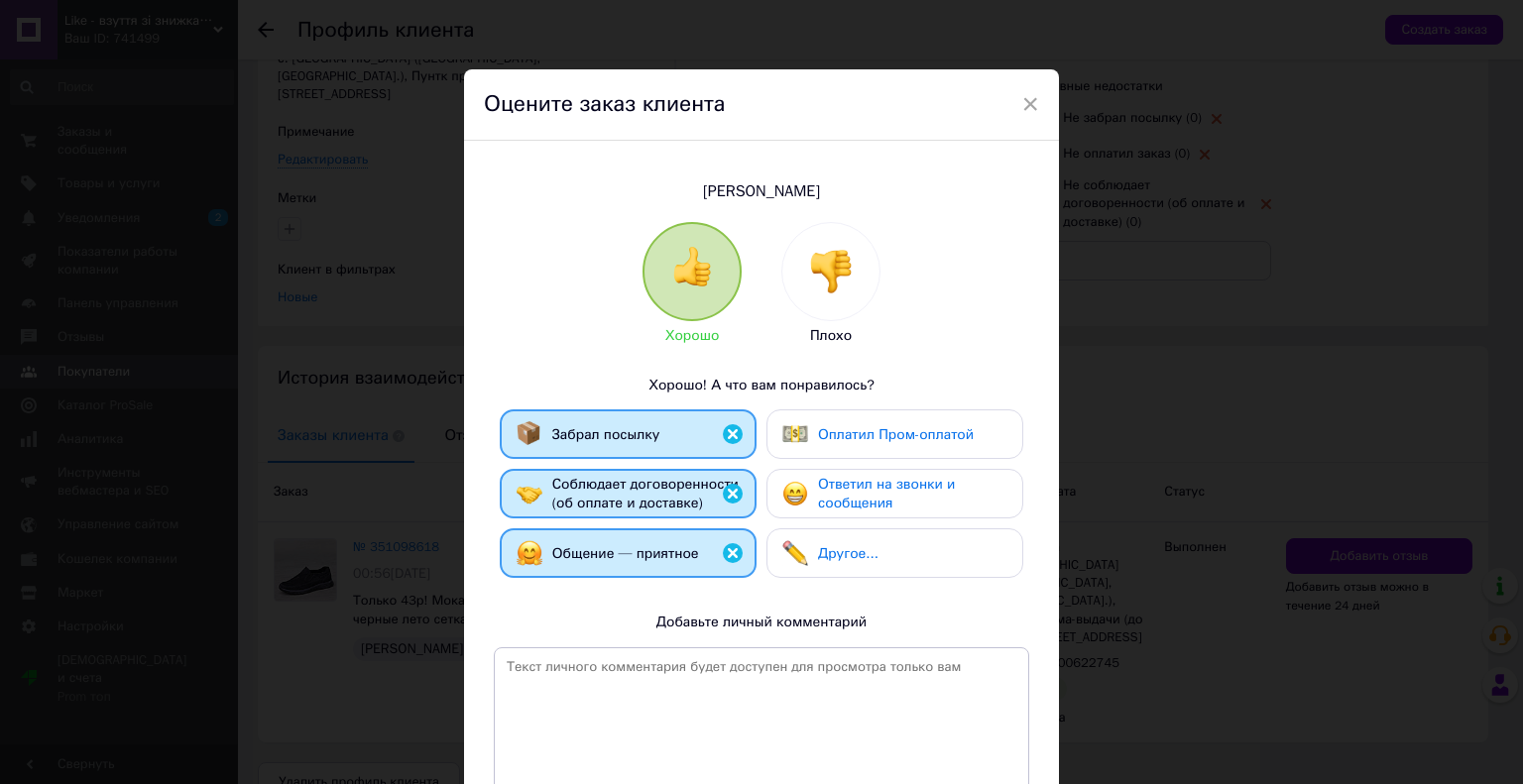 click on "Ответил на звонки и сообщения" at bounding box center (886, 494) 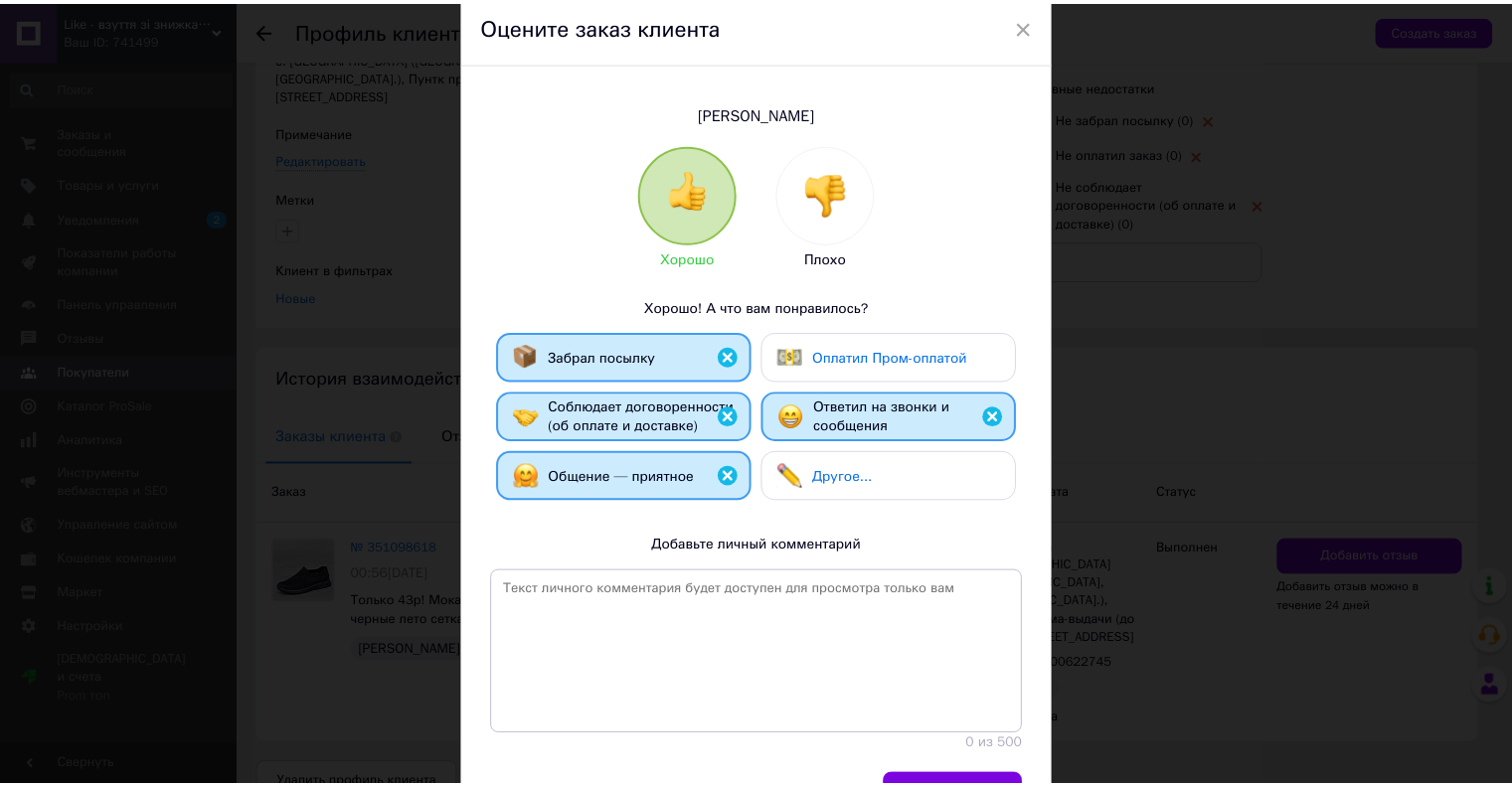 scroll, scrollTop: 192, scrollLeft: 0, axis: vertical 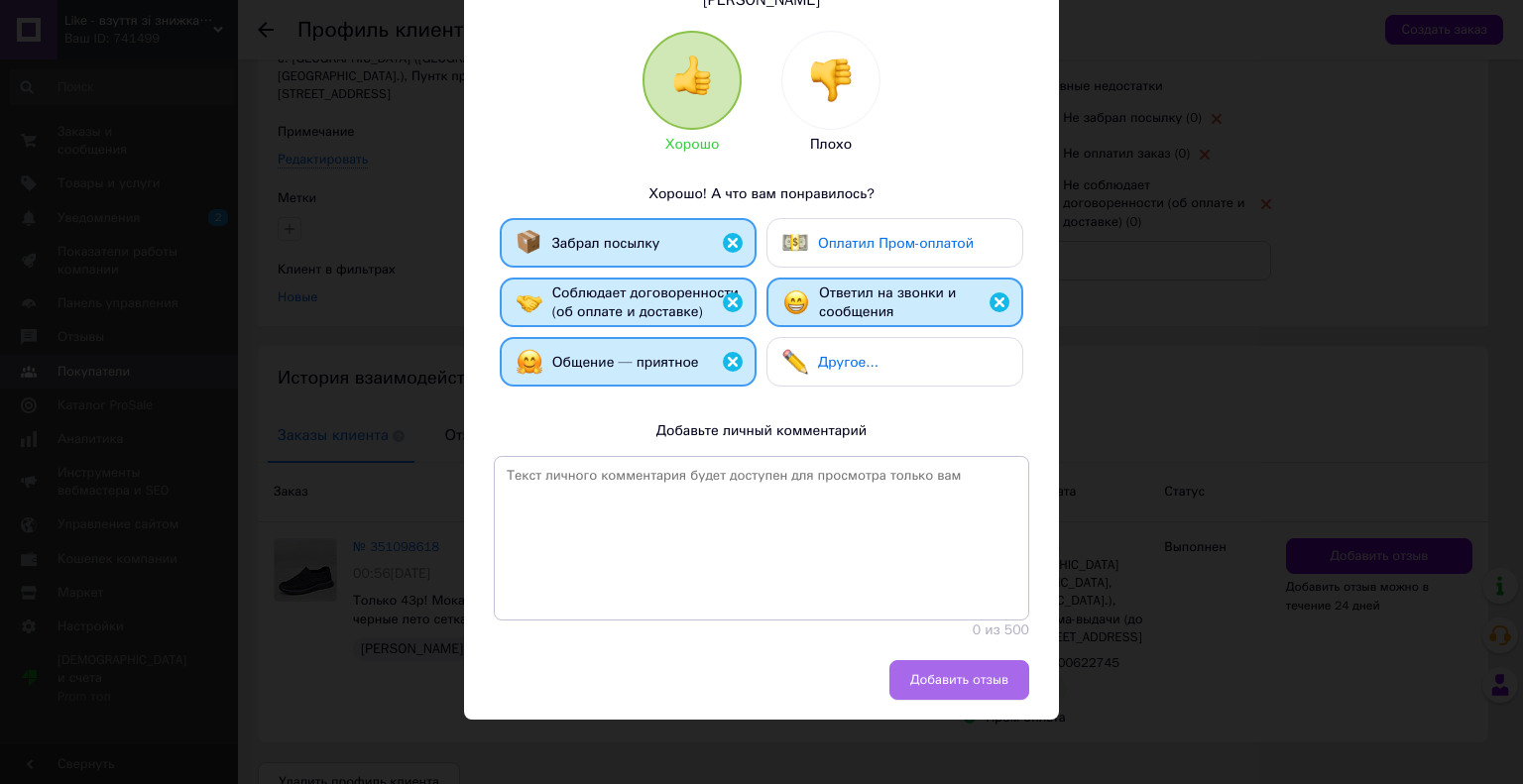 click on "Добавить отзыв" at bounding box center (959, 680) 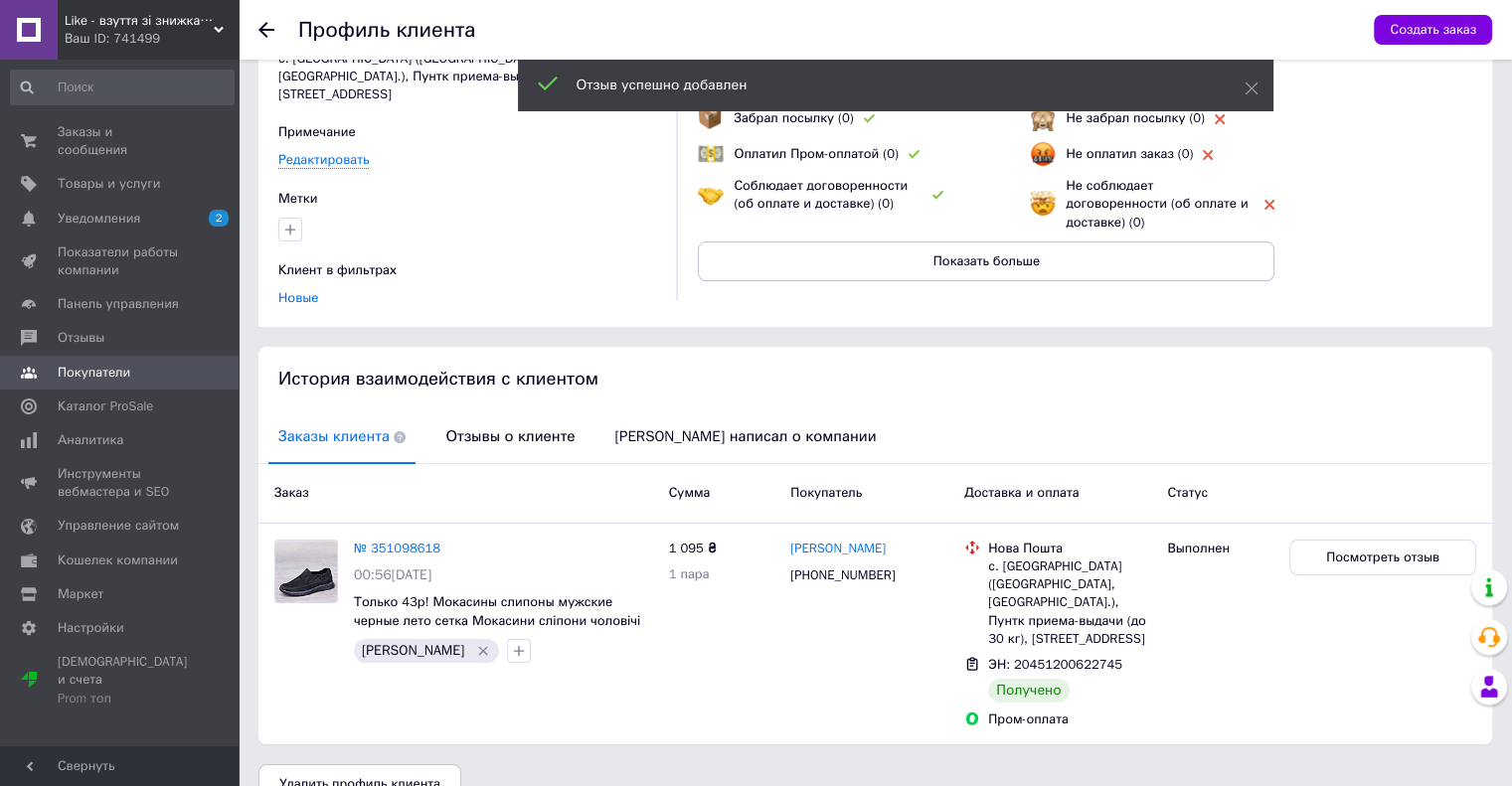 click on "Ваш ID: 741499" at bounding box center (151, 39) 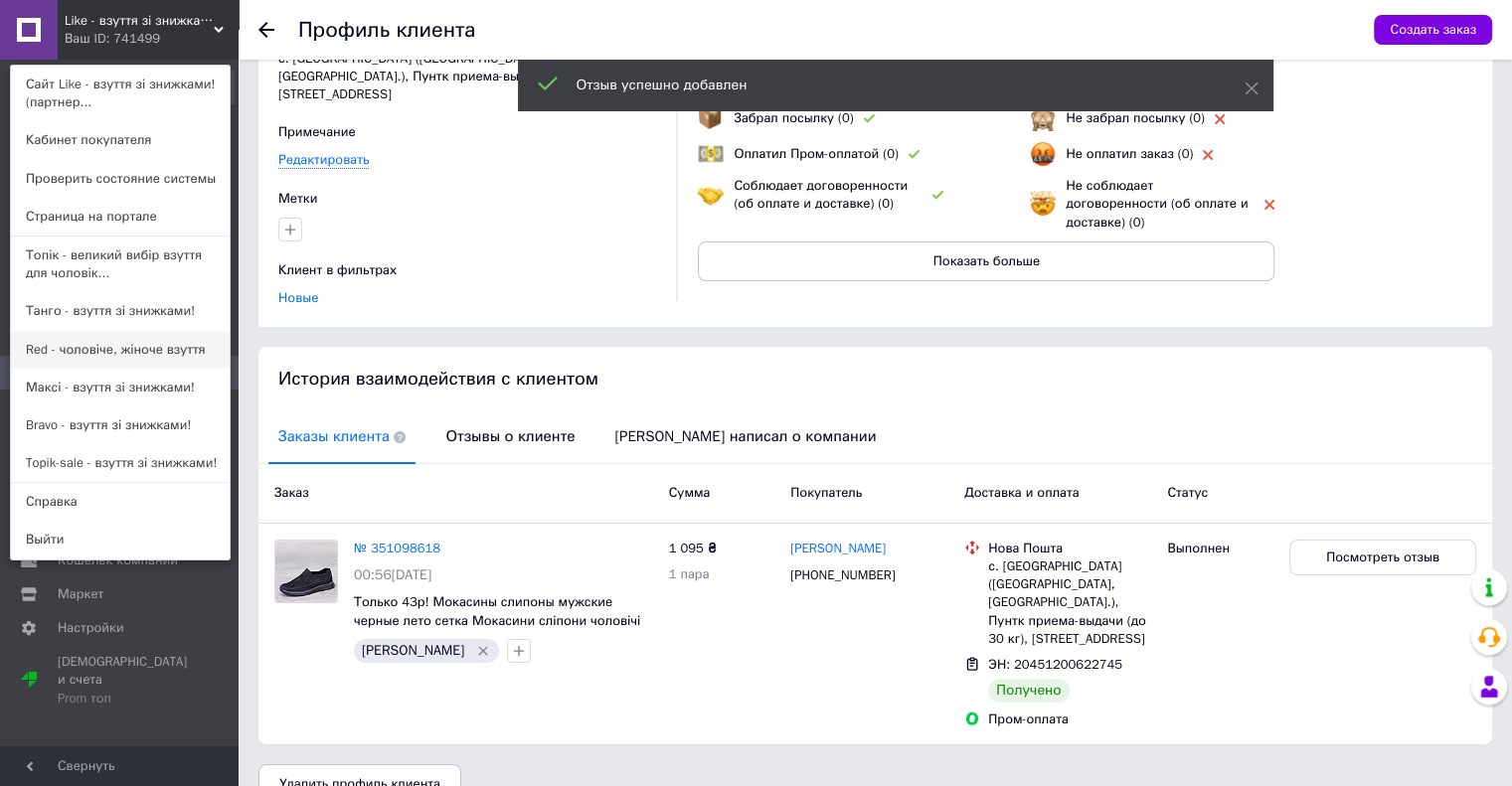 click on "Red - чоловіче, жіноче взуття" at bounding box center [120, 350] 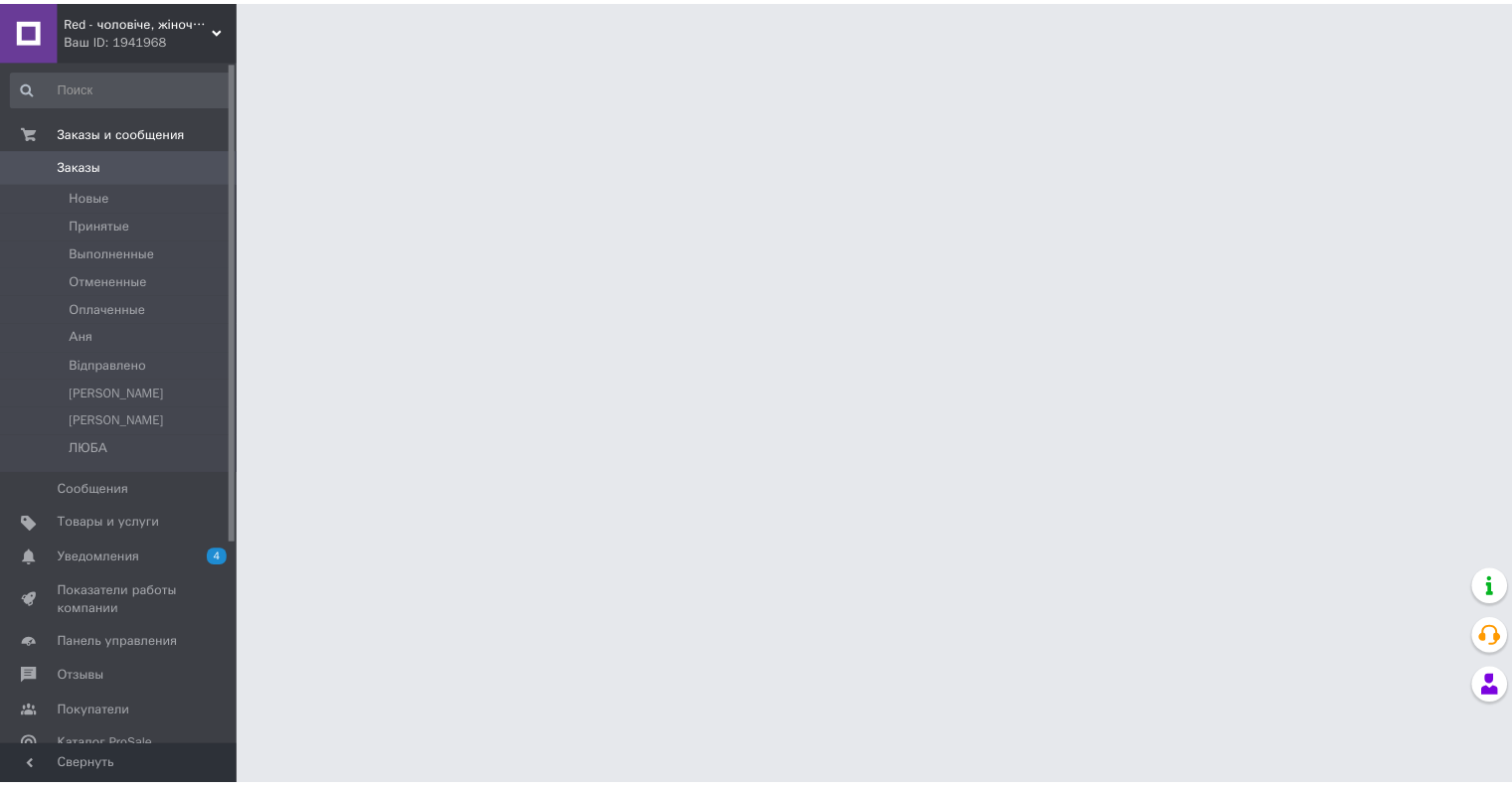 scroll, scrollTop: 0, scrollLeft: 0, axis: both 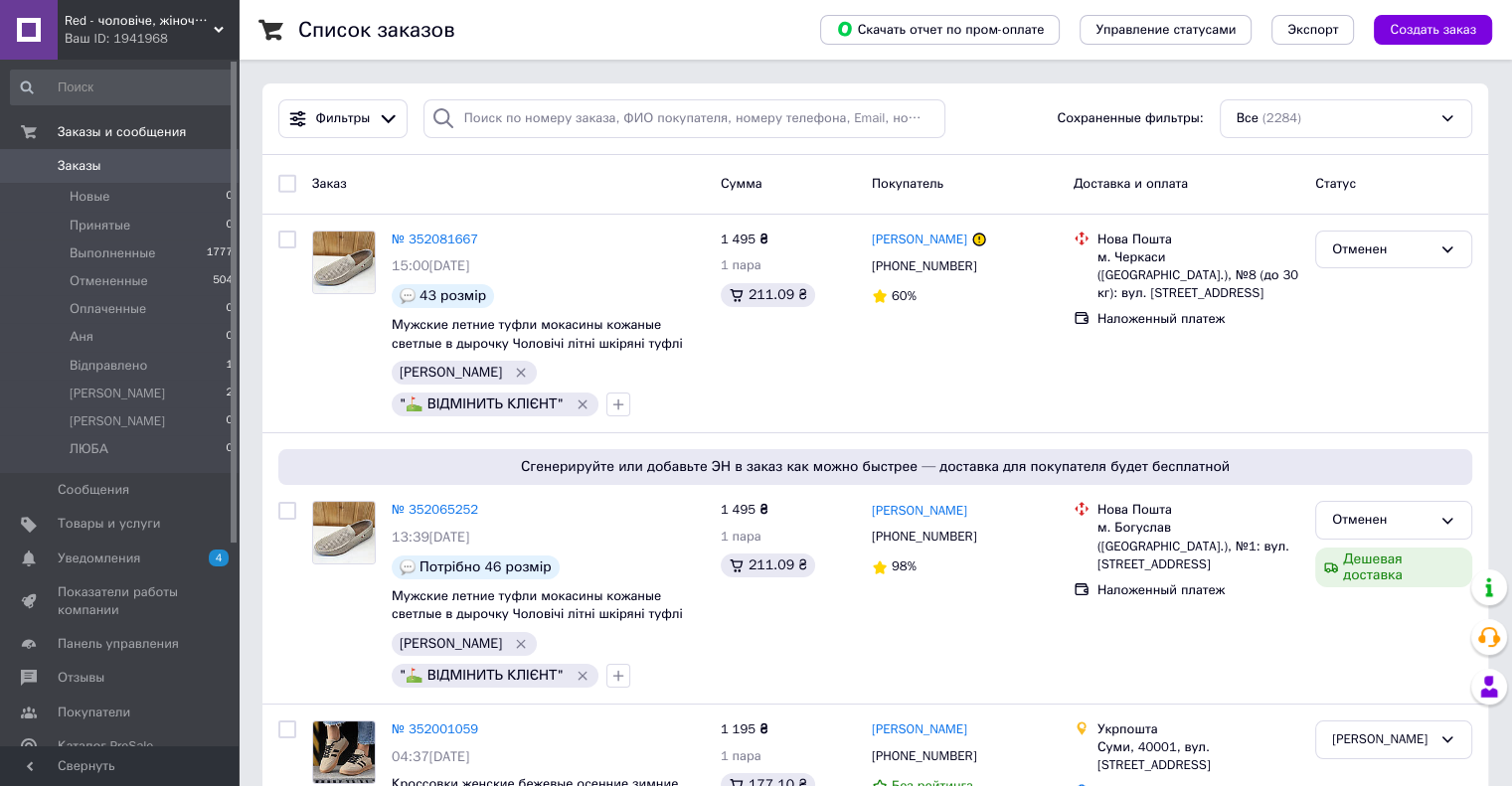 click on "№ 352065252" at bounding box center (434, 509) 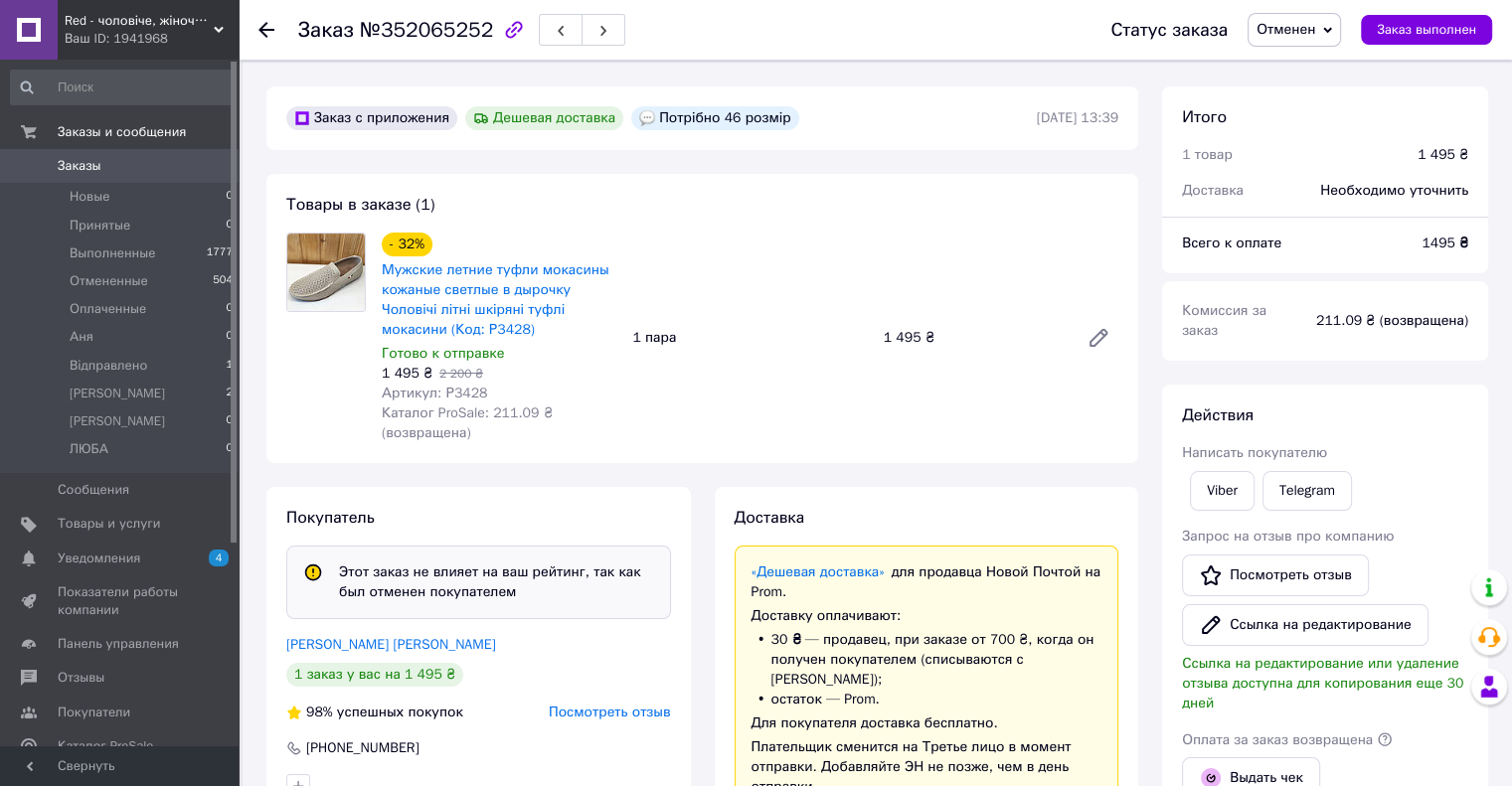 scroll, scrollTop: 0, scrollLeft: 0, axis: both 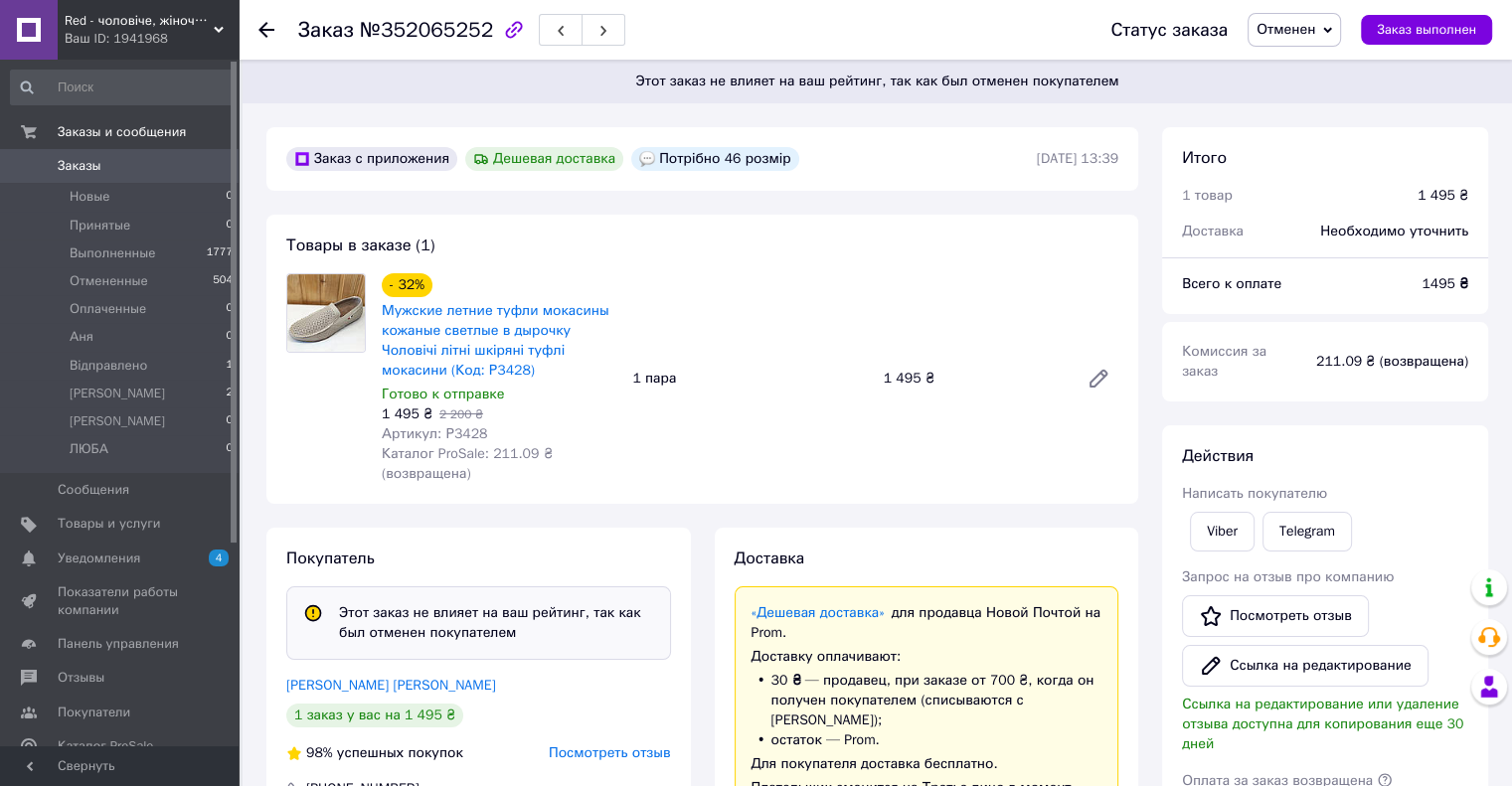 click 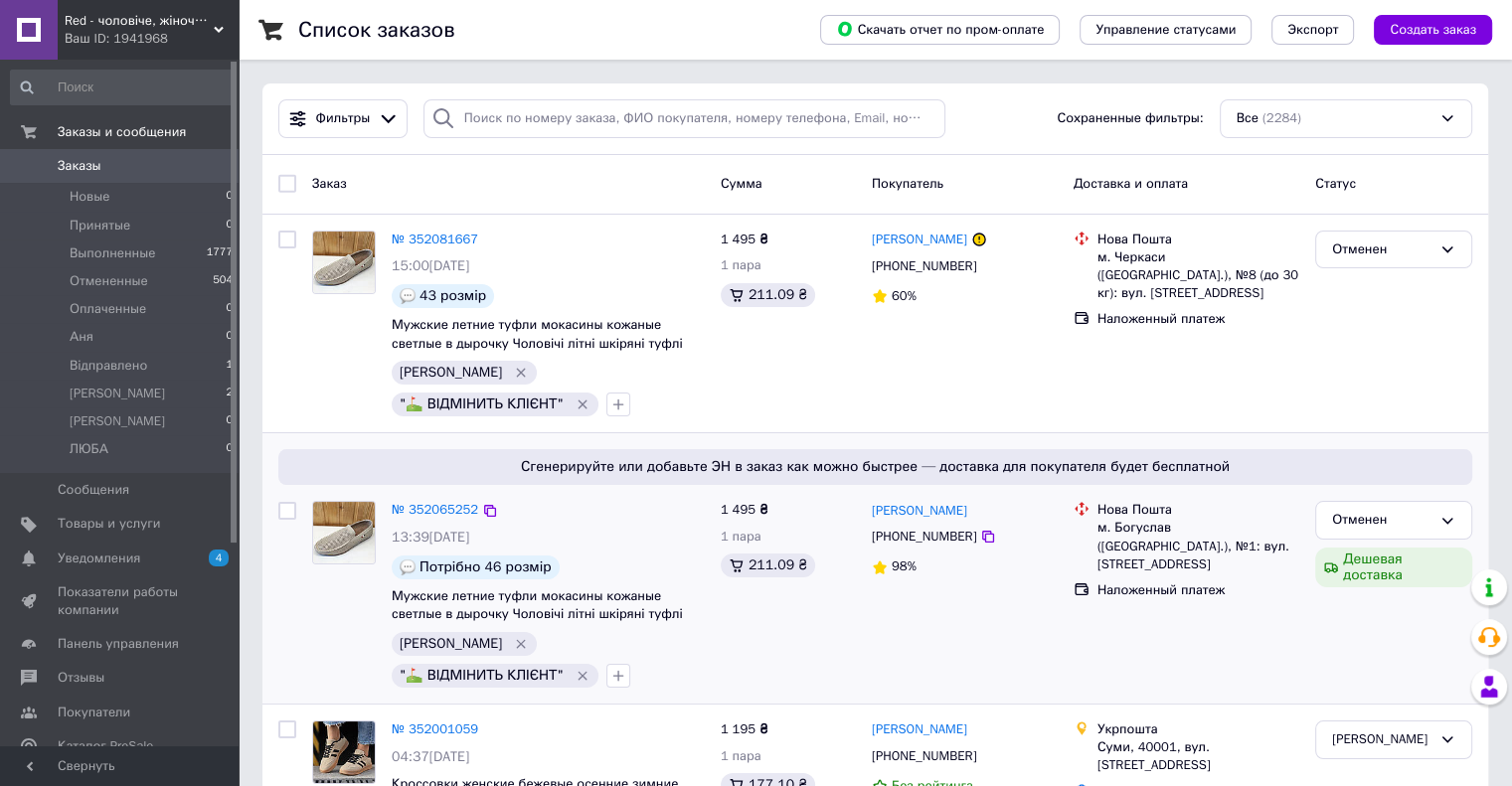 click 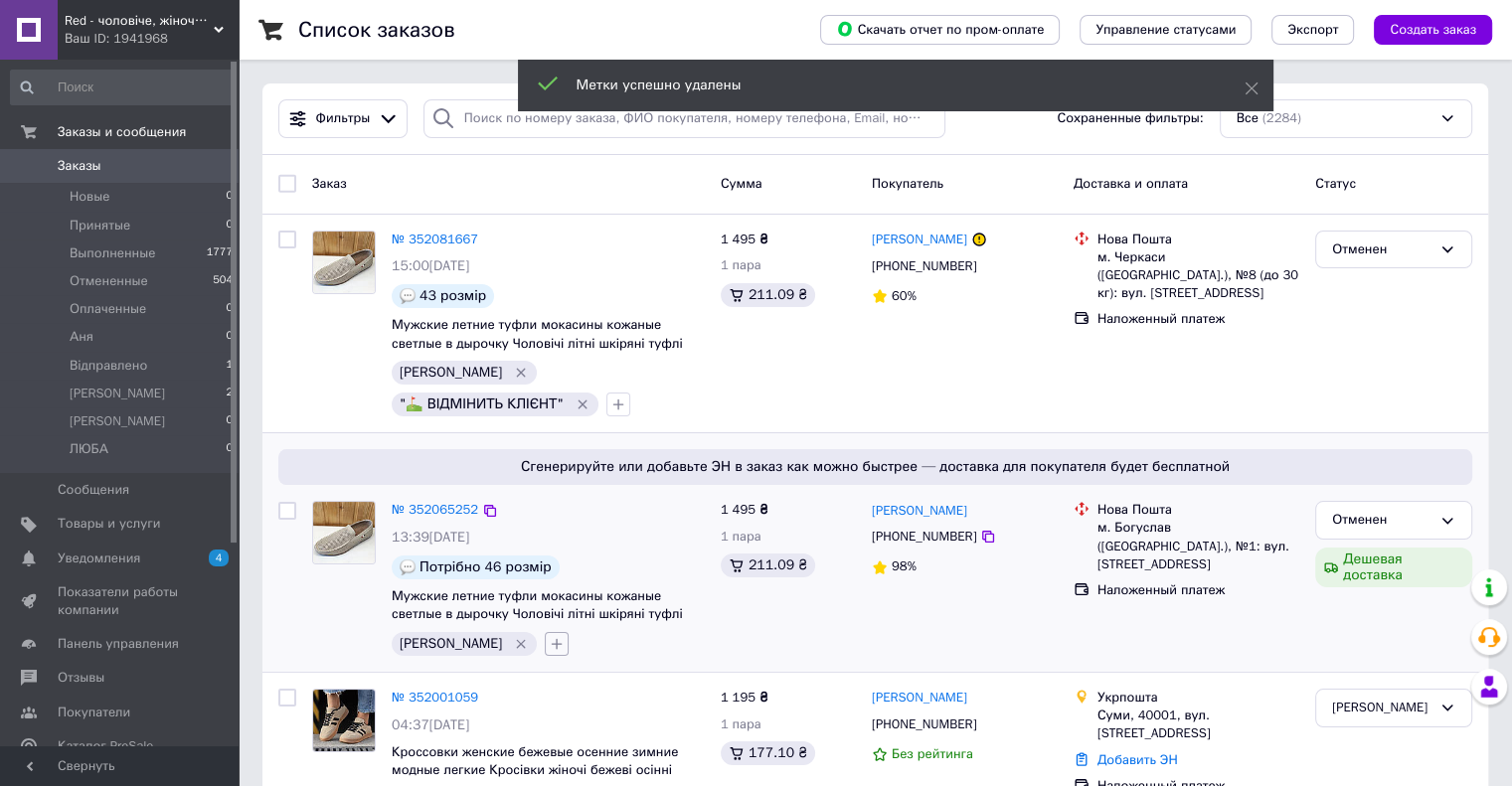 click 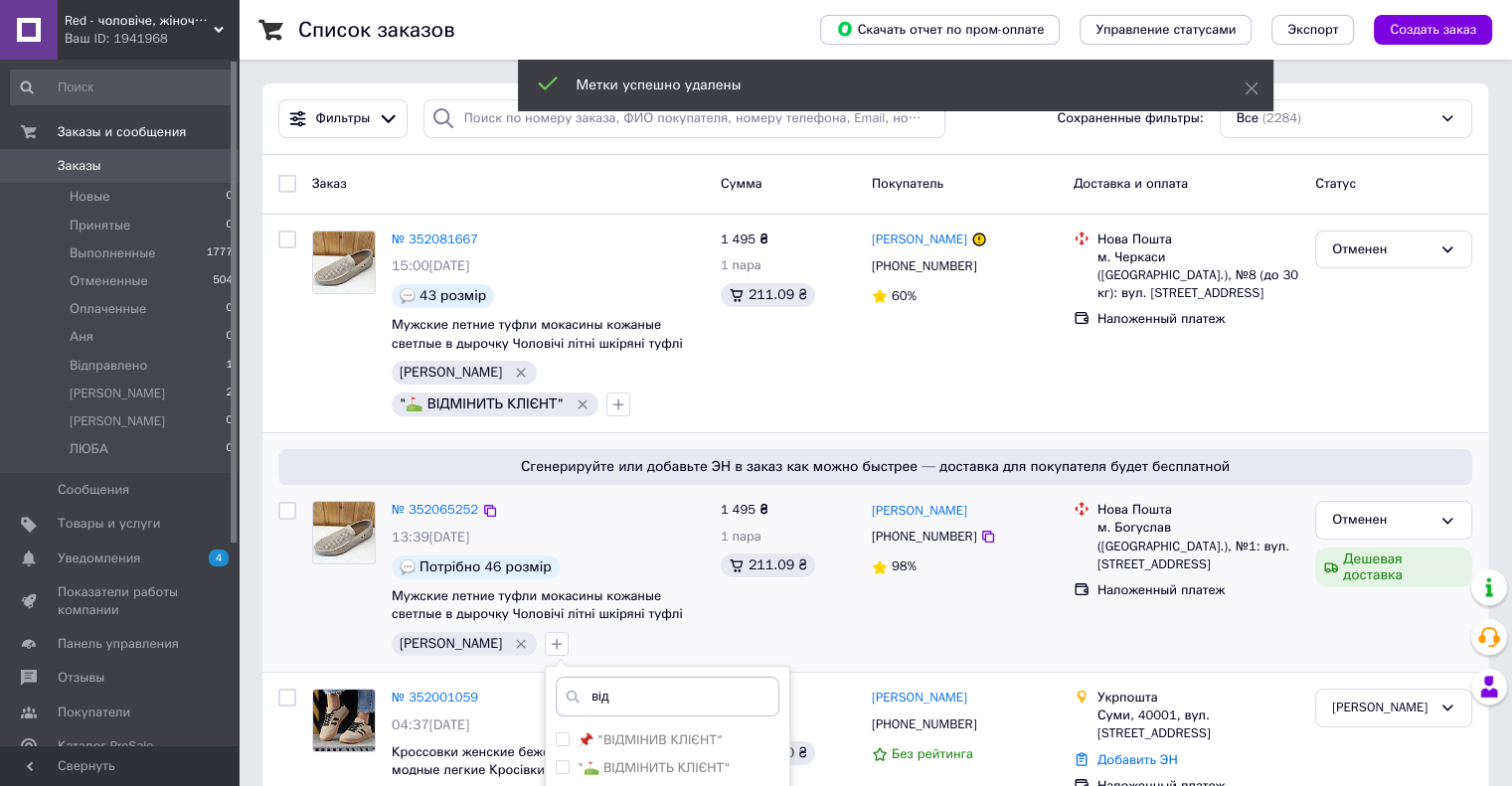 scroll, scrollTop: 99, scrollLeft: 0, axis: vertical 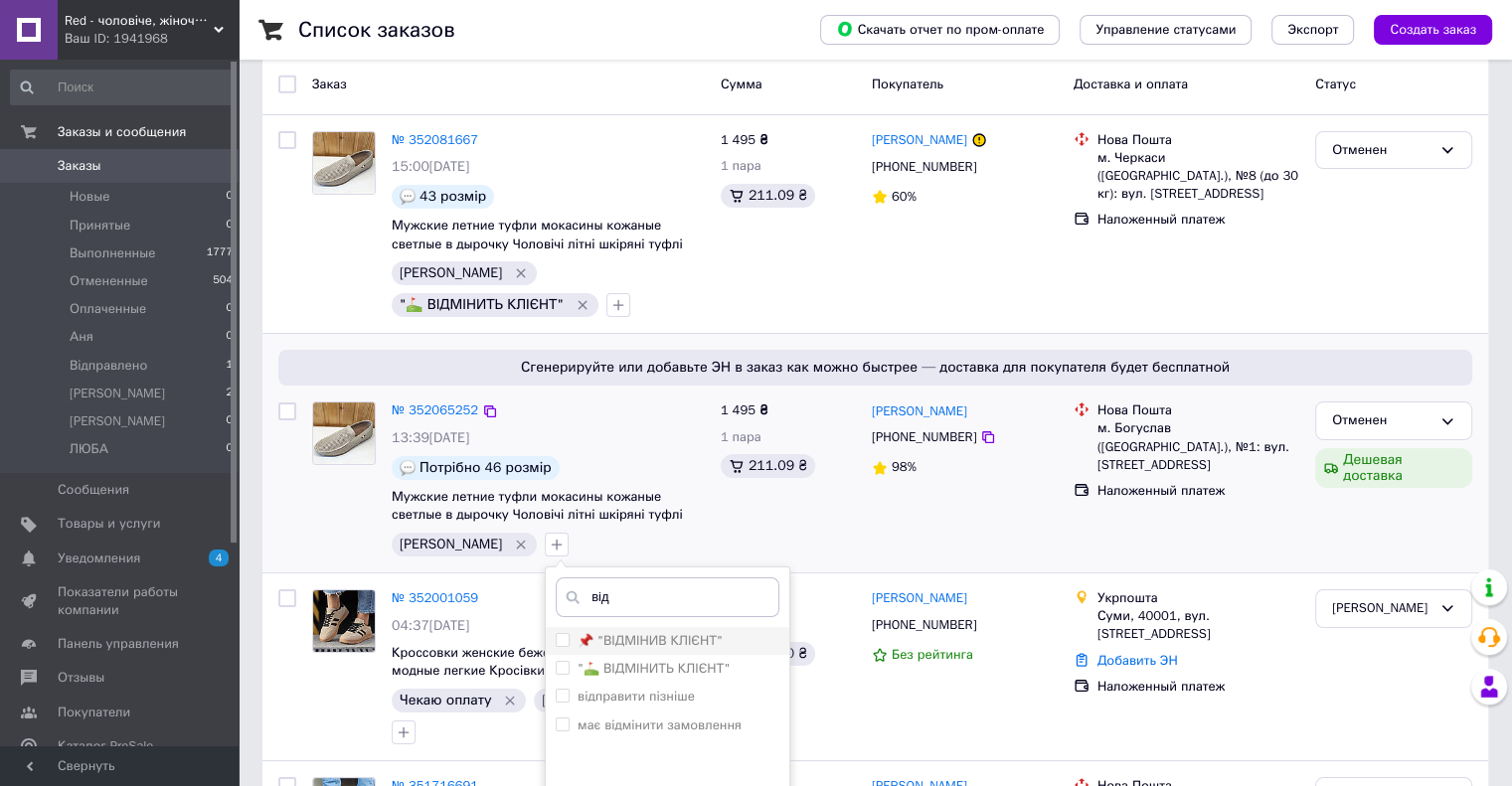 type on "від" 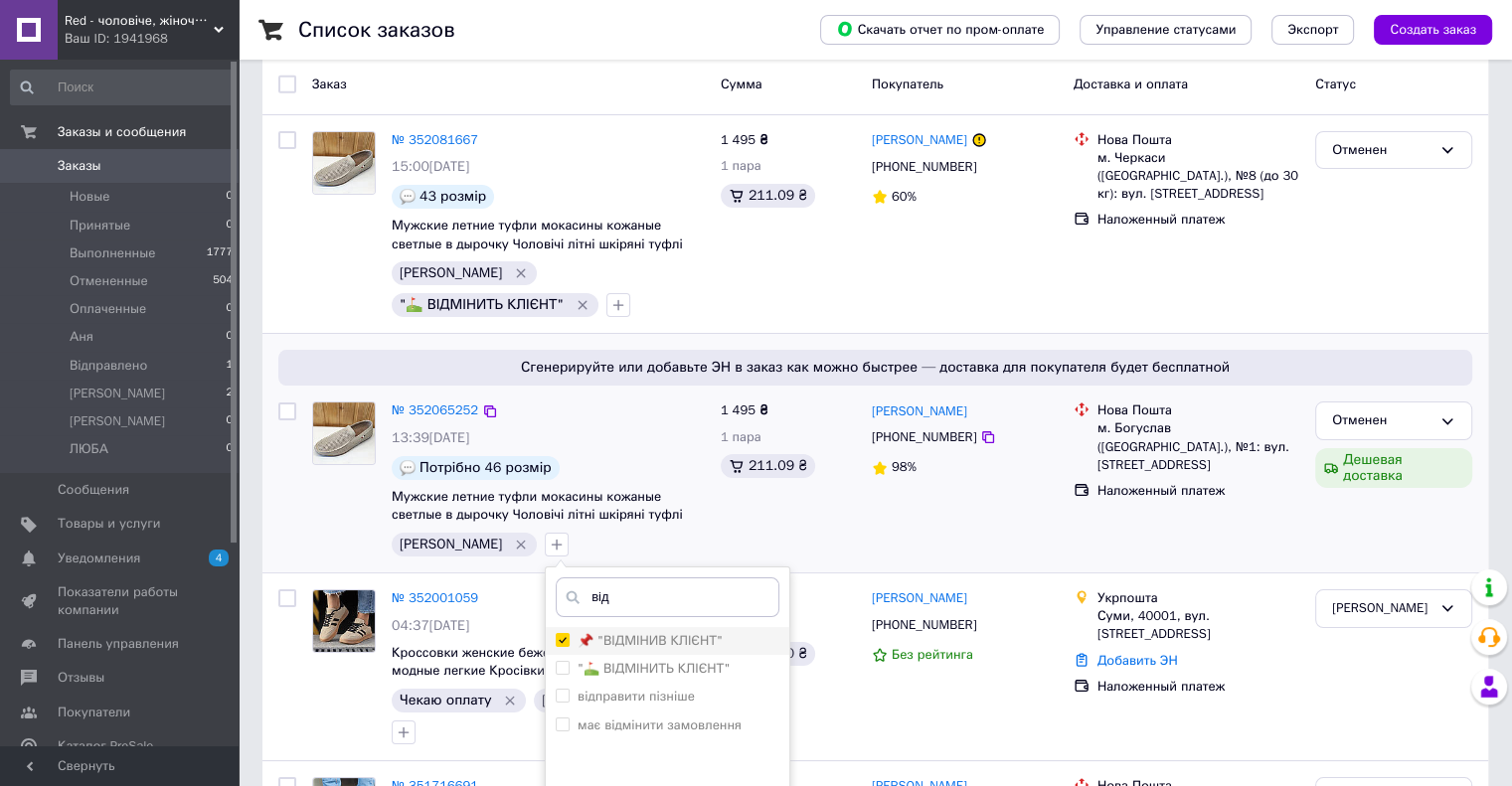 checkbox on "true" 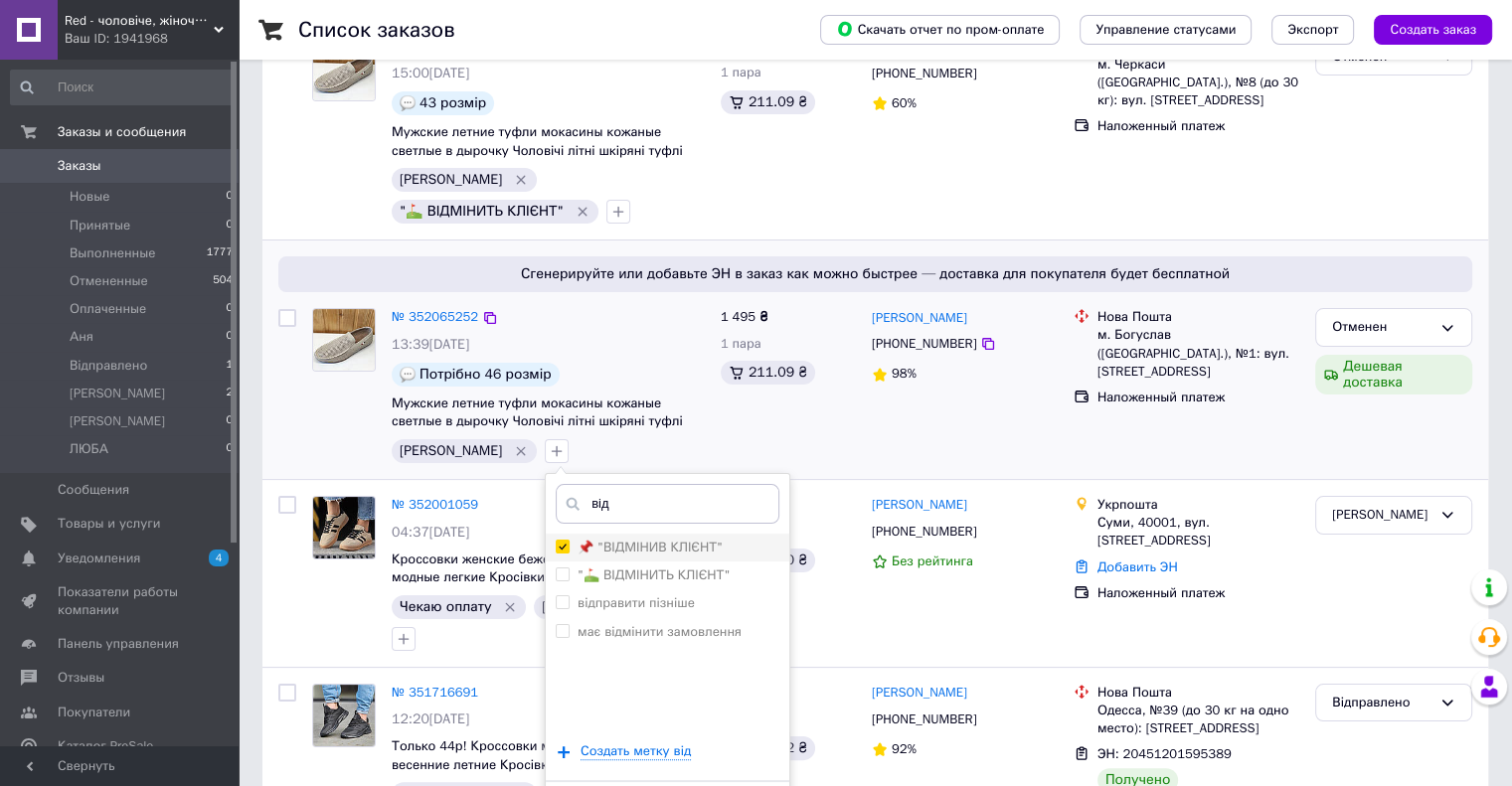 scroll, scrollTop: 298, scrollLeft: 0, axis: vertical 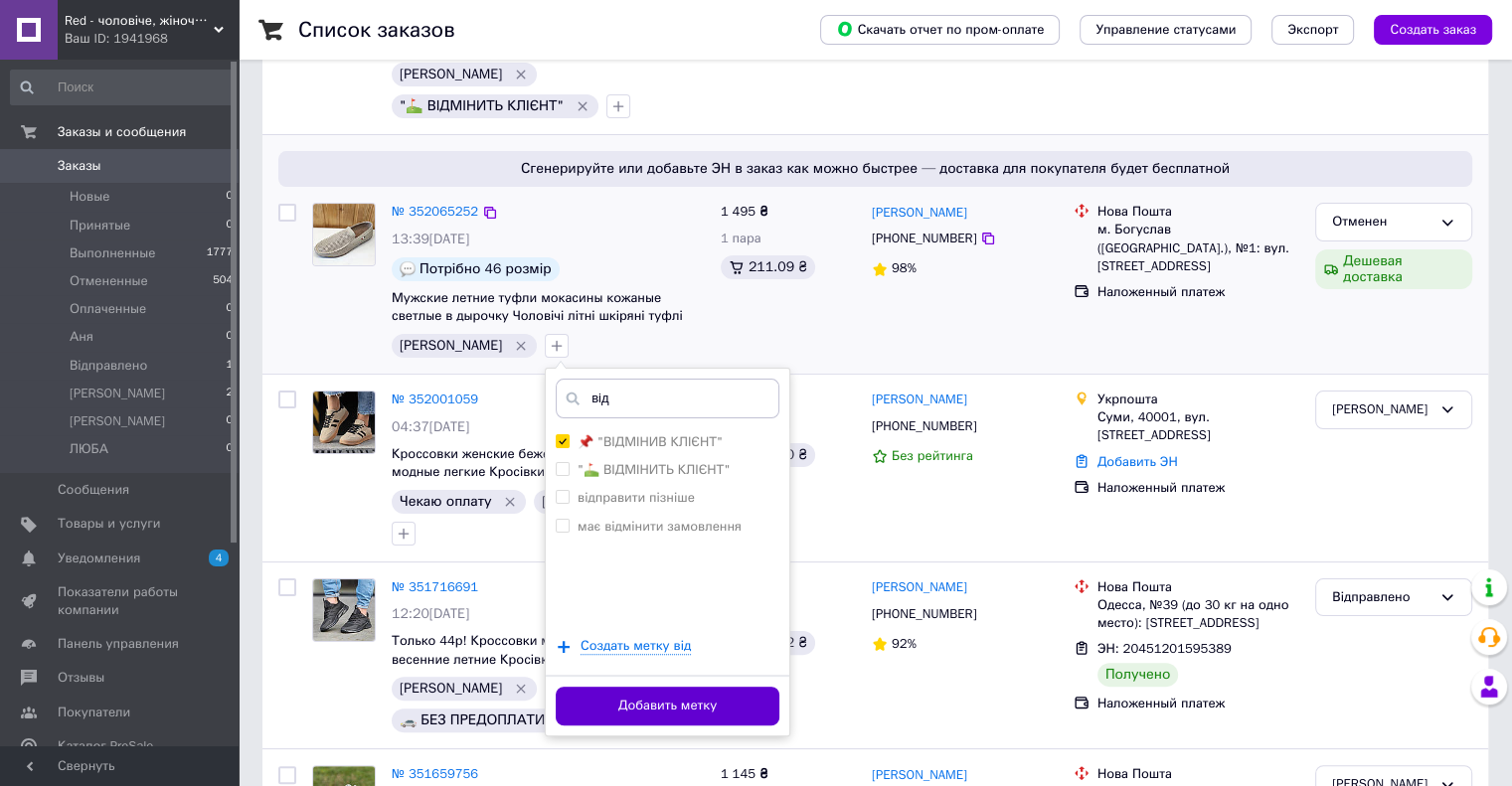 click on "Добавить метку" at bounding box center (667, 706) 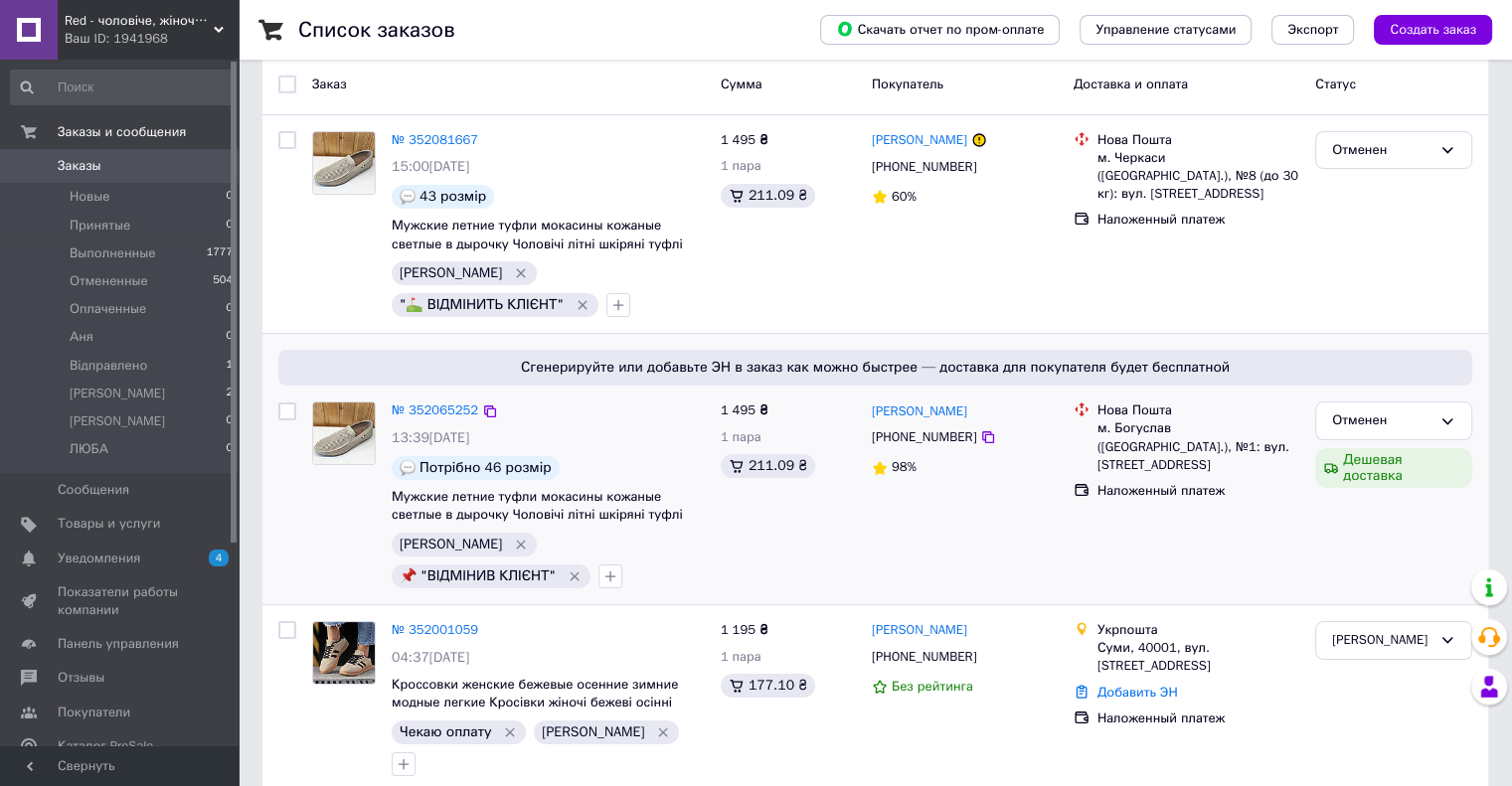 scroll, scrollTop: 99, scrollLeft: 0, axis: vertical 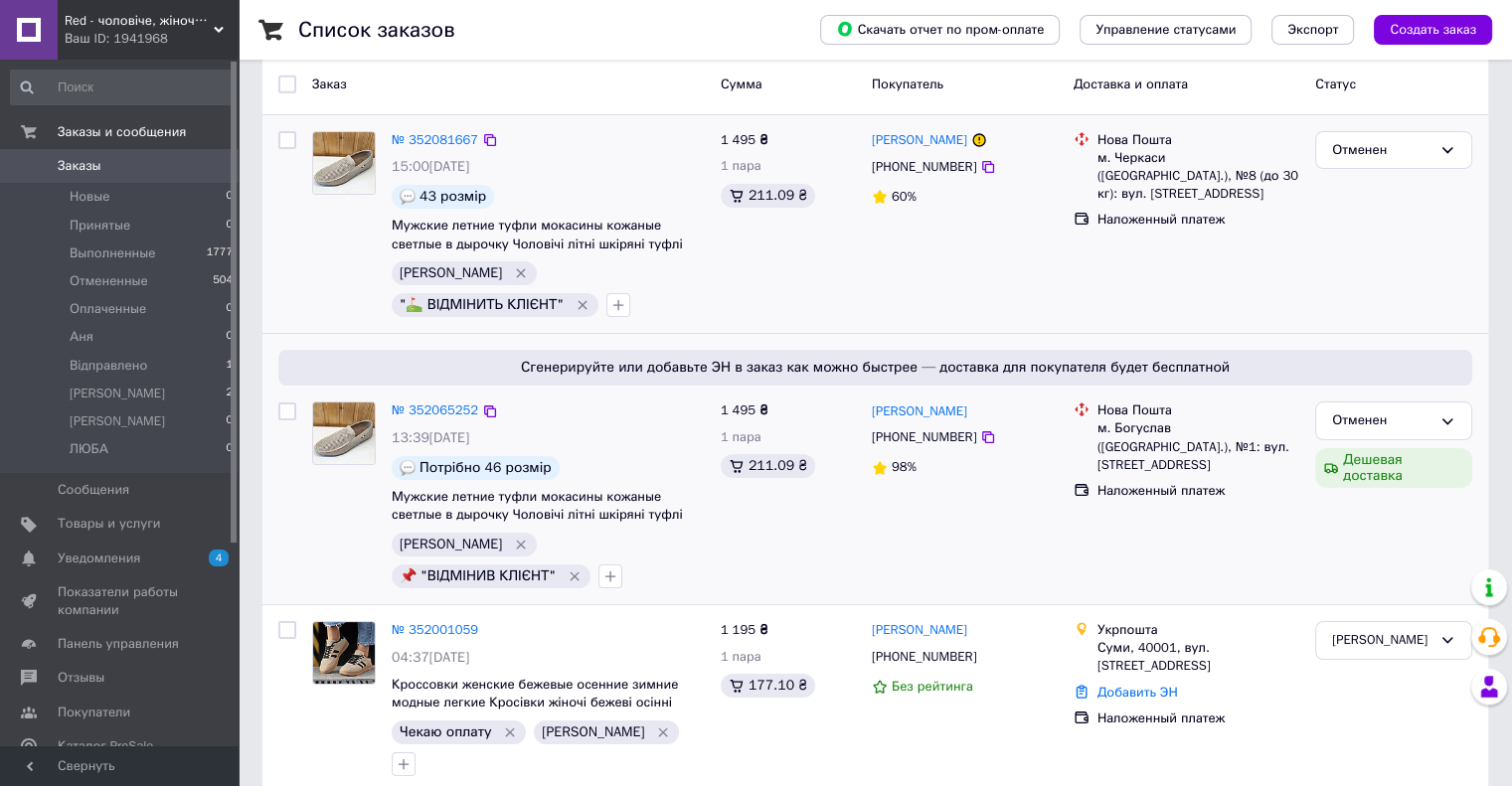 click 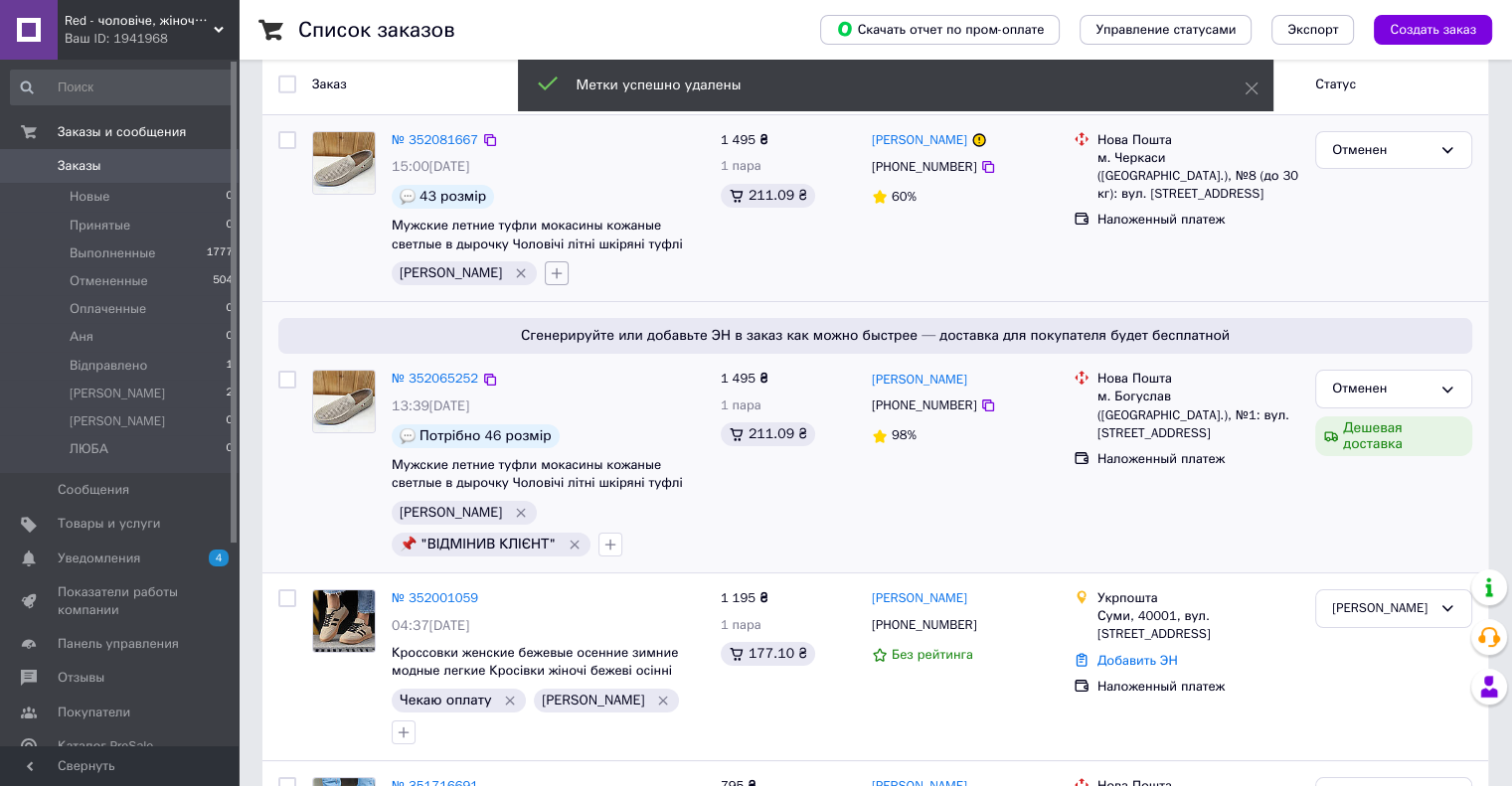 click 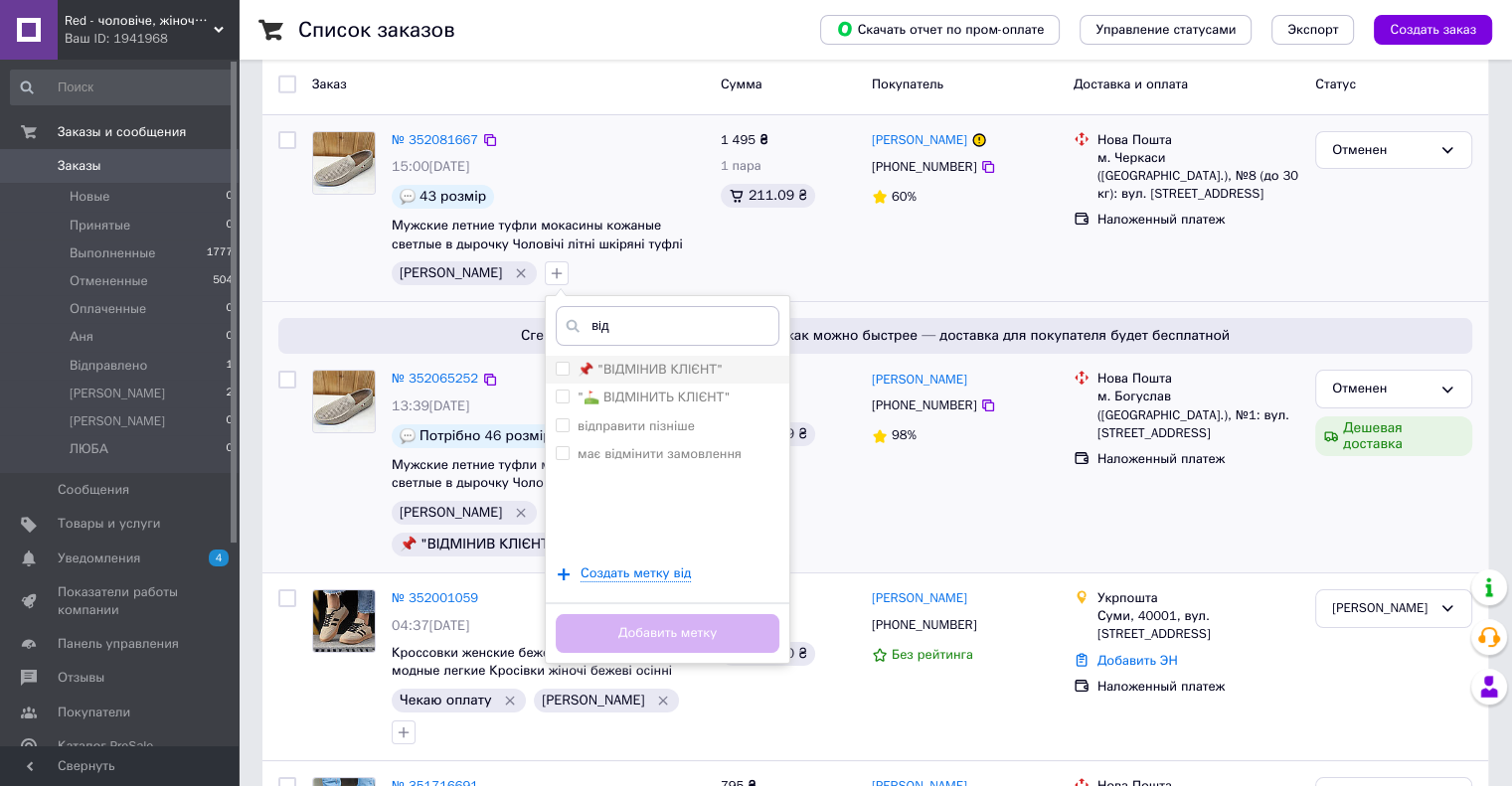 type on "від" 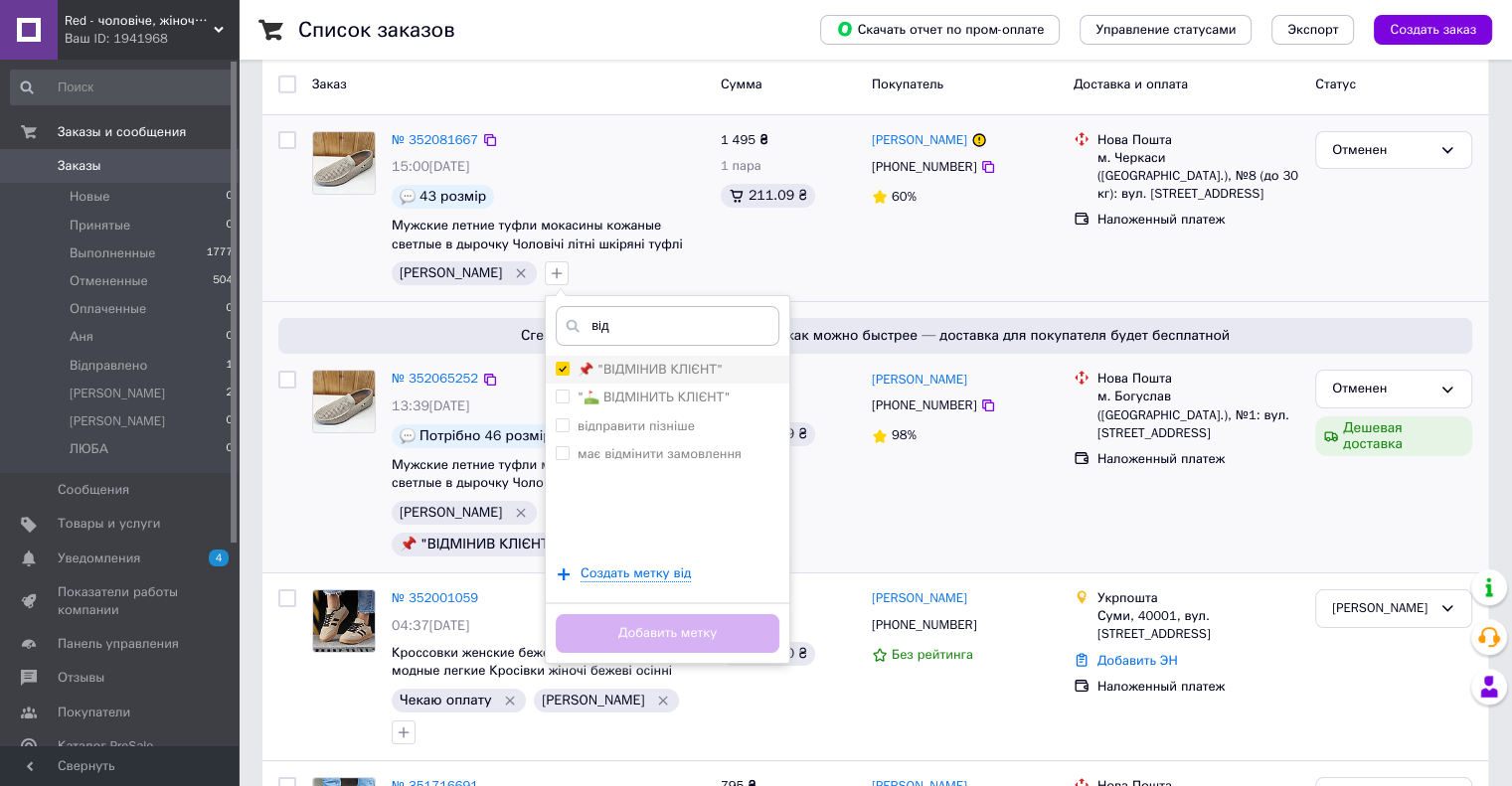 checkbox on "true" 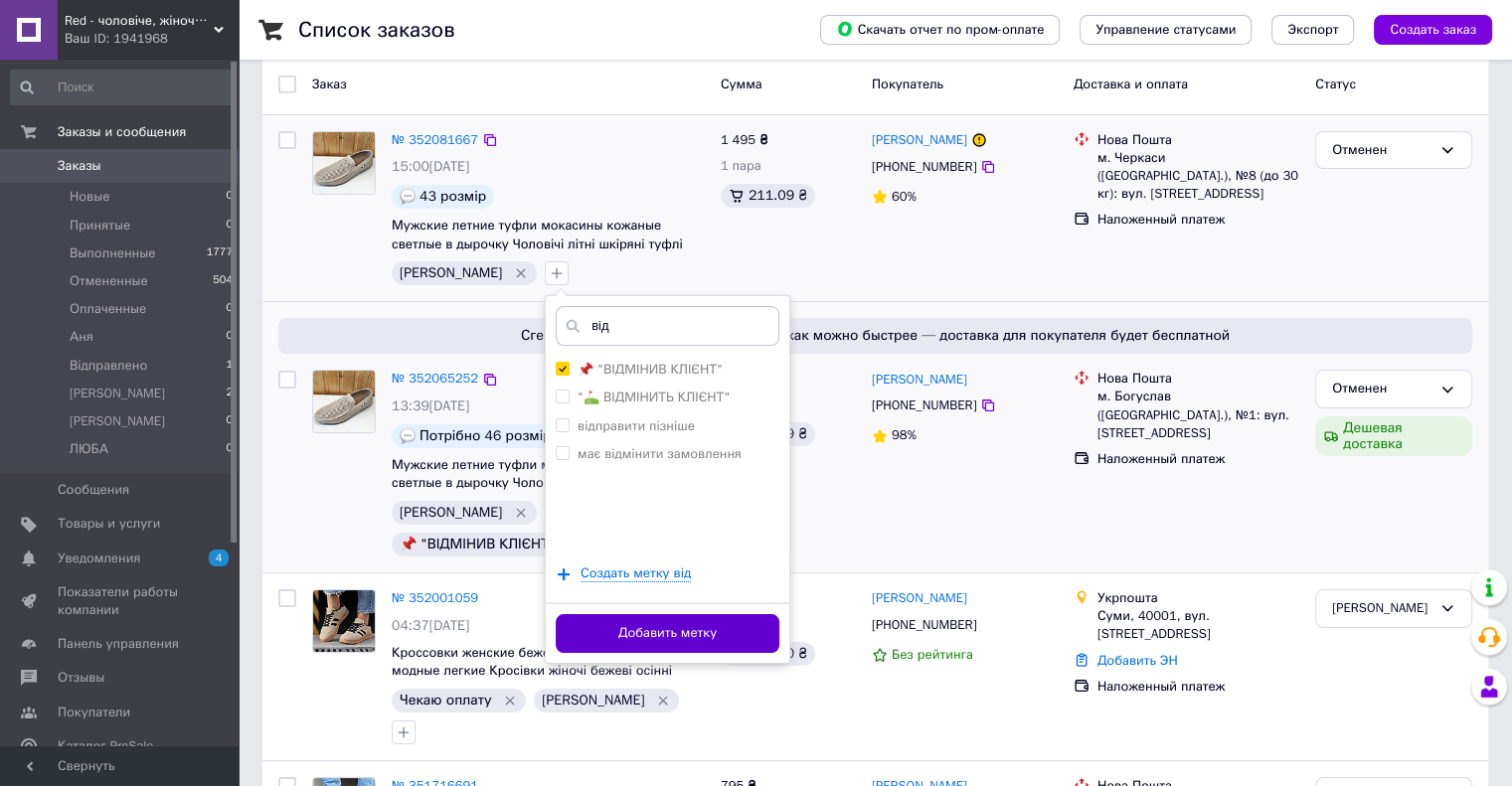 click on "Добавить метку" at bounding box center [667, 633] 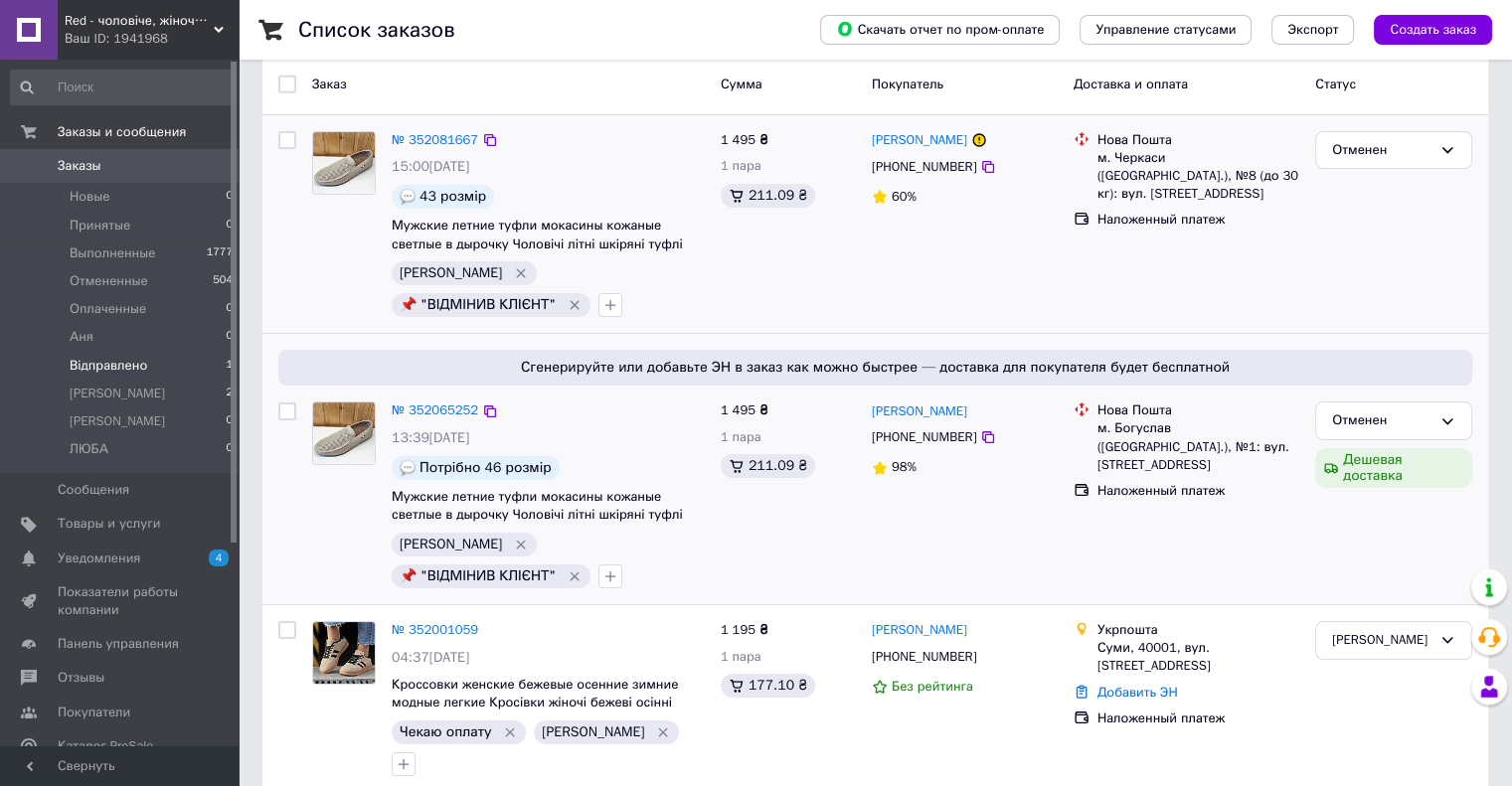 click on "Відправлено" at bounding box center [108, 366] 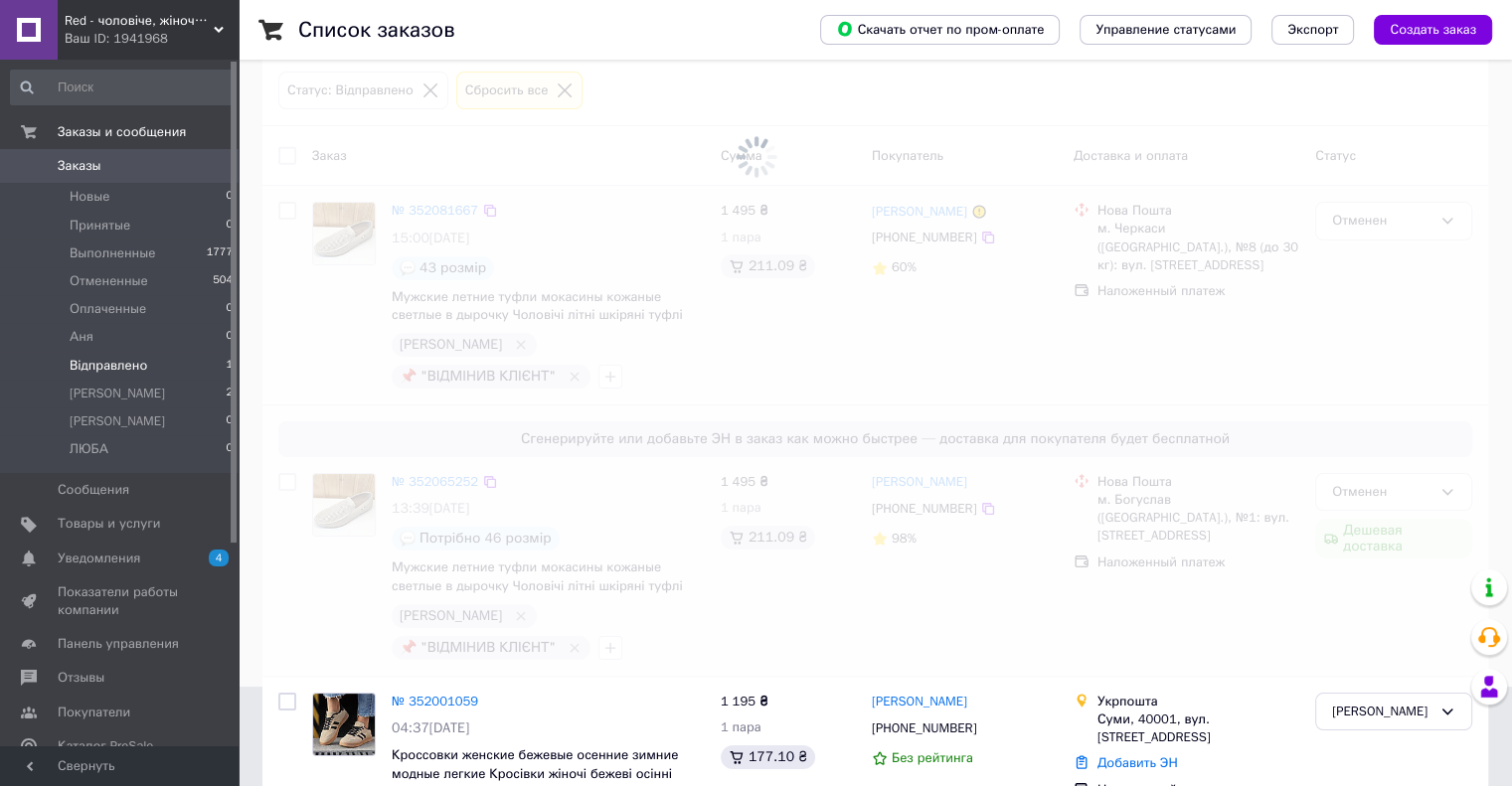 scroll, scrollTop: 0, scrollLeft: 0, axis: both 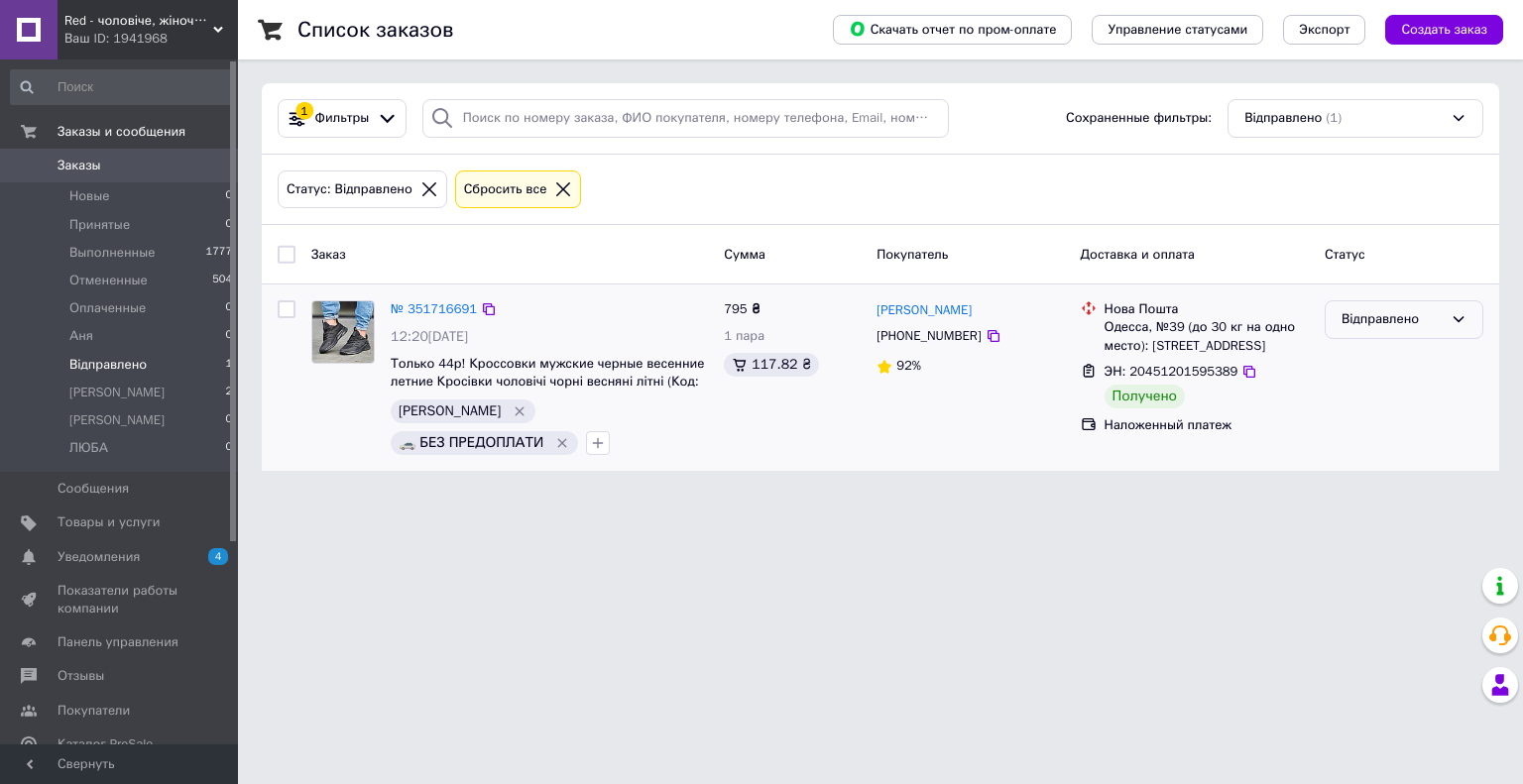click on "Відправлено" at bounding box center [1392, 319] 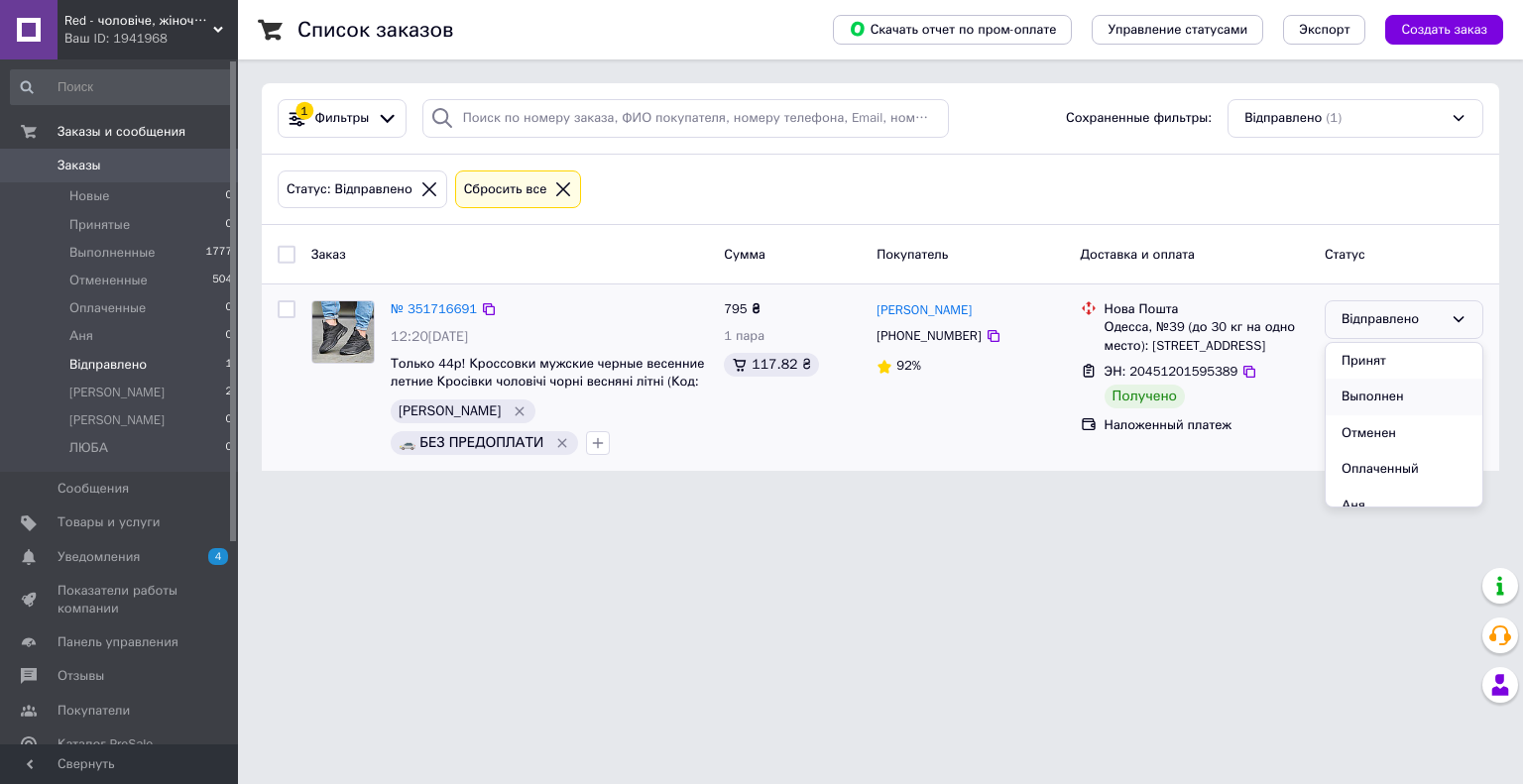click on "Выполнен" at bounding box center (1404, 396) 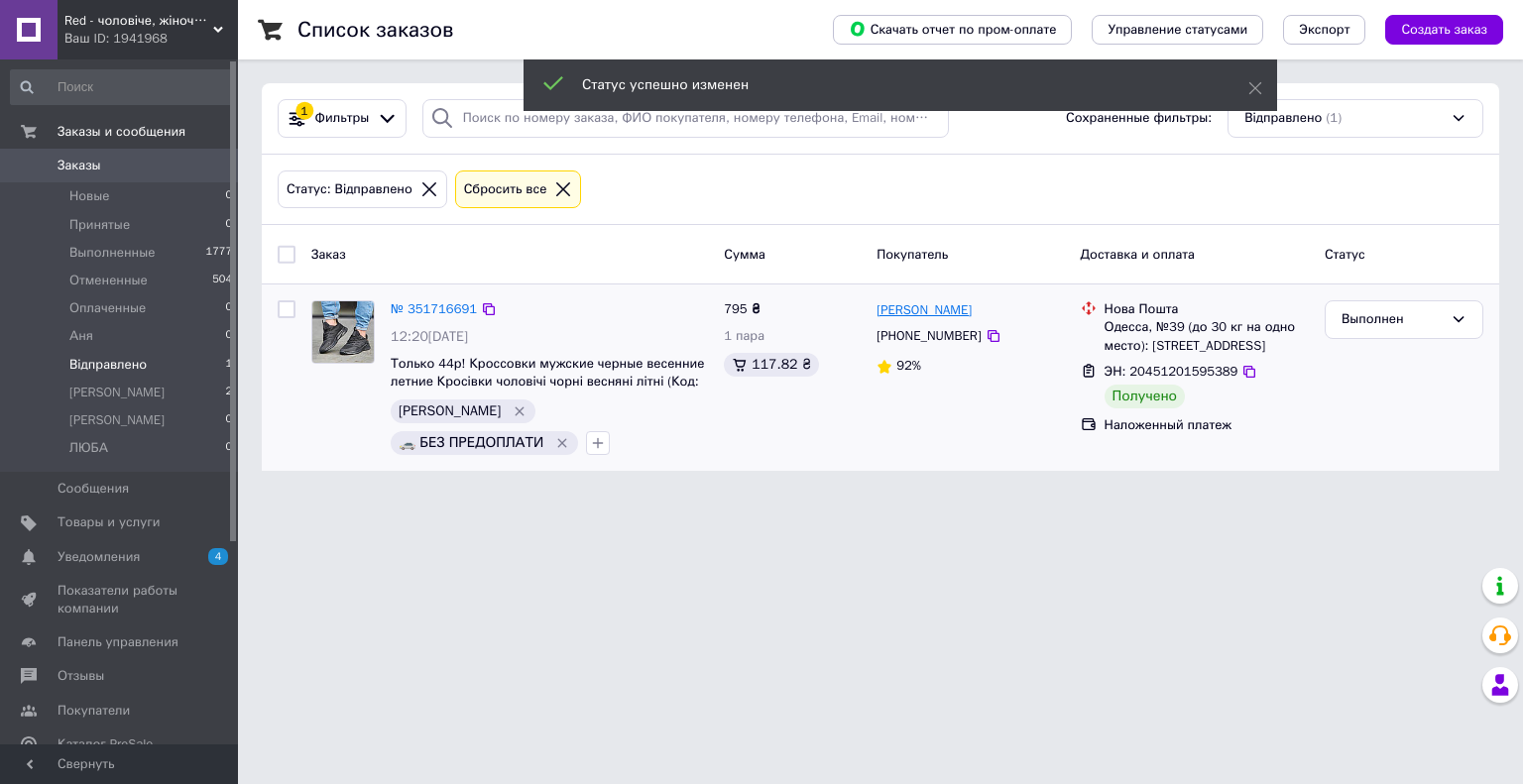 click on "Катерина Мироненко" at bounding box center (924, 310) 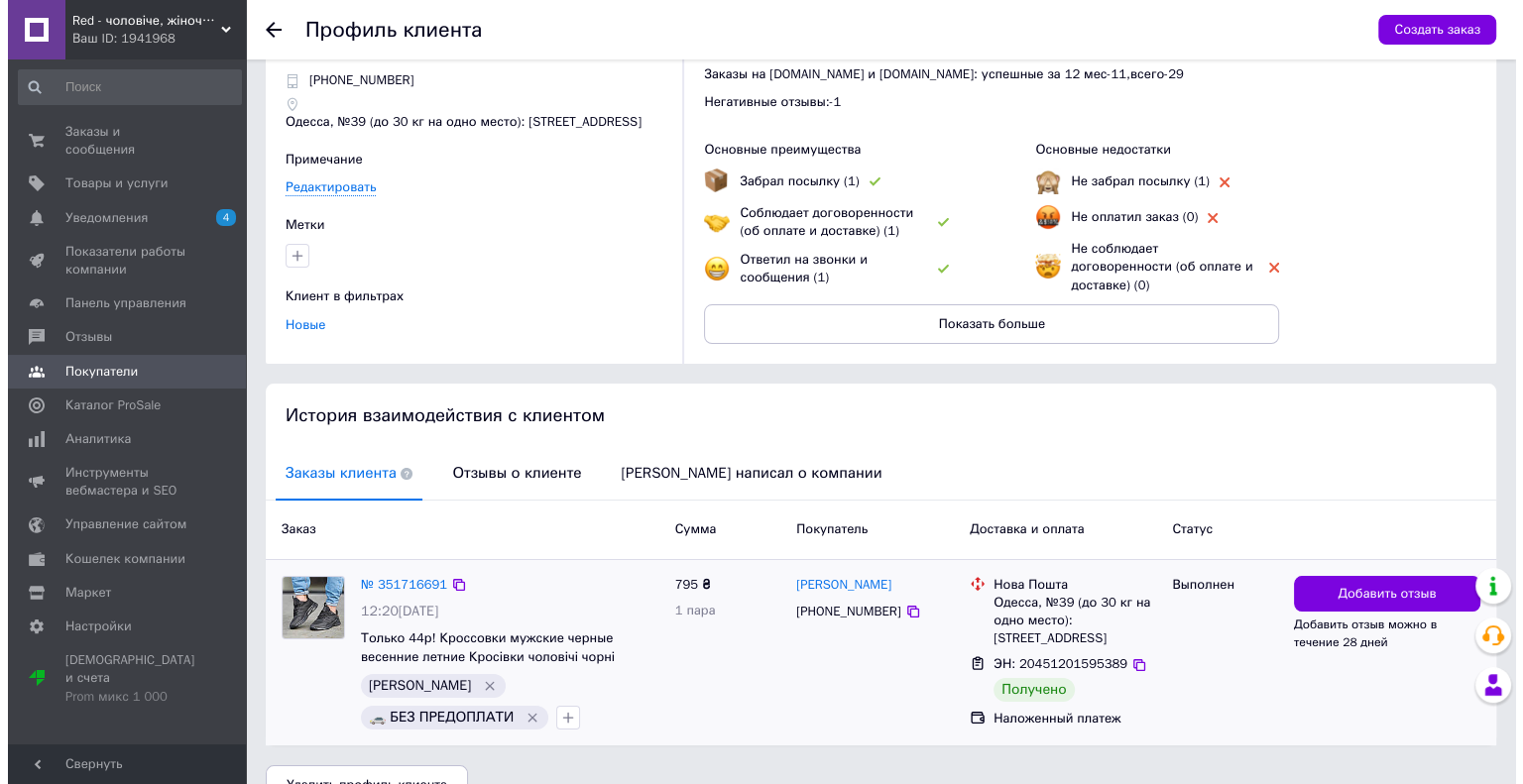 scroll, scrollTop: 97, scrollLeft: 0, axis: vertical 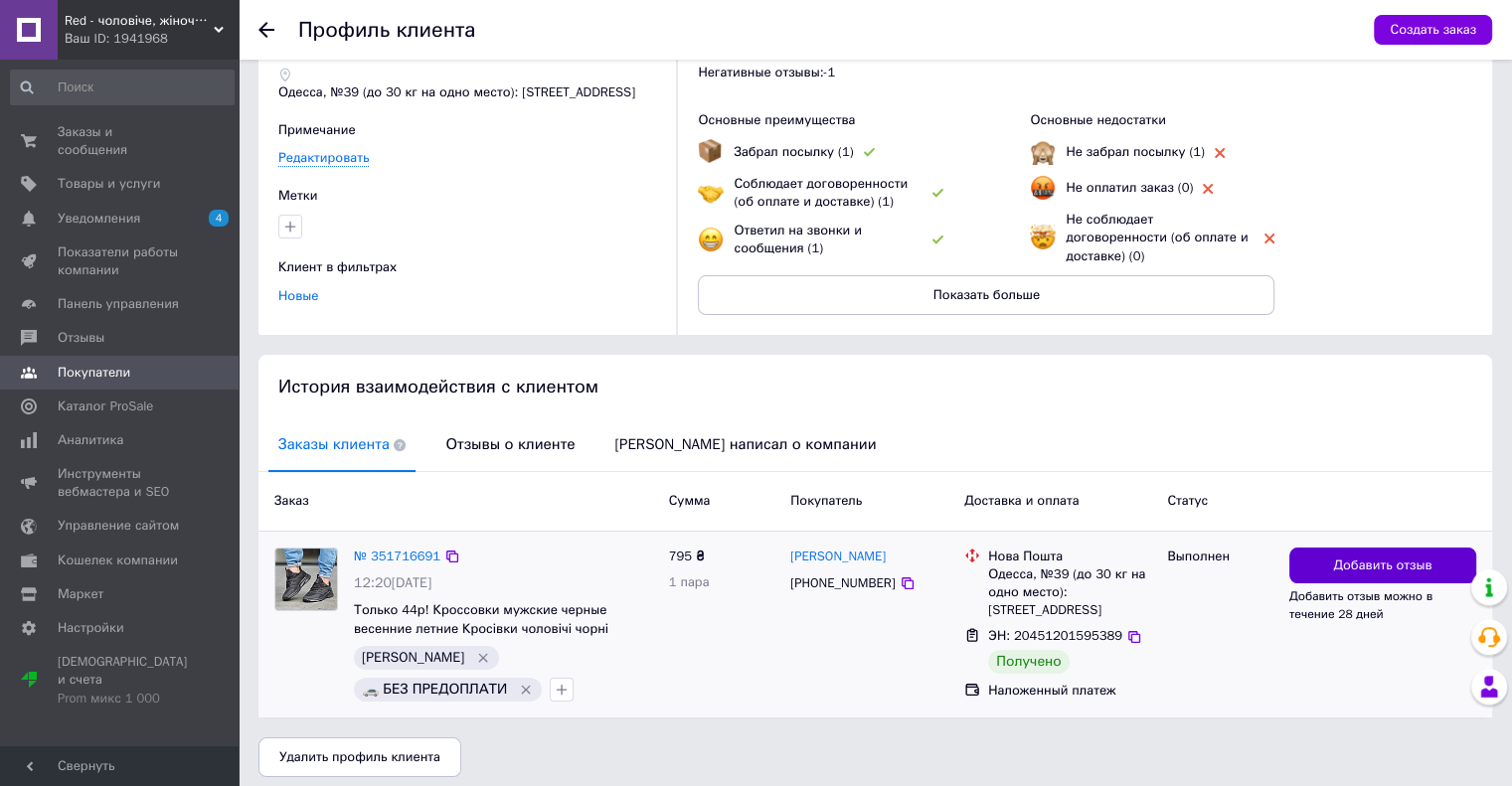 click on "Добавить отзыв" at bounding box center [1383, 565] 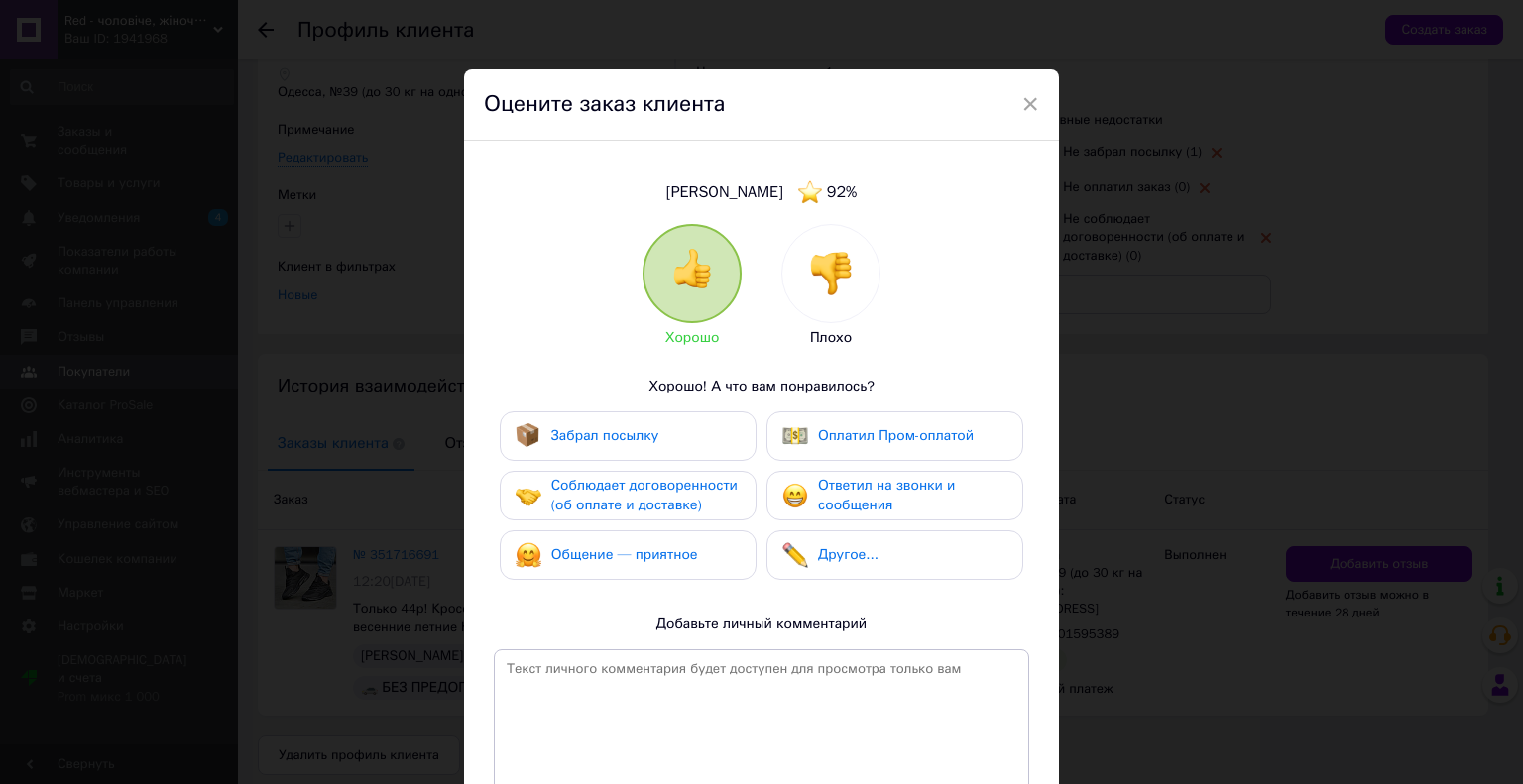 click on "Забрал посылку" at bounding box center (628, 436) 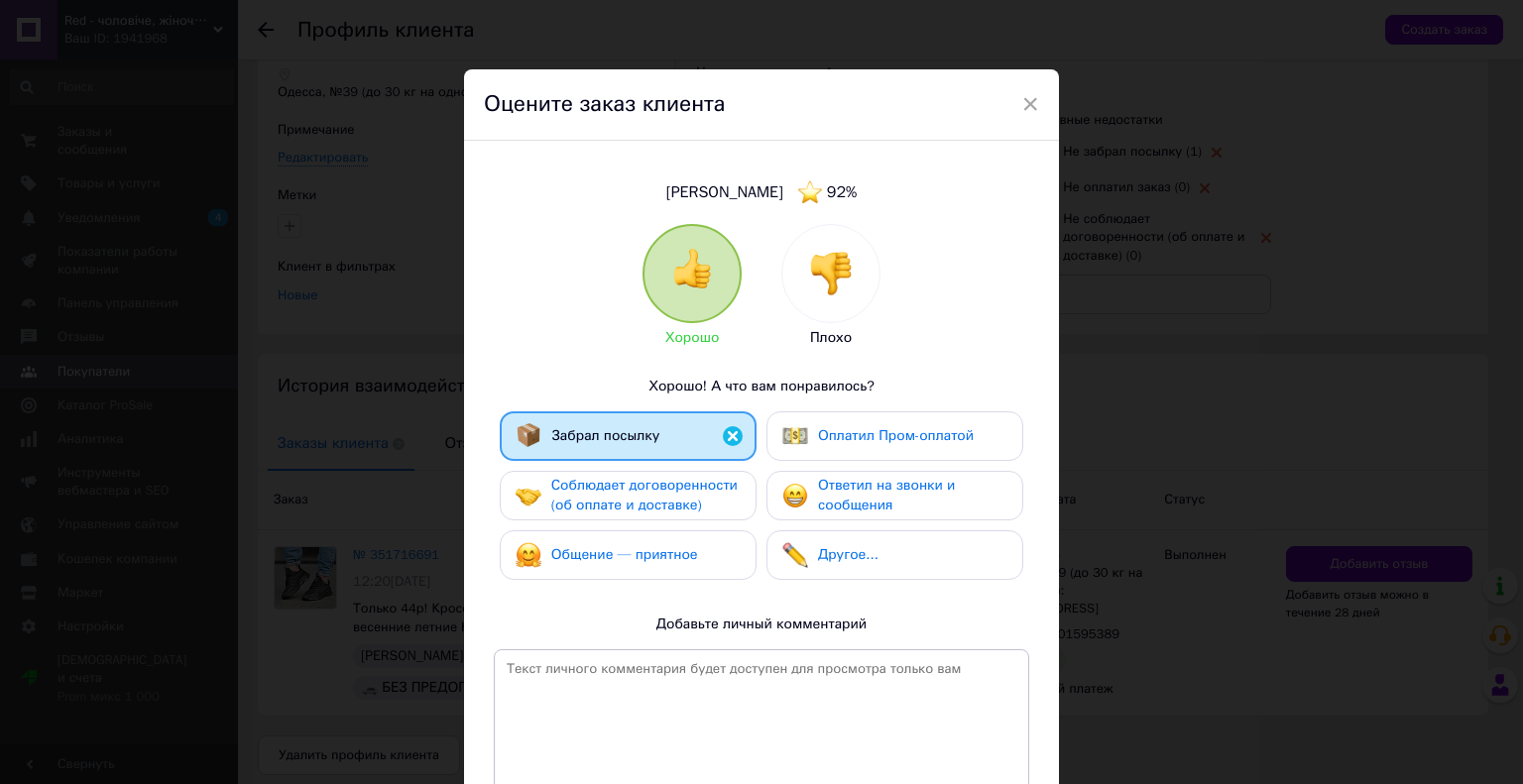 click on "Соблюдает договоренности (об оплате и доставке)" at bounding box center [644, 495] 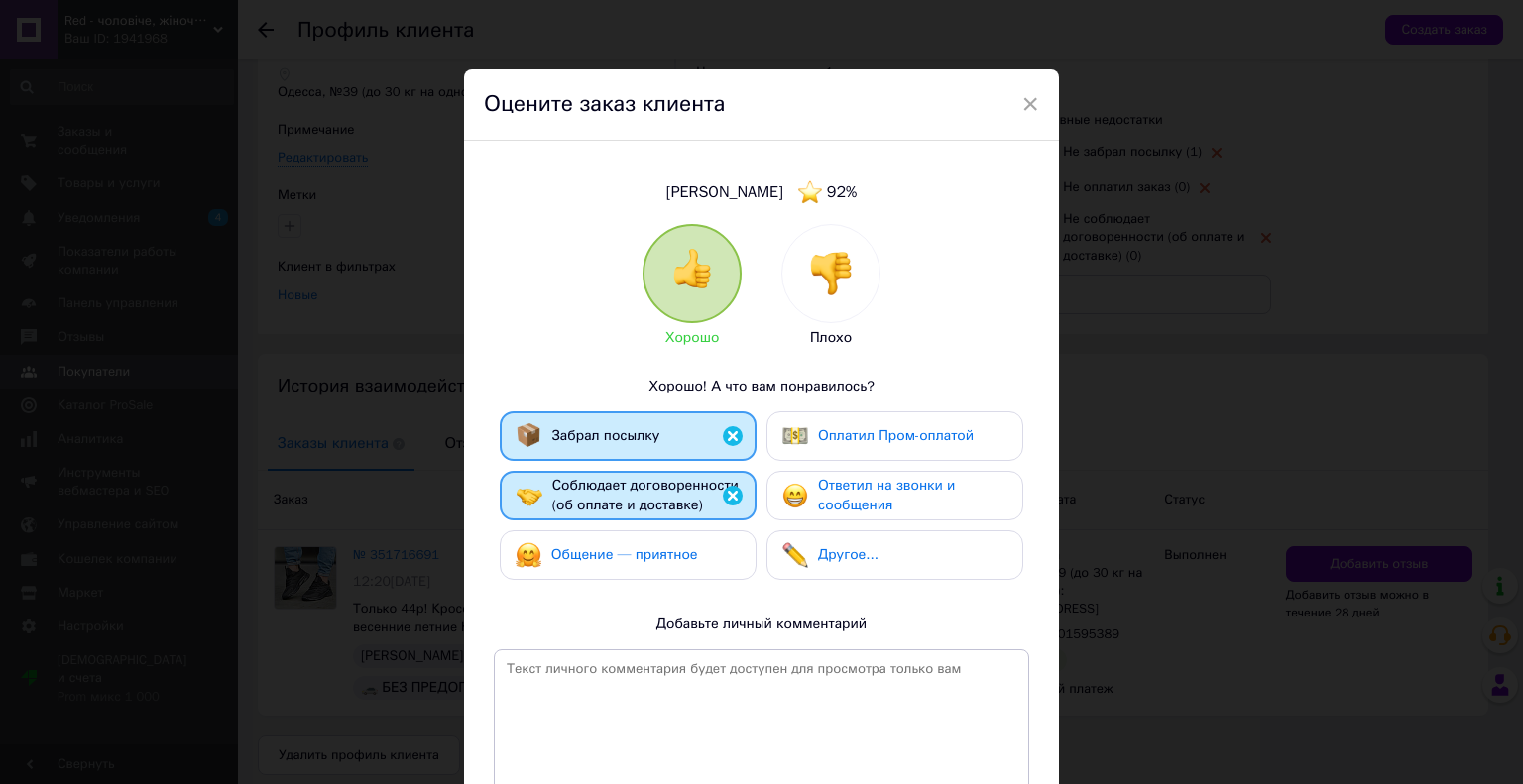 click on "Общение — приятное" at bounding box center (625, 554) 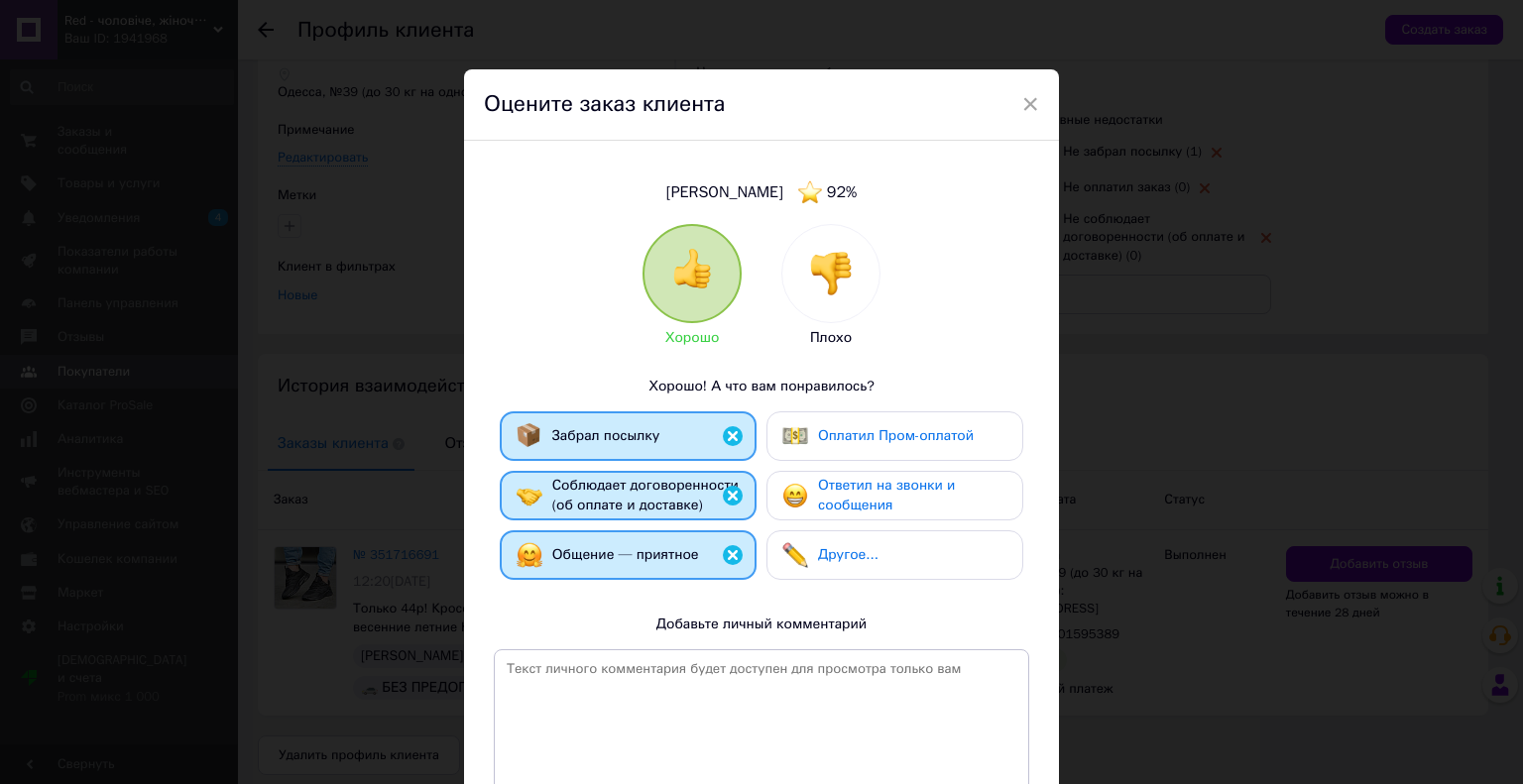 drag, startPoint x: 833, startPoint y: 498, endPoint x: 843, endPoint y: 520, distance: 24.166092 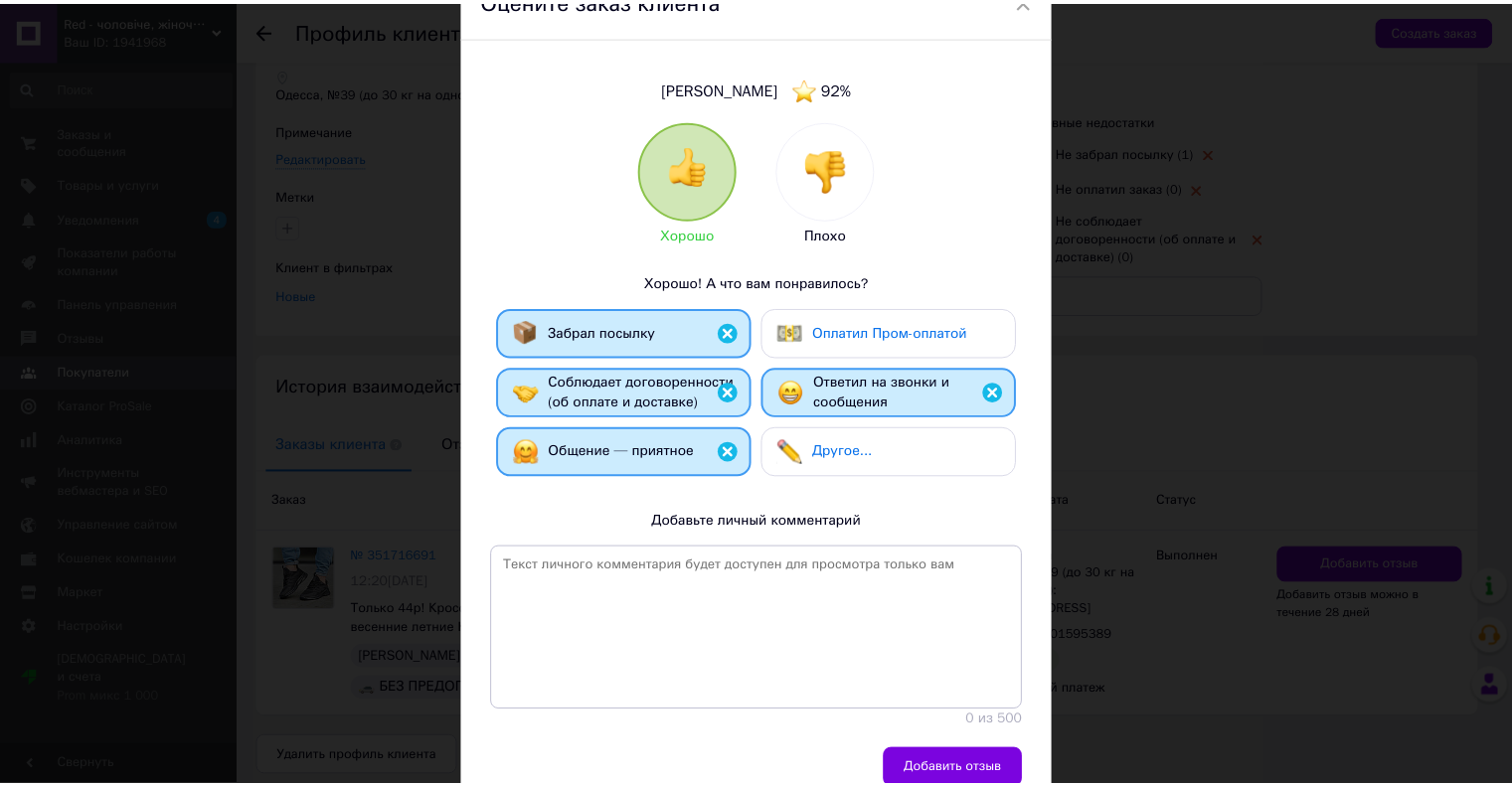 scroll, scrollTop: 194, scrollLeft: 0, axis: vertical 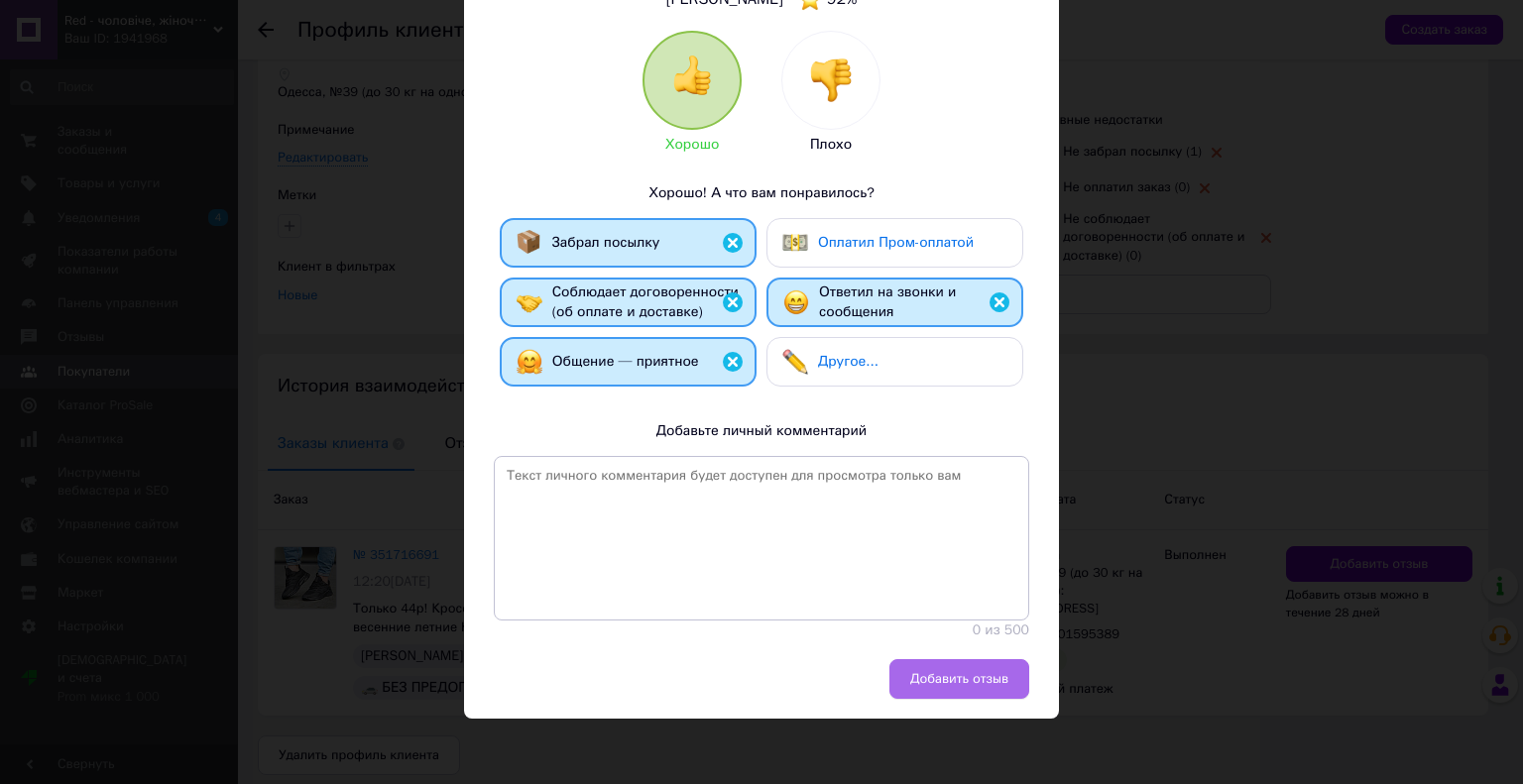 click on "Добавить отзыв" at bounding box center [959, 679] 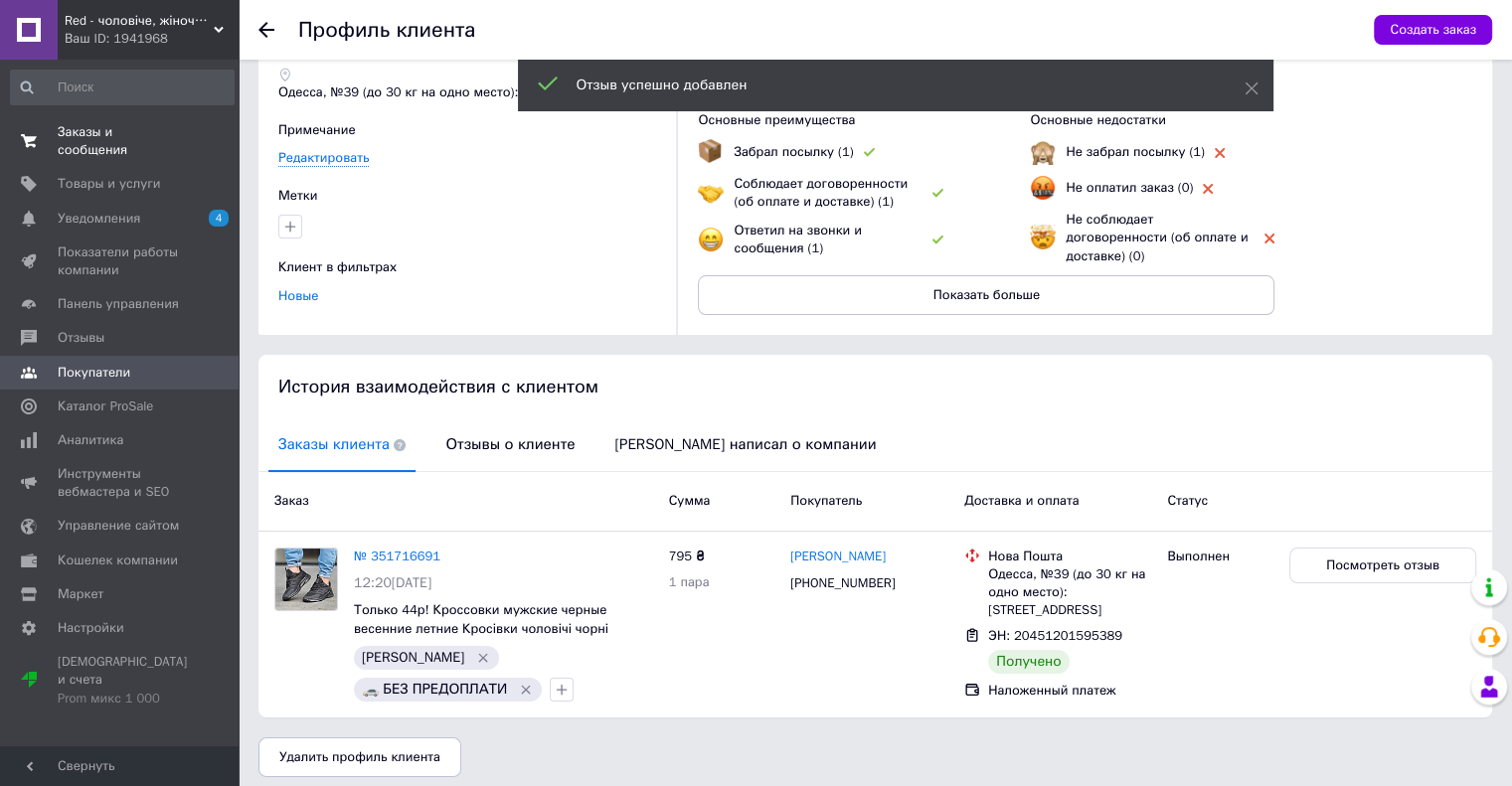 click on "Заказы и сообщения" at bounding box center (120, 141) 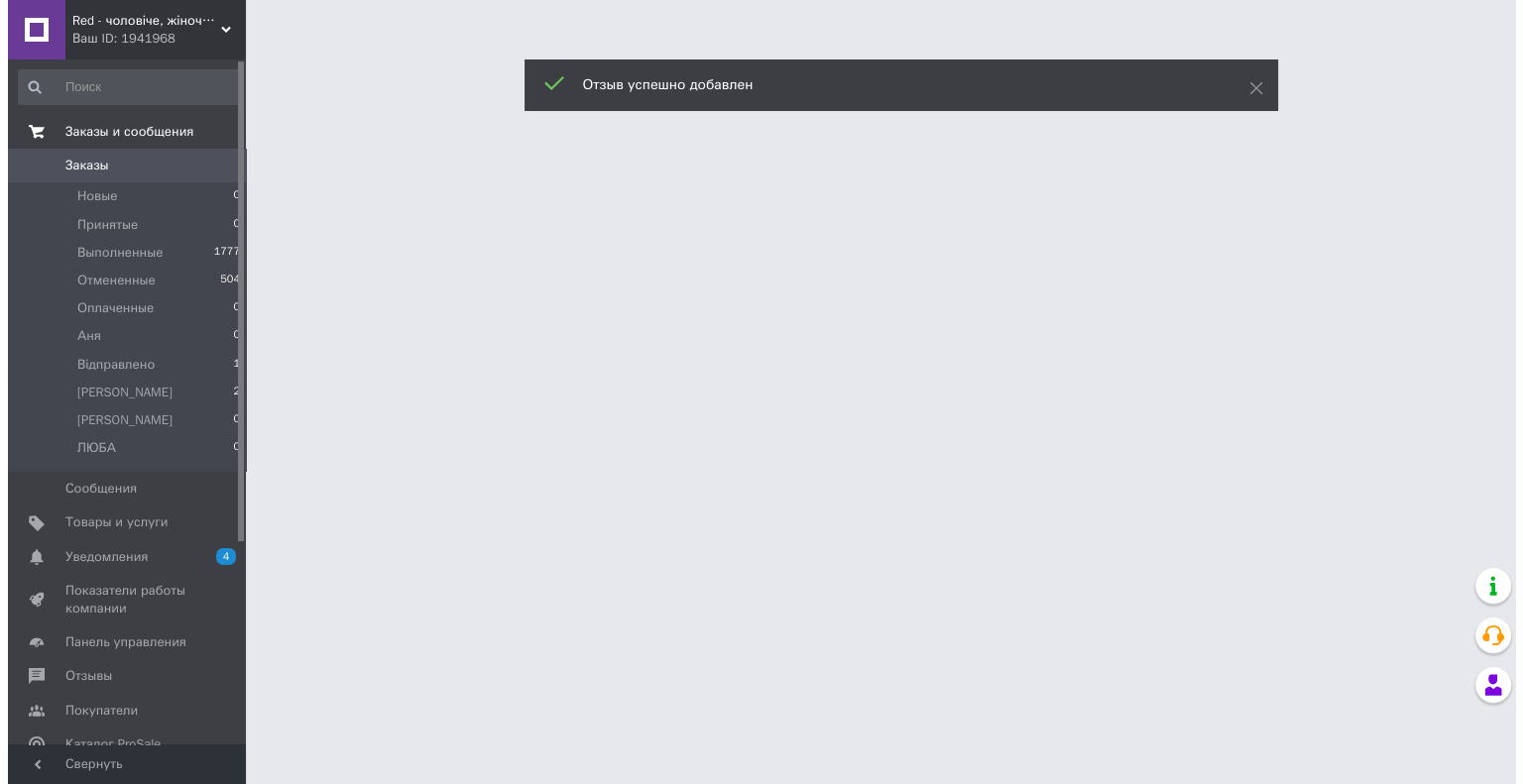 scroll, scrollTop: 0, scrollLeft: 0, axis: both 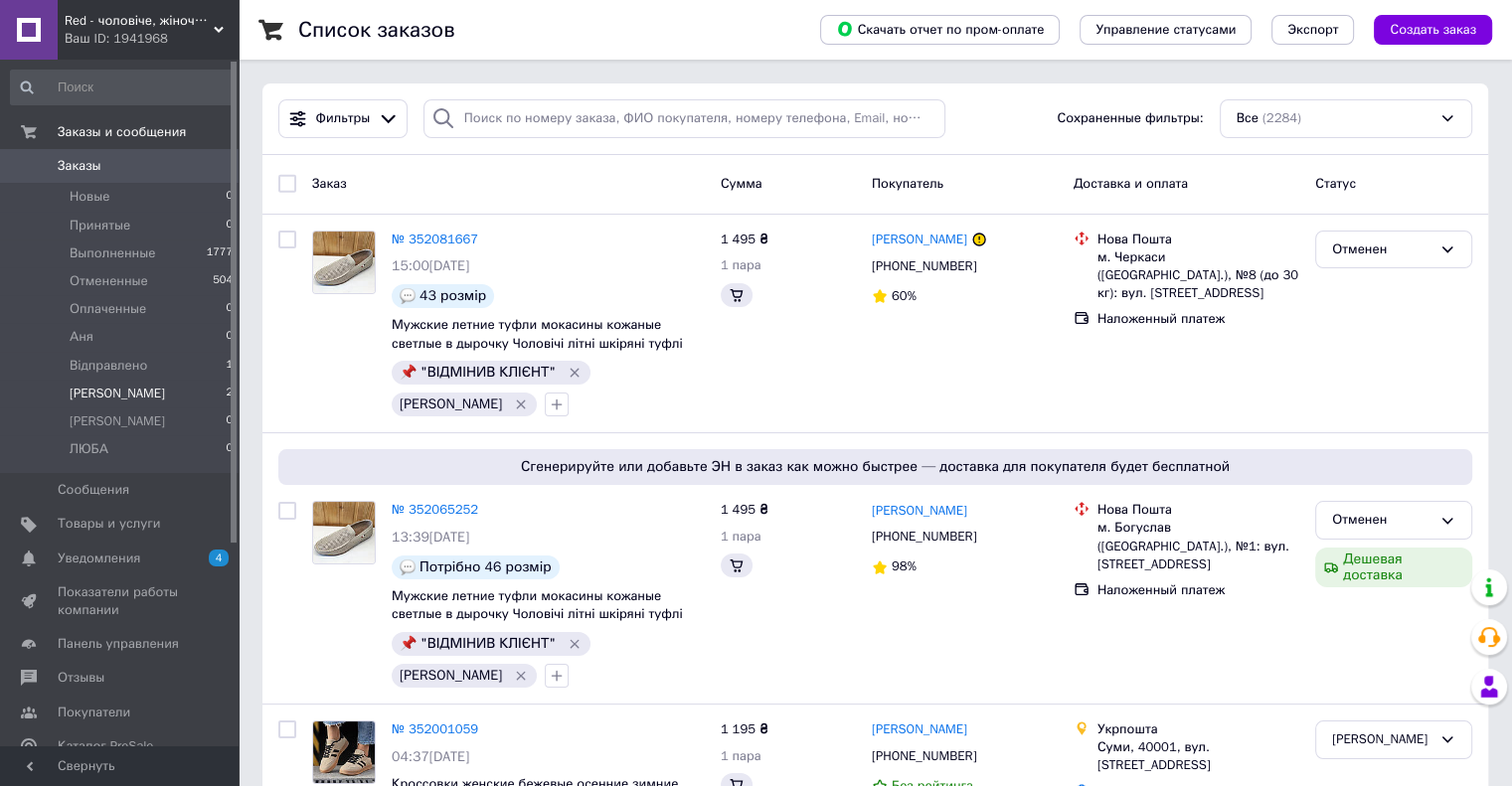 click on "Вова 2" at bounding box center (122, 393) 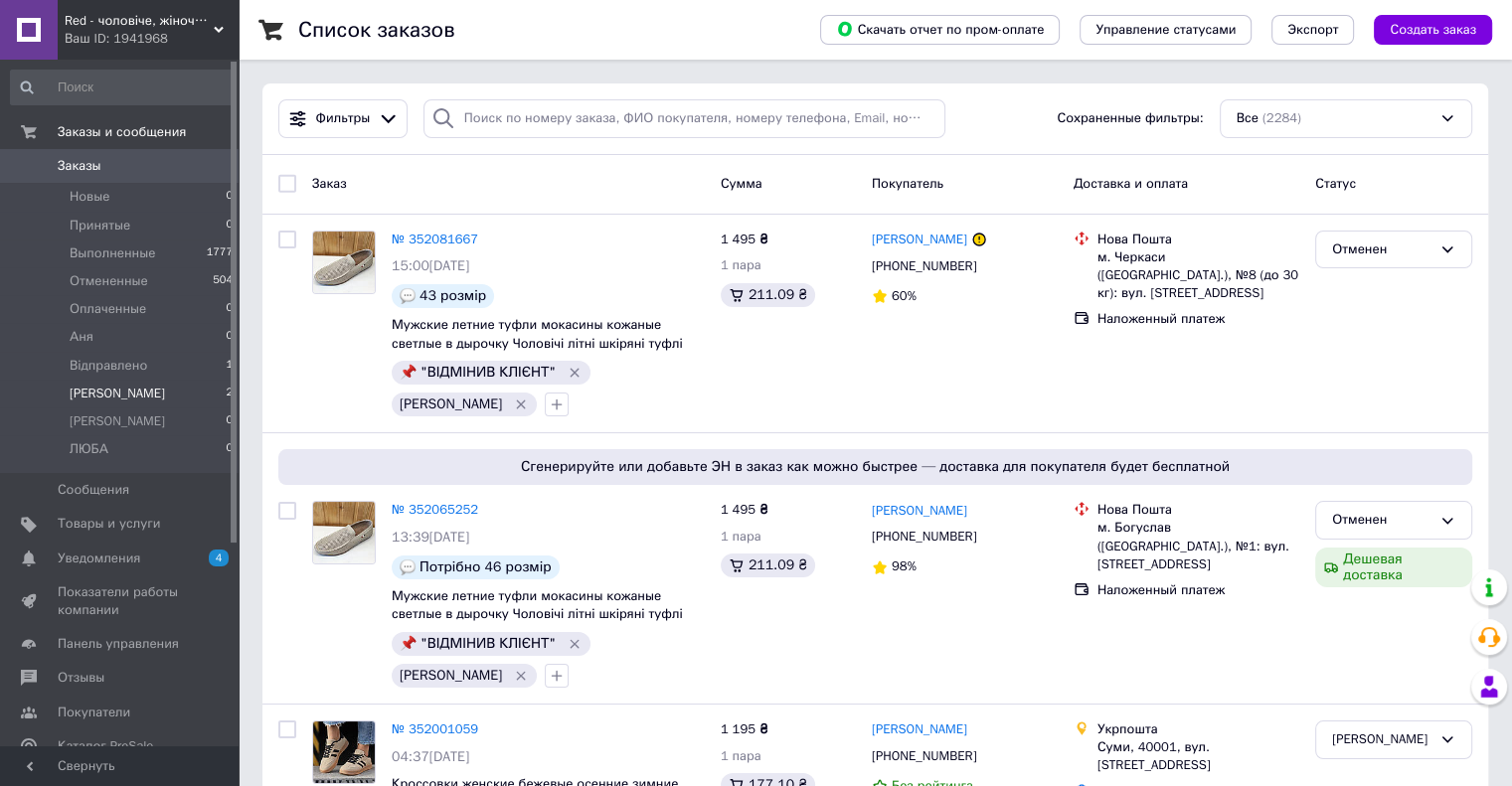 click on "[PERSON_NAME]" at bounding box center (117, 393) 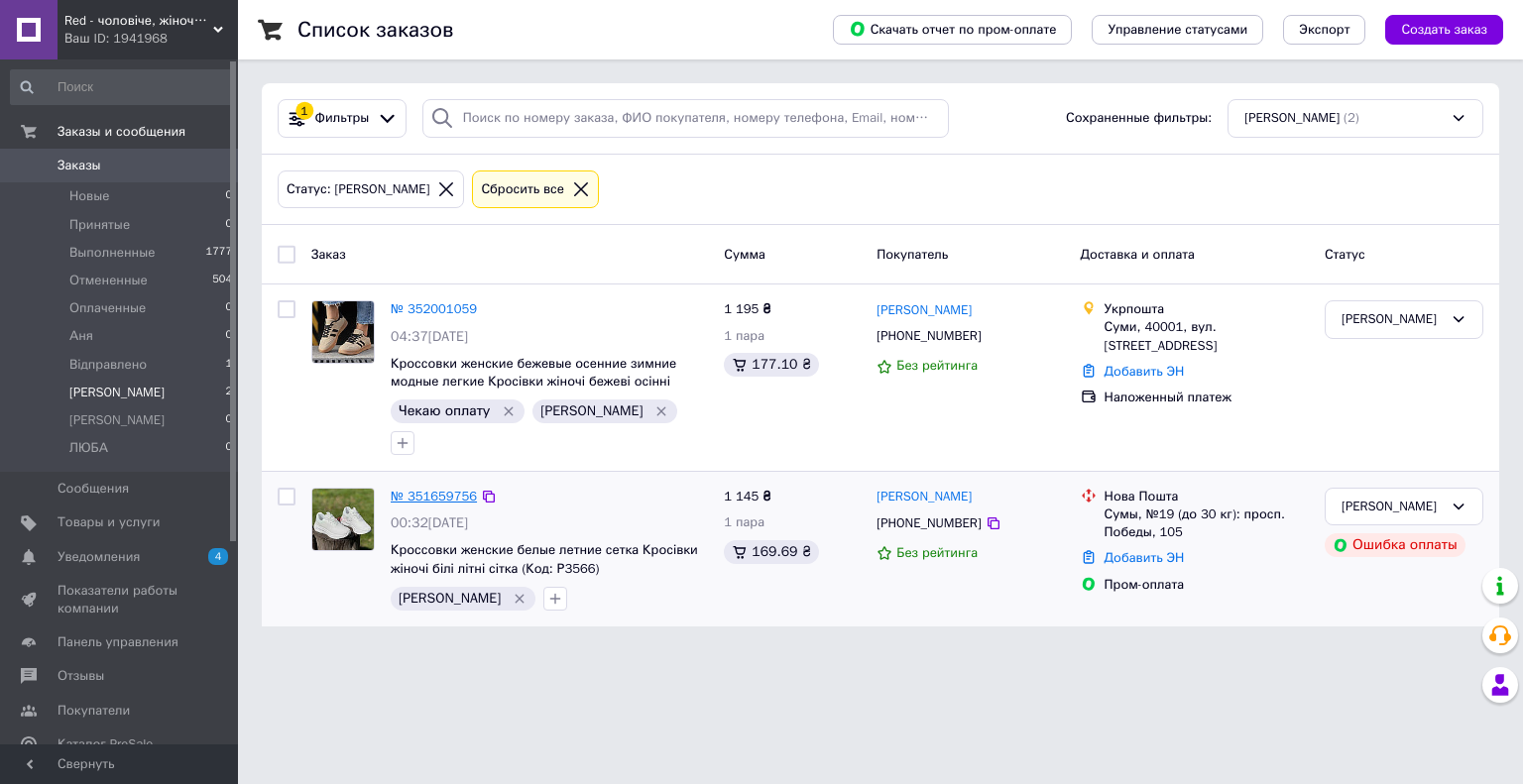 click on "№ 351659756" at bounding box center (433, 496) 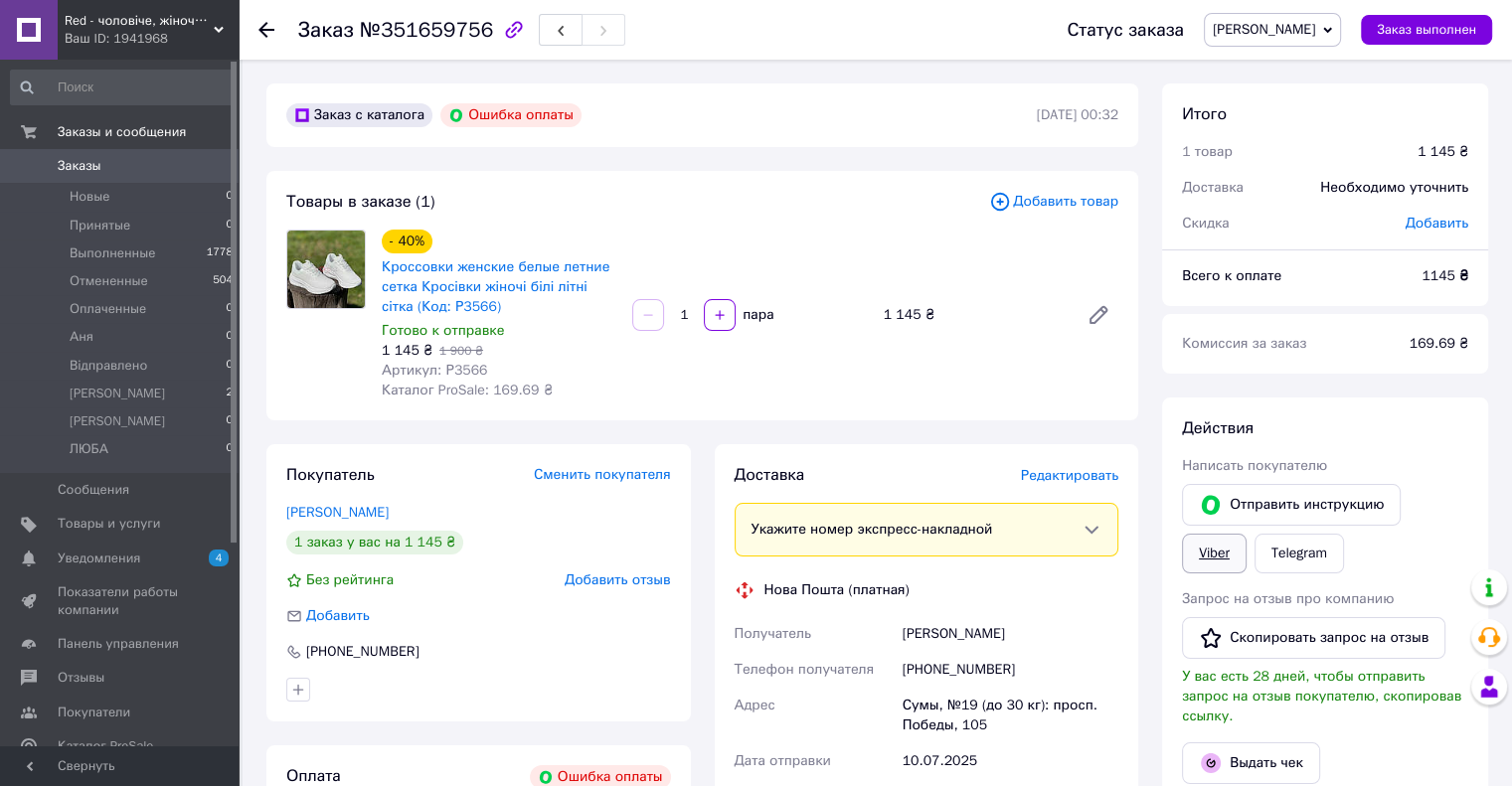 click on "Viber" at bounding box center (1214, 553) 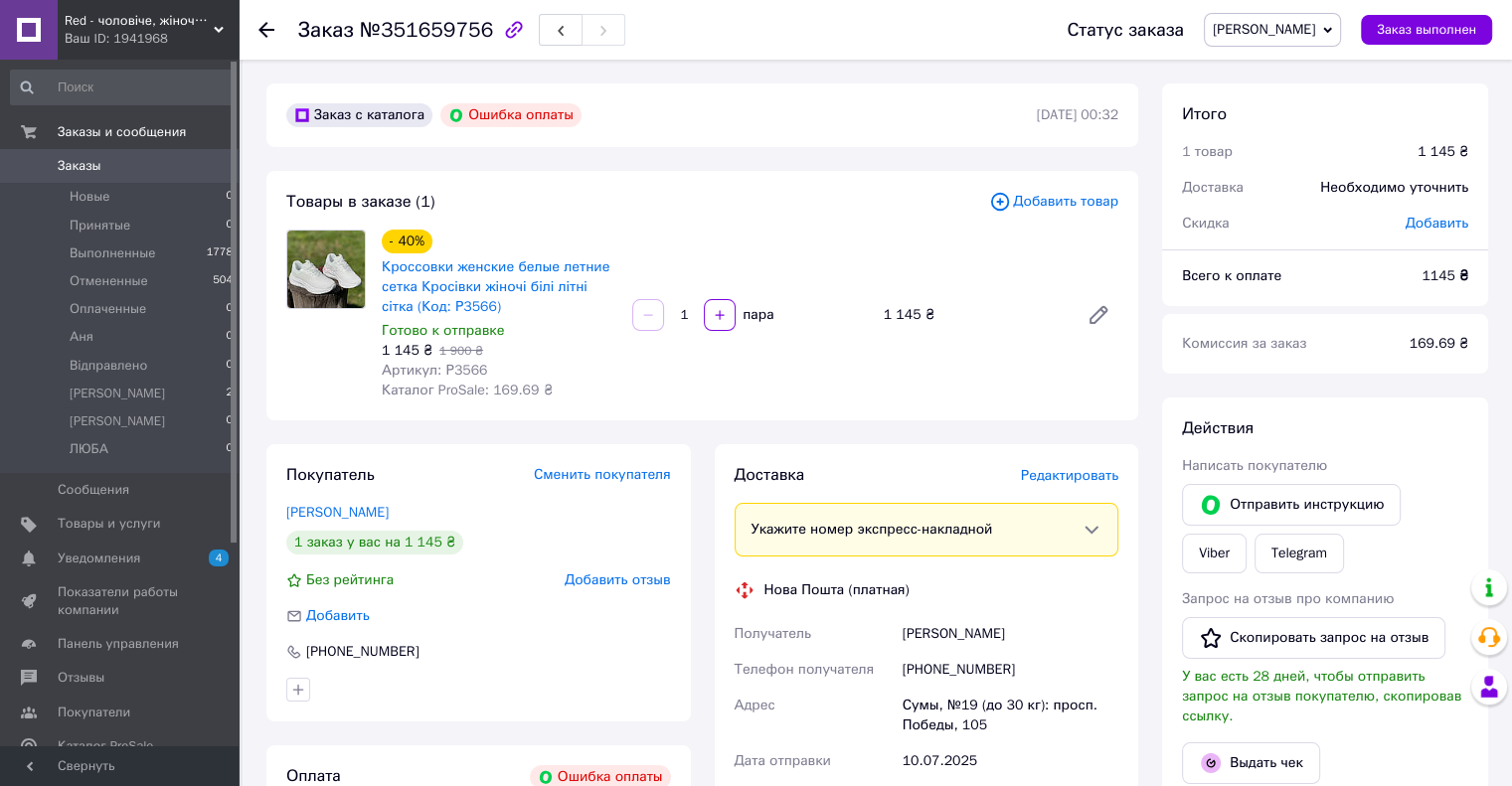 click on "[PERSON_NAME]" at bounding box center [1272, 30] 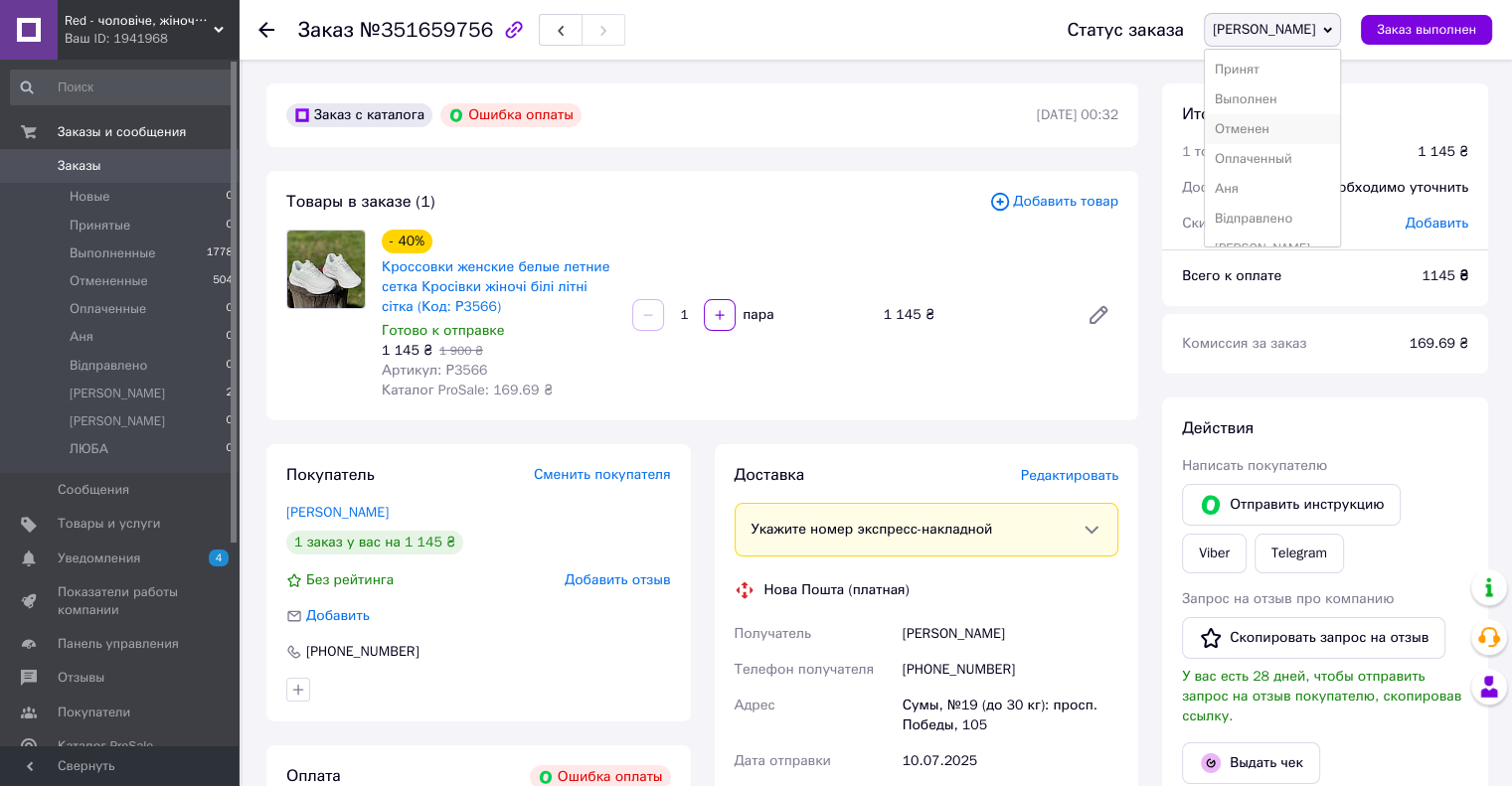 click on "Отменен" at bounding box center (1272, 129) 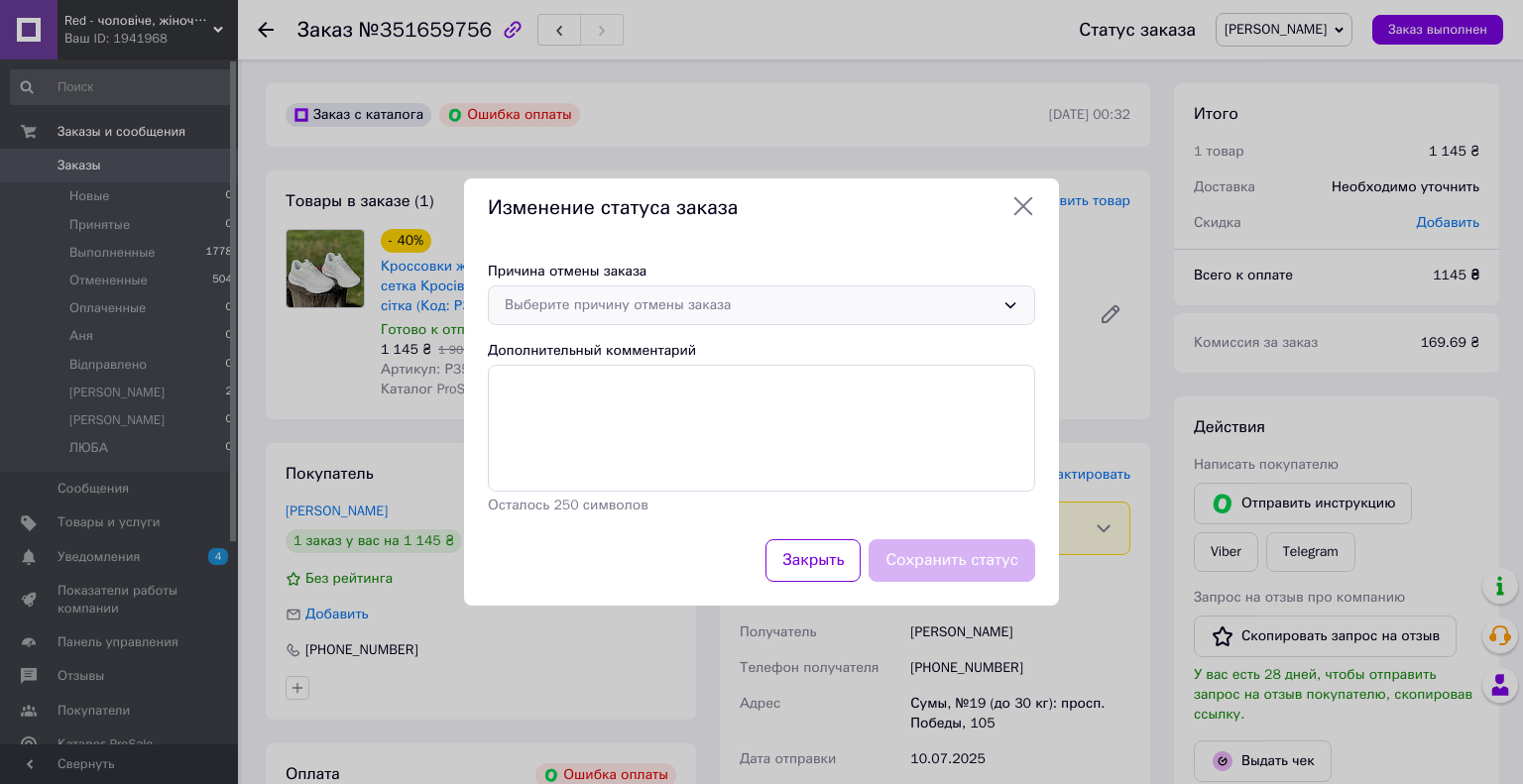 click on "Выберите причину отмены заказа" at bounding box center (750, 305) 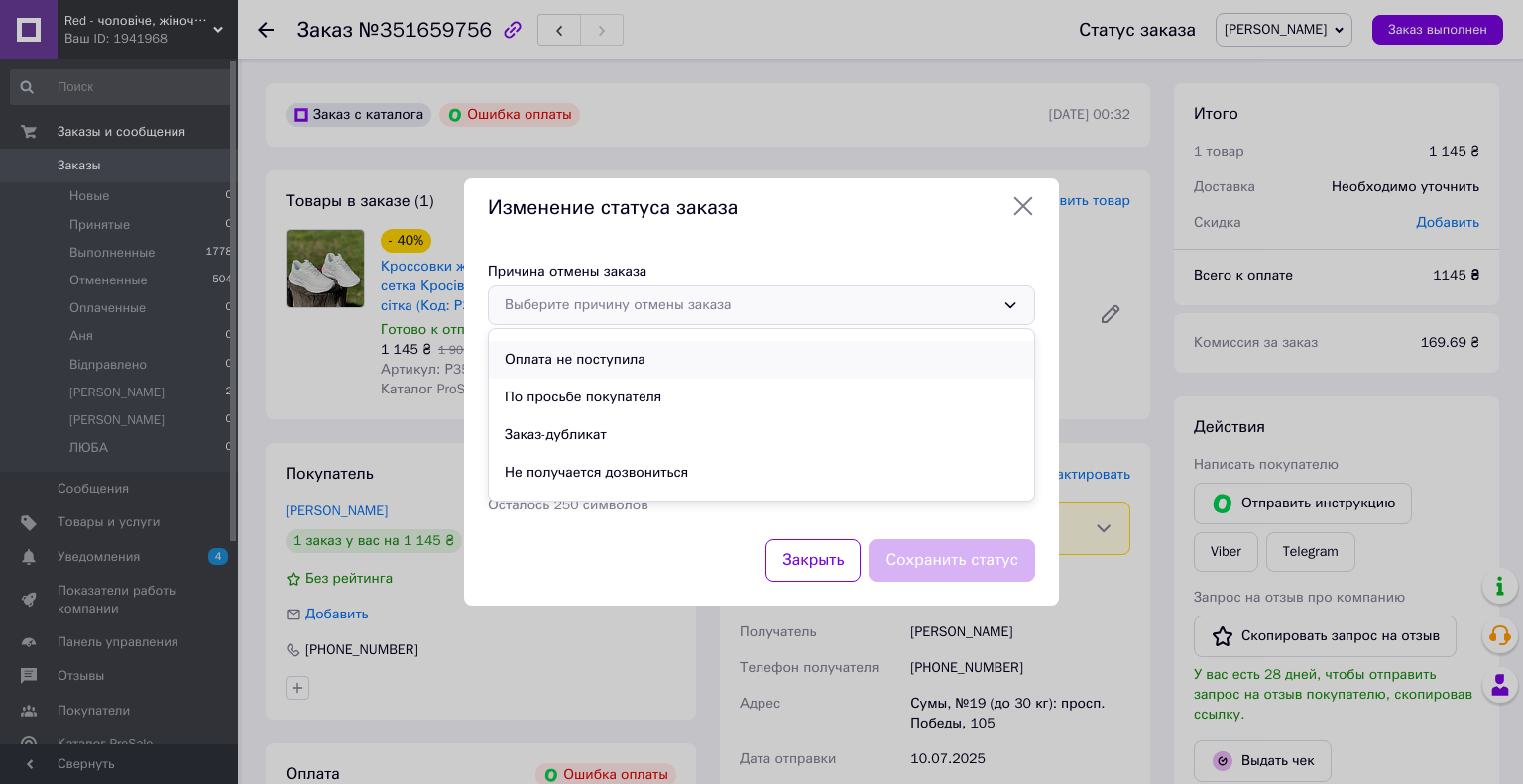 scroll, scrollTop: 92, scrollLeft: 0, axis: vertical 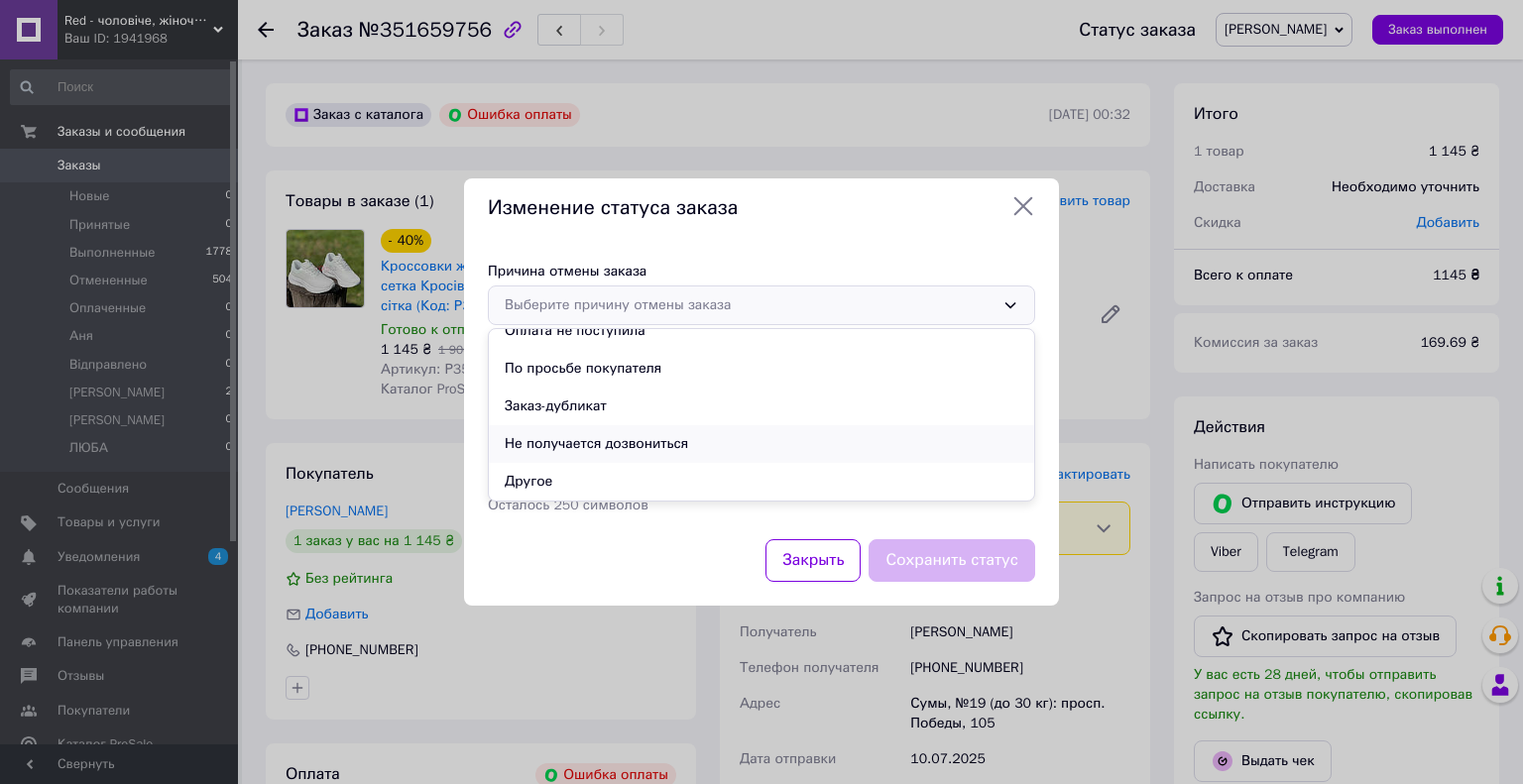 click on "Не получается дозвониться" at bounding box center (762, 444) 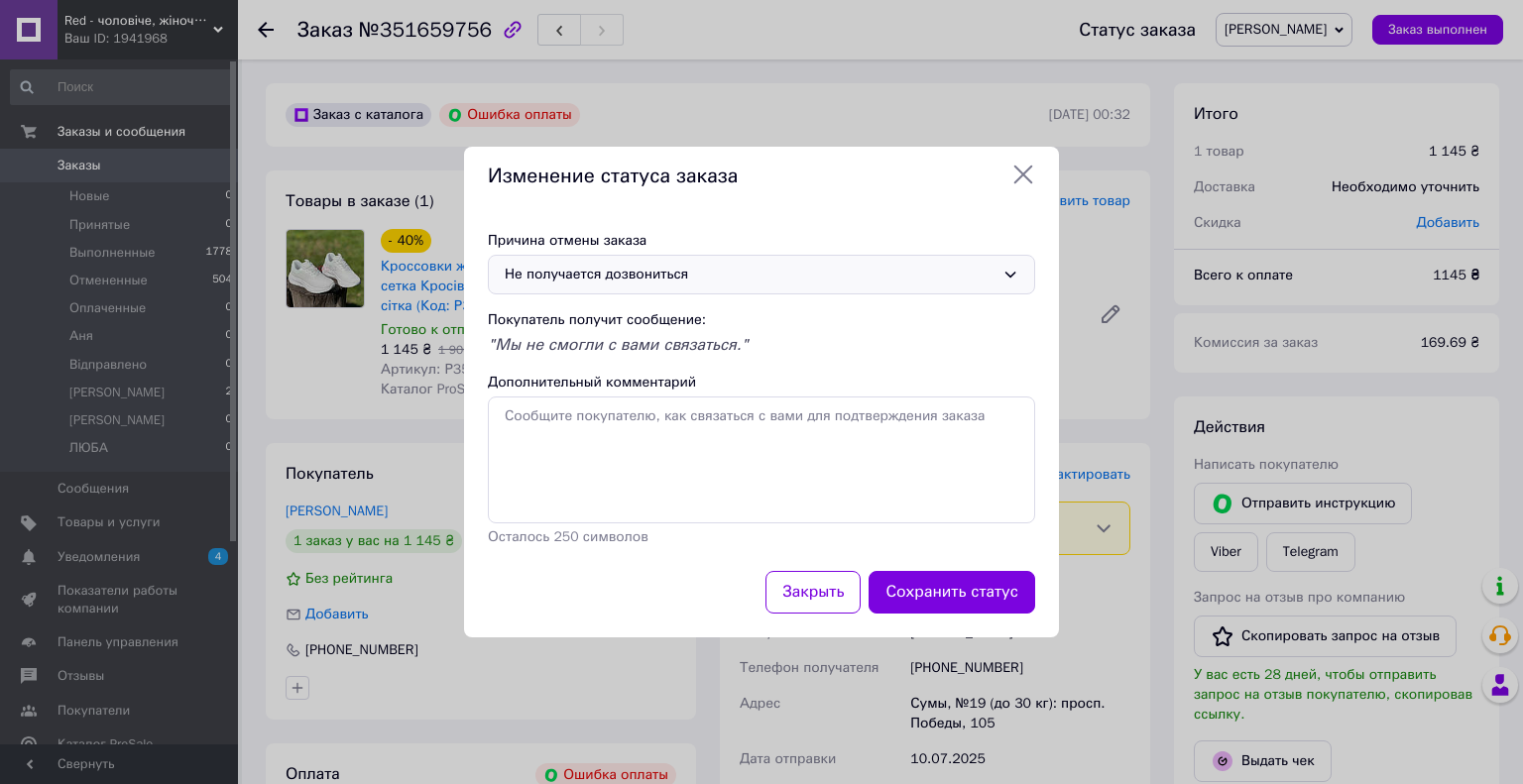 click on "Сохранить статус" at bounding box center [952, 592] 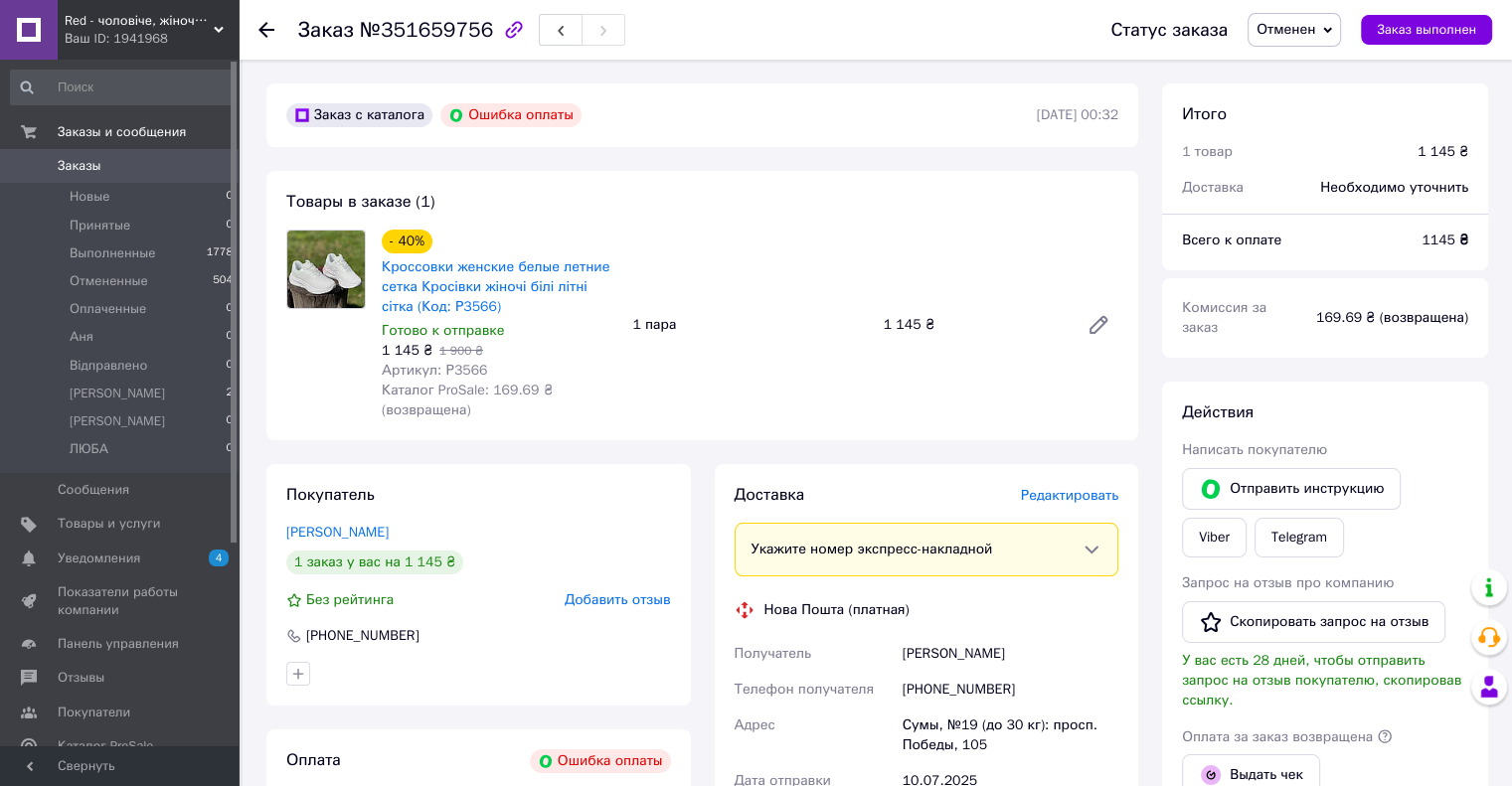 click on "Заказы" at bounding box center (120, 166) 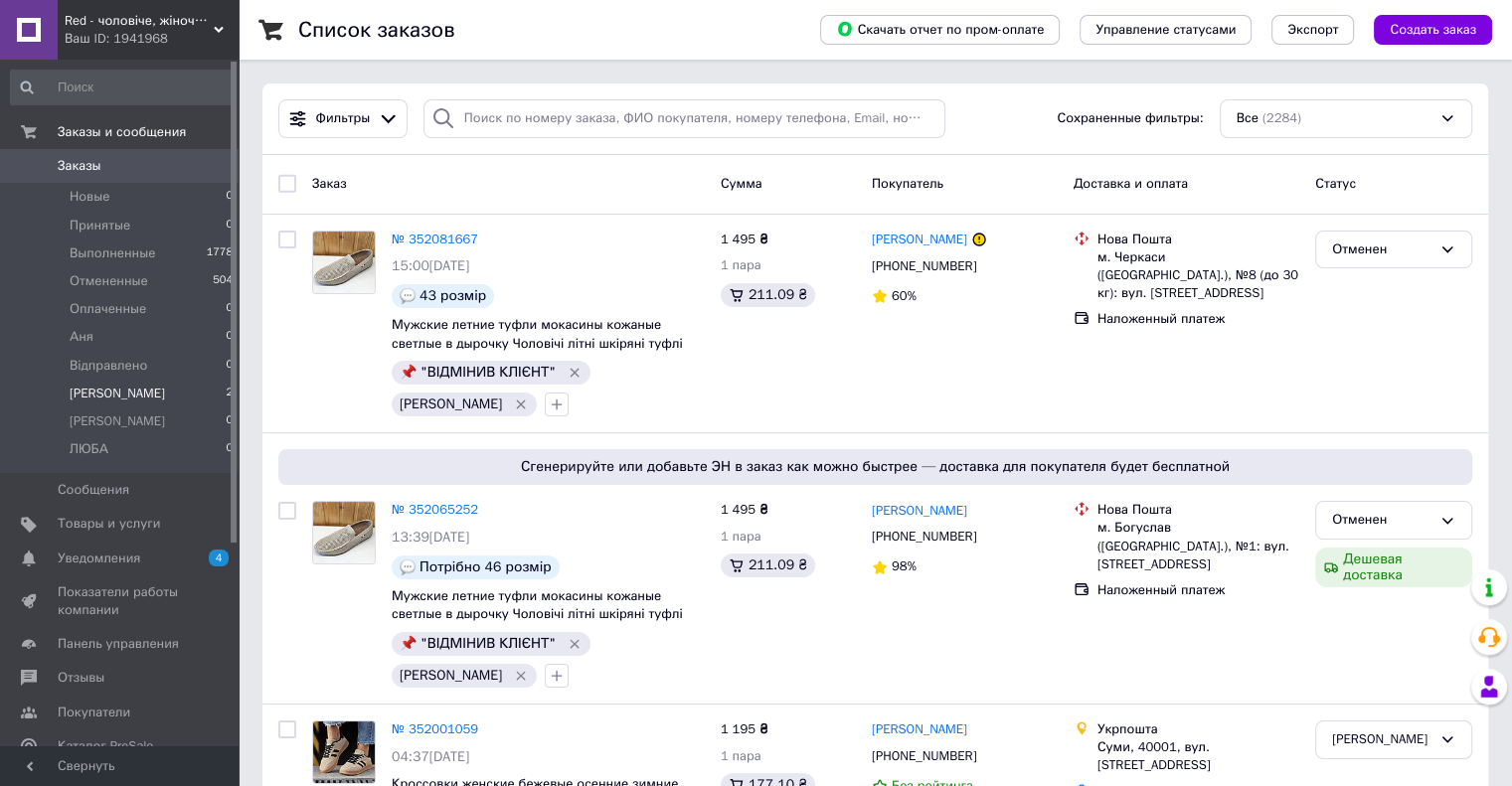 click on "Вова 2" at bounding box center (122, 393) 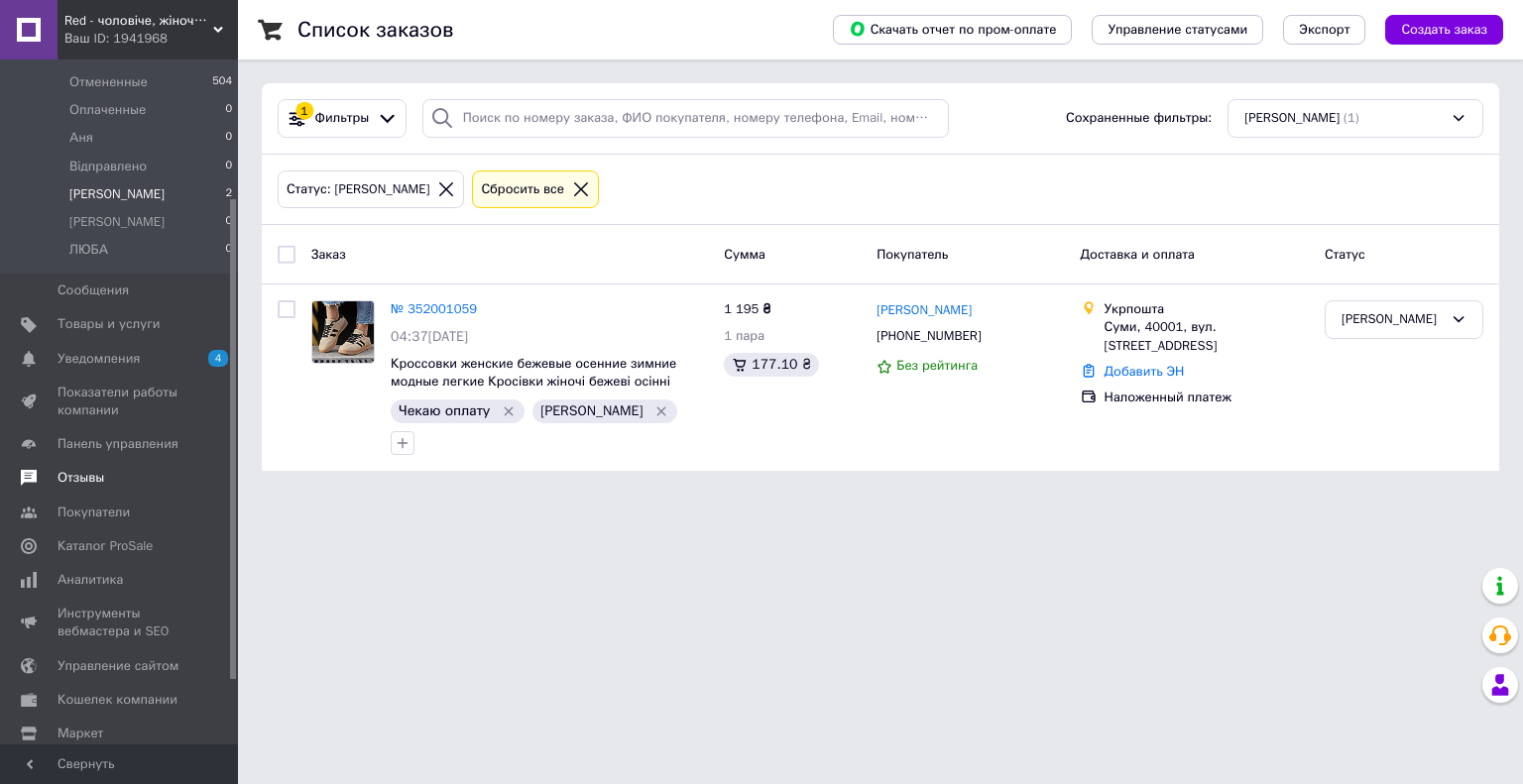 click on "Отзывы" at bounding box center [80, 478] 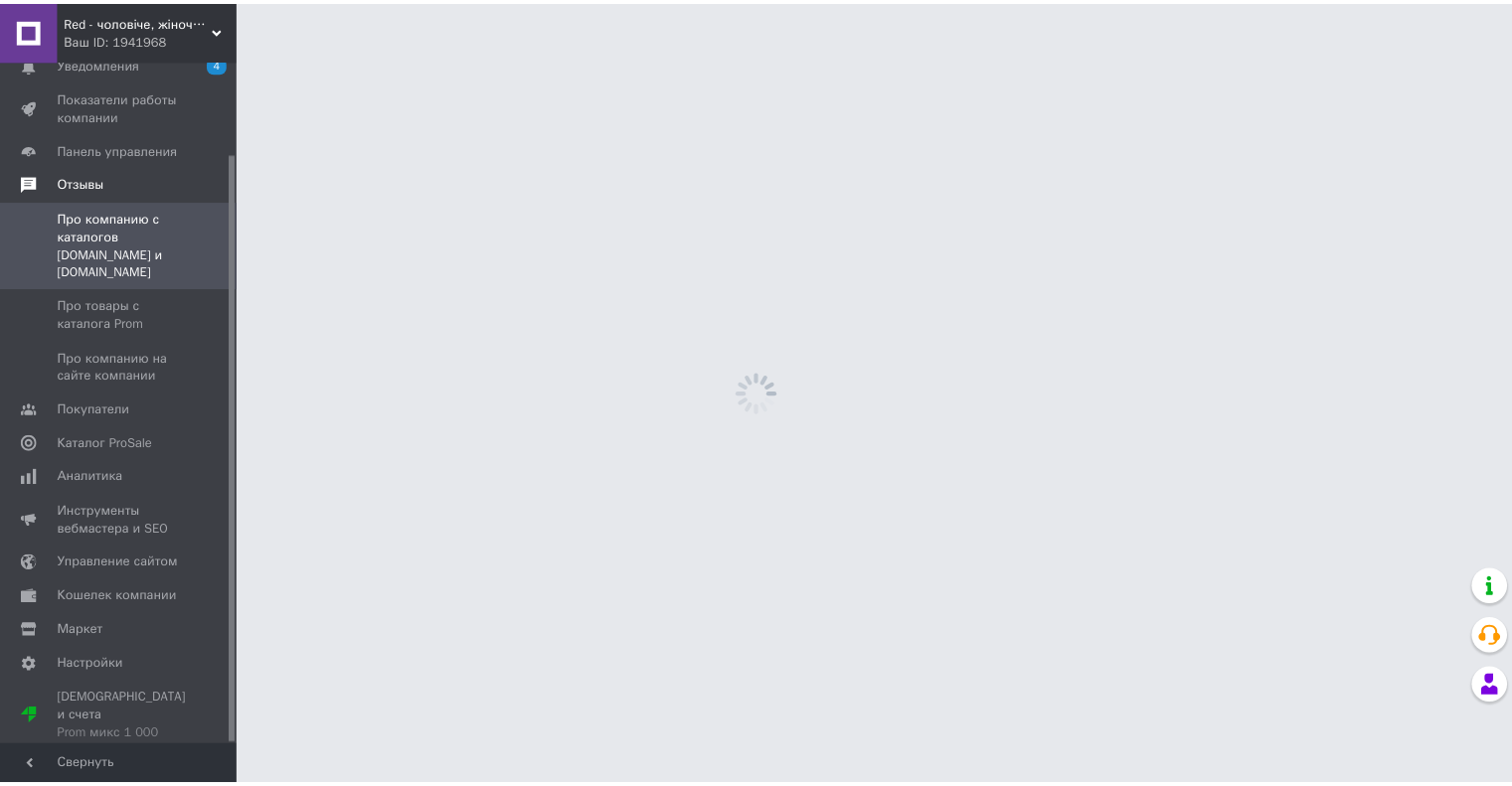 scroll, scrollTop: 106, scrollLeft: 0, axis: vertical 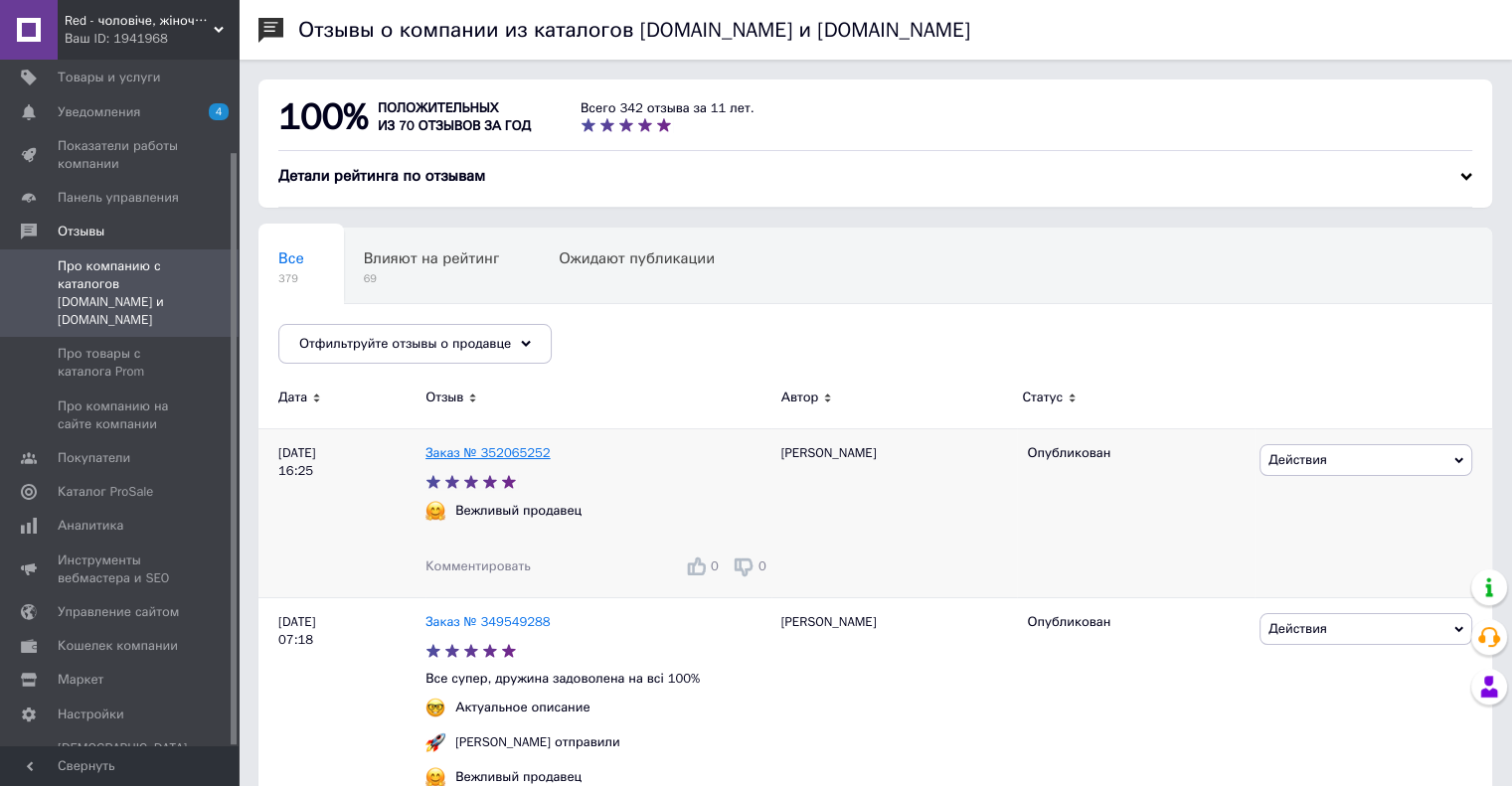 click on "Заказ № 352065252" at bounding box center (488, 452) 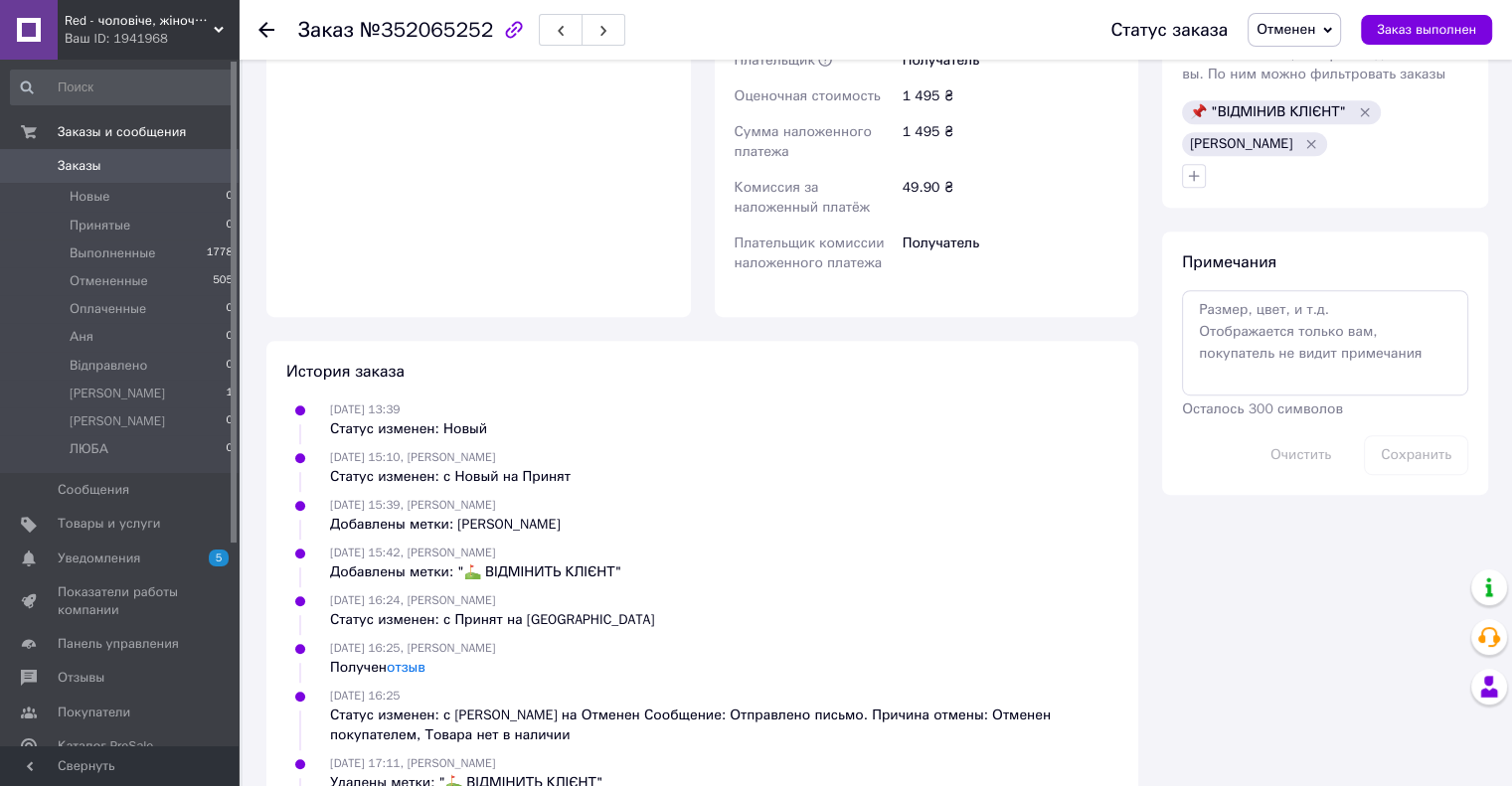 scroll, scrollTop: 1116, scrollLeft: 0, axis: vertical 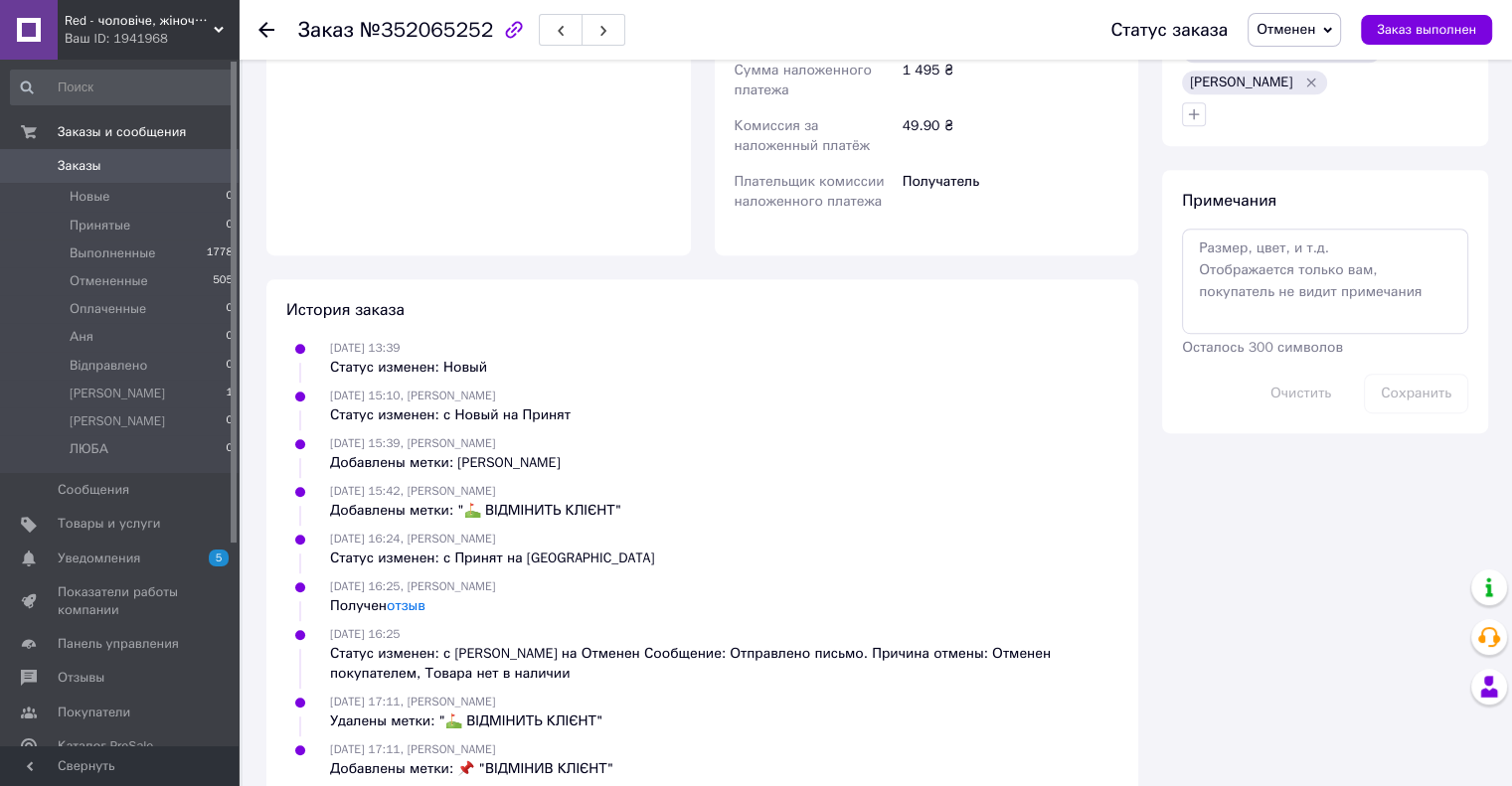 click on "Заказы" at bounding box center [120, 166] 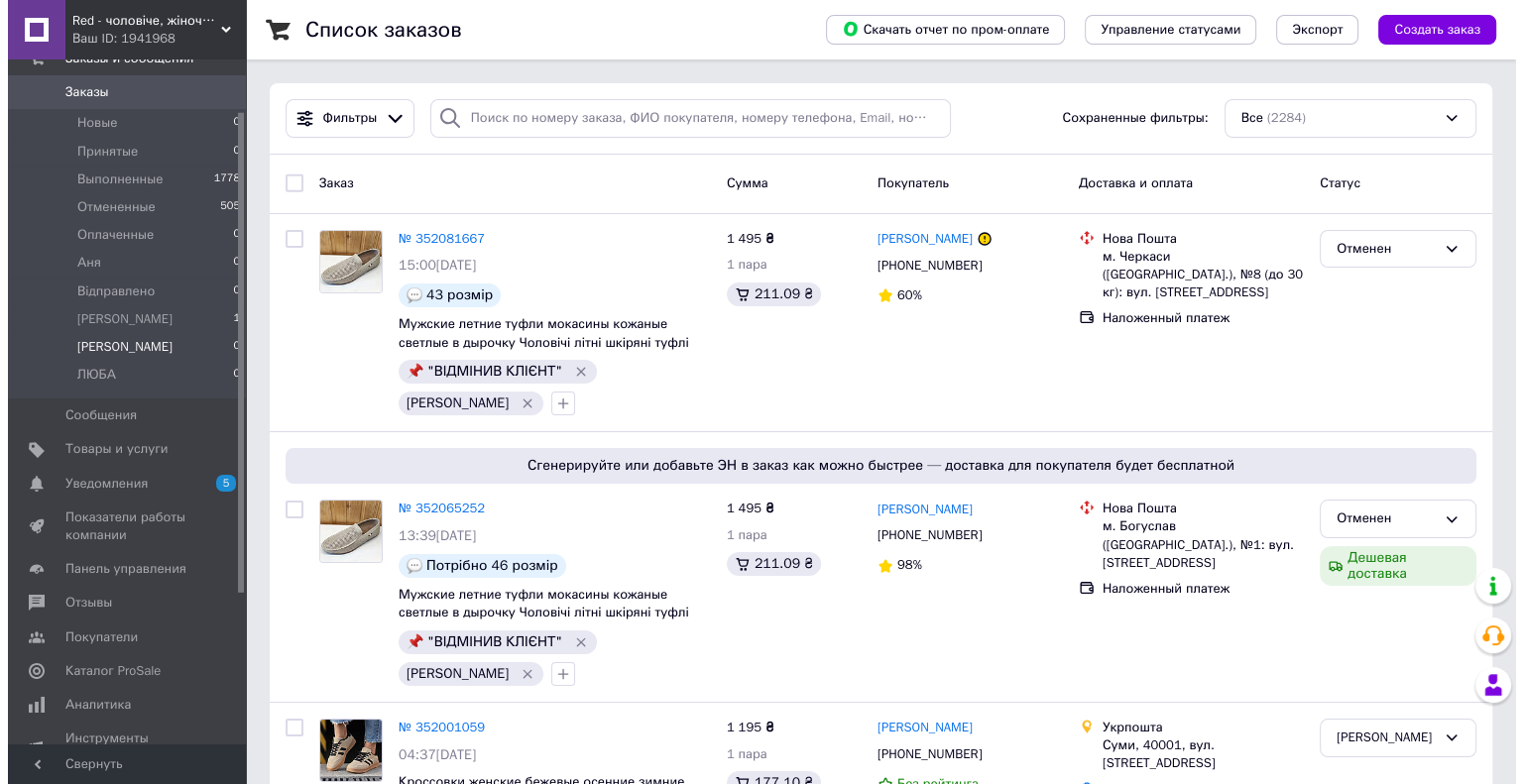 scroll, scrollTop: 198, scrollLeft: 0, axis: vertical 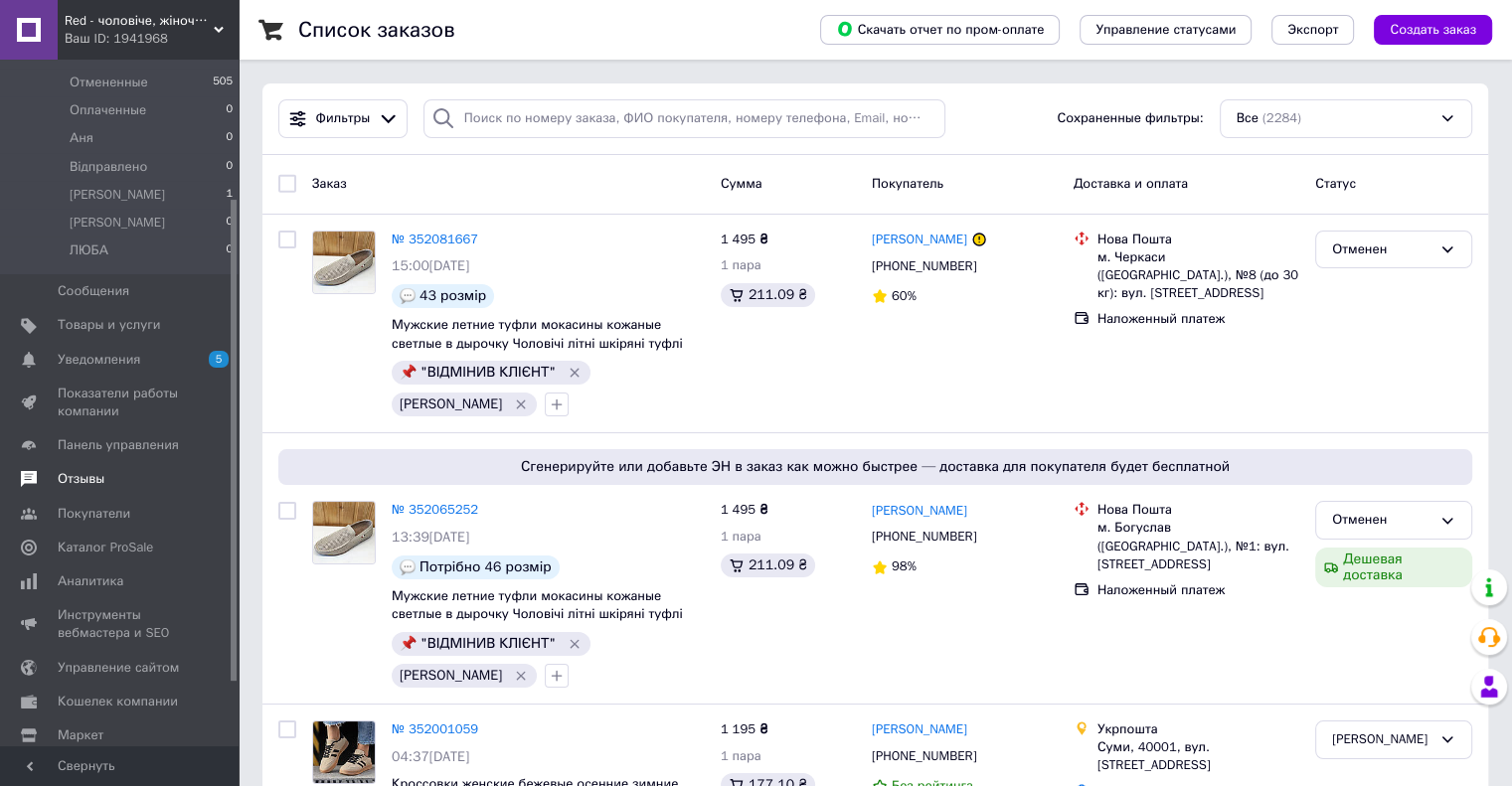 click on "Отзывы" at bounding box center [81, 479] 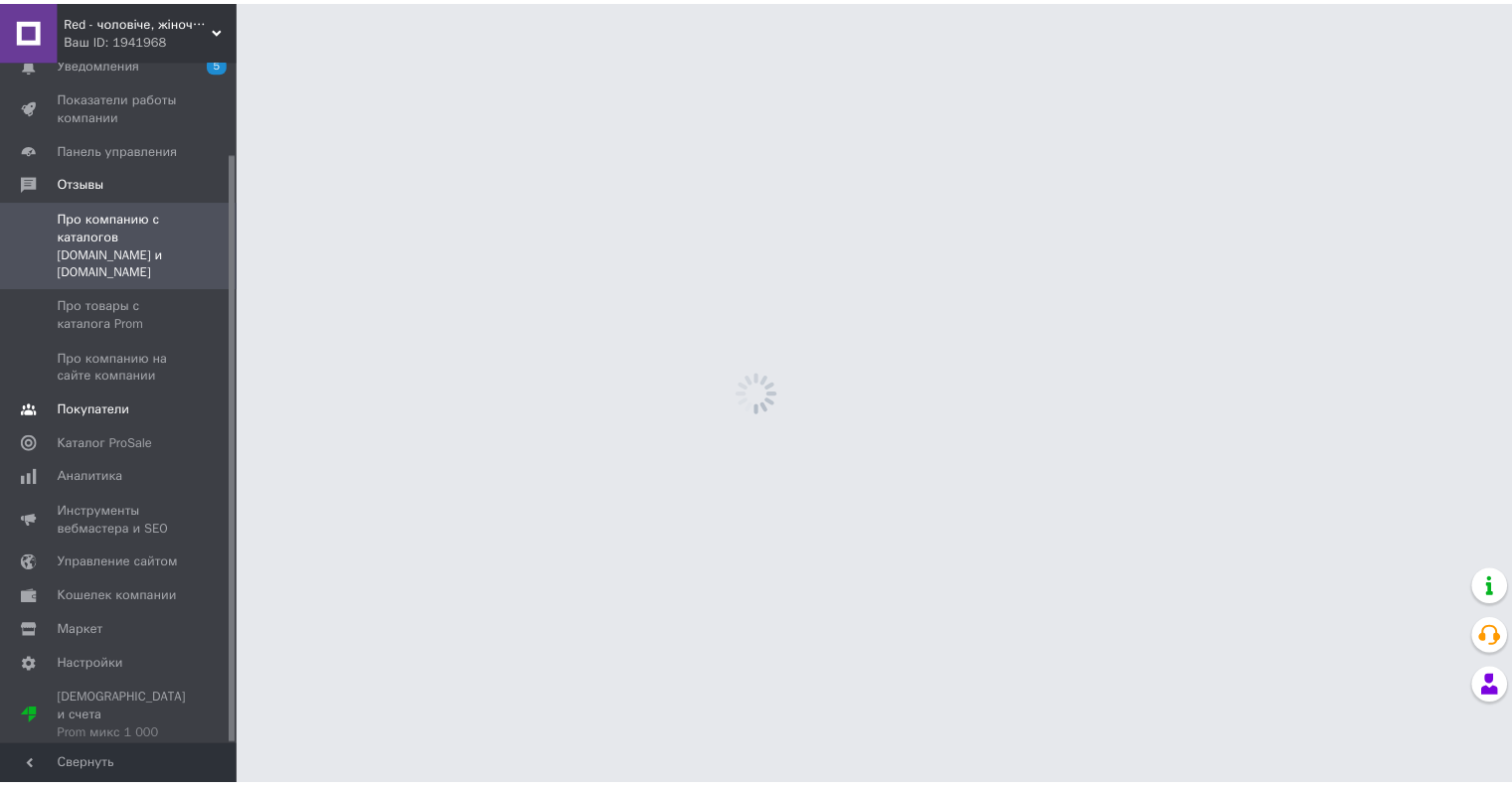 scroll, scrollTop: 106, scrollLeft: 0, axis: vertical 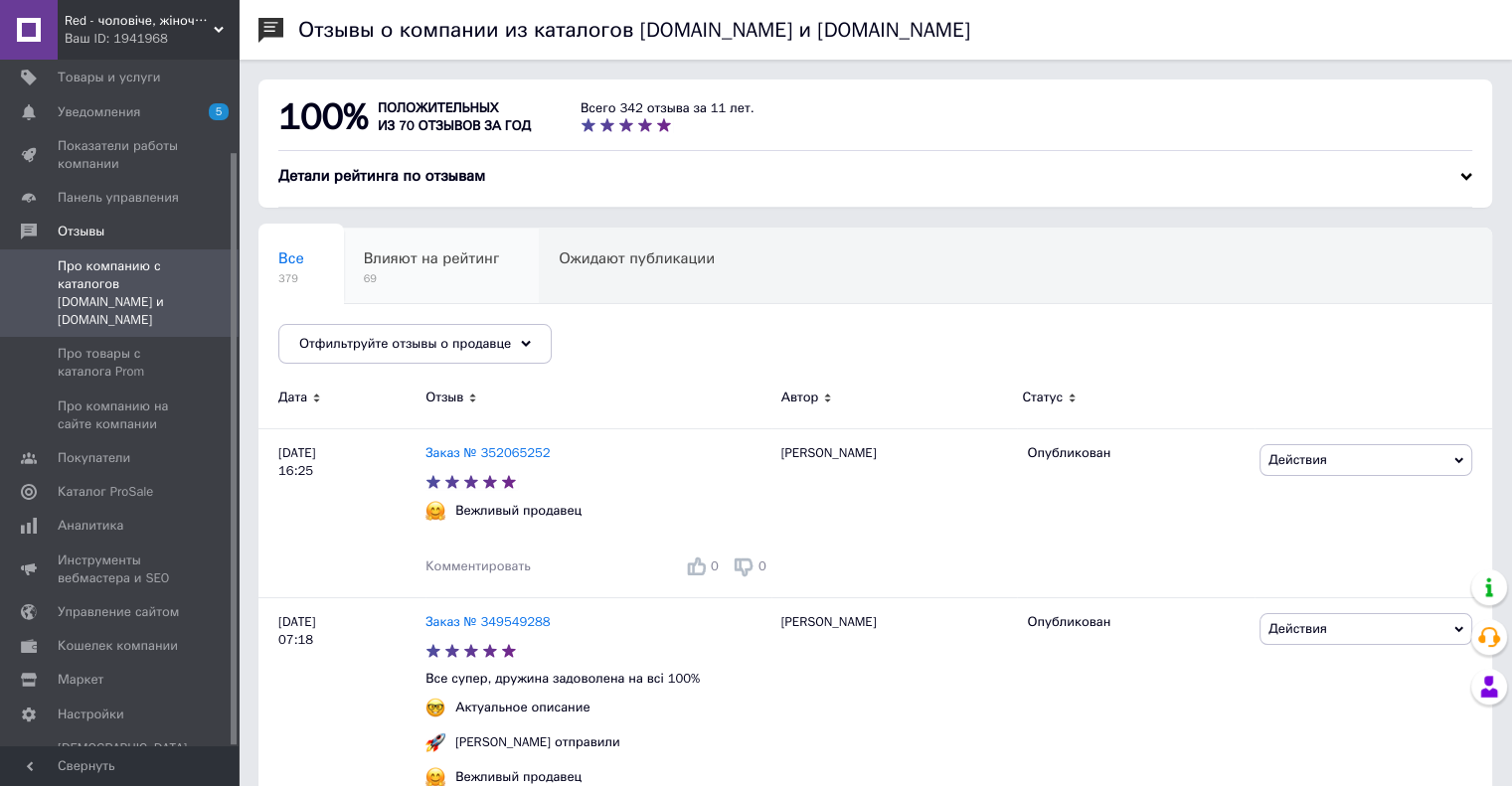 click on "Влияют на рейтинг" at bounding box center (431, 258) 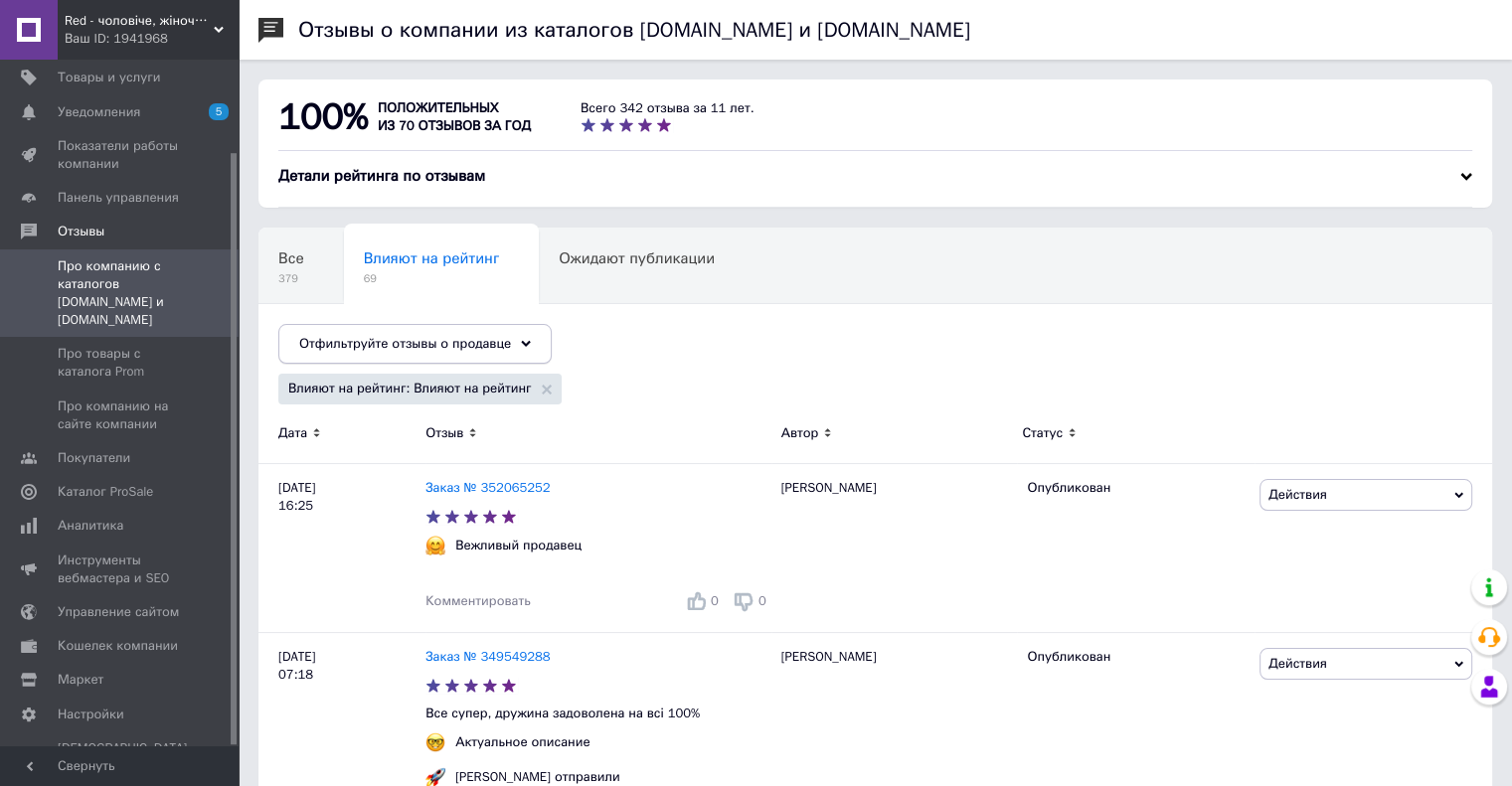 click on "Отфильтруйте отзывы о продавце" at bounding box center [405, 343] 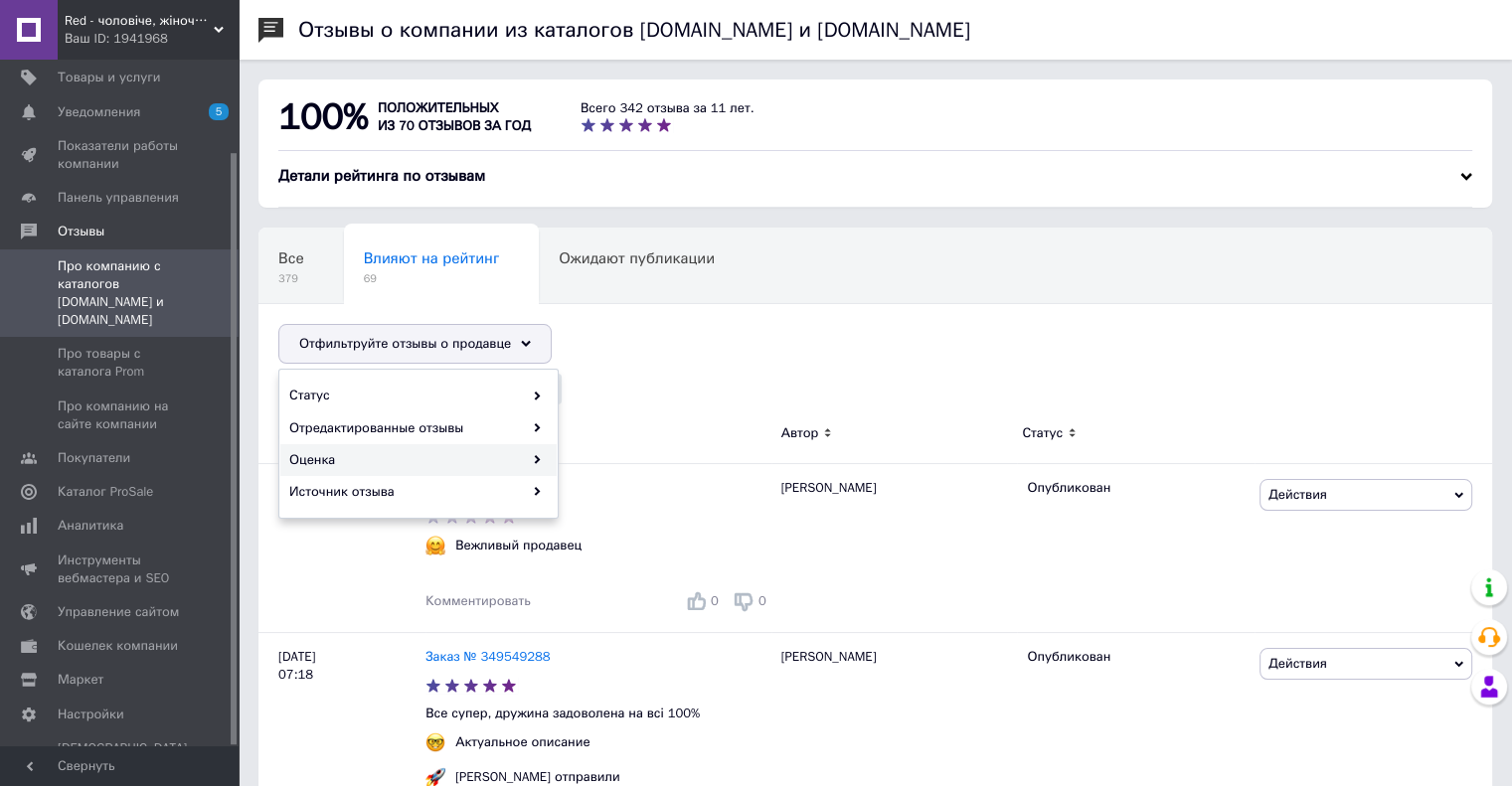 click on "Оценка" at bounding box center (419, 460) 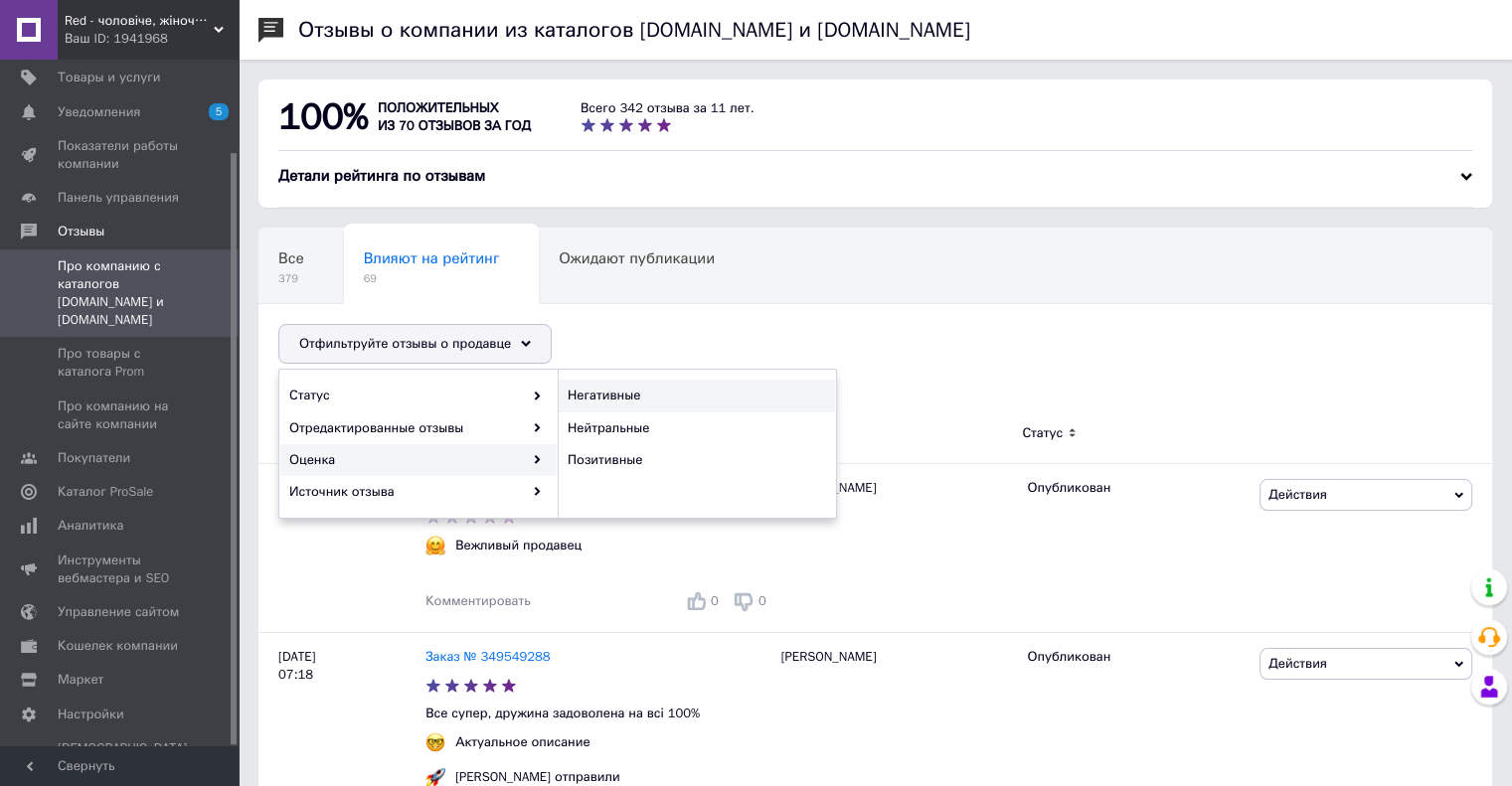 click on "Негативные" at bounding box center [694, 395] 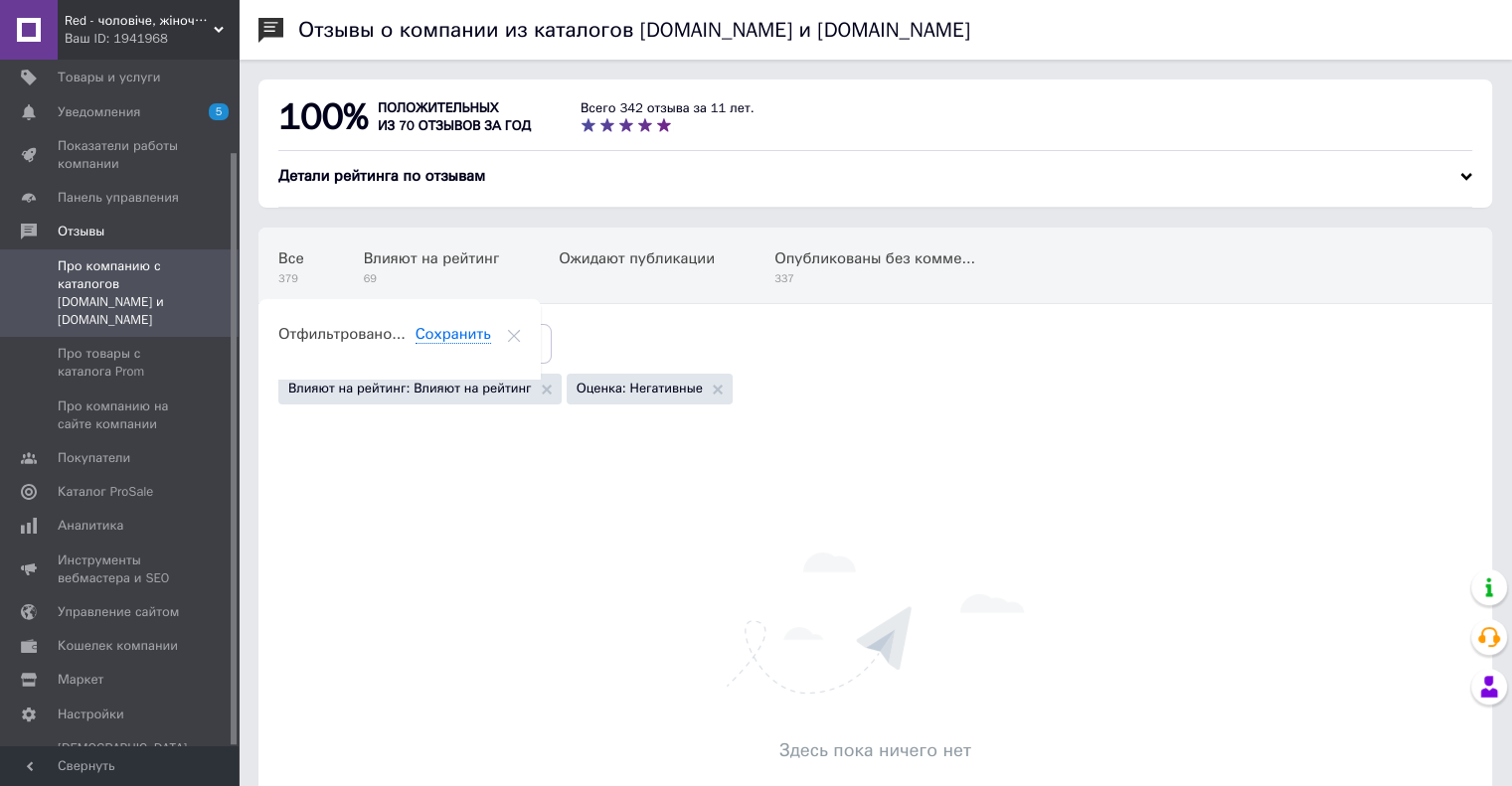 click on "Red - чоловіче, жіноче взуття" at bounding box center [139, 21] 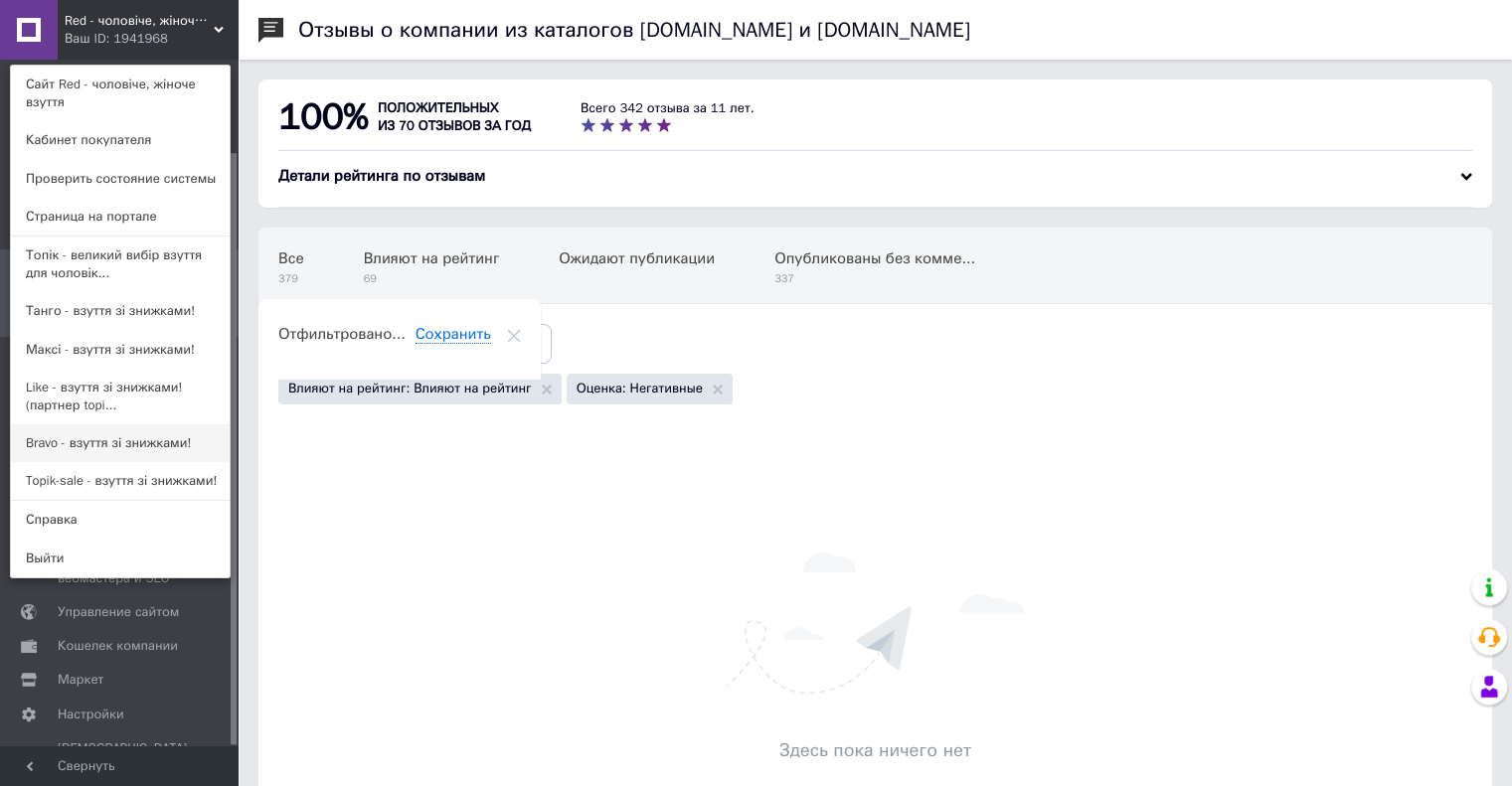 click on "Bravo - взуття зі знижками!" at bounding box center [120, 443] 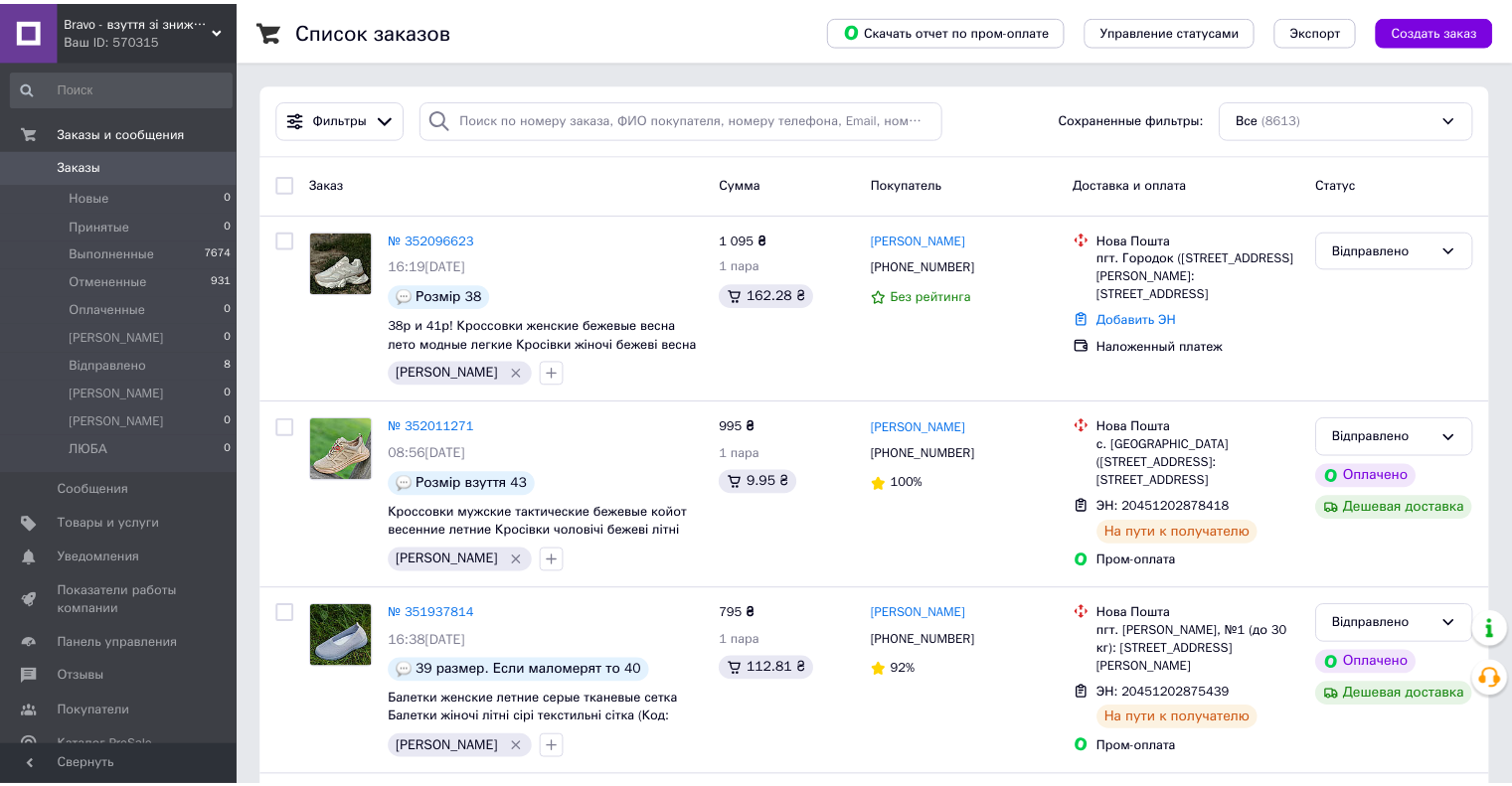 scroll, scrollTop: 0, scrollLeft: 0, axis: both 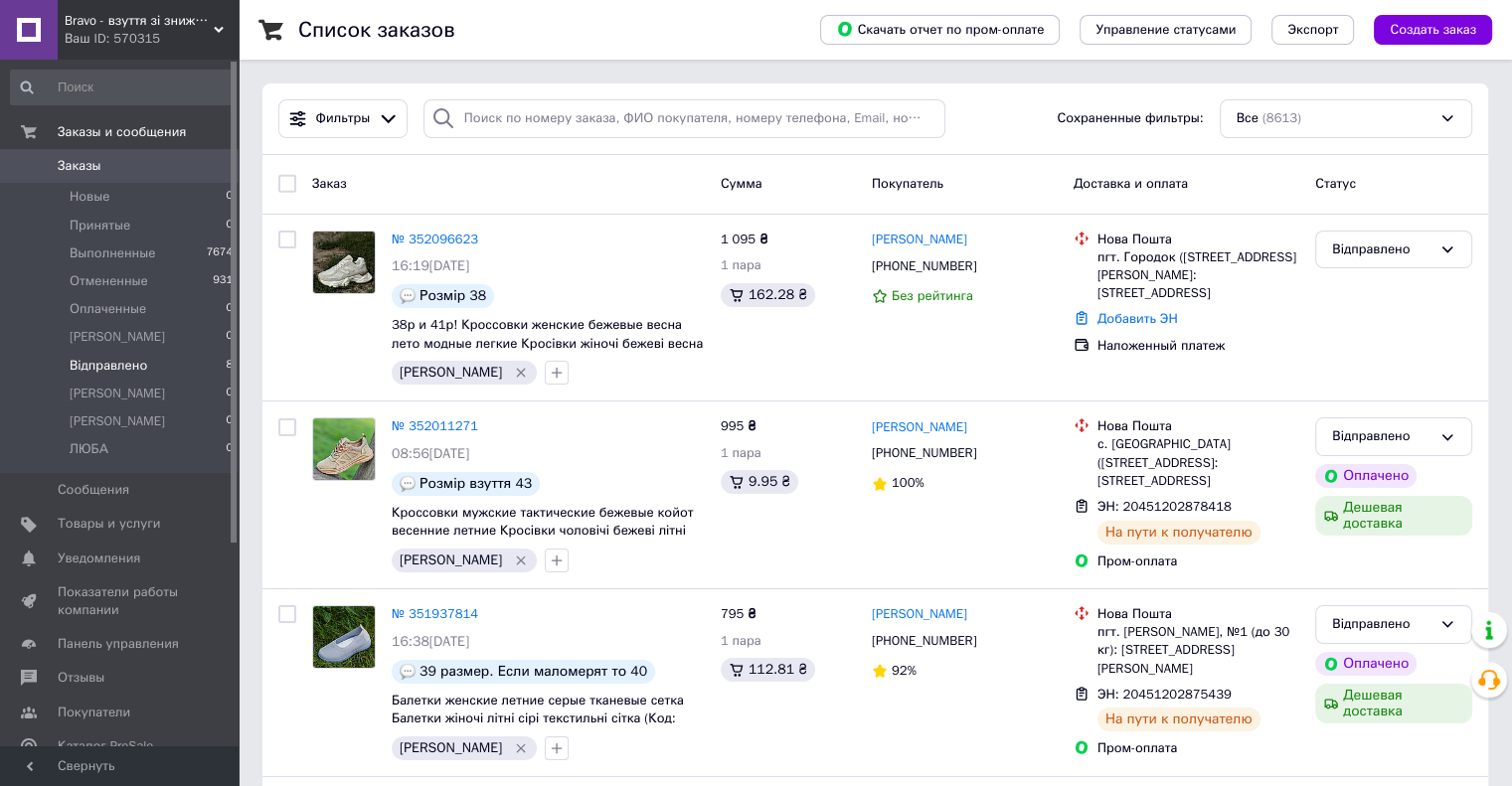 click on "Відправлено 8" at bounding box center [122, 366] 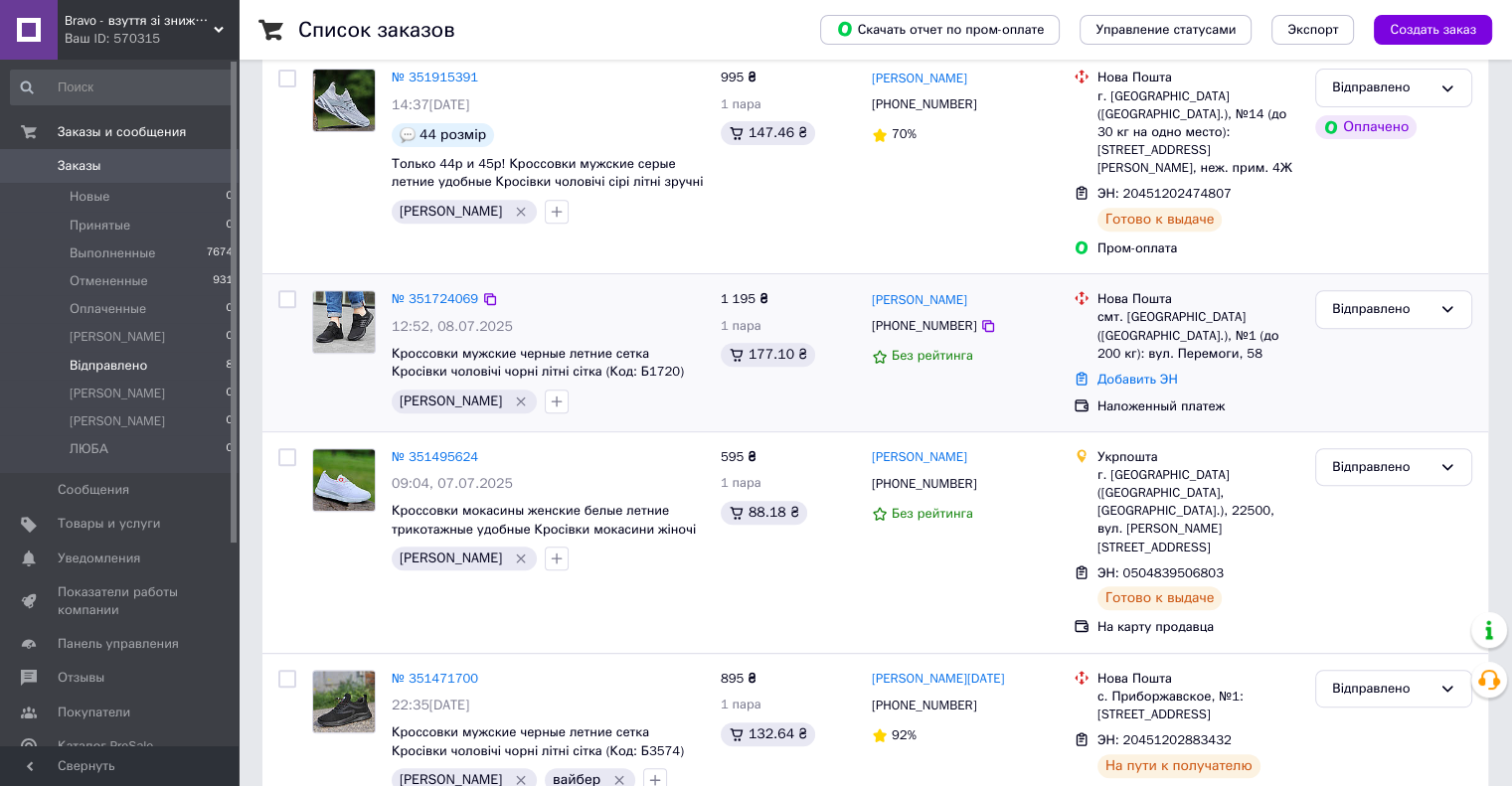 scroll, scrollTop: 982, scrollLeft: 0, axis: vertical 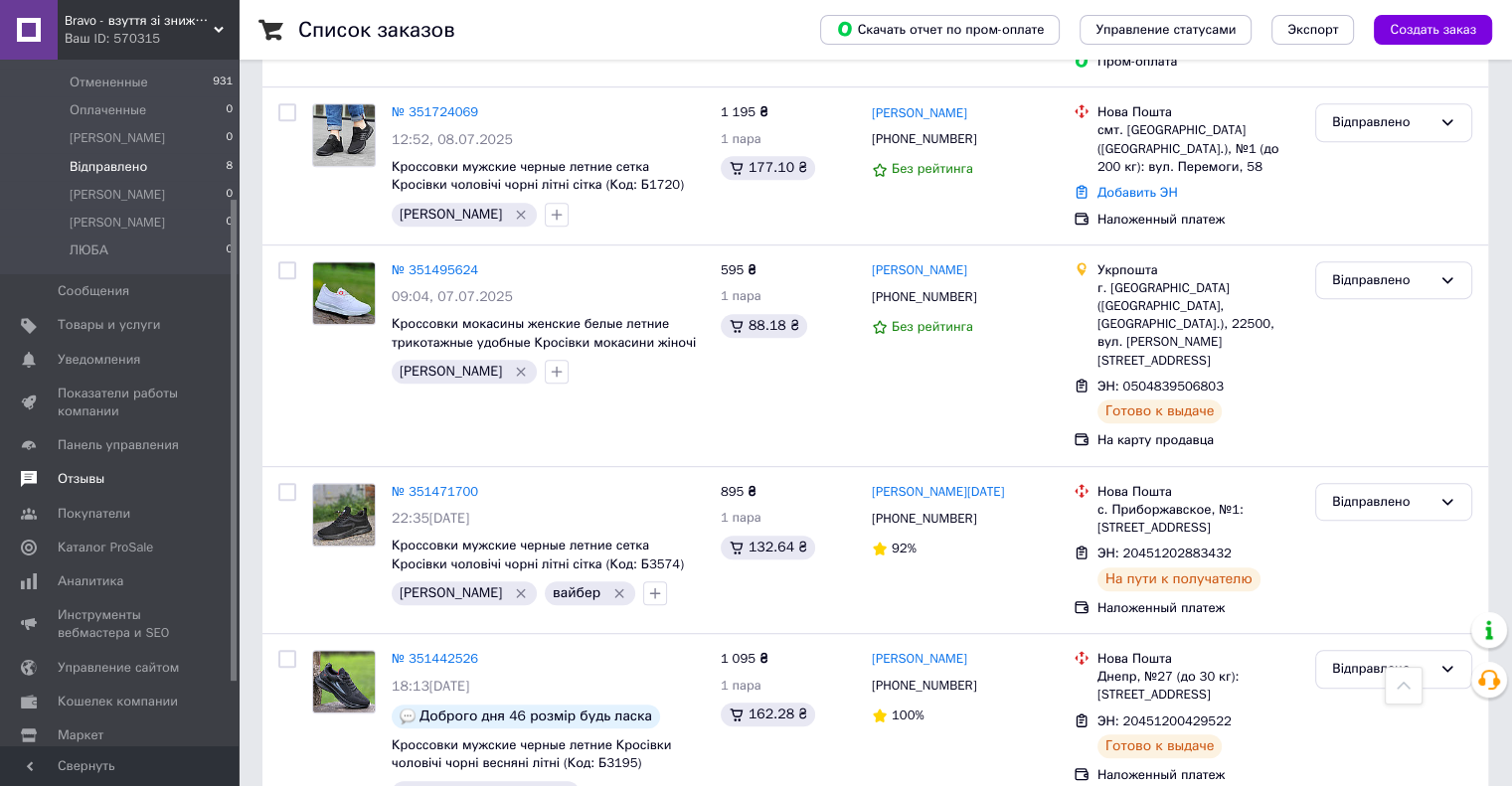 click on "Отзывы" at bounding box center [81, 479] 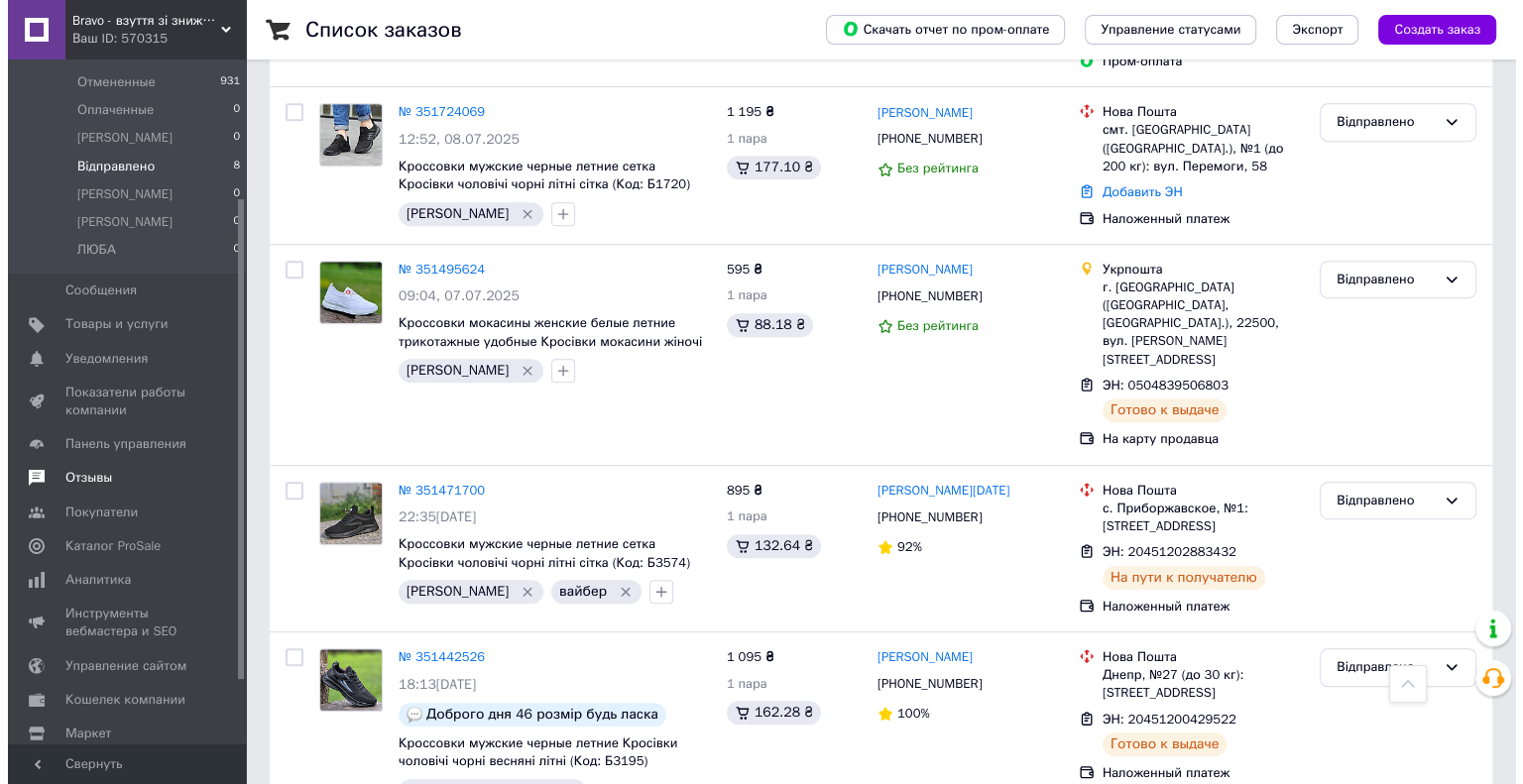 scroll, scrollTop: 0, scrollLeft: 0, axis: both 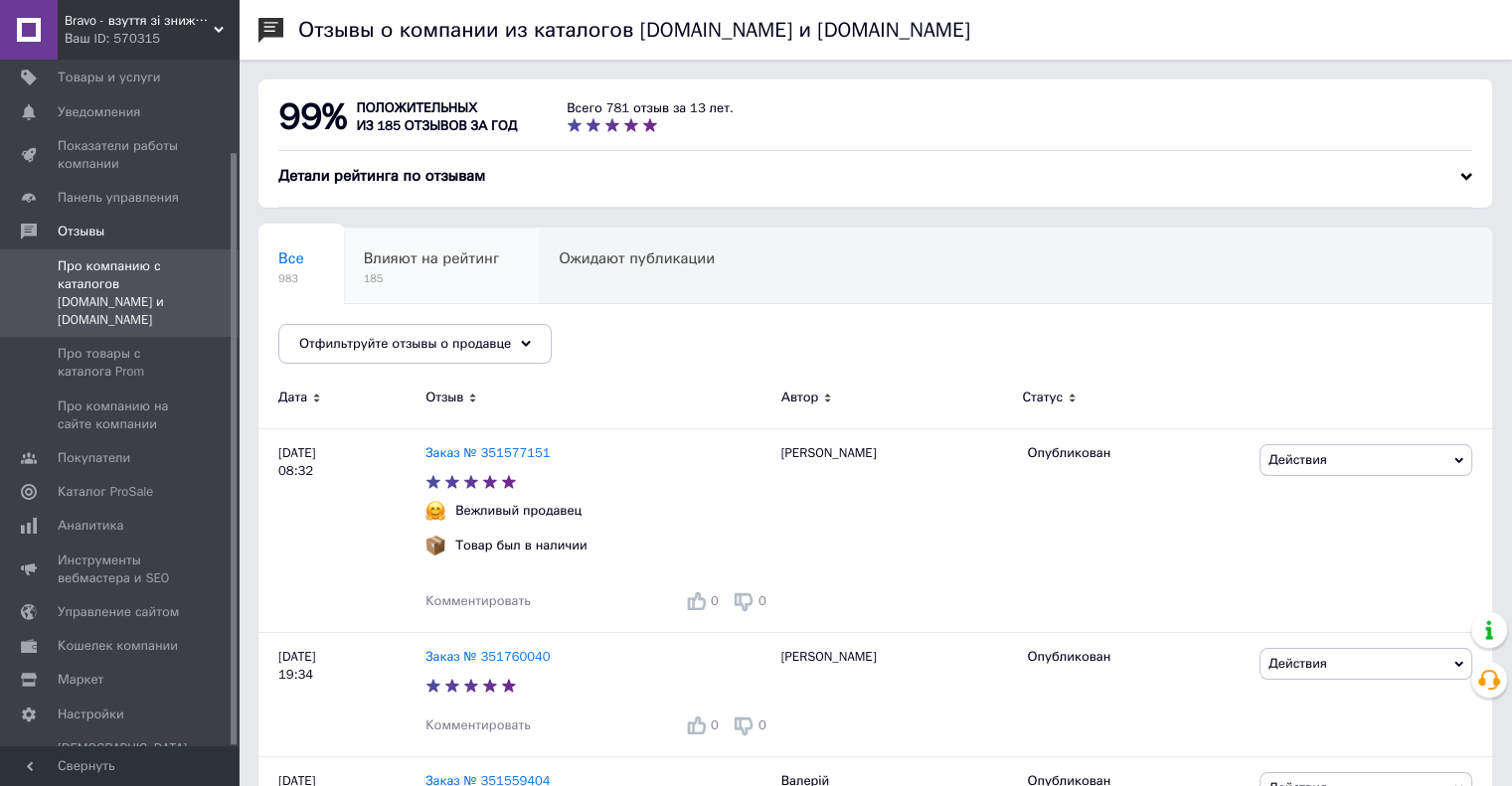 click on "Влияют на рейтинг" at bounding box center (431, 258) 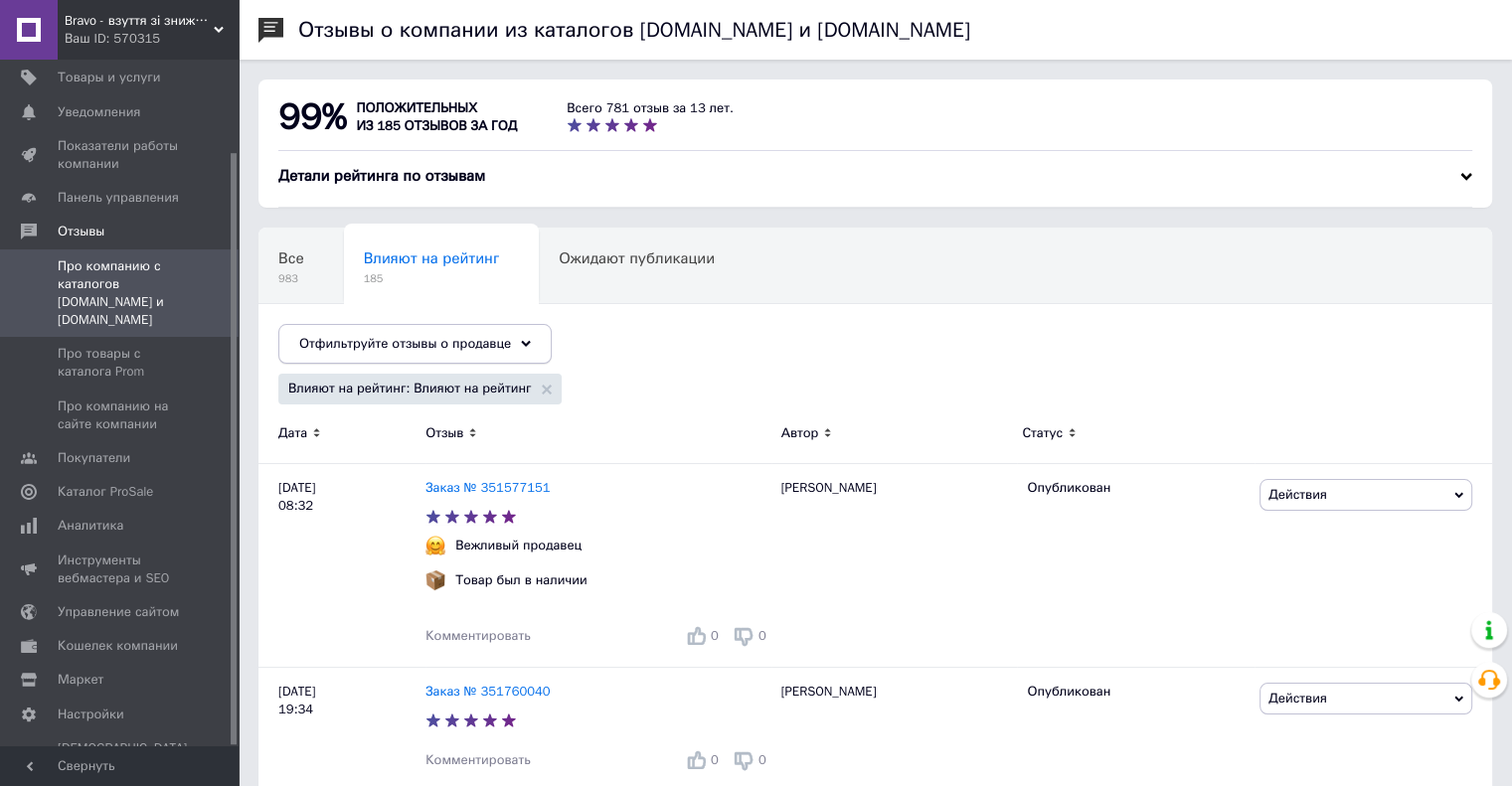 click on "Отфильтруйте отзывы о продавце" at bounding box center (405, 343) 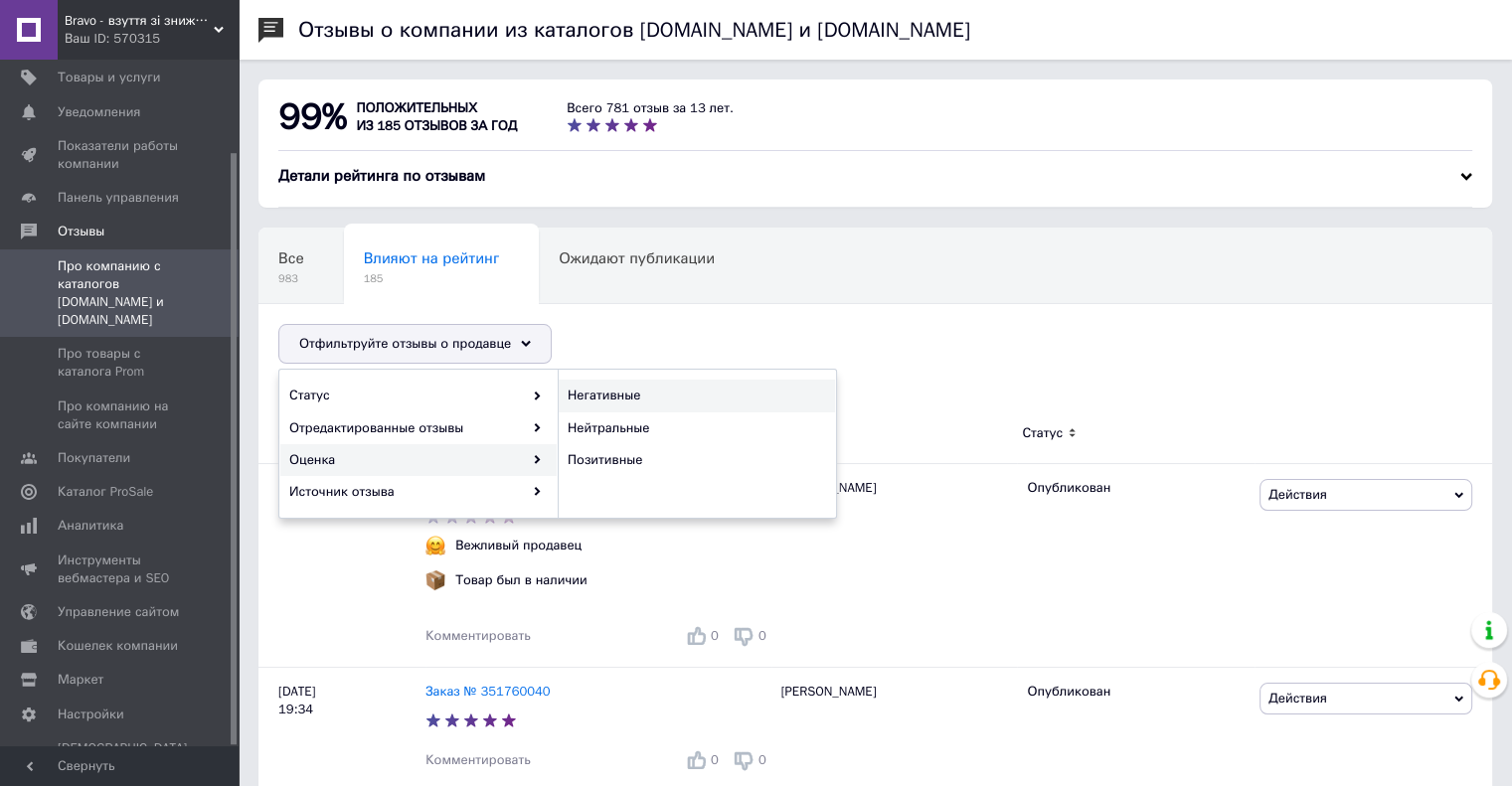 click on "Негативные" at bounding box center (694, 395) 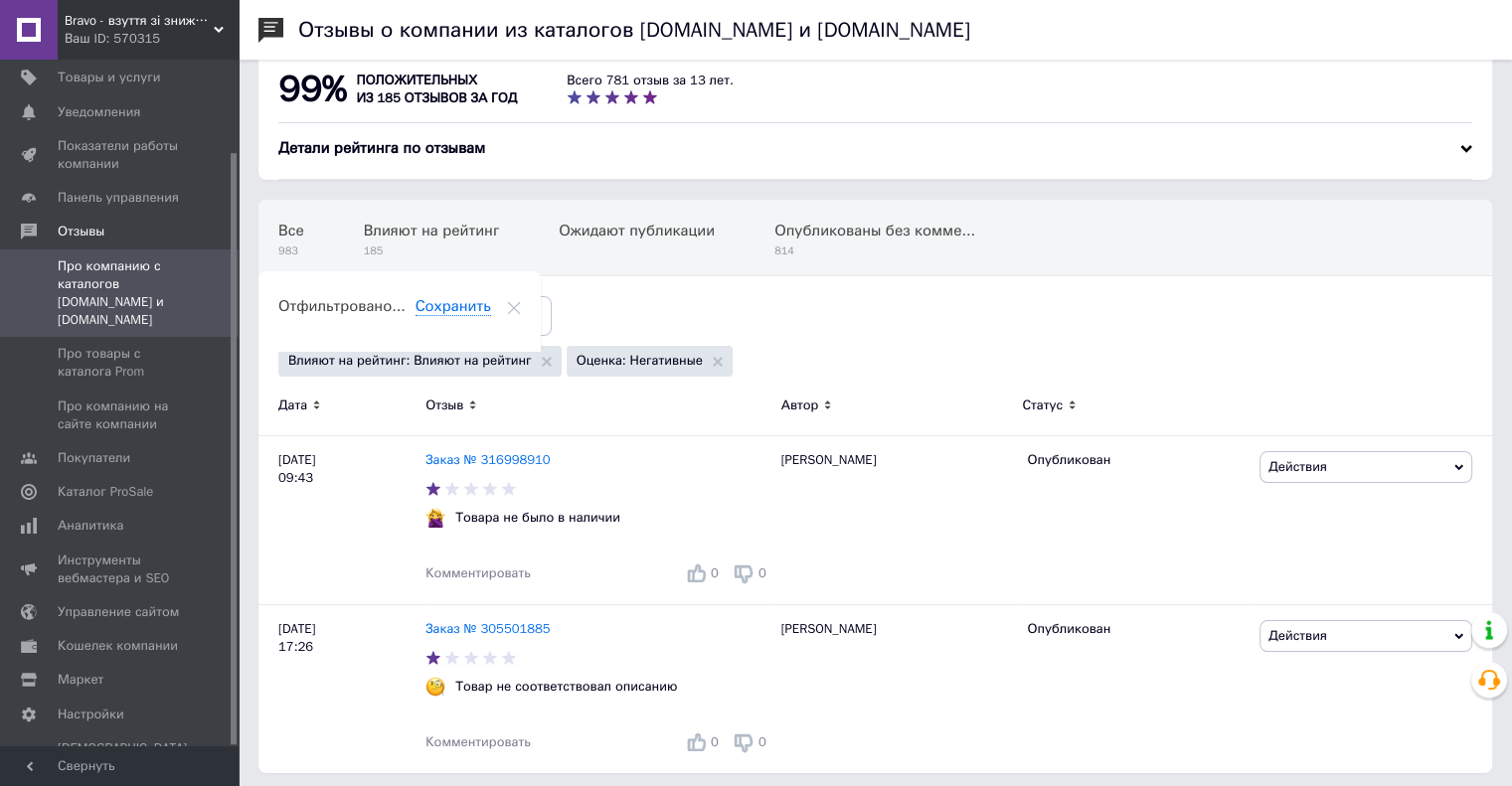 scroll, scrollTop: 37, scrollLeft: 0, axis: vertical 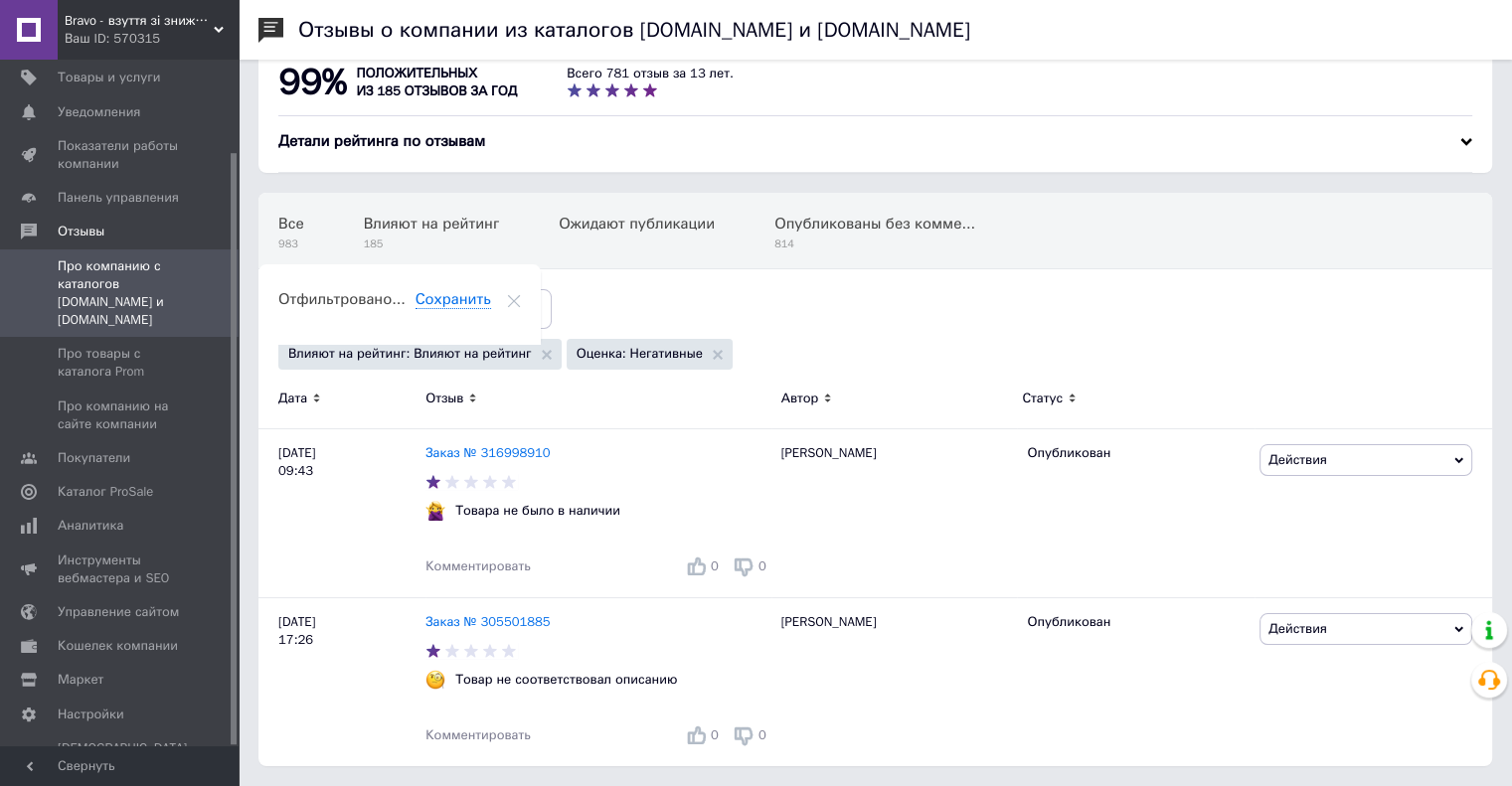click on "Ваш ID: 570315" at bounding box center [151, 39] 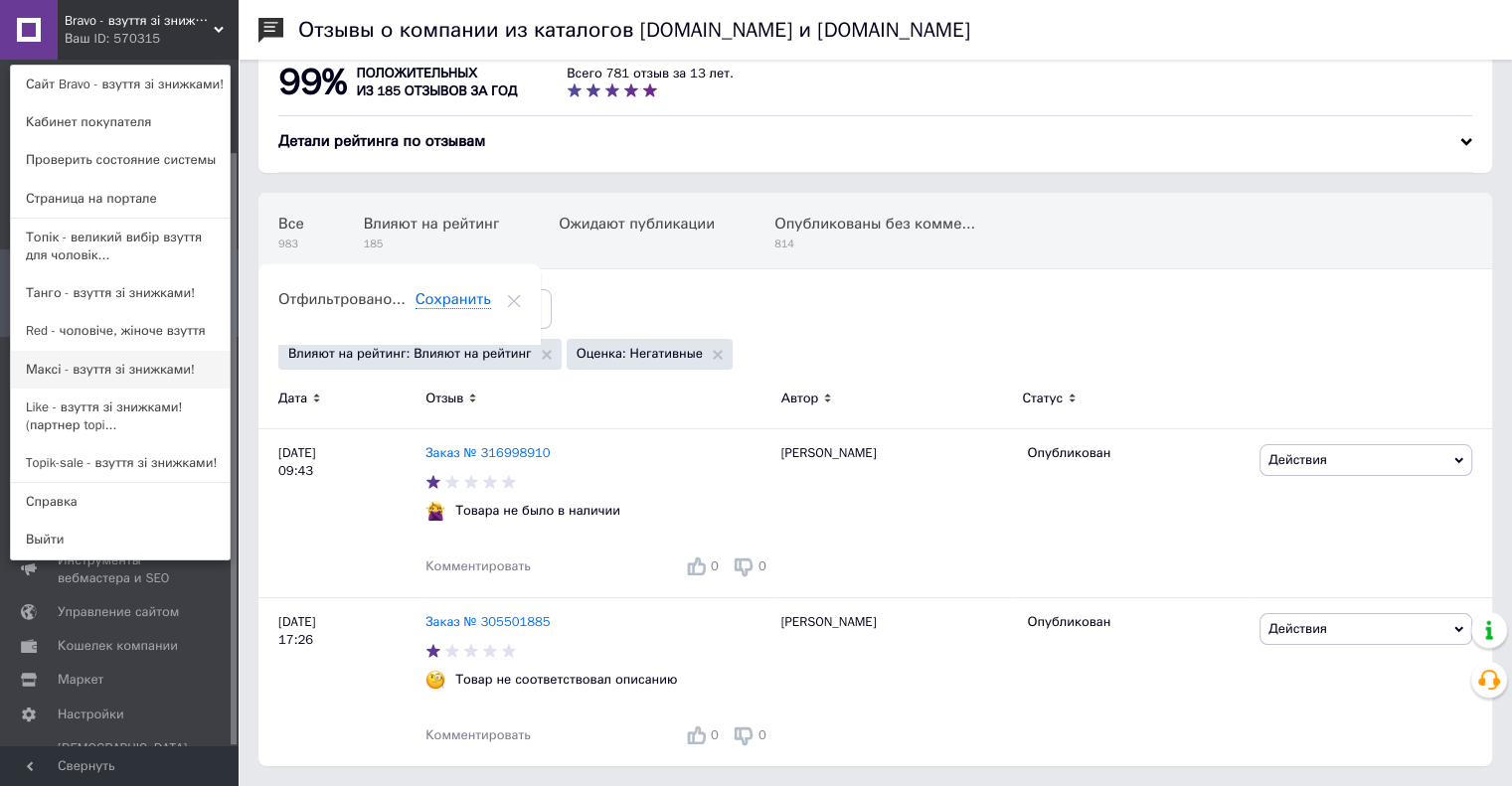 click on "Максі - взуття зі знижками!" at bounding box center (120, 370) 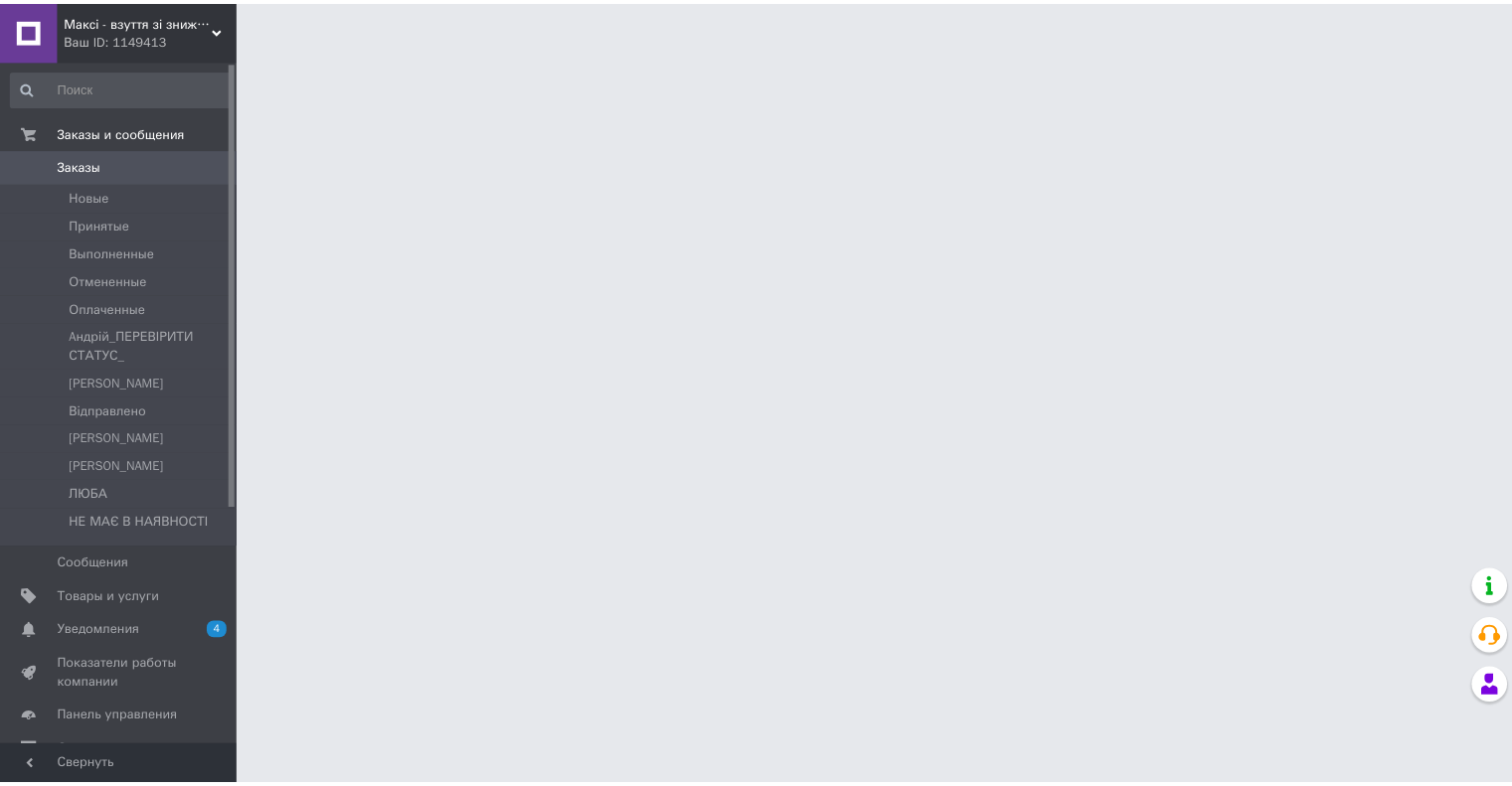 scroll, scrollTop: 0, scrollLeft: 0, axis: both 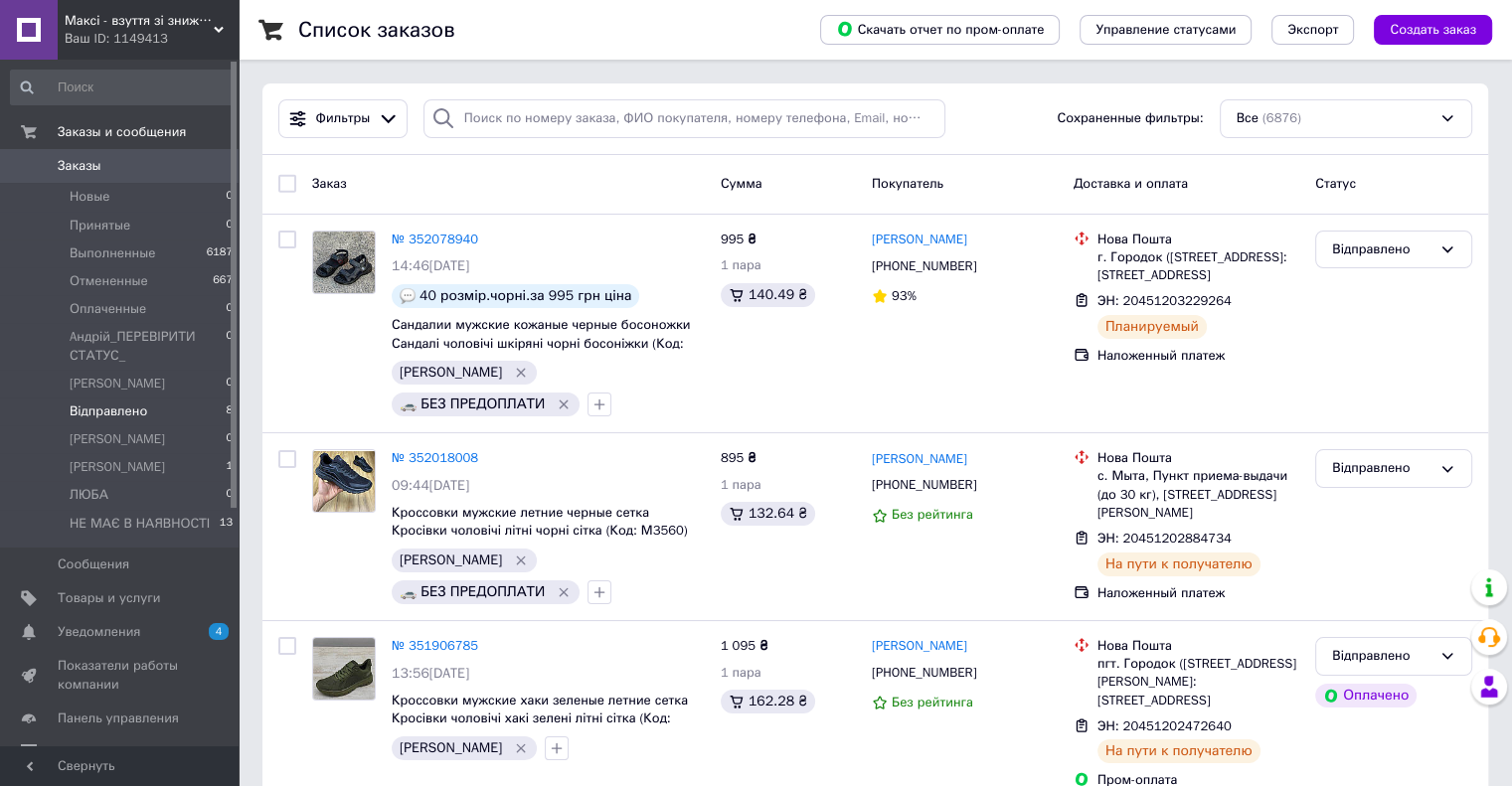 click on "Відправлено" at bounding box center [108, 411] 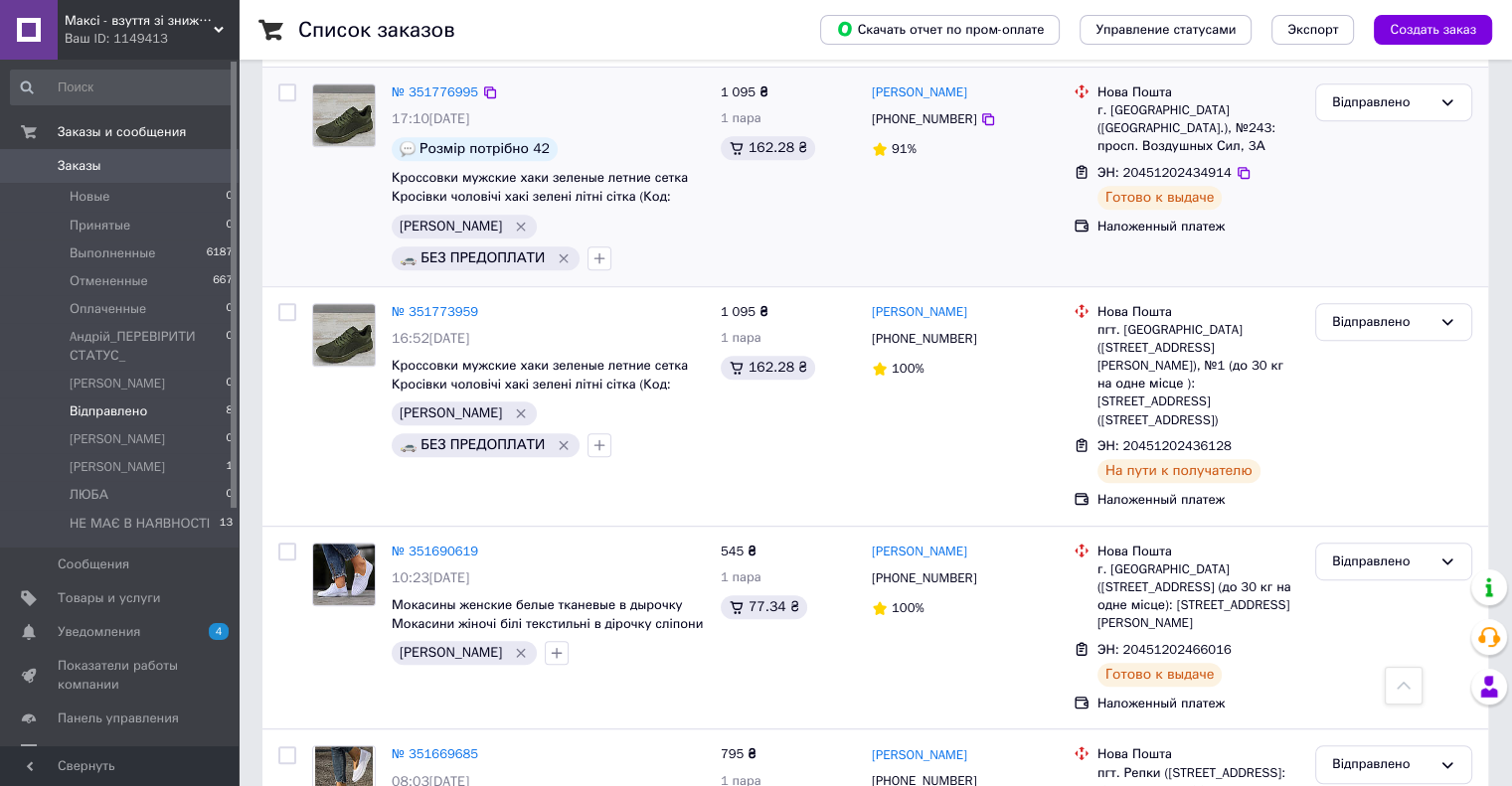 scroll, scrollTop: 1024, scrollLeft: 0, axis: vertical 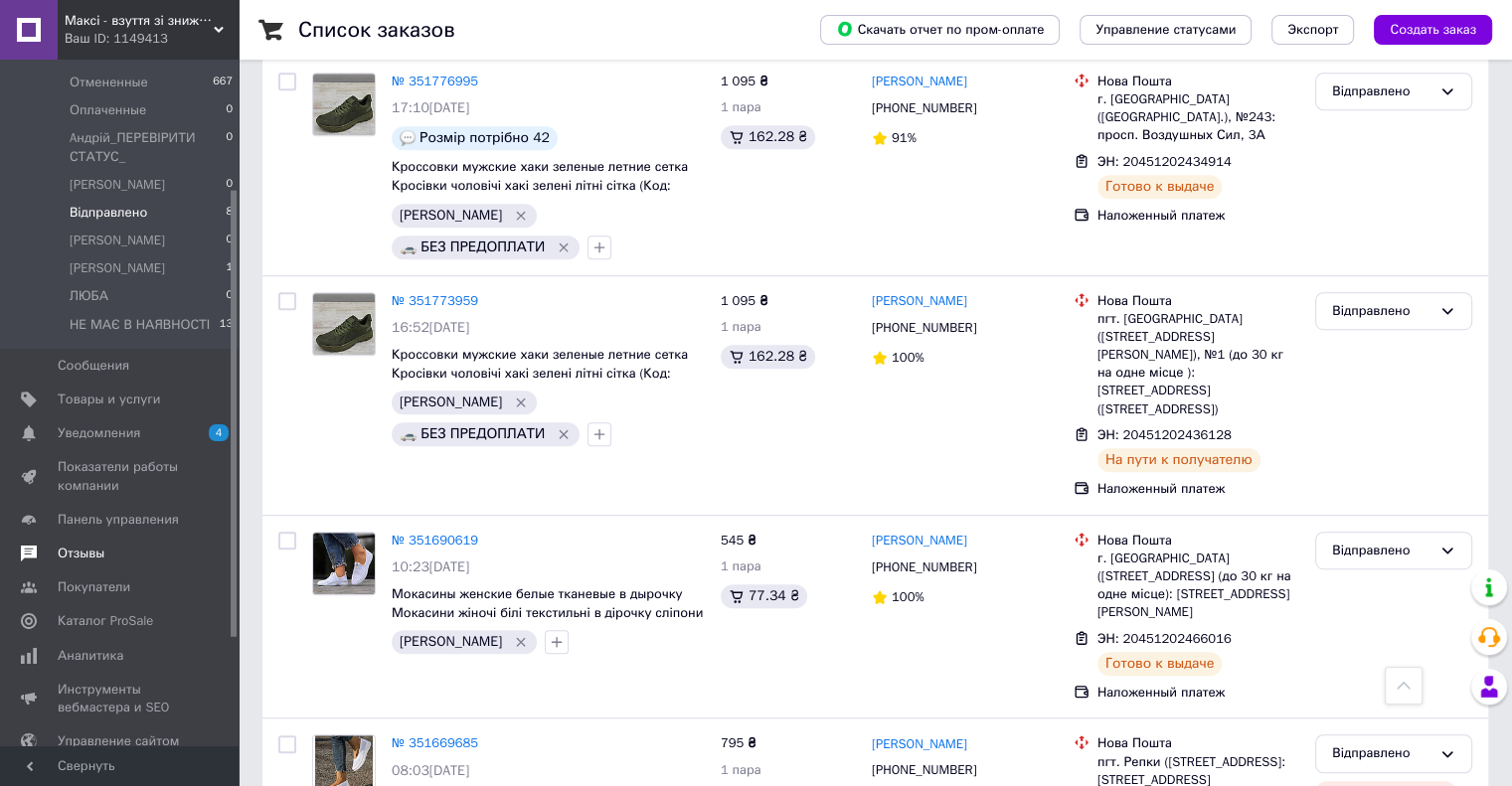 click on "Отзывы" at bounding box center [81, 553] 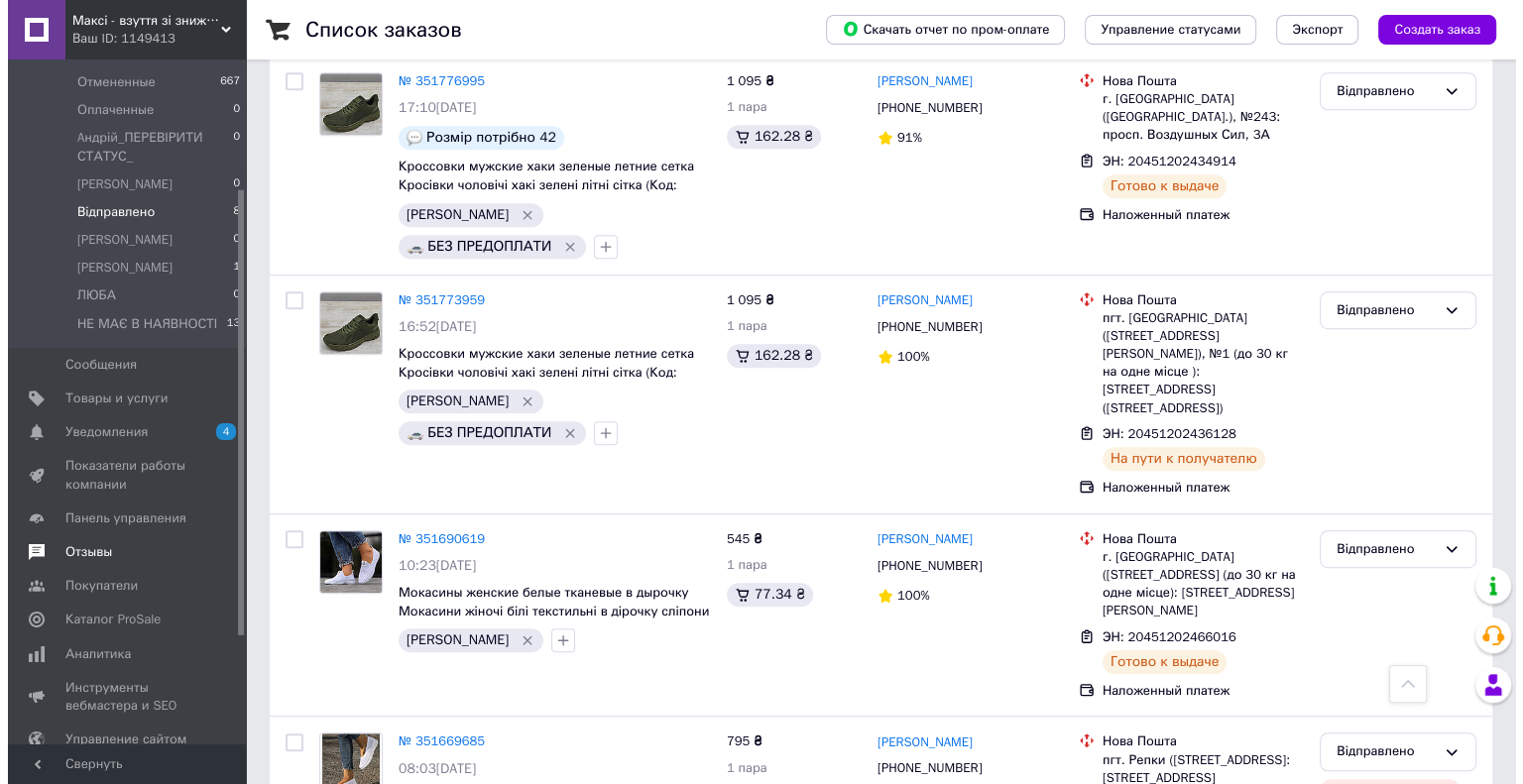 scroll, scrollTop: 0, scrollLeft: 0, axis: both 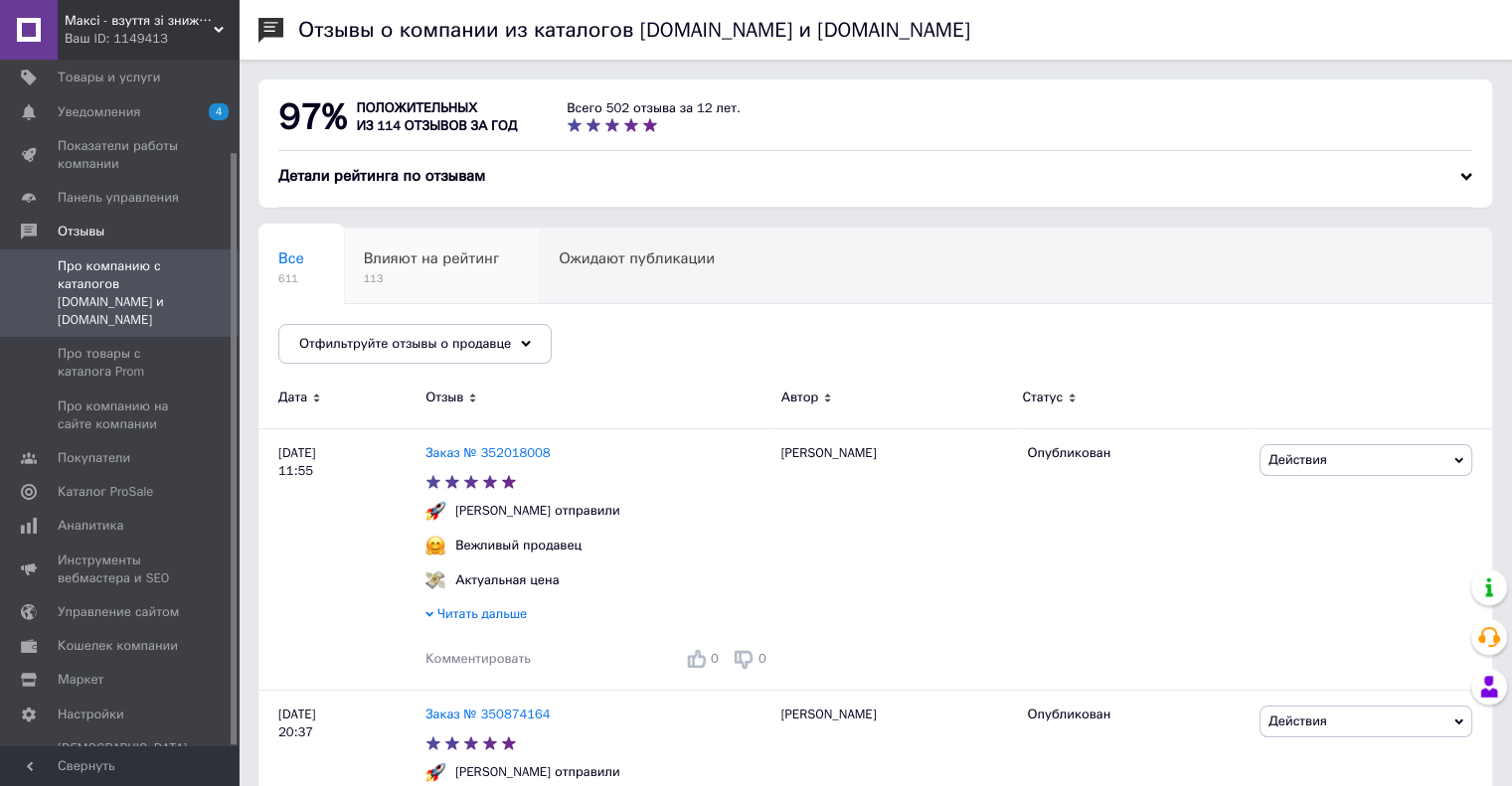 click on "Влияют на рейтинг" at bounding box center (431, 258) 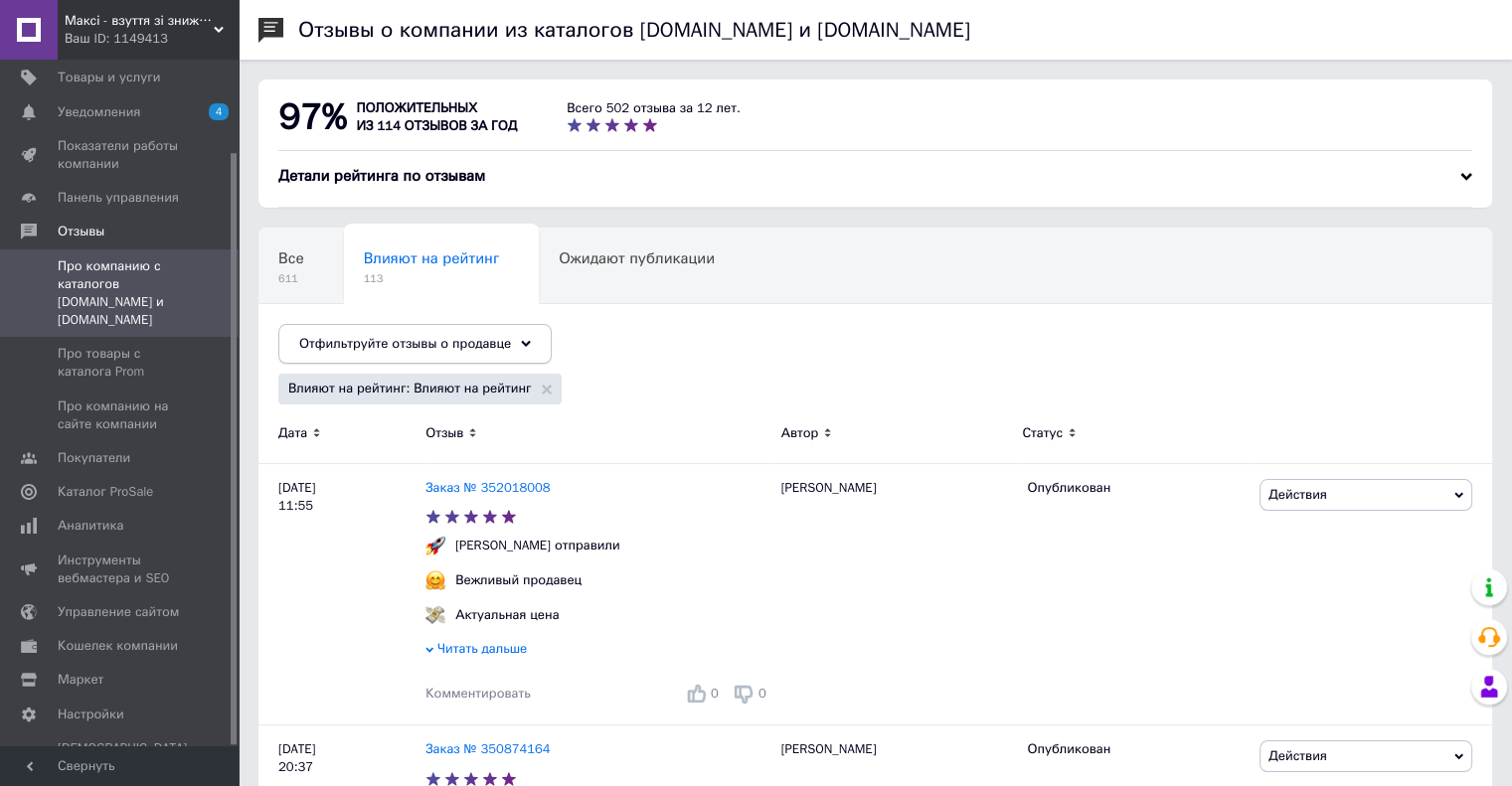 click on "Отфильтруйте отзывы о продавце" at bounding box center [405, 343] 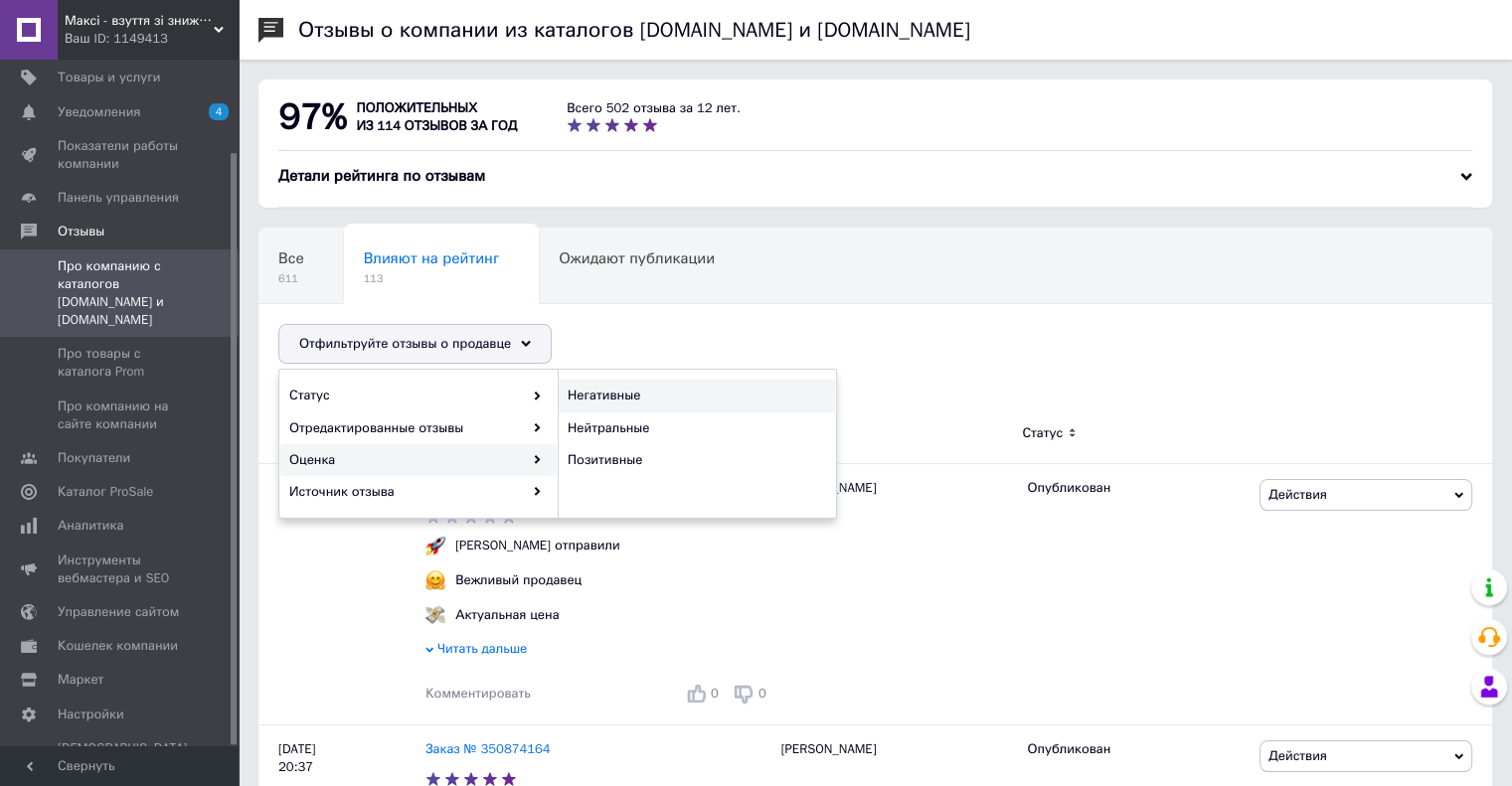 click on "Негативные" at bounding box center [694, 395] 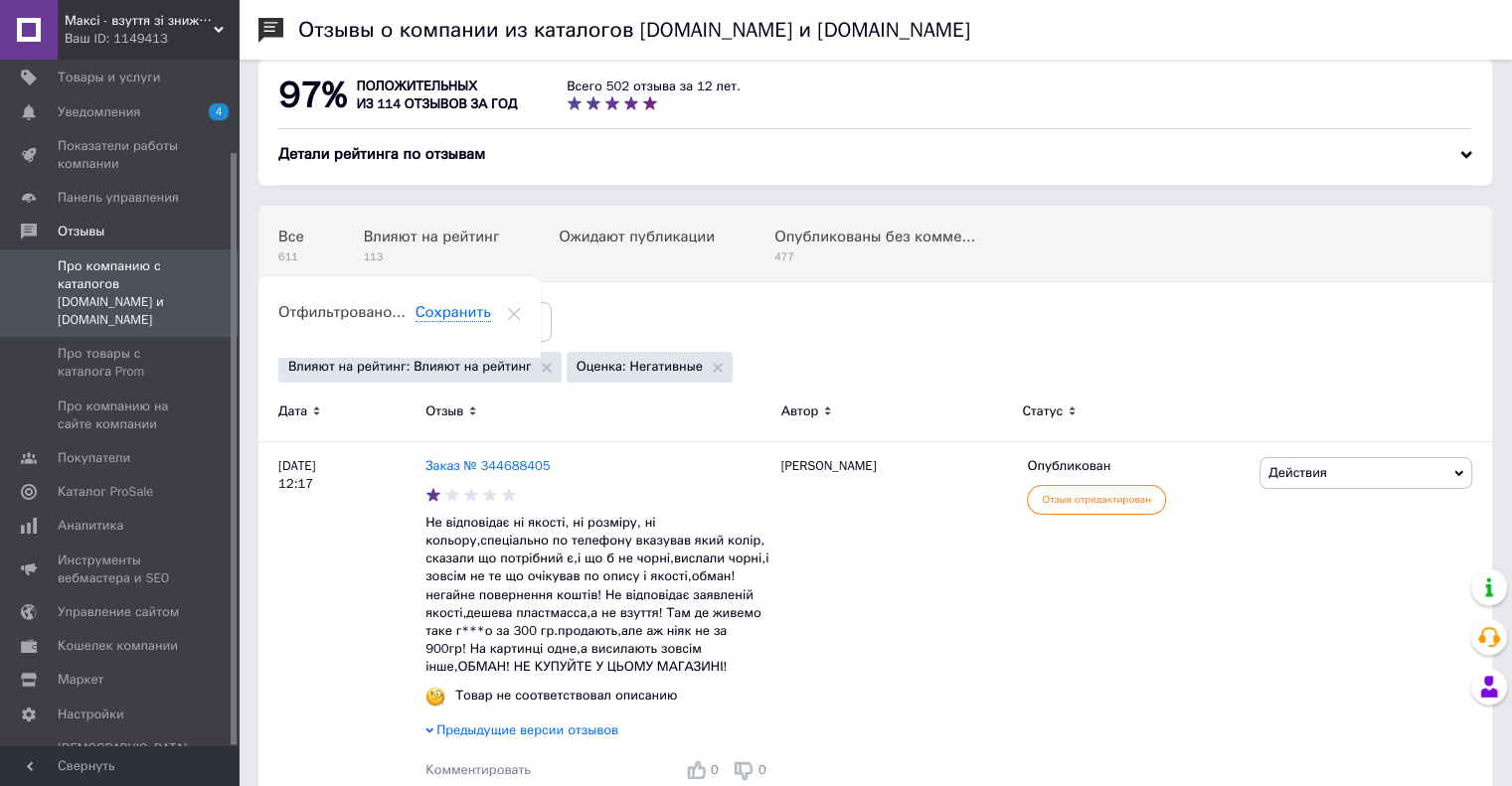 scroll, scrollTop: 0, scrollLeft: 0, axis: both 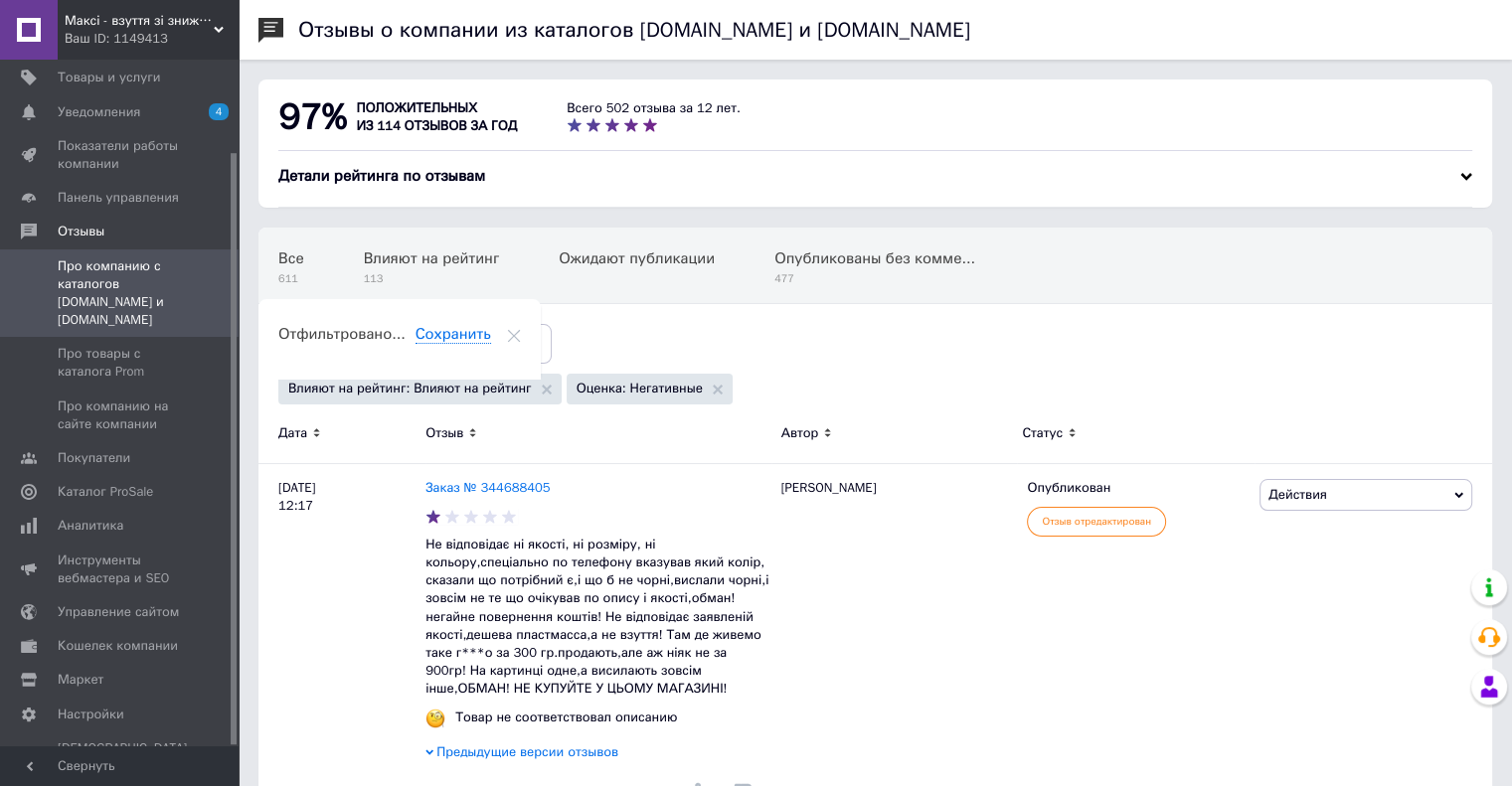 click on "Ваш ID: 1149413" at bounding box center [151, 39] 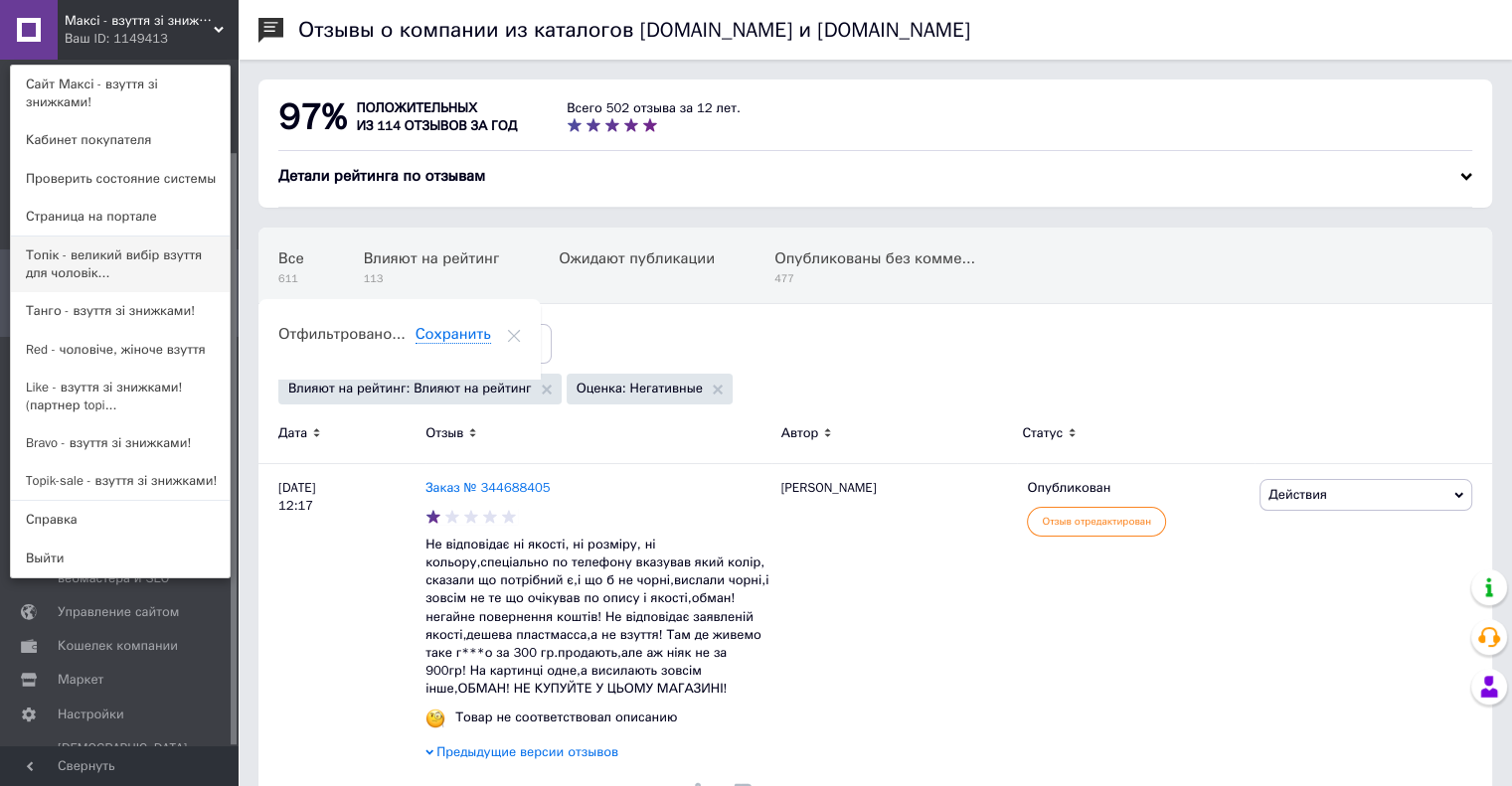 click on "Топік - великий вибір взуття для чоловік..." at bounding box center [120, 264] 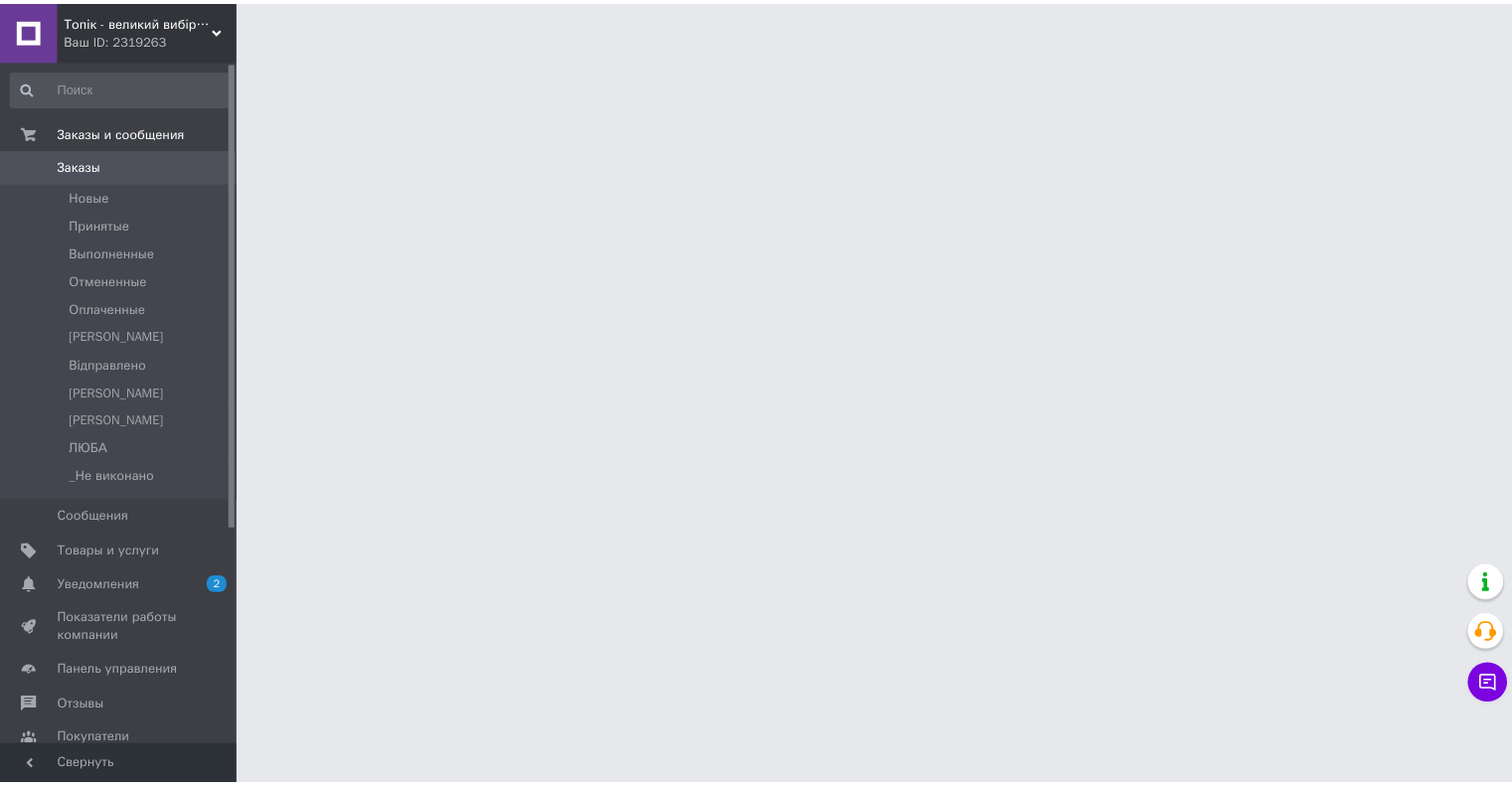 scroll, scrollTop: 0, scrollLeft: 0, axis: both 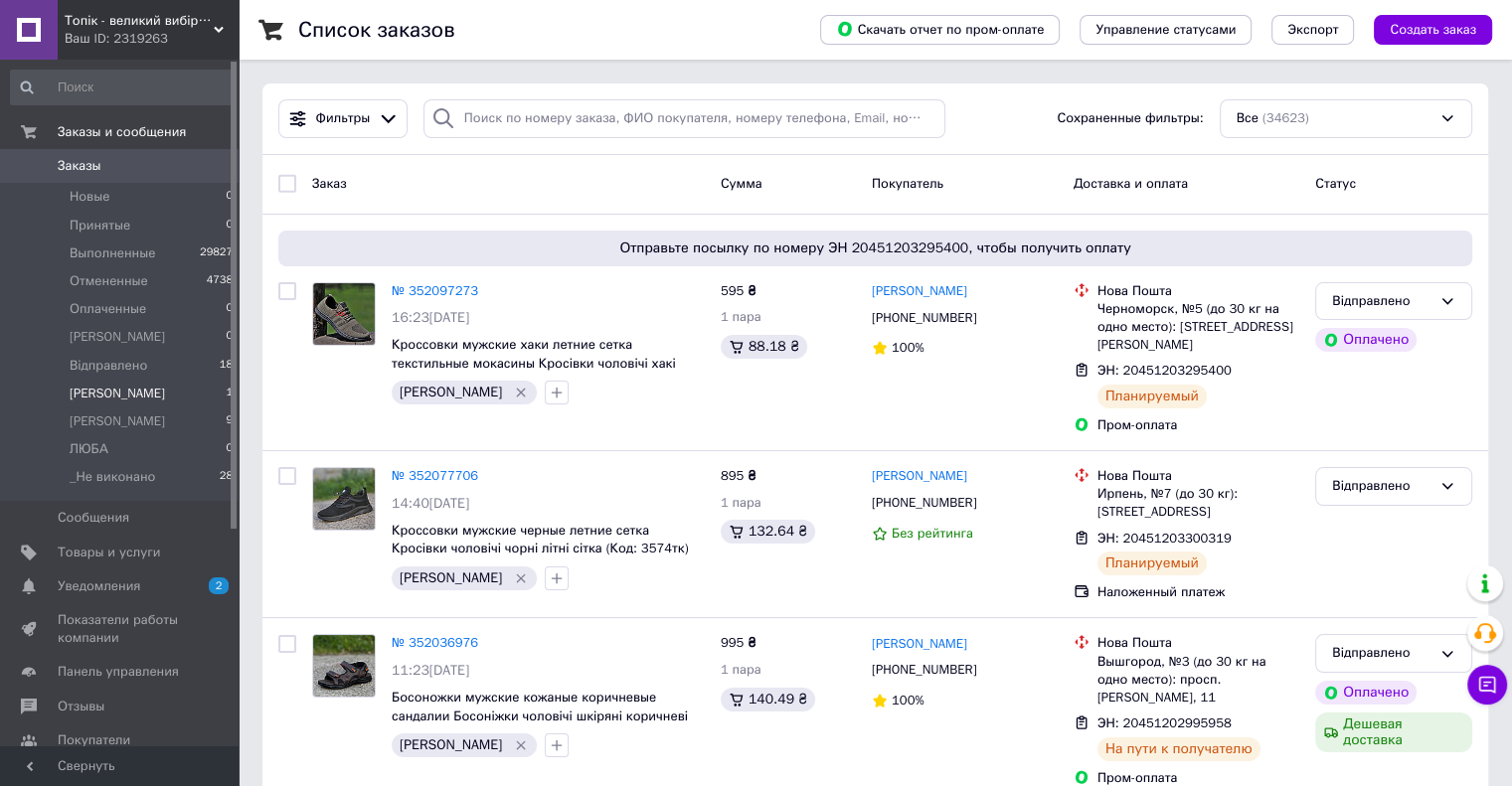 click on "ВОВА 1" at bounding box center [122, 393] 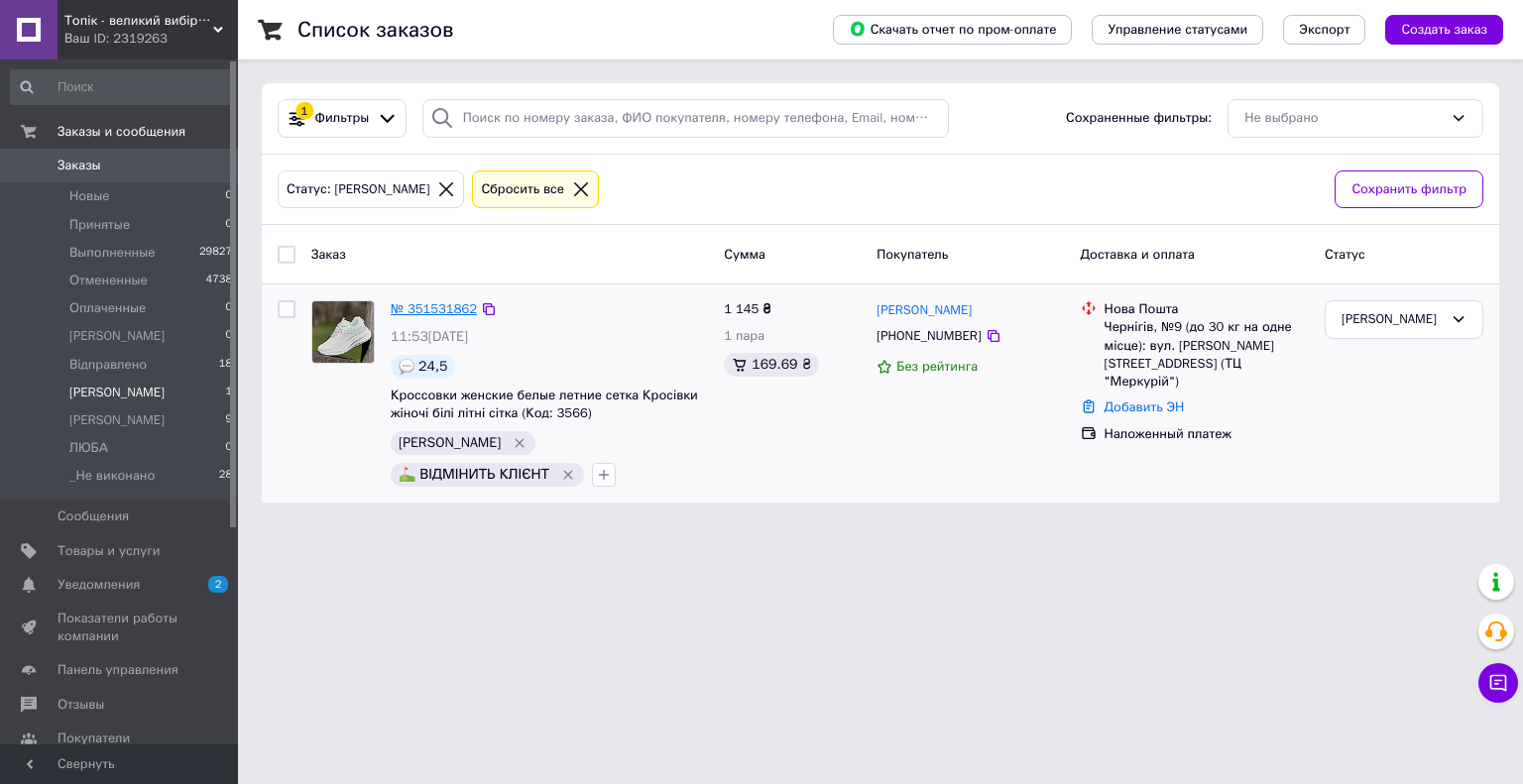 click on "№ 351531862" at bounding box center (433, 308) 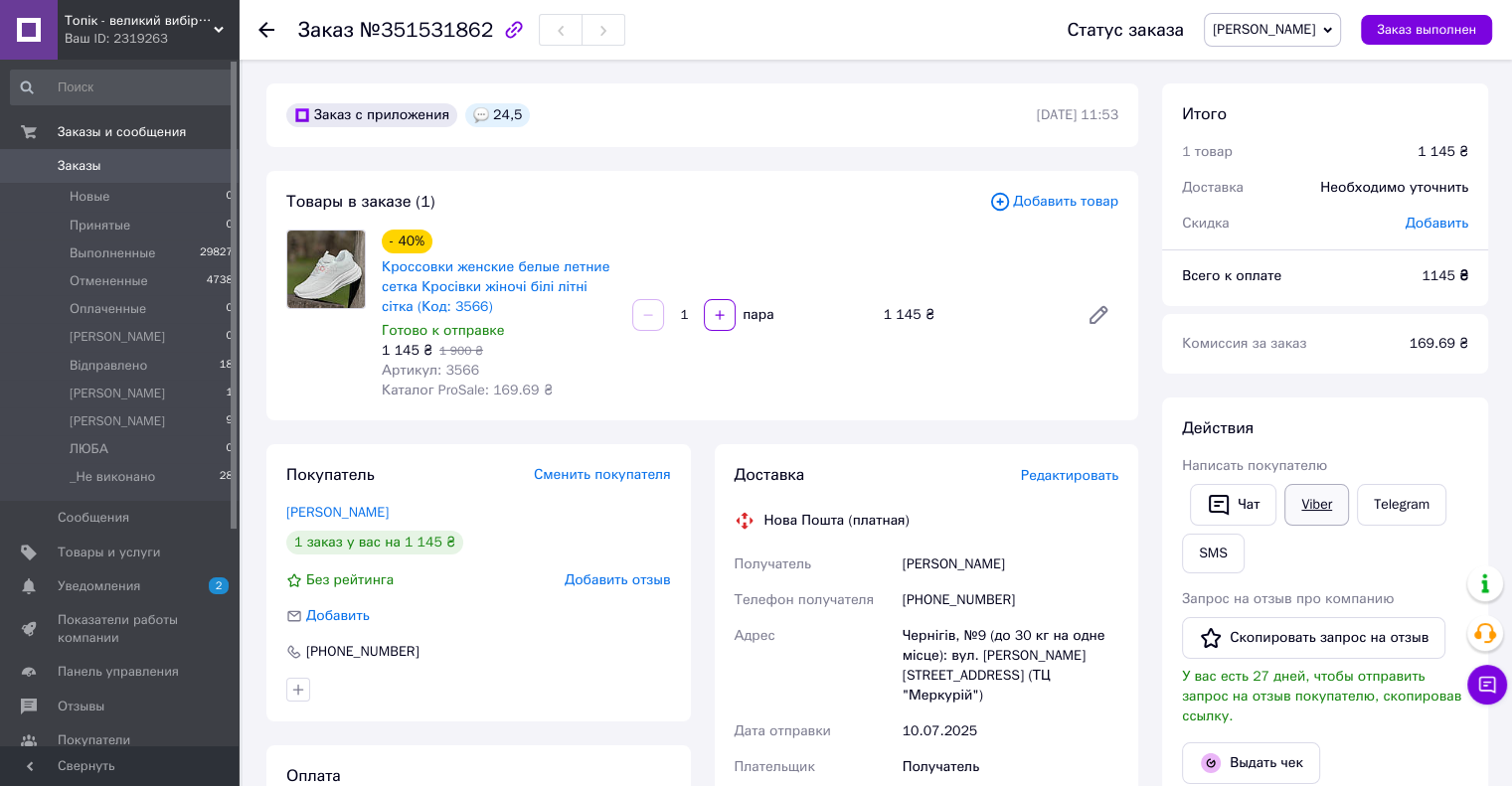 click on "Viber" at bounding box center (1316, 505) 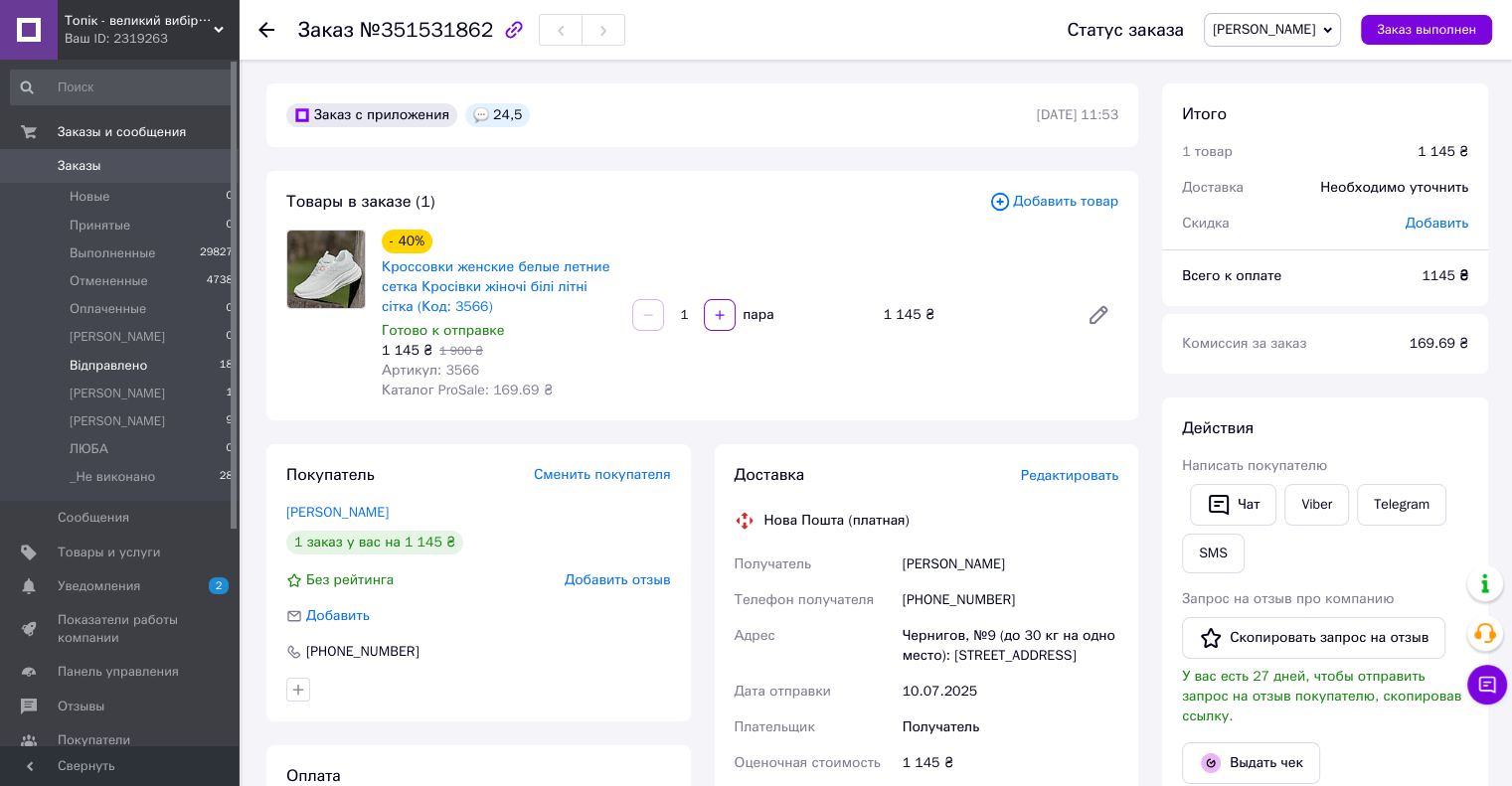 click on "Відправлено" at bounding box center (108, 366) 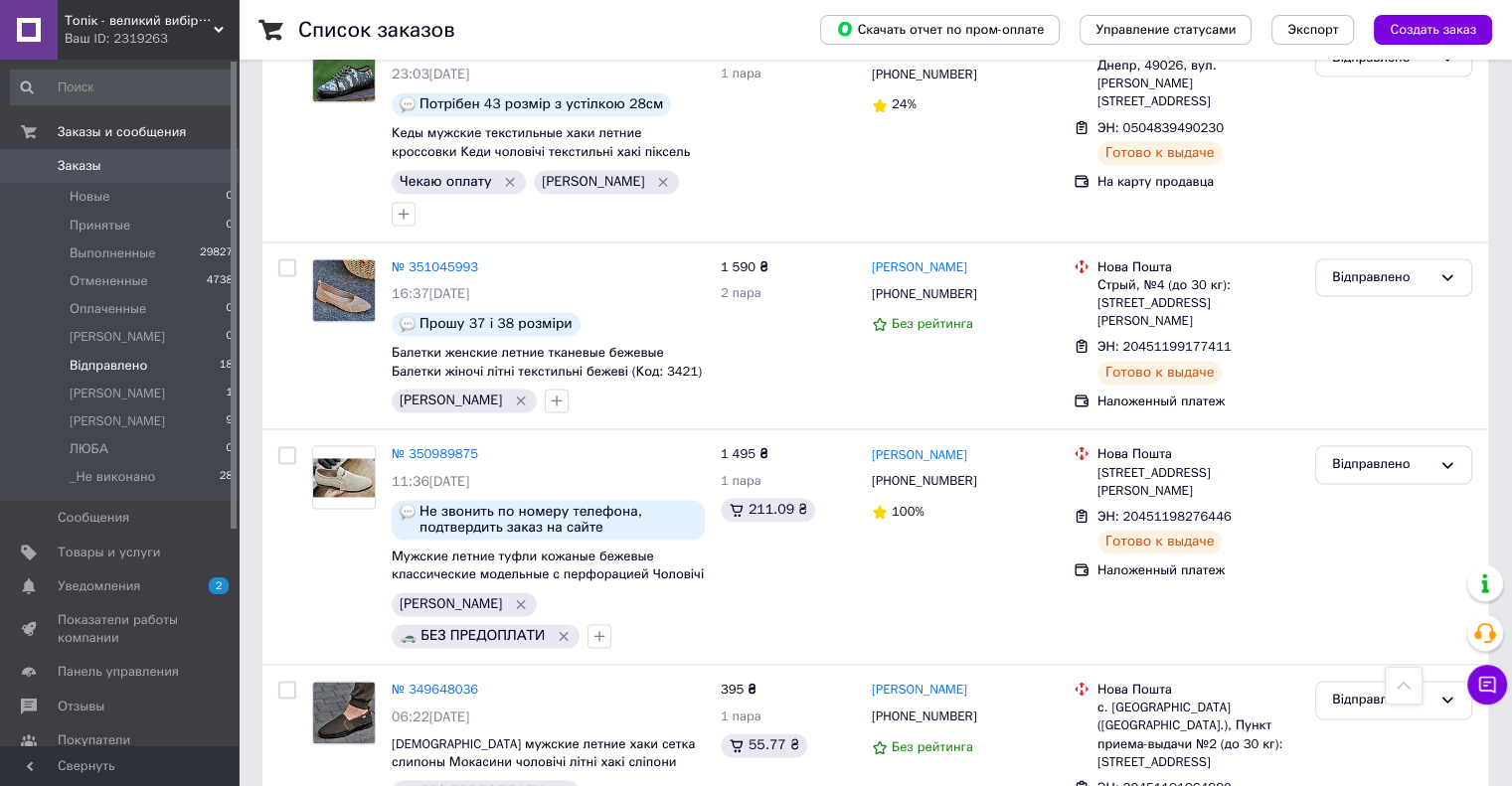 scroll, scrollTop: 2812, scrollLeft: 0, axis: vertical 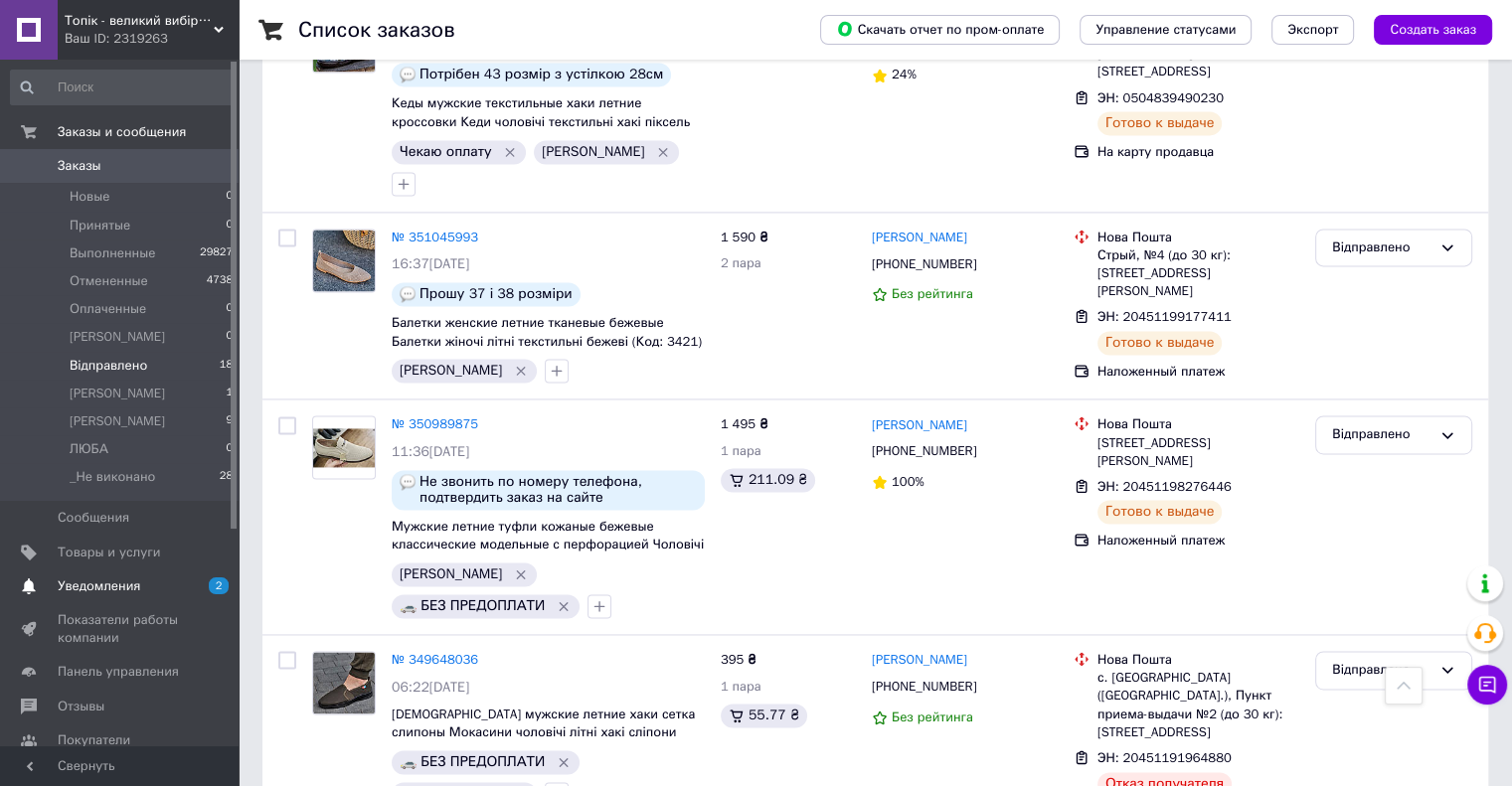 click on "Уведомления" at bounding box center (98, 586) 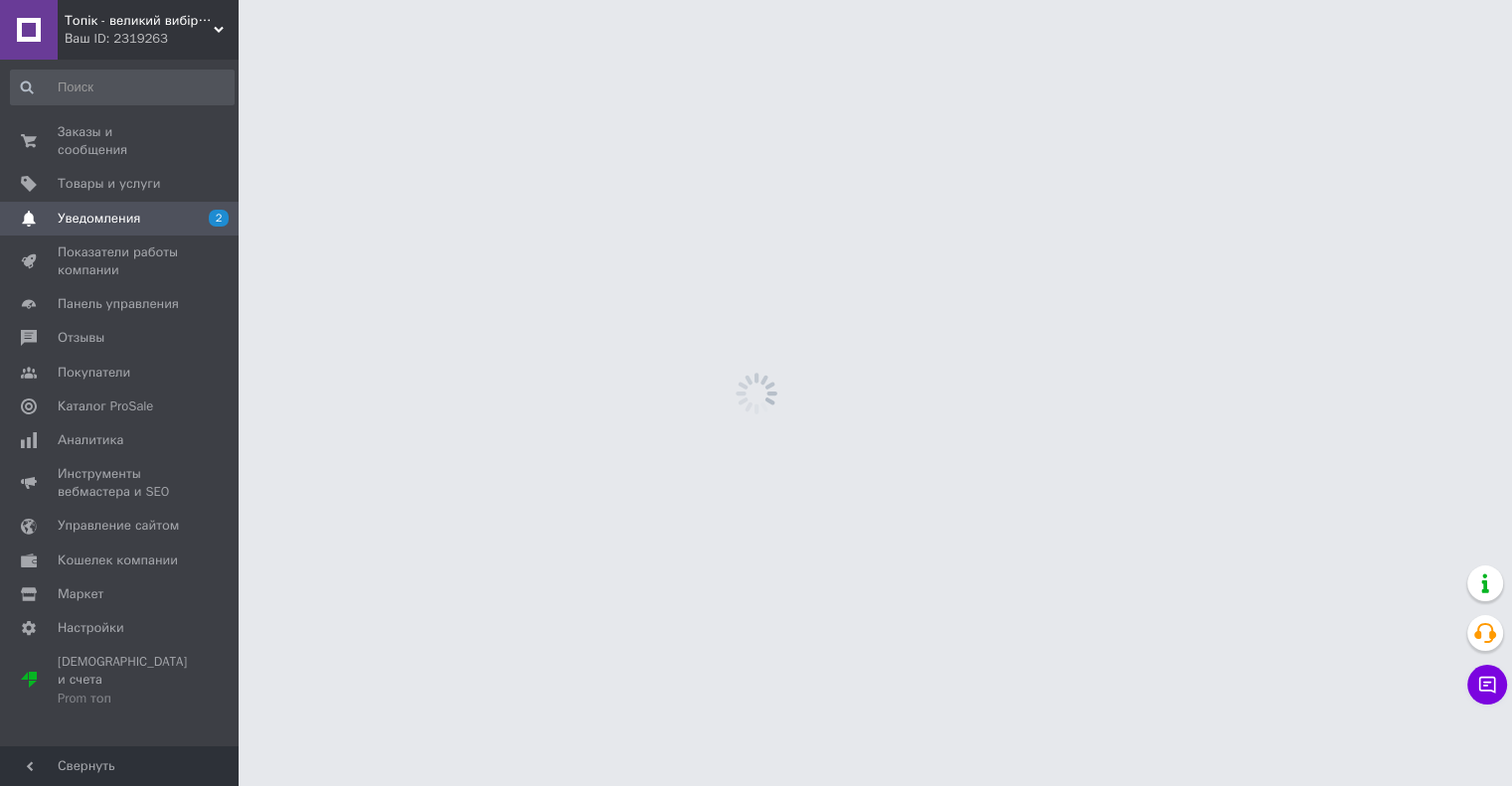 scroll, scrollTop: 0, scrollLeft: 0, axis: both 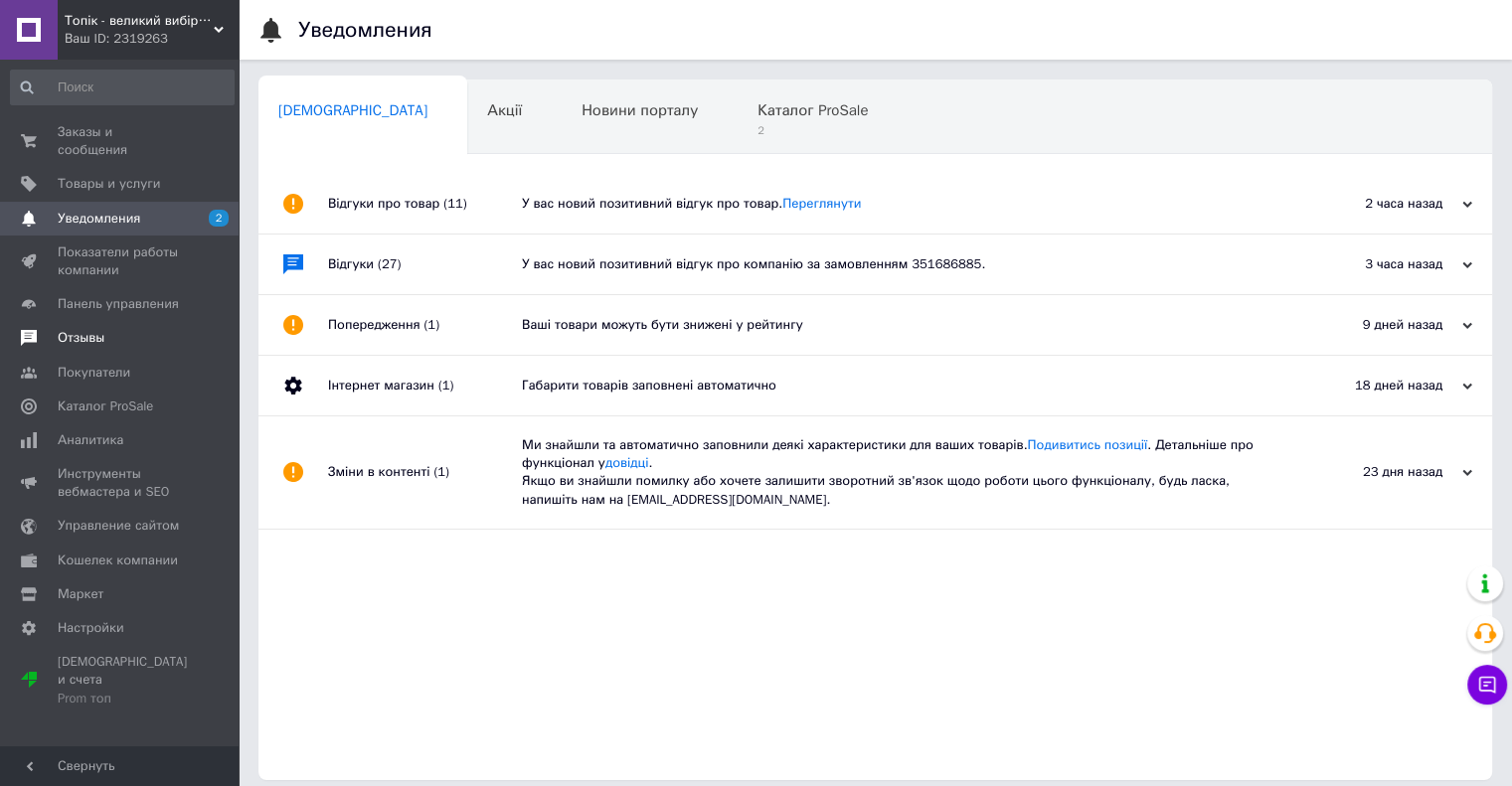 click on "Отзывы" at bounding box center (81, 338) 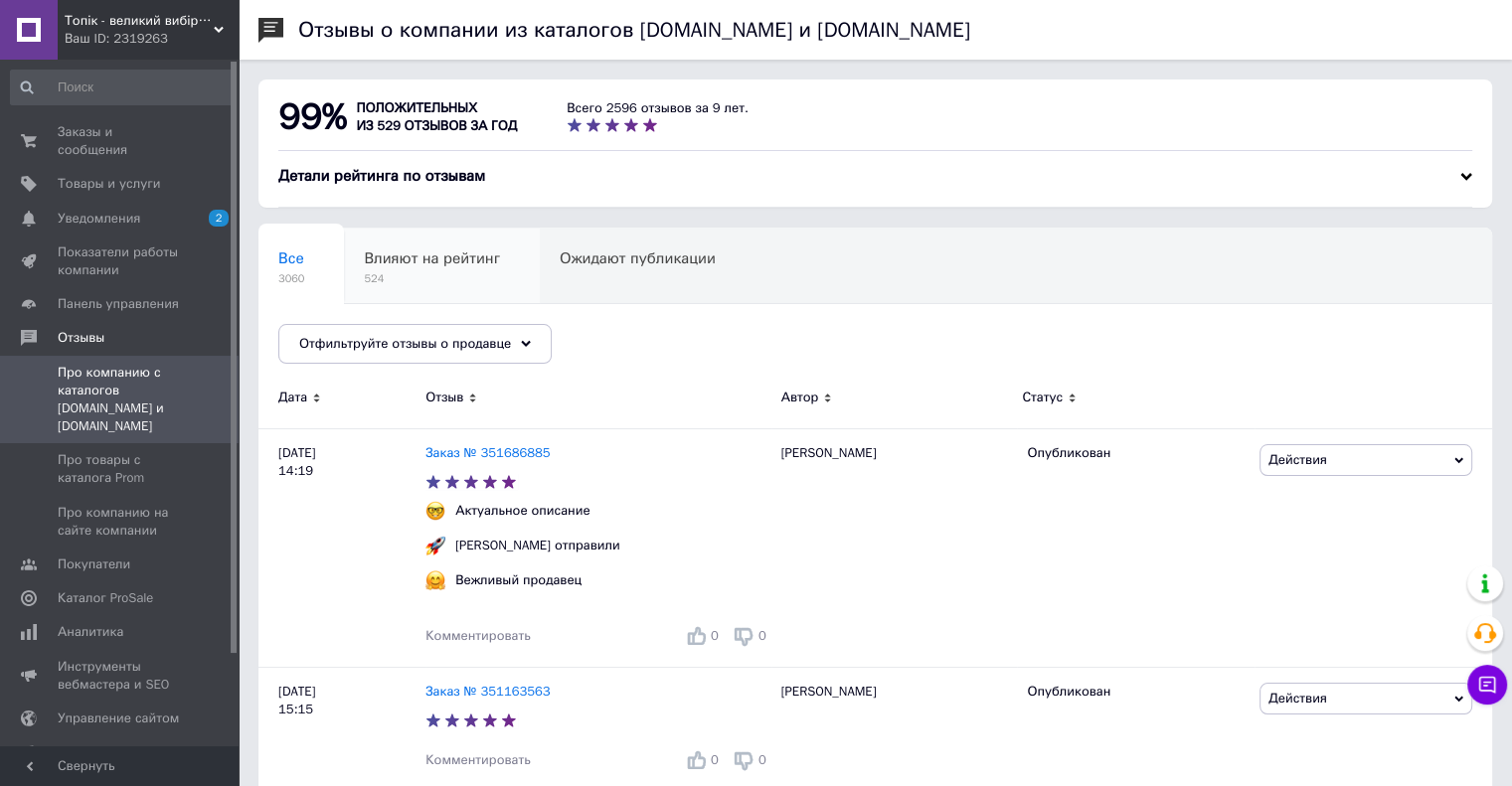 click on "Влияют на рейтинг" at bounding box center (431, 258) 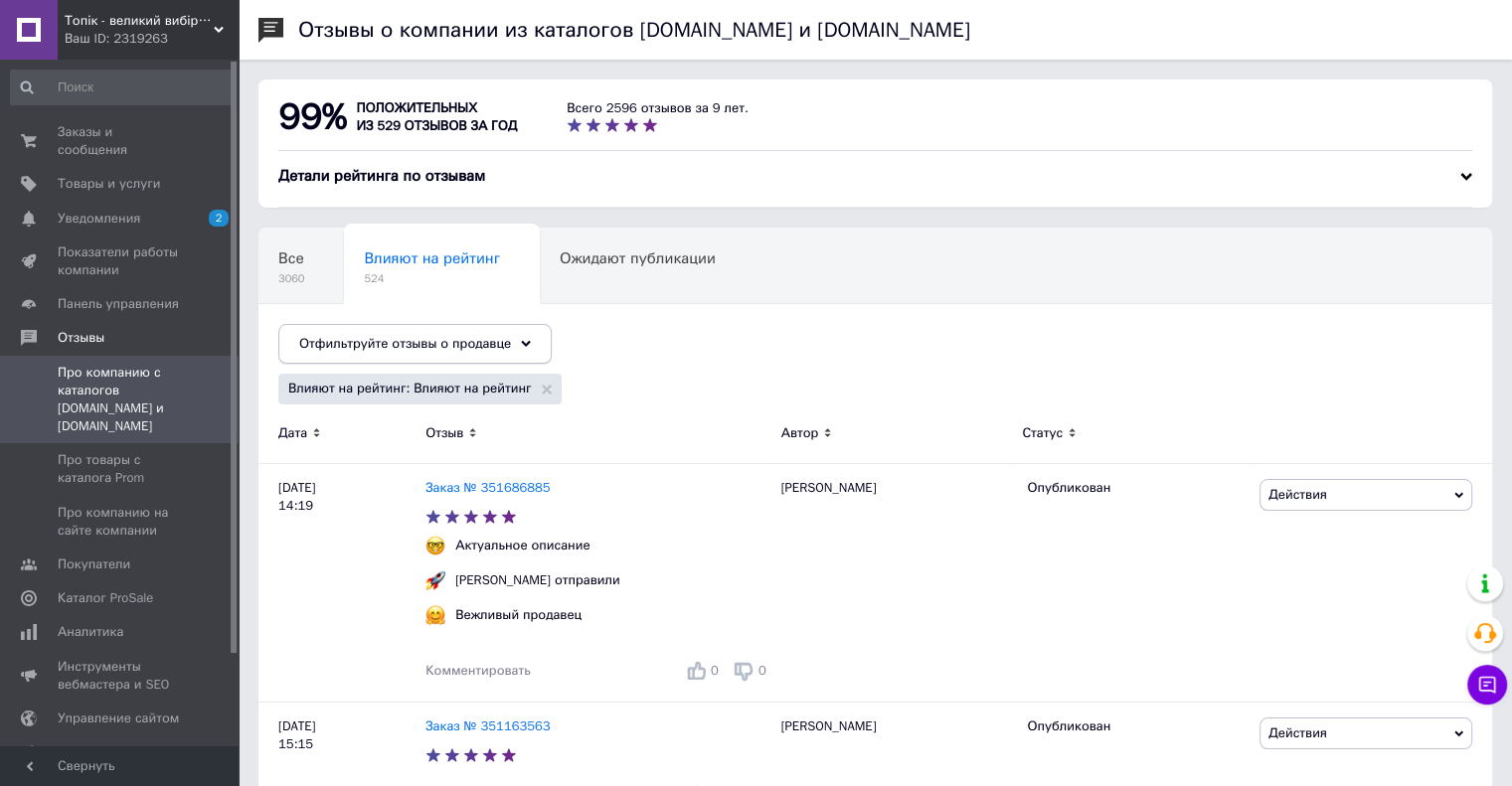 click on "Отфильтруйте отзывы о продавце" at bounding box center [405, 343] 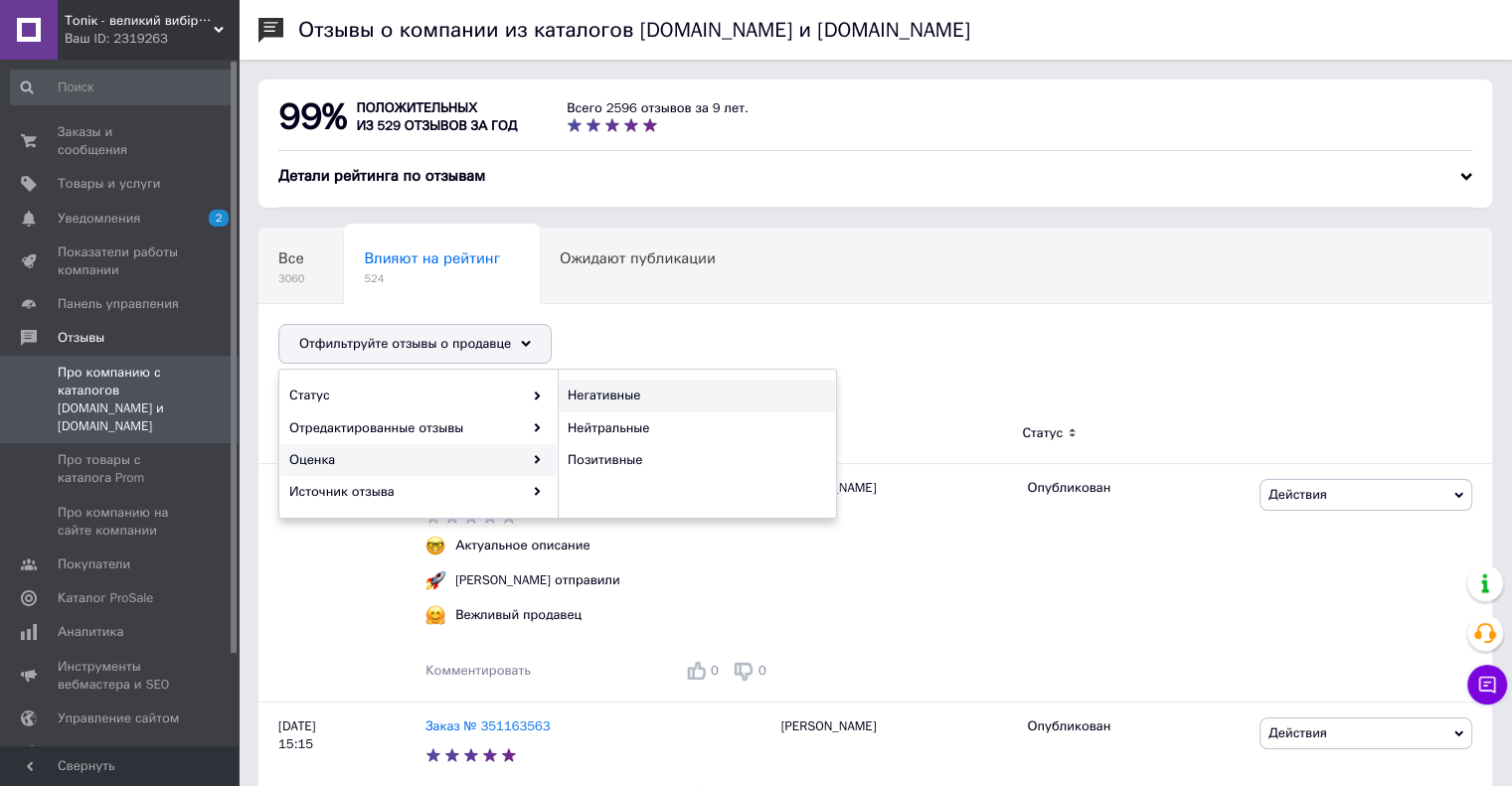 click on "Негативные" at bounding box center [697, 395] 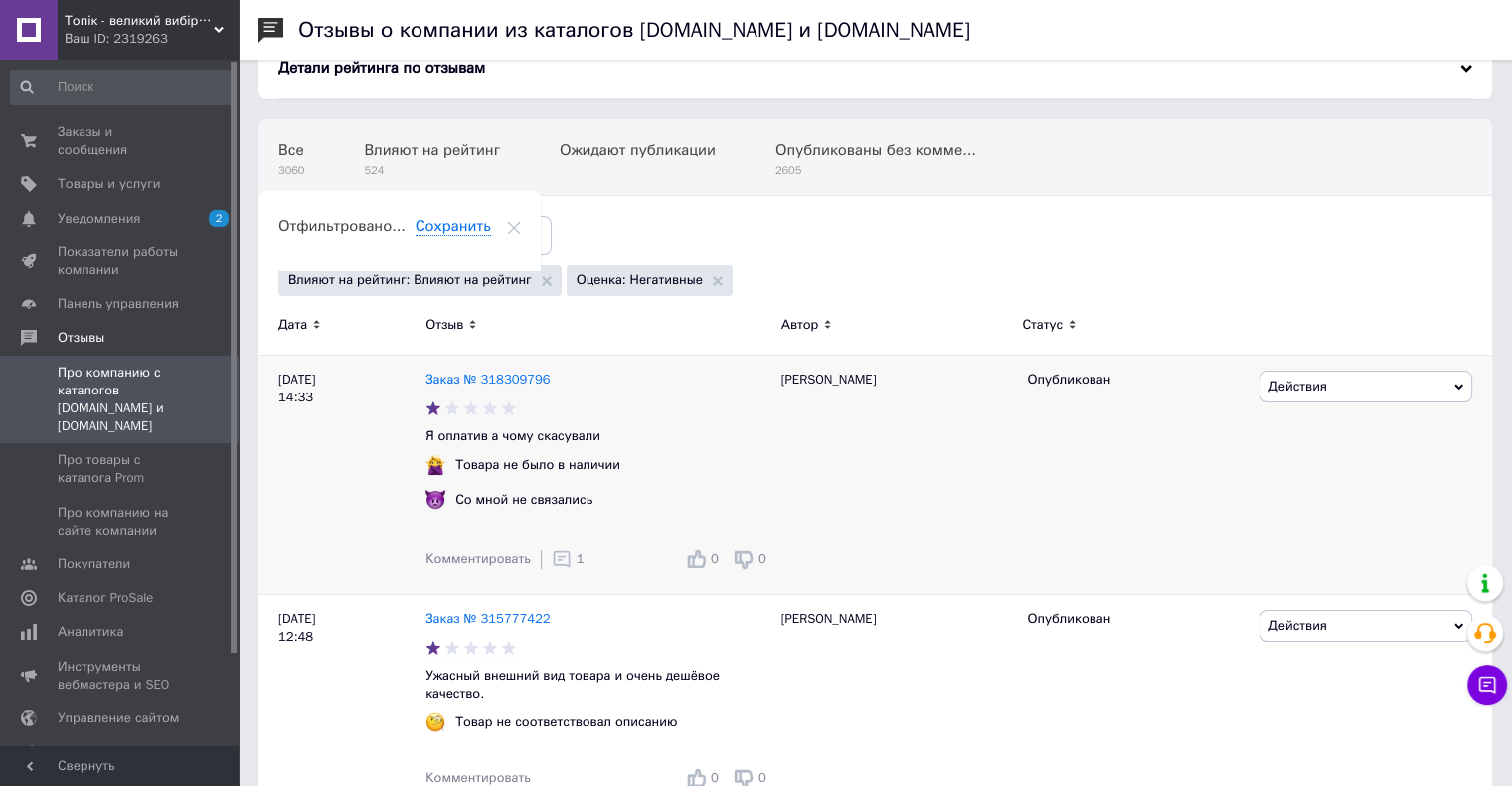 scroll, scrollTop: 9, scrollLeft: 0, axis: vertical 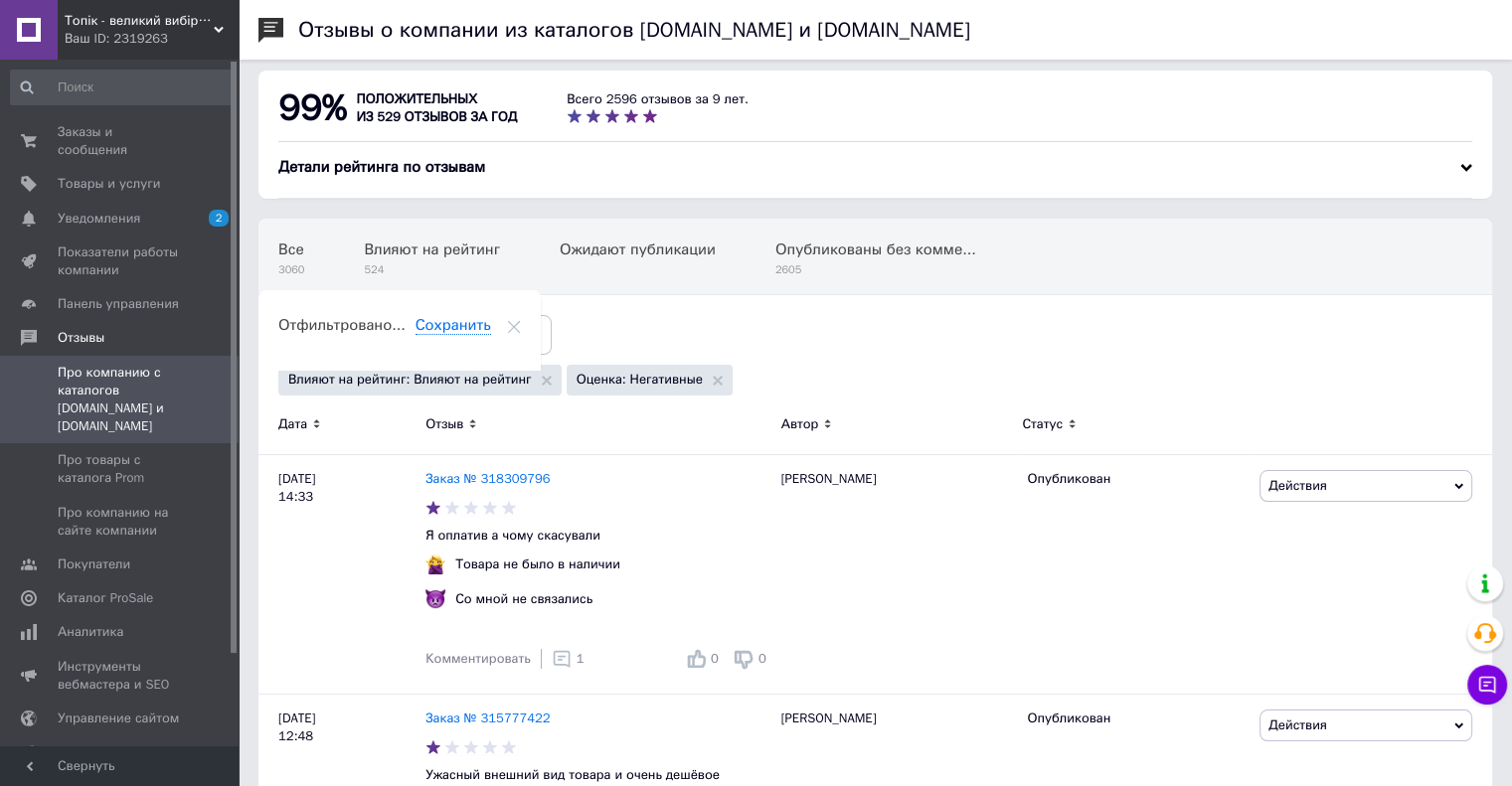 click on "Топік - великий вибір взуття для чоловіків і жінок" at bounding box center (139, 21) 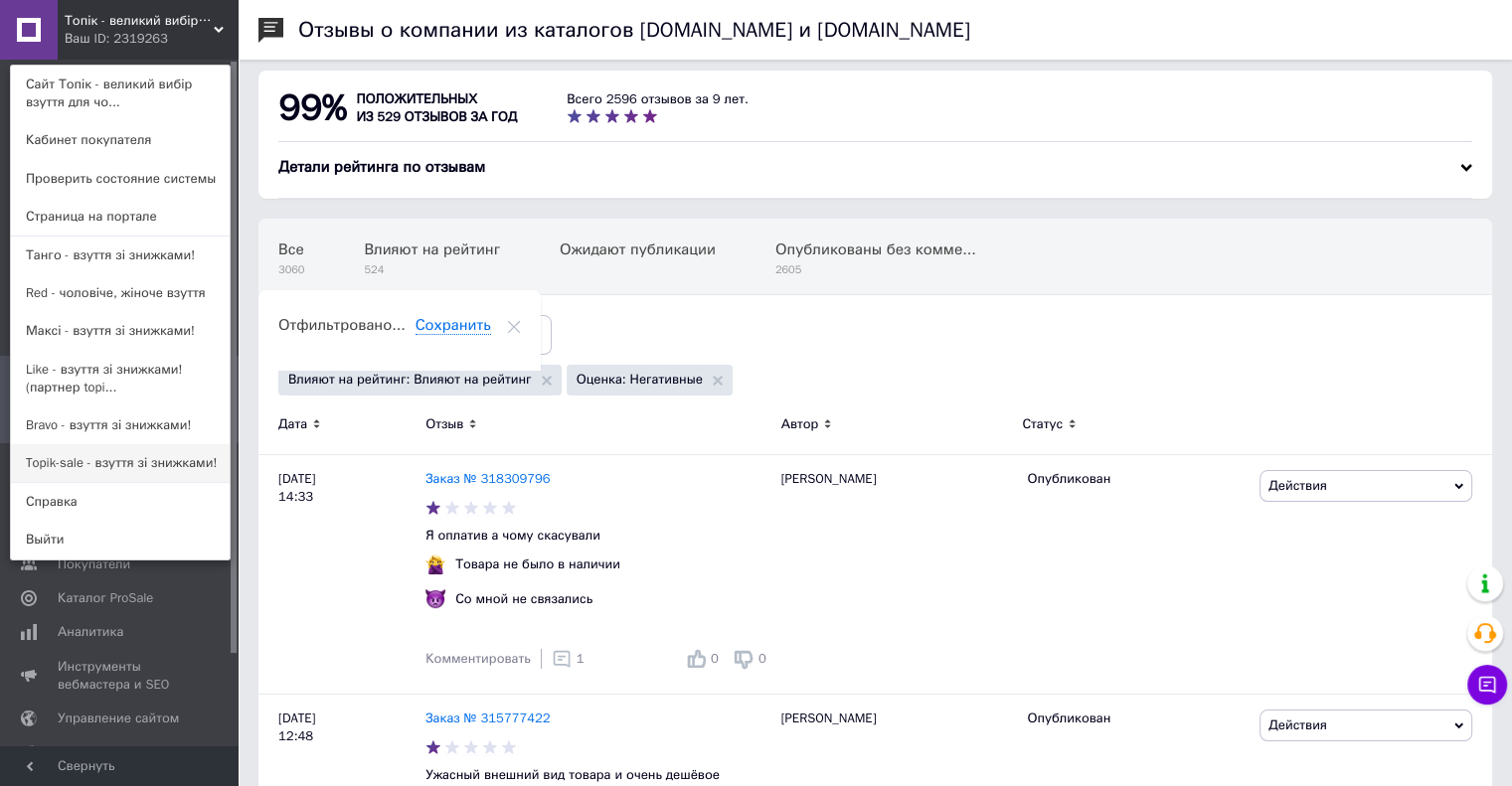 click on "Topik-sale - взуття зі знижками!" at bounding box center (120, 463) 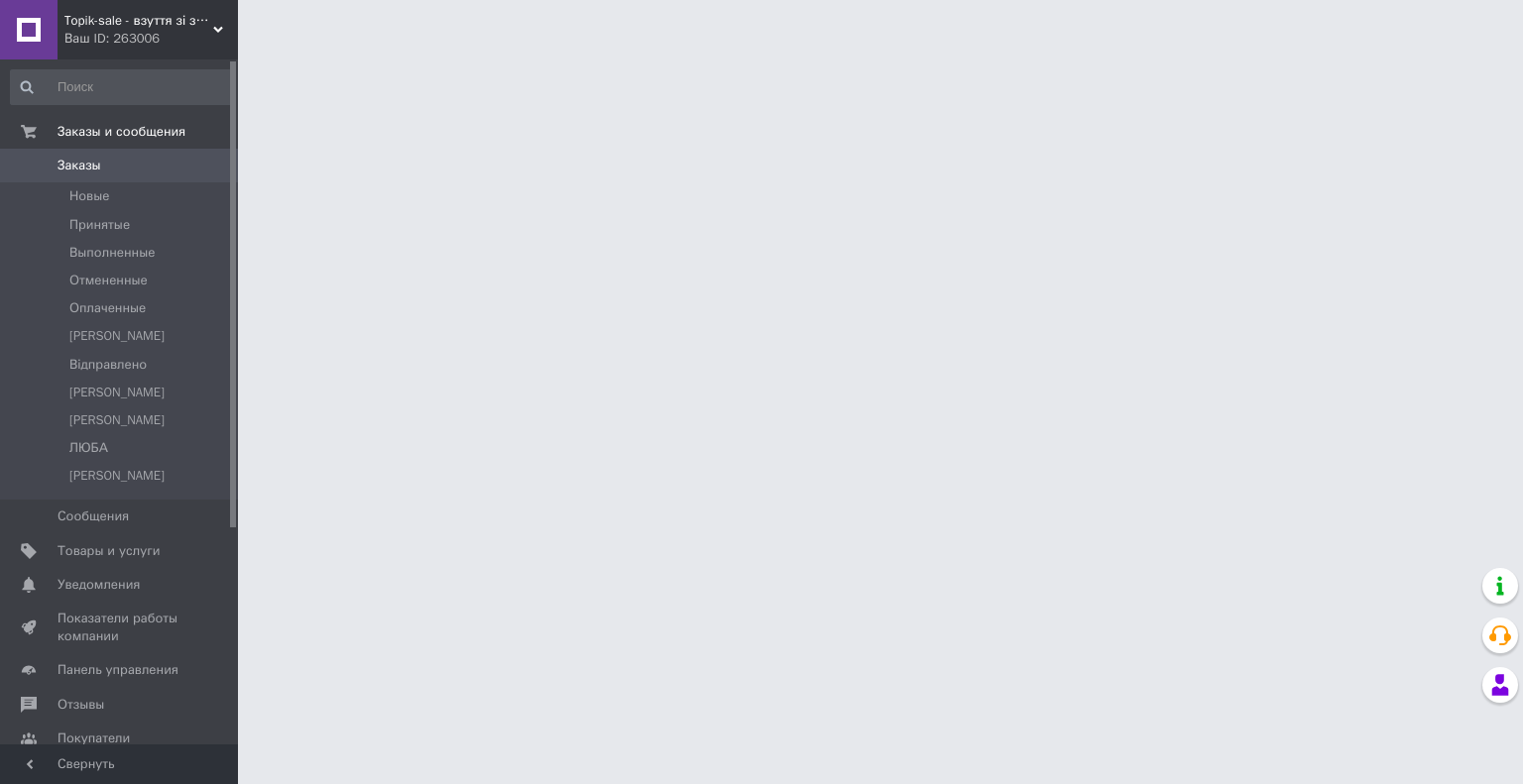 scroll, scrollTop: 0, scrollLeft: 0, axis: both 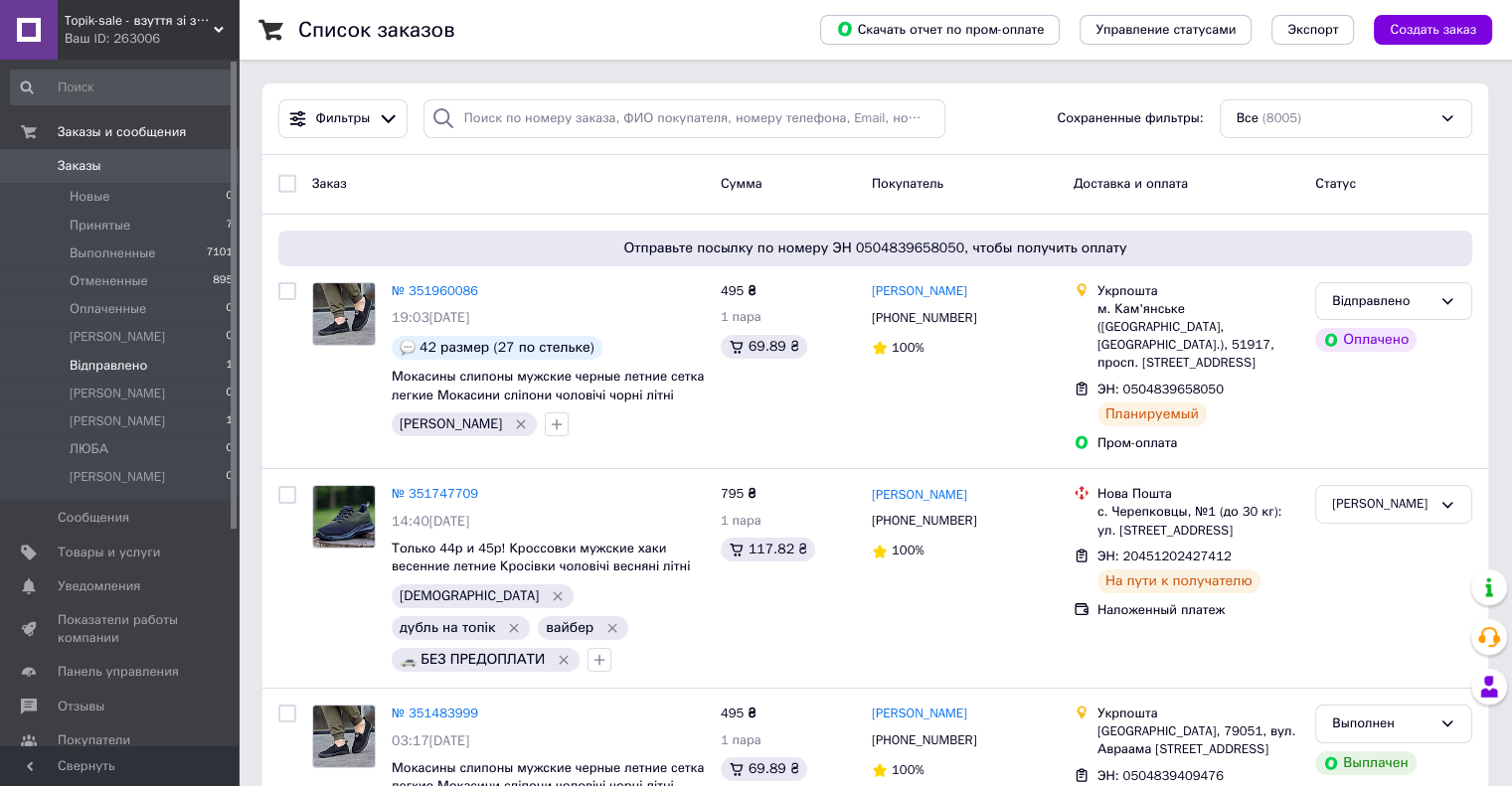 click on "Відправлено" at bounding box center (108, 366) 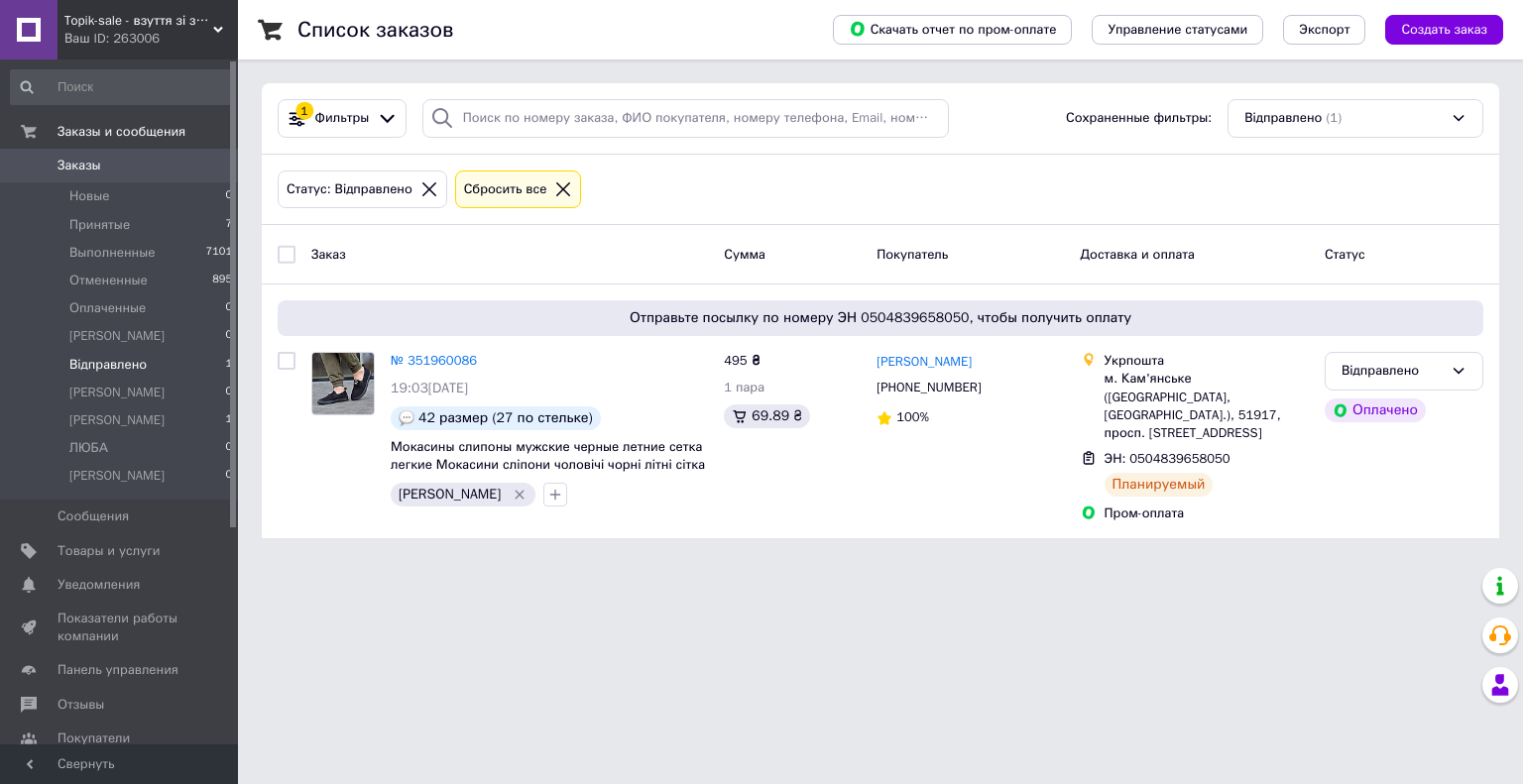 click on "Ваш ID: 263006" at bounding box center [151, 39] 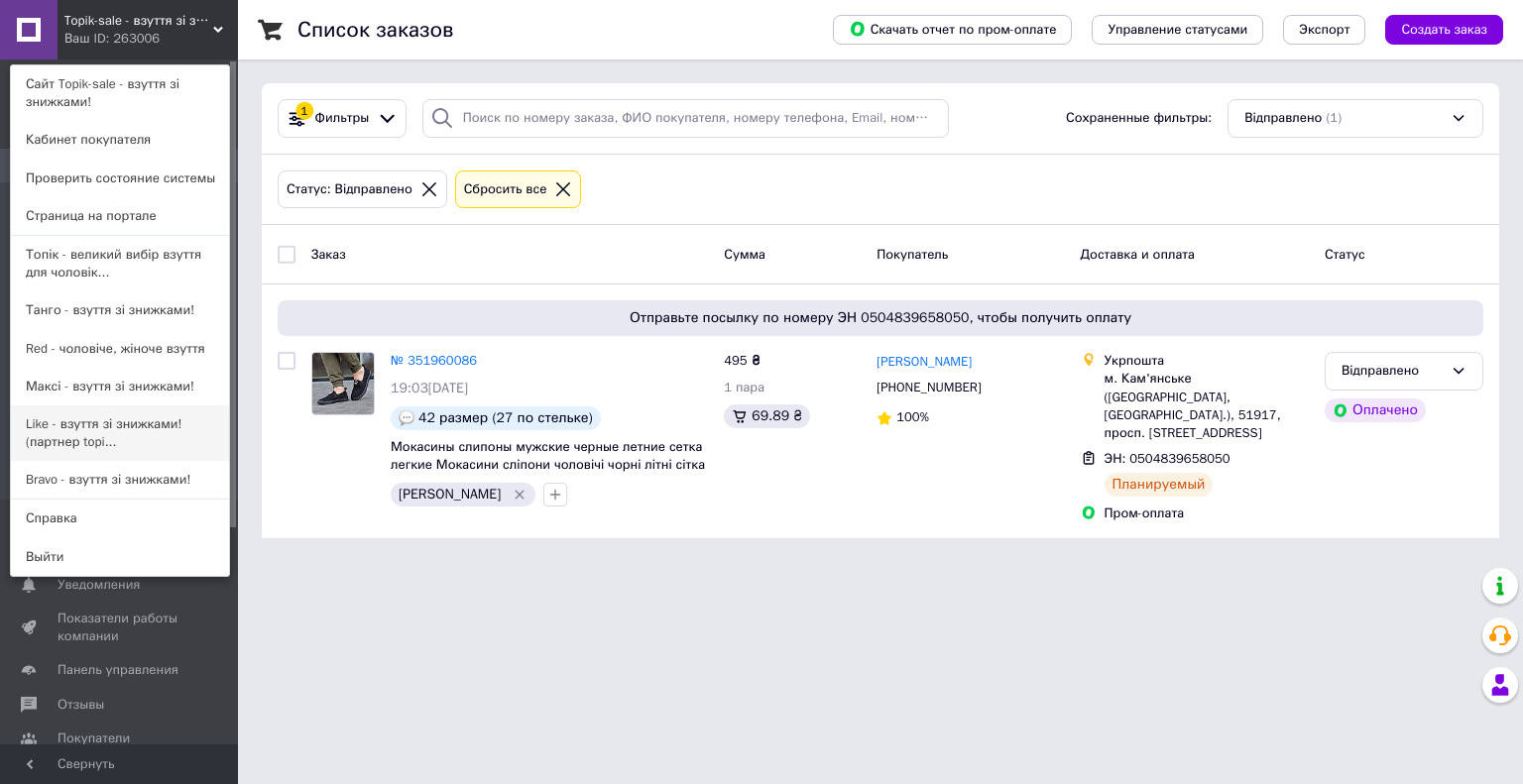 click on "Like - взуття зі знижками! (партнер topi..." at bounding box center (120, 433) 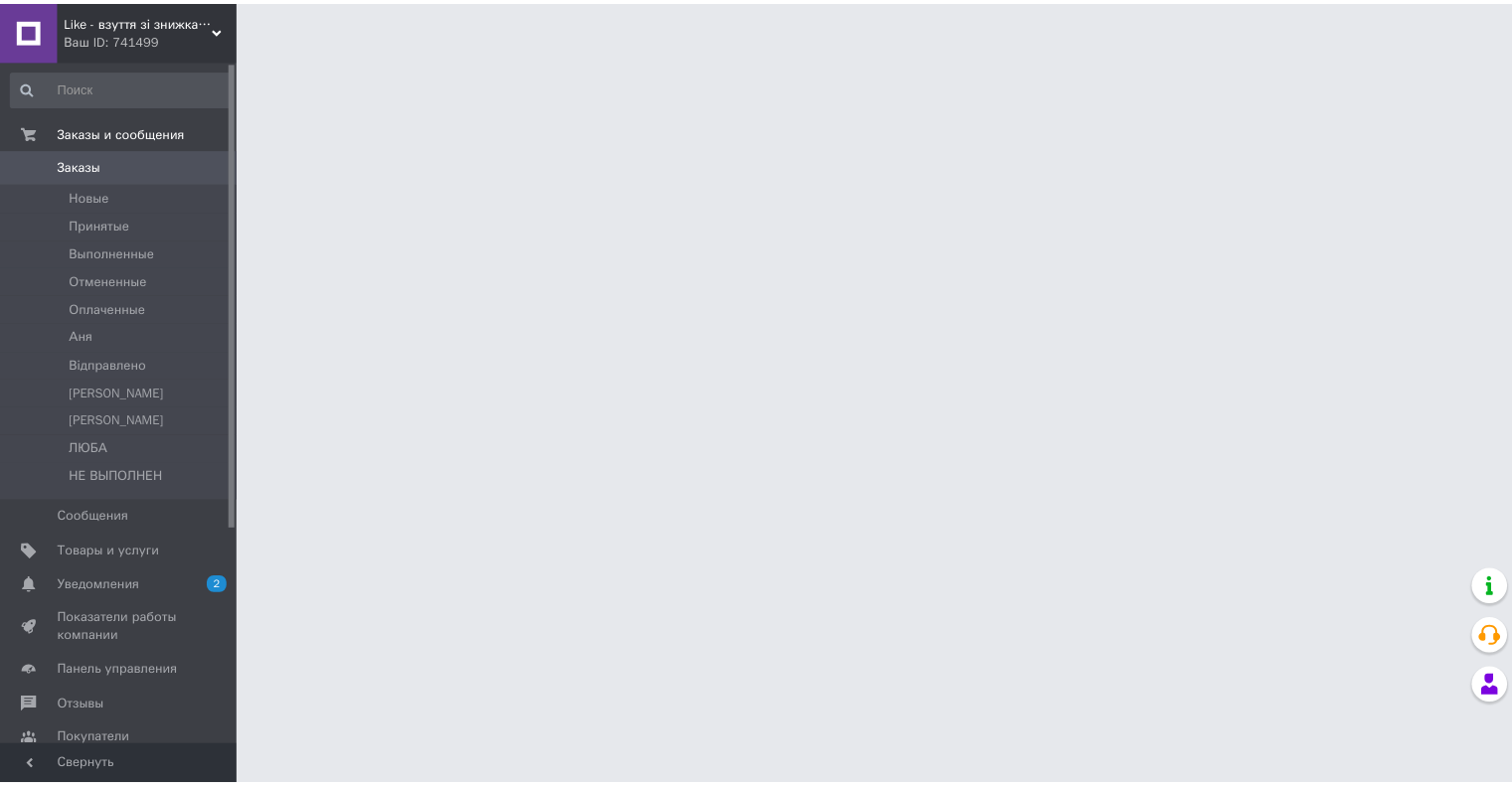 scroll, scrollTop: 0, scrollLeft: 0, axis: both 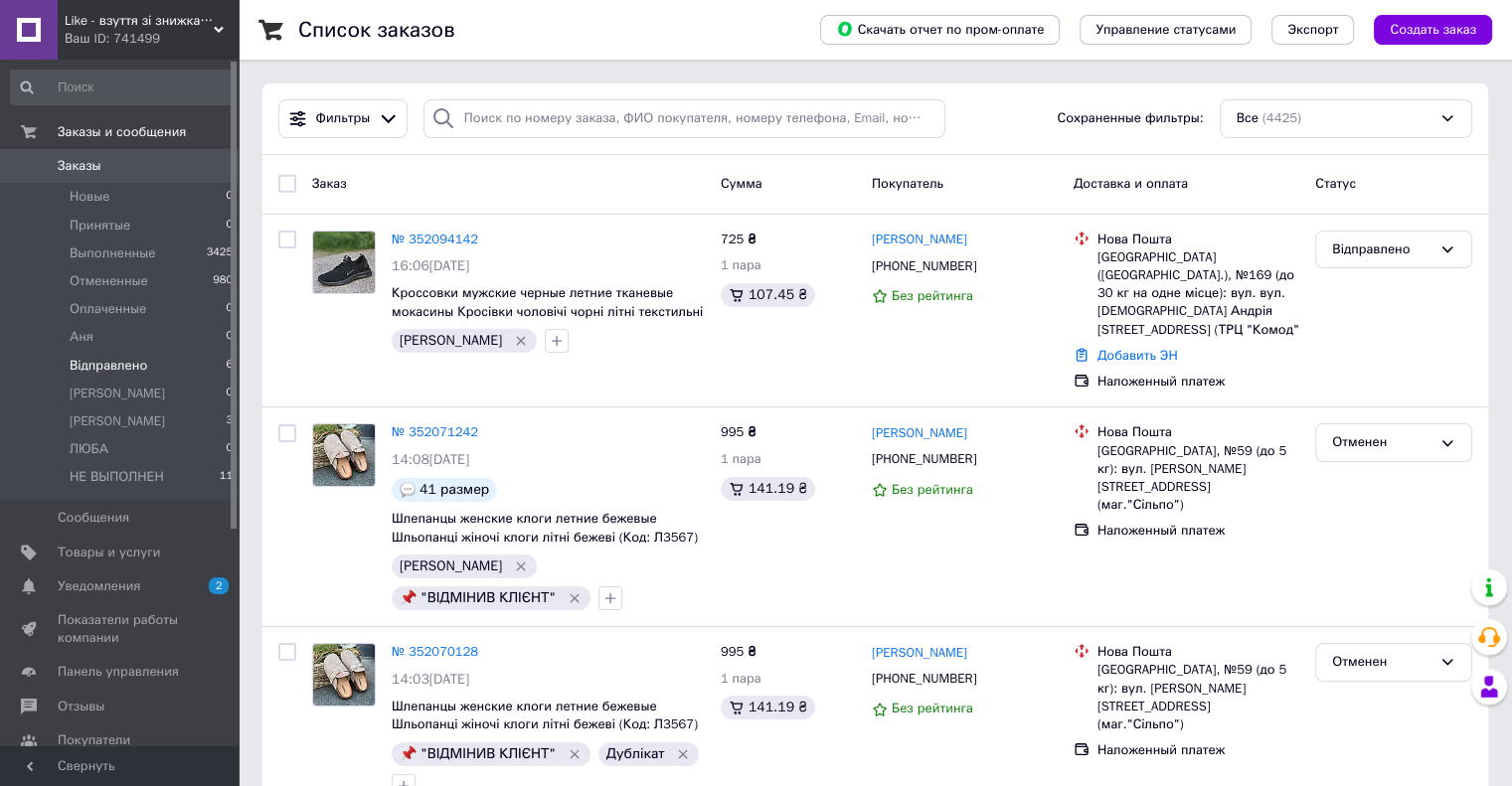 click on "Відправлено" at bounding box center (108, 366) 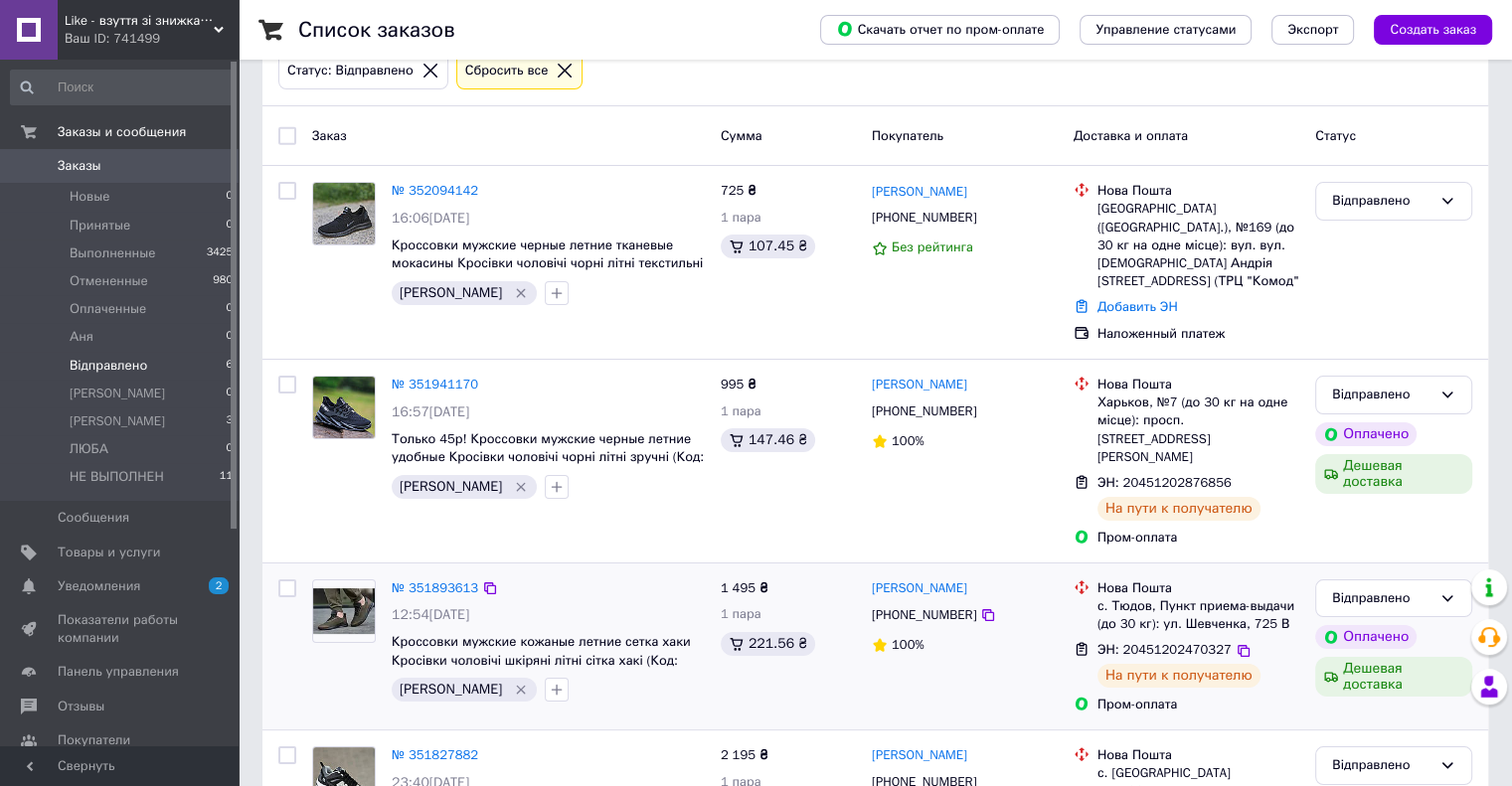 scroll, scrollTop: 0, scrollLeft: 0, axis: both 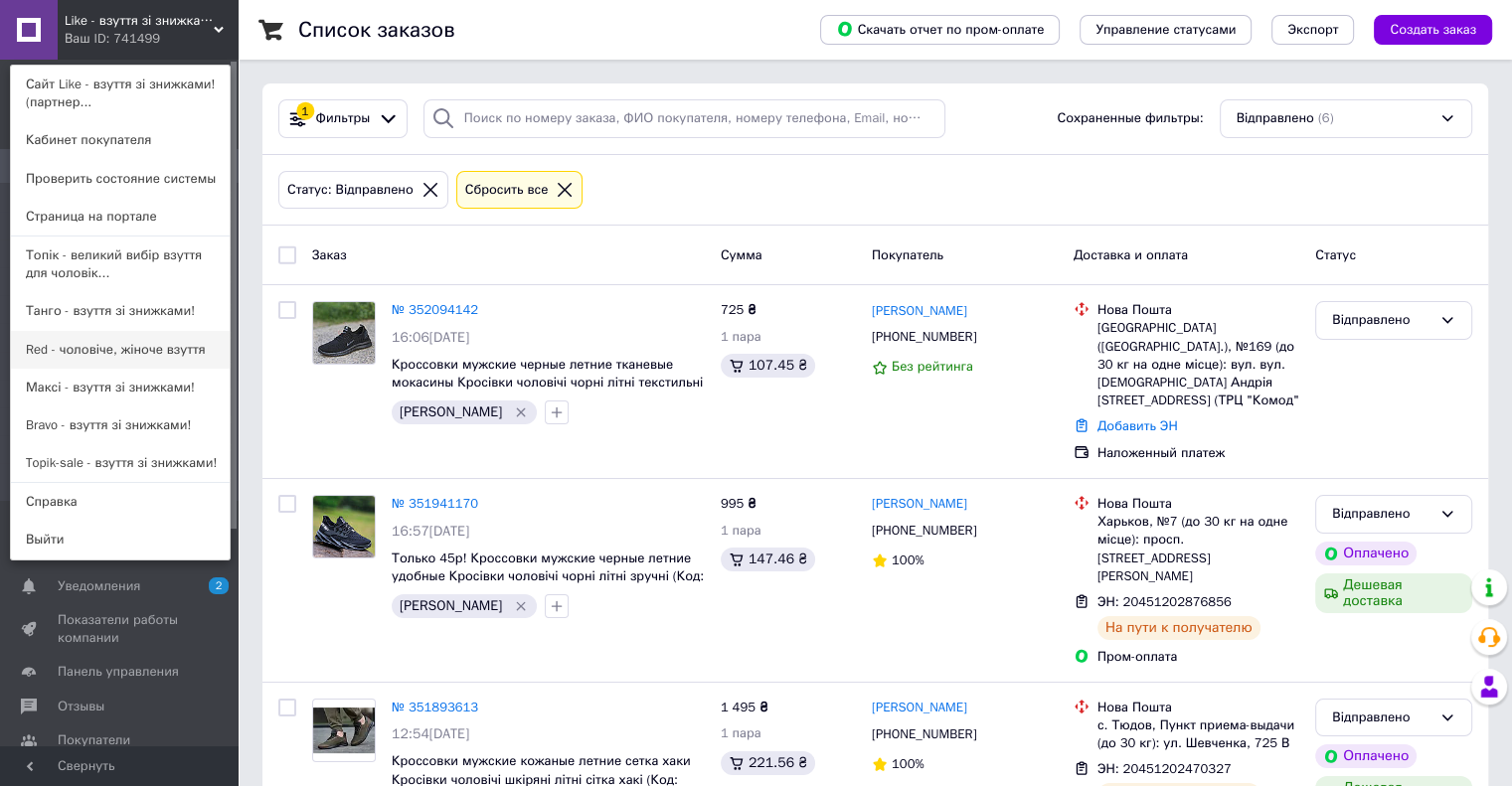 click on "Red - чоловіче, жіноче взуття" at bounding box center [120, 350] 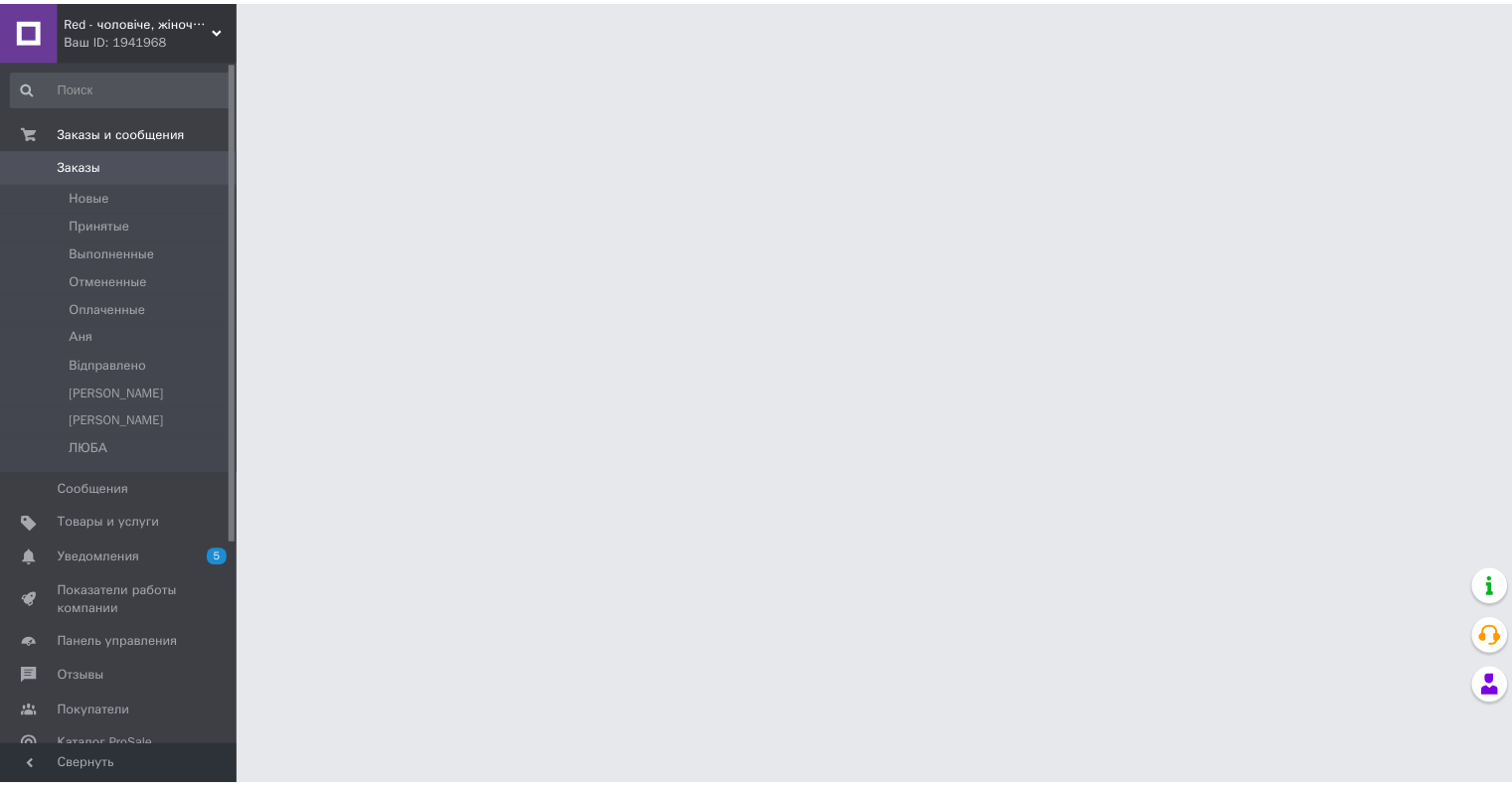 scroll, scrollTop: 0, scrollLeft: 0, axis: both 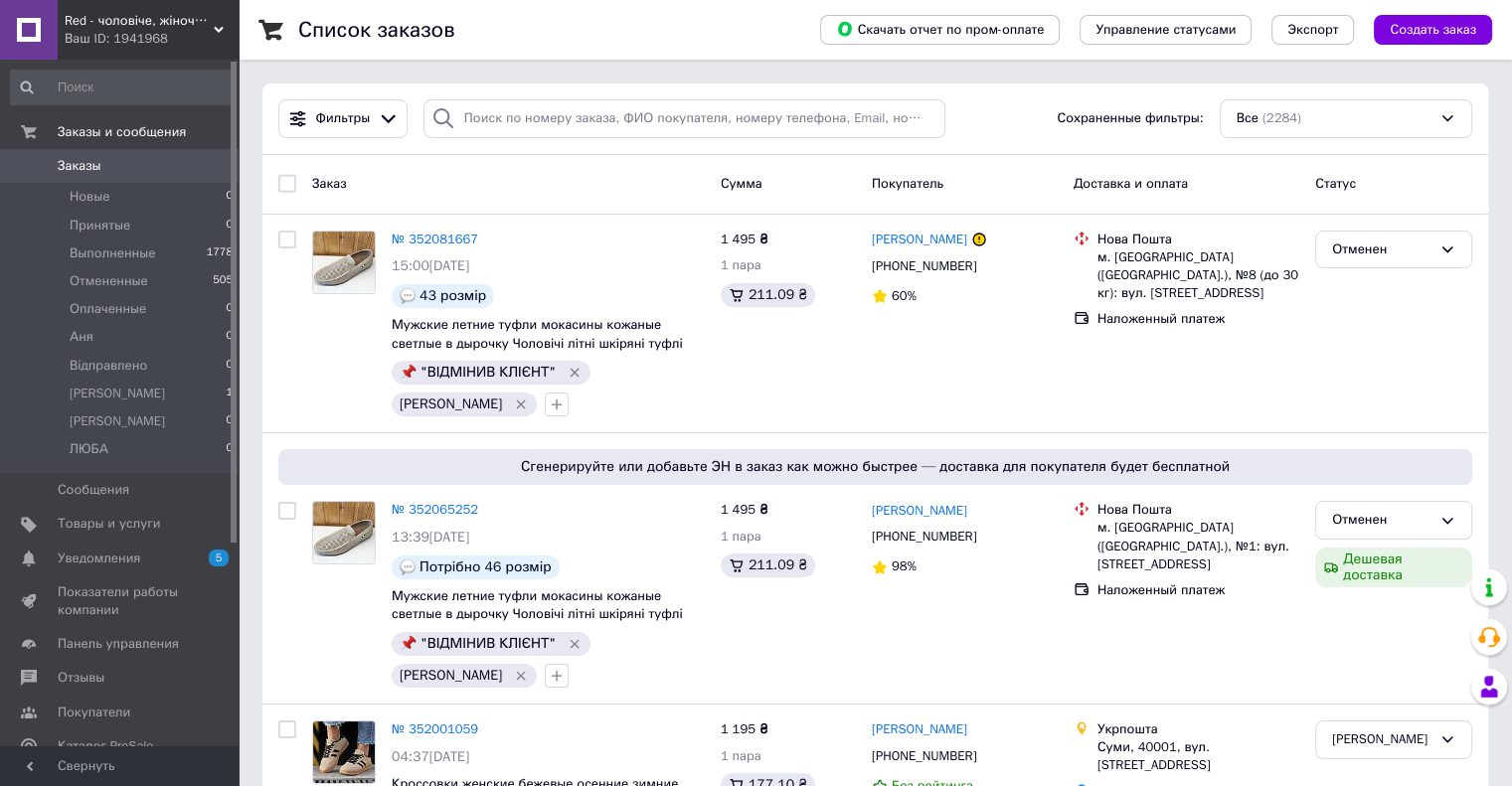 click on "Red - чоловіче, жіноче взуття" at bounding box center [139, 21] 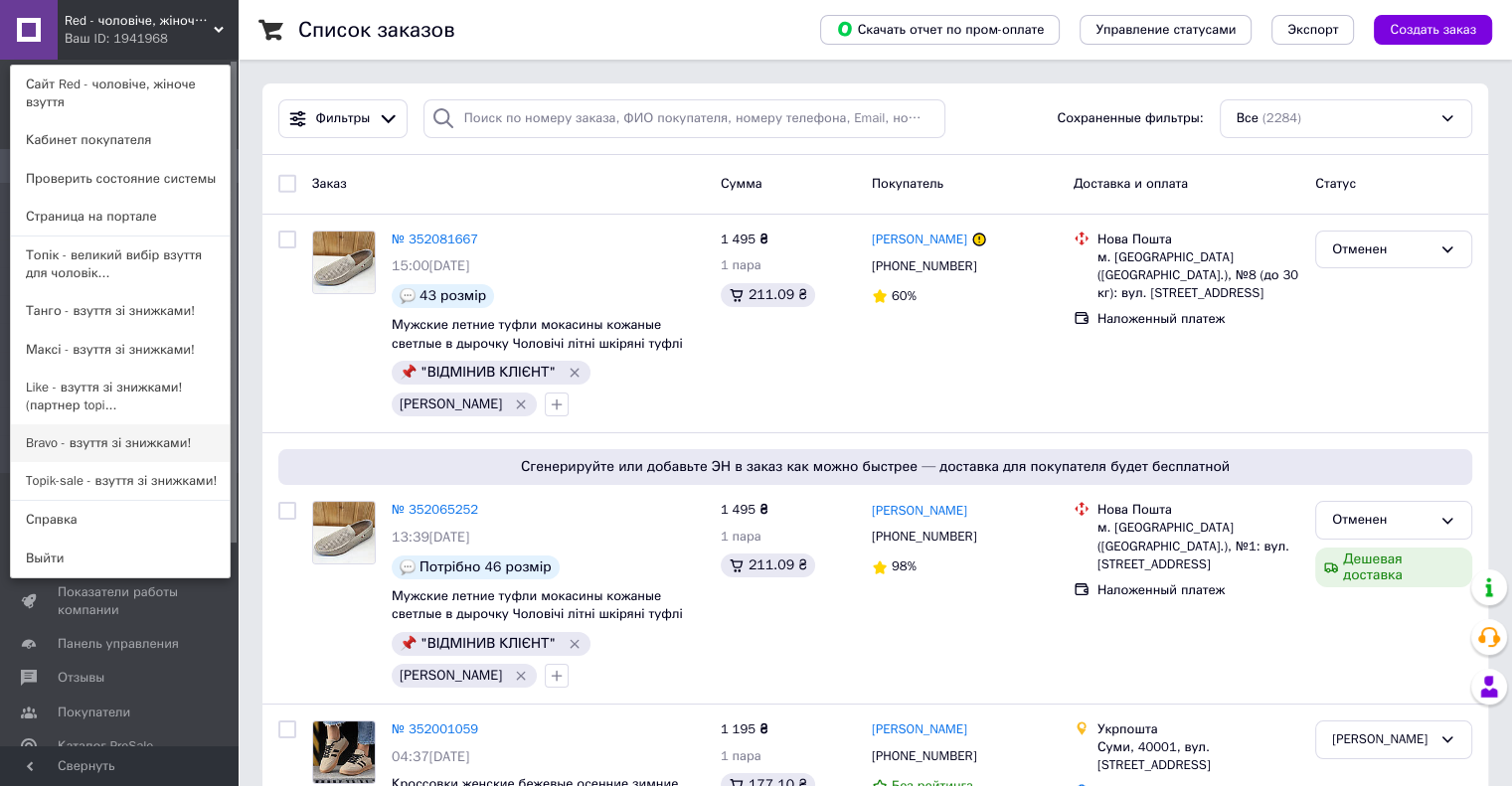 click on "Bravo - взуття зі знижками!" at bounding box center [120, 443] 